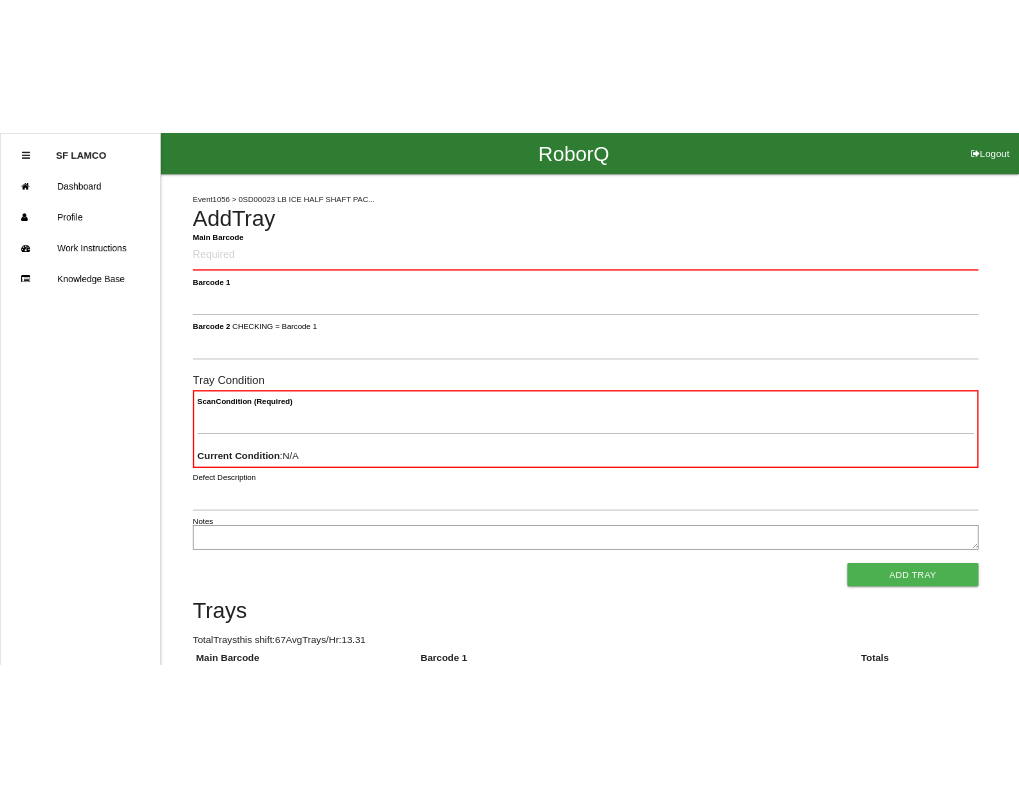 scroll, scrollTop: 0, scrollLeft: 0, axis: both 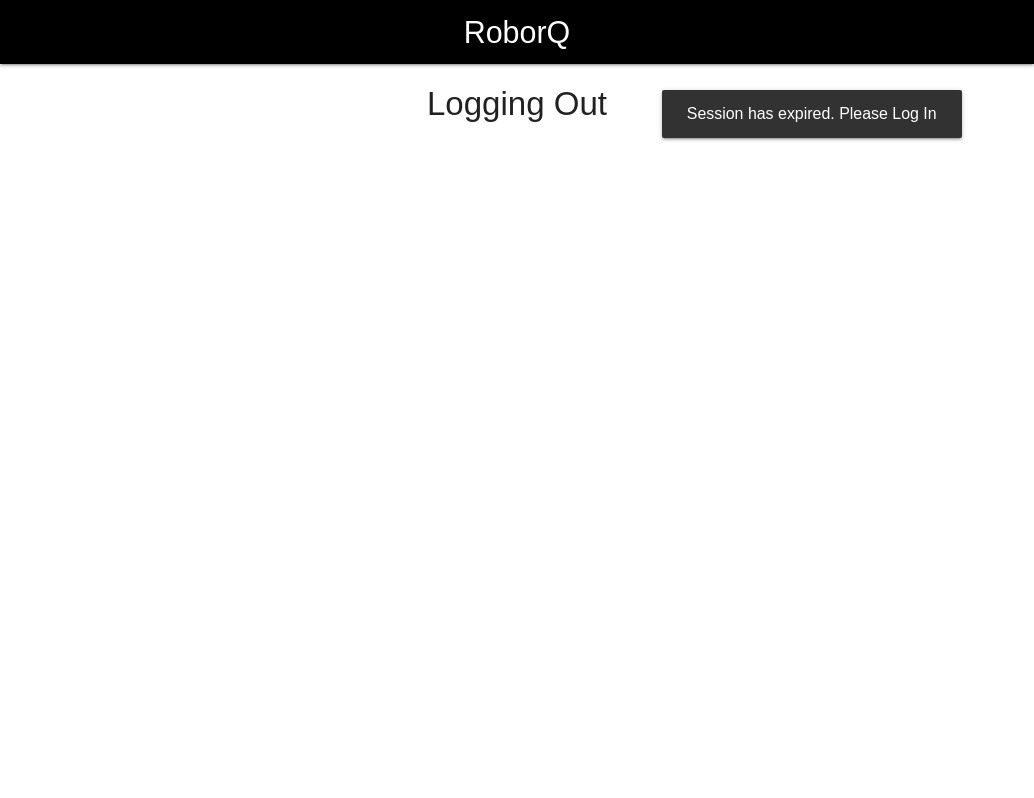 select on "Worker" 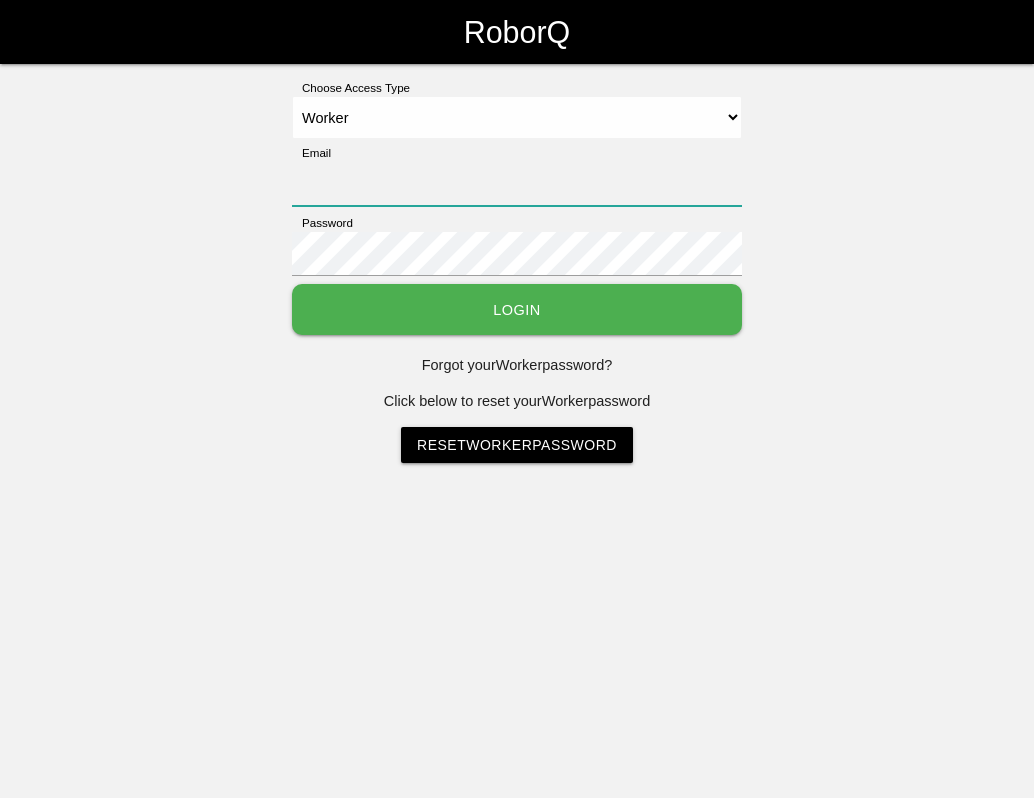 type on "[EMAIL_ADDRESS][DOMAIN_NAME]" 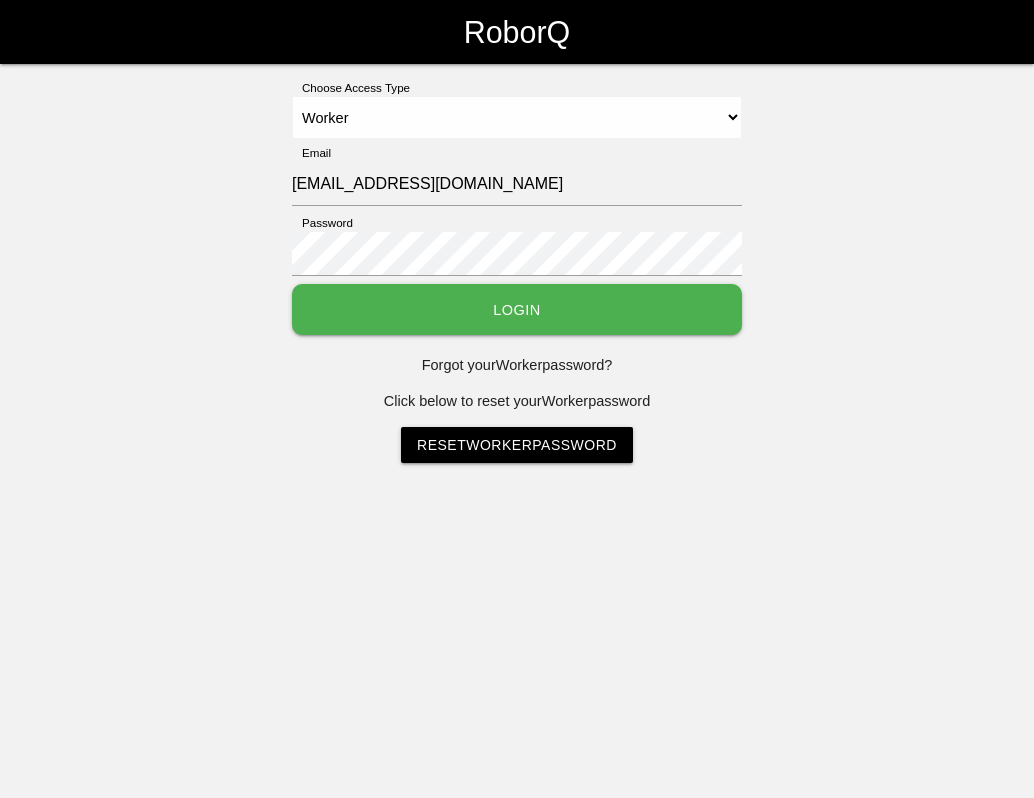 click on "Login" at bounding box center [517, 309] 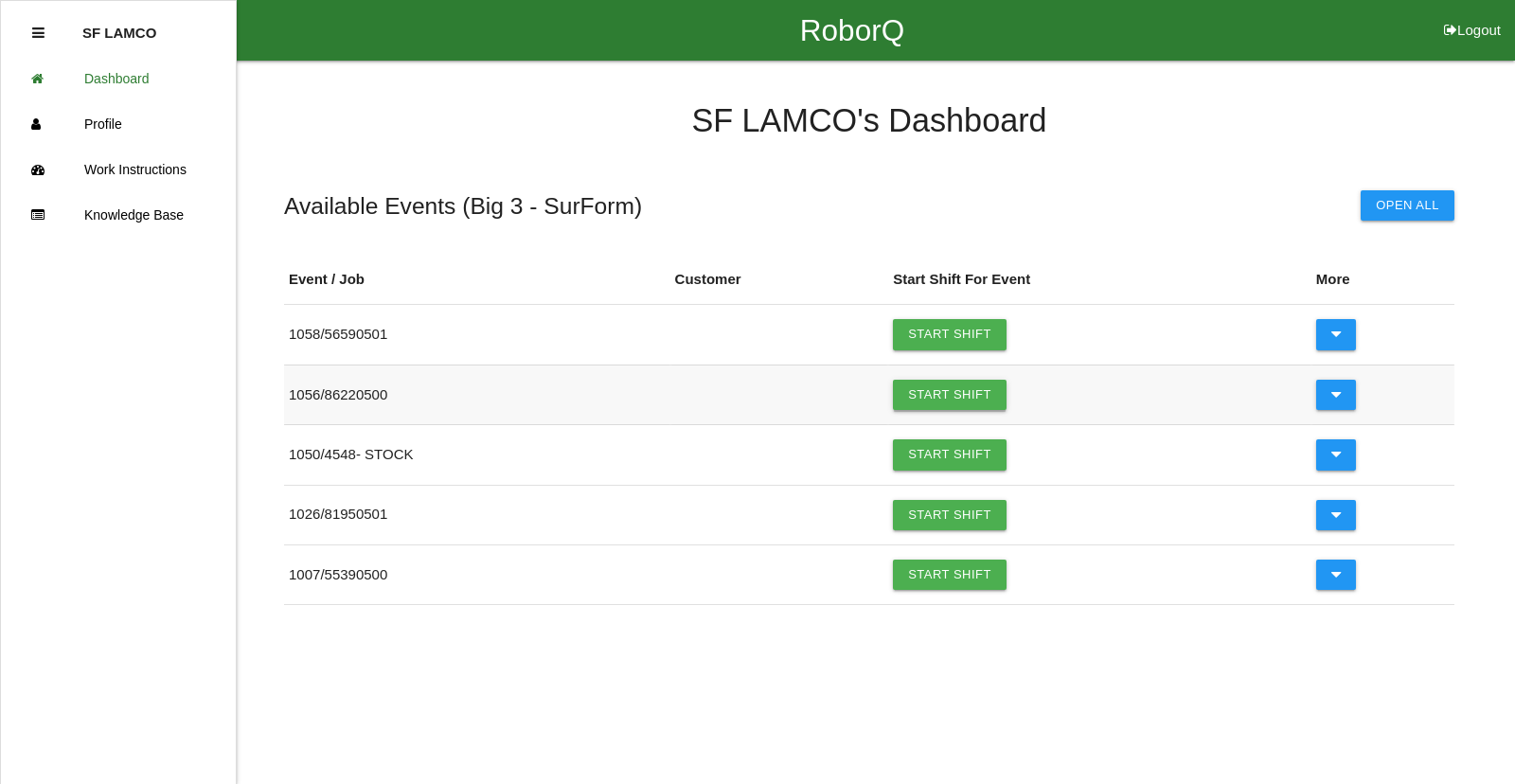 click on "Start Shift" at bounding box center (950, 395) 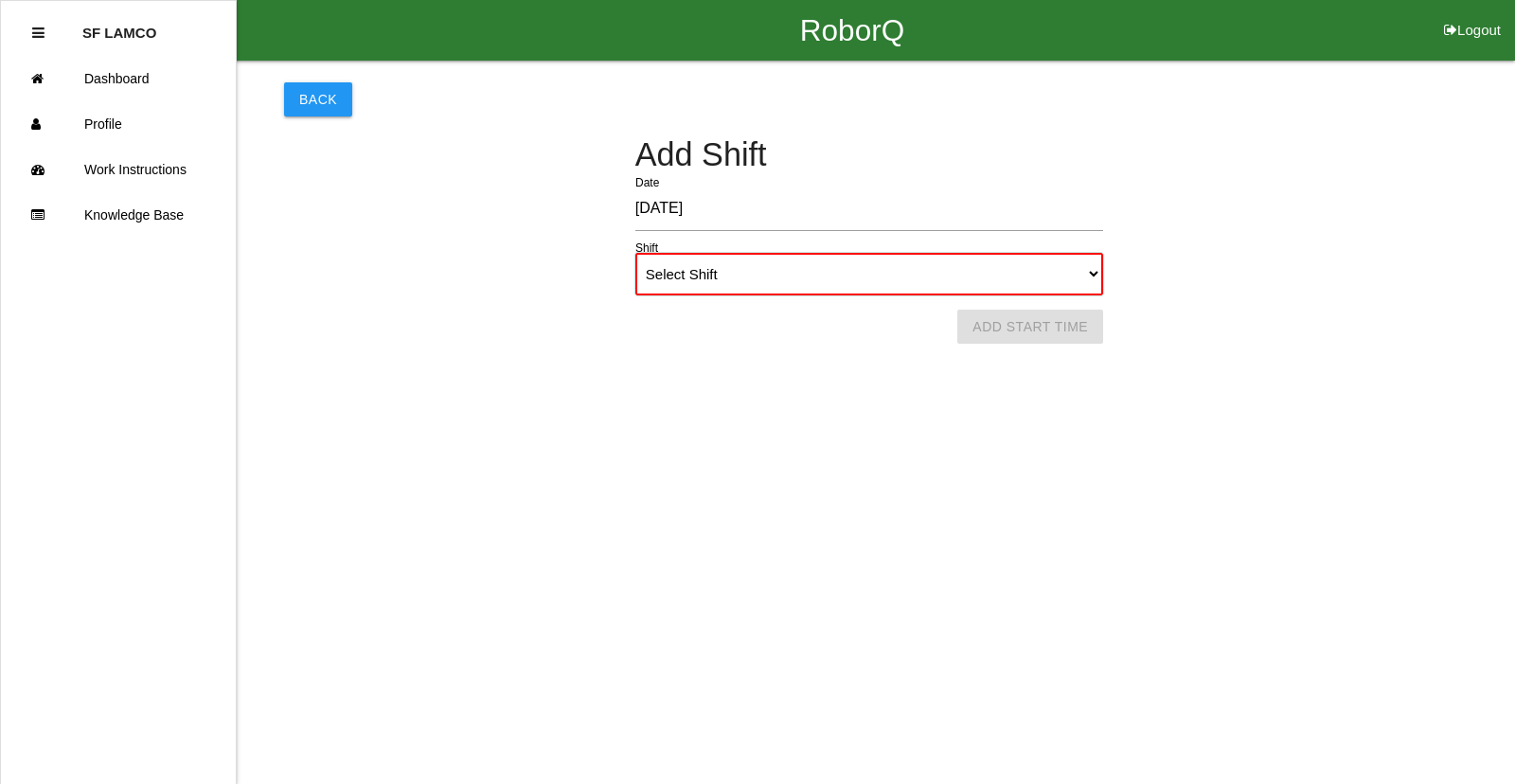 click on "Select Shift 1st Shift 2nd Shift 3rd Shift 4th Shift" at bounding box center [869, 274] 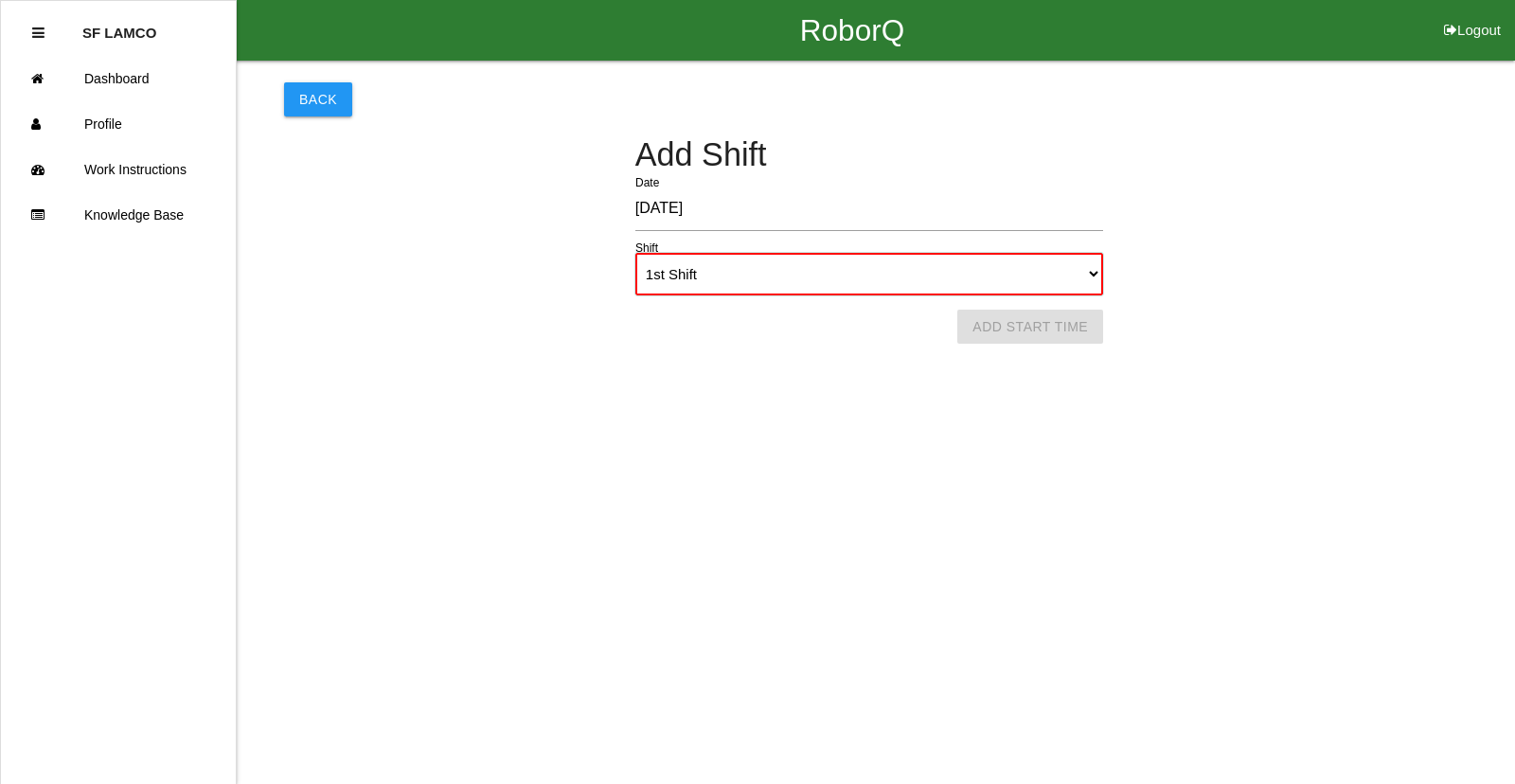 click on "Select Shift 1st Shift 2nd Shift 3rd Shift 4th Shift" at bounding box center [869, 274] 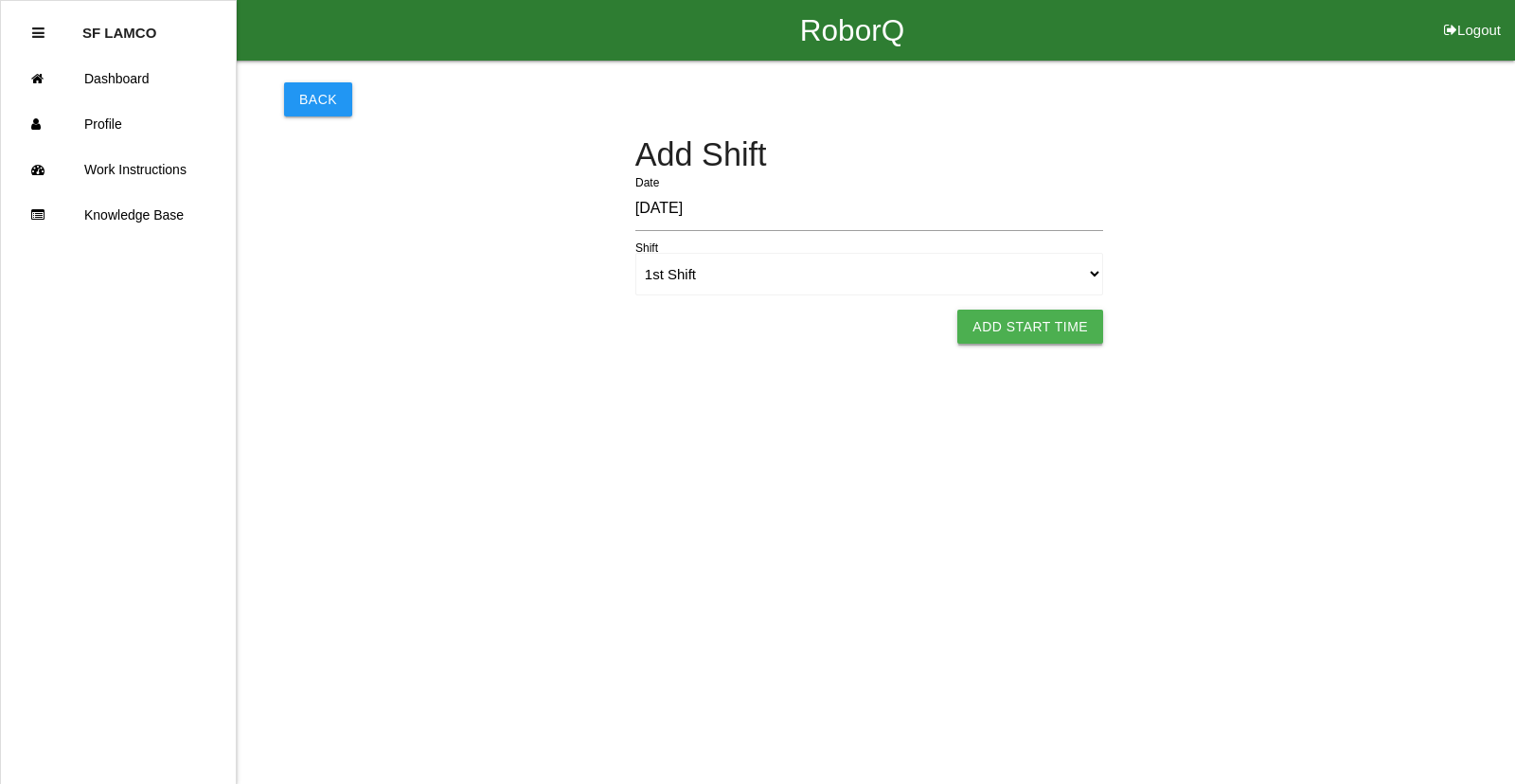 click on "Add Start Time" at bounding box center (1030, 327) 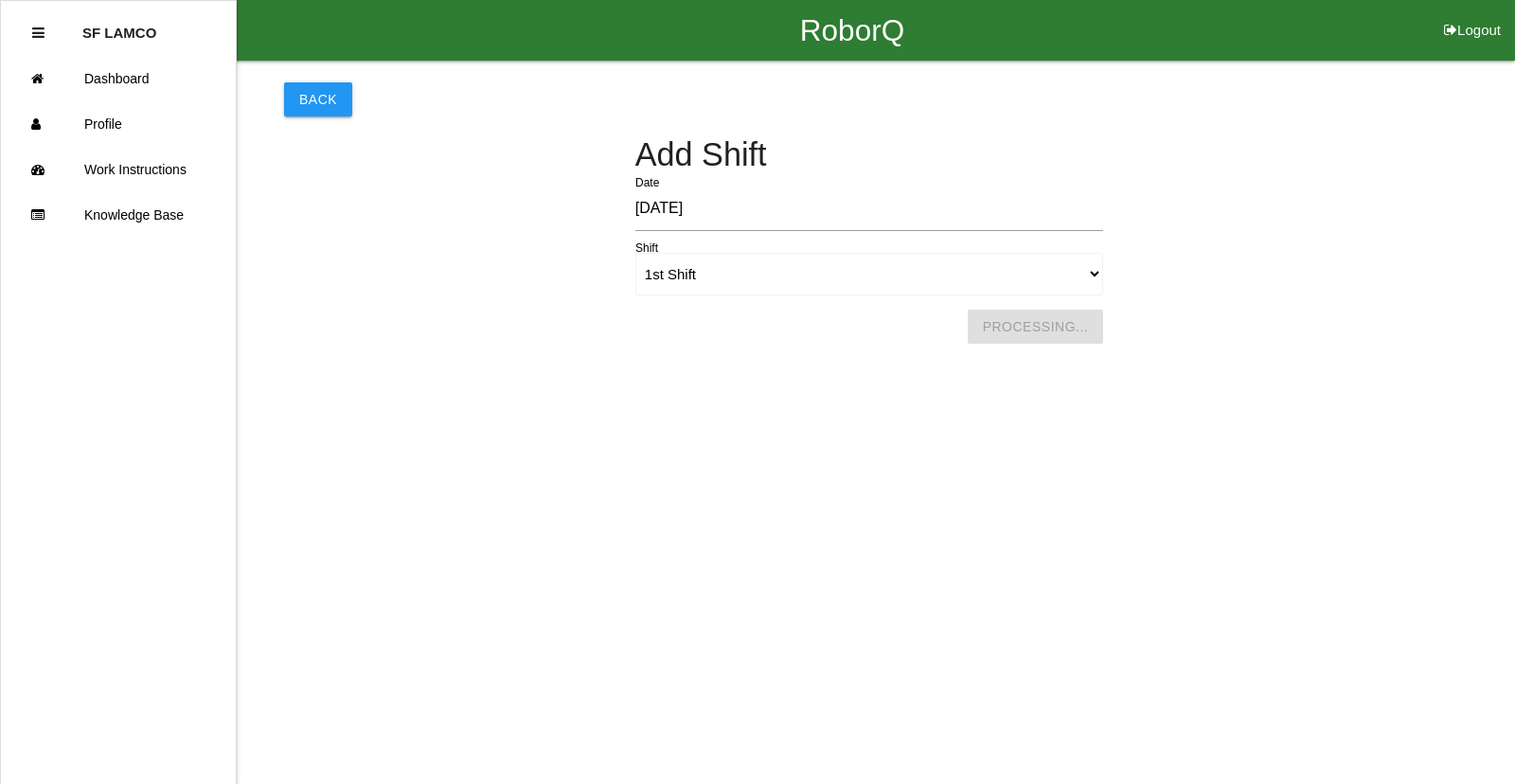 select on "6" 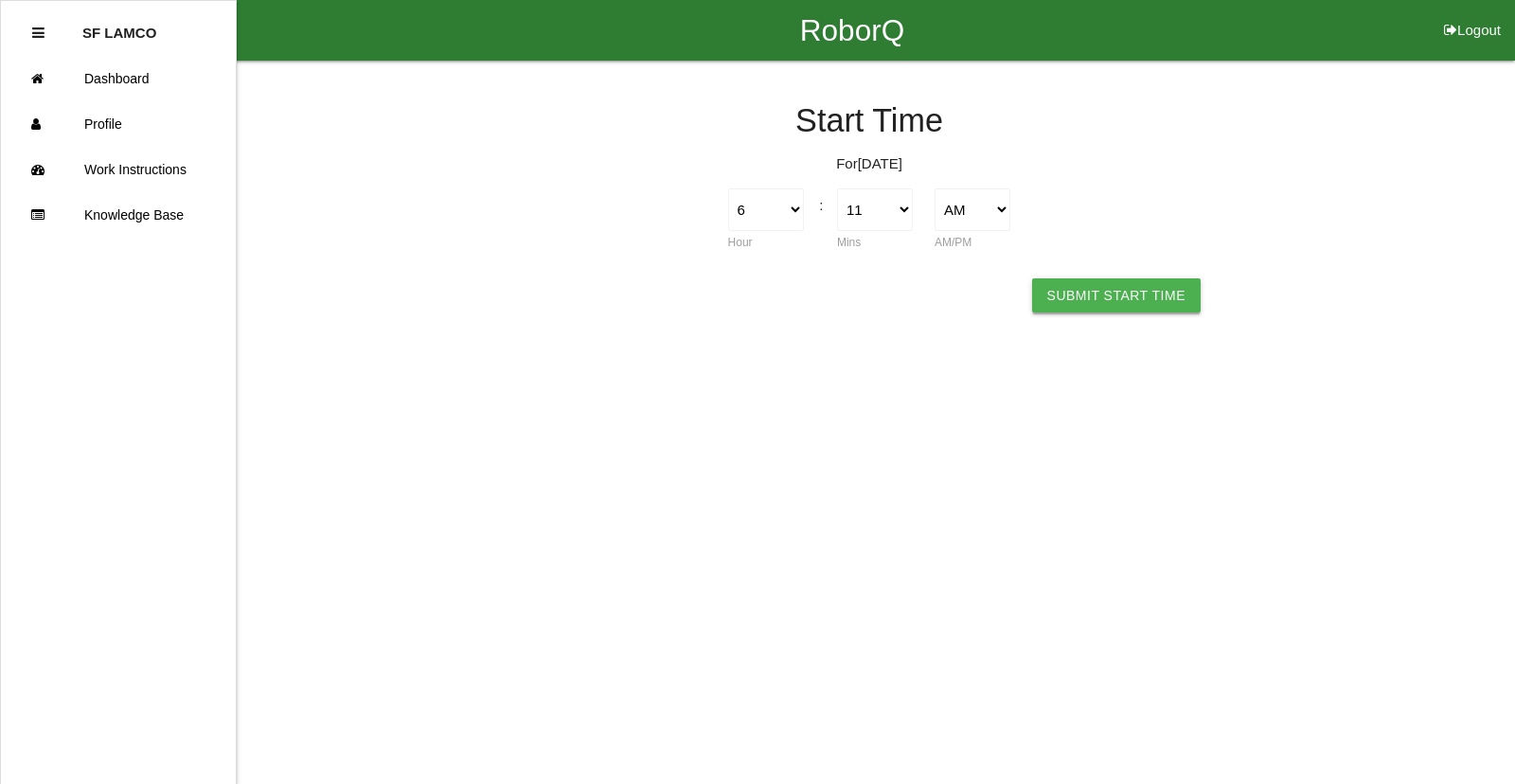 click on "Submit Start Time" at bounding box center [1116, 295] 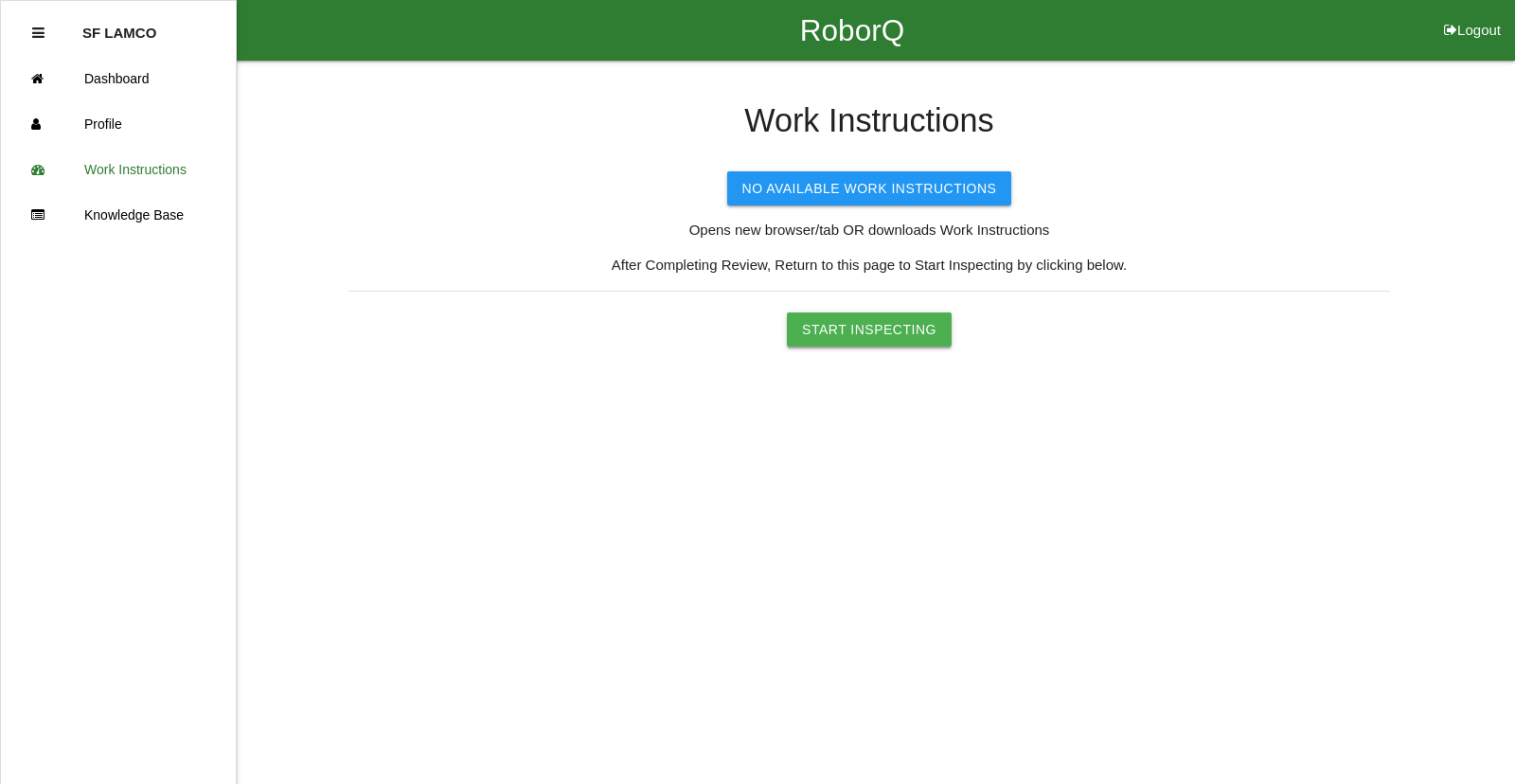click on "Start Inspecting" at bounding box center (869, 330) 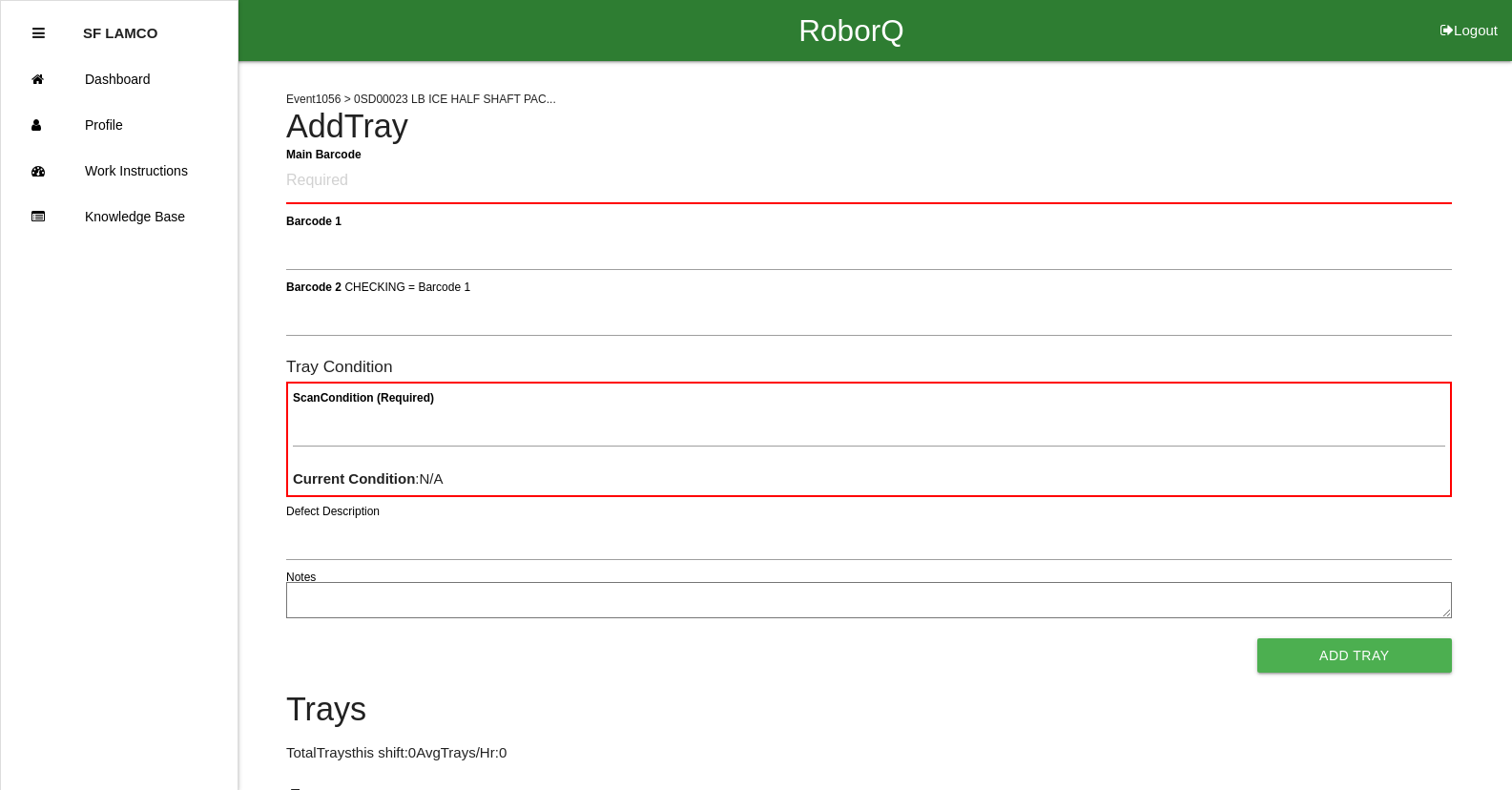 click on "Main Barcode" at bounding box center [869, 181] 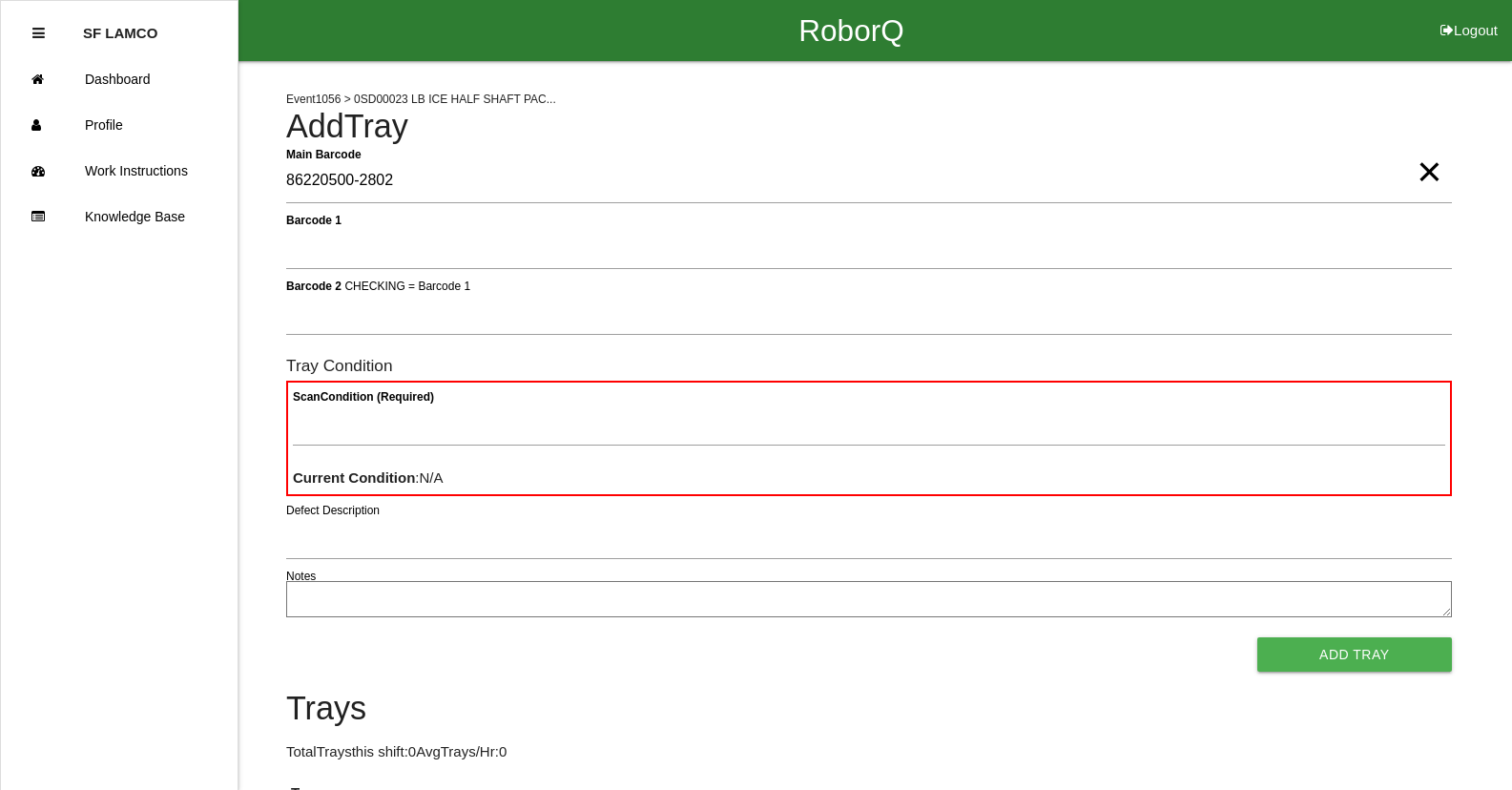 type on "86220500-2802" 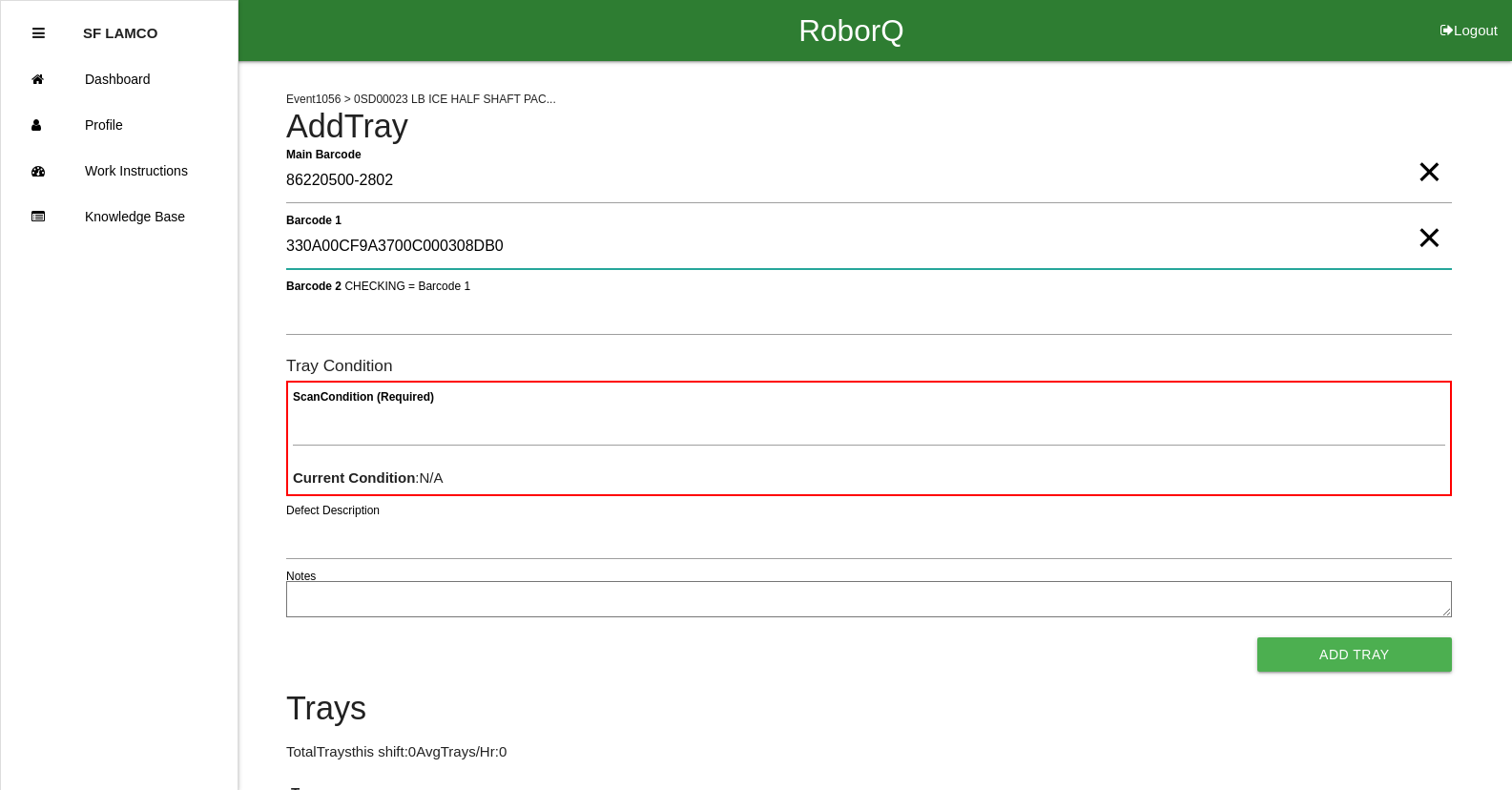 type on "330A00CF9A3700C000308DB0" 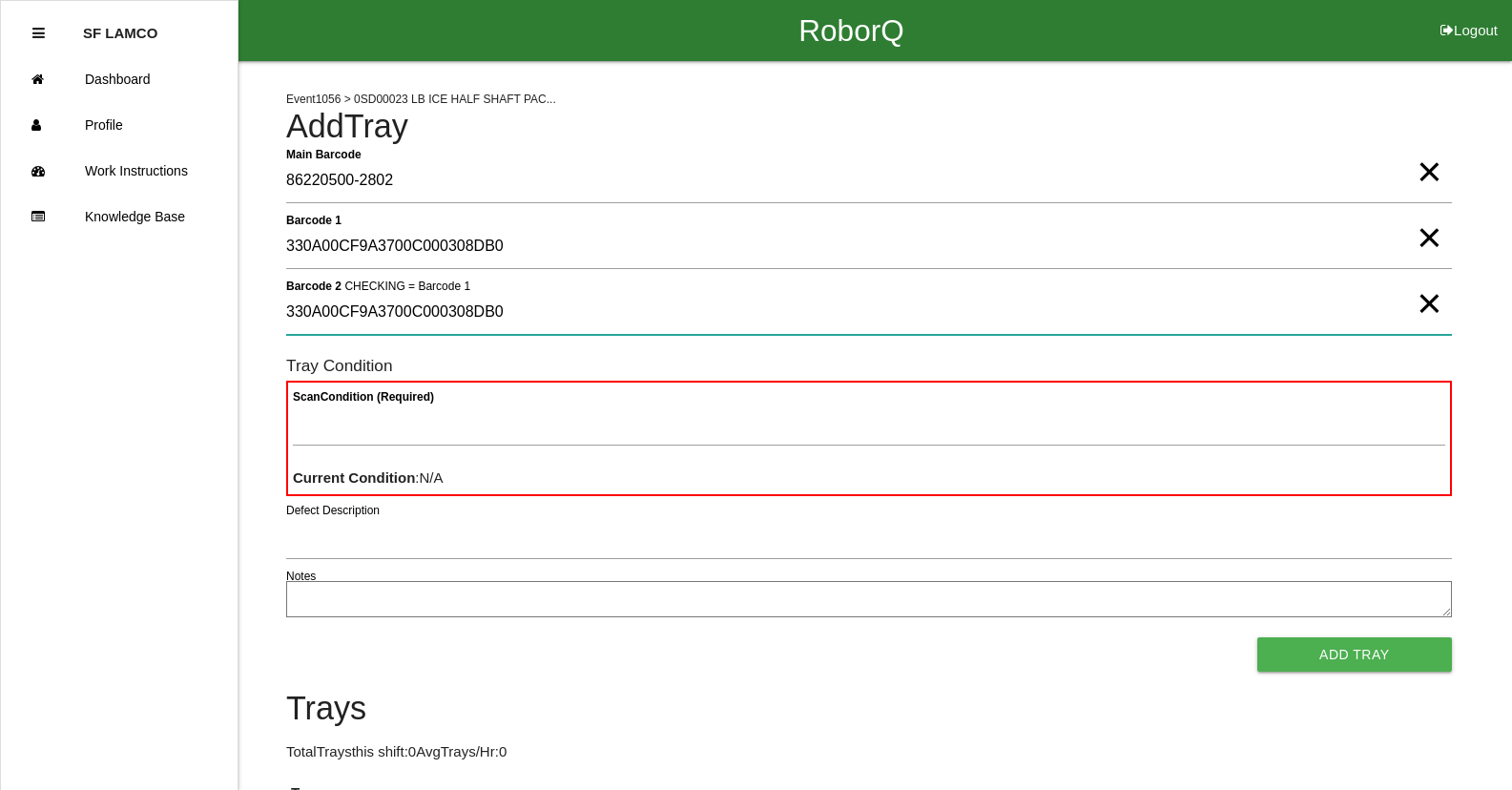 type on "330A00CF9A3700C000308DB0" 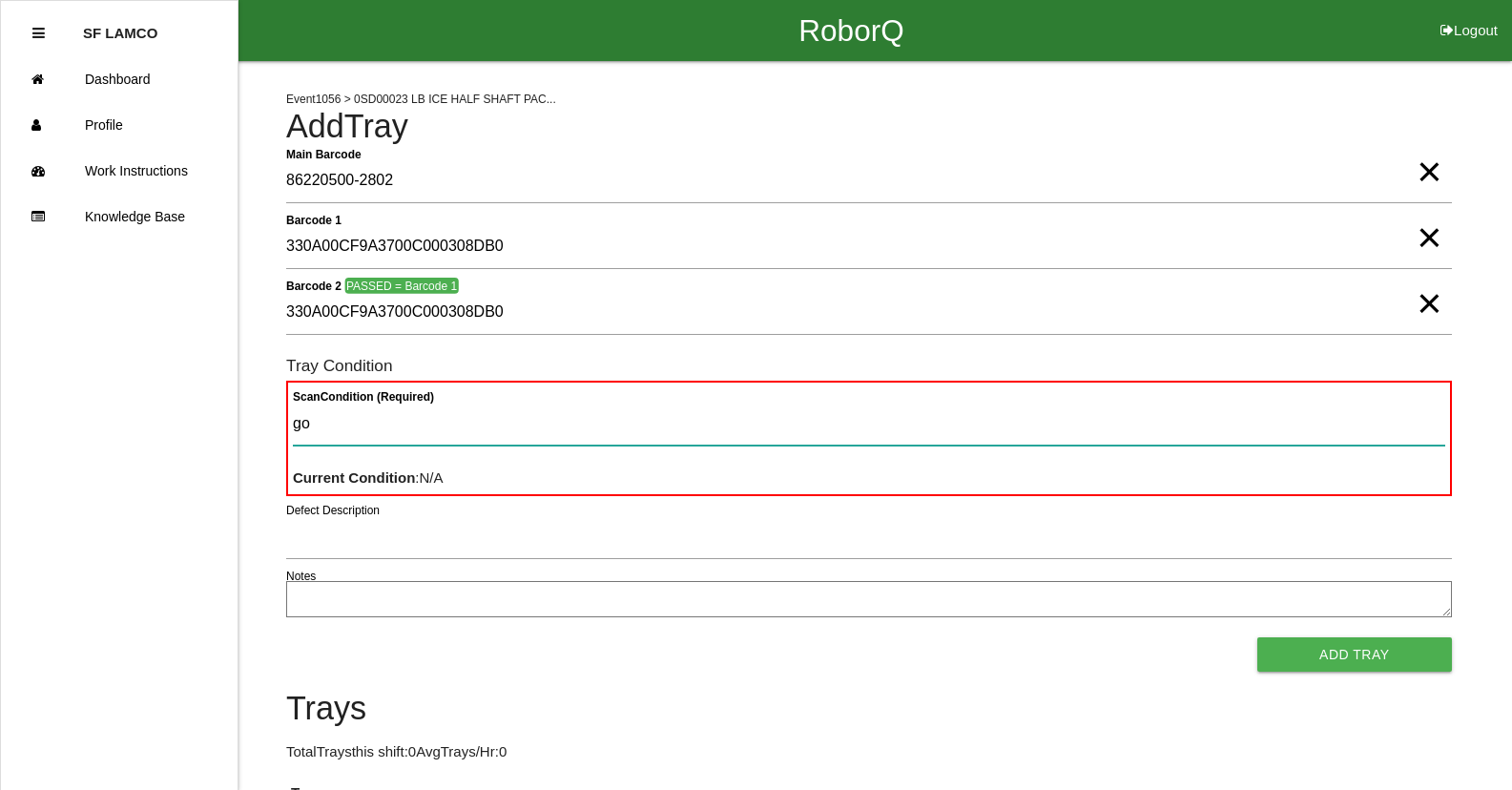 type on "goo" 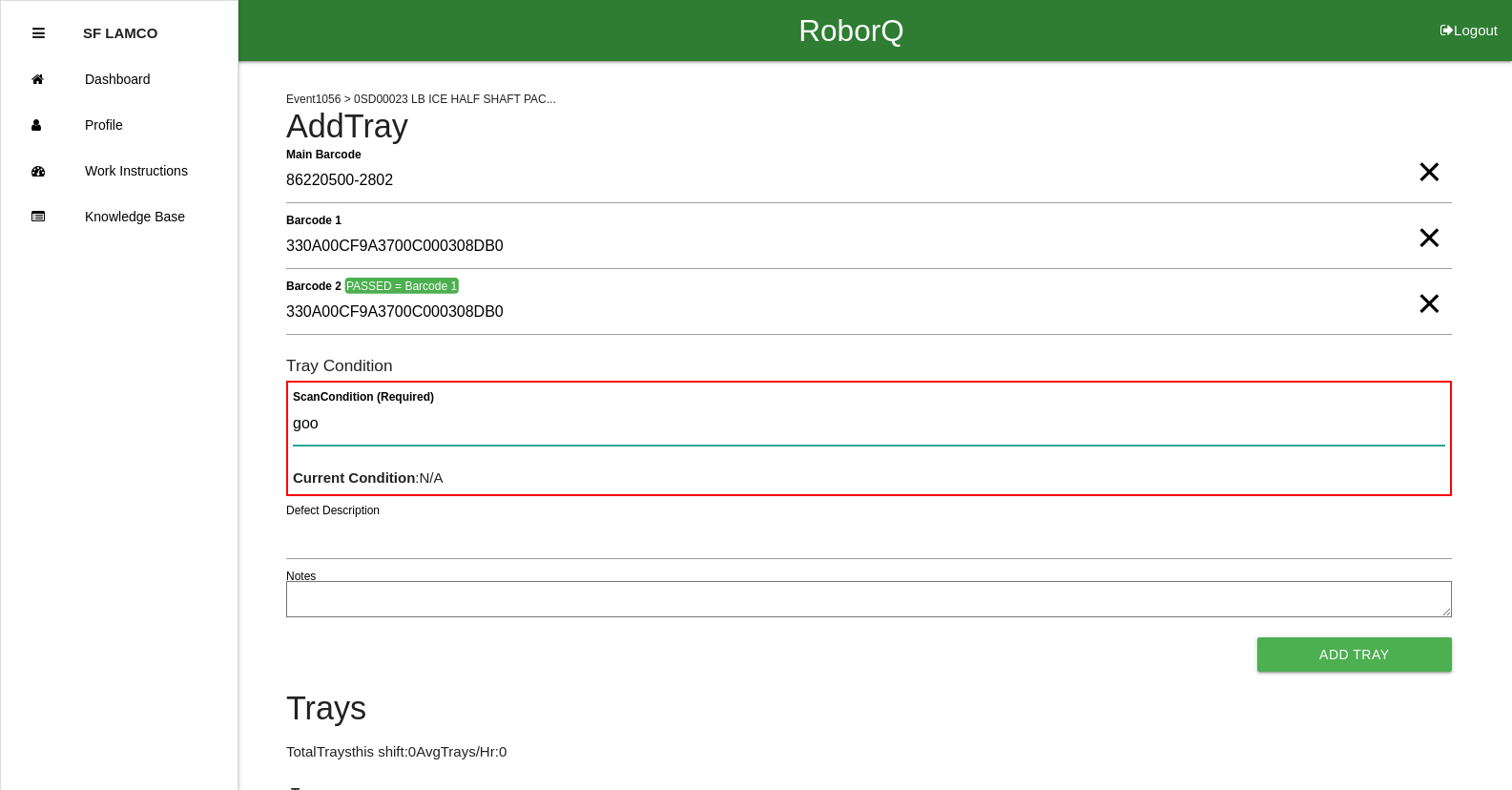 type 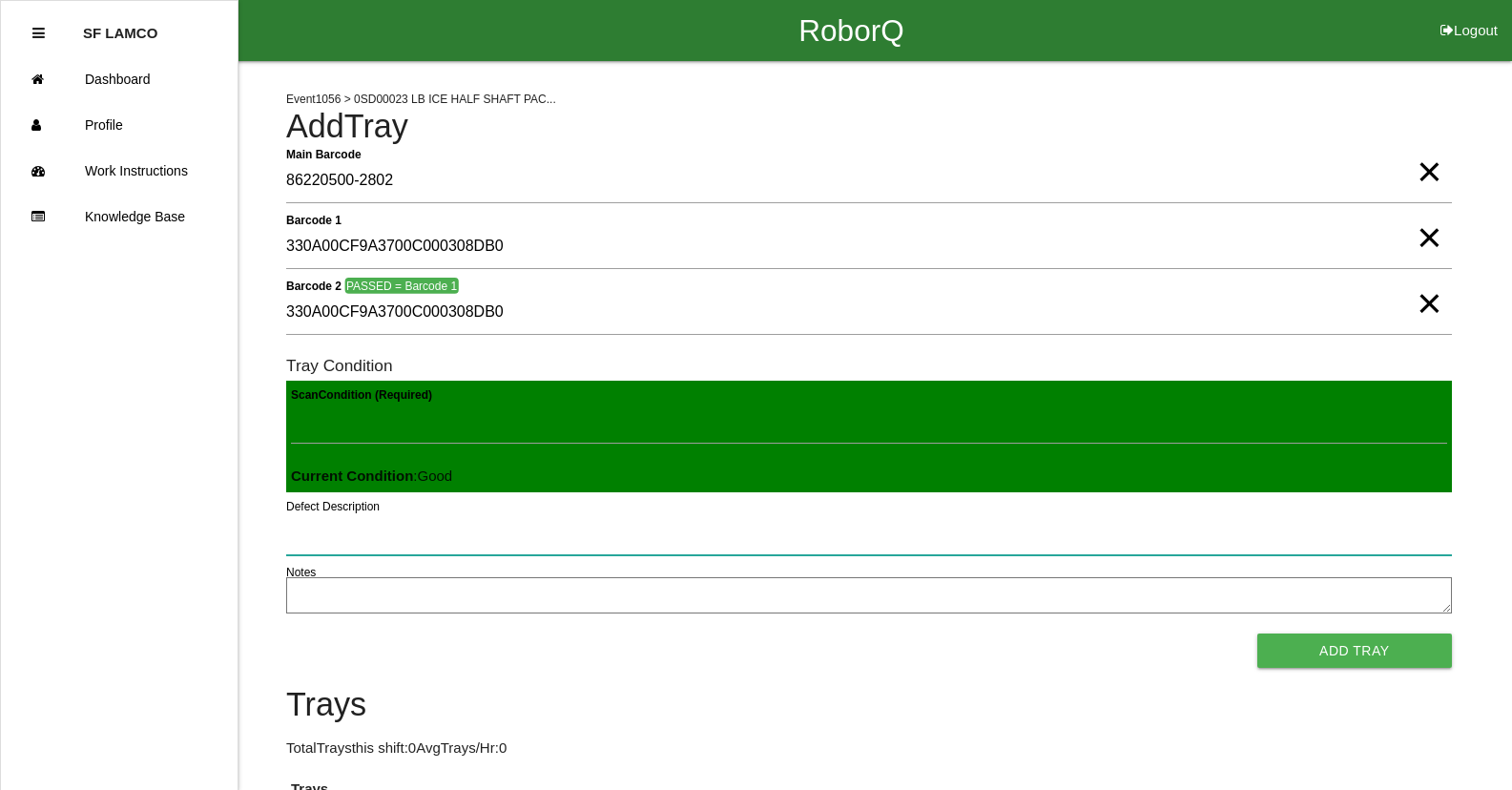 type 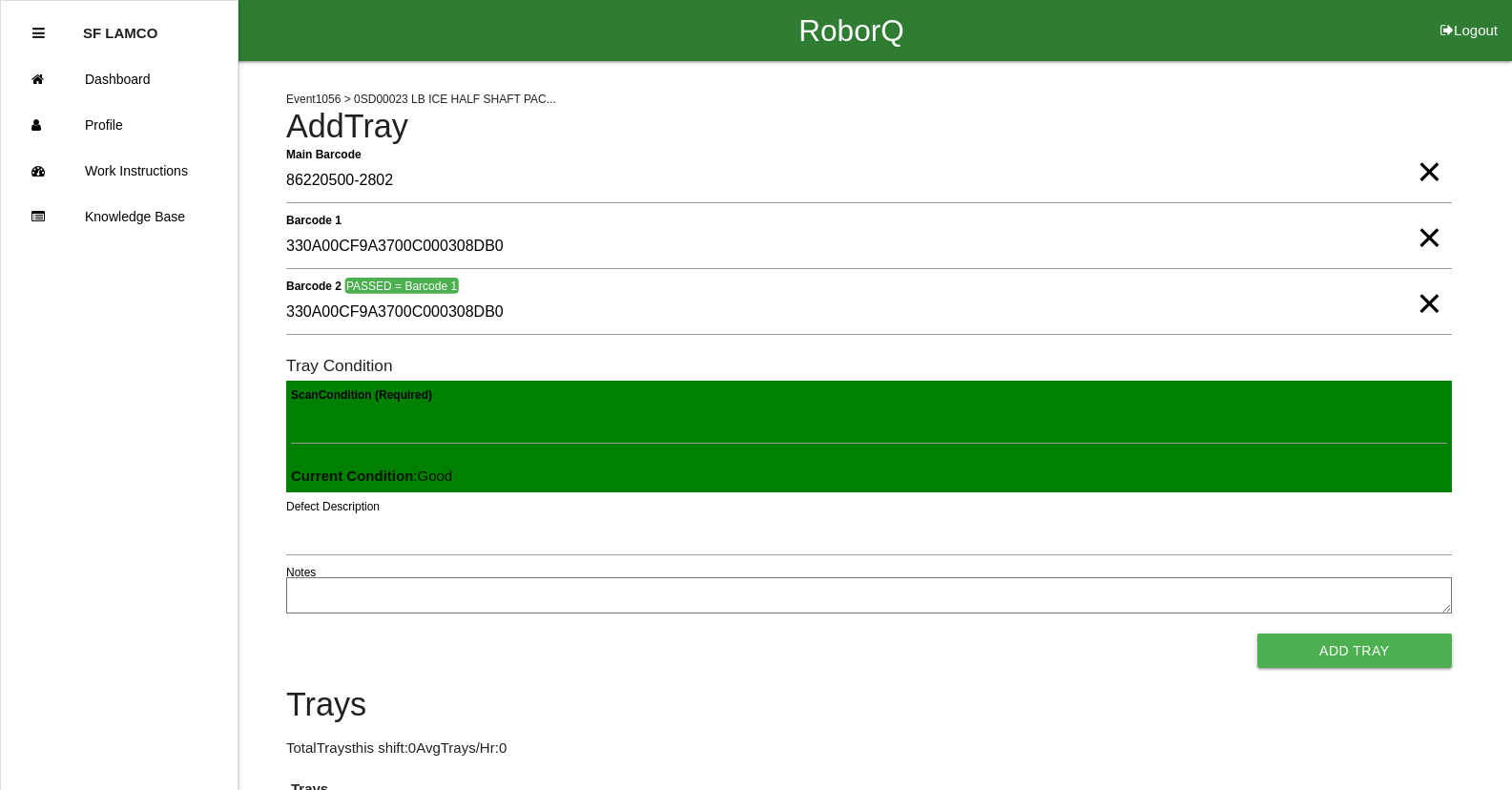 type 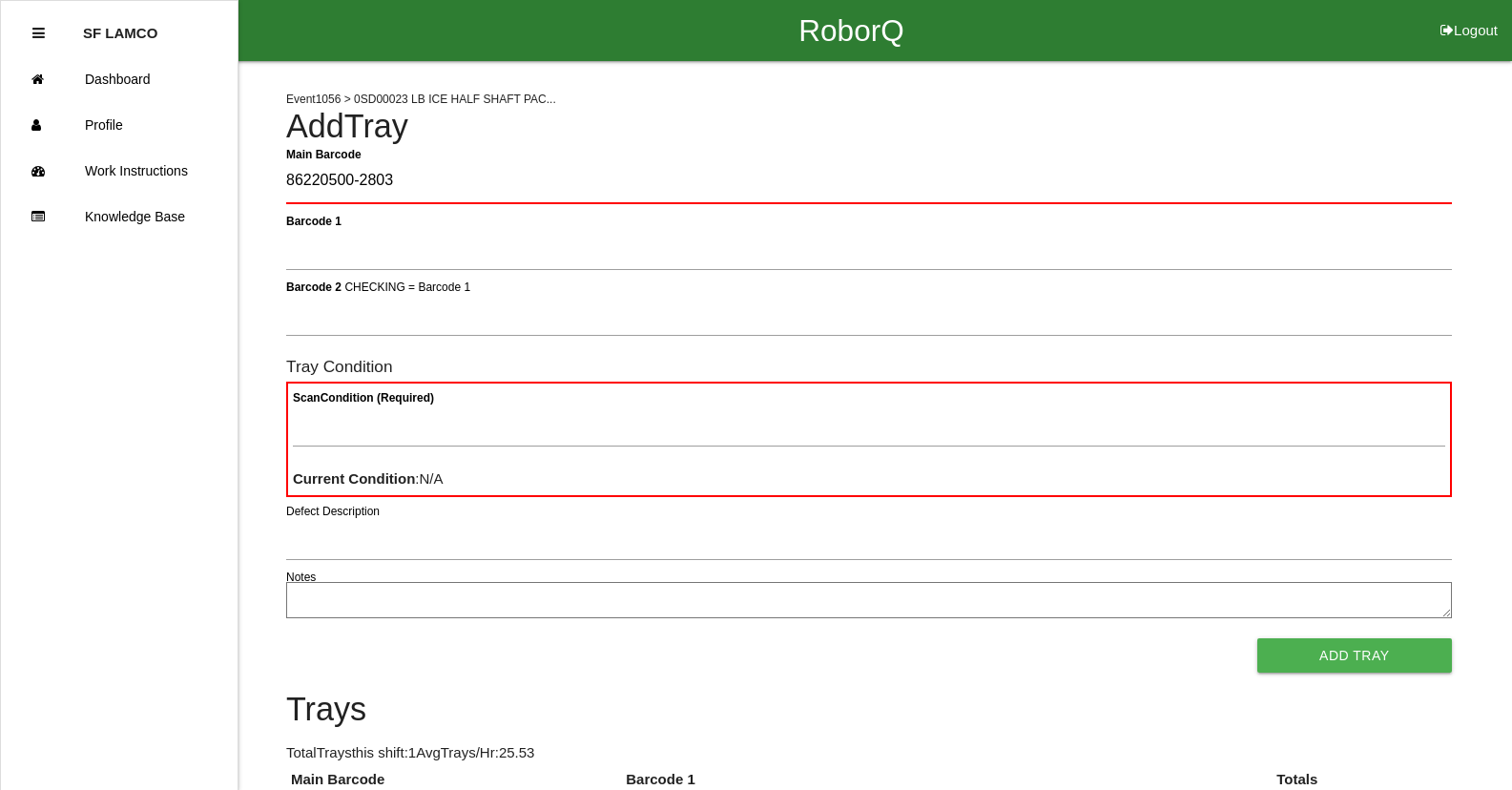 type on "86220500-2803" 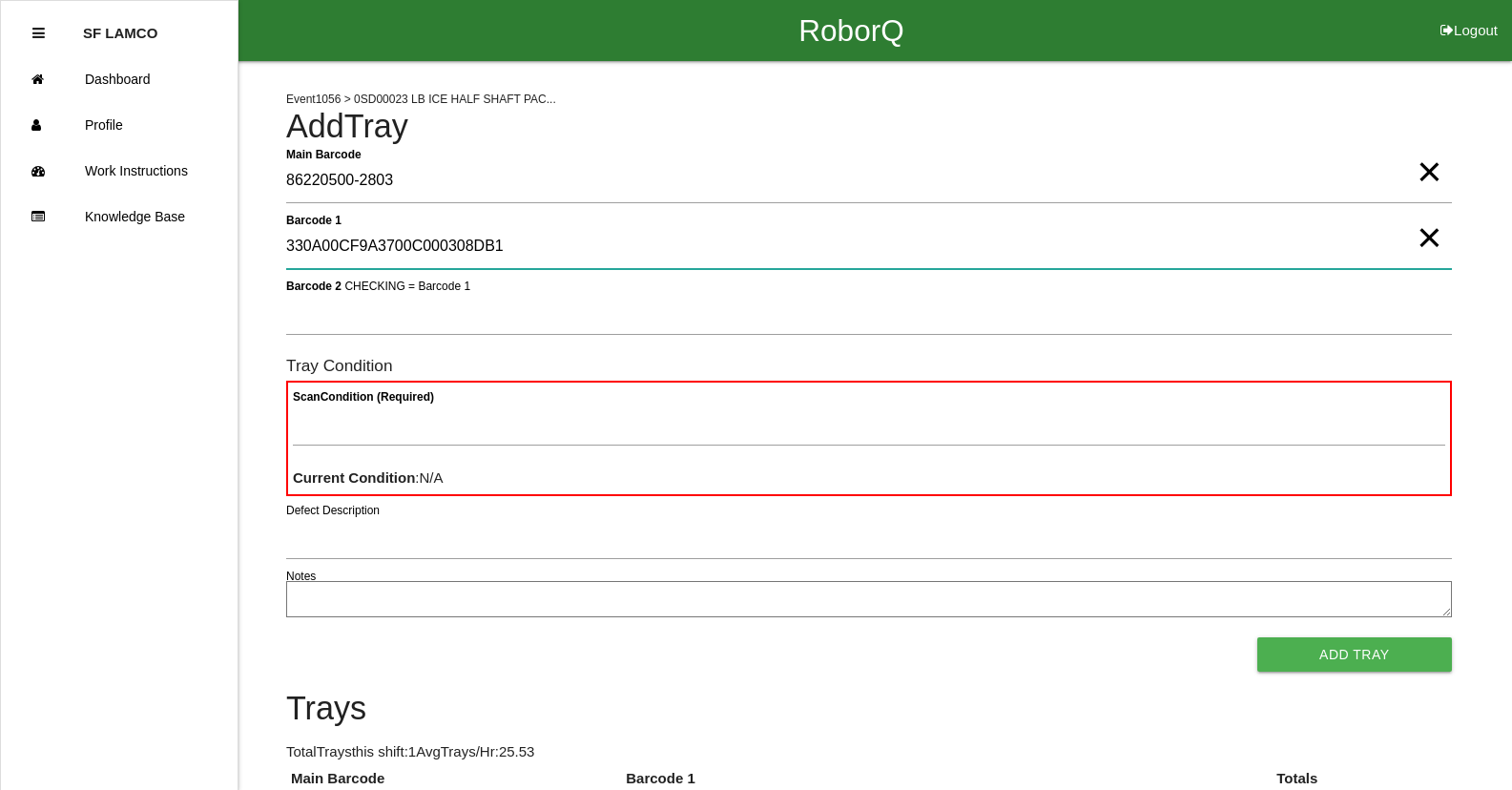 type on "330A00CF9A3700C000308DB1" 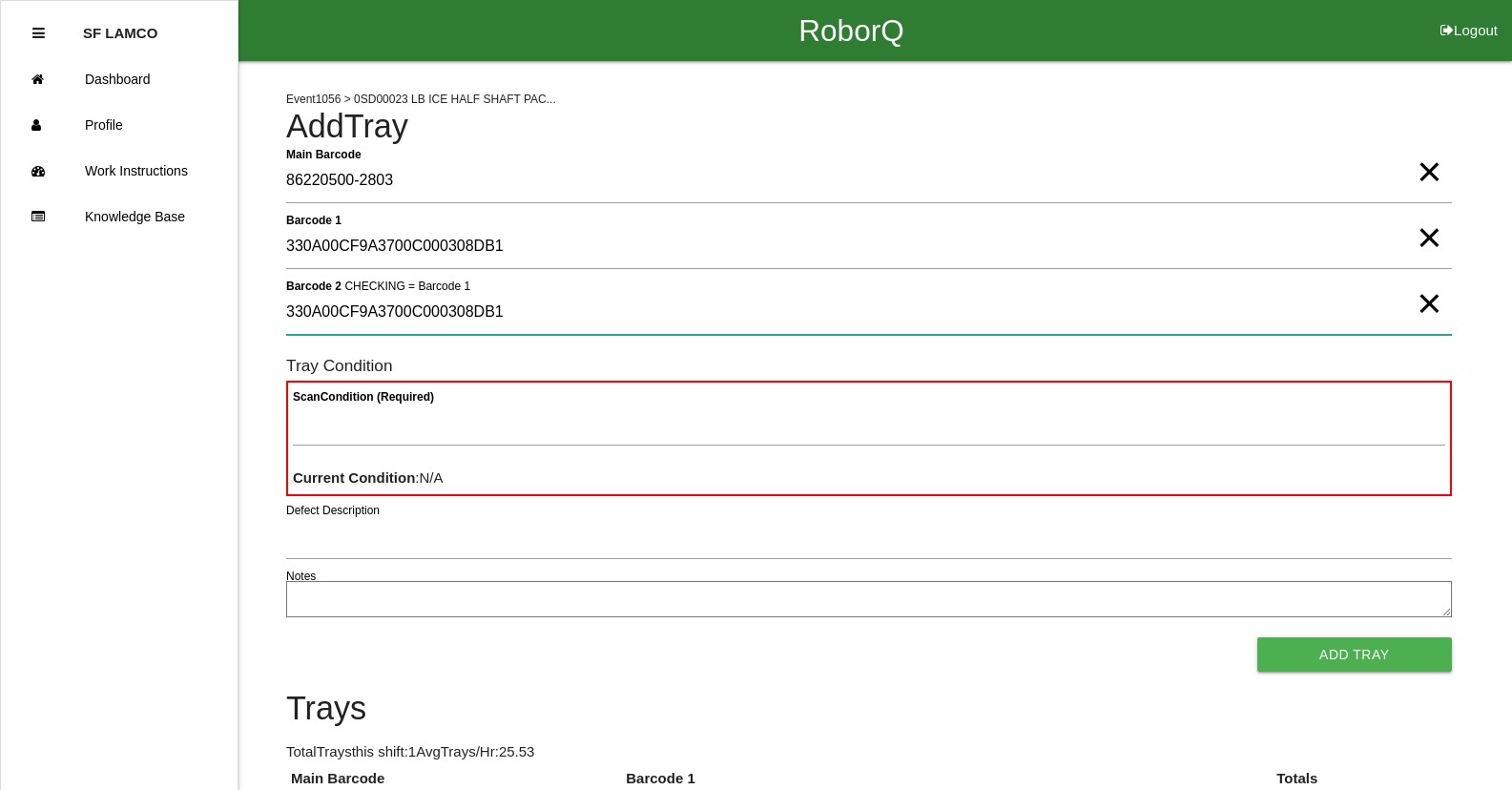 type on "330A00CF9A3700C000308DB1" 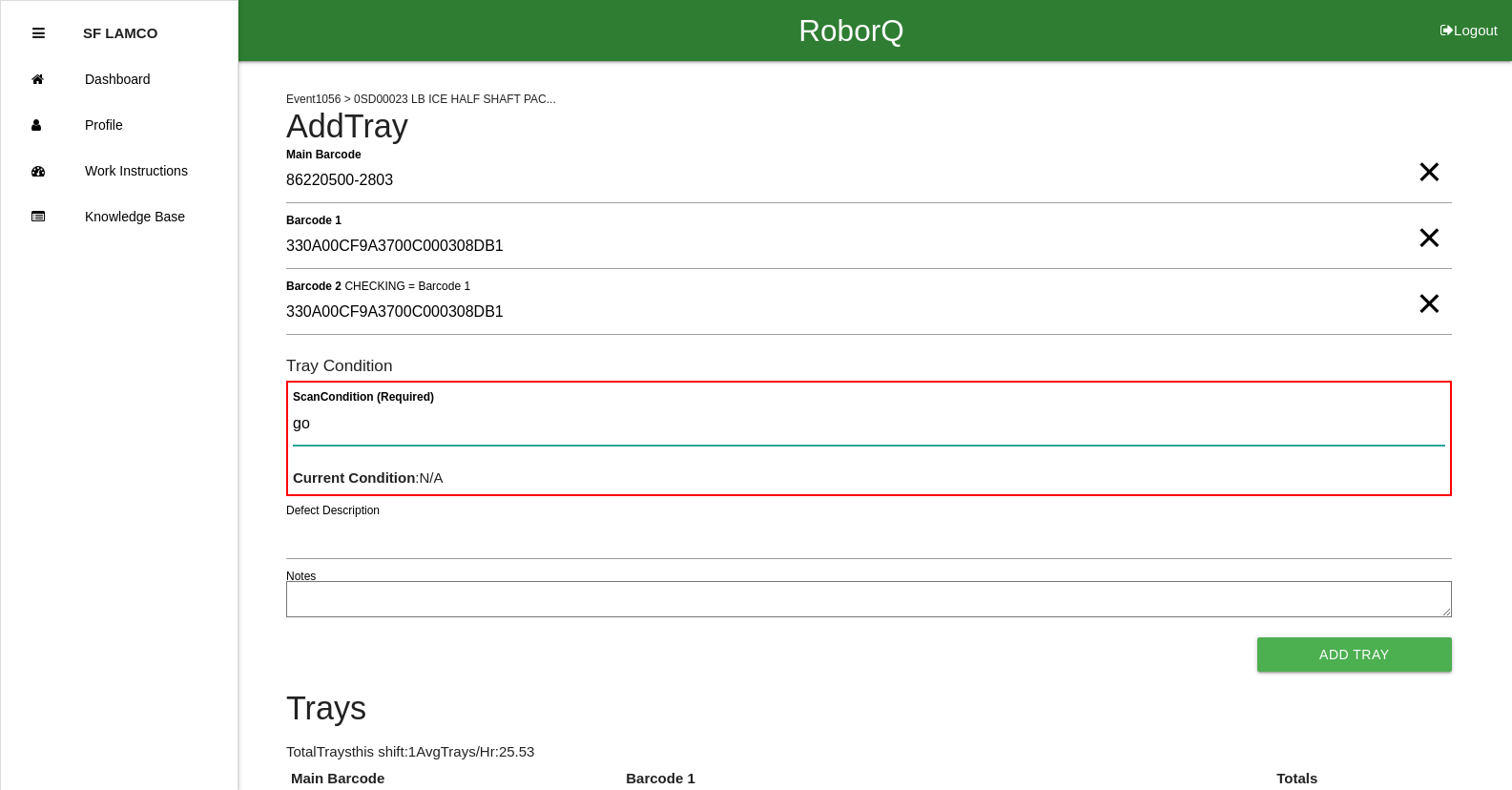 type on "goo" 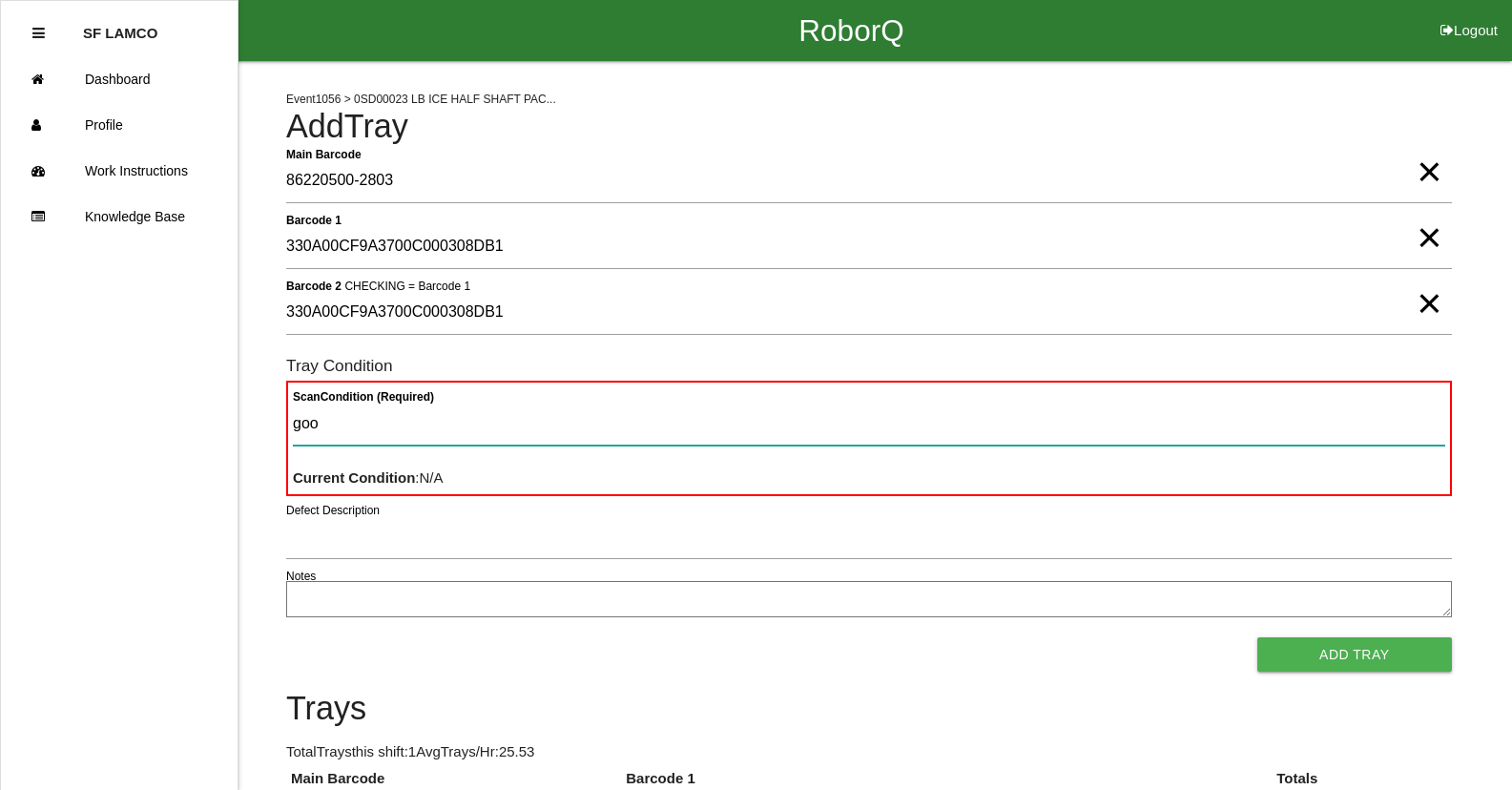 type 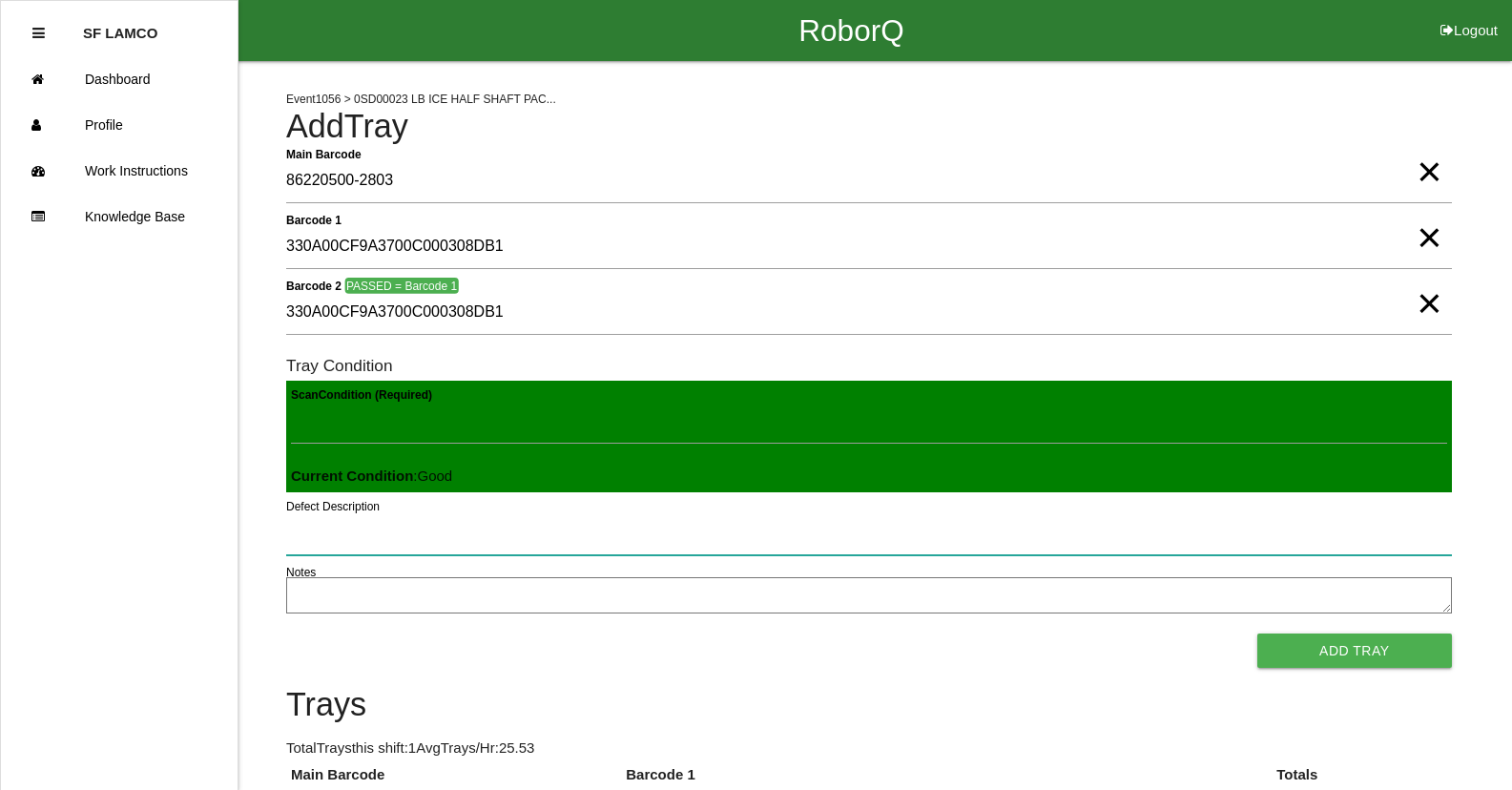 type 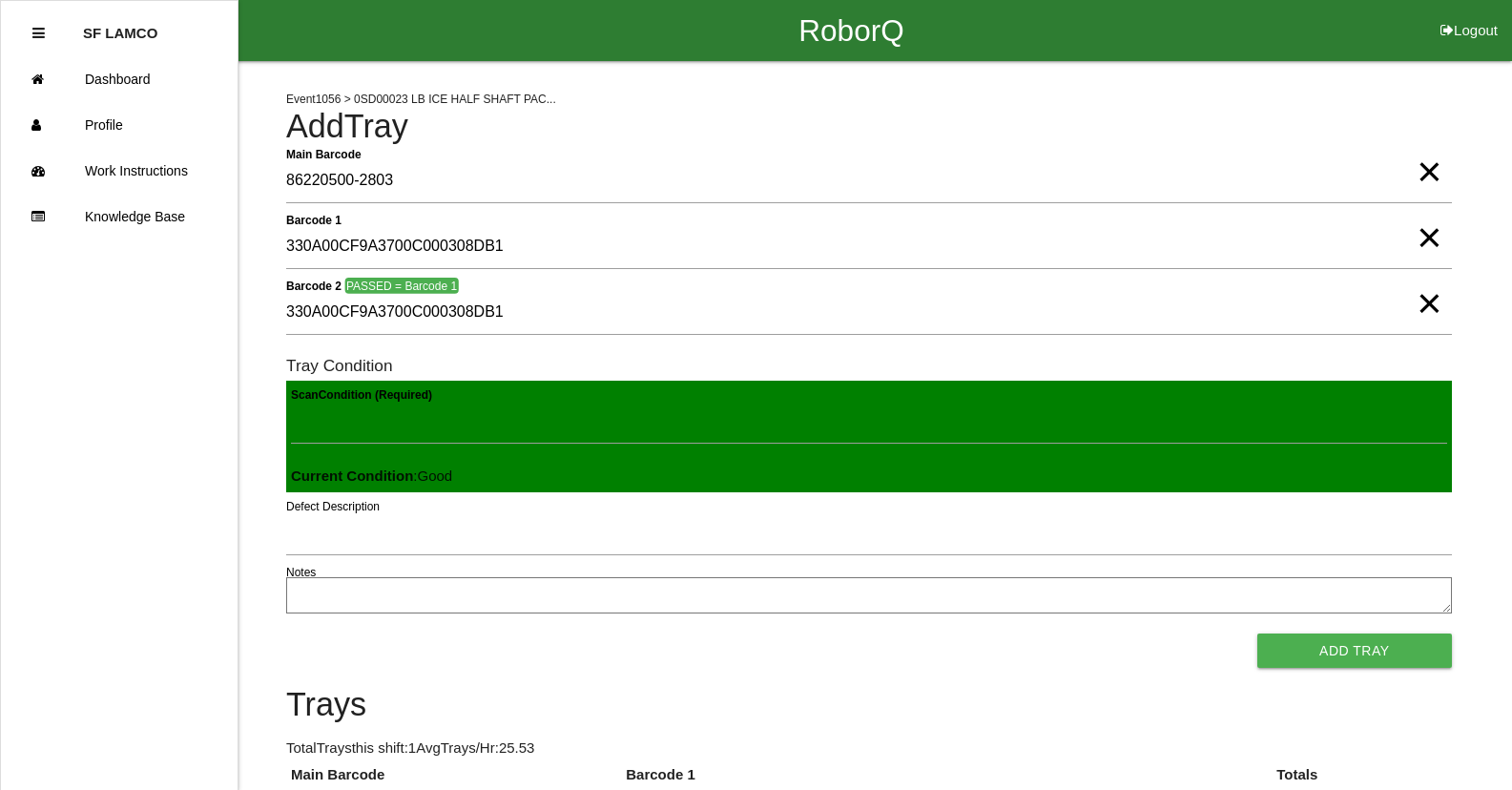 type 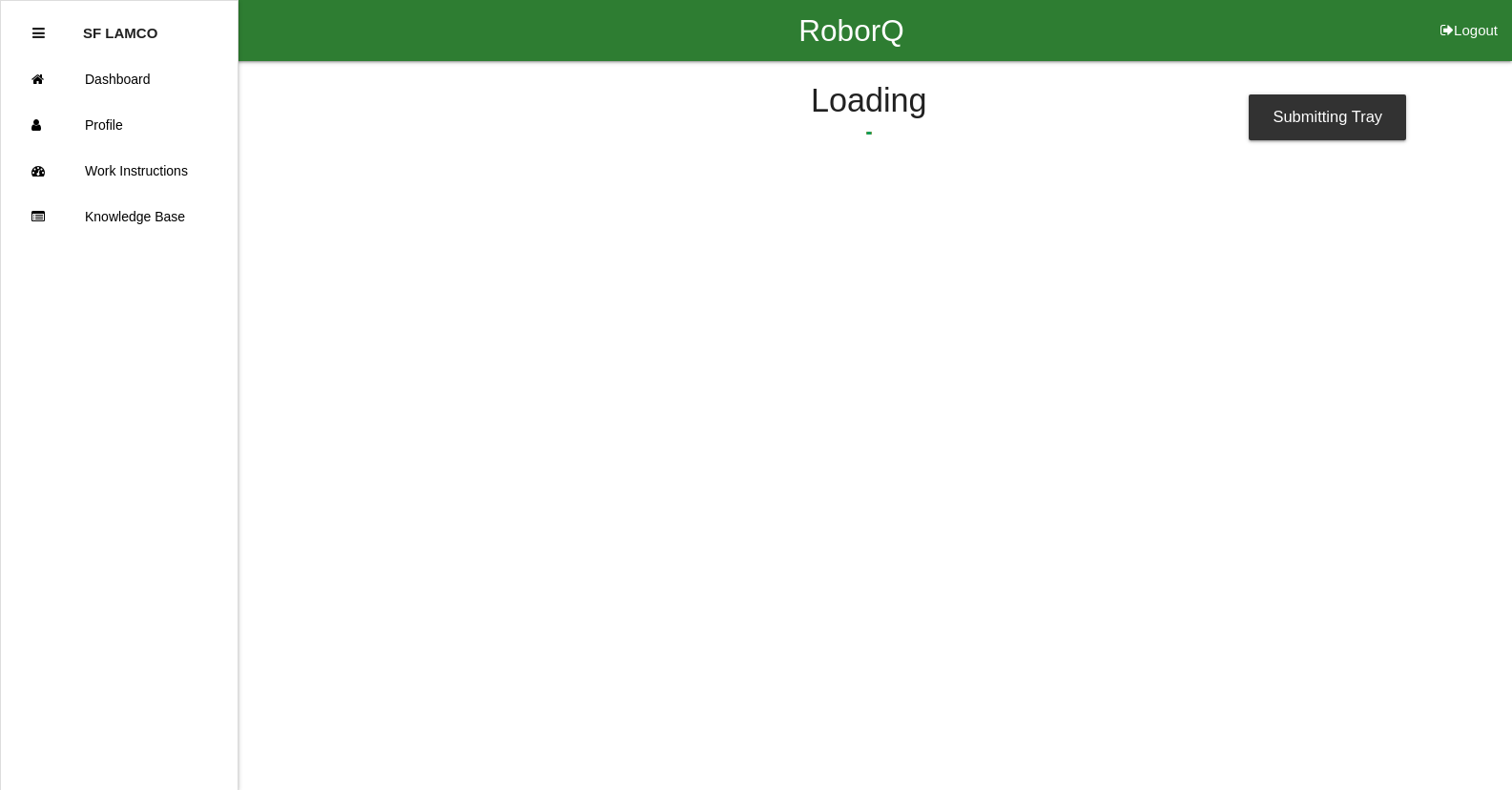 scroll, scrollTop: 0, scrollLeft: 0, axis: both 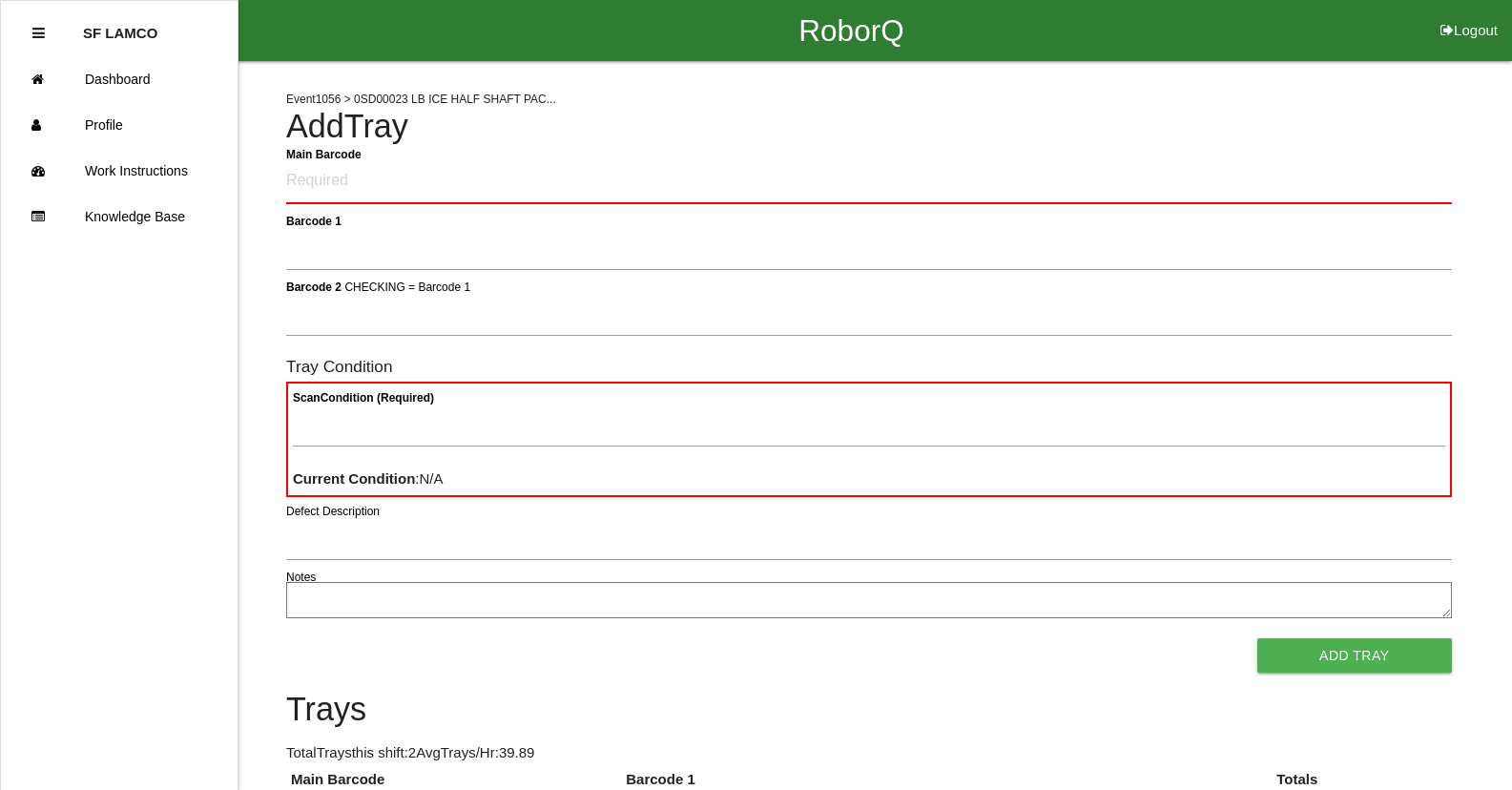 click on "Logout" at bounding box center [1469, 7] 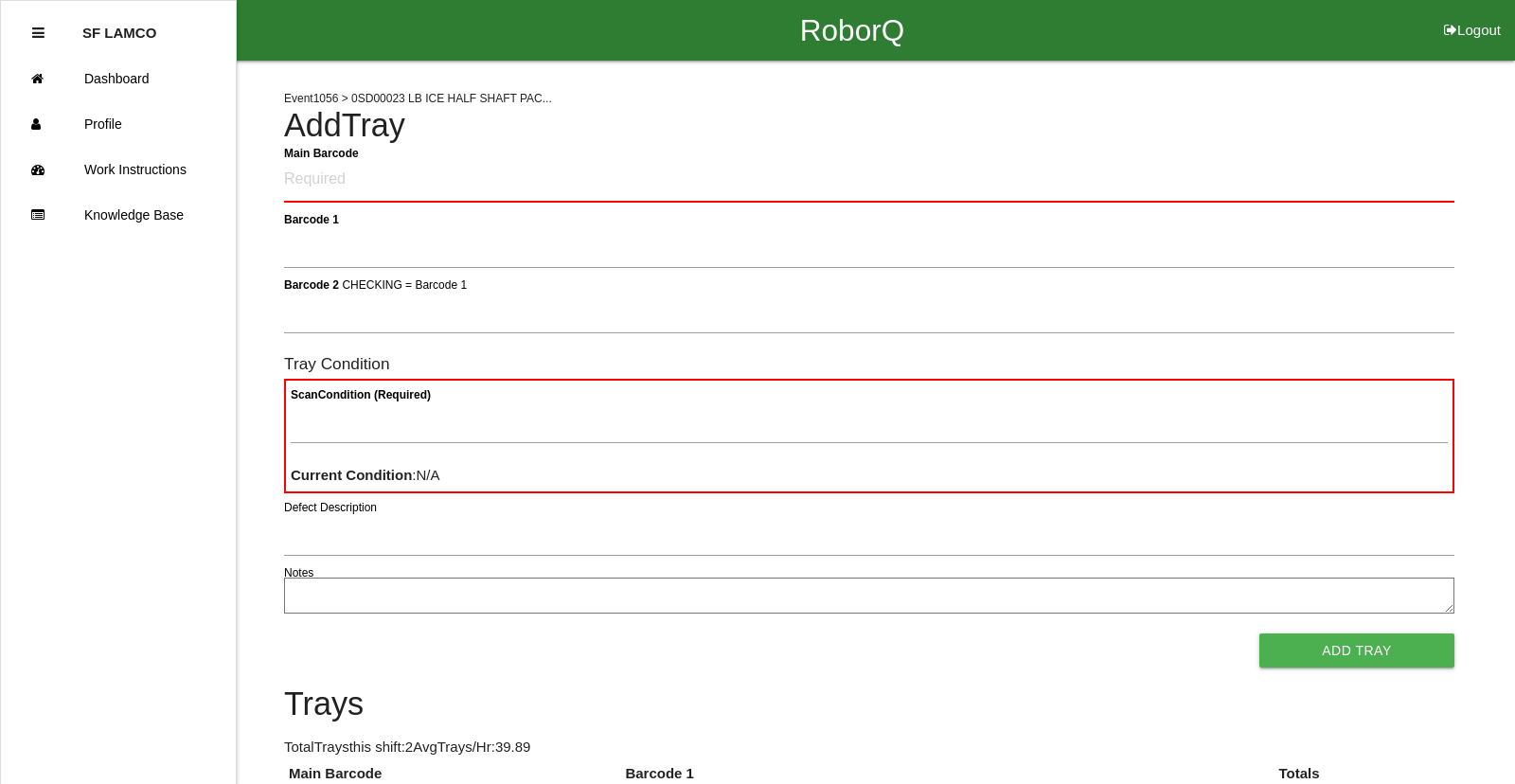 select on "Worker" 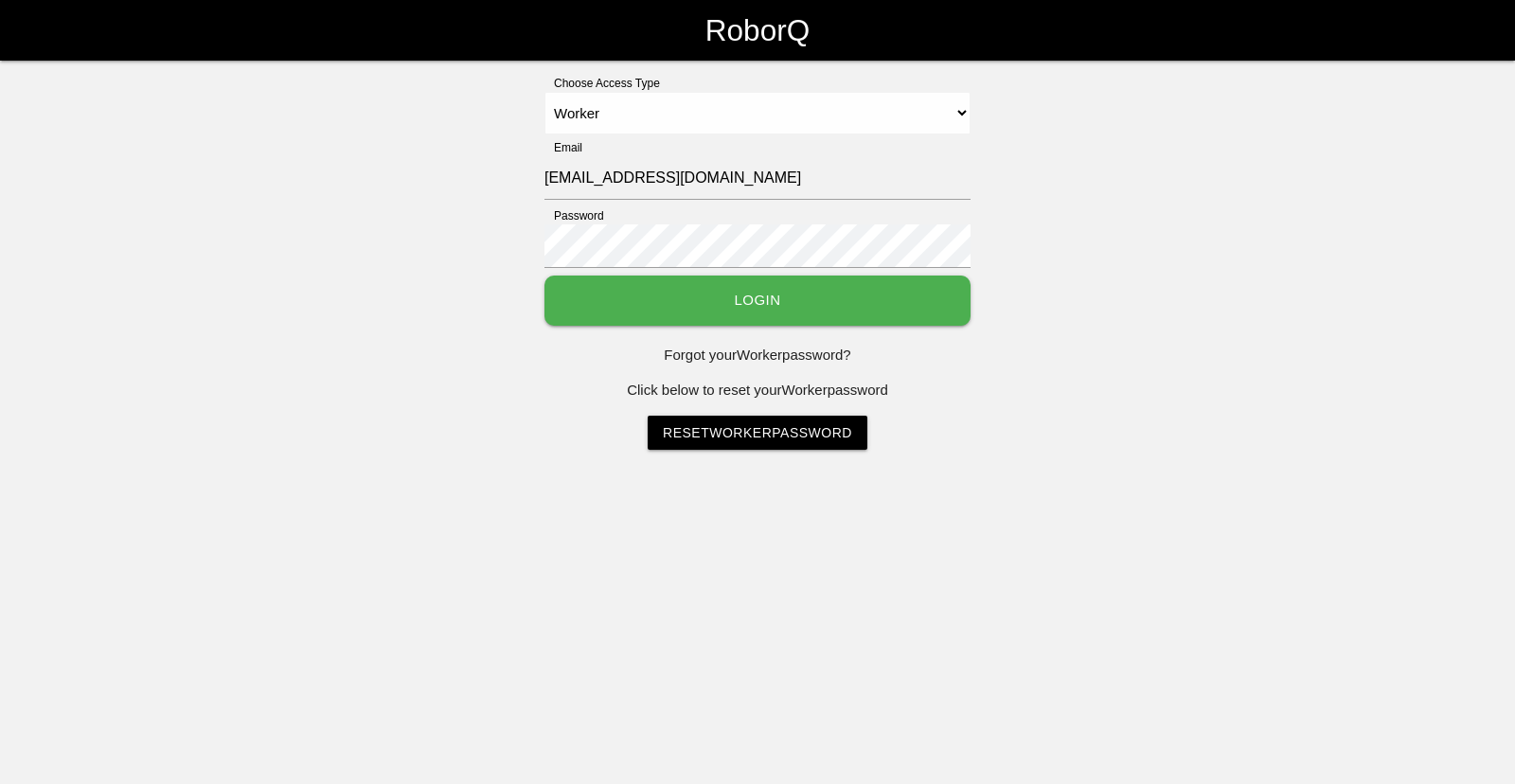 click on "Select Access Type Admin Customer Supervisor Worker" at bounding box center [758, 113] 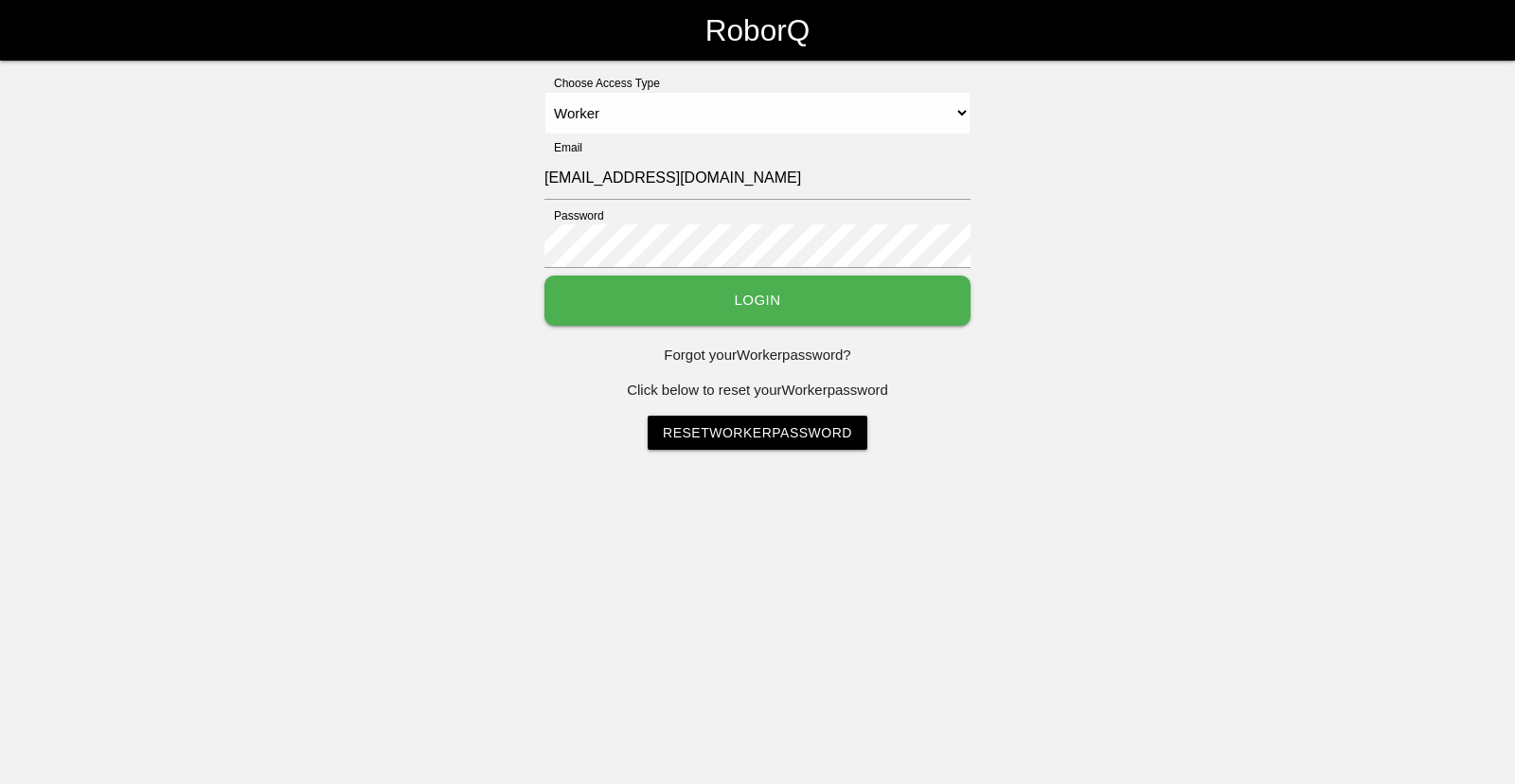 click on "Login" at bounding box center [758, 300] 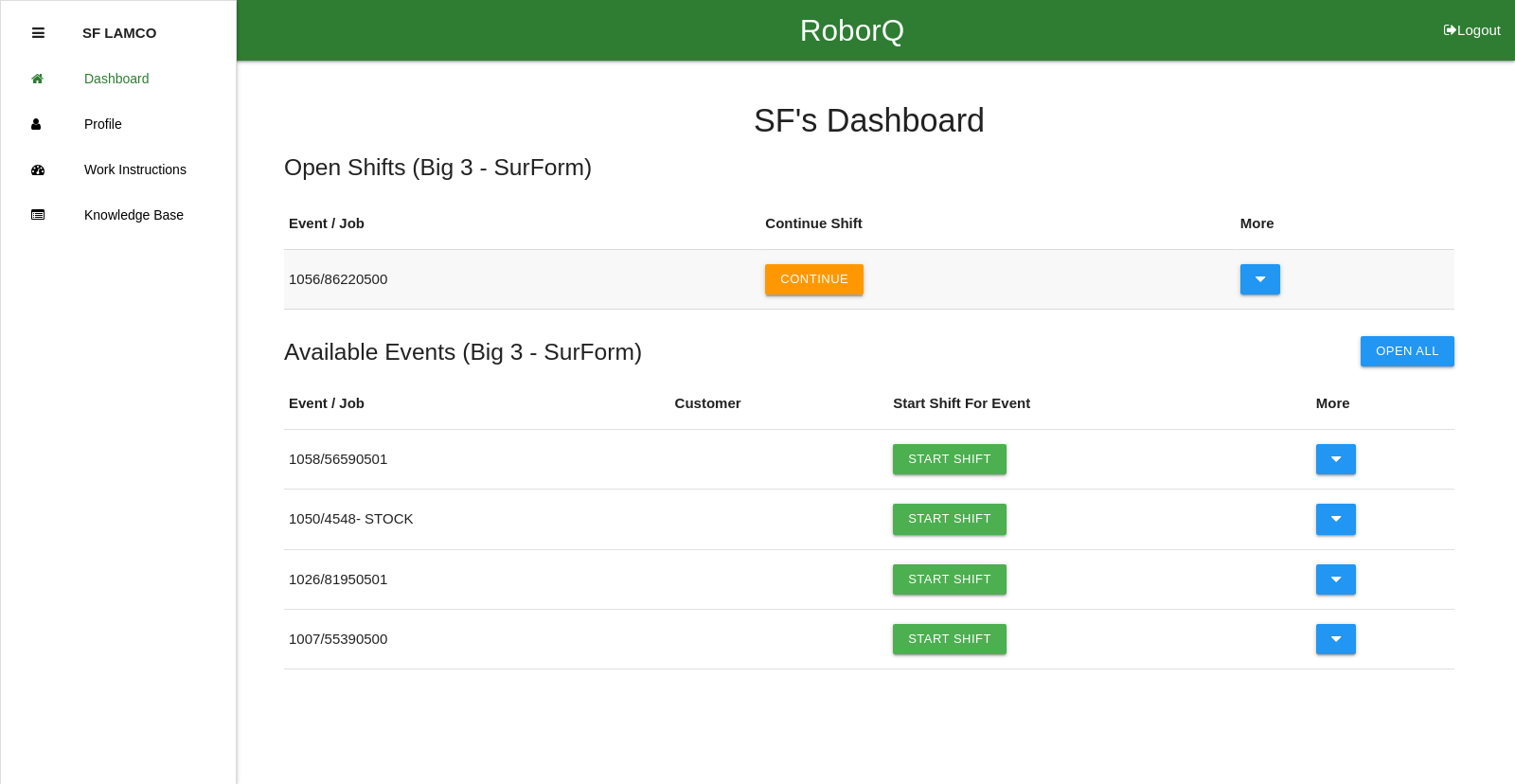 click on "Continue" at bounding box center (814, 279) 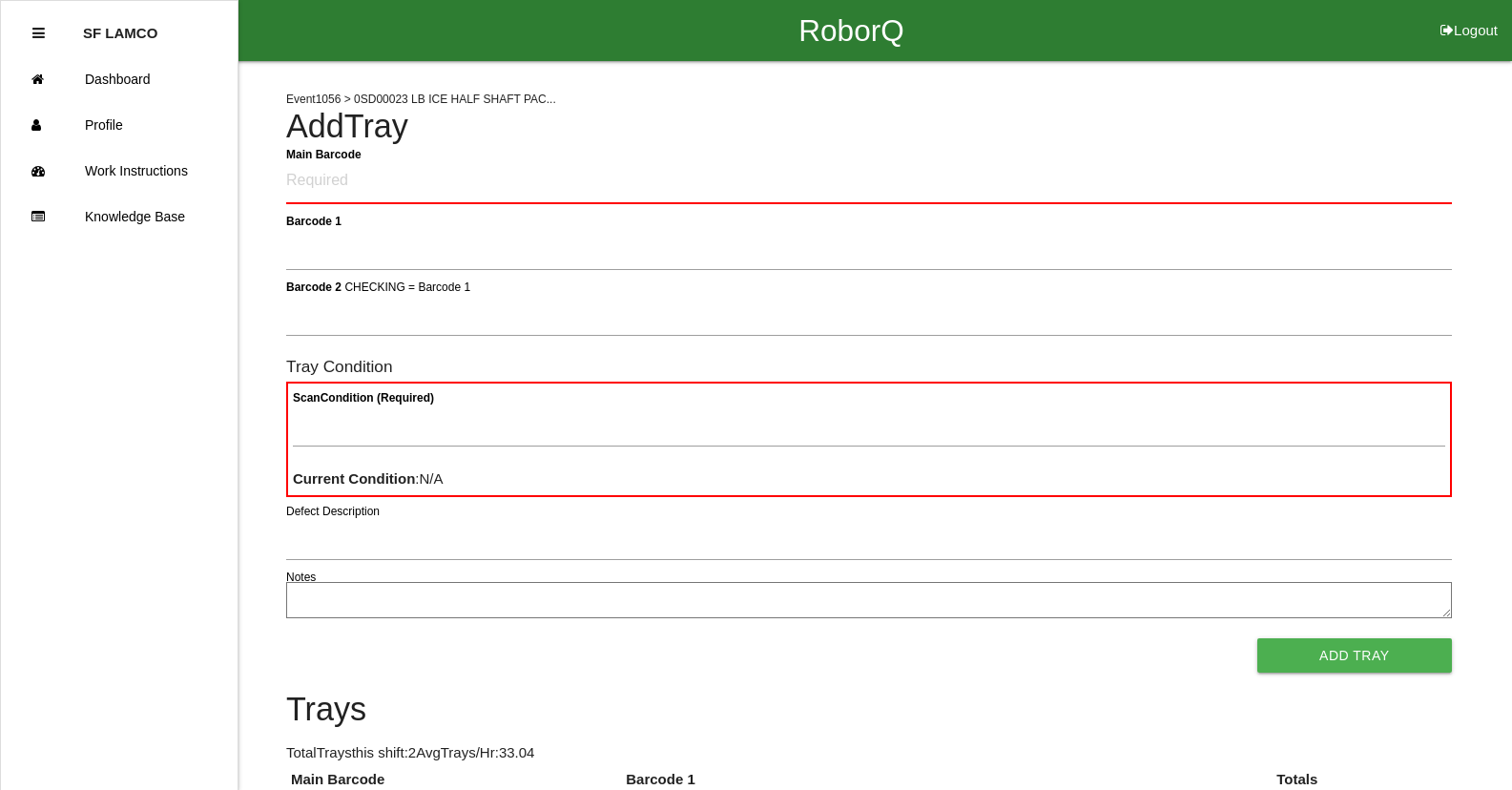 click on "Main Barcode" at bounding box center [869, 181] 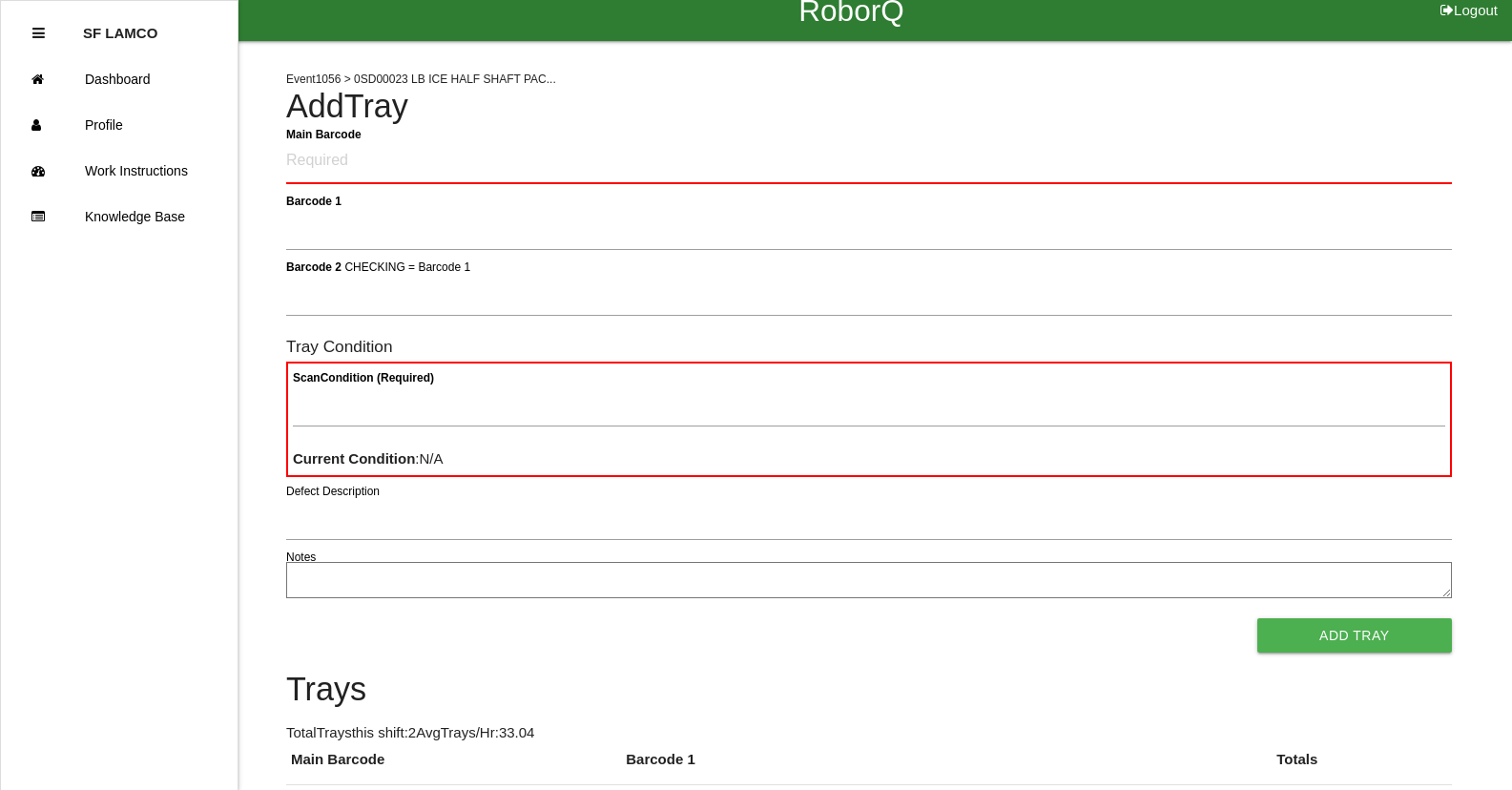 scroll, scrollTop: 0, scrollLeft: 0, axis: both 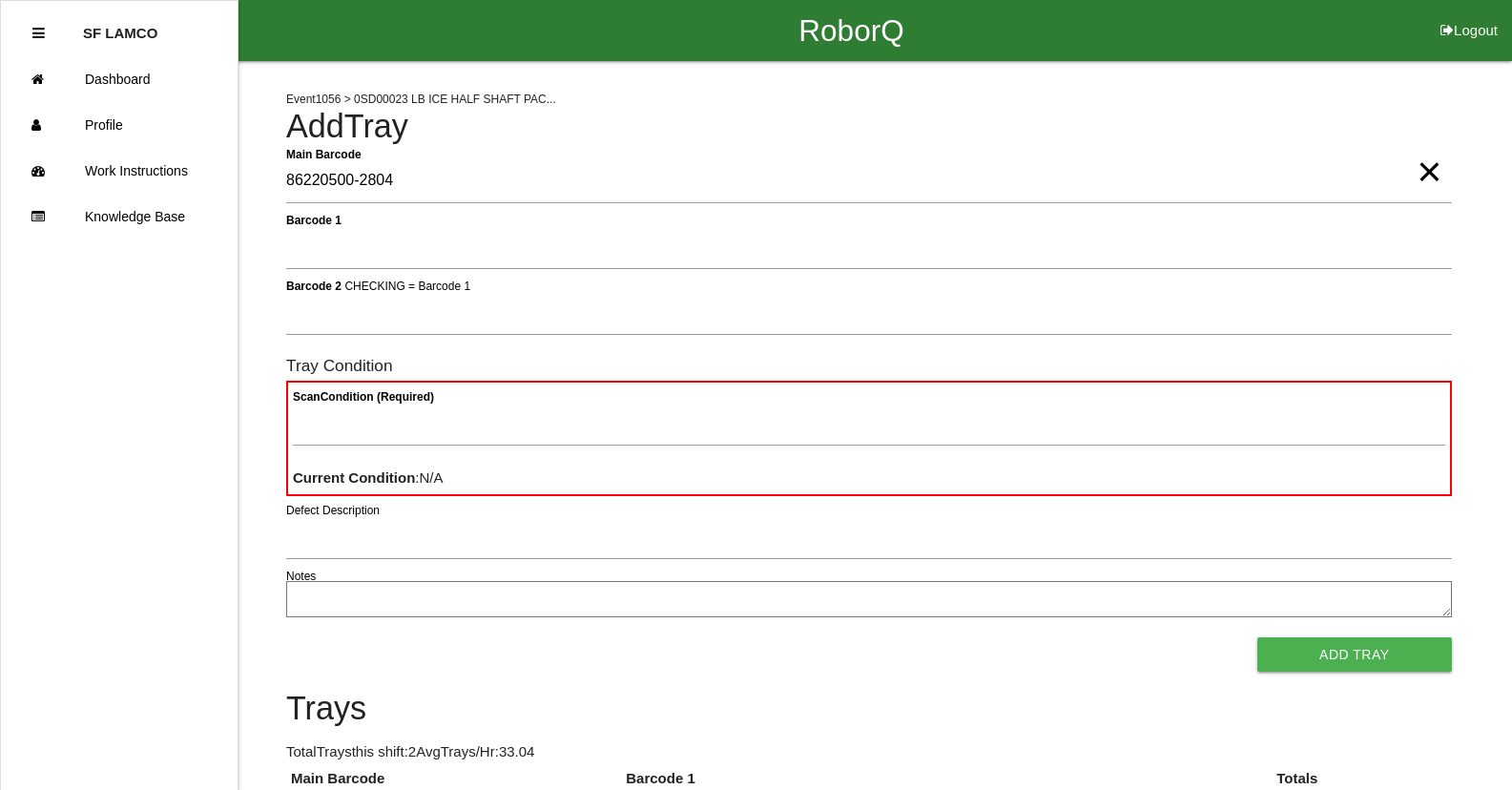 type on "86220500-2804" 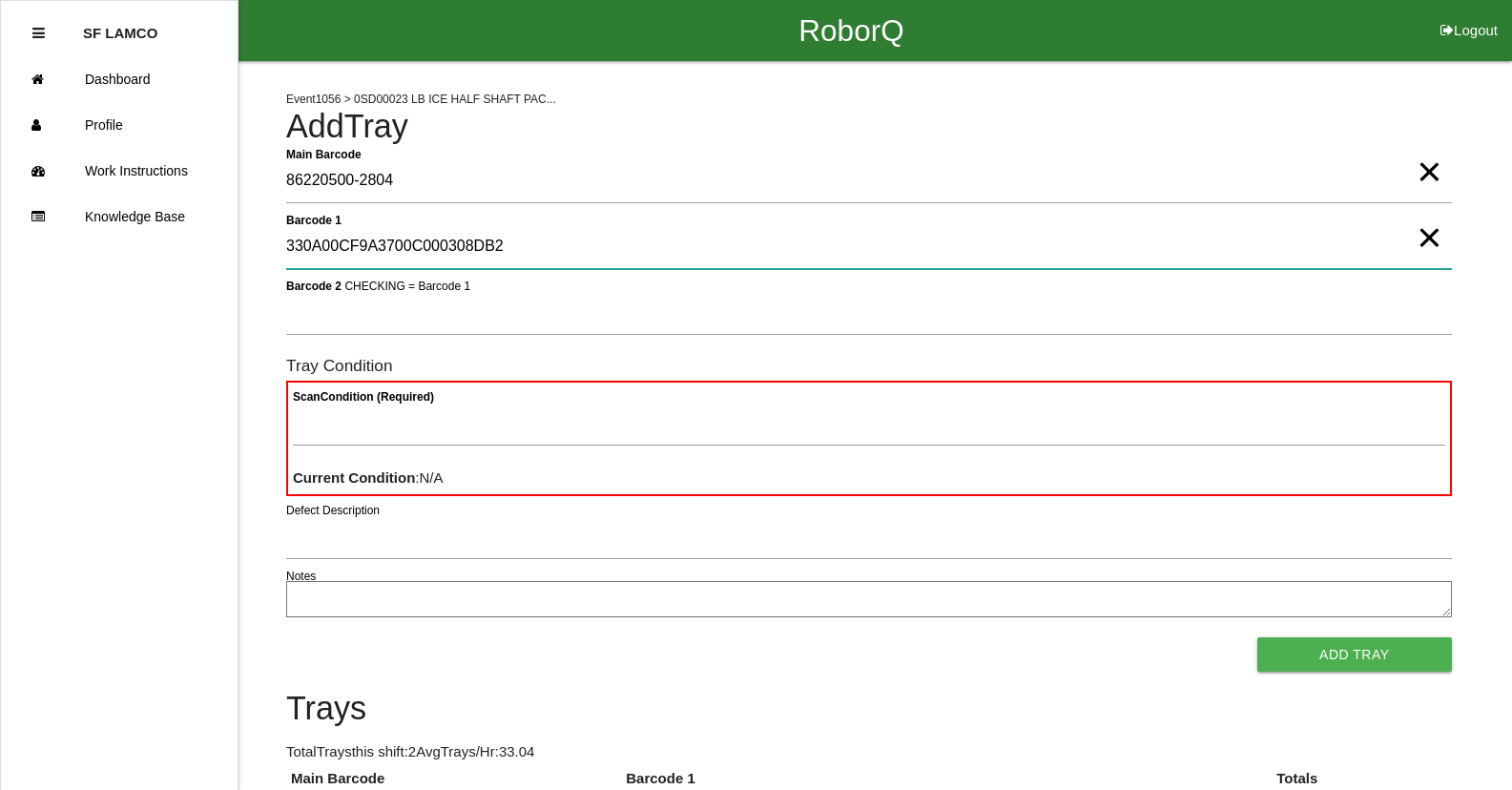 type on "330A00CF9A3700C000308DB2" 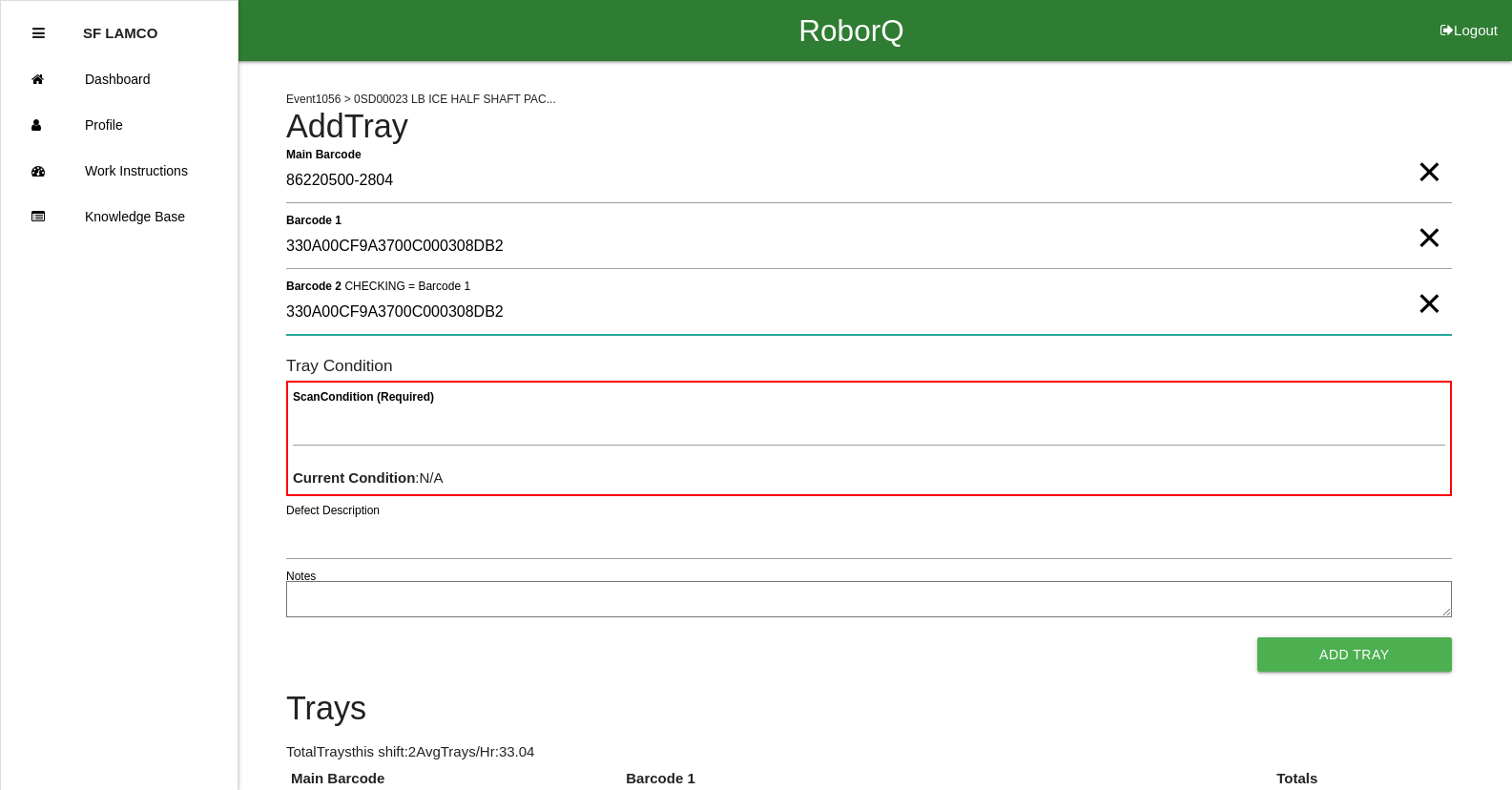 type on "330A00CF9A3700C000308DB2" 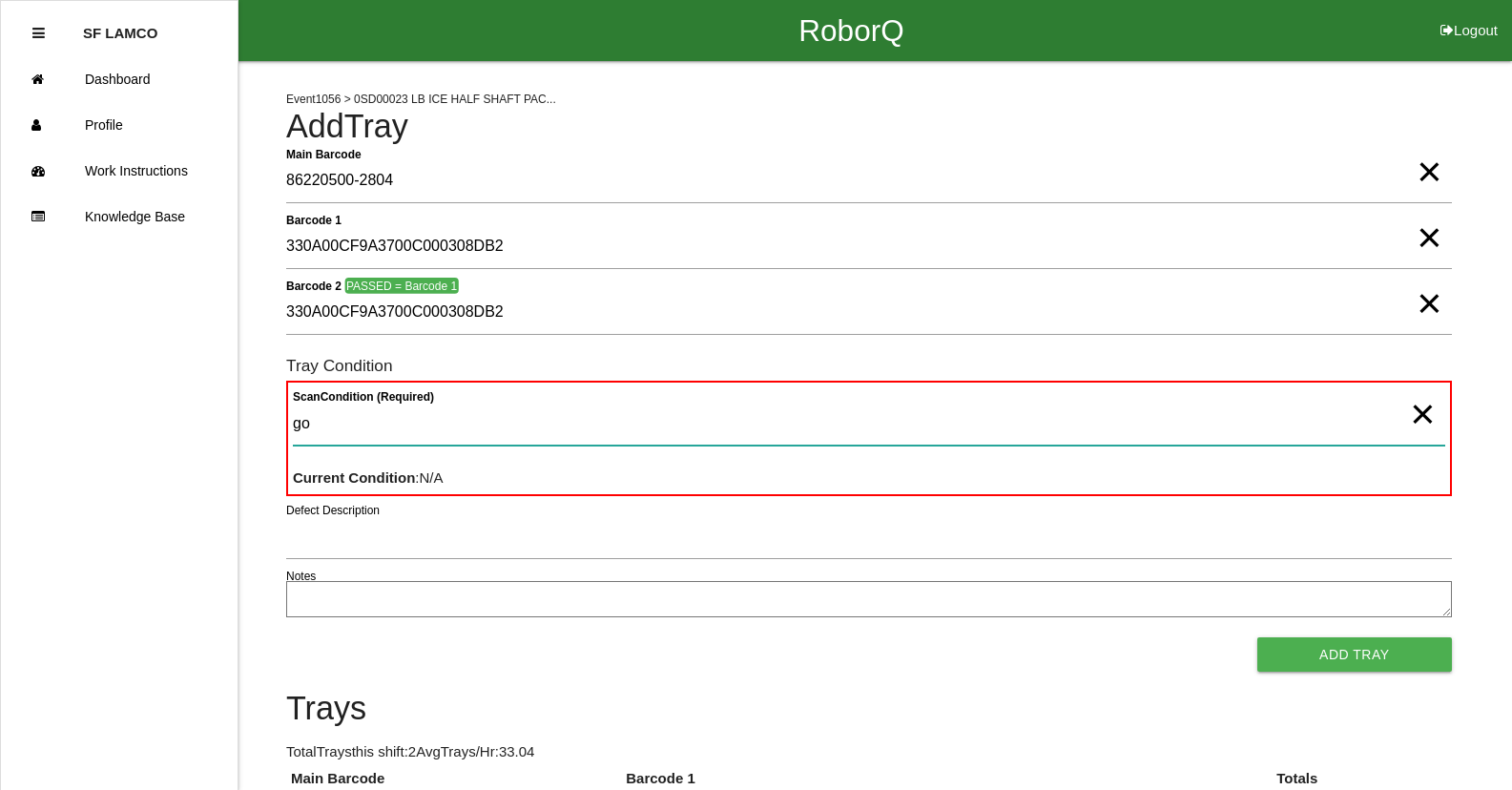 type on "goo" 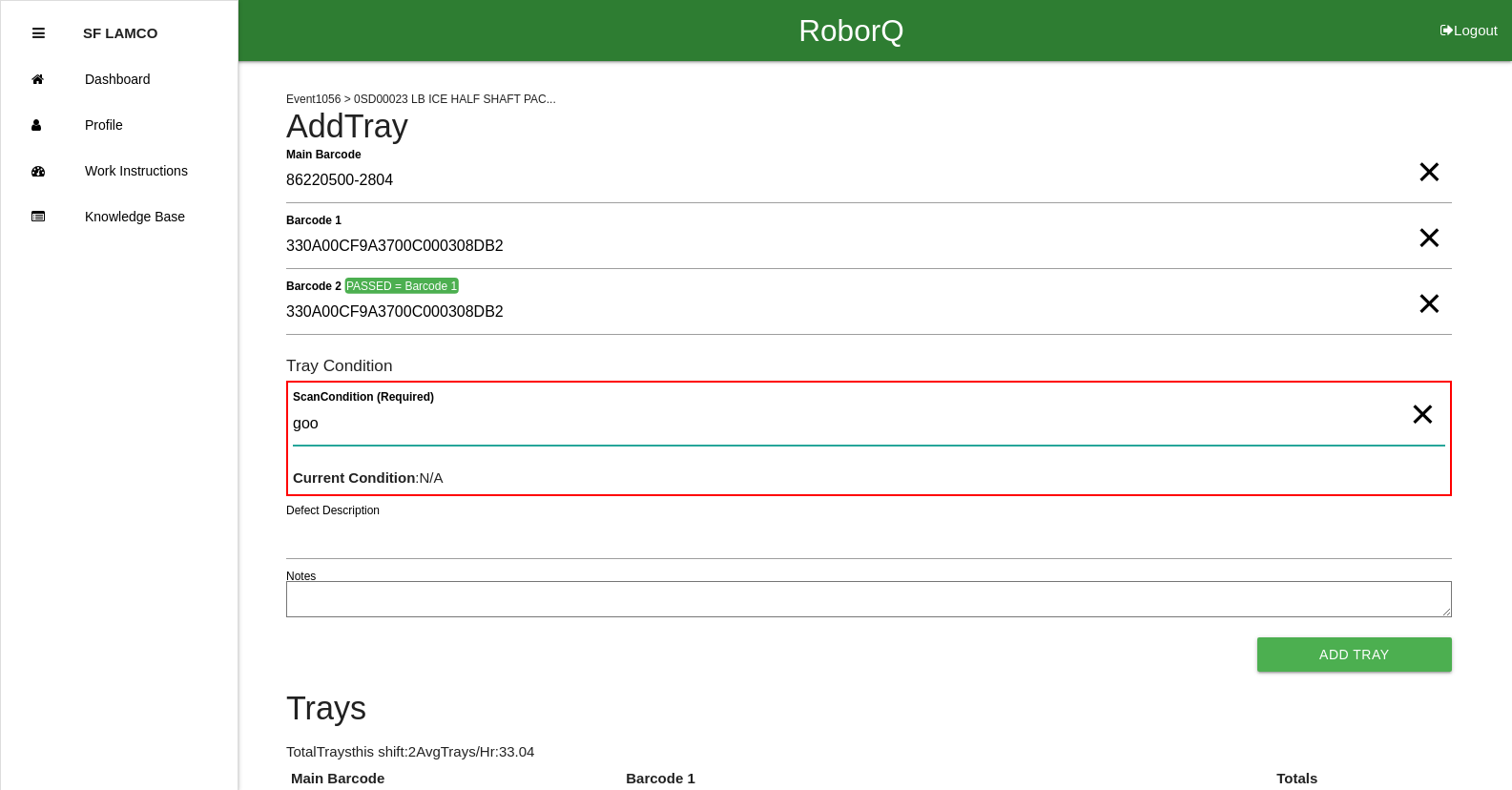type 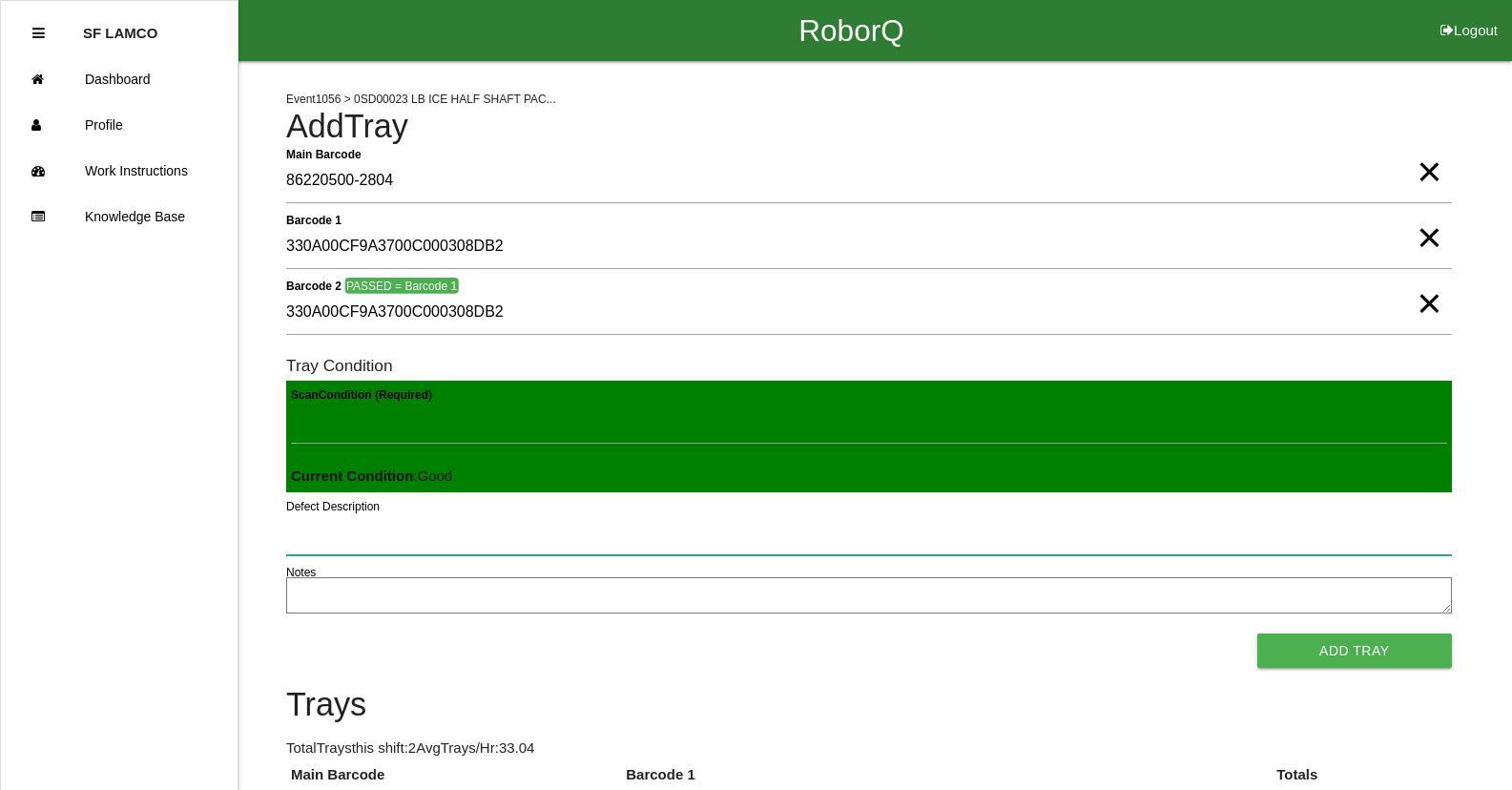 type 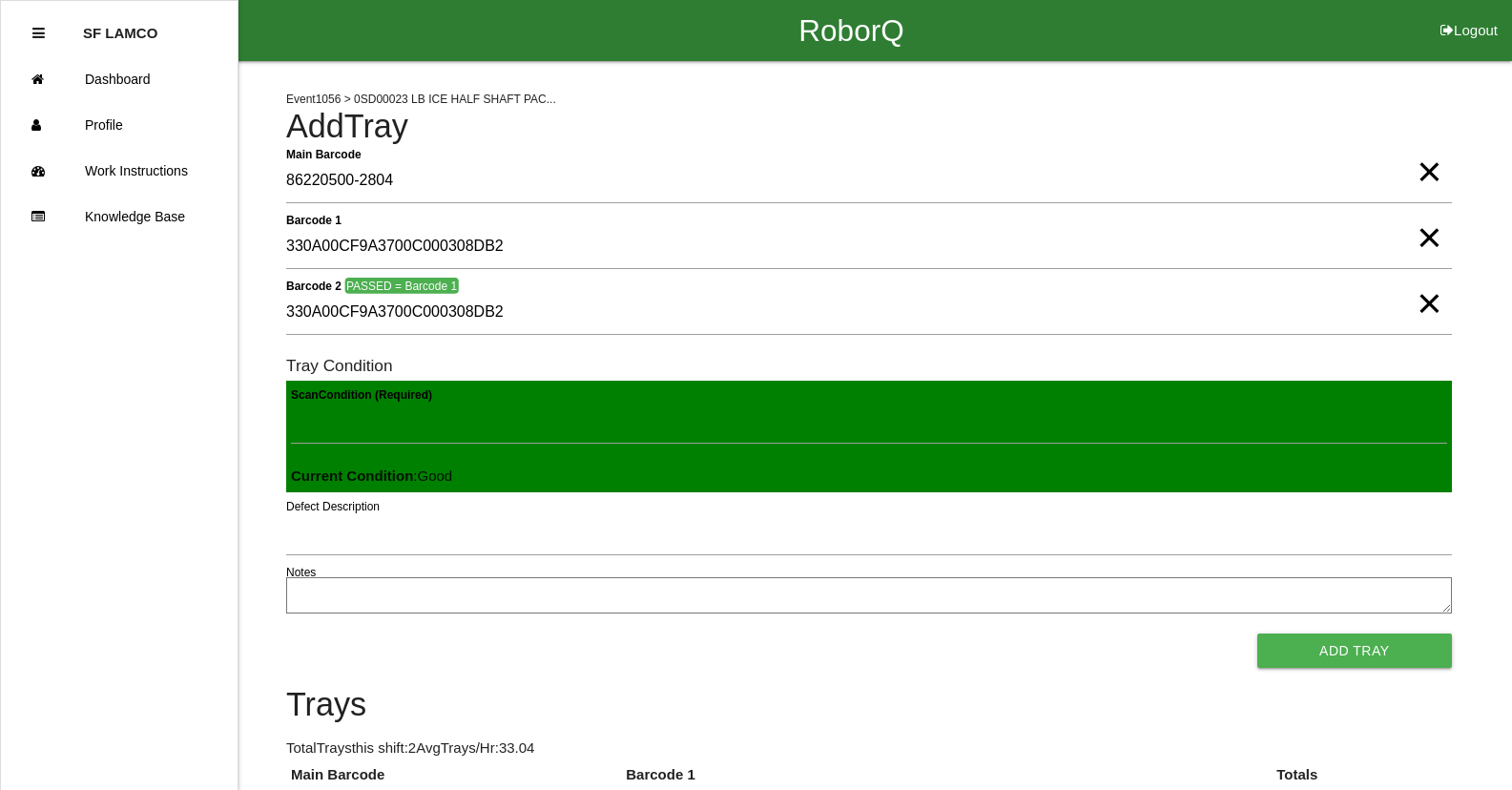 type 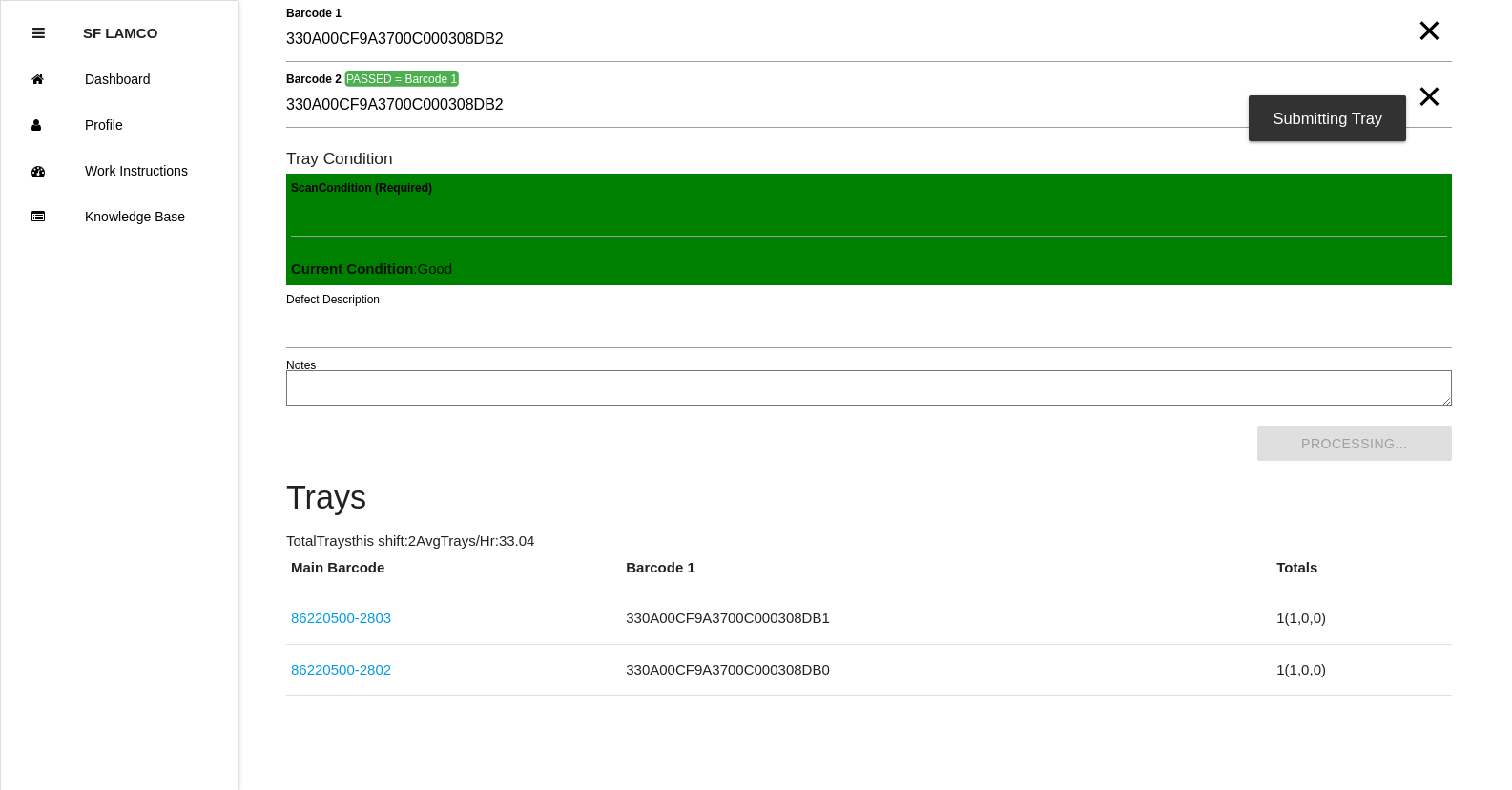 scroll, scrollTop: 0, scrollLeft: 0, axis: both 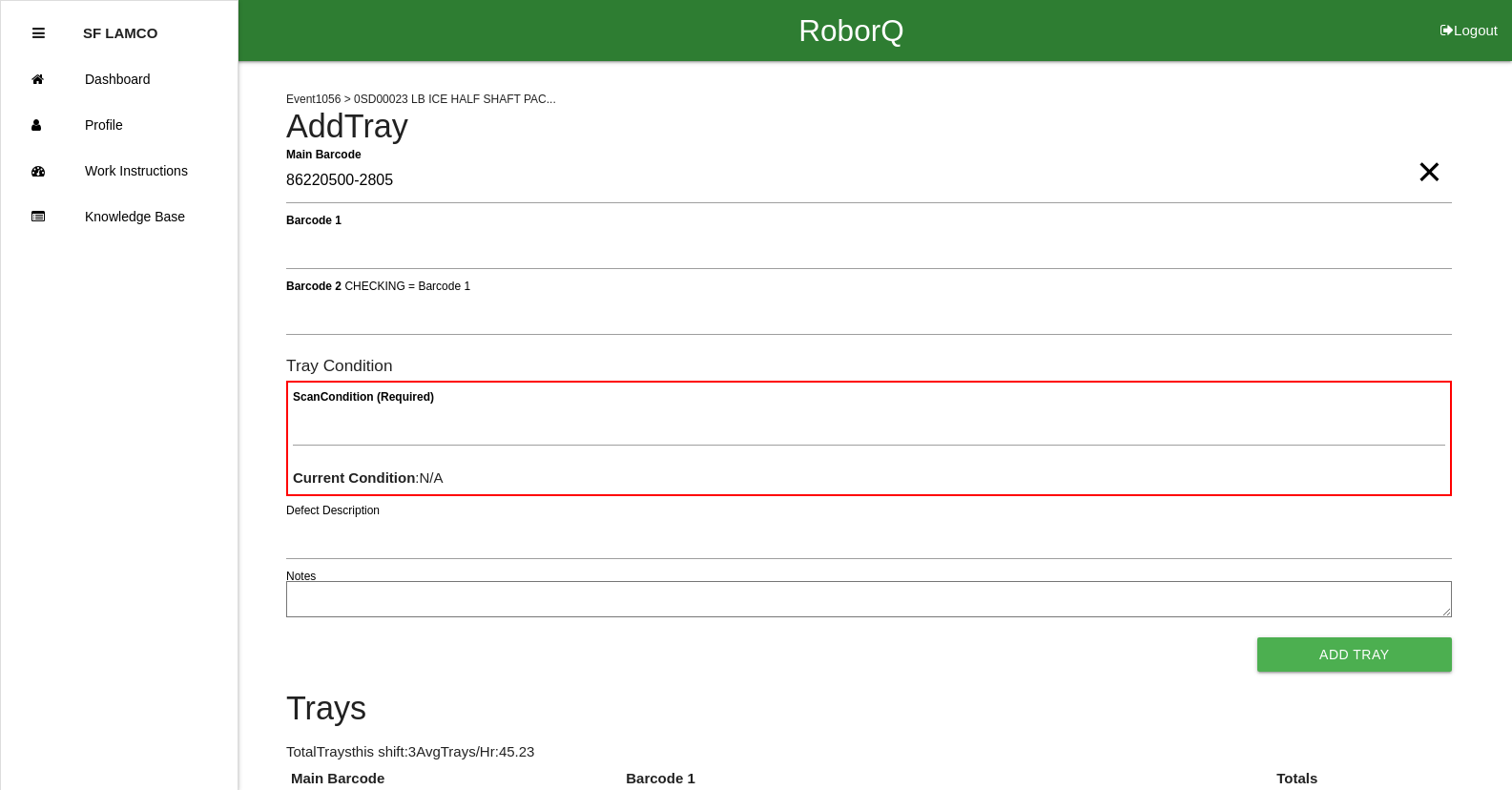 type on "86220500-2805" 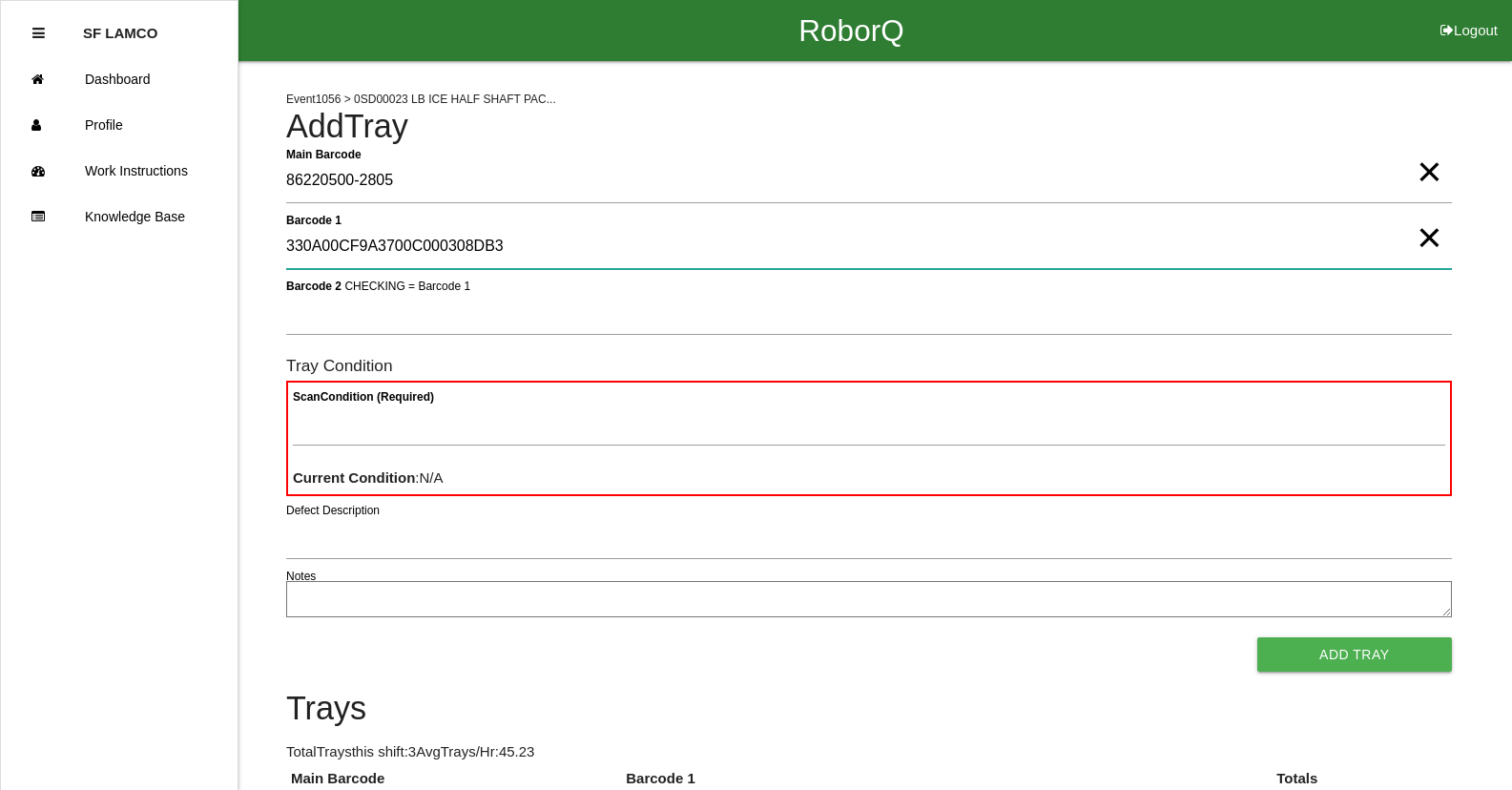 type on "330A00CF9A3700C000308DB3" 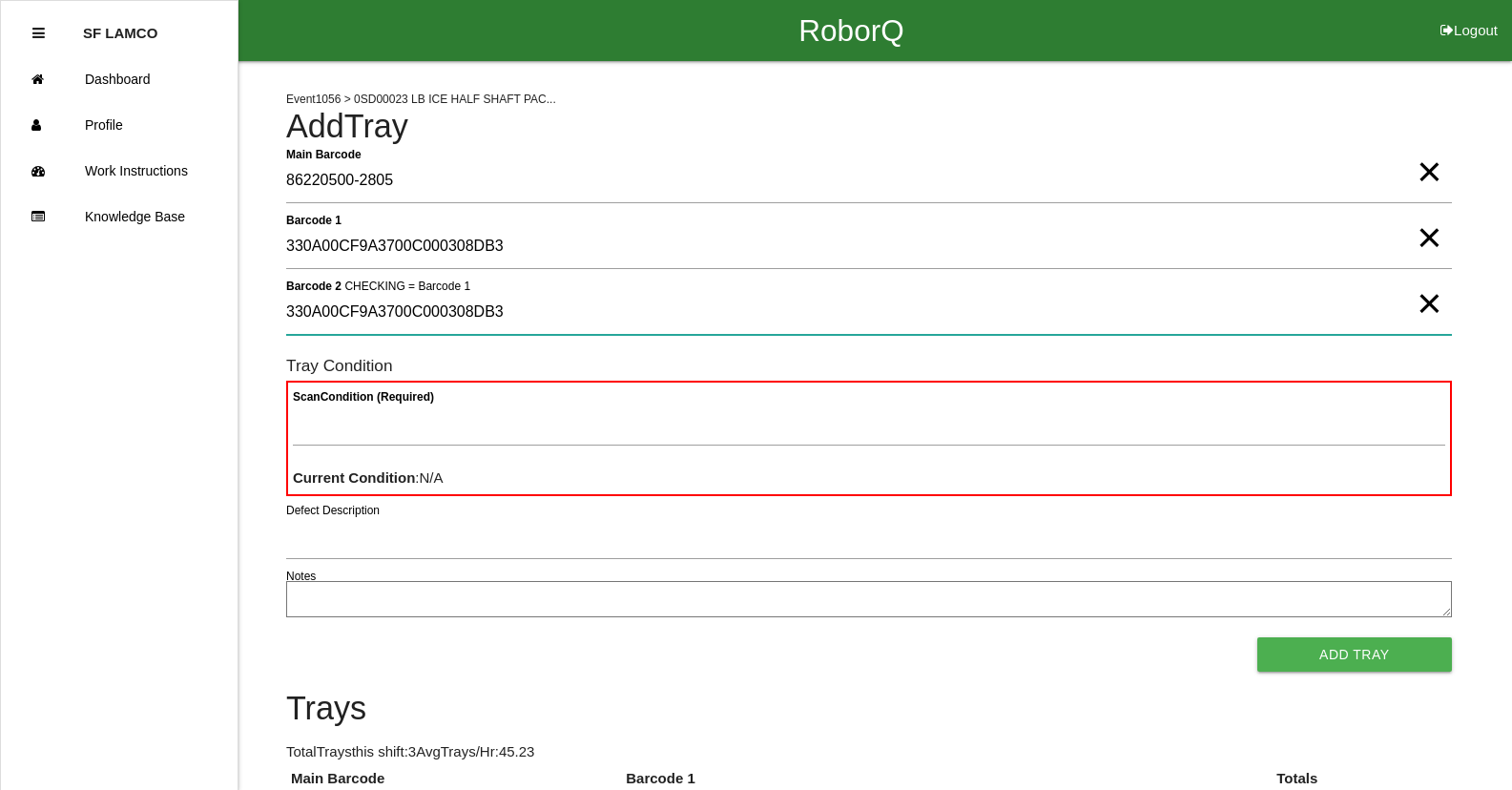 type on "330A00CF9A3700C000308DB3" 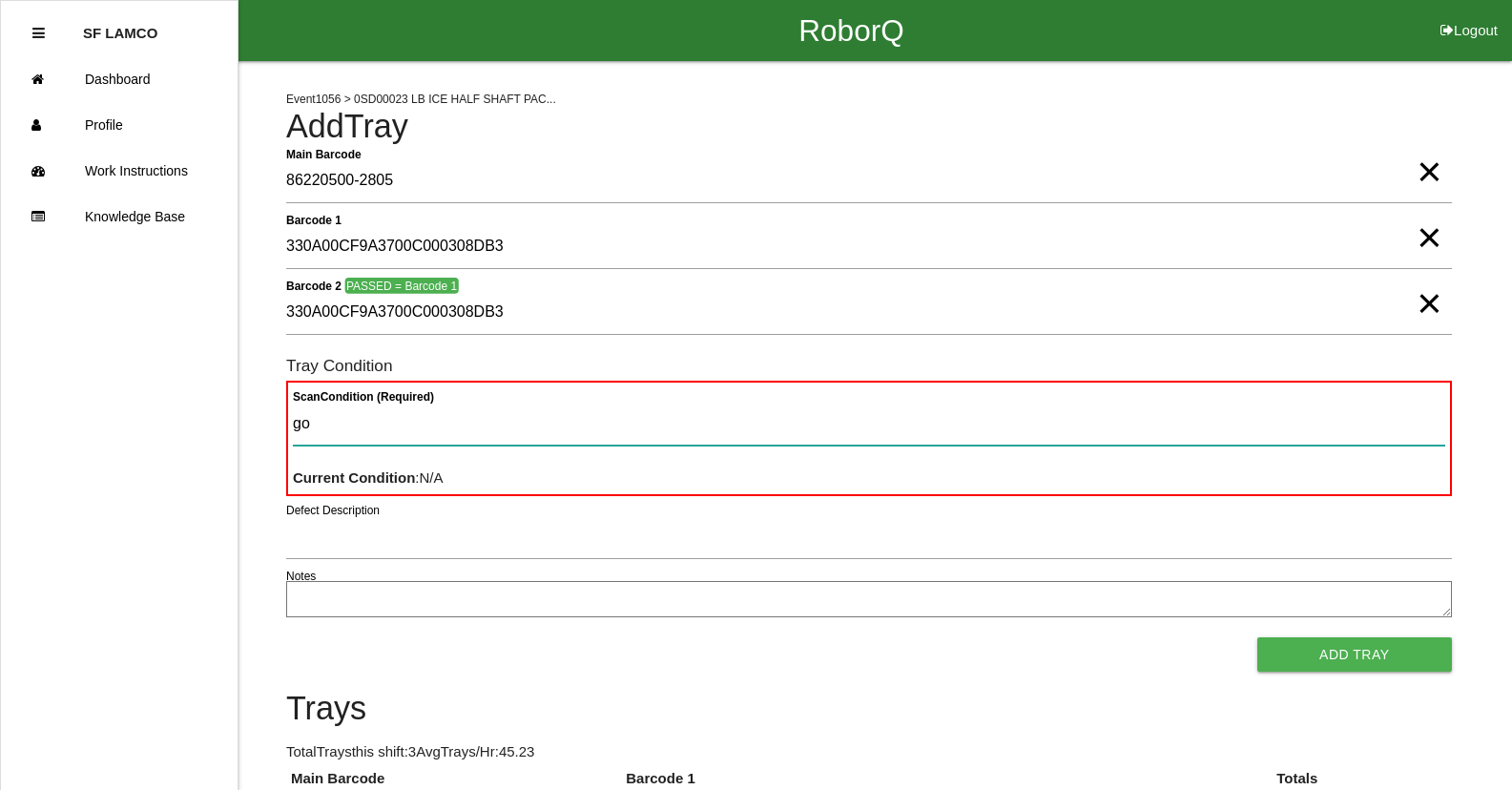 type on "goo" 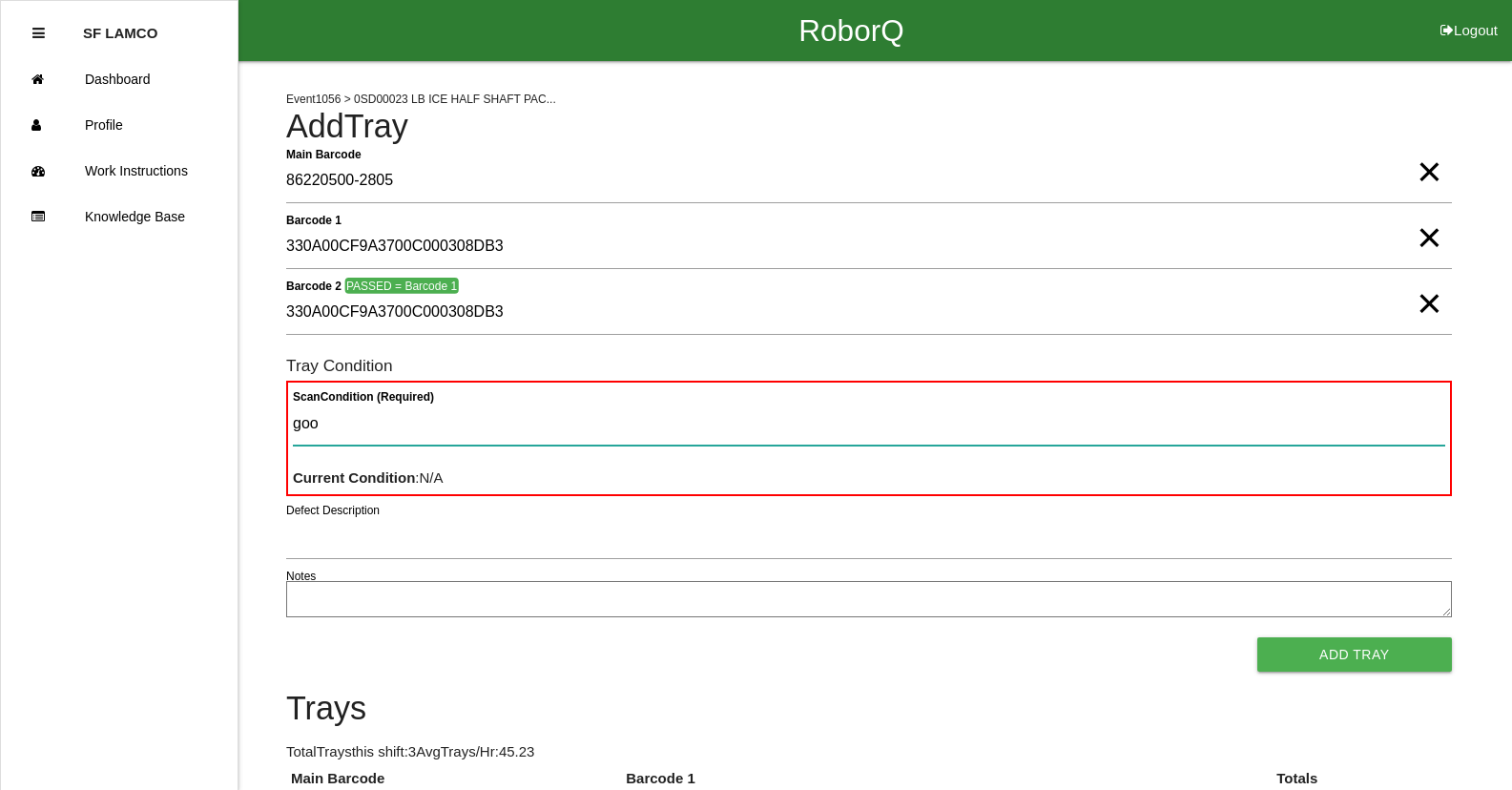 type 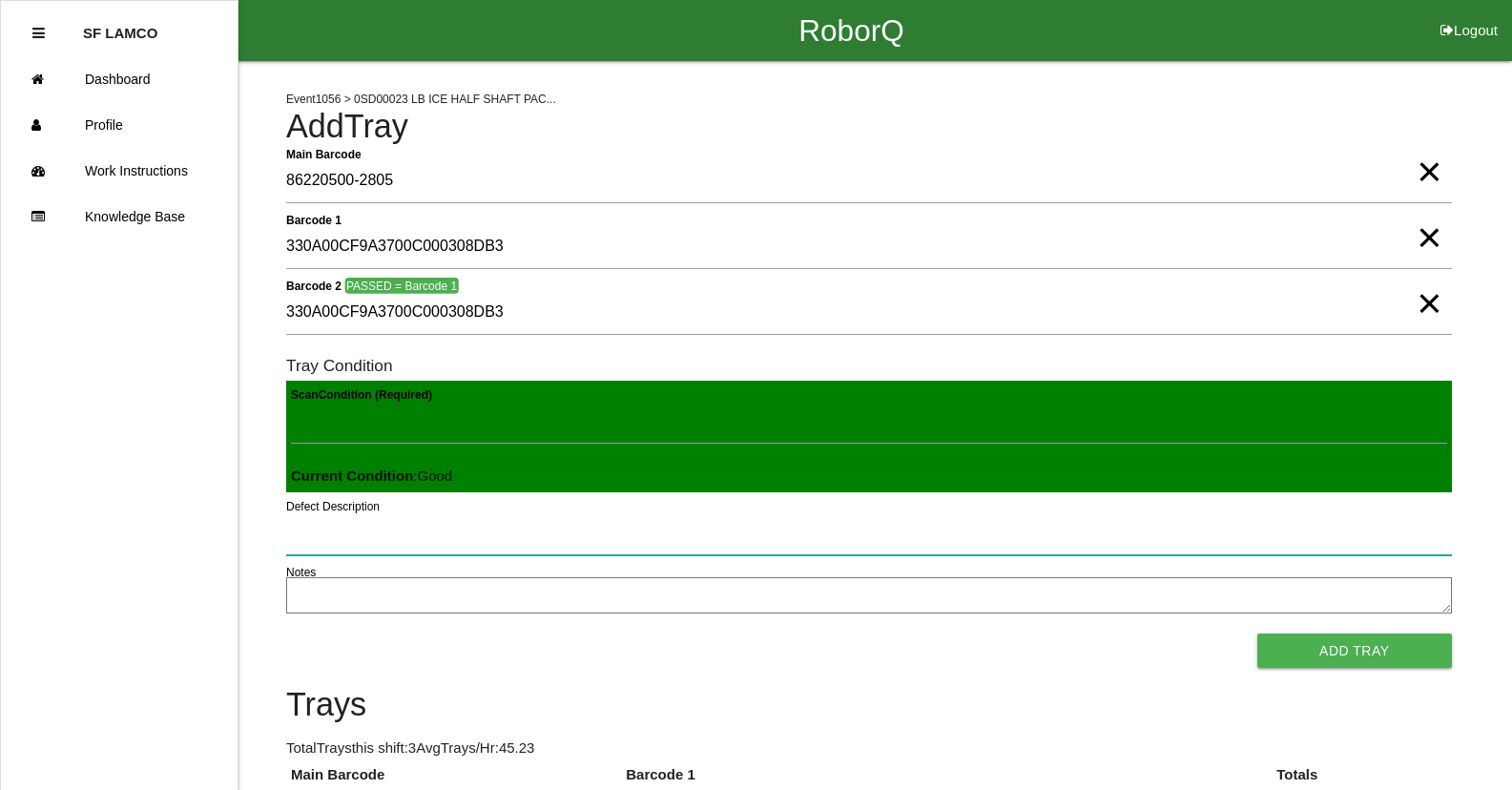 type 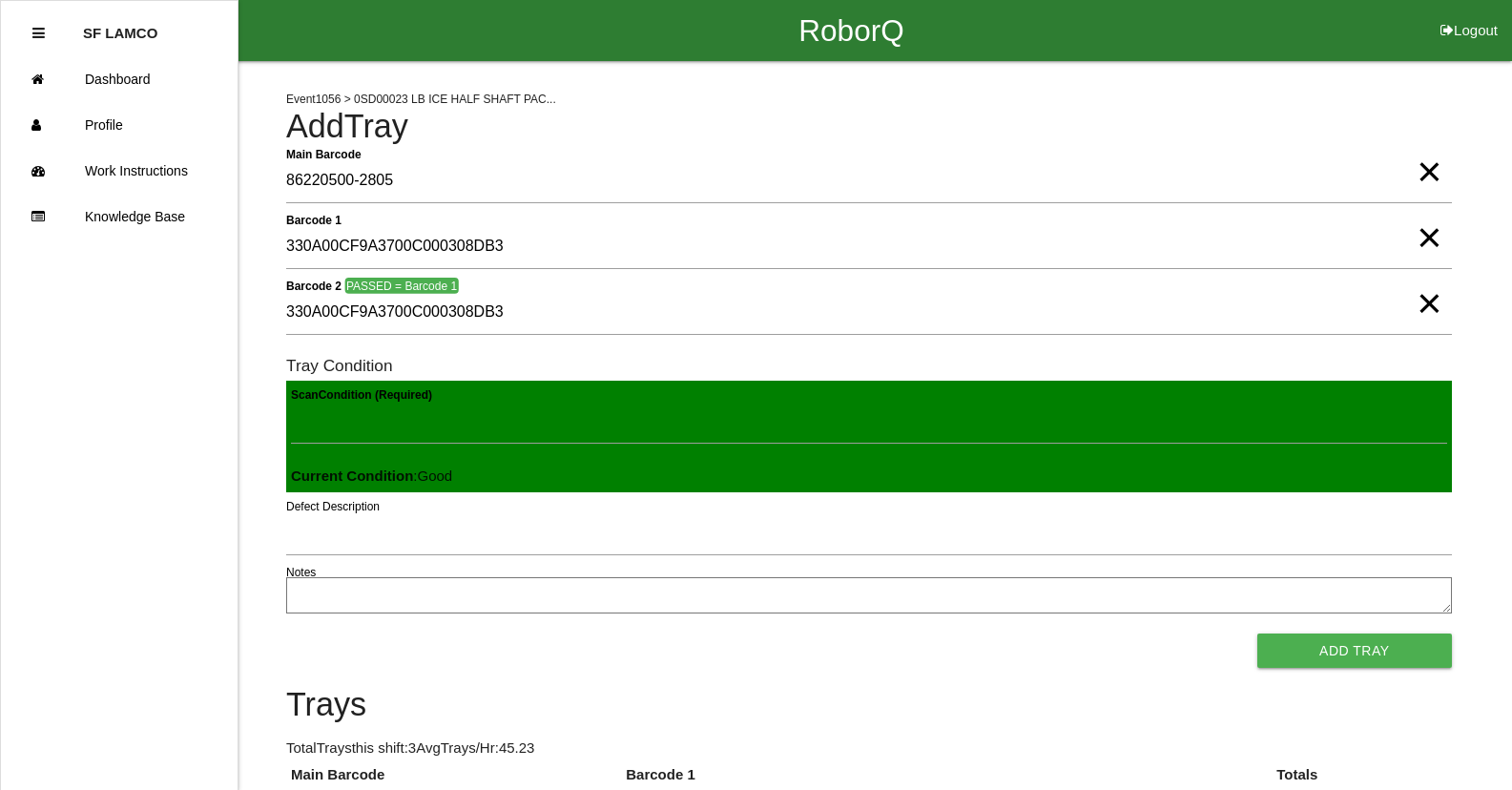 type 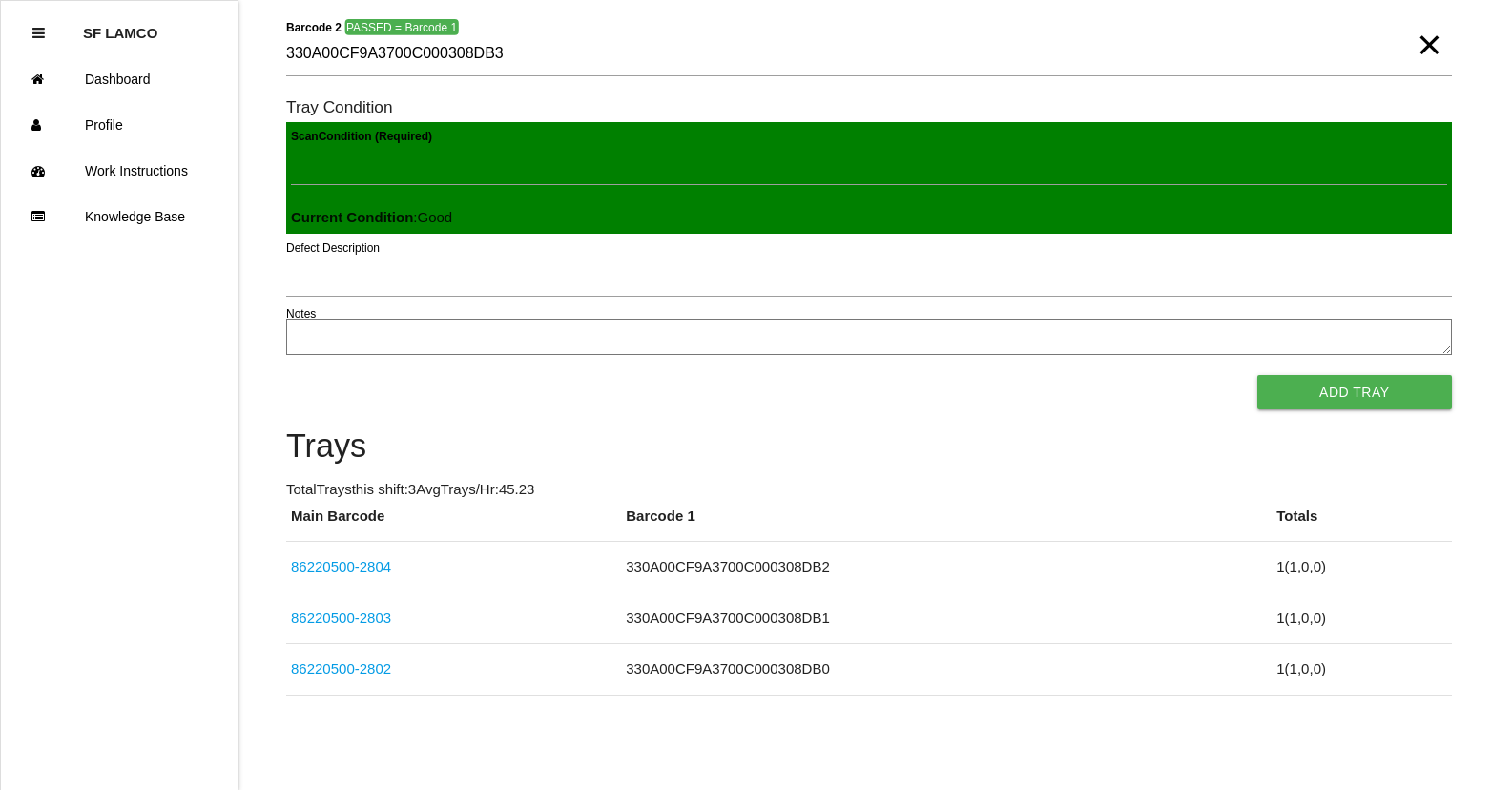 scroll, scrollTop: 0, scrollLeft: 0, axis: both 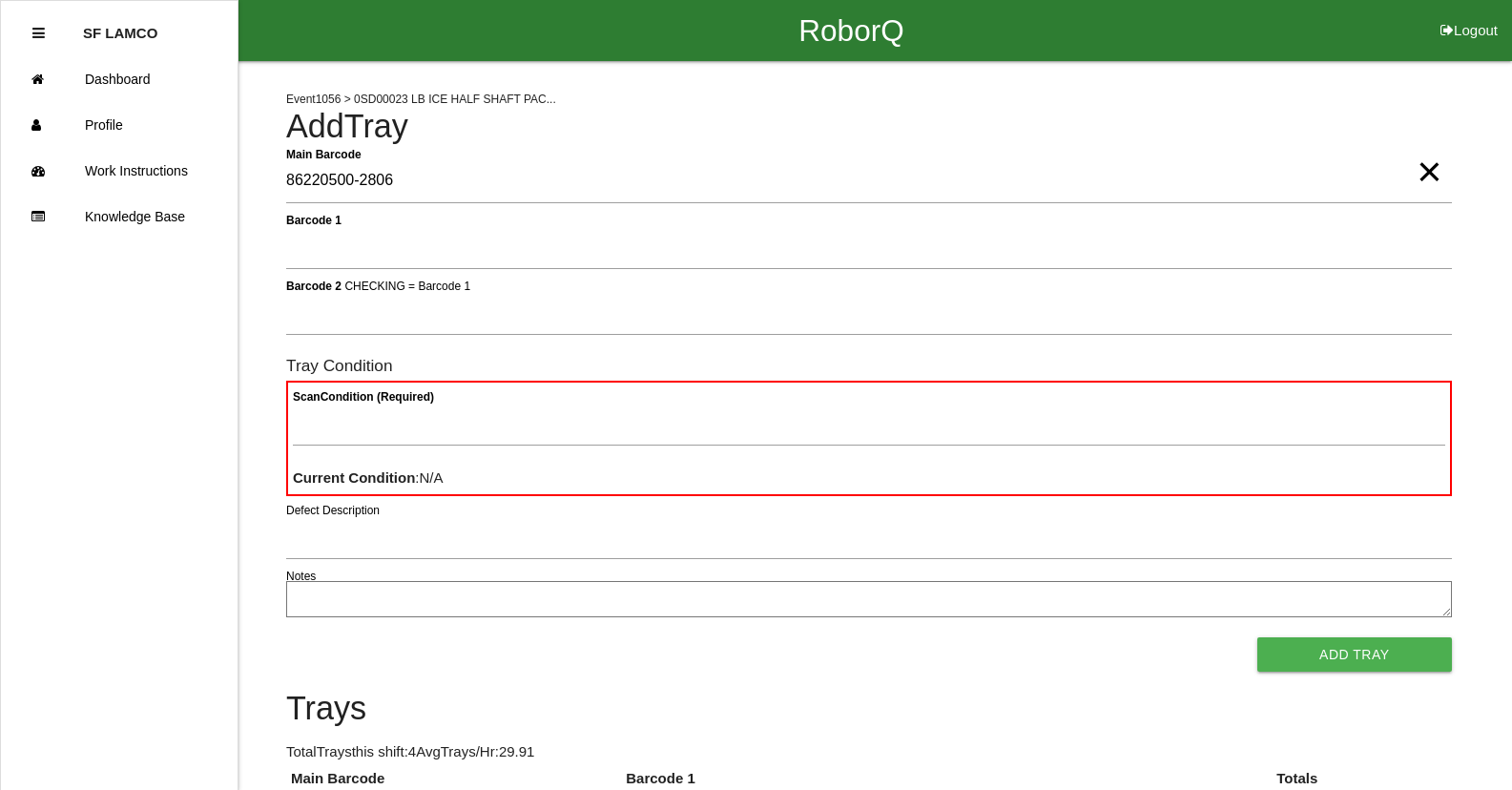 type on "86220500-2806" 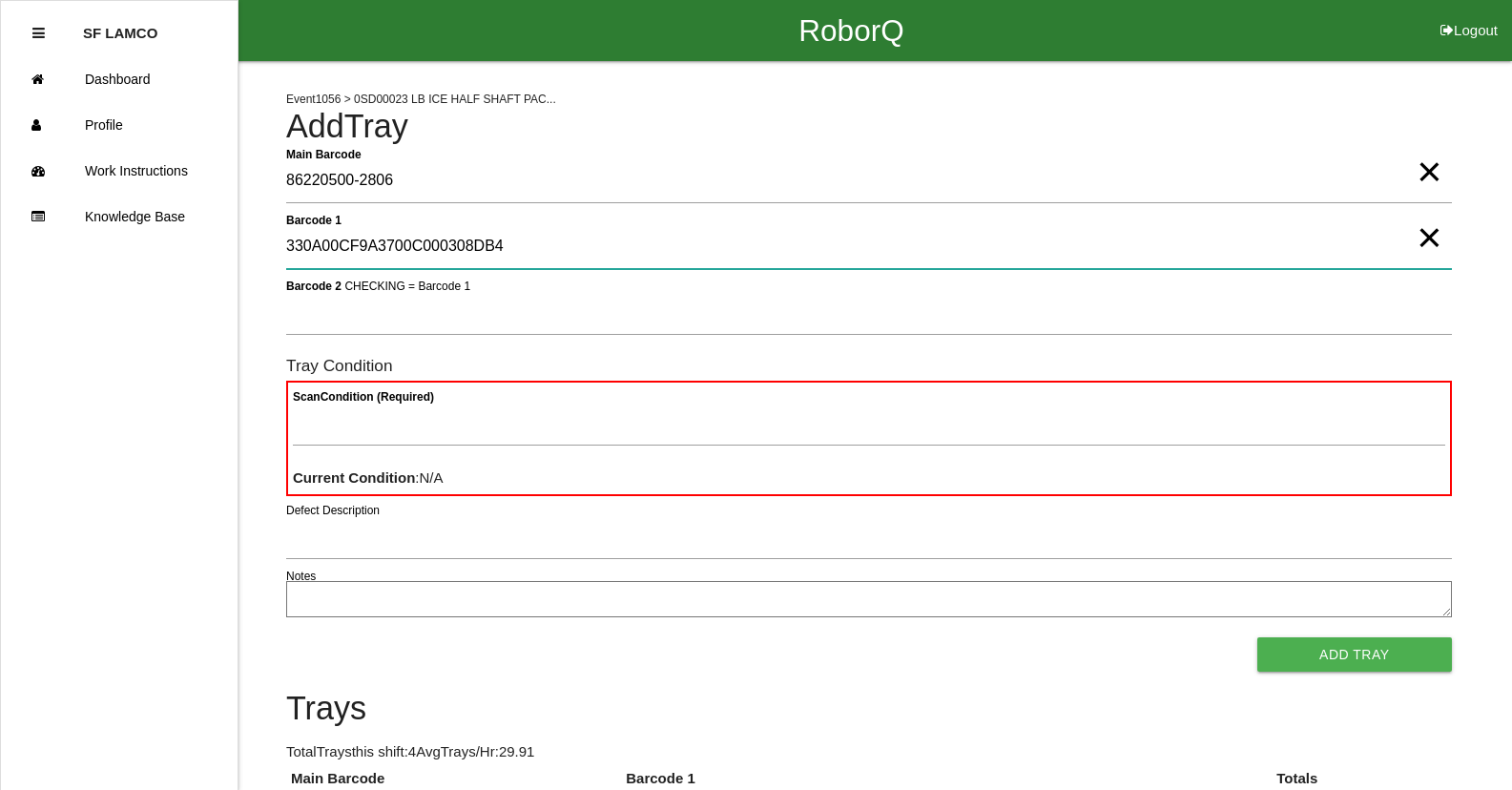 type on "330A00CF9A3700C000308DB4" 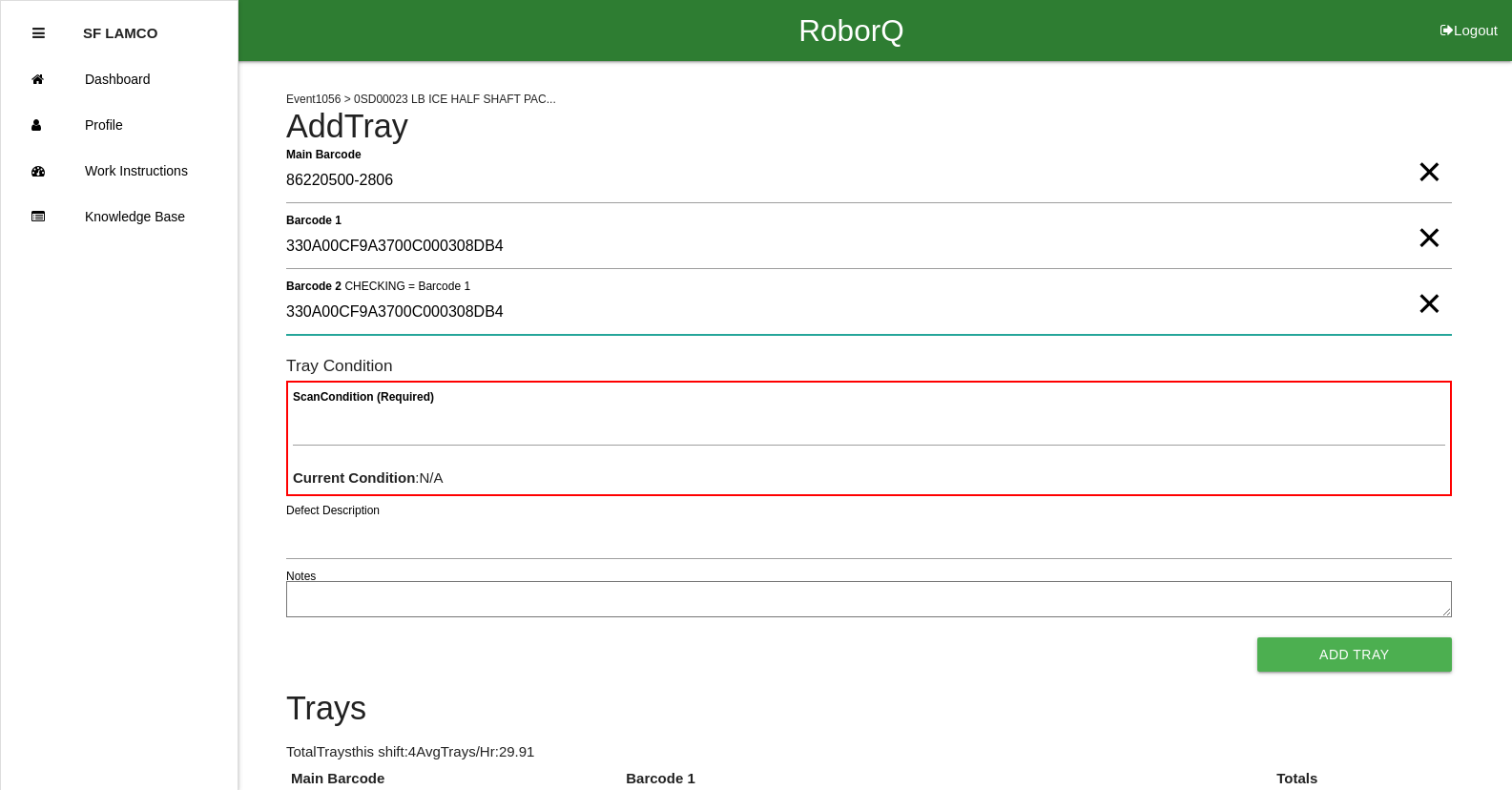 type on "330A00CF9A3700C000308DB4" 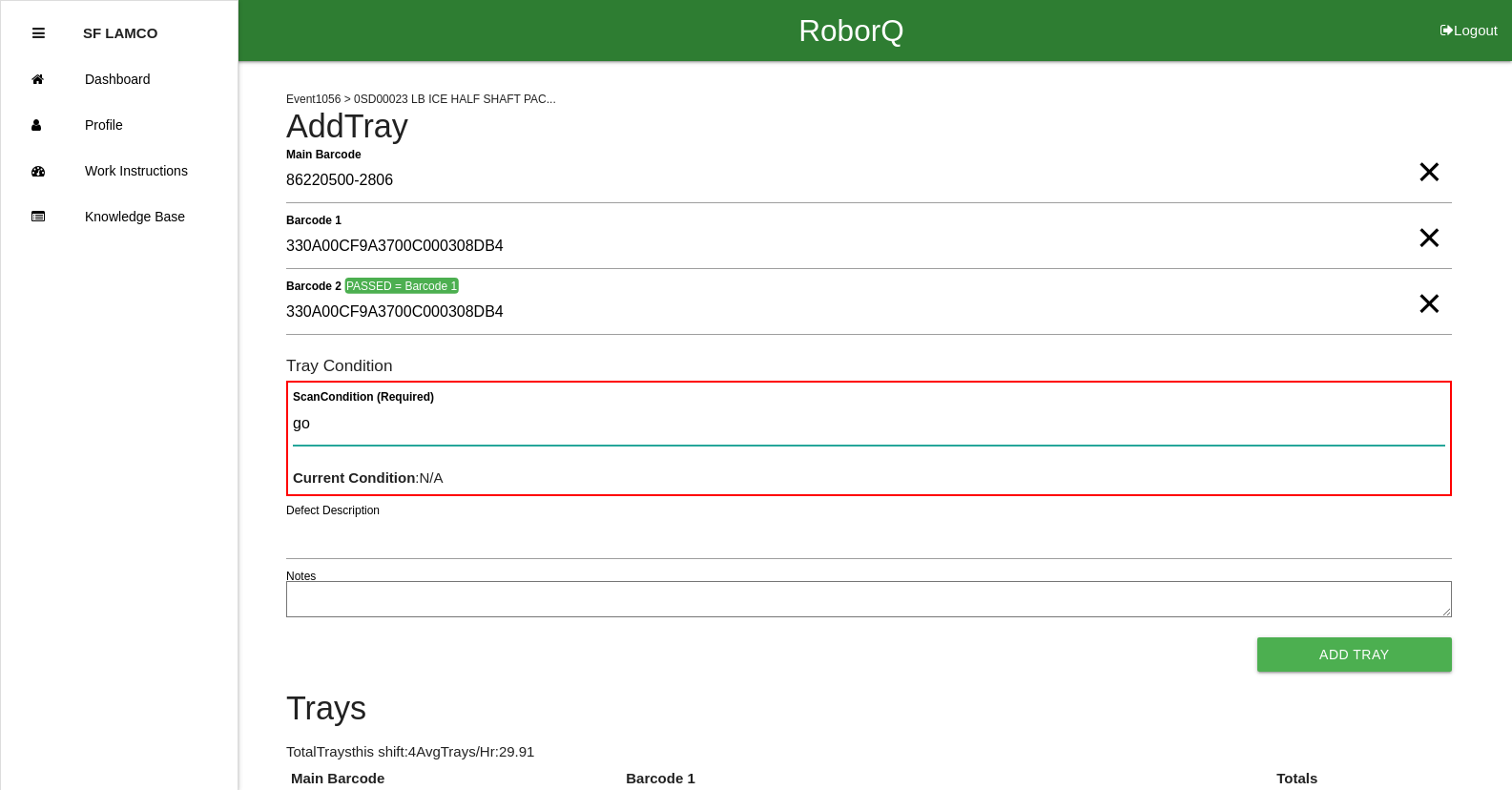 type on "goo" 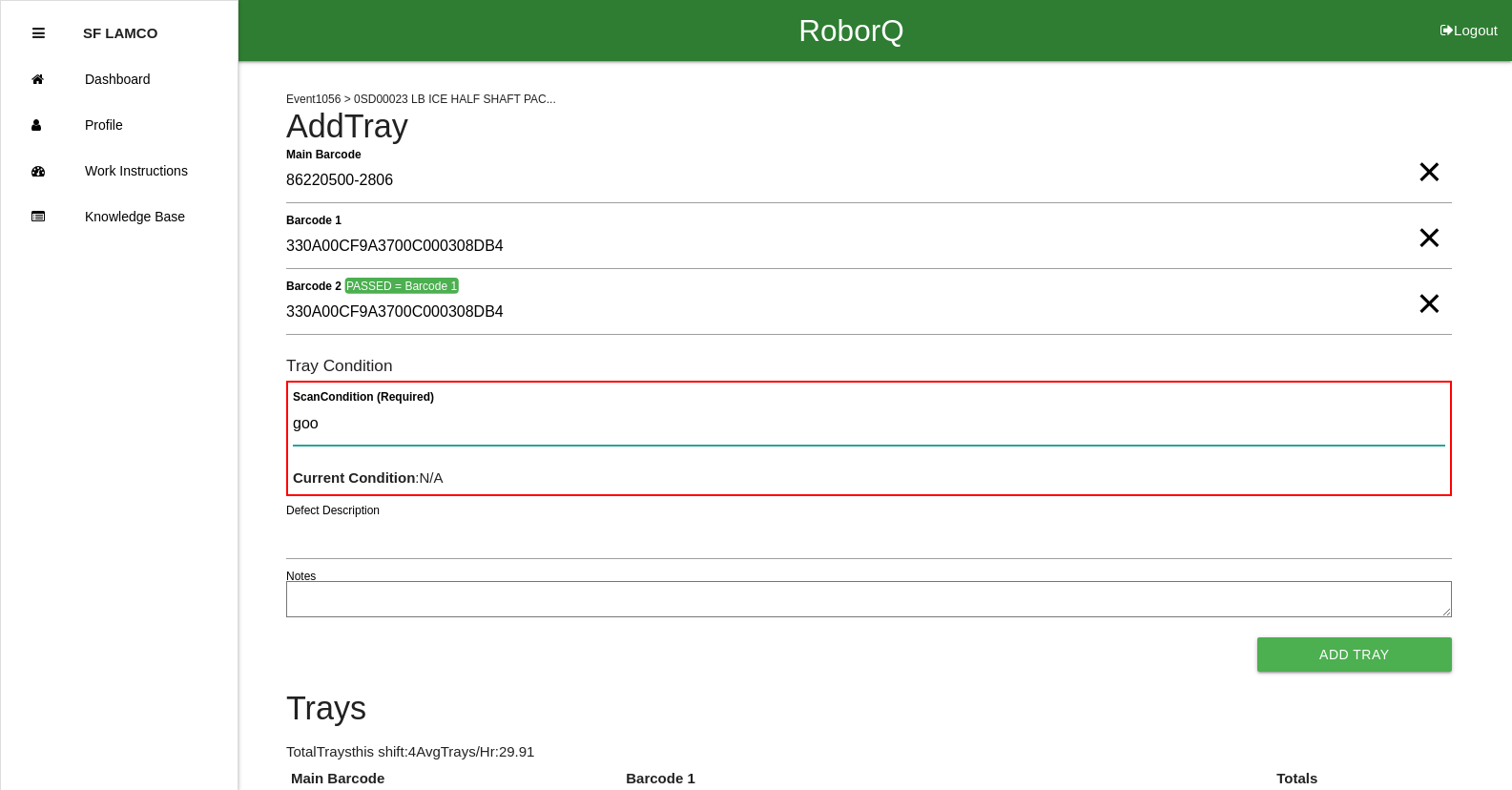 type 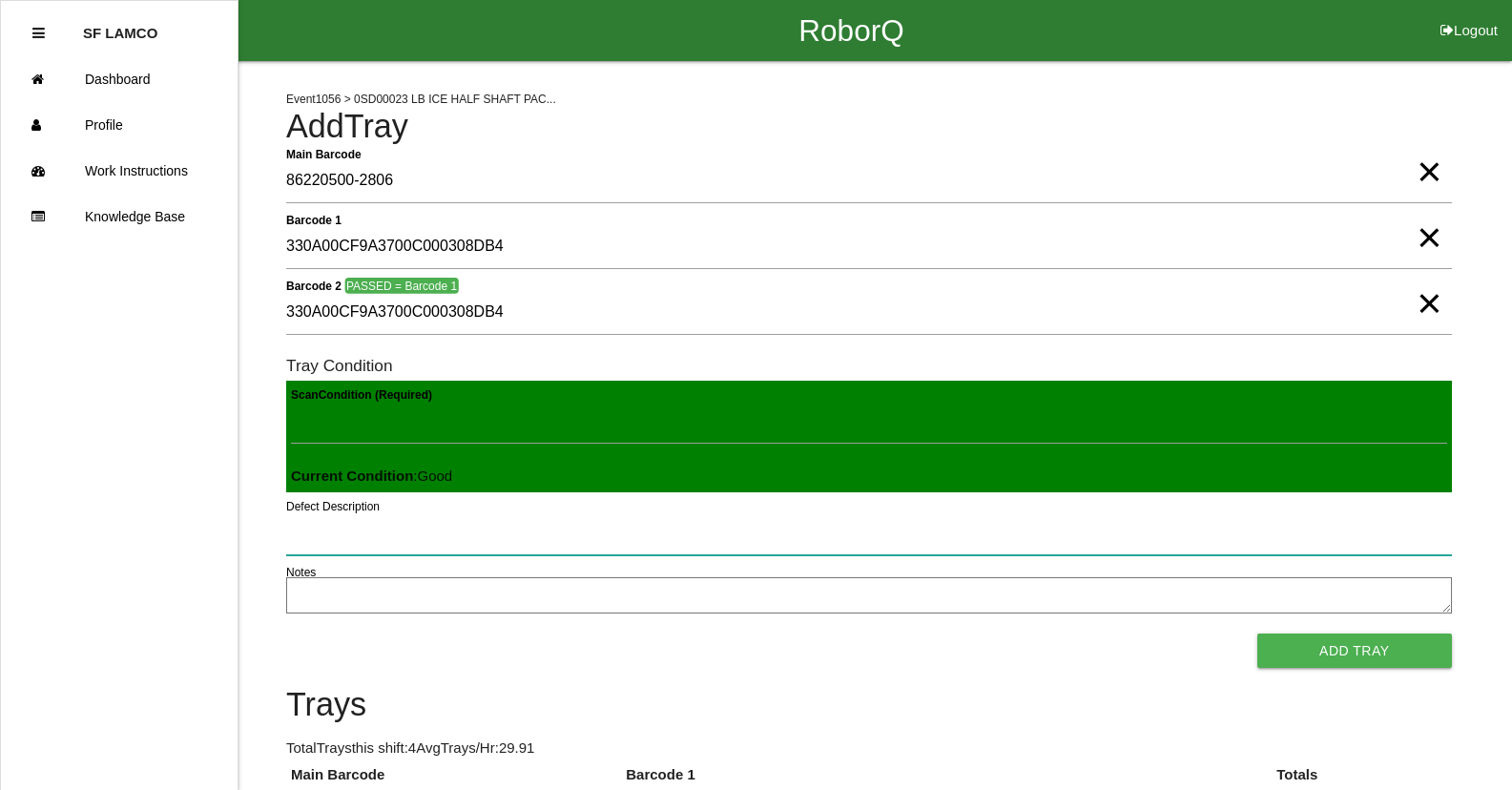 type 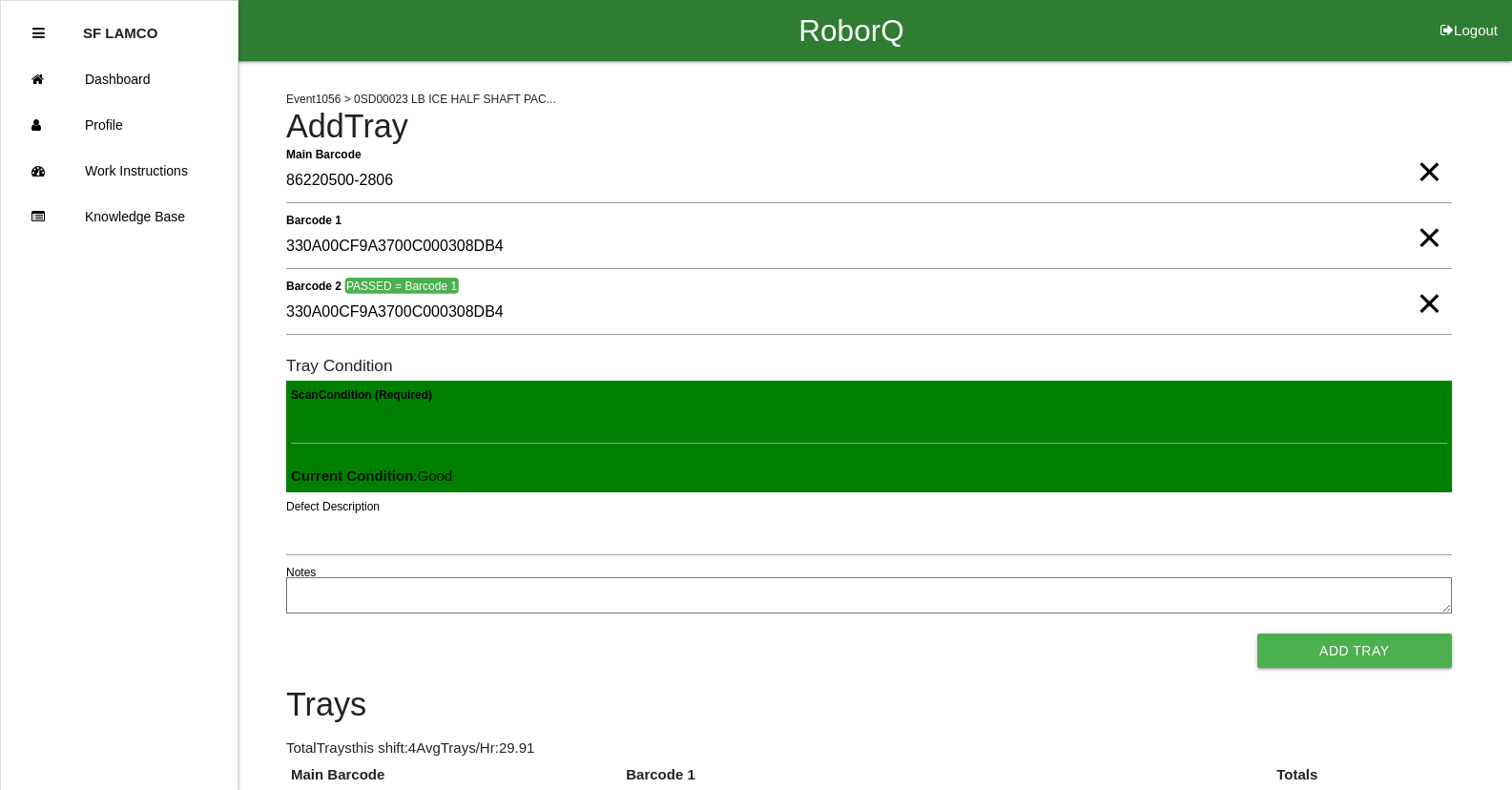 type 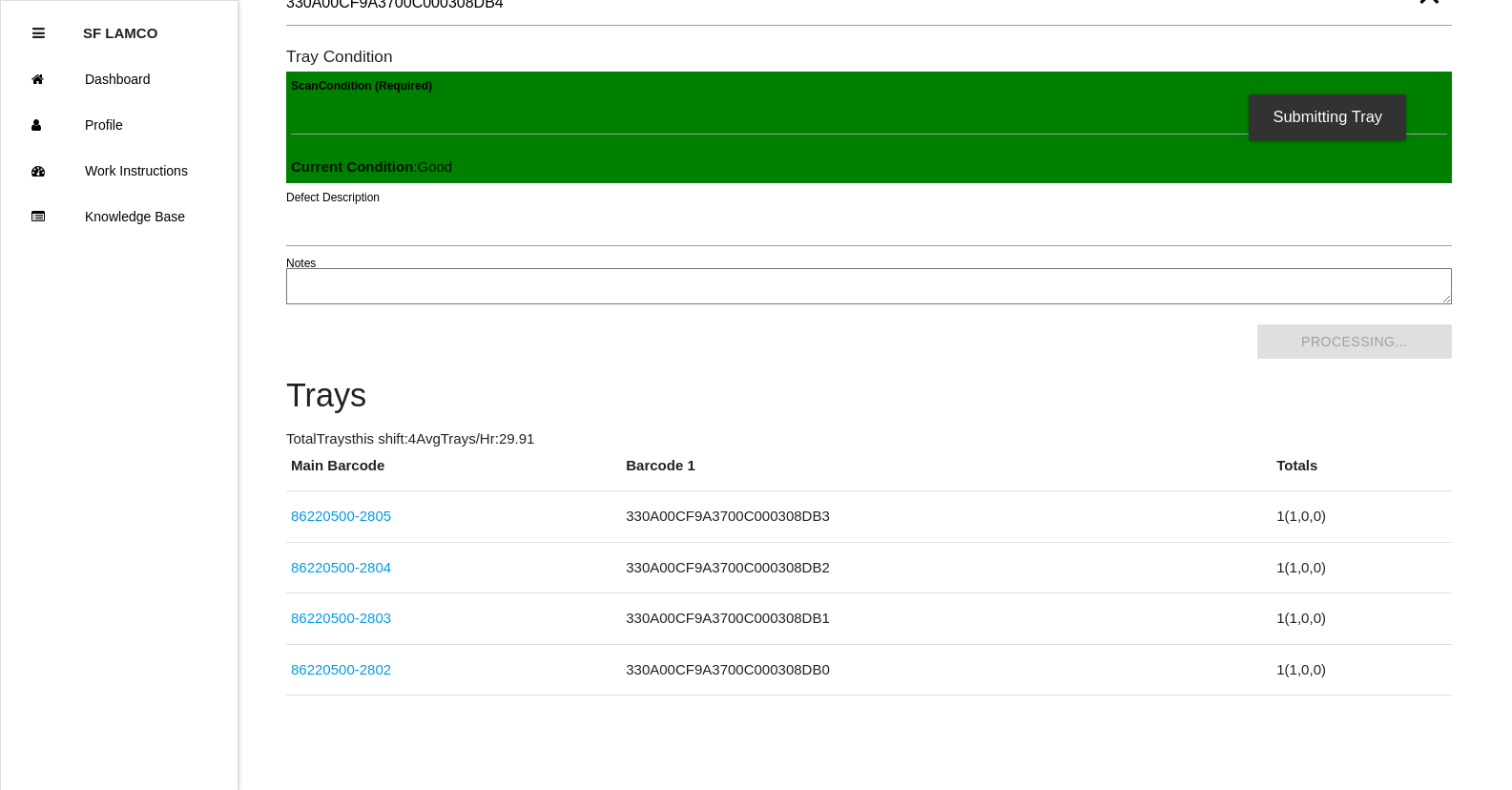 scroll, scrollTop: 0, scrollLeft: 0, axis: both 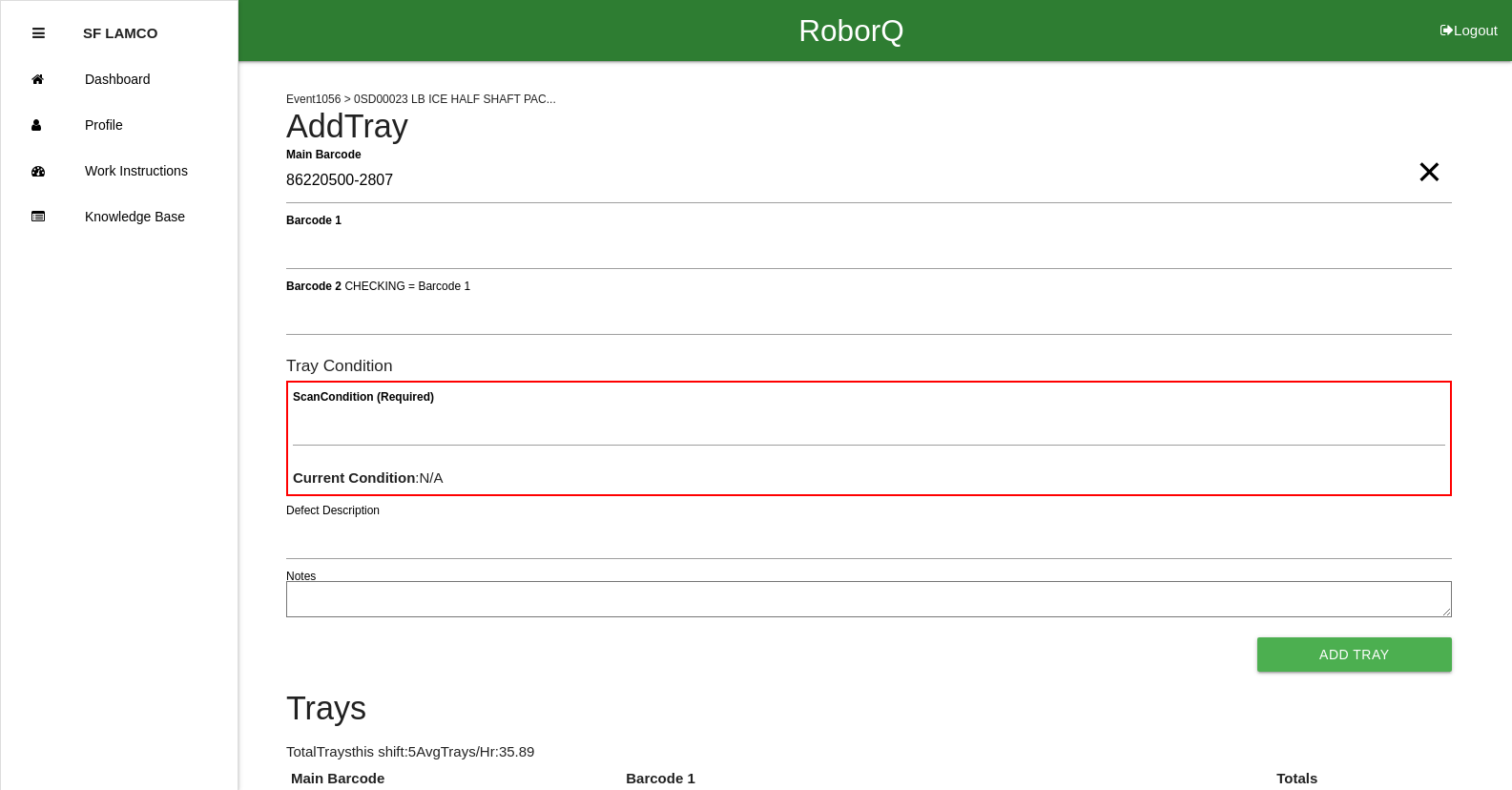 type on "86220500-2807" 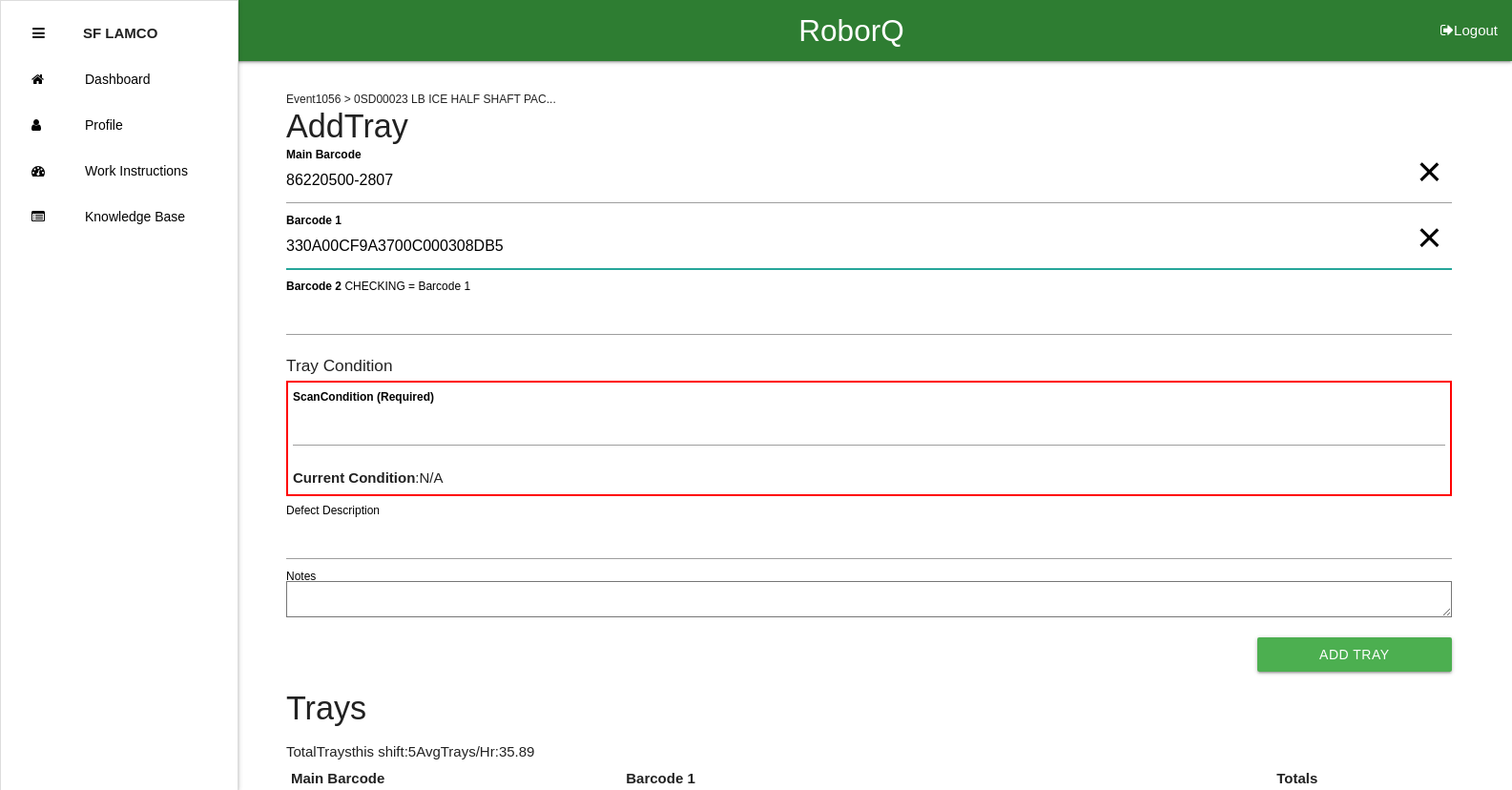 type on "330A00CF9A3700C000308DB5" 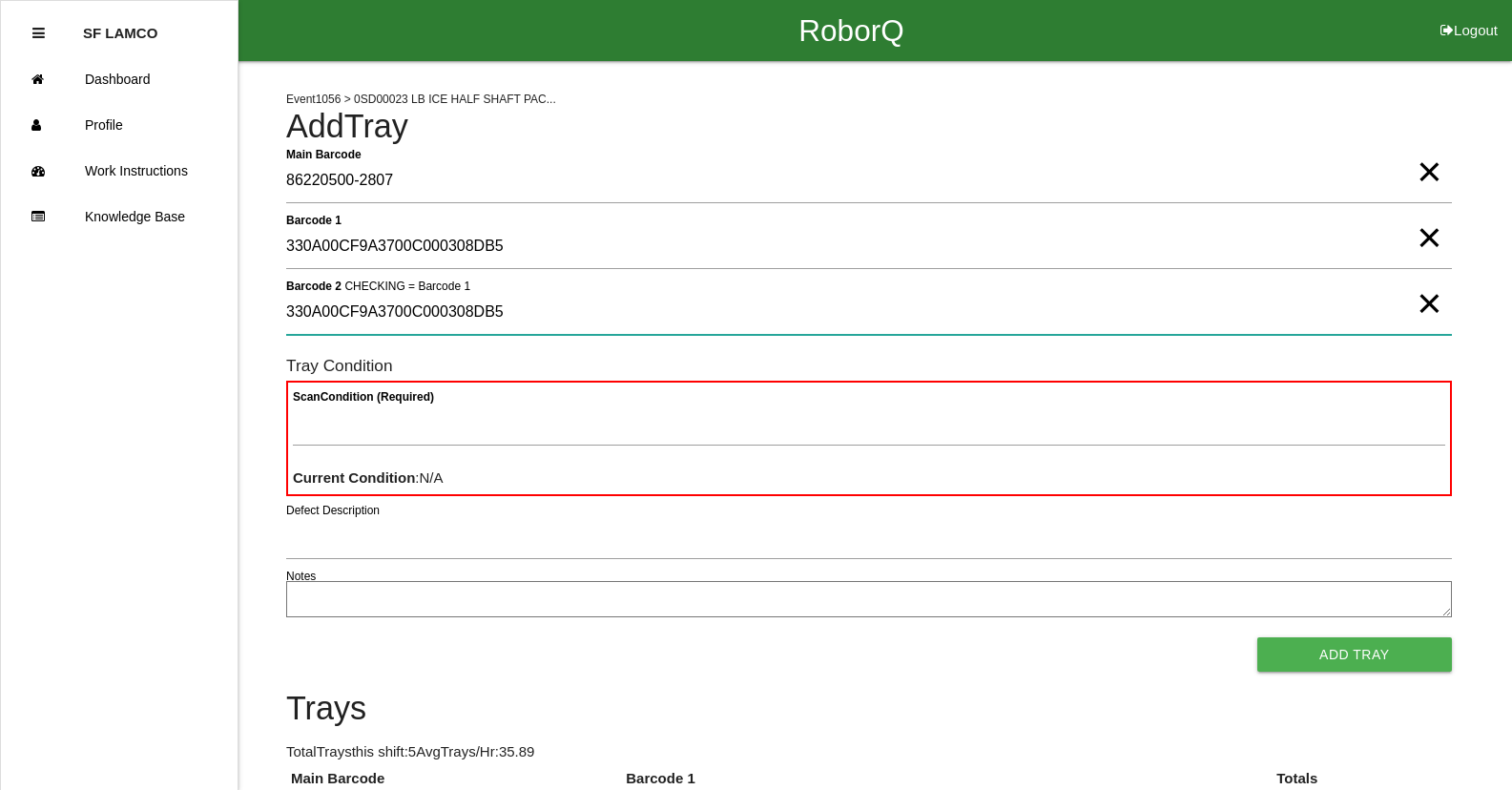 type on "330A00CF9A3700C000308DB5" 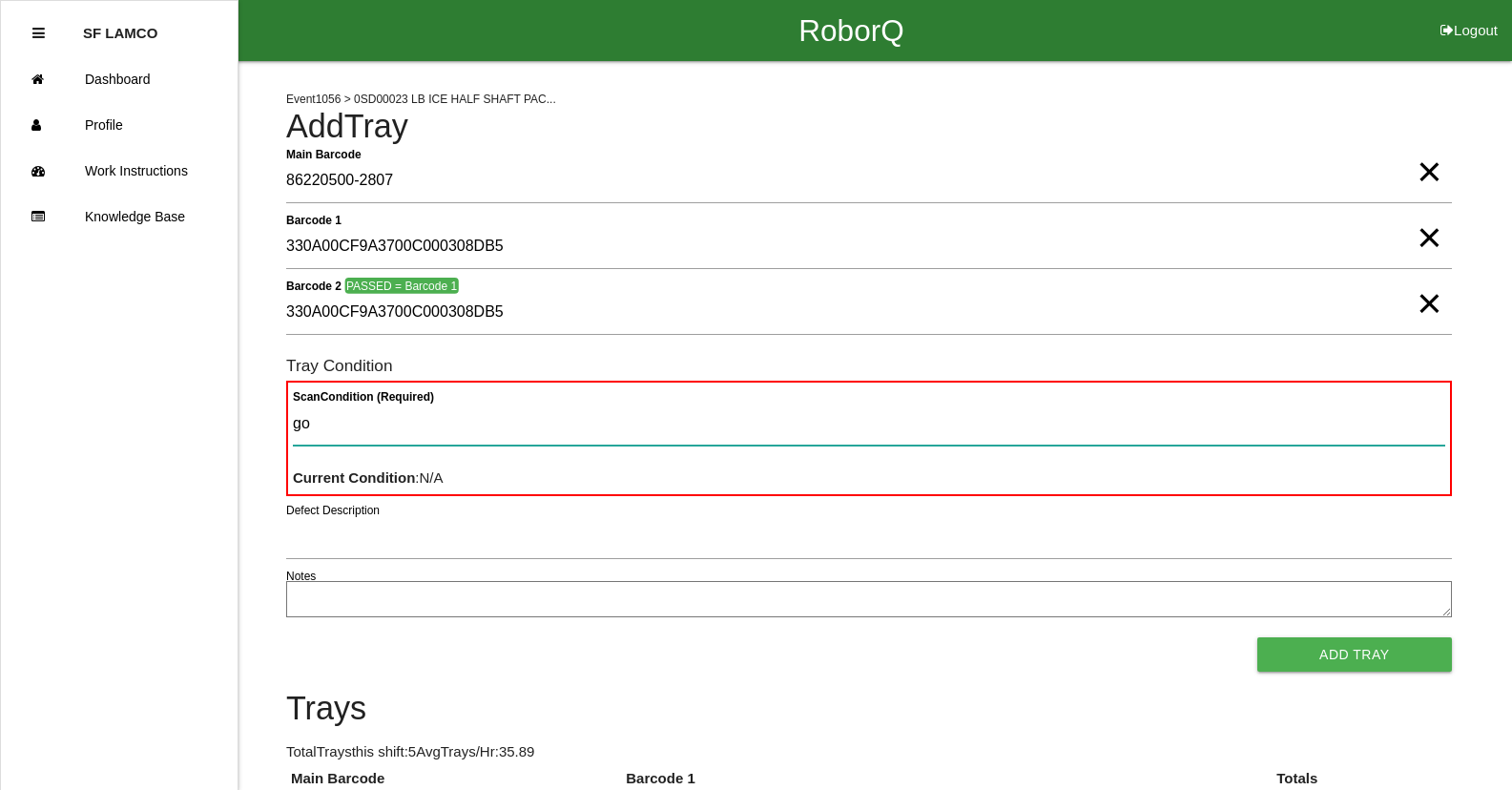 type on "goo" 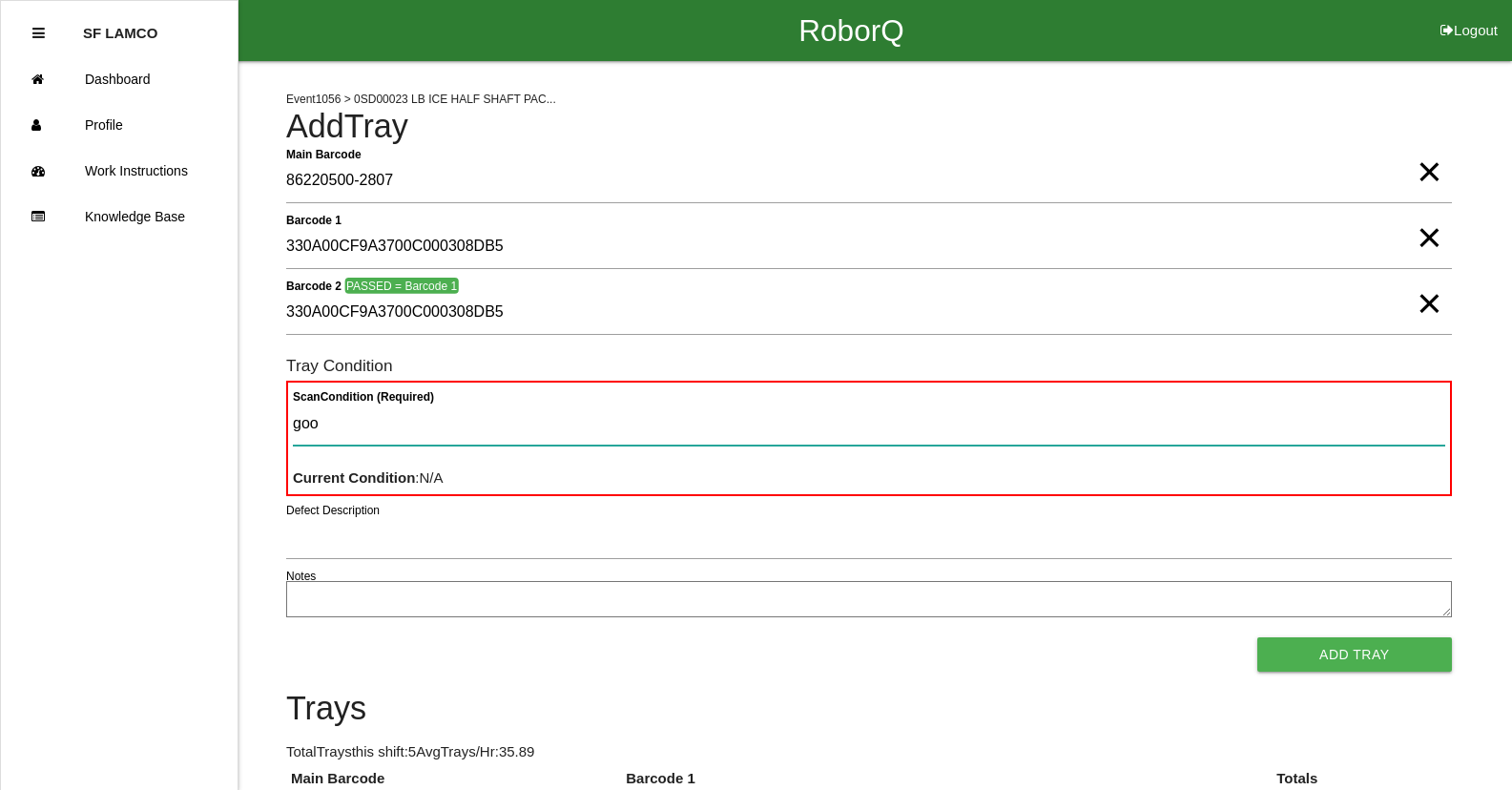 type 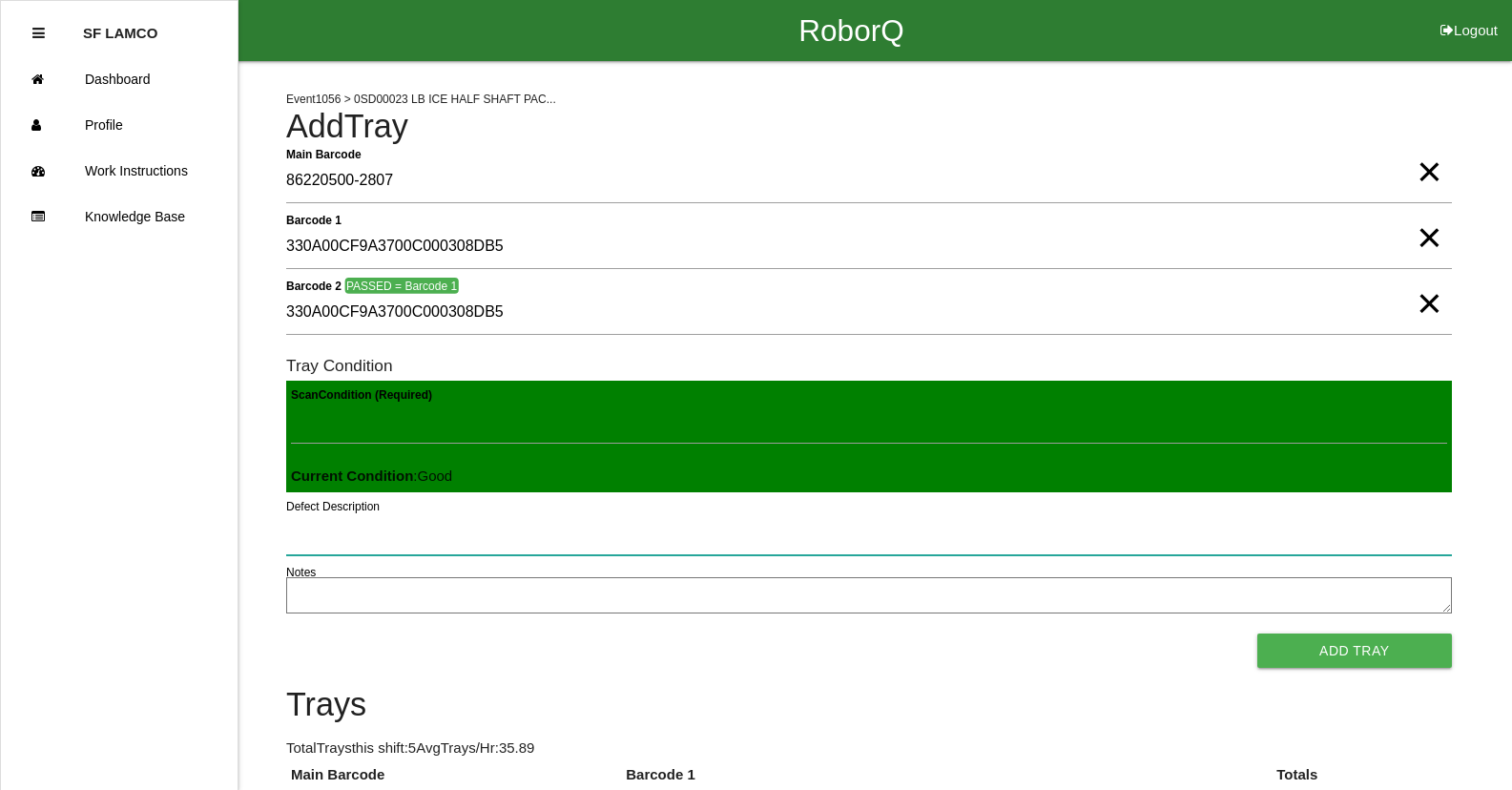 type 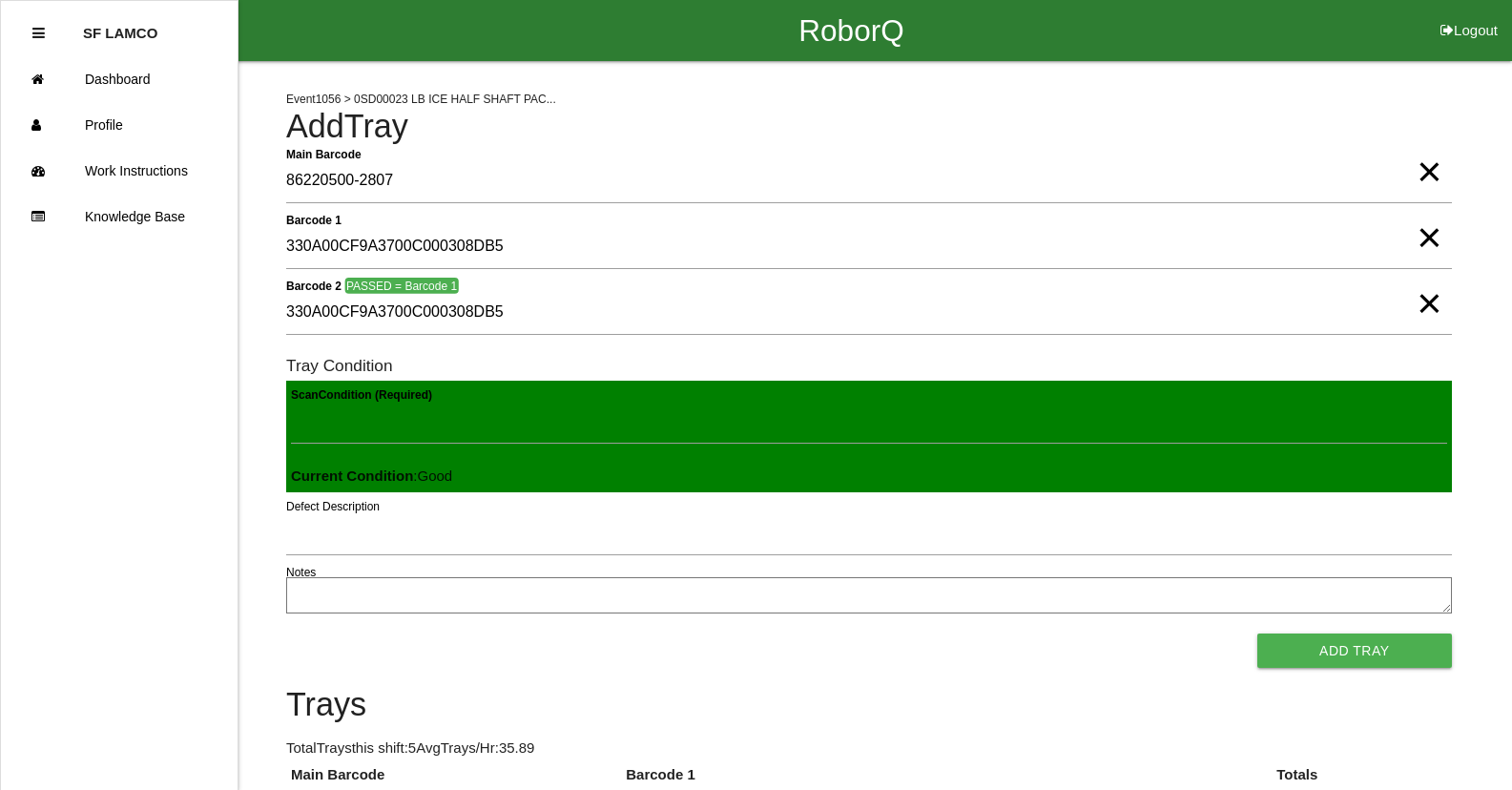 type 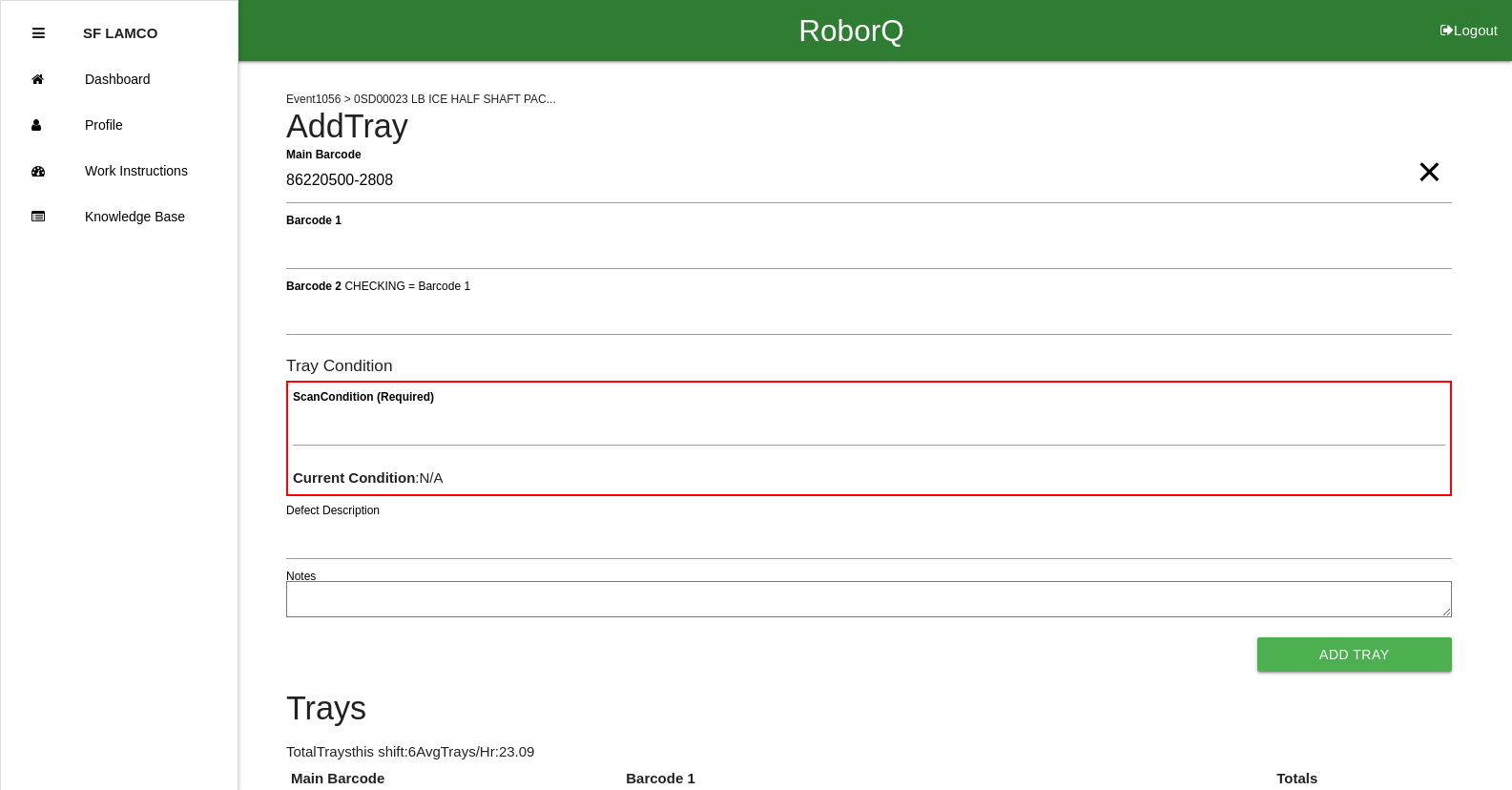 type on "86220500-2808" 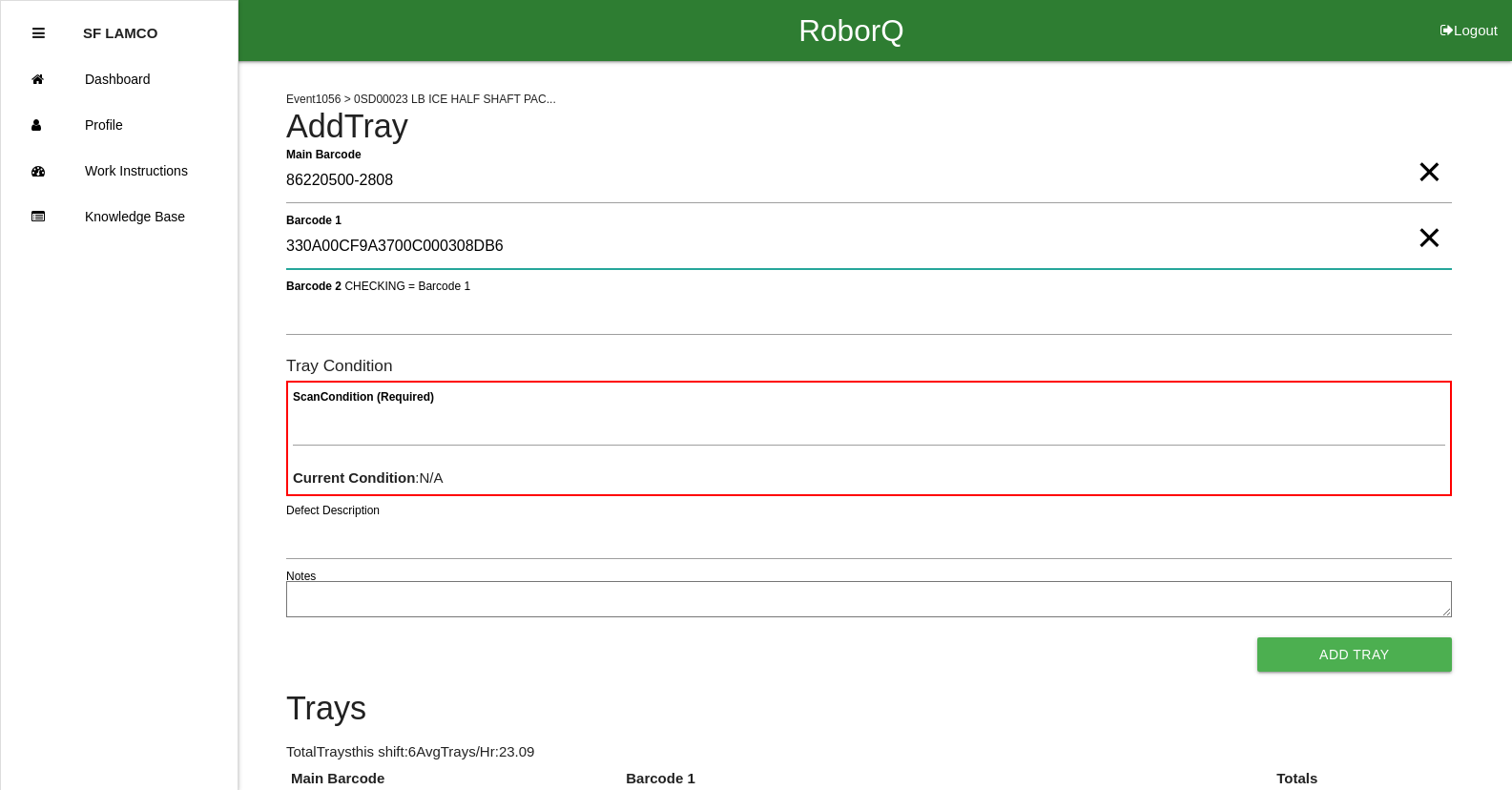 type on "330A00CF9A3700C000308DB6" 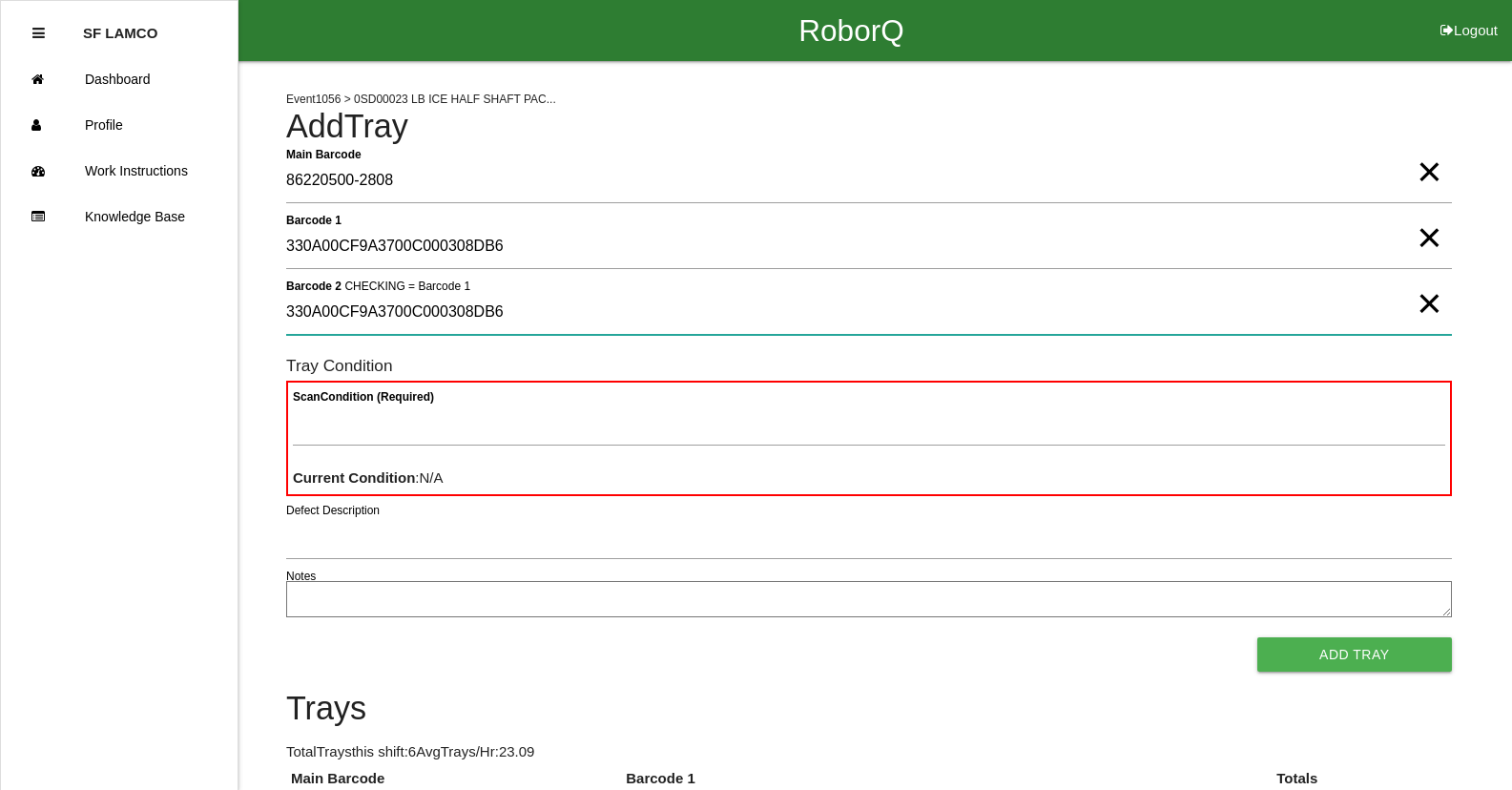 type on "330A00CF9A3700C000308DB6" 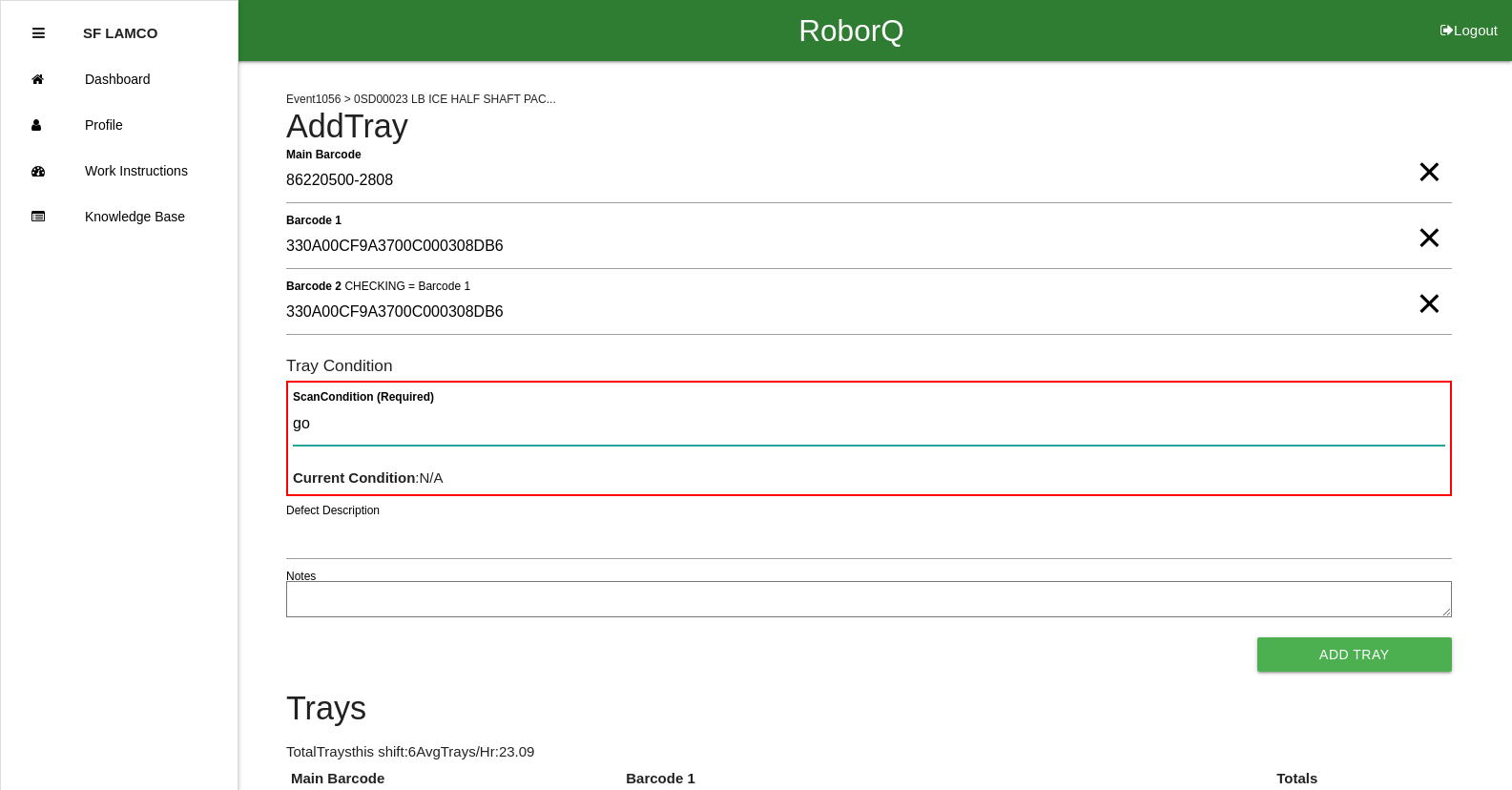 type on "goo" 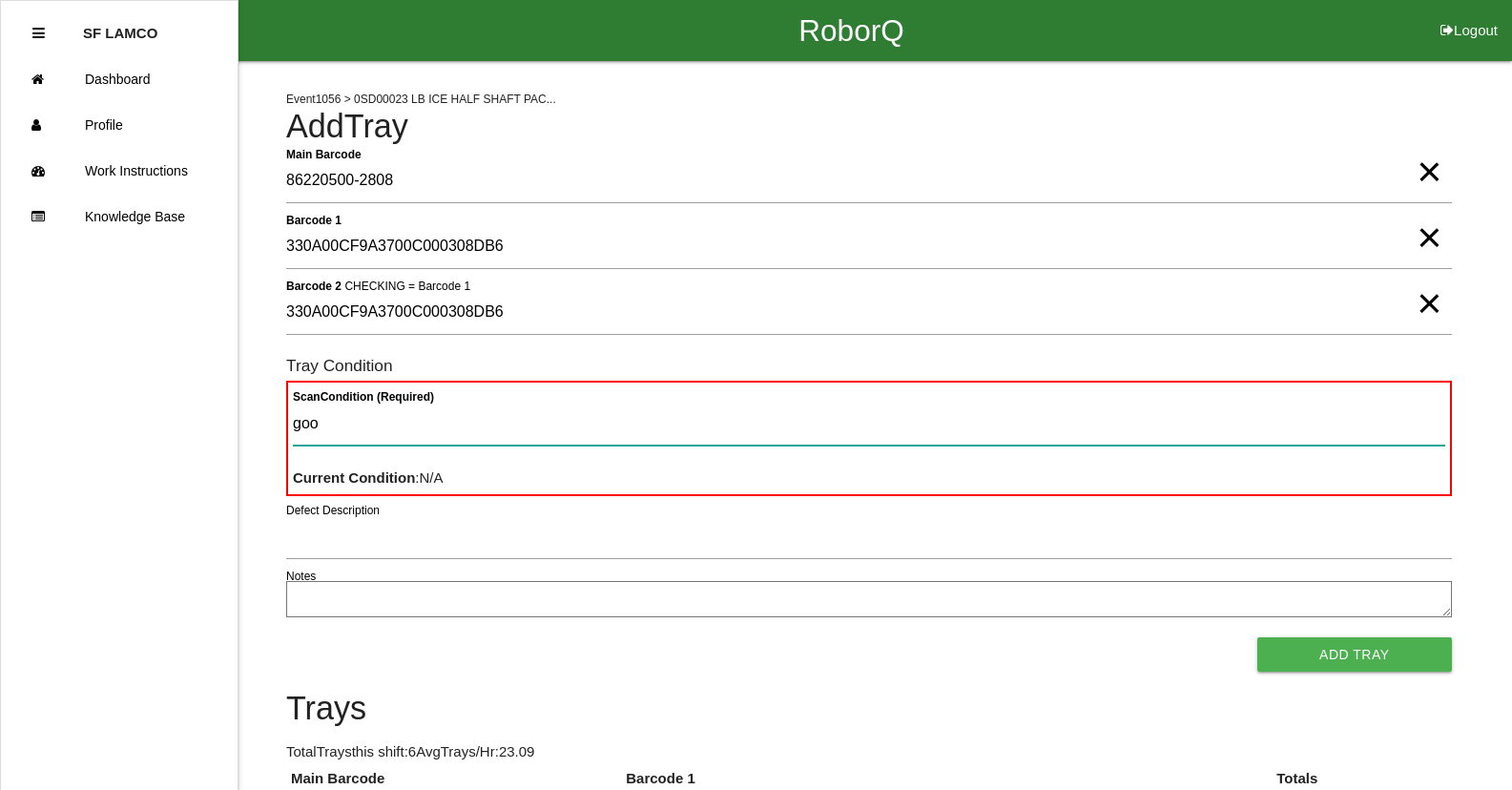 type 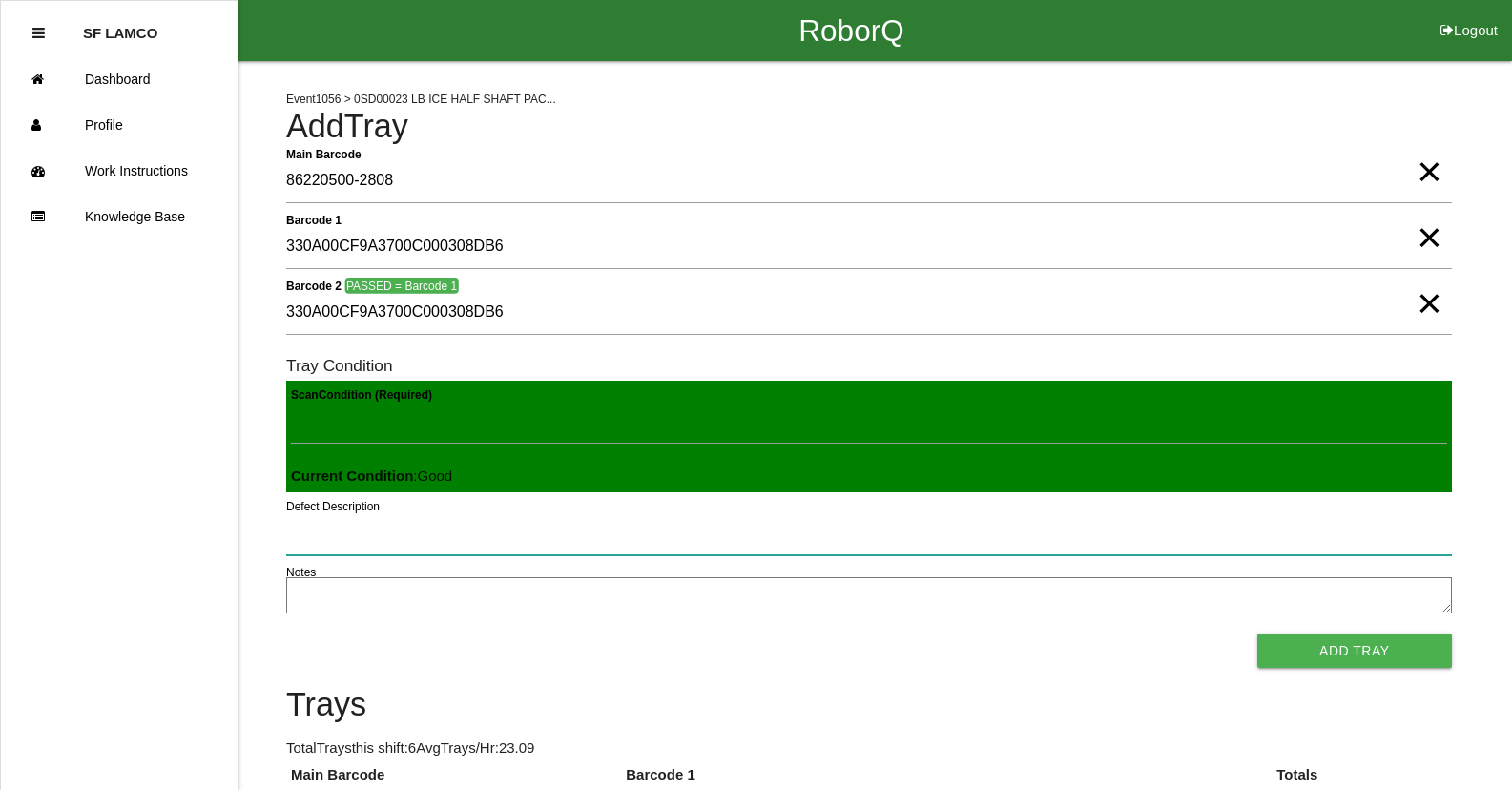 type 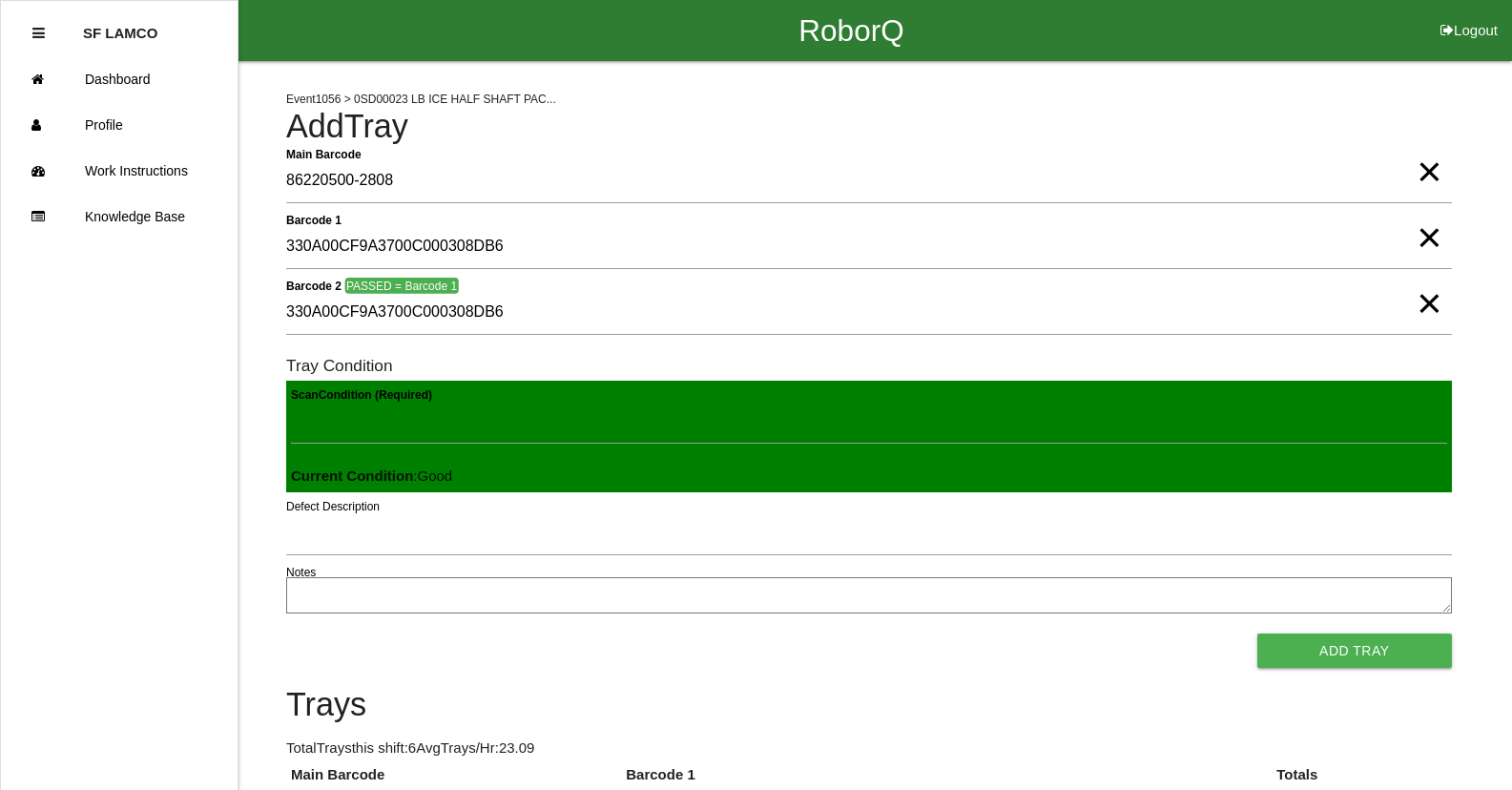 type 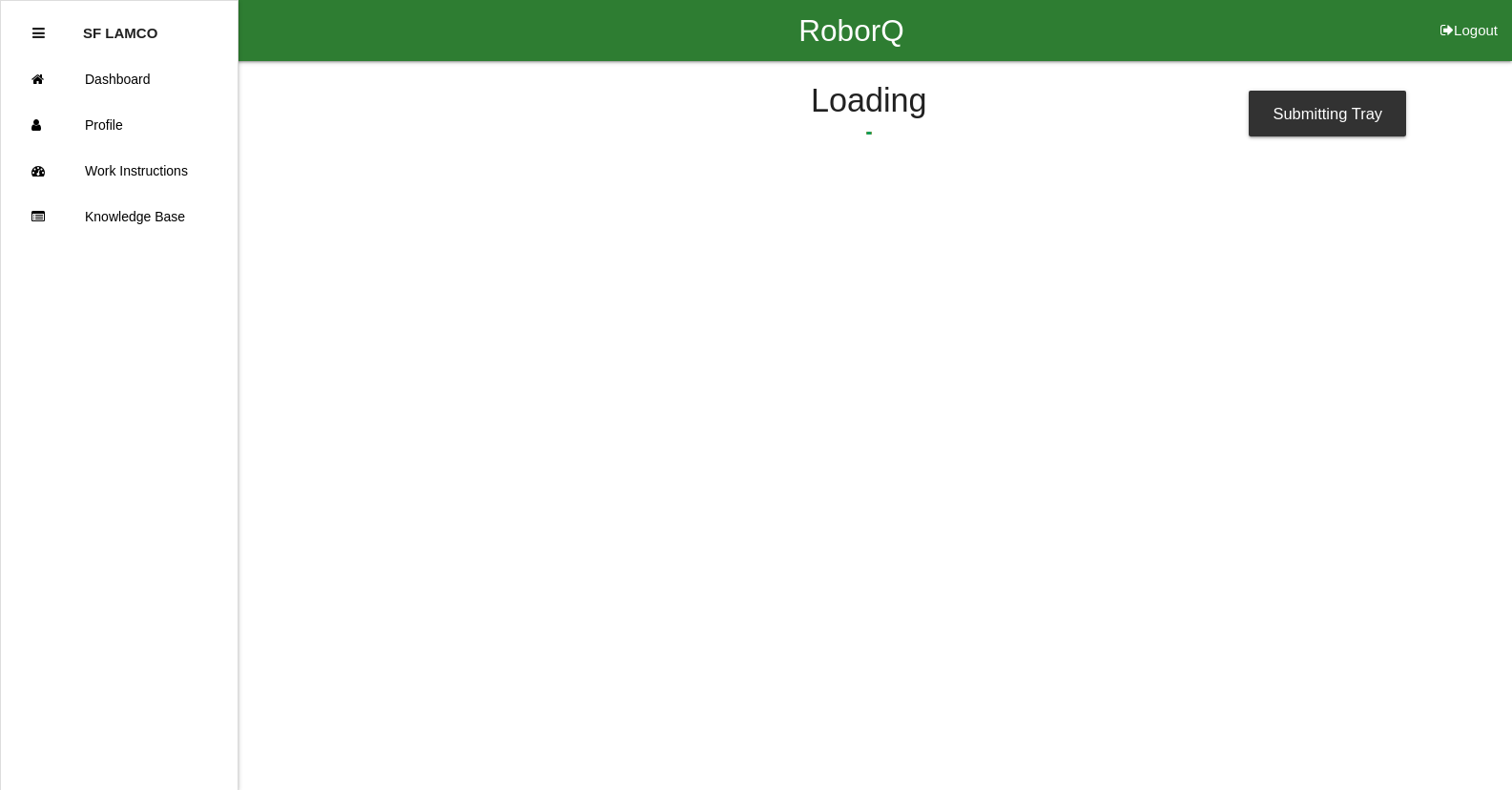 scroll, scrollTop: 0, scrollLeft: 0, axis: both 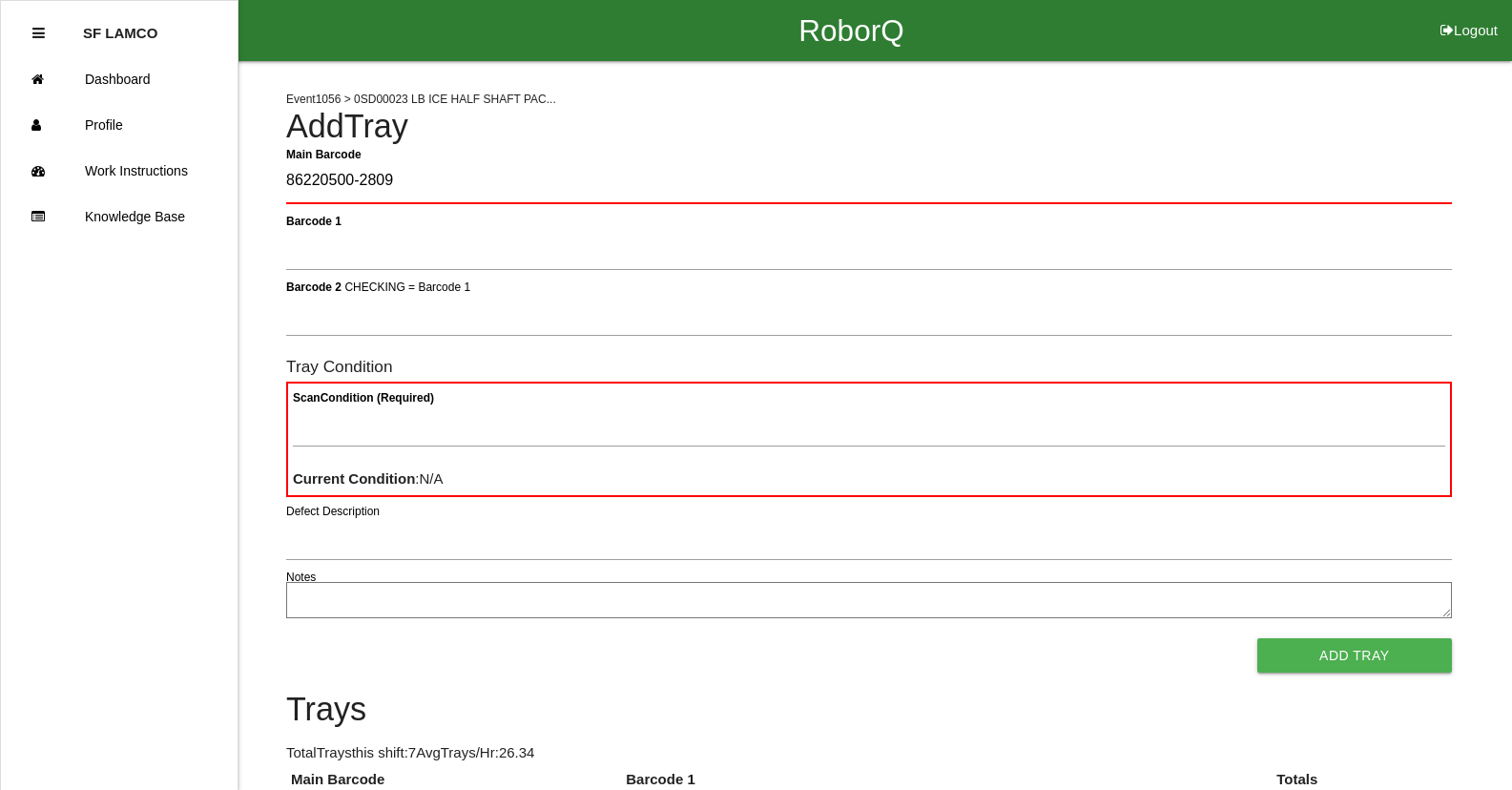 type on "86220500-2809" 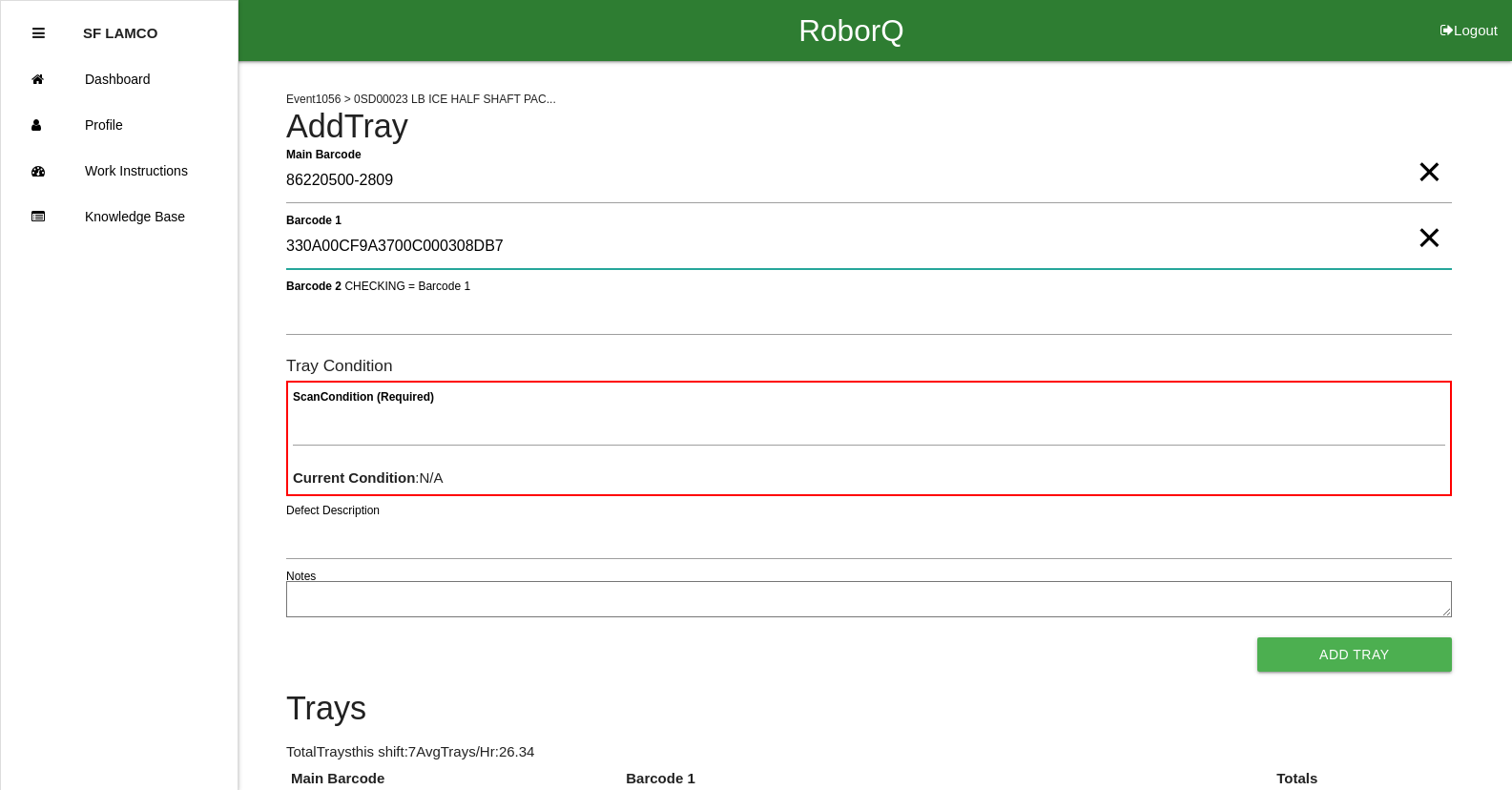 type on "330A00CF9A3700C000308DB7" 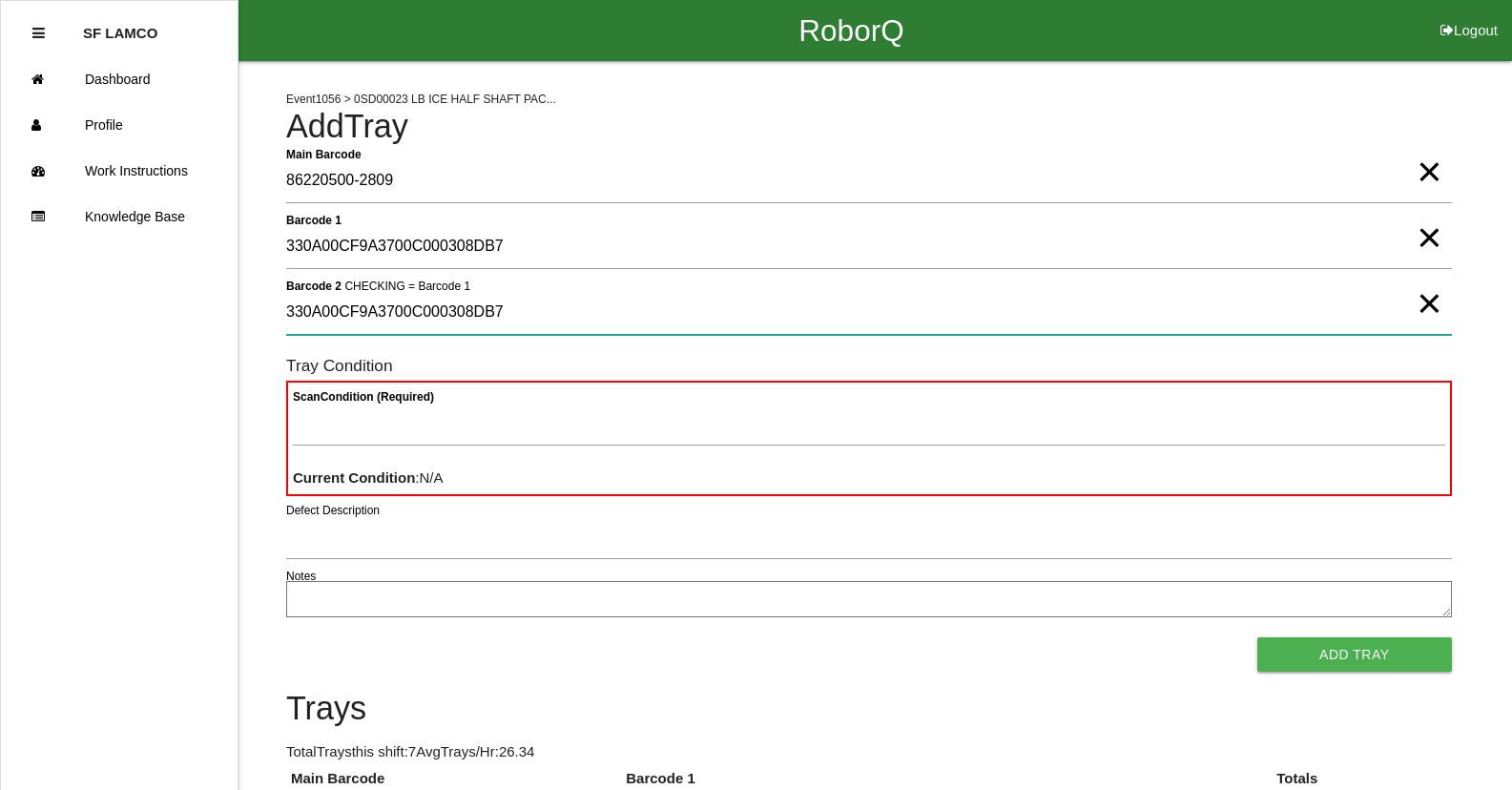 type on "330A00CF9A3700C000308DB7" 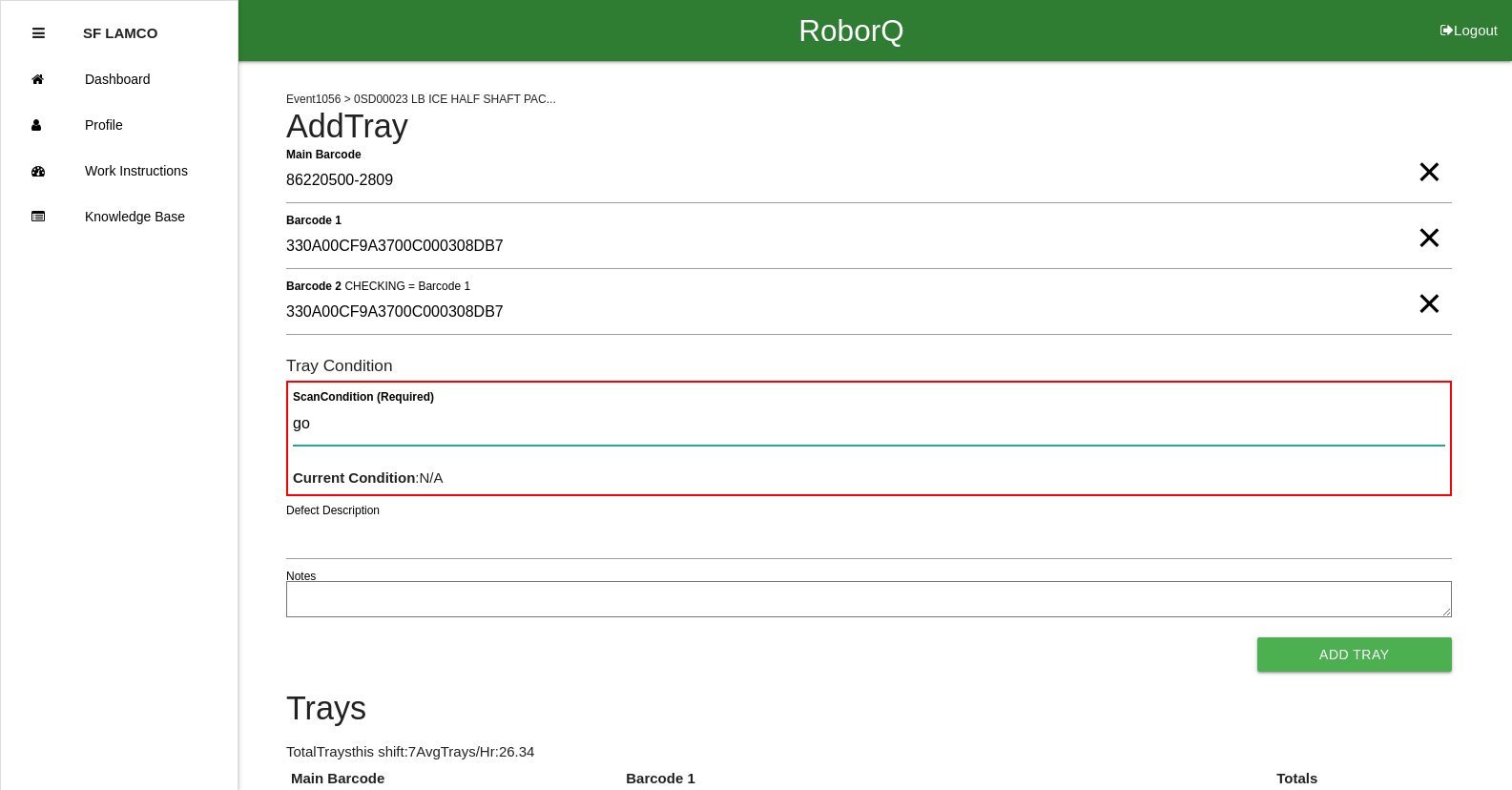 type on "goo" 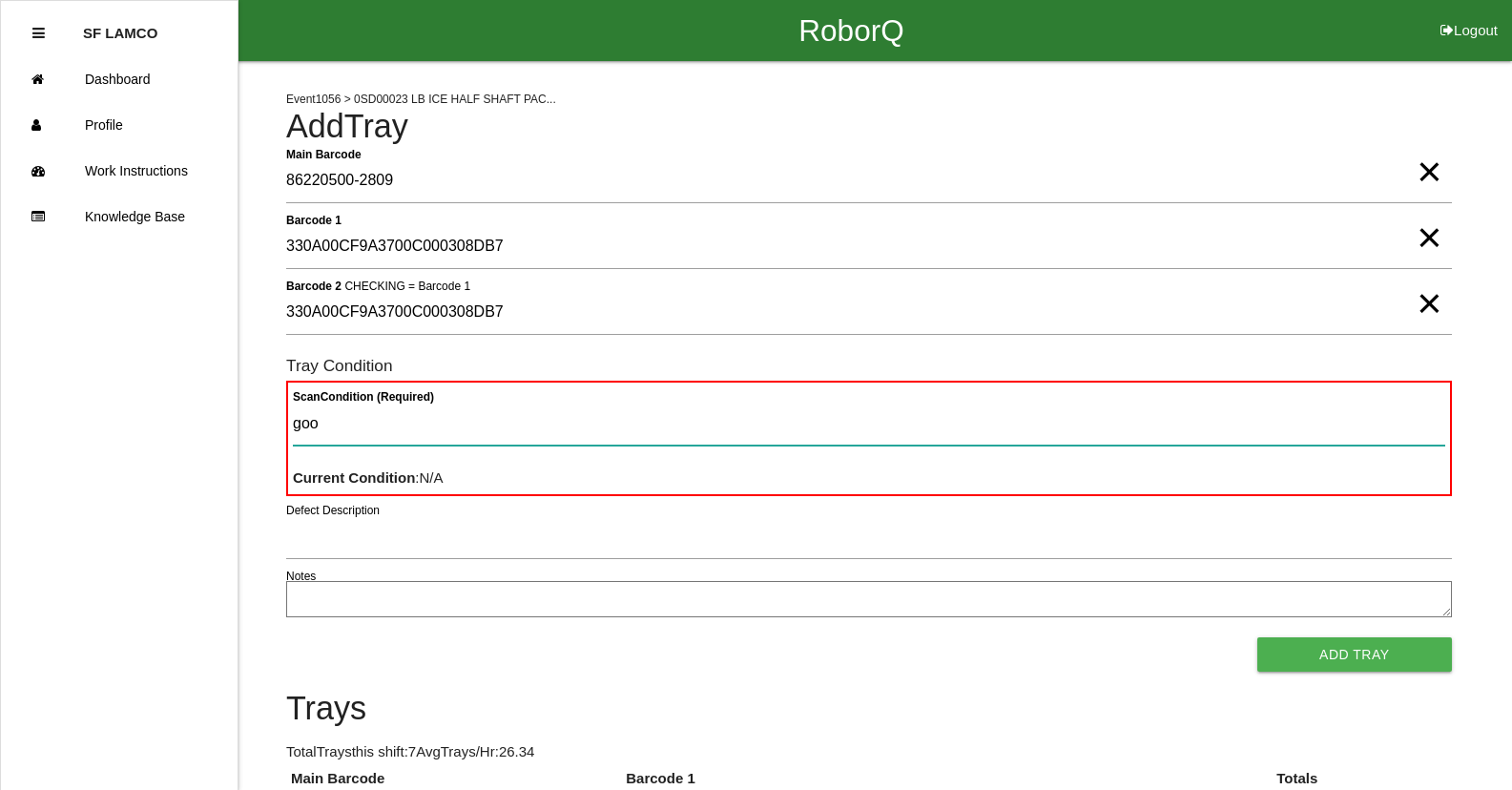 type 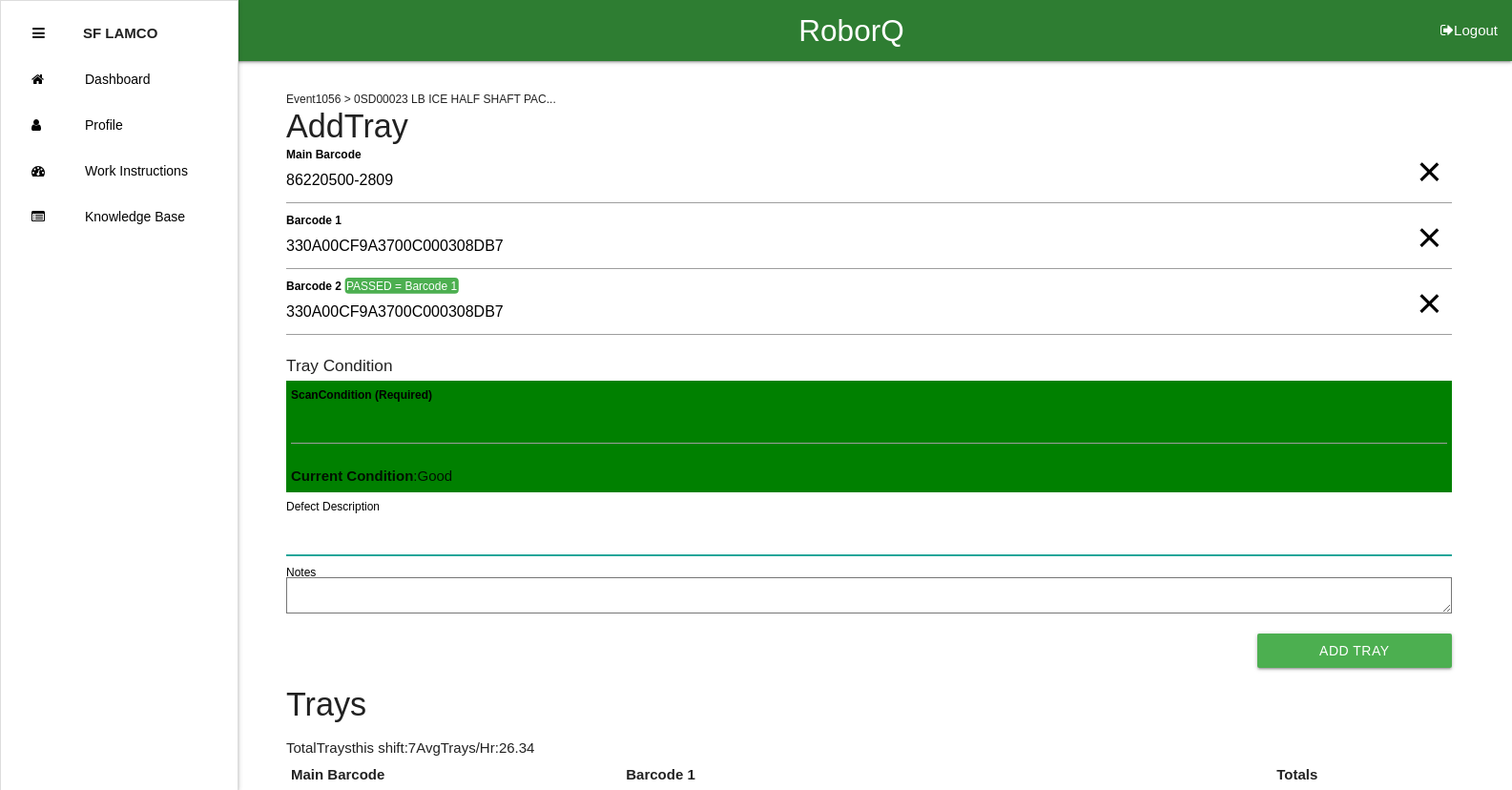 type 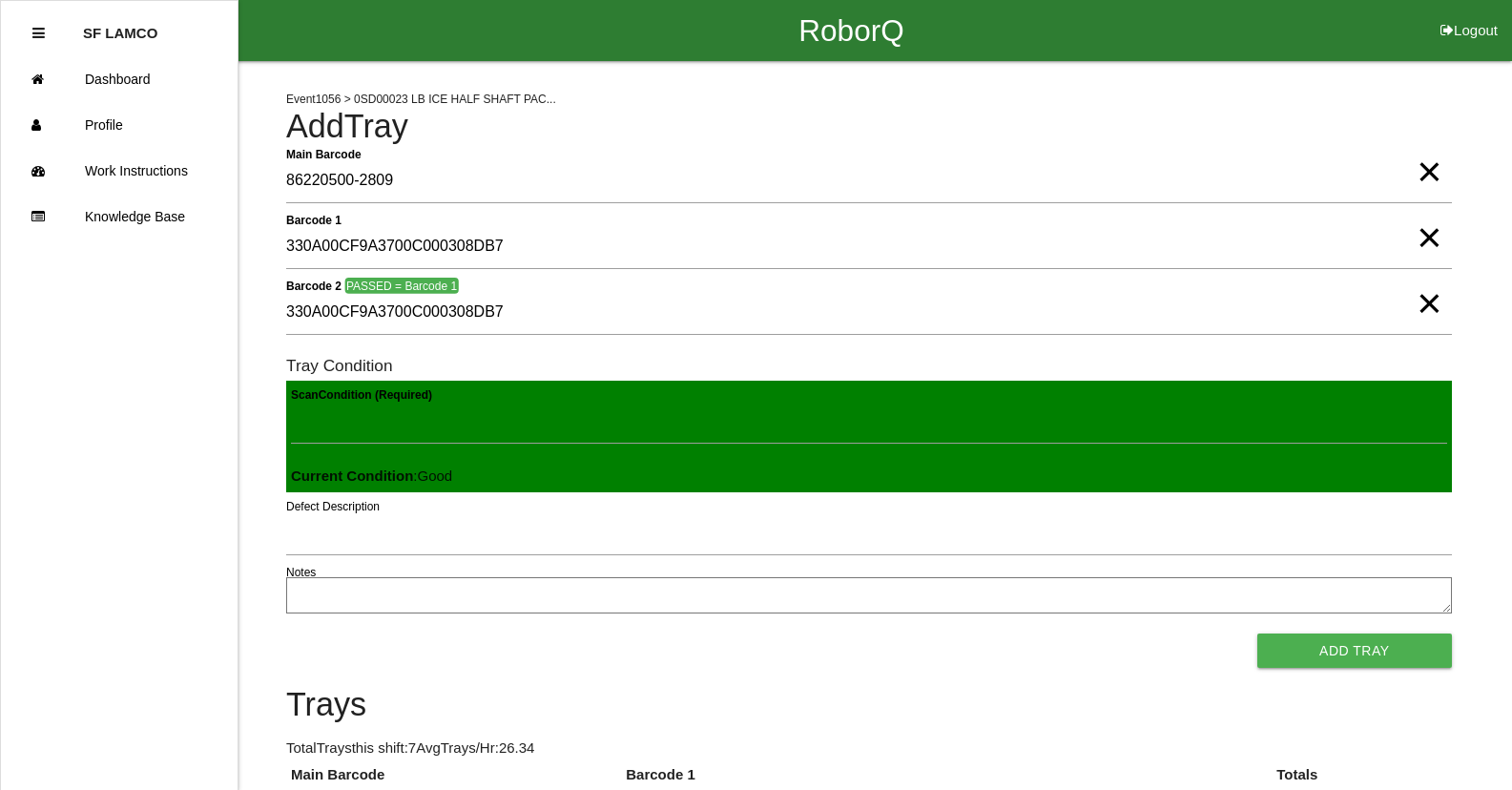type 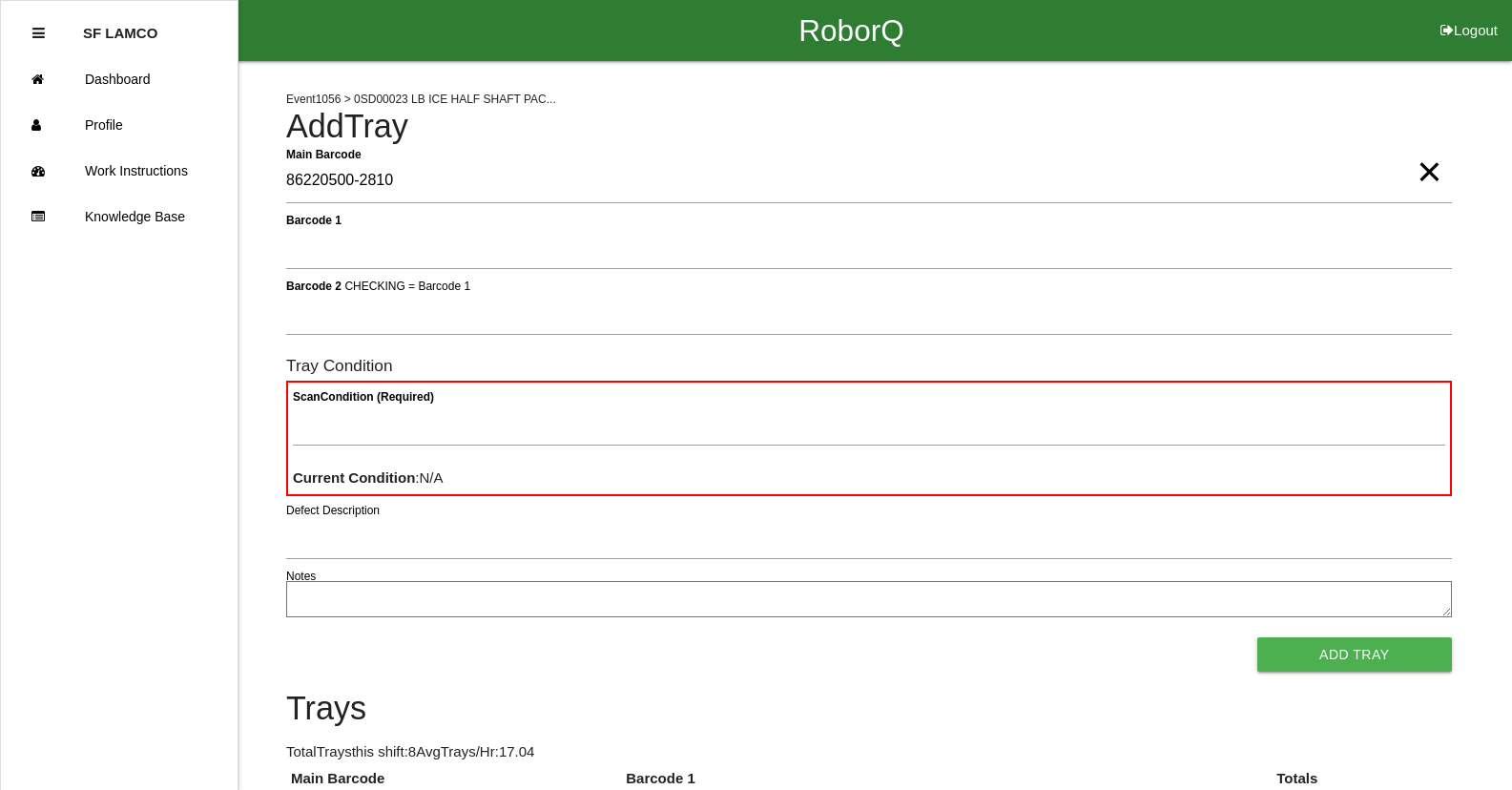 type on "86220500-2810" 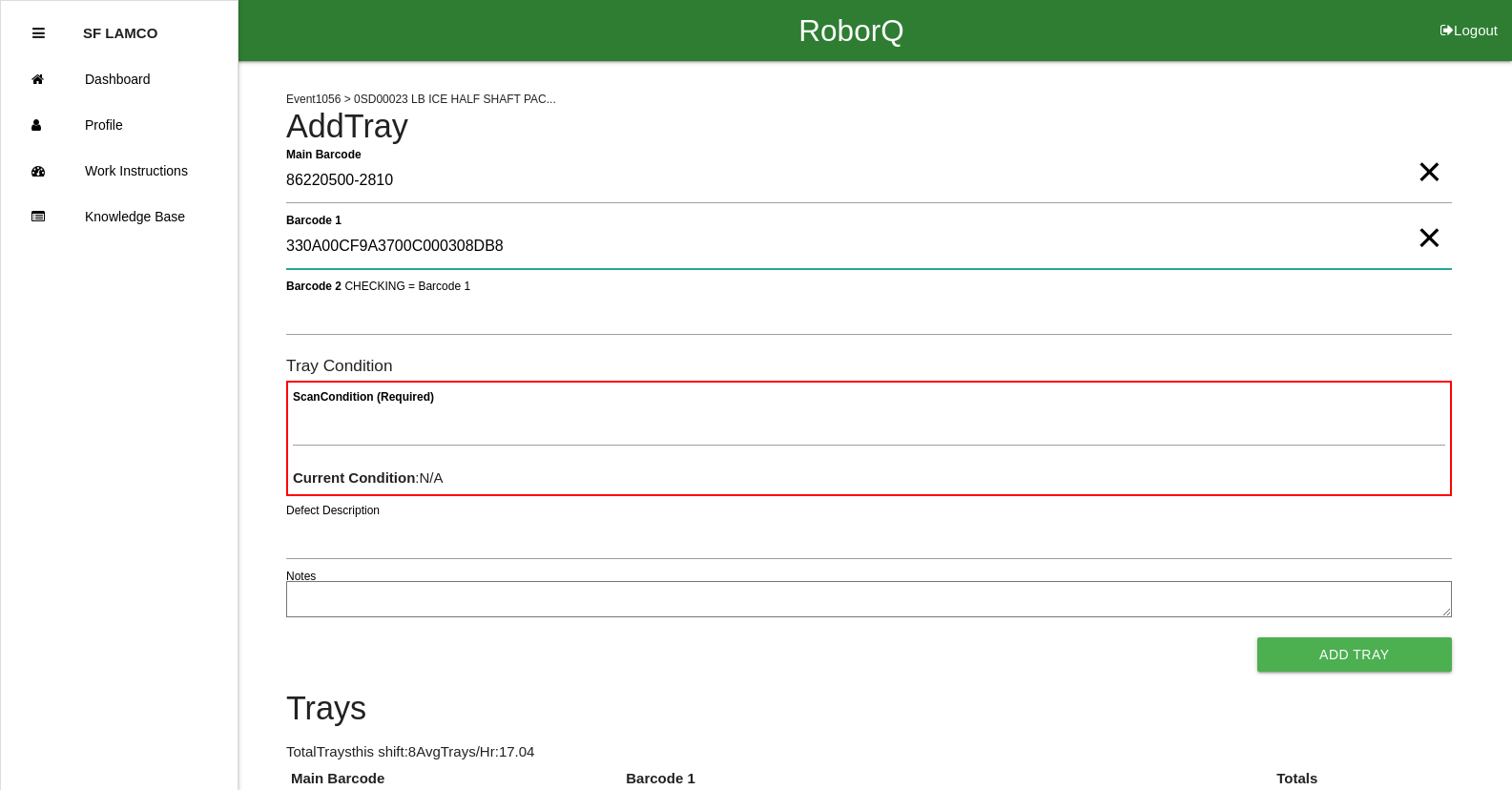 type on "330A00CF9A3700C000308DB8" 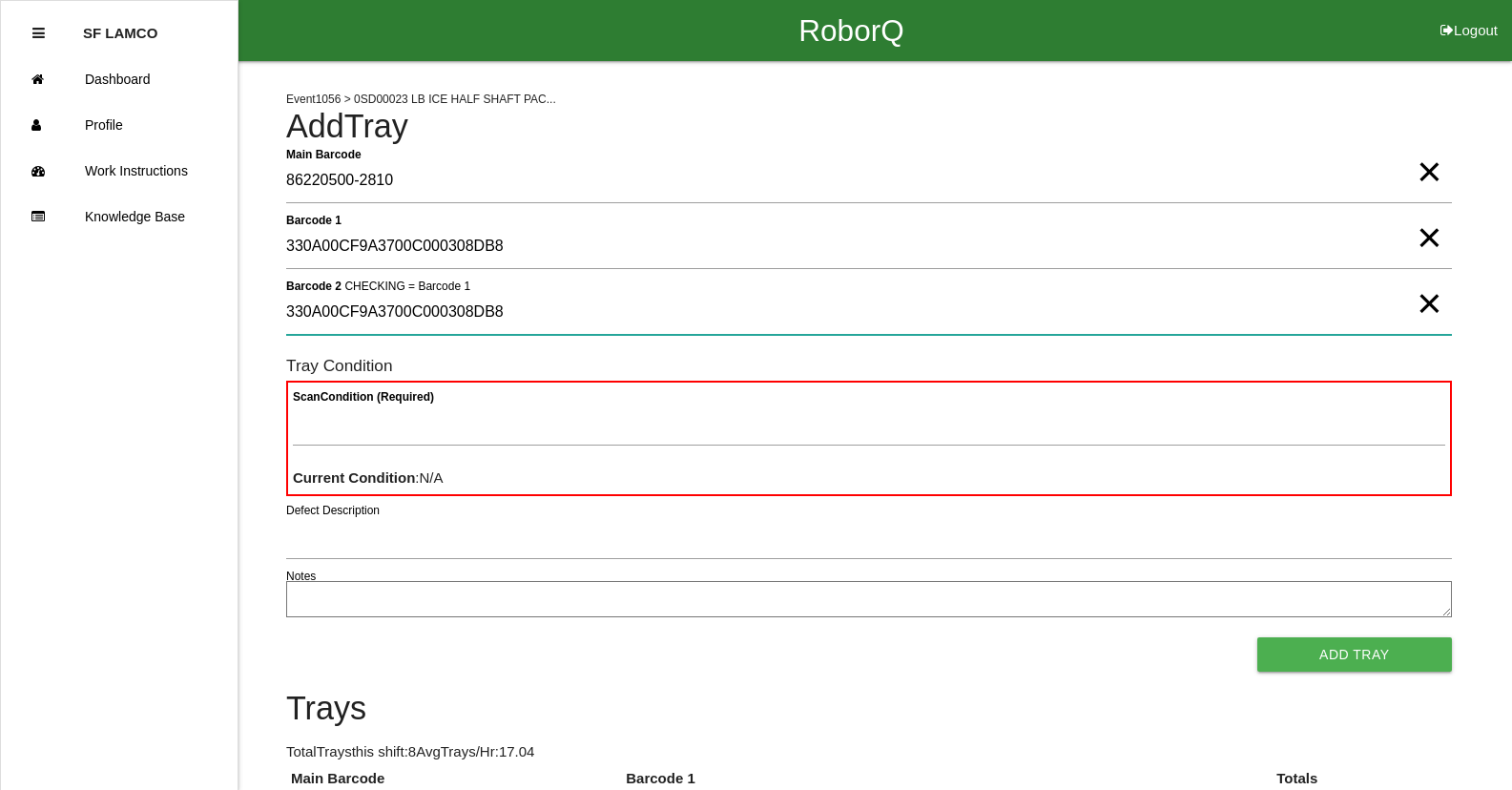 type on "330A00CF9A3700C000308DB8" 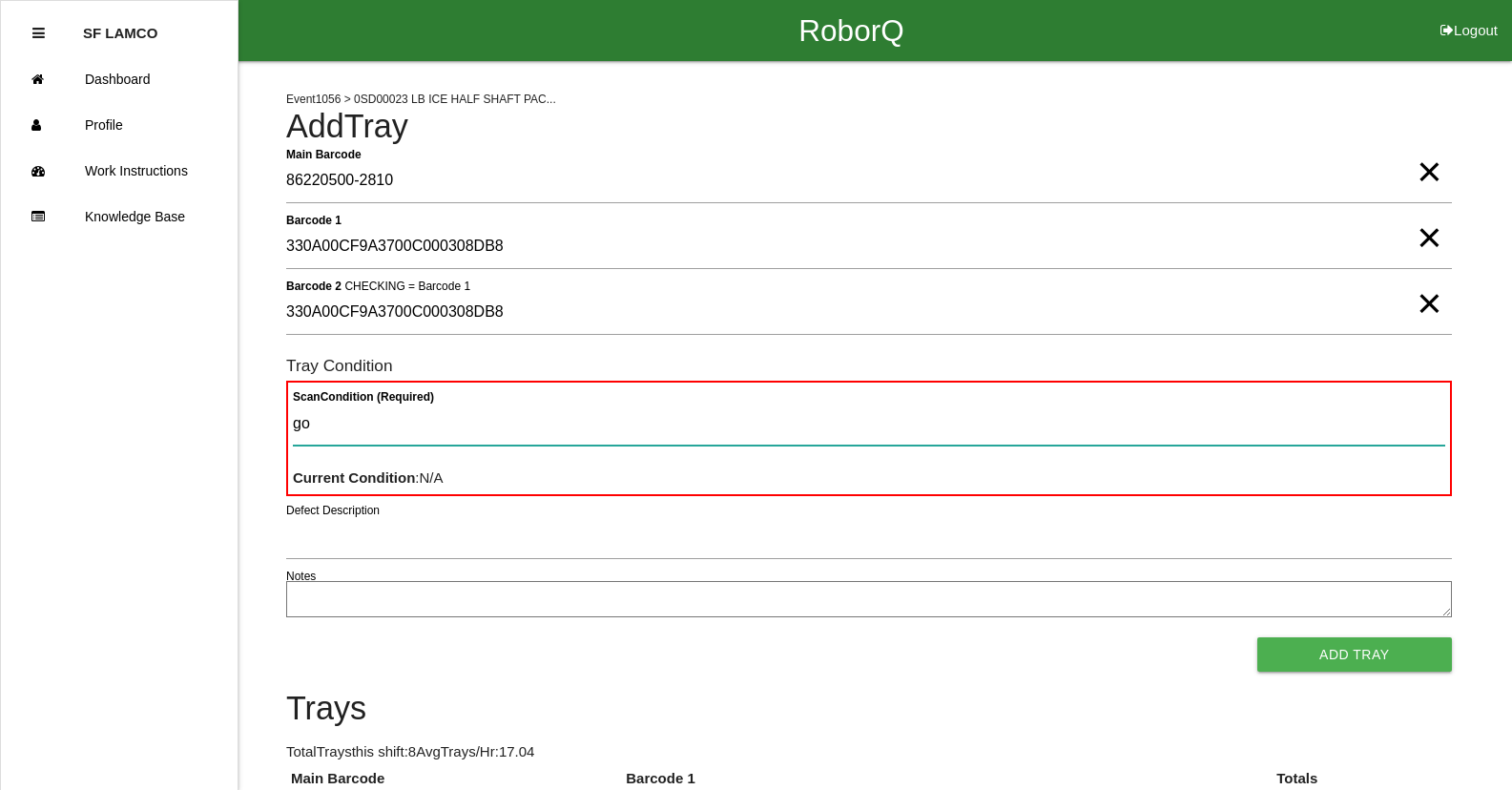 type on "goo" 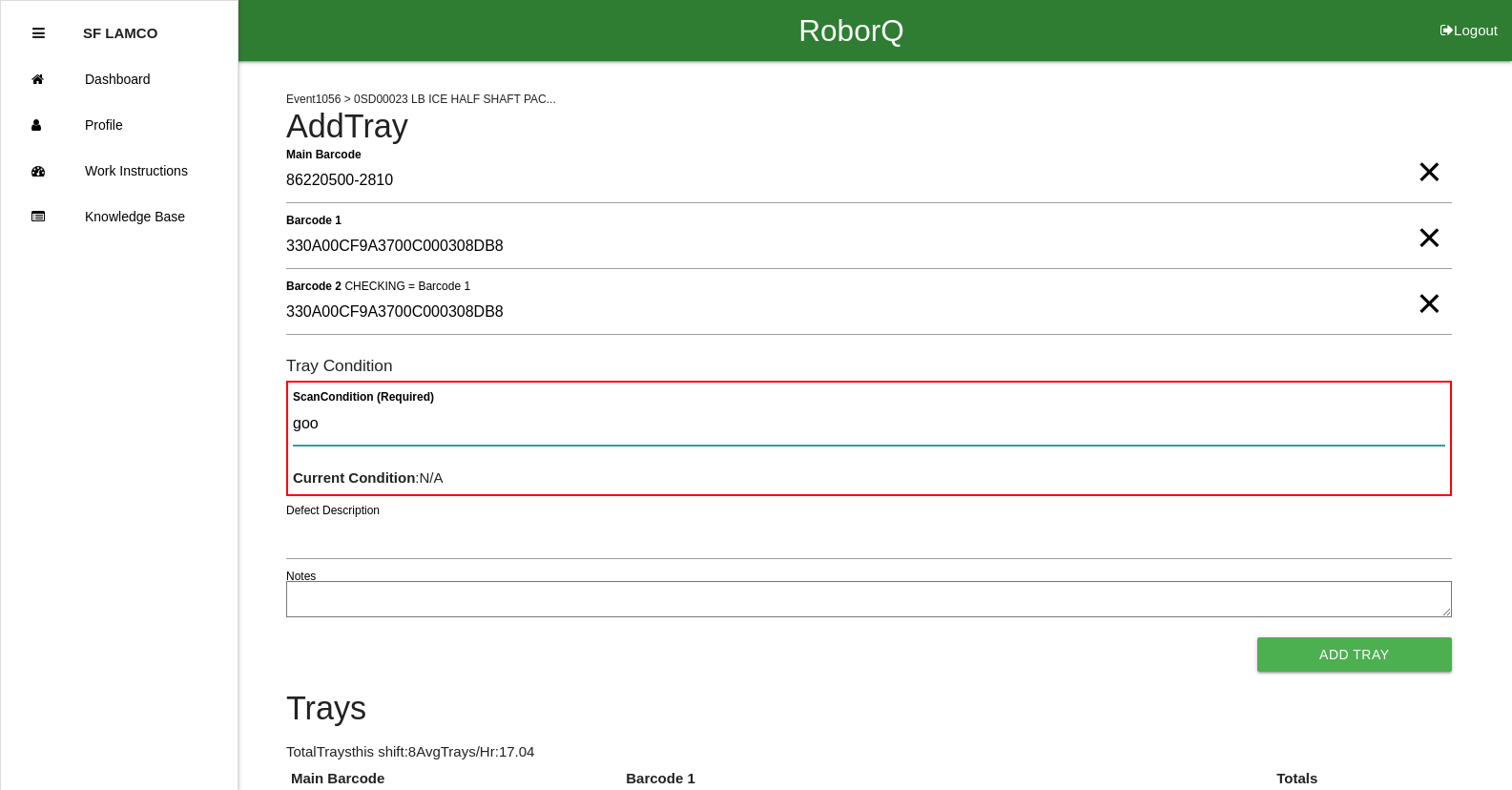 type 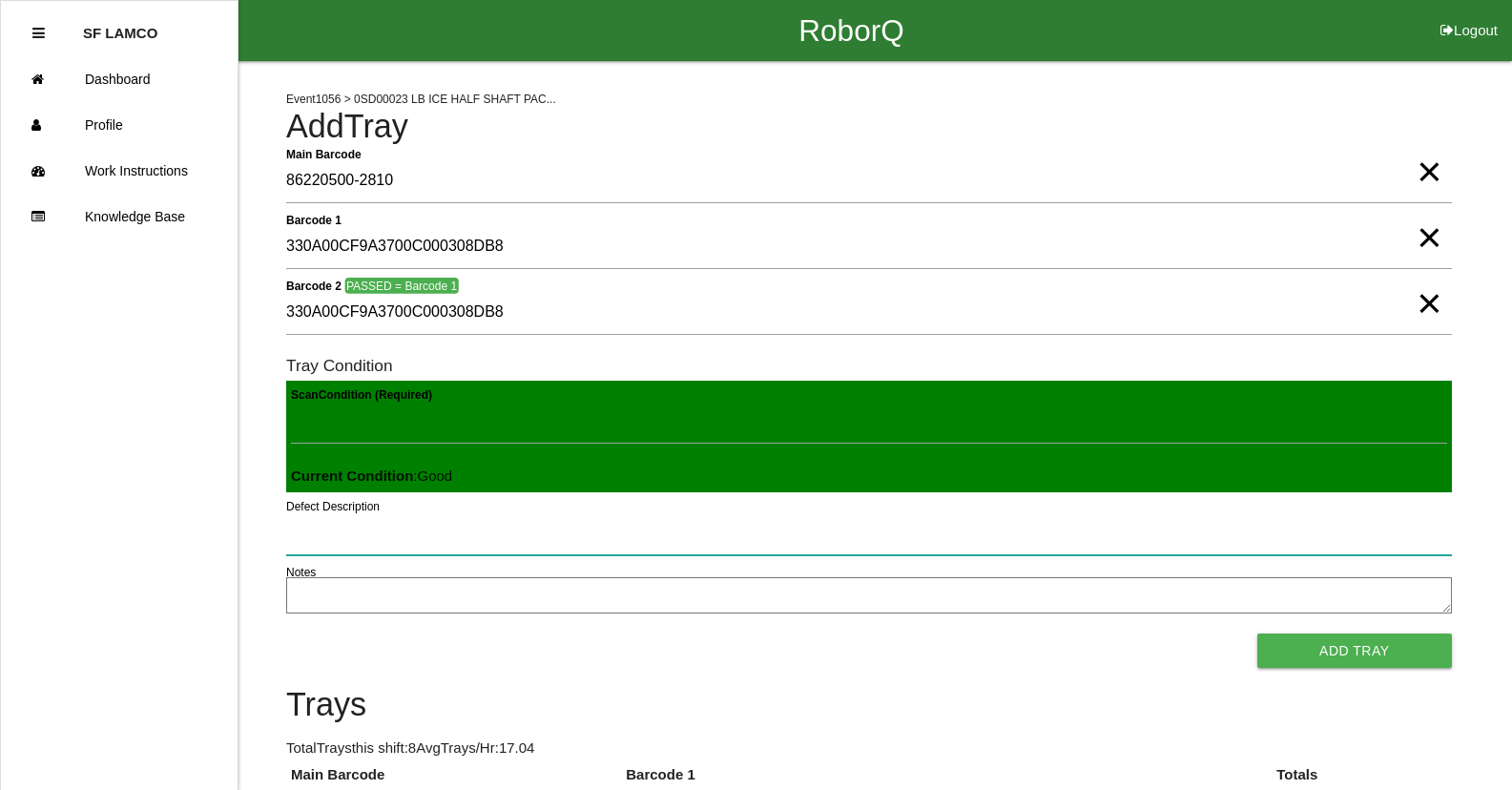 type 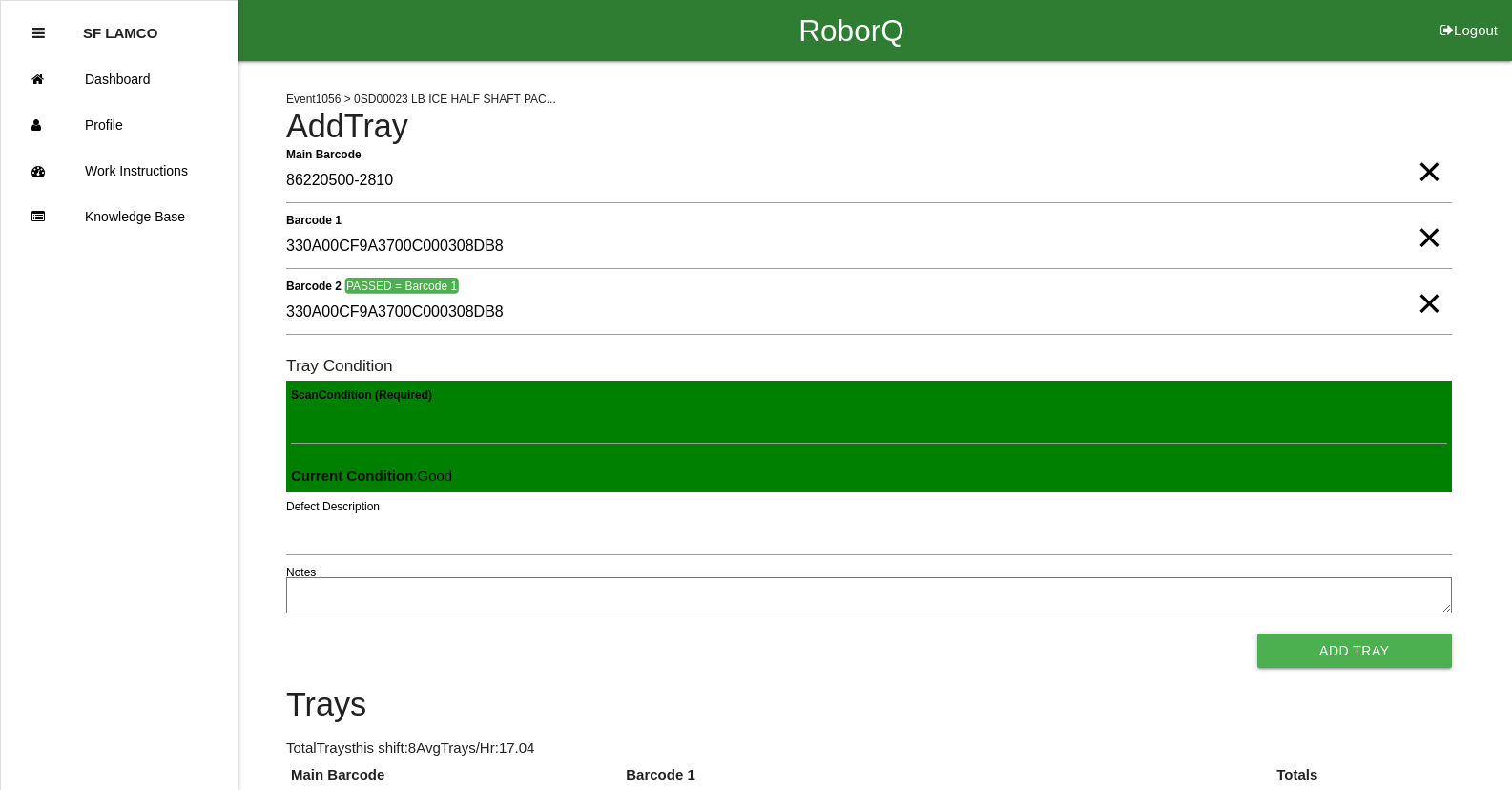 type 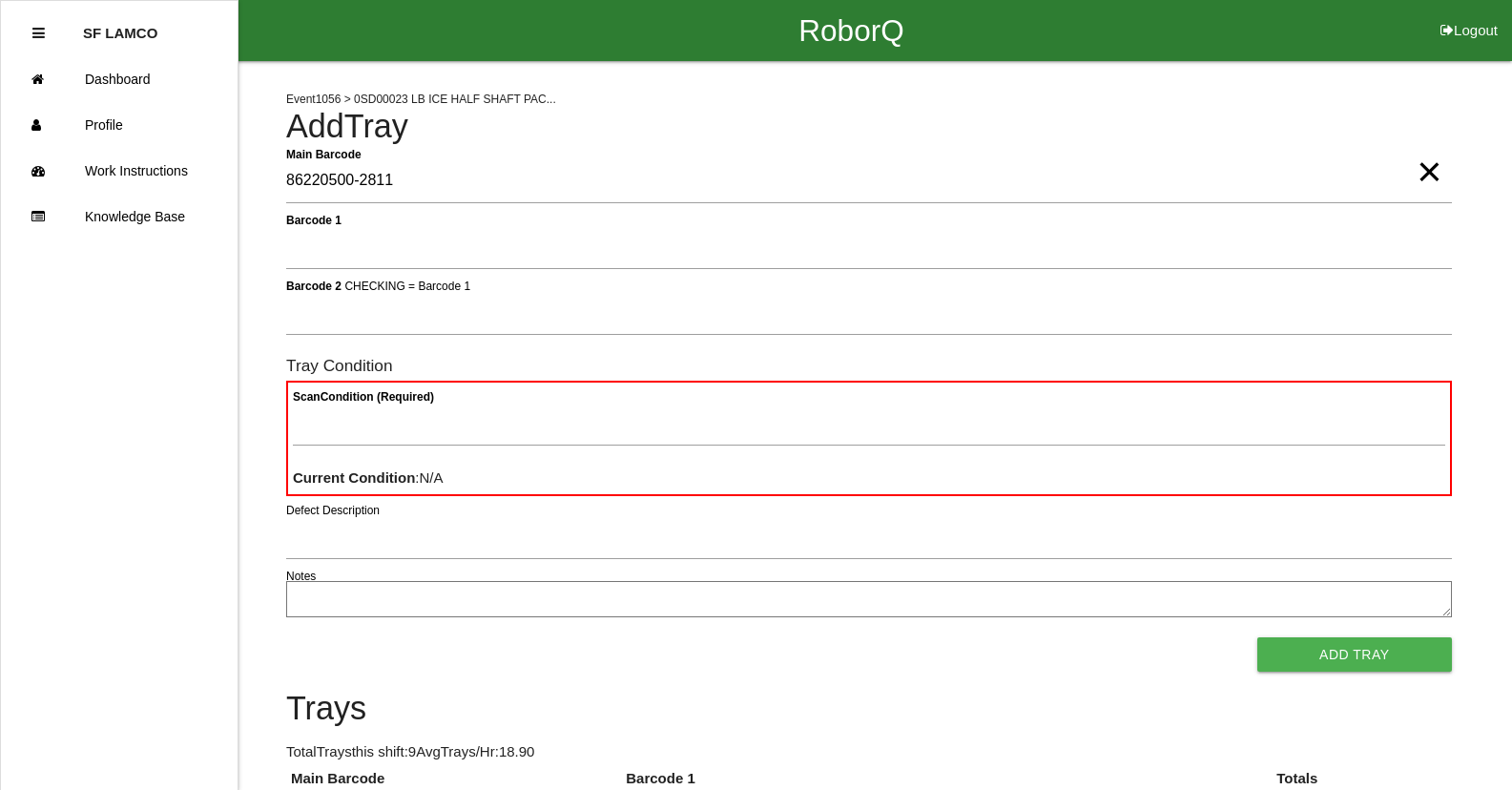 type on "86220500-2811" 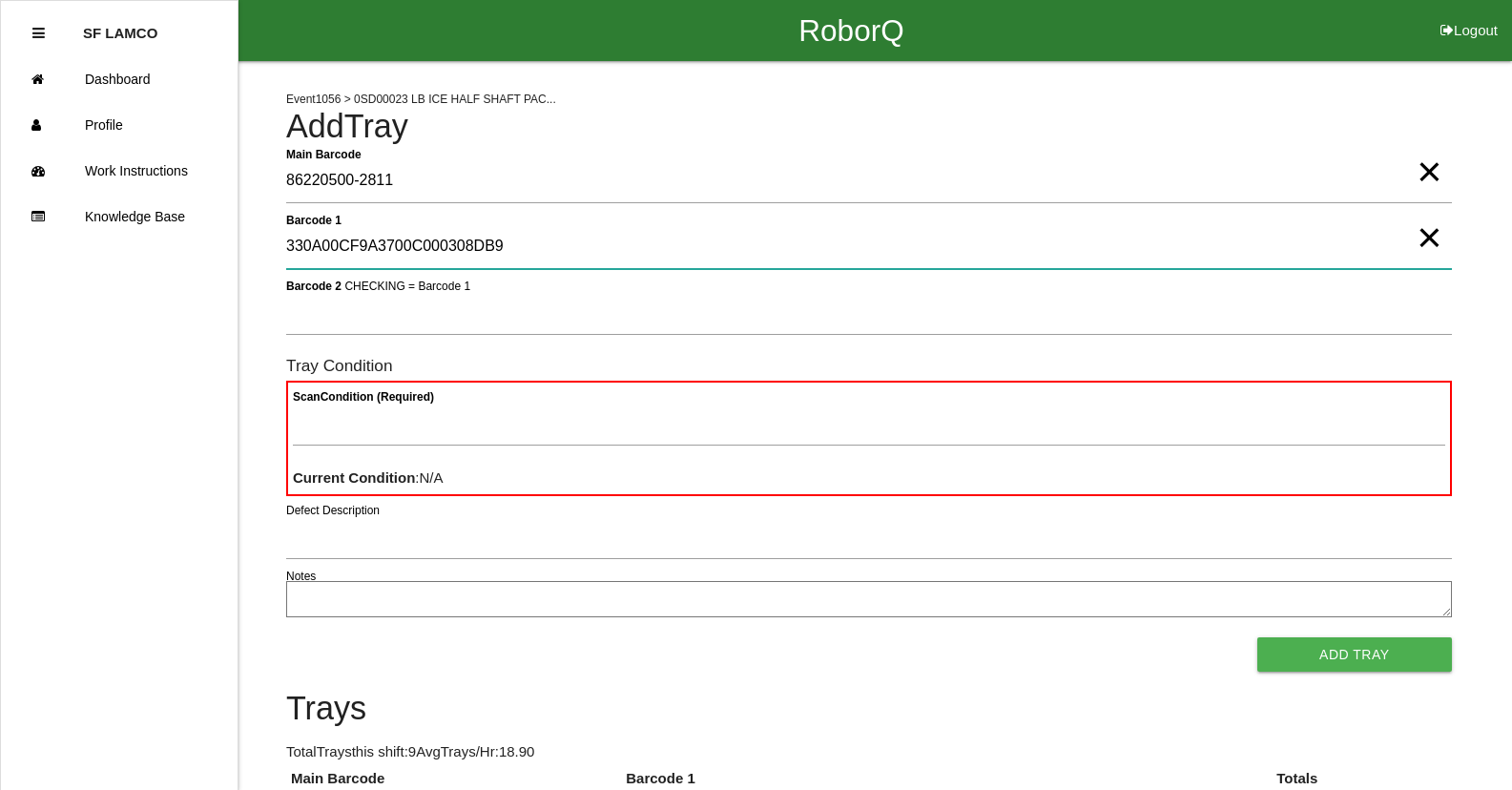 type on "330A00CF9A3700C000308DB9" 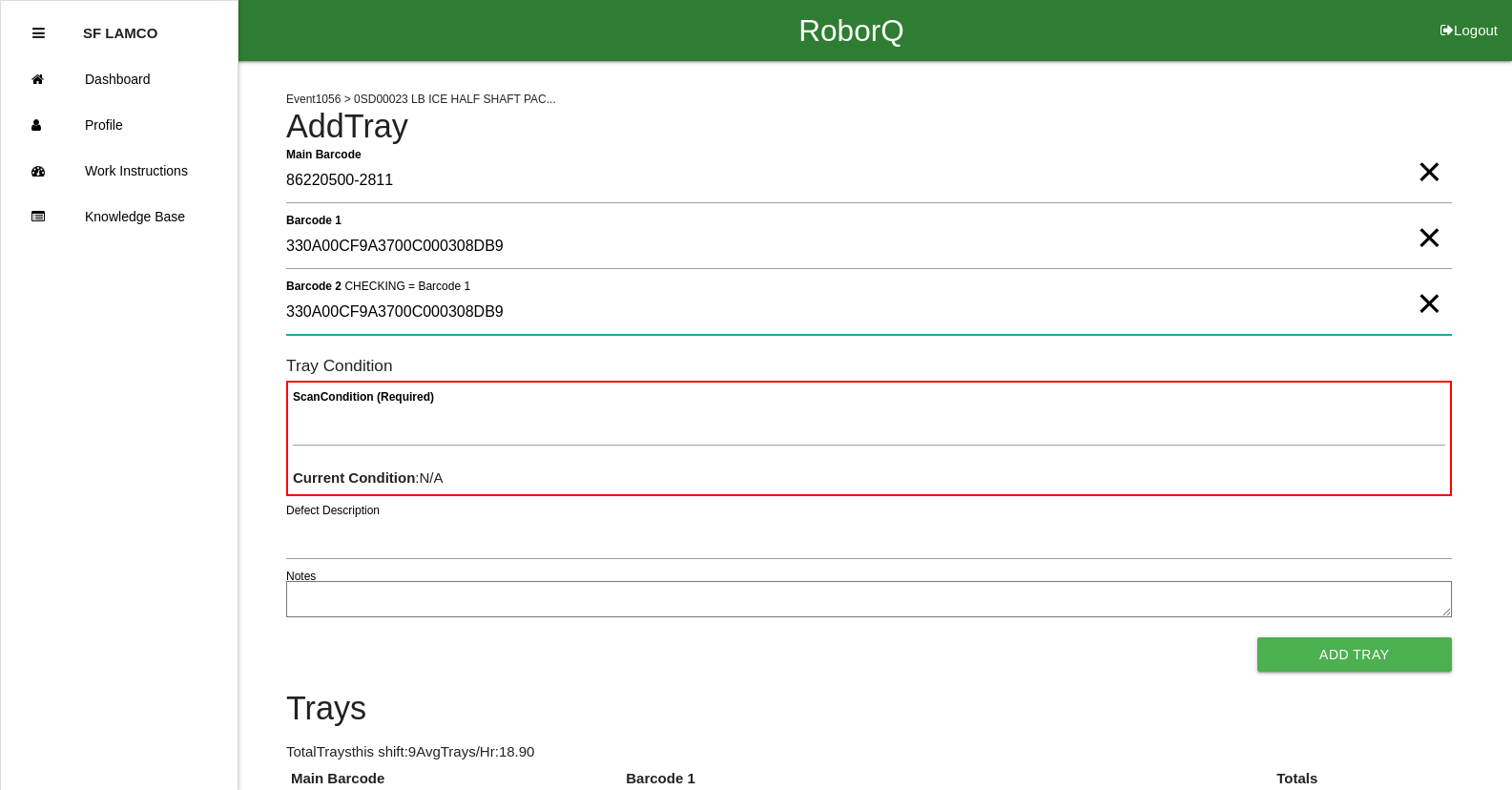 type on "330A00CF9A3700C000308DB9" 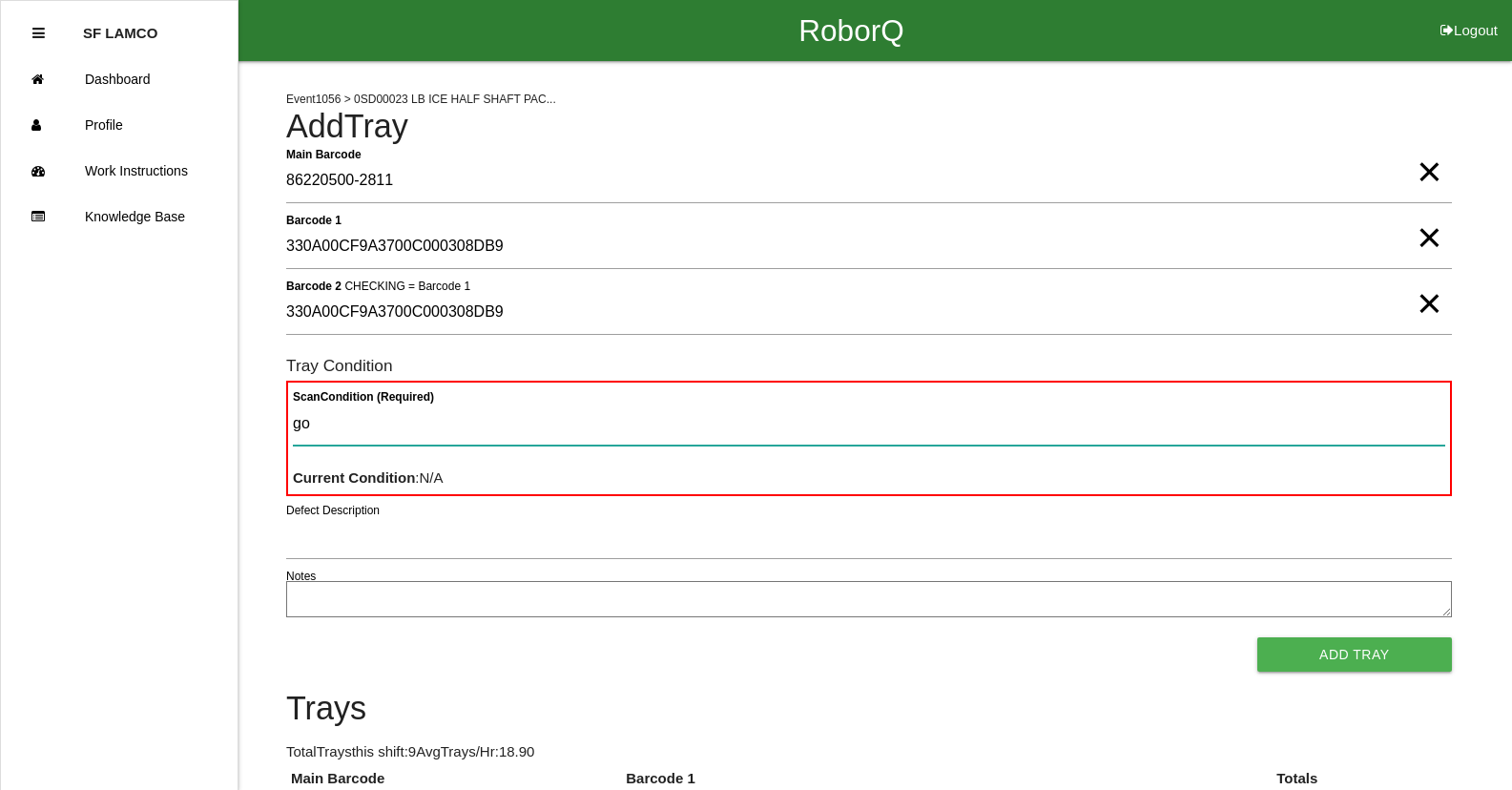 type on "goo" 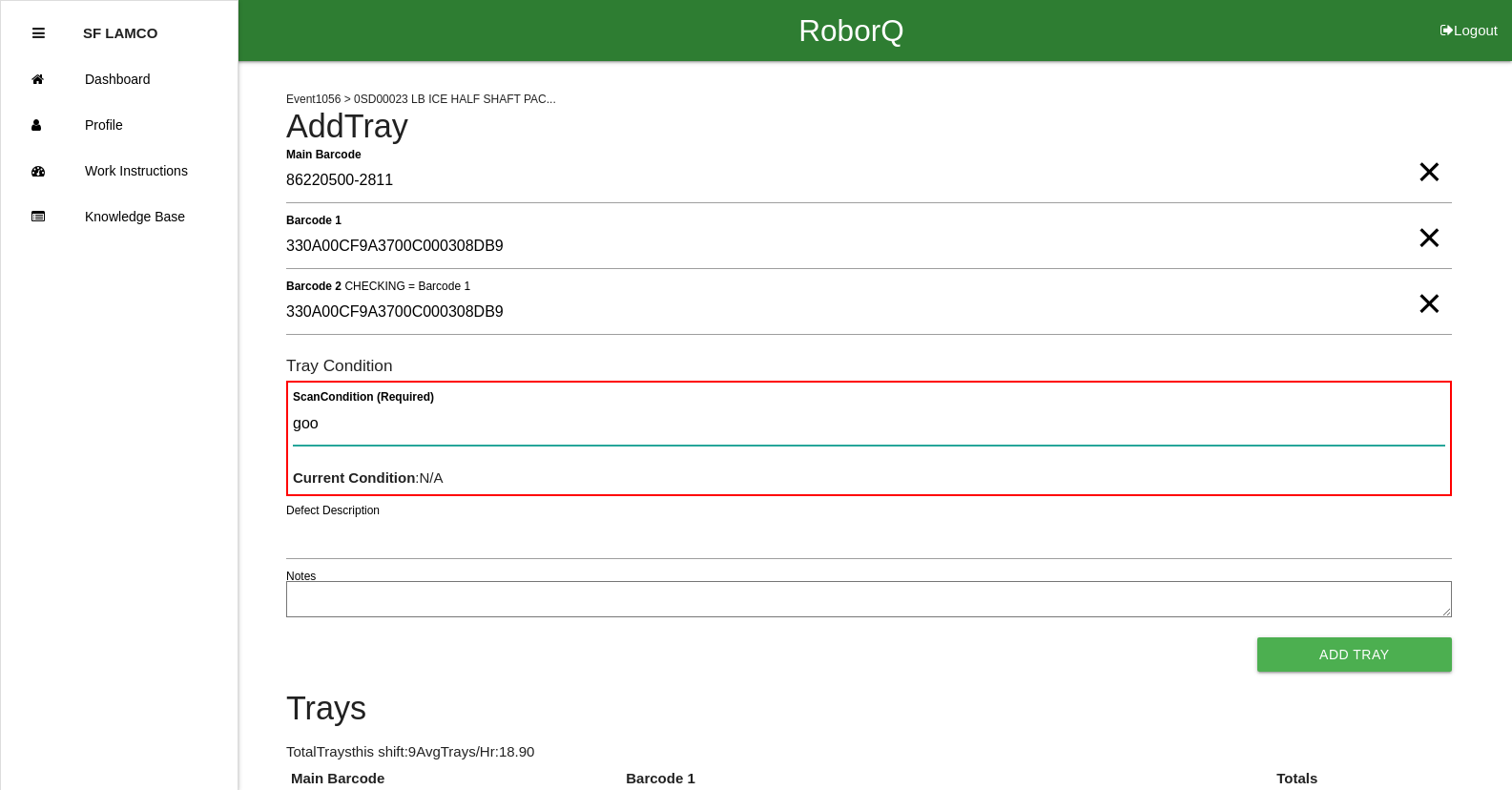 type 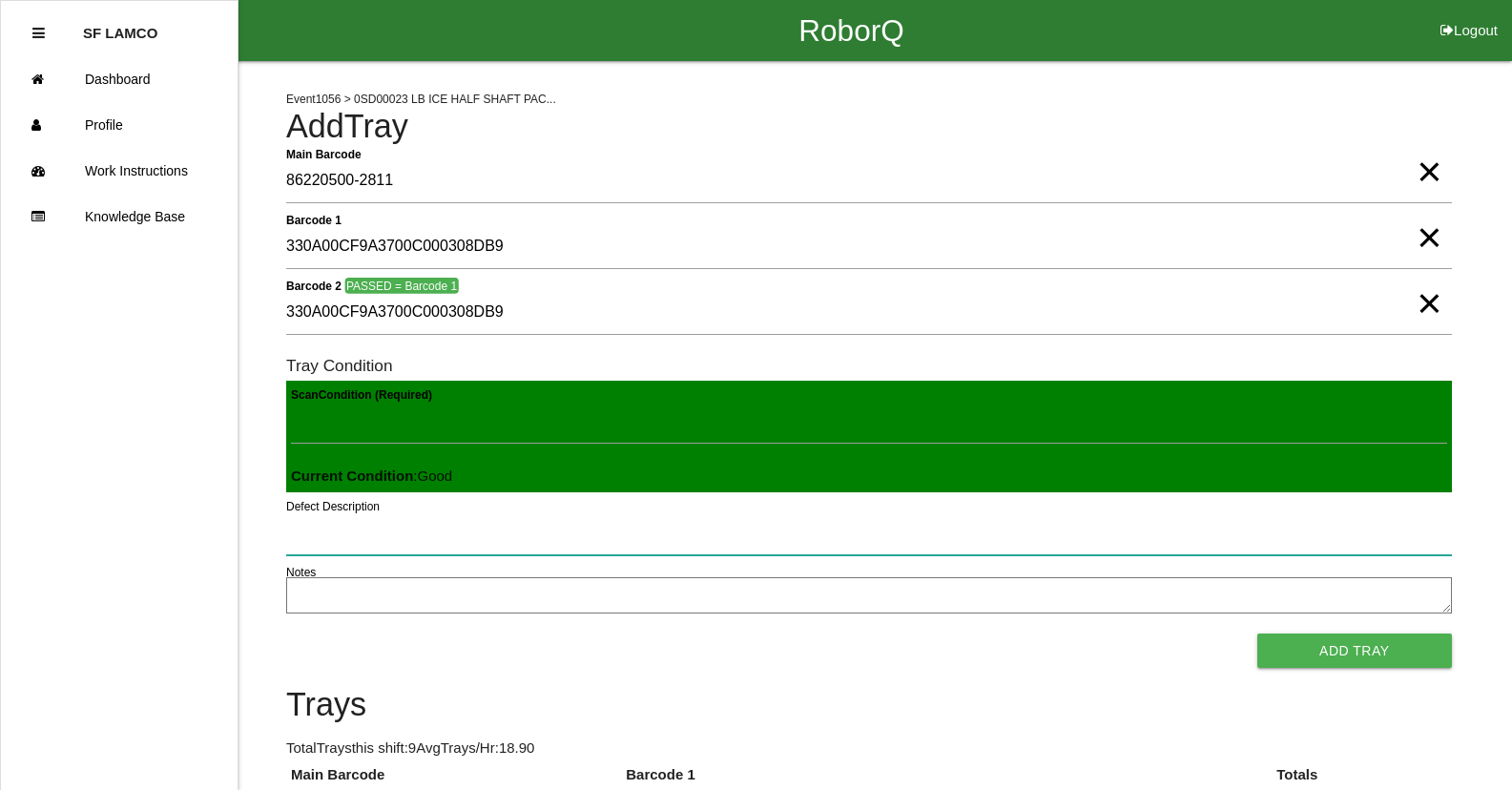 type 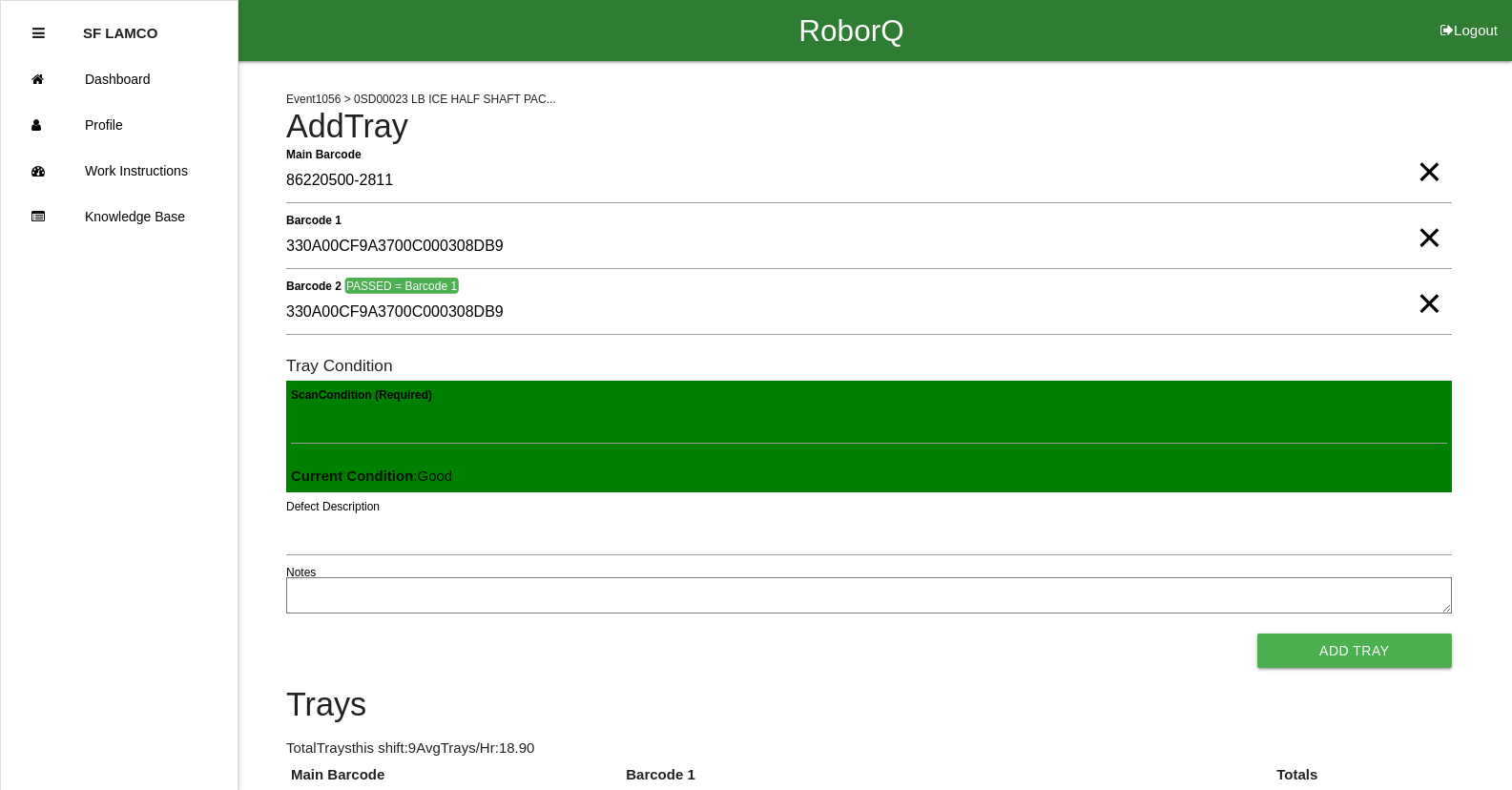 type 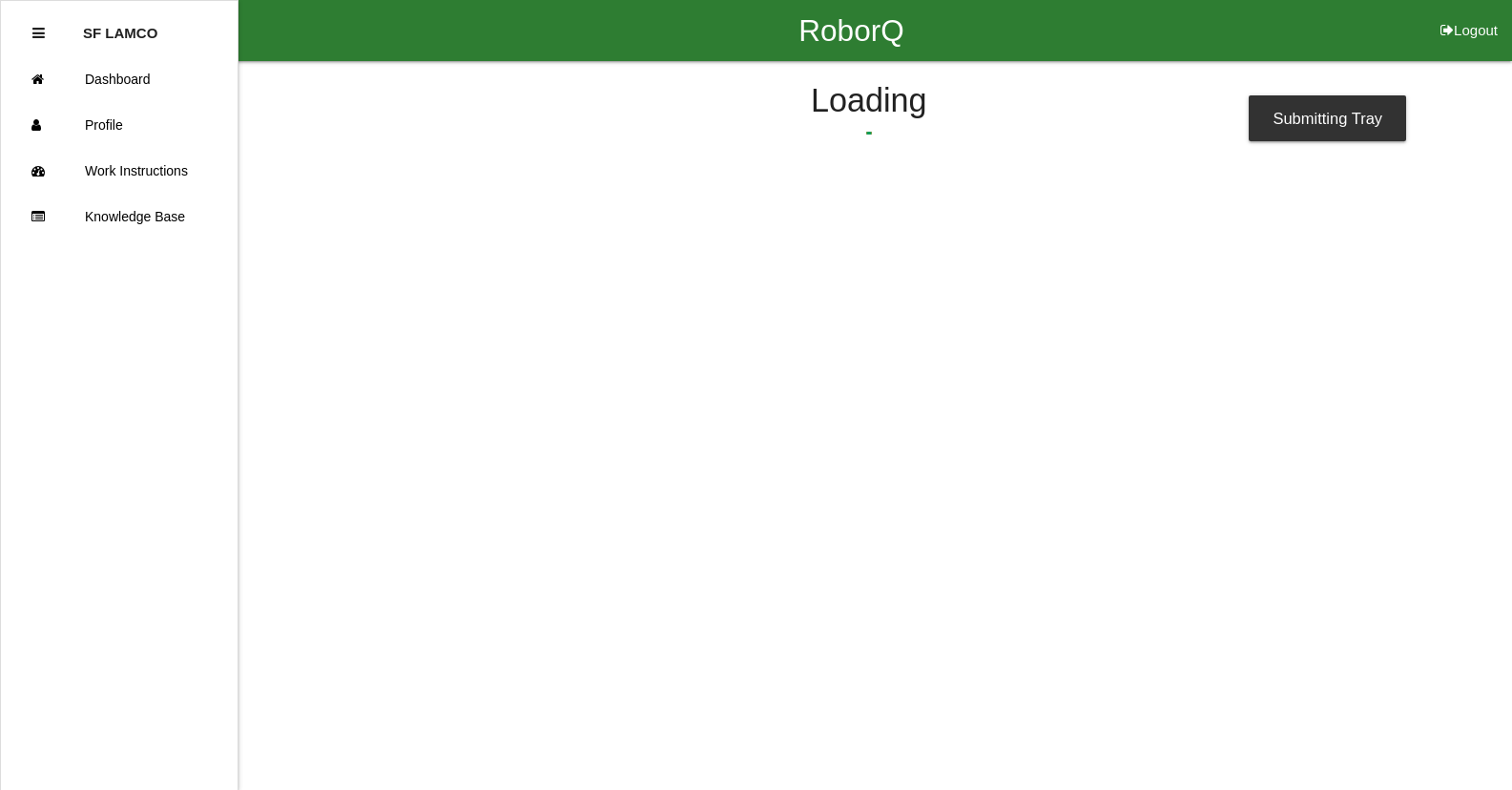 scroll, scrollTop: 0, scrollLeft: 0, axis: both 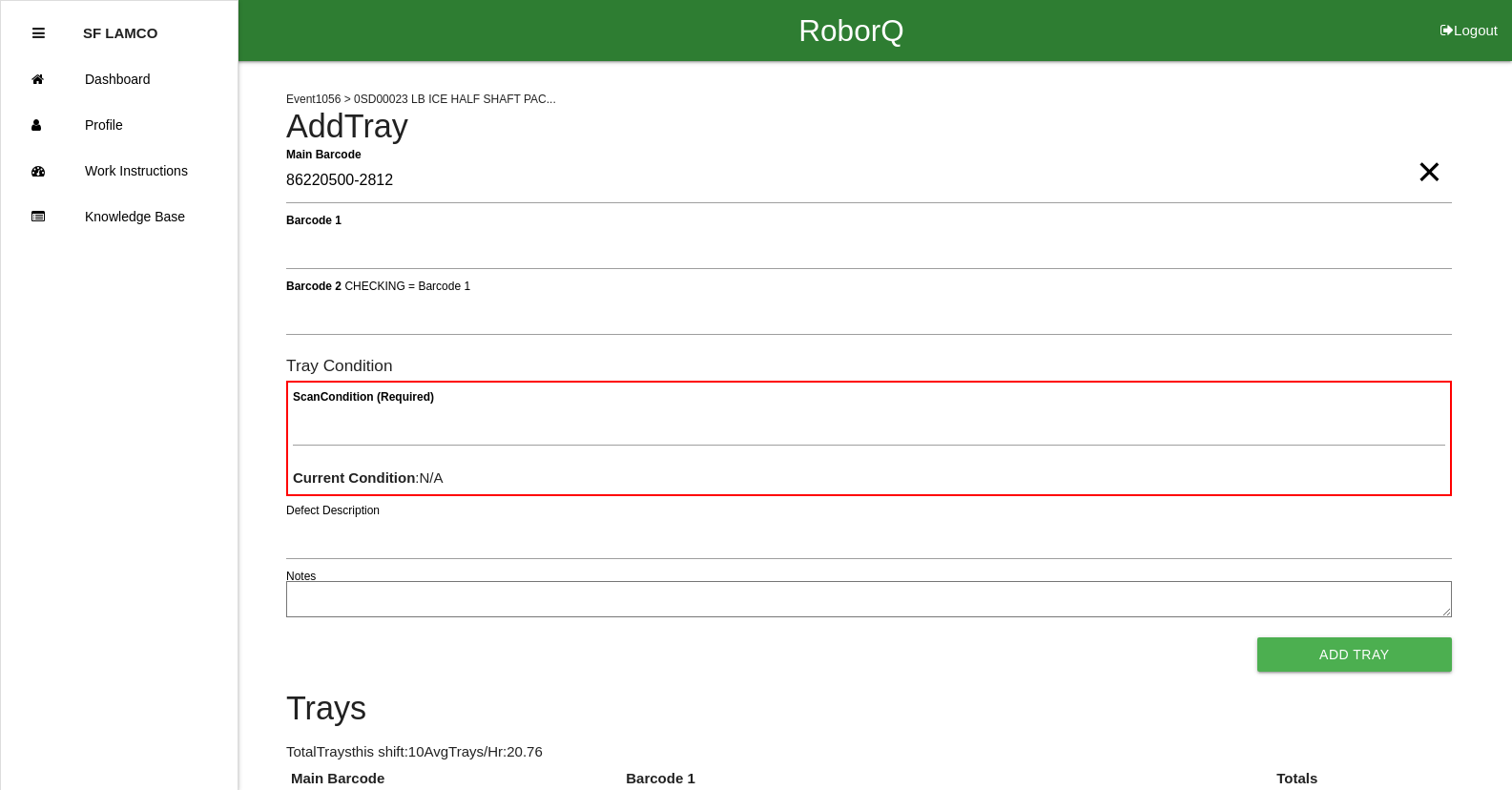 type on "86220500-2812" 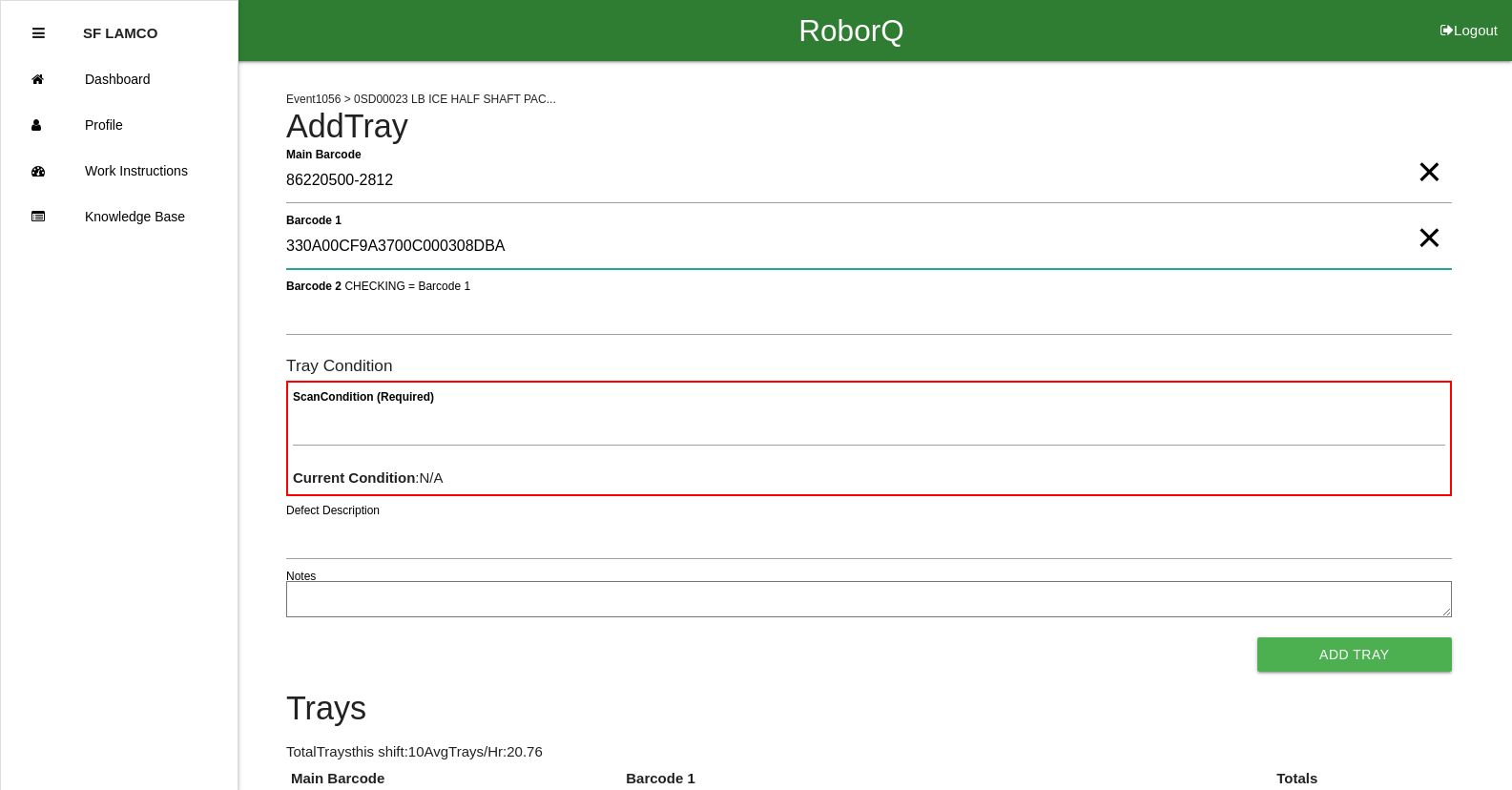 type on "330A00CF9A3700C000308DBA" 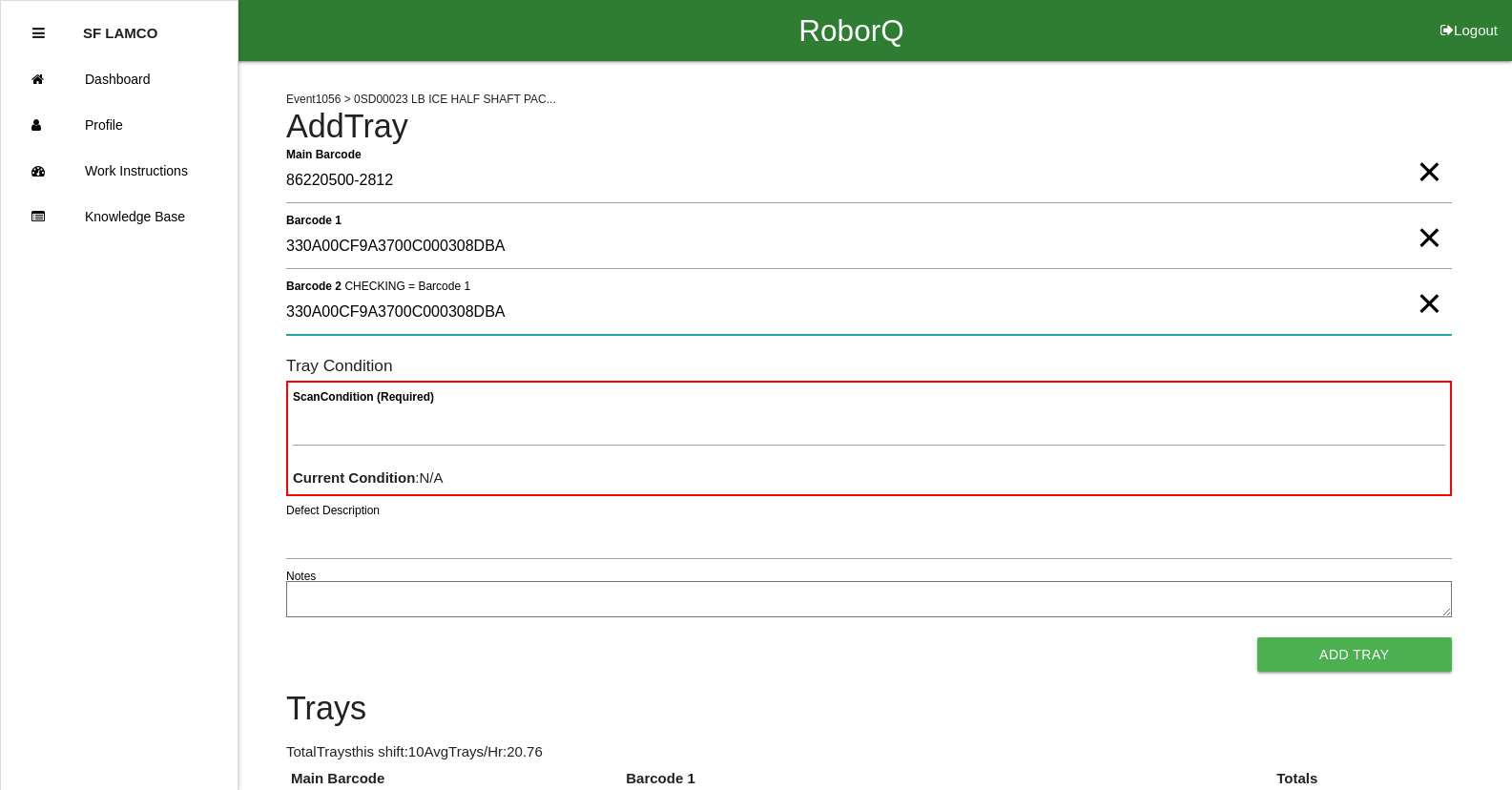 type on "330A00CF9A3700C000308DBA" 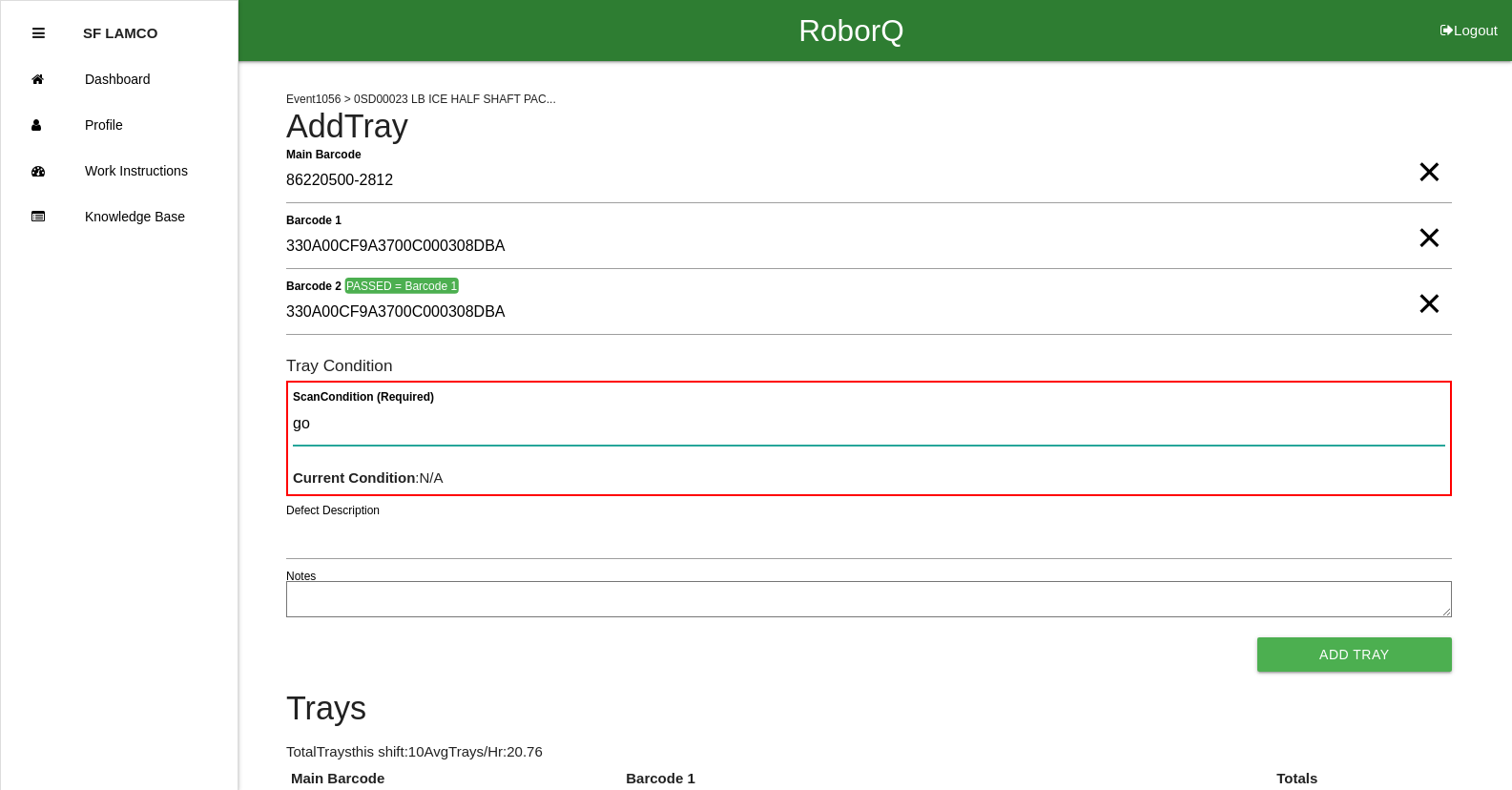 type on "goo" 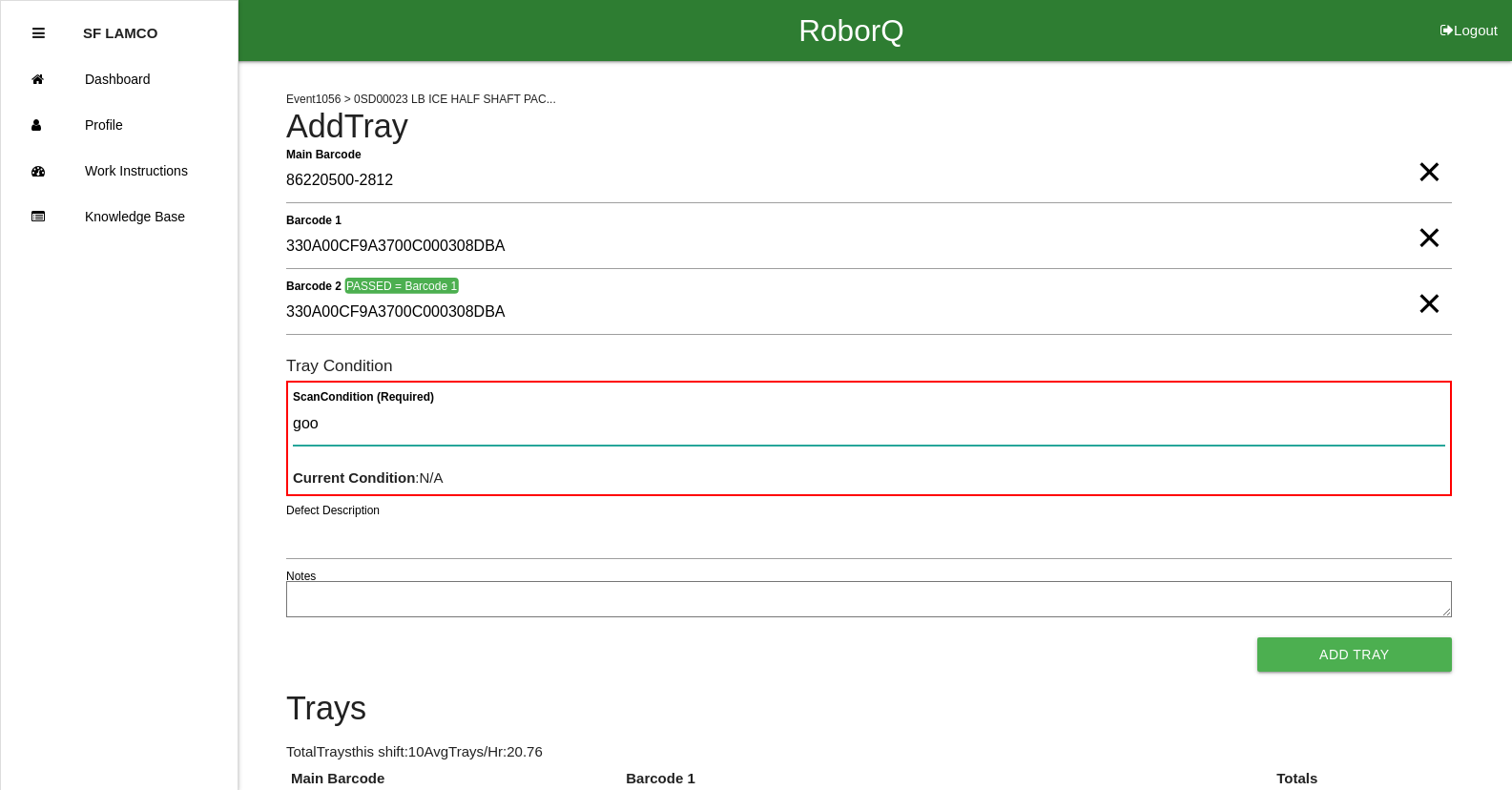 type 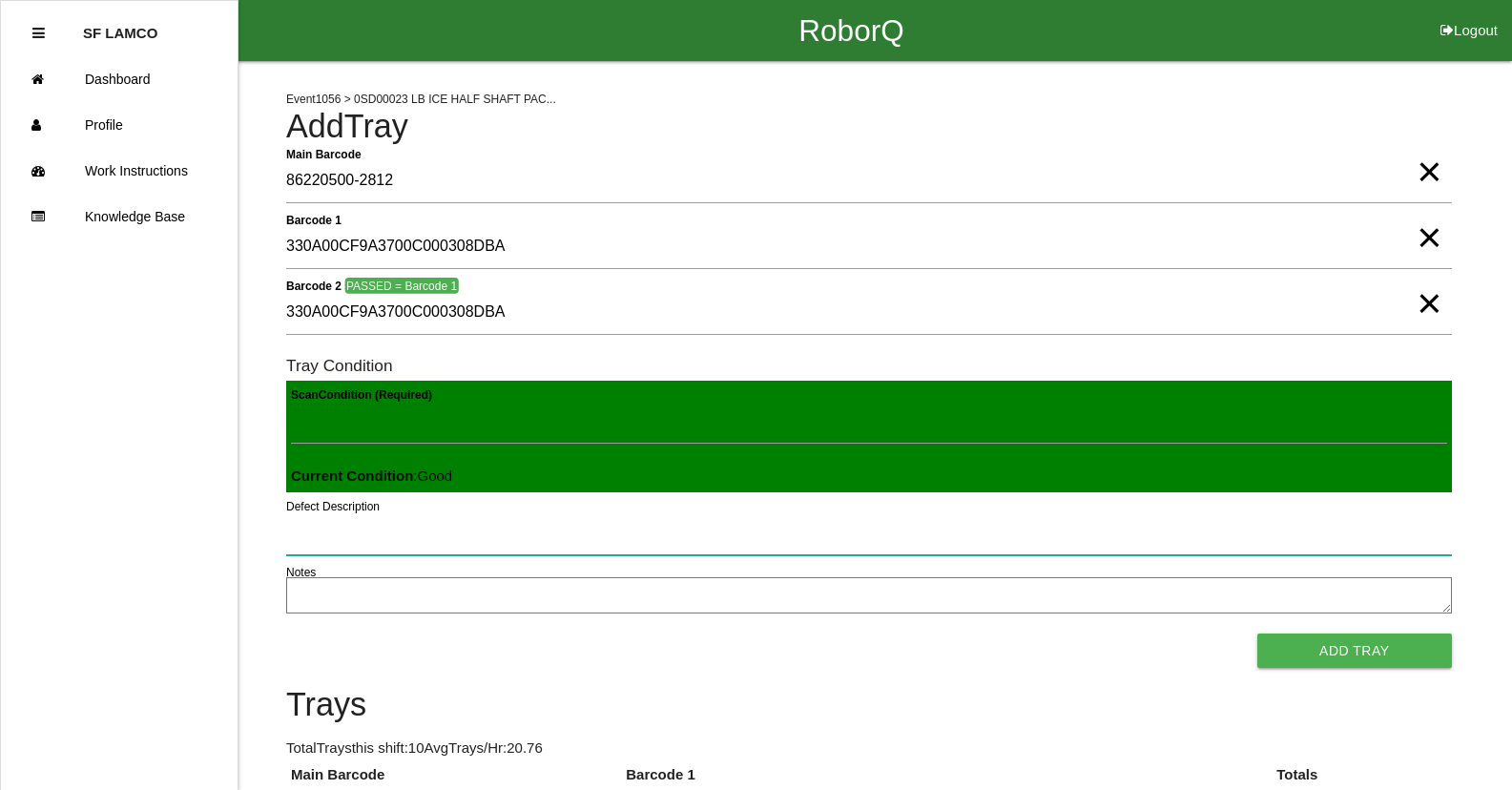 type 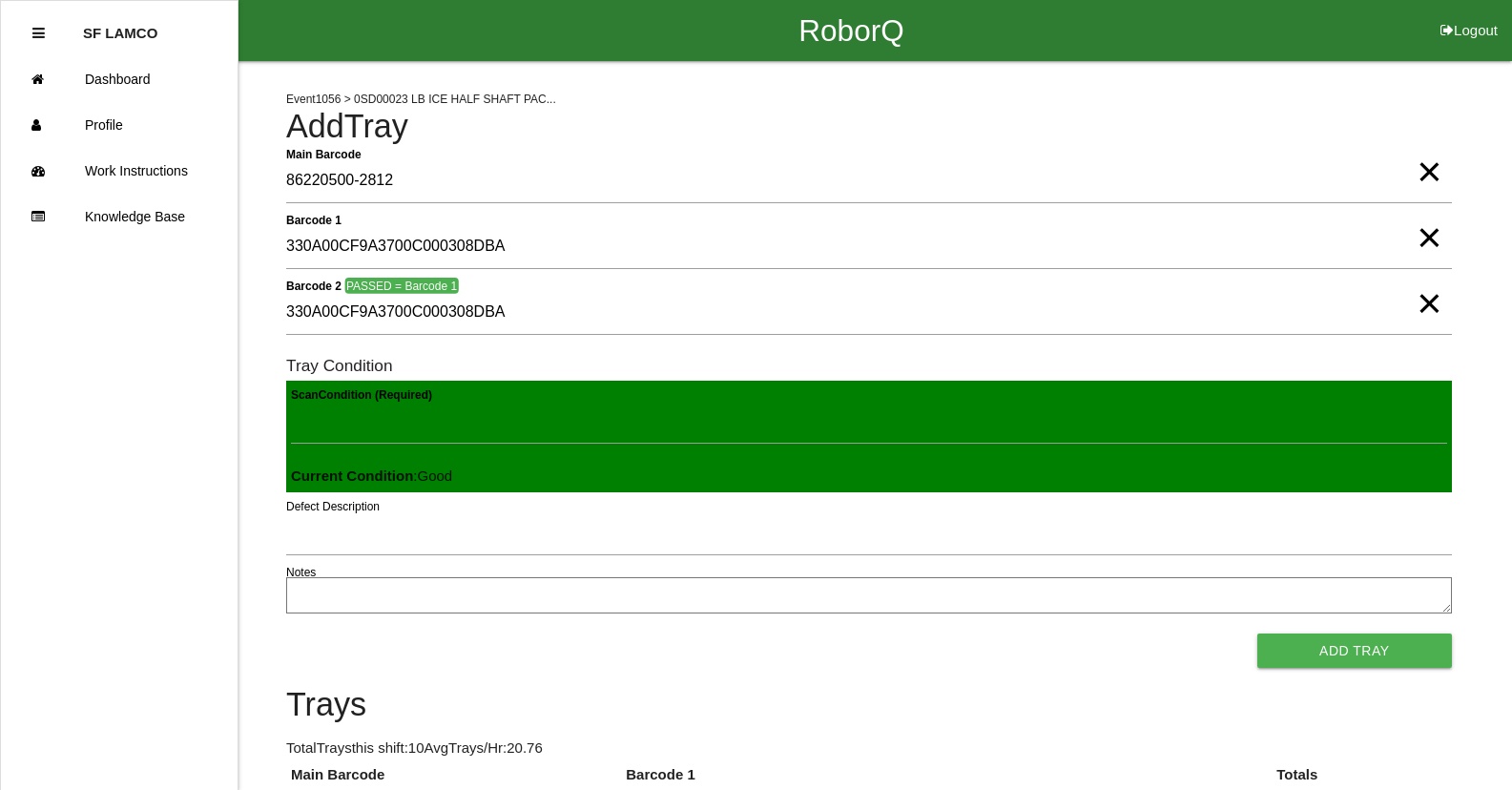 type 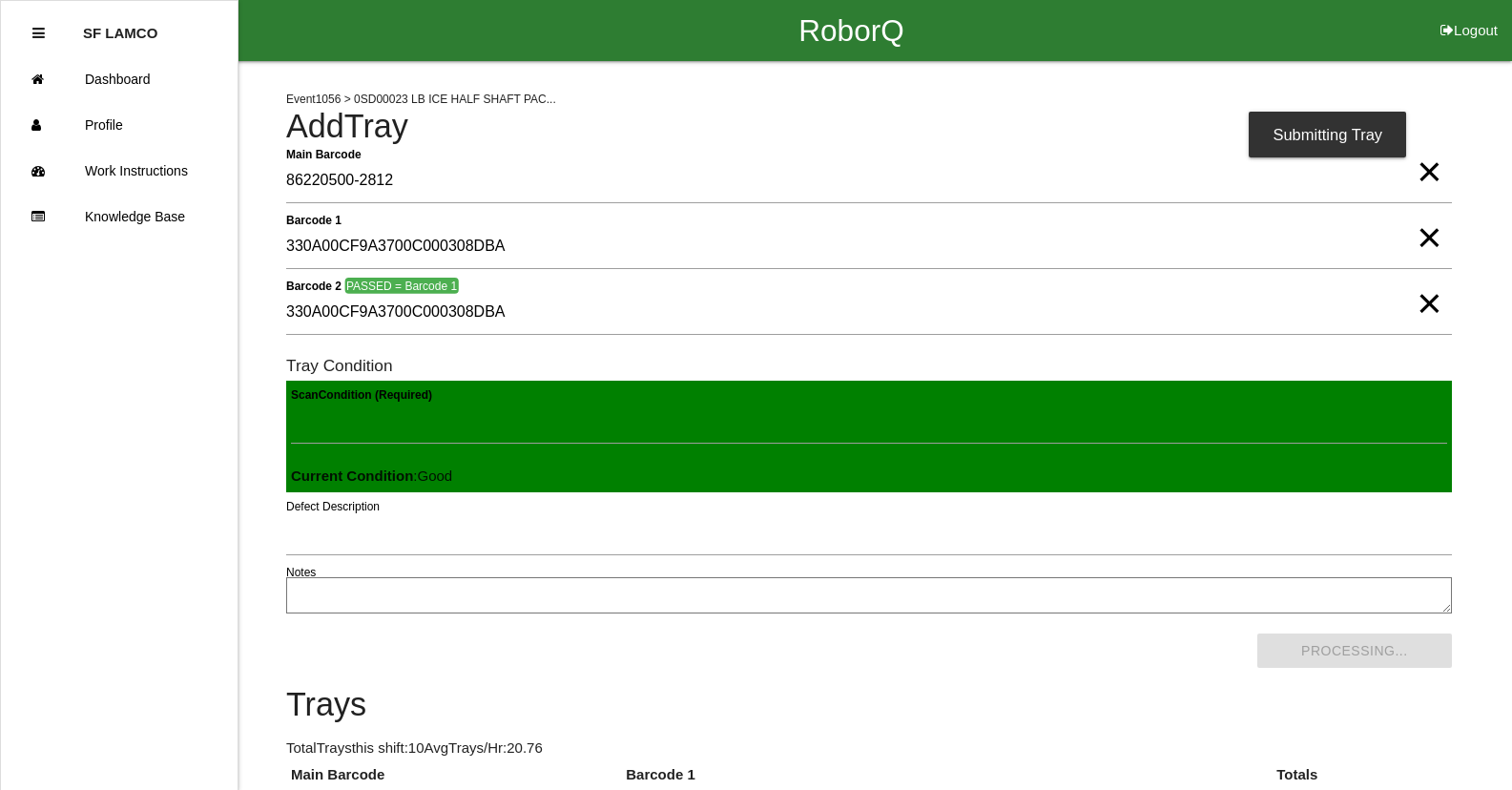 scroll, scrollTop: 0, scrollLeft: 0, axis: both 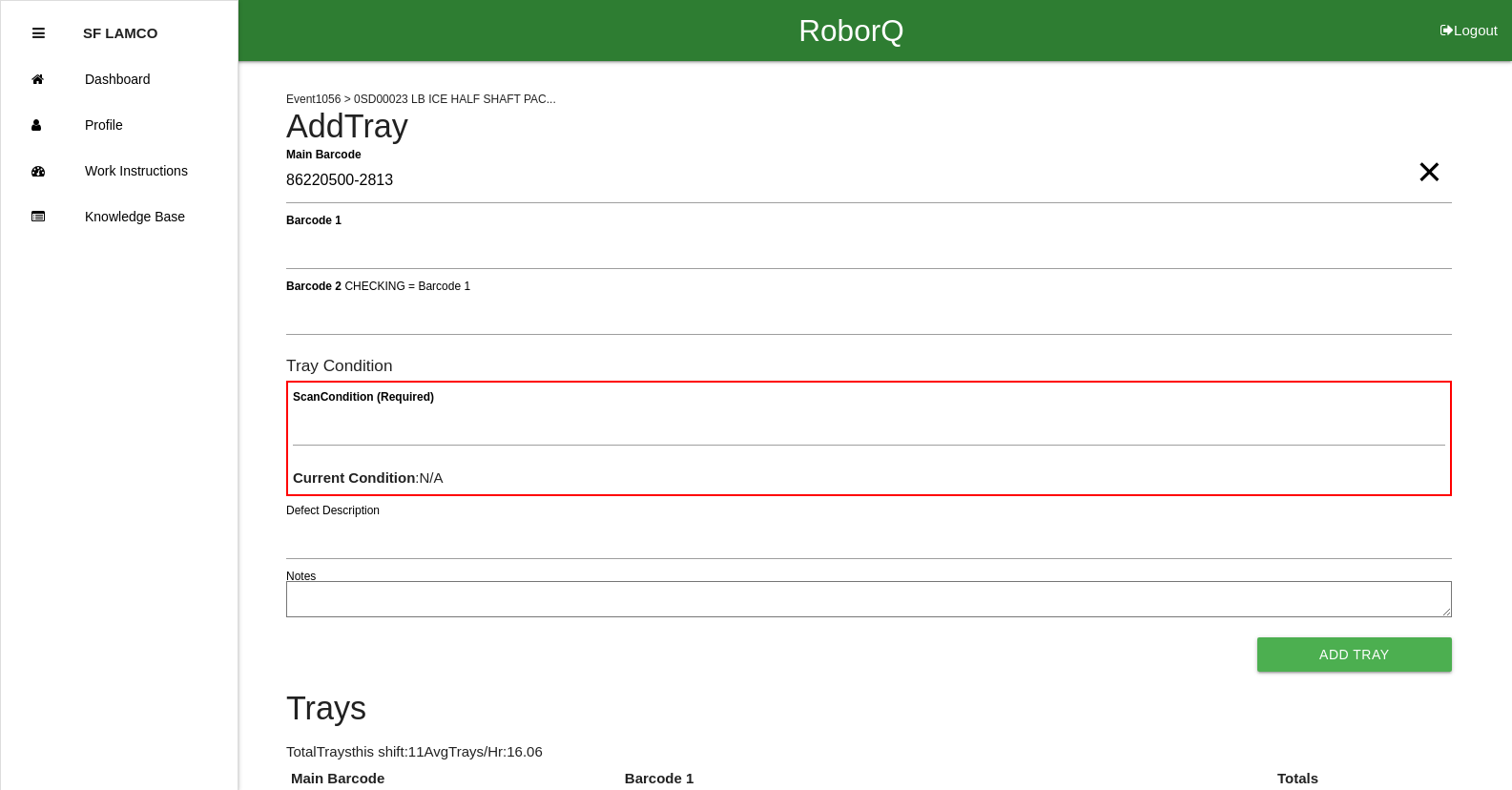 type on "86220500-2813" 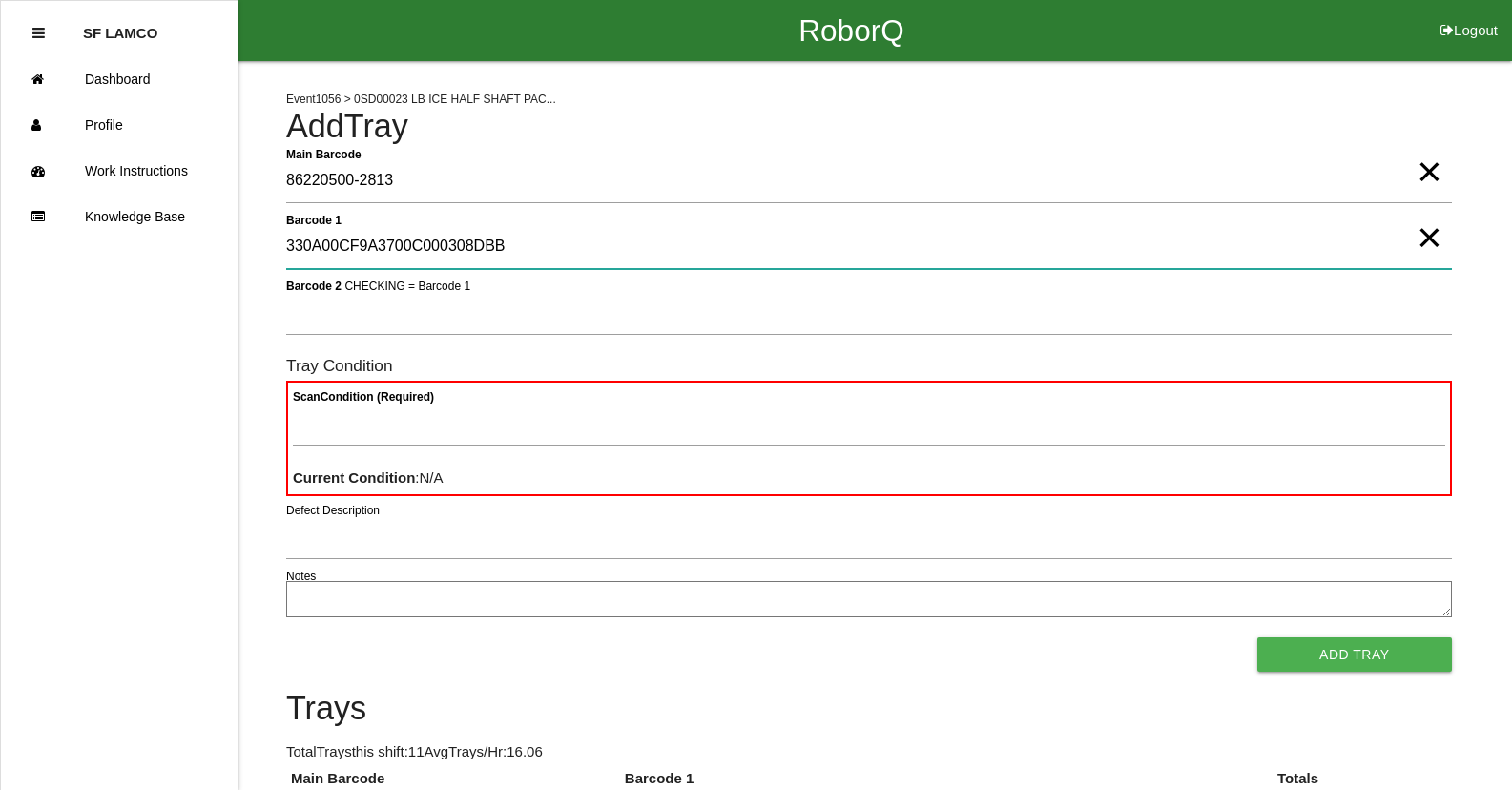 type on "330A00CF9A3700C000308DBB" 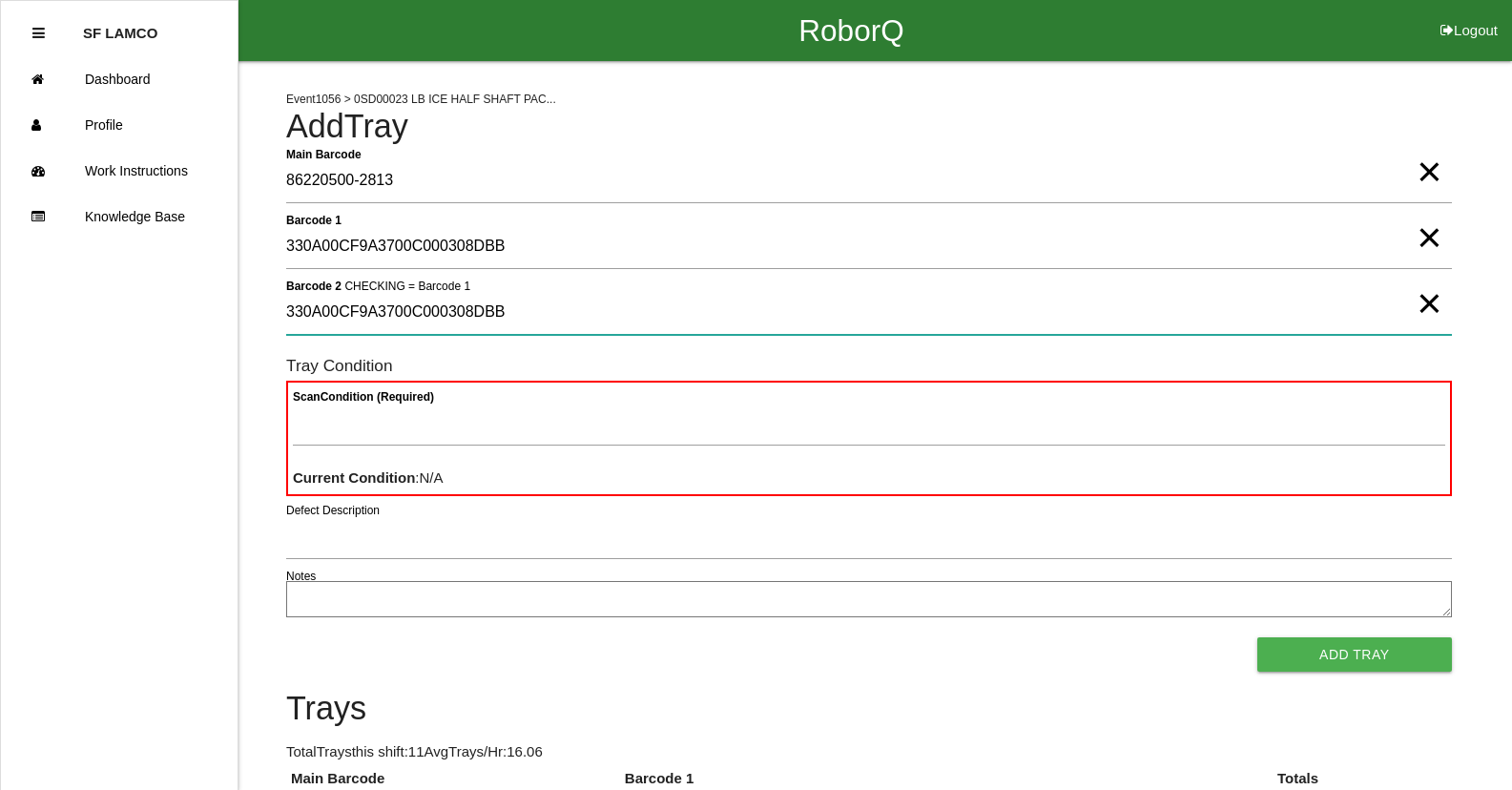 type on "330A00CF9A3700C000308DBB" 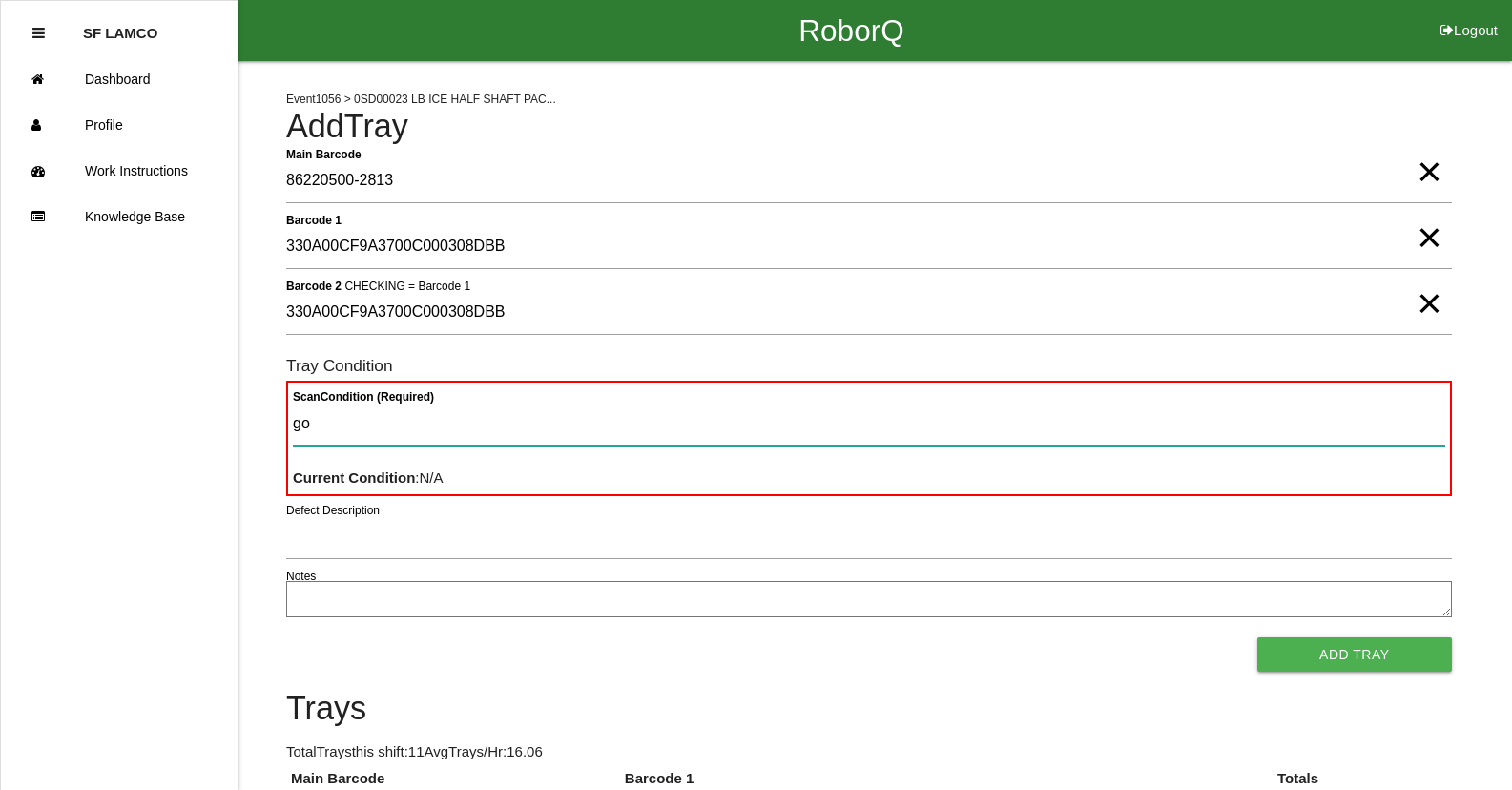 type on "goo" 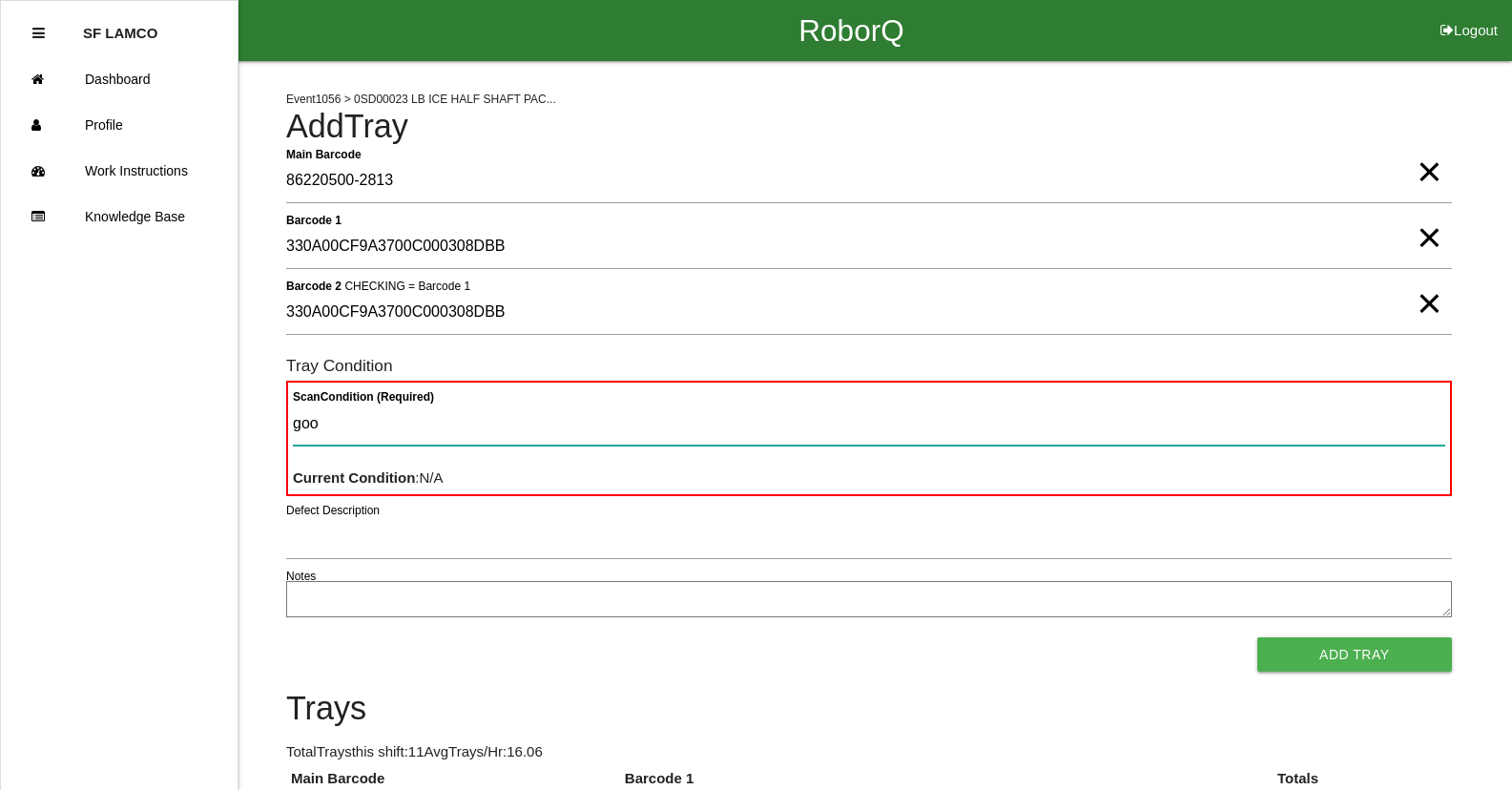 type 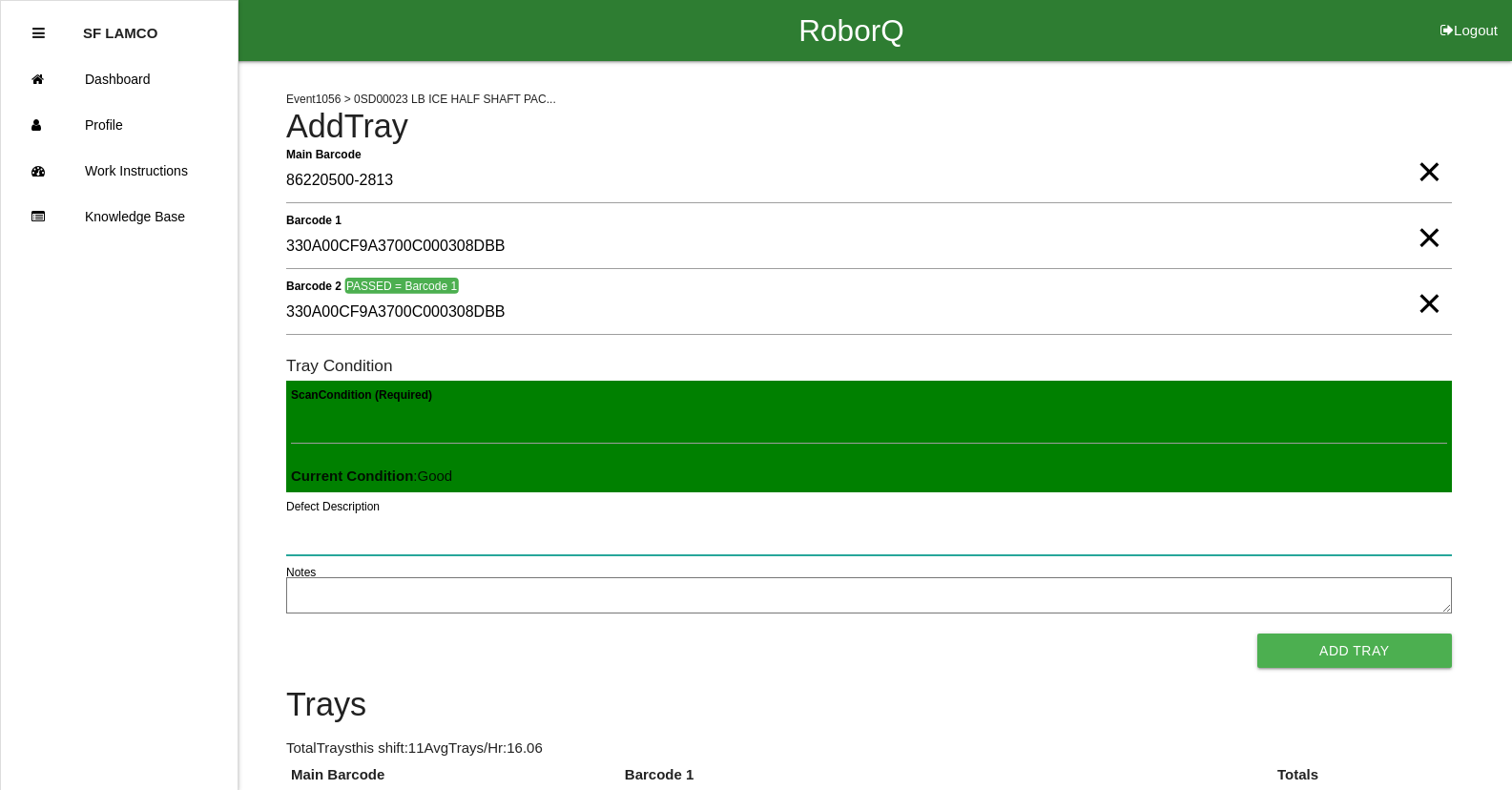type 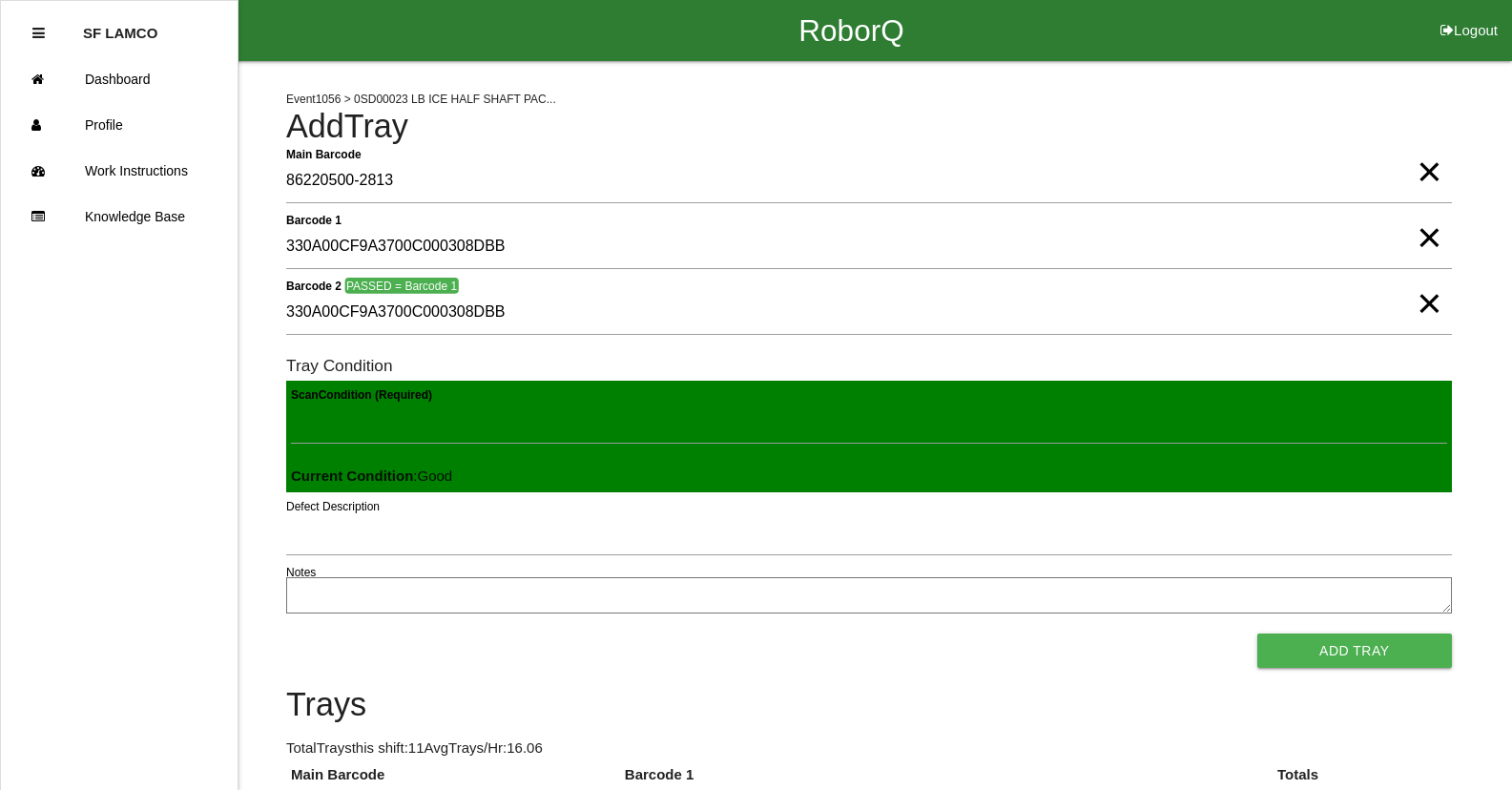 type 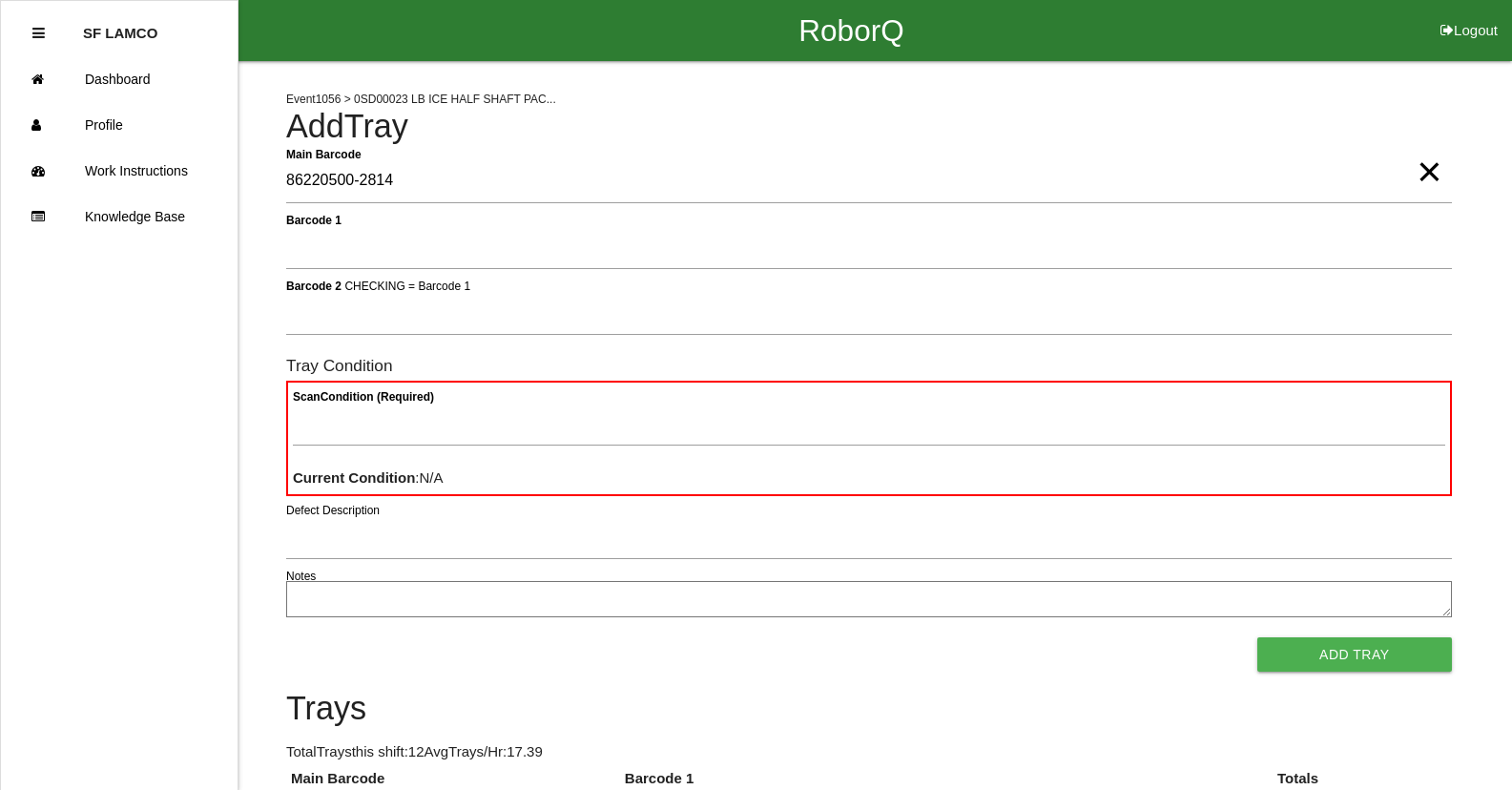 type on "86220500-2814" 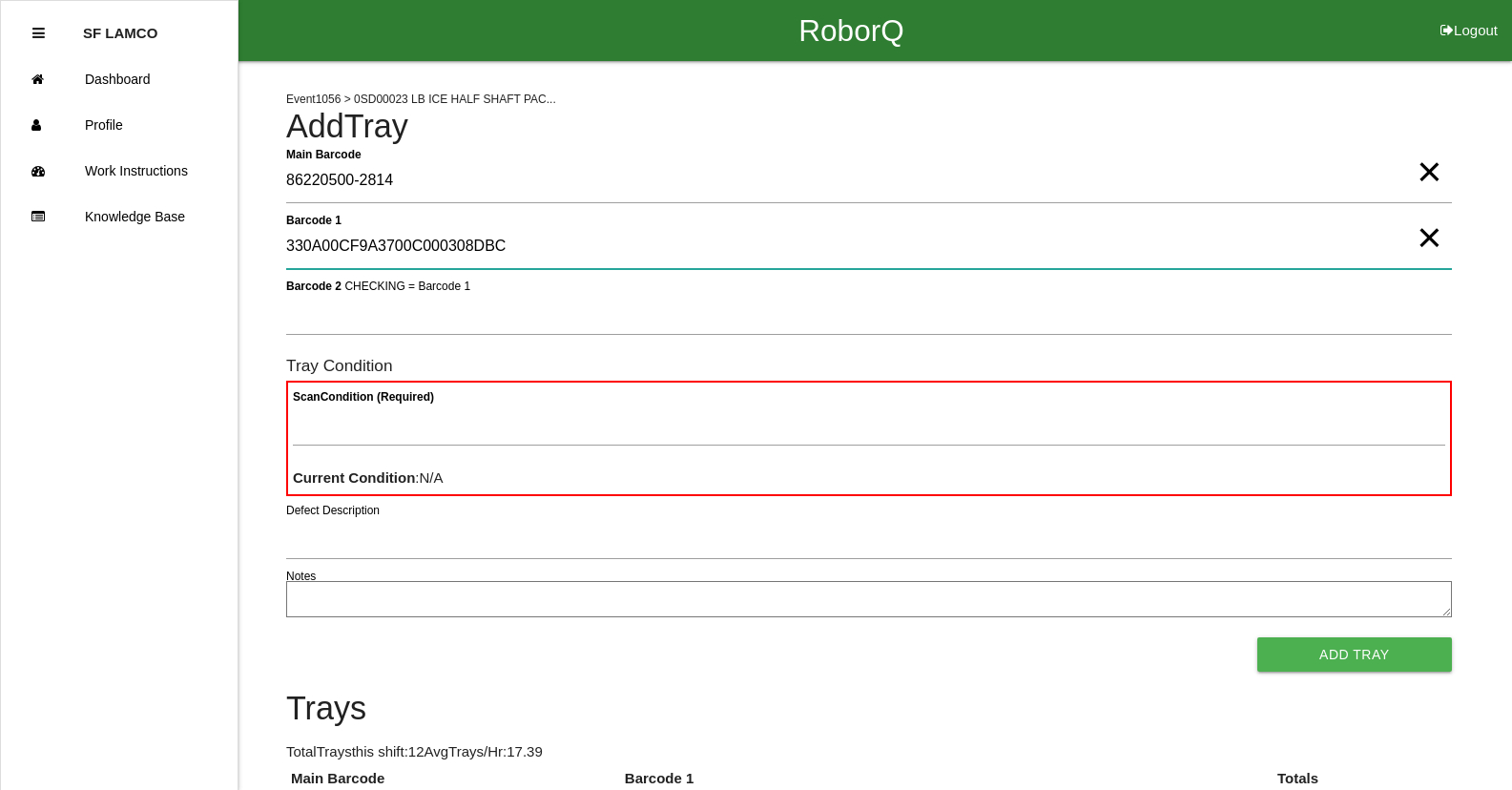 type on "330A00CF9A3700C000308DBC" 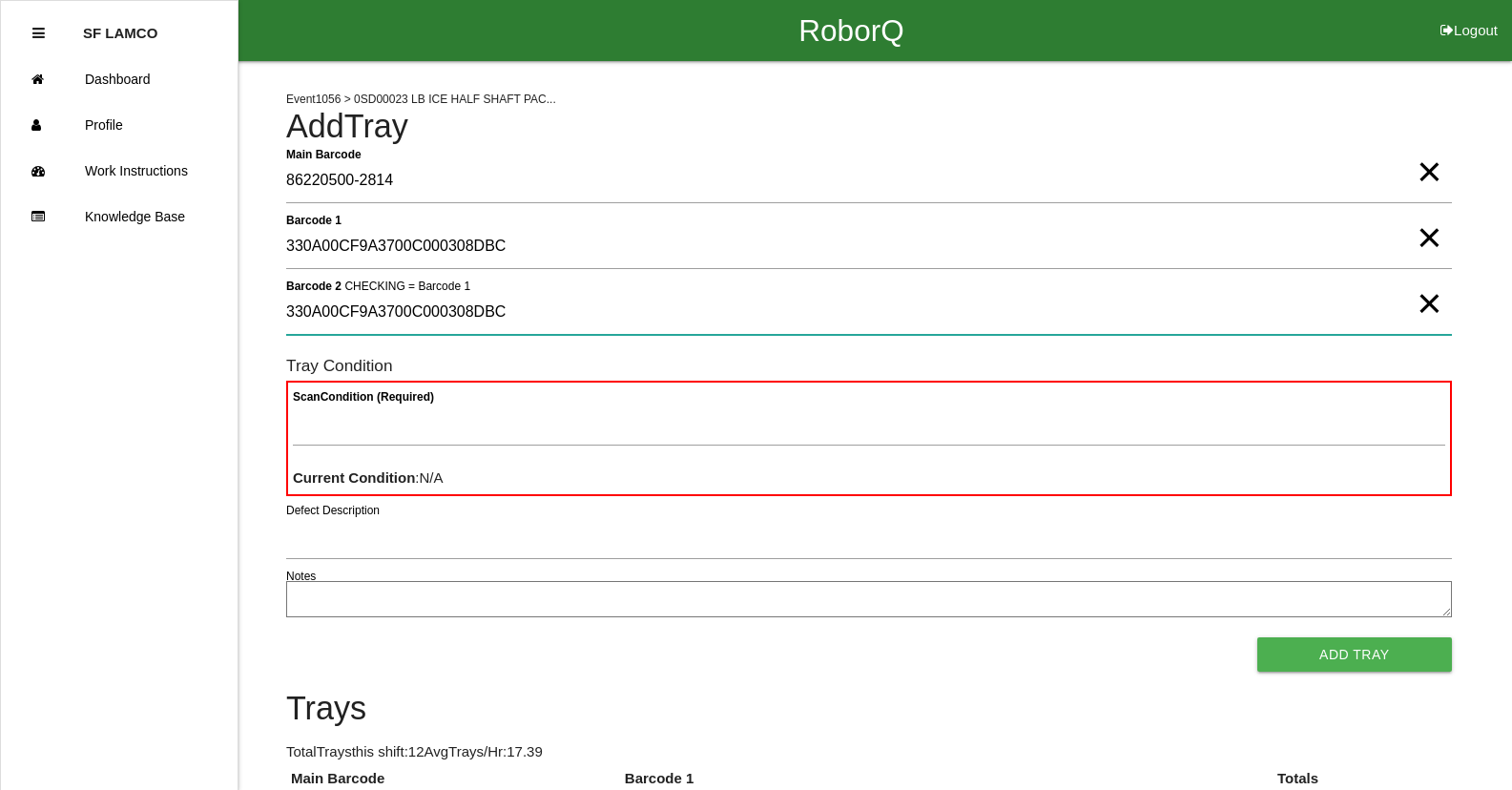 type on "330A00CF9A3700C000308DBC" 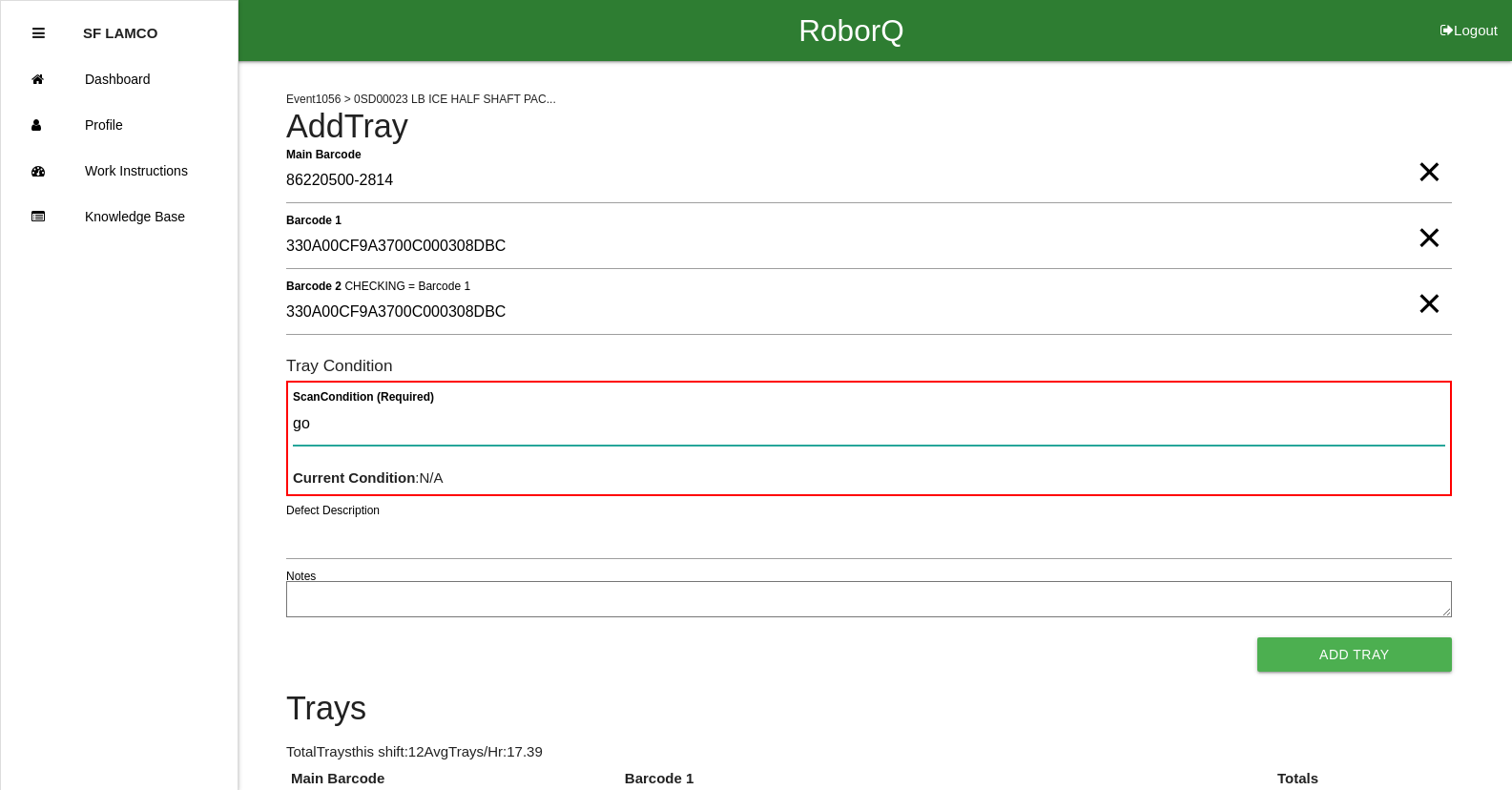 type on "goo" 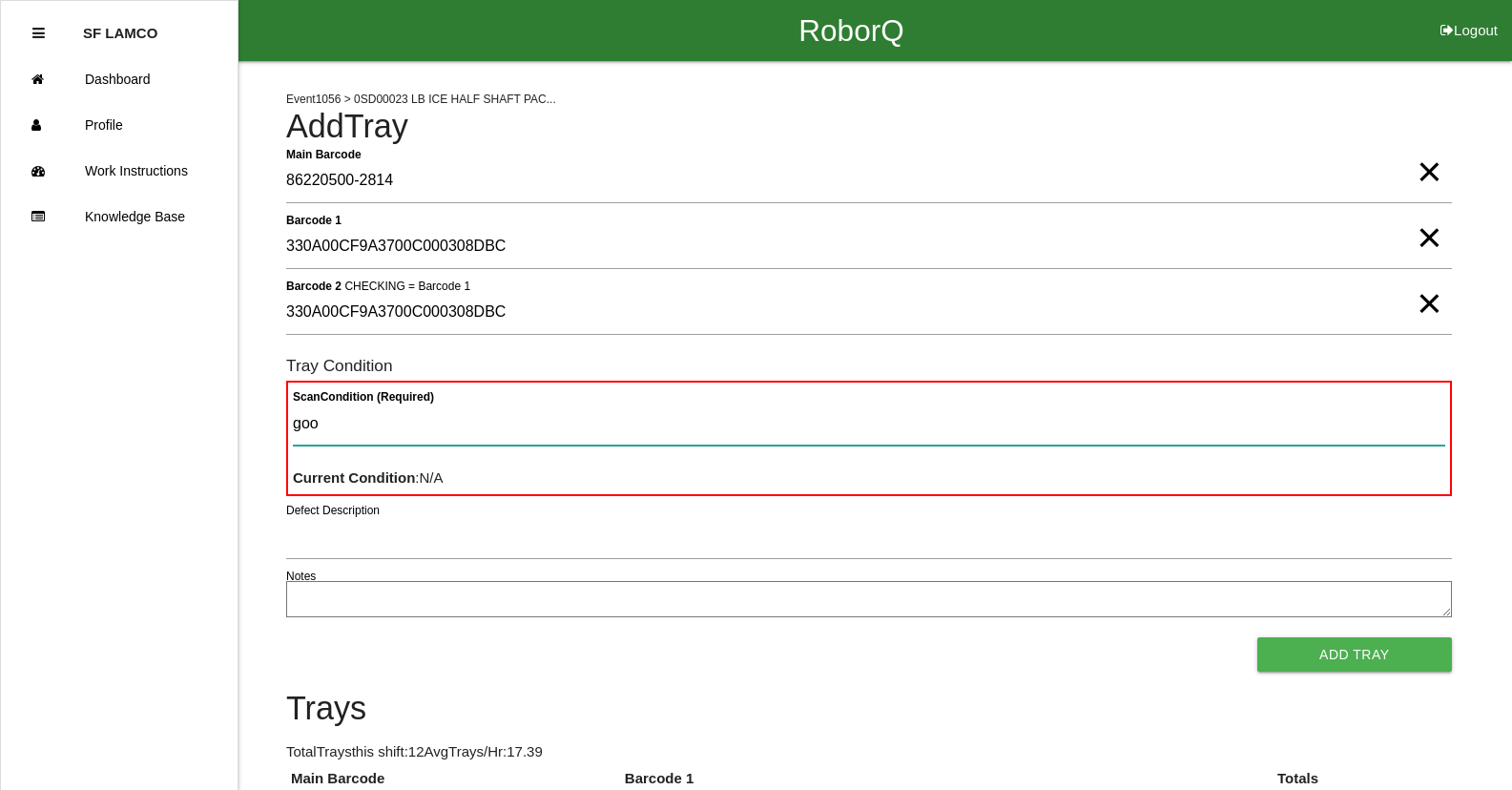 type 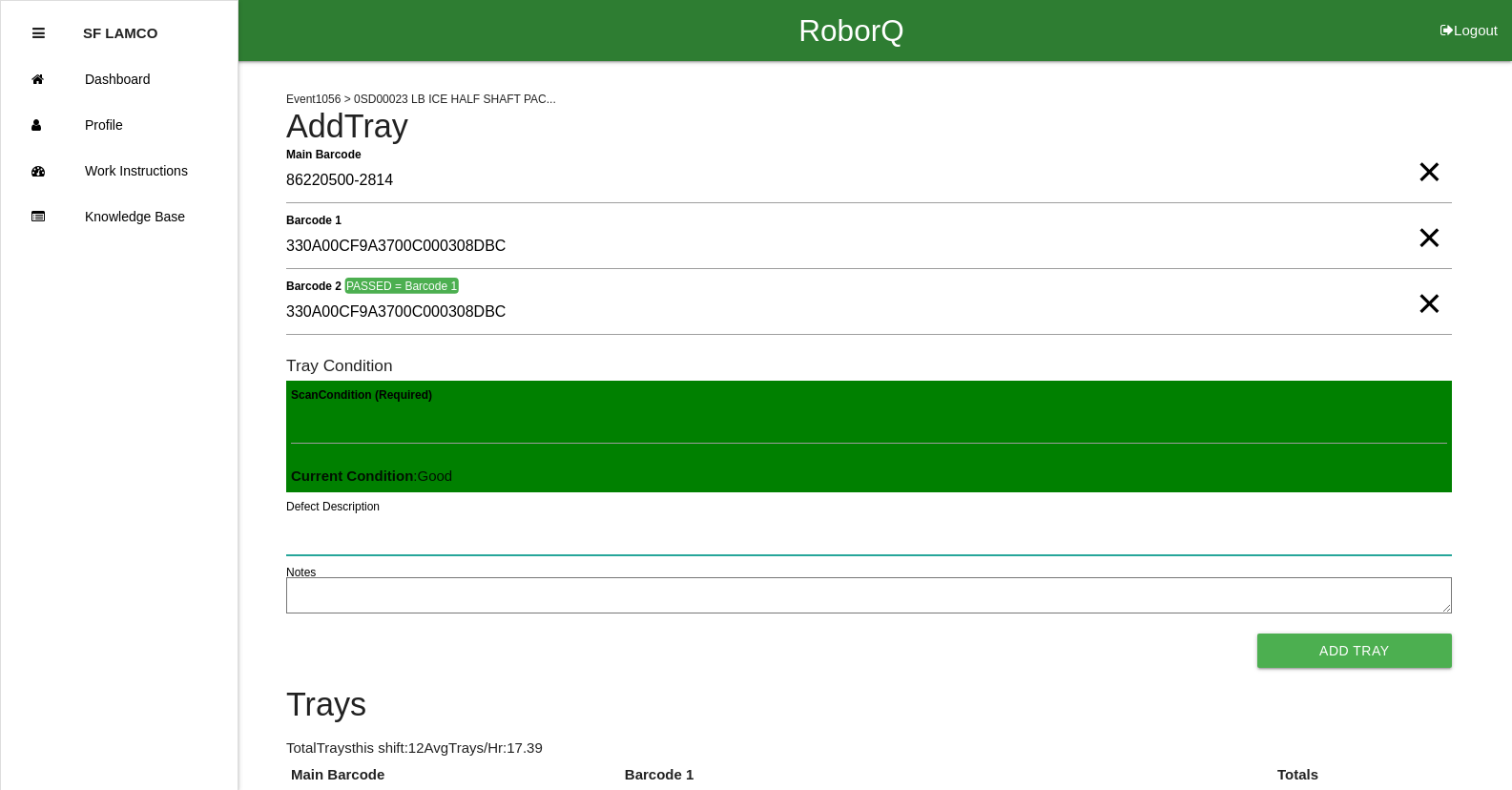 type 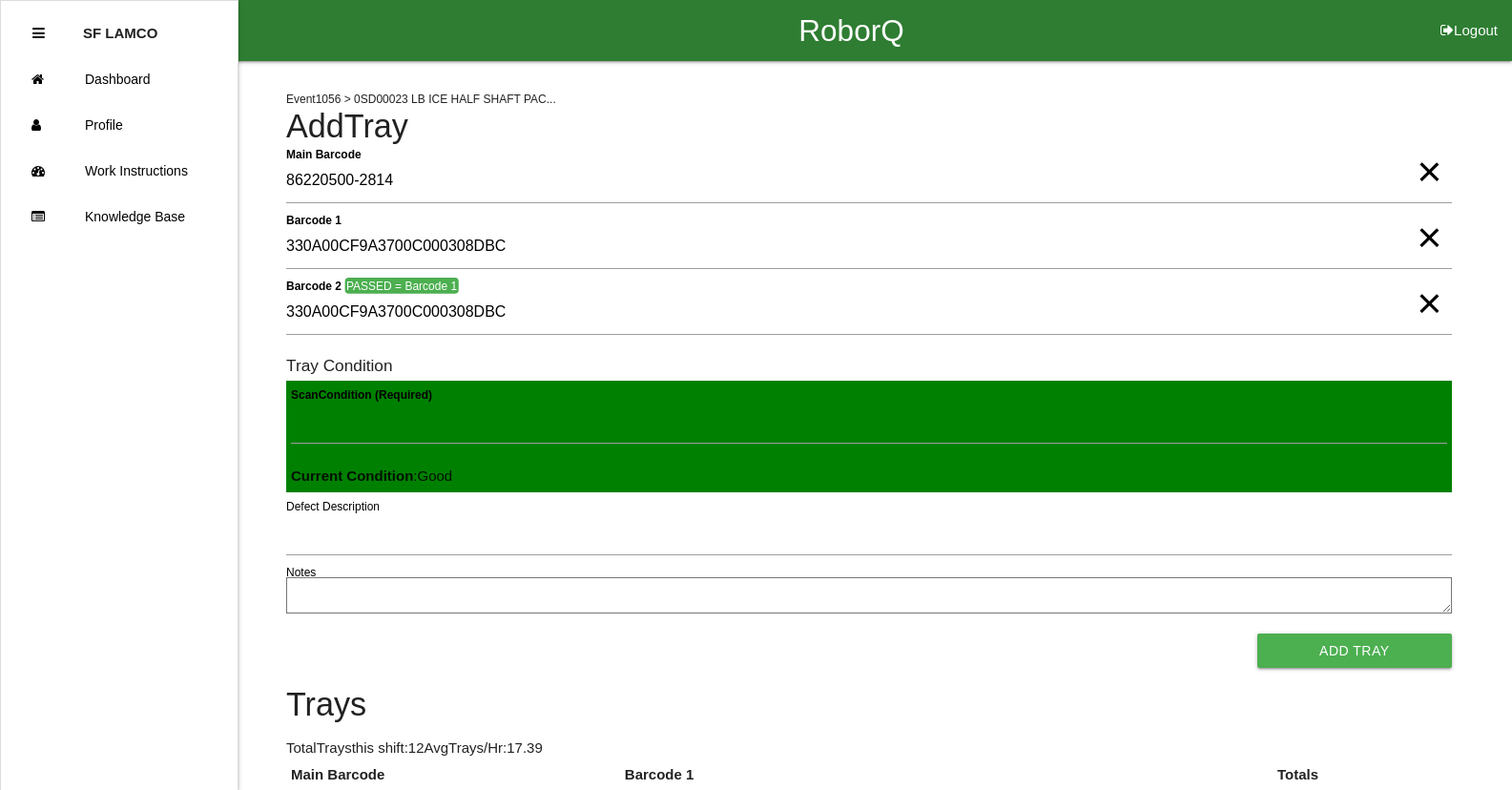 type 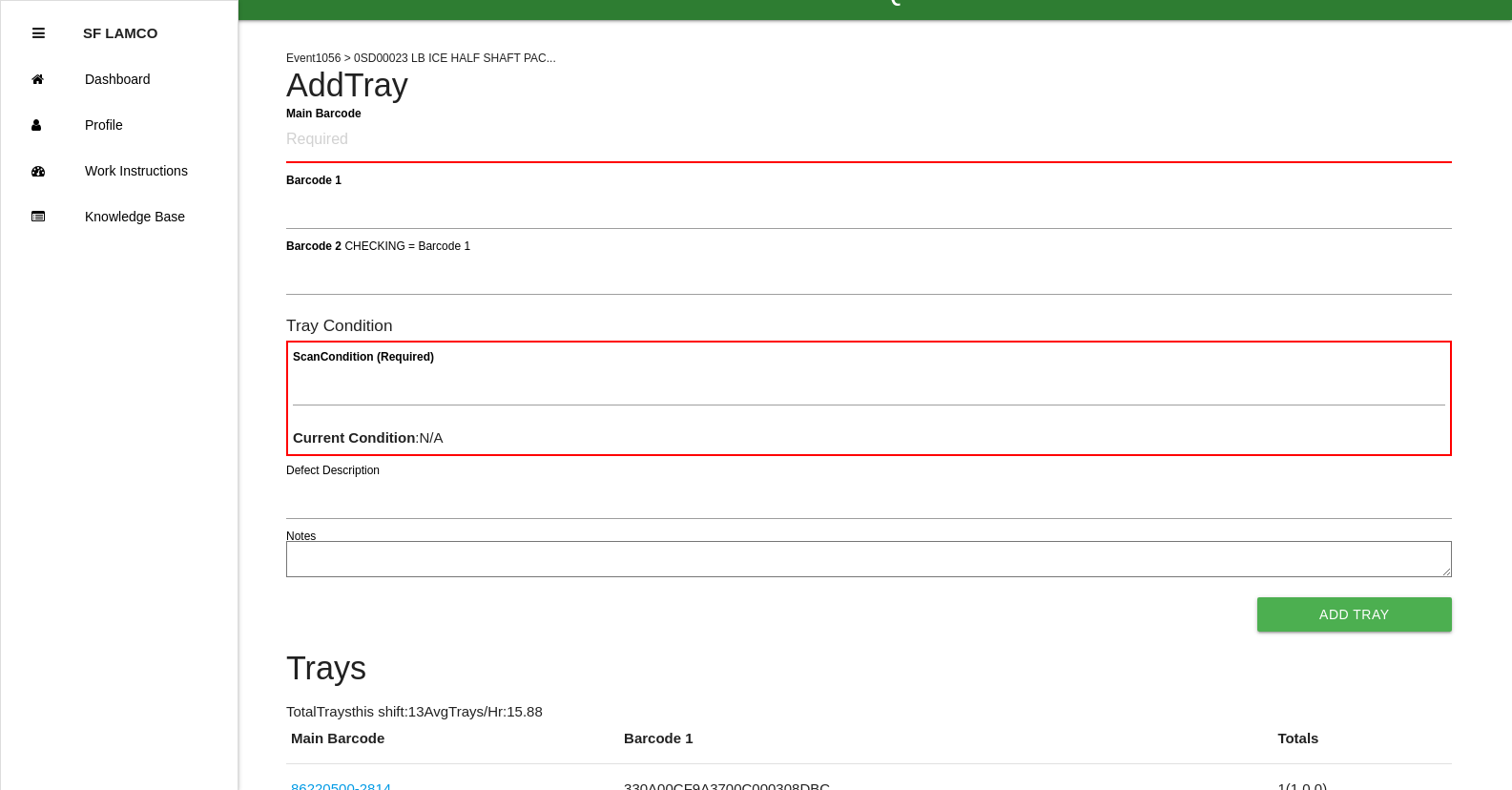 scroll, scrollTop: 0, scrollLeft: 0, axis: both 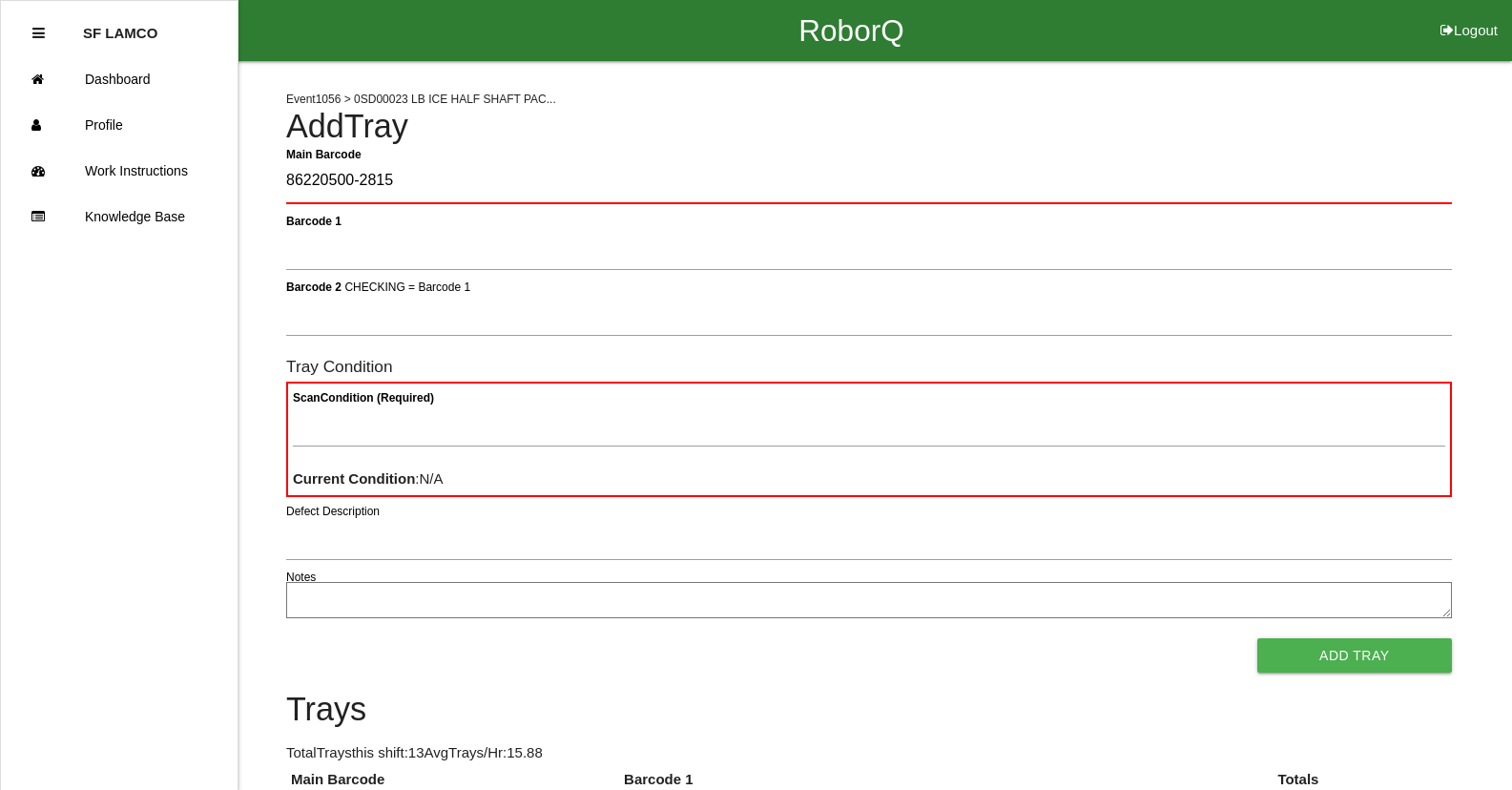 type on "86220500-2815" 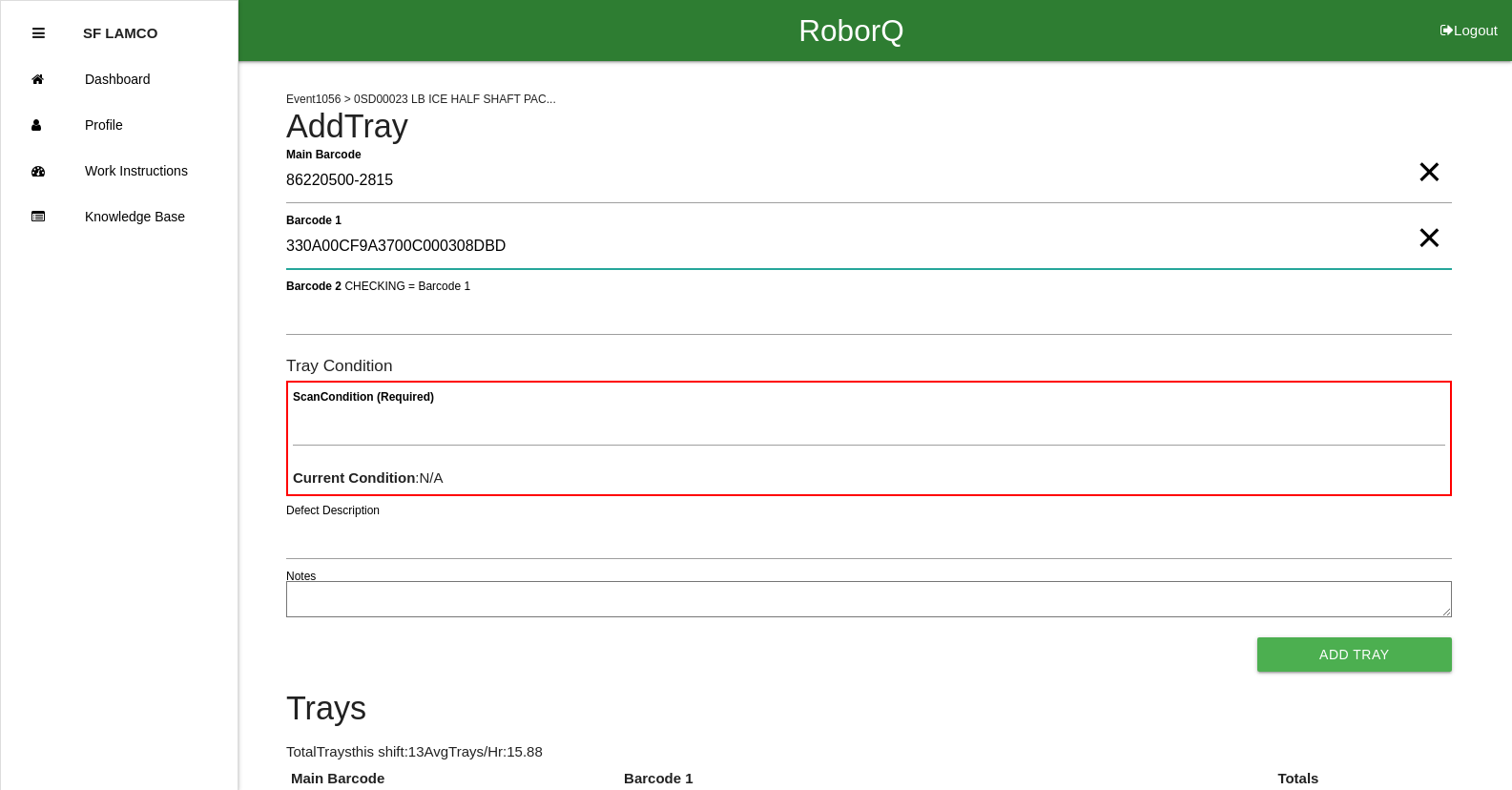 type on "330A00CF9A3700C000308DBD" 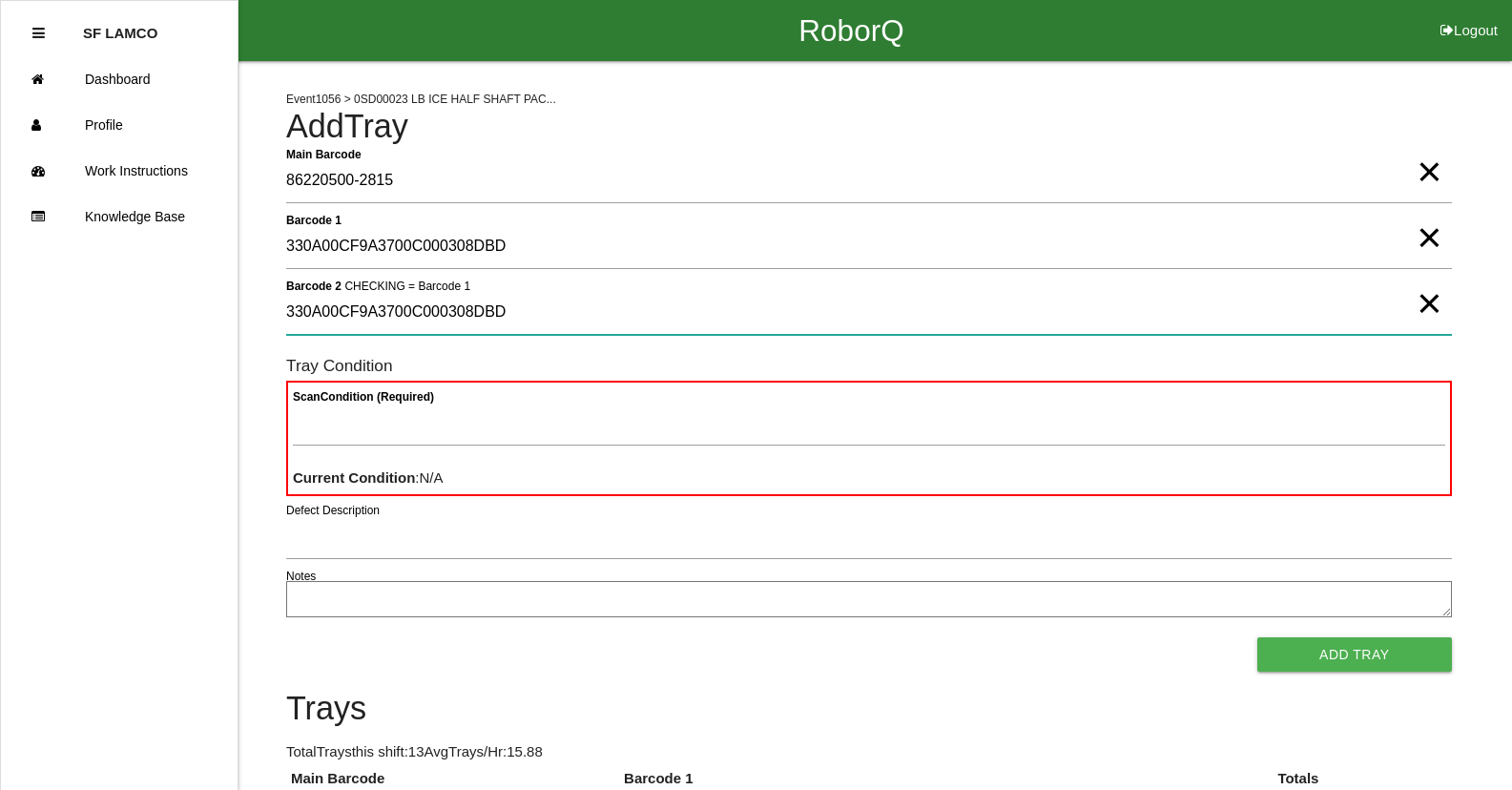 type on "330A00CF9A3700C000308DBD" 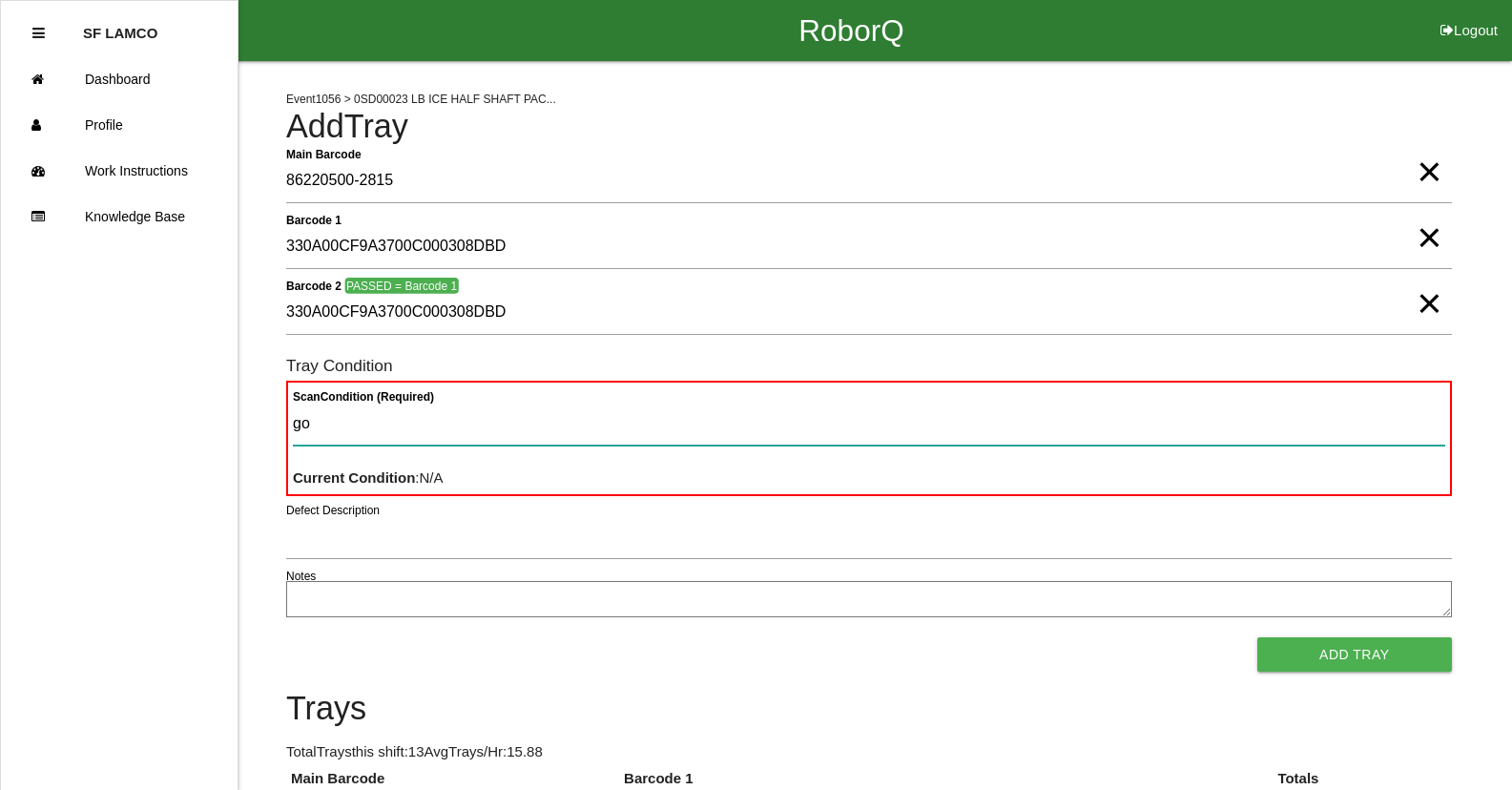 type on "goo" 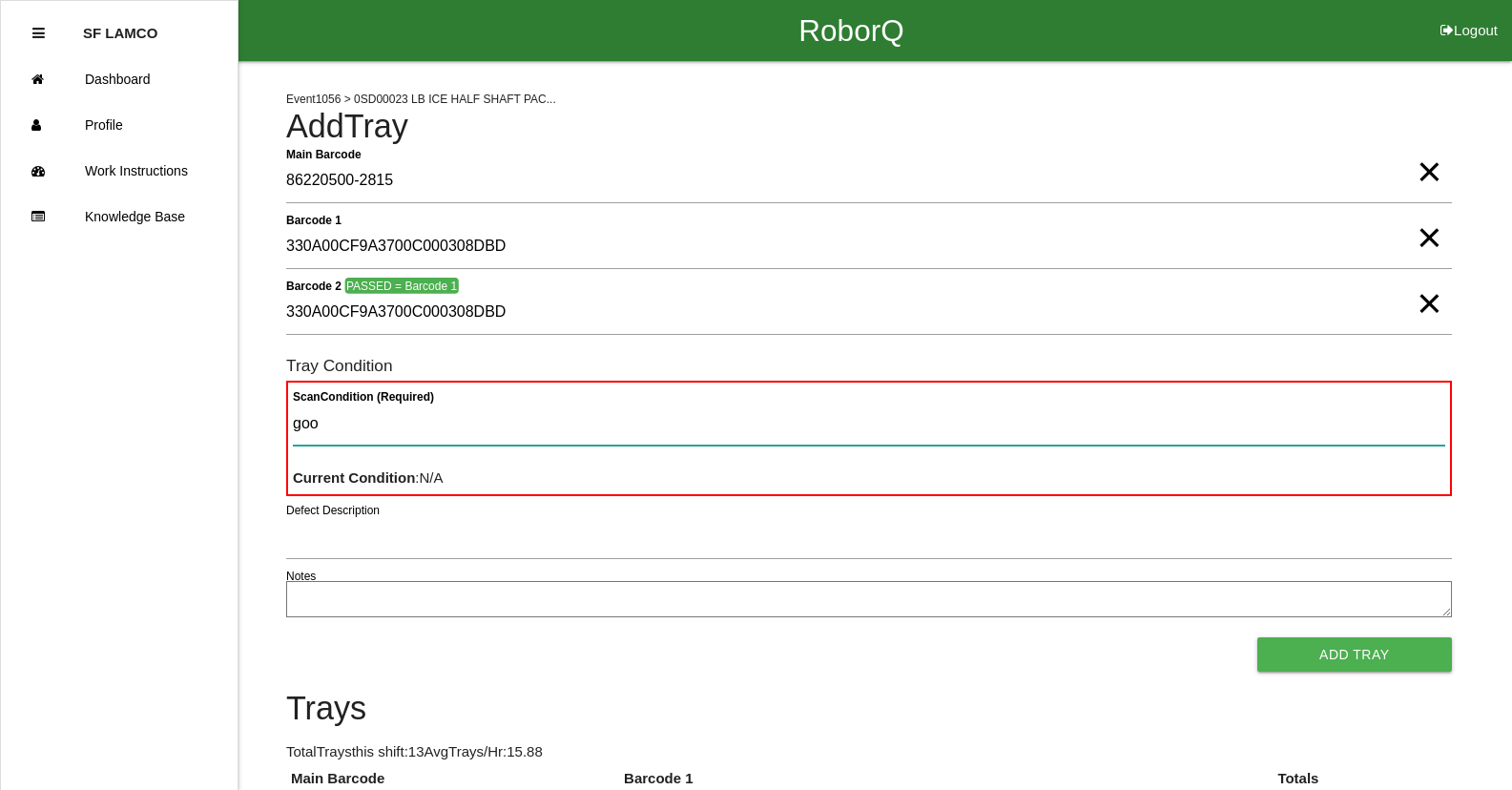 type 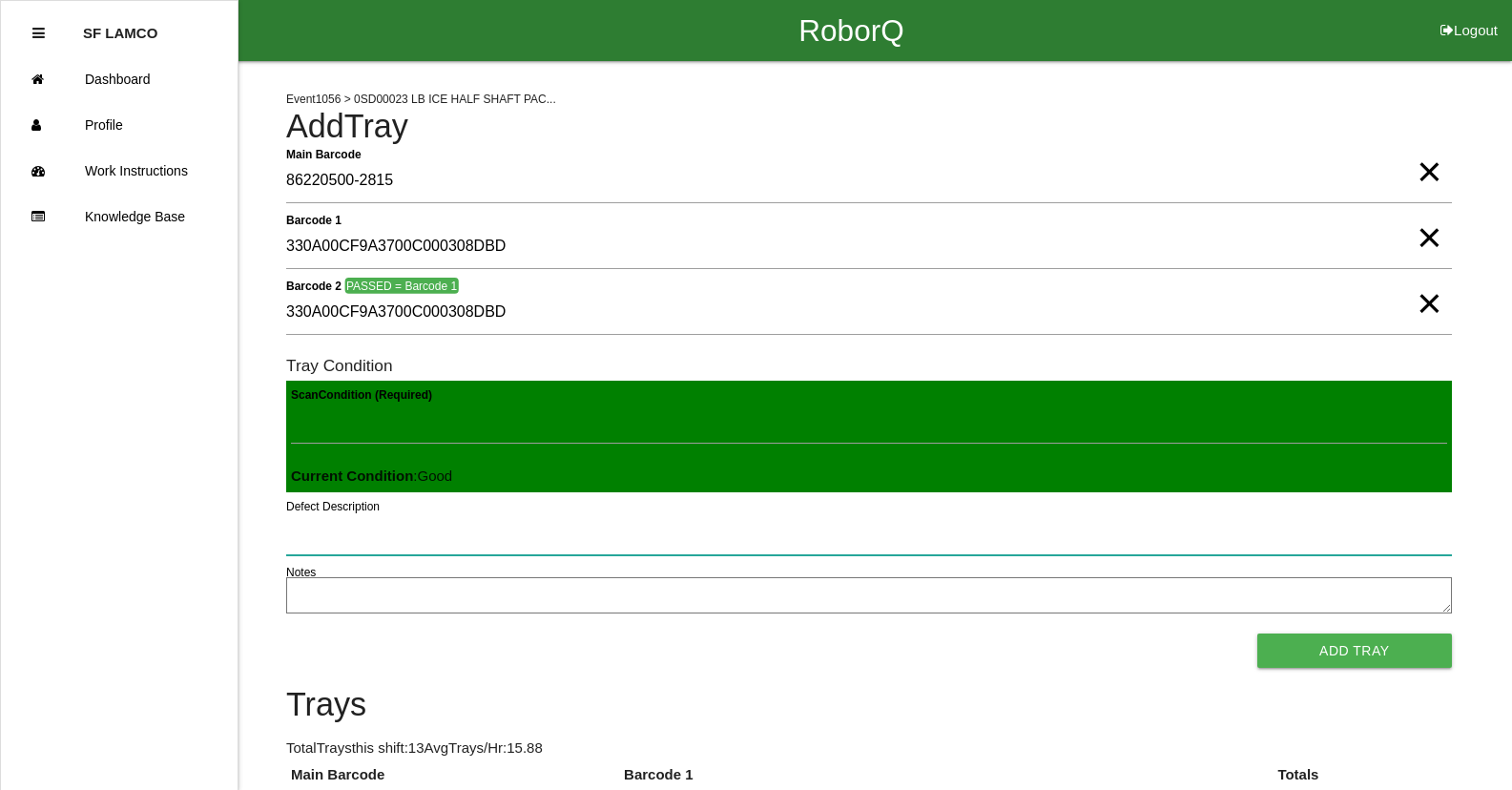 type 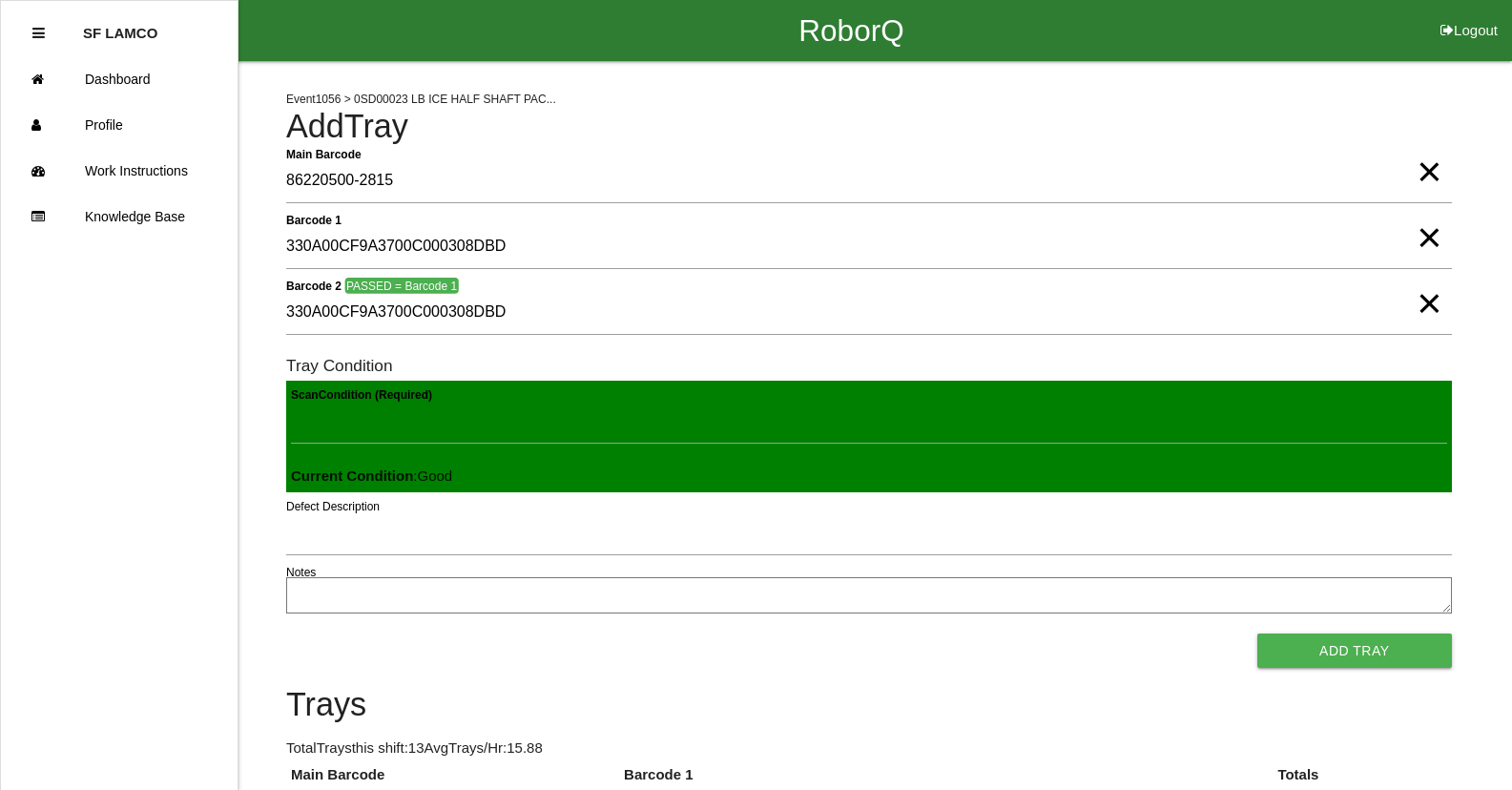 type 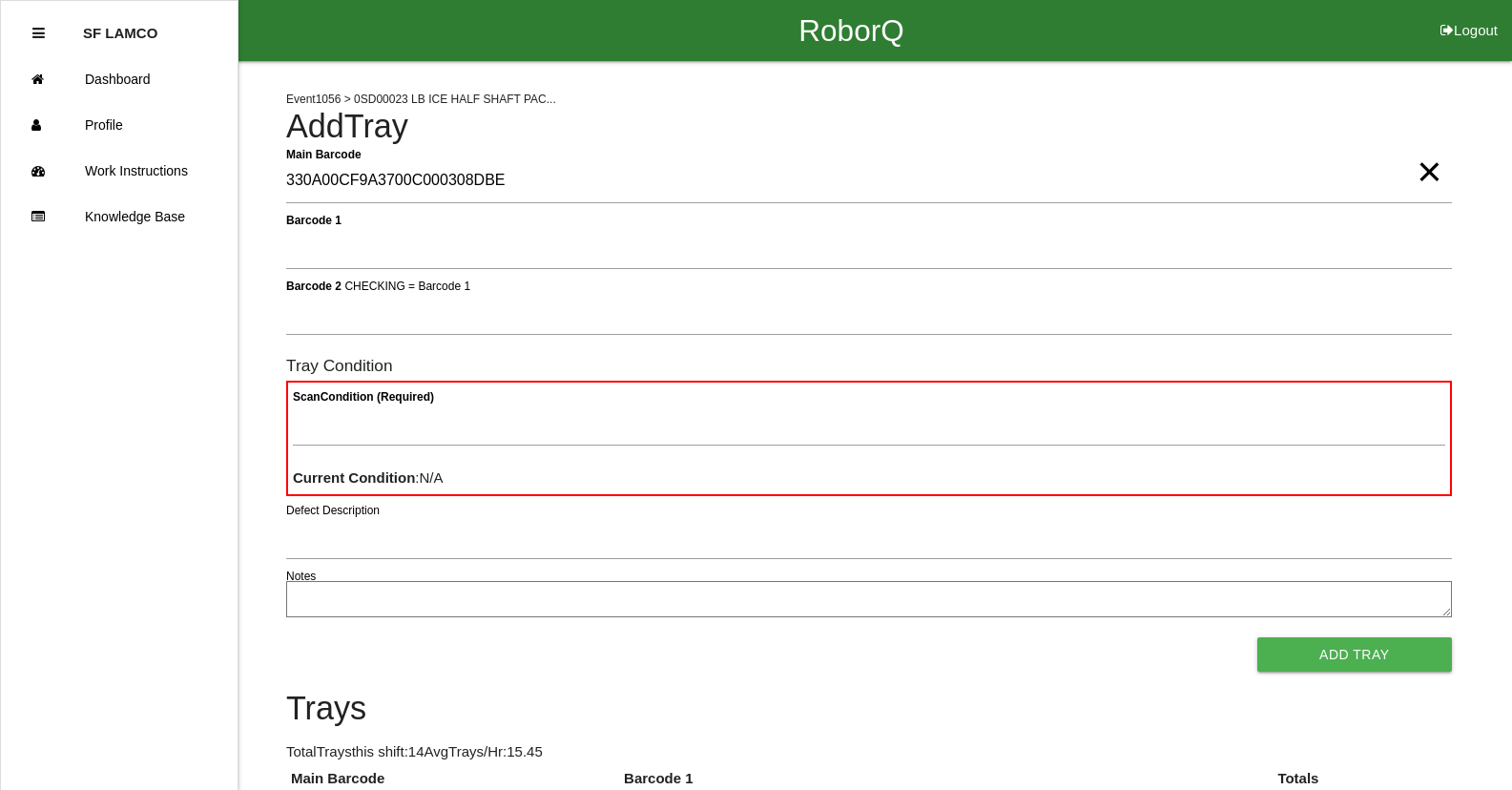 type on "330A00CF9A3700C000308DBE" 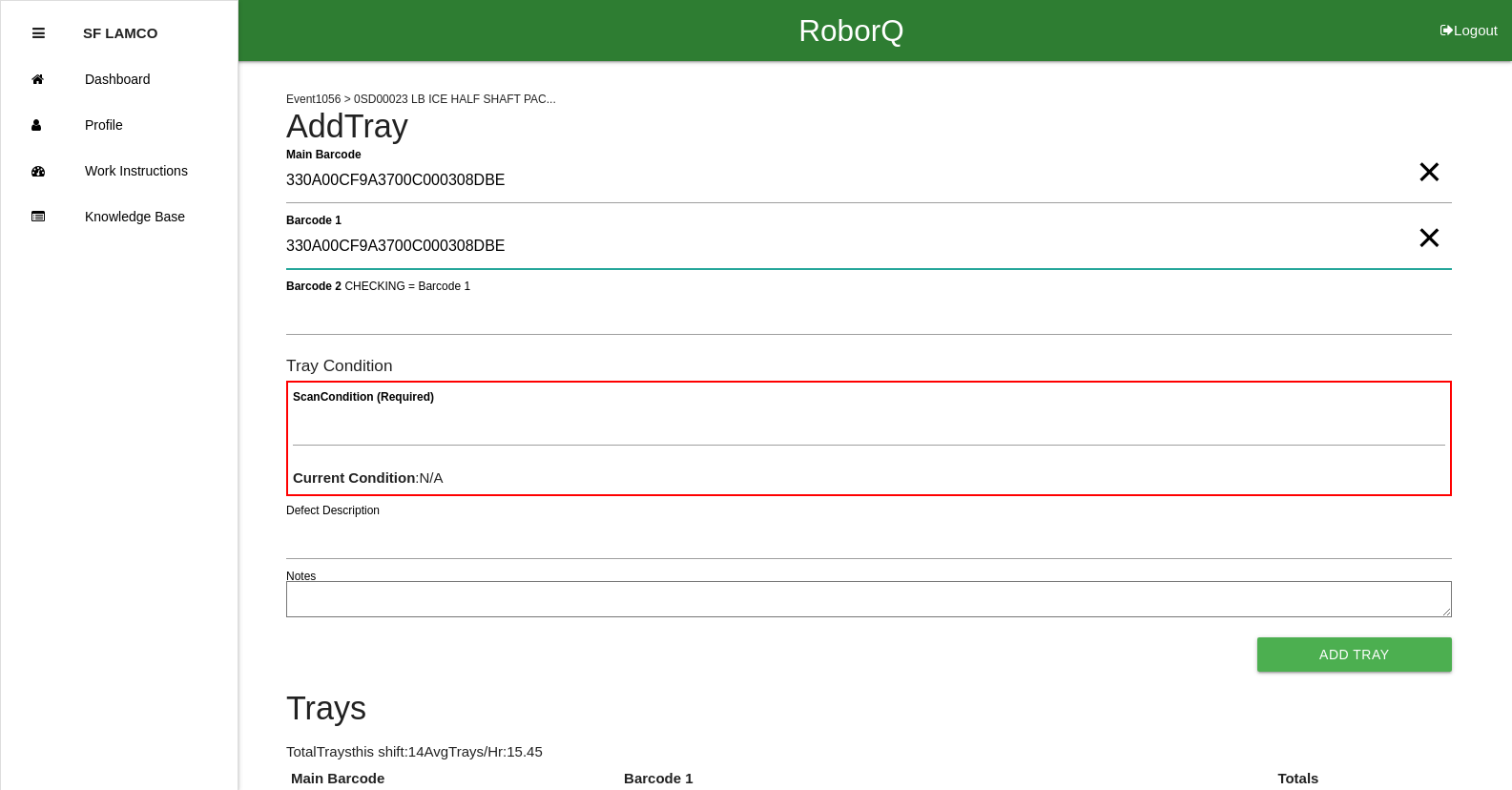 type on "330A00CF9A3700C000308DBE" 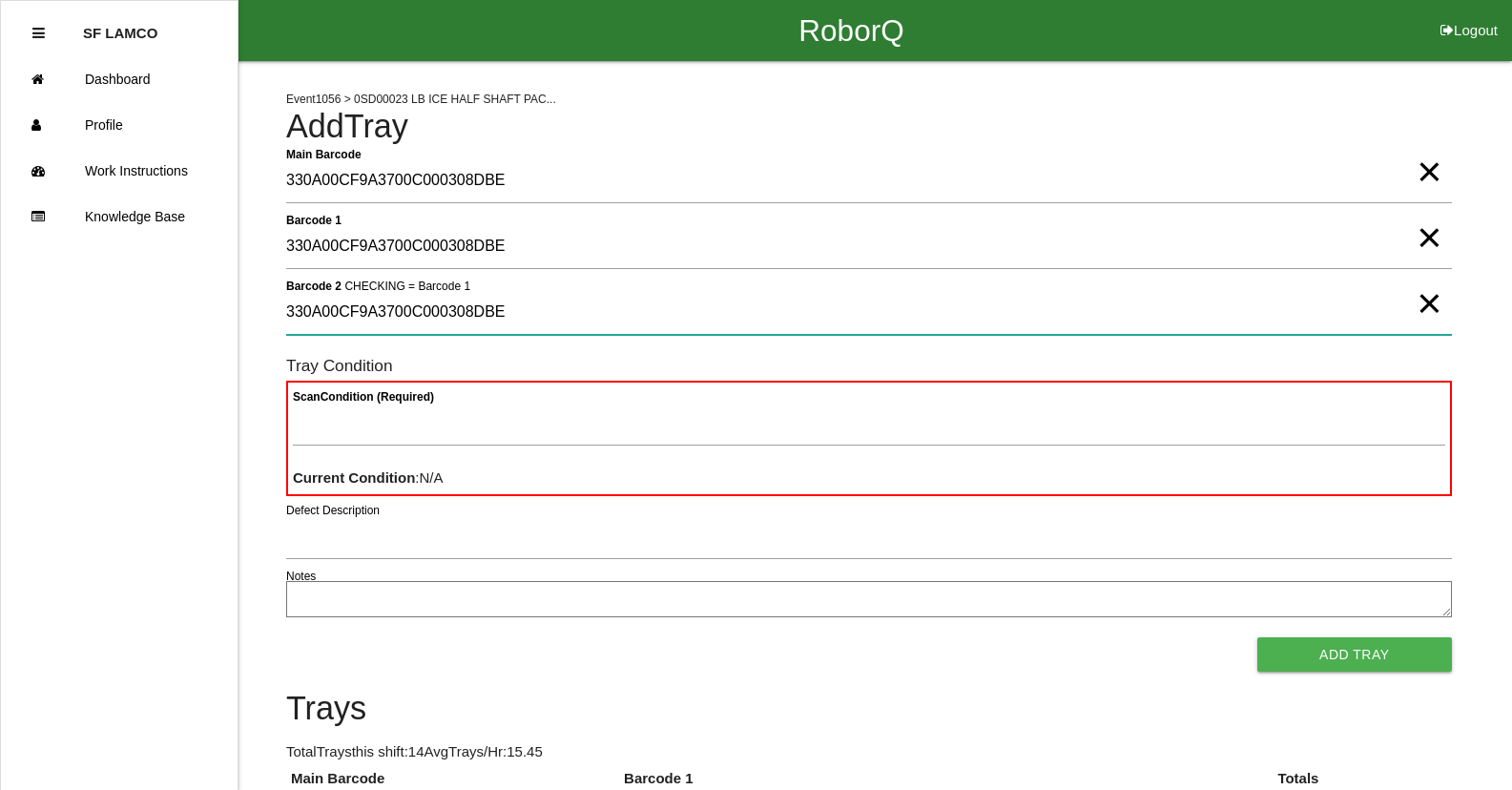 type on "330A00CF9A3700C000308DBE" 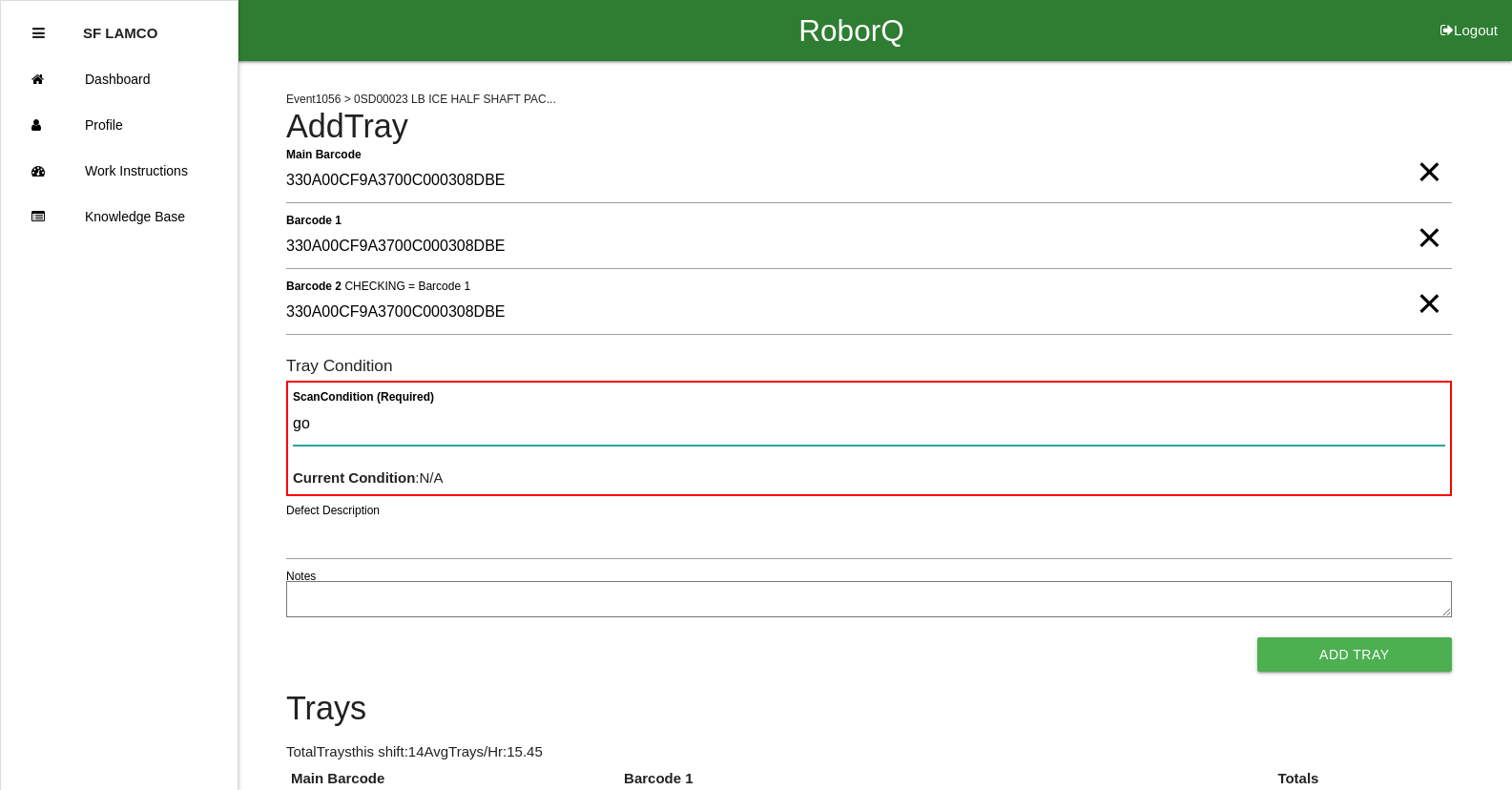 type on "goo" 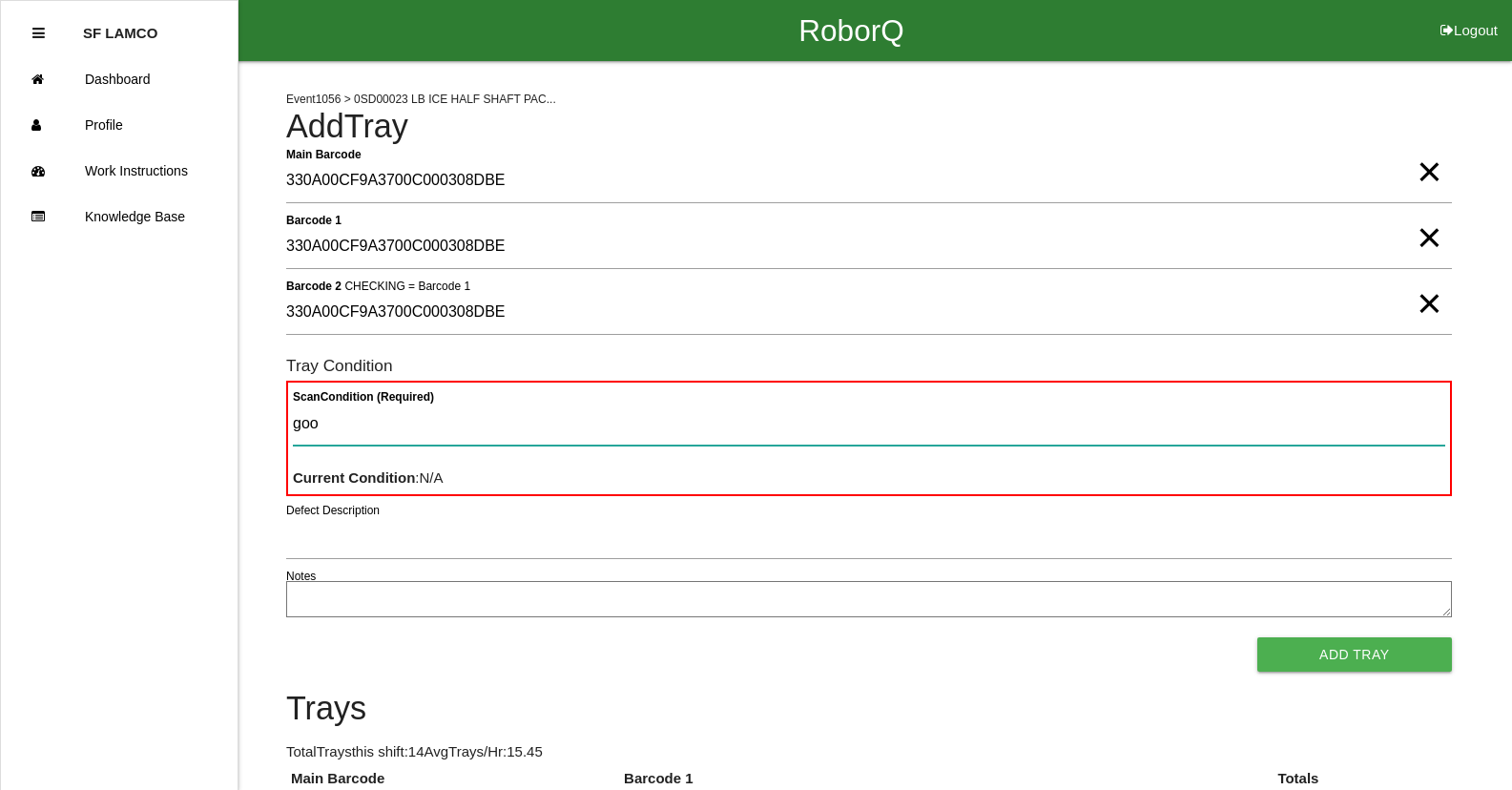 type 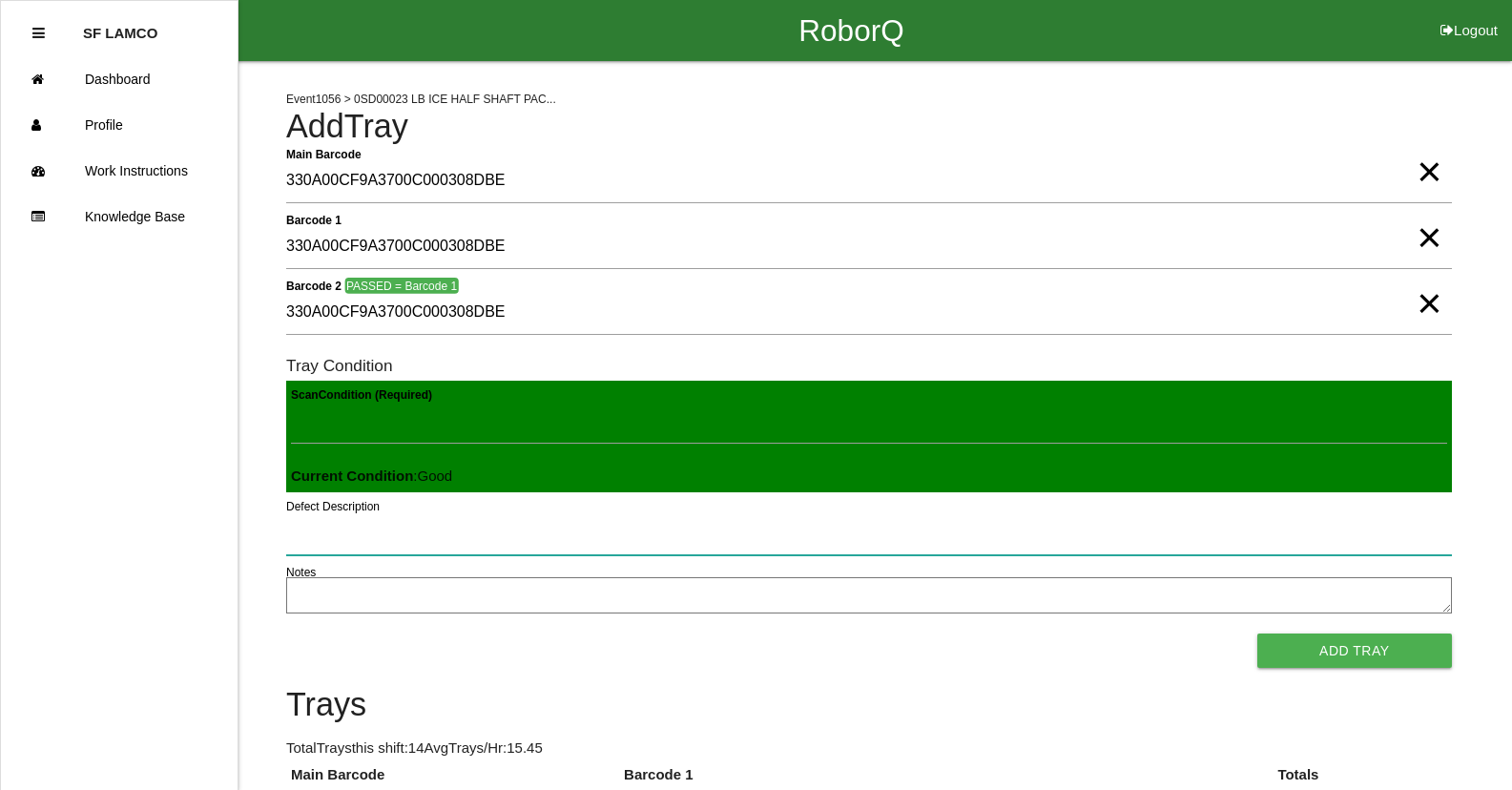 type 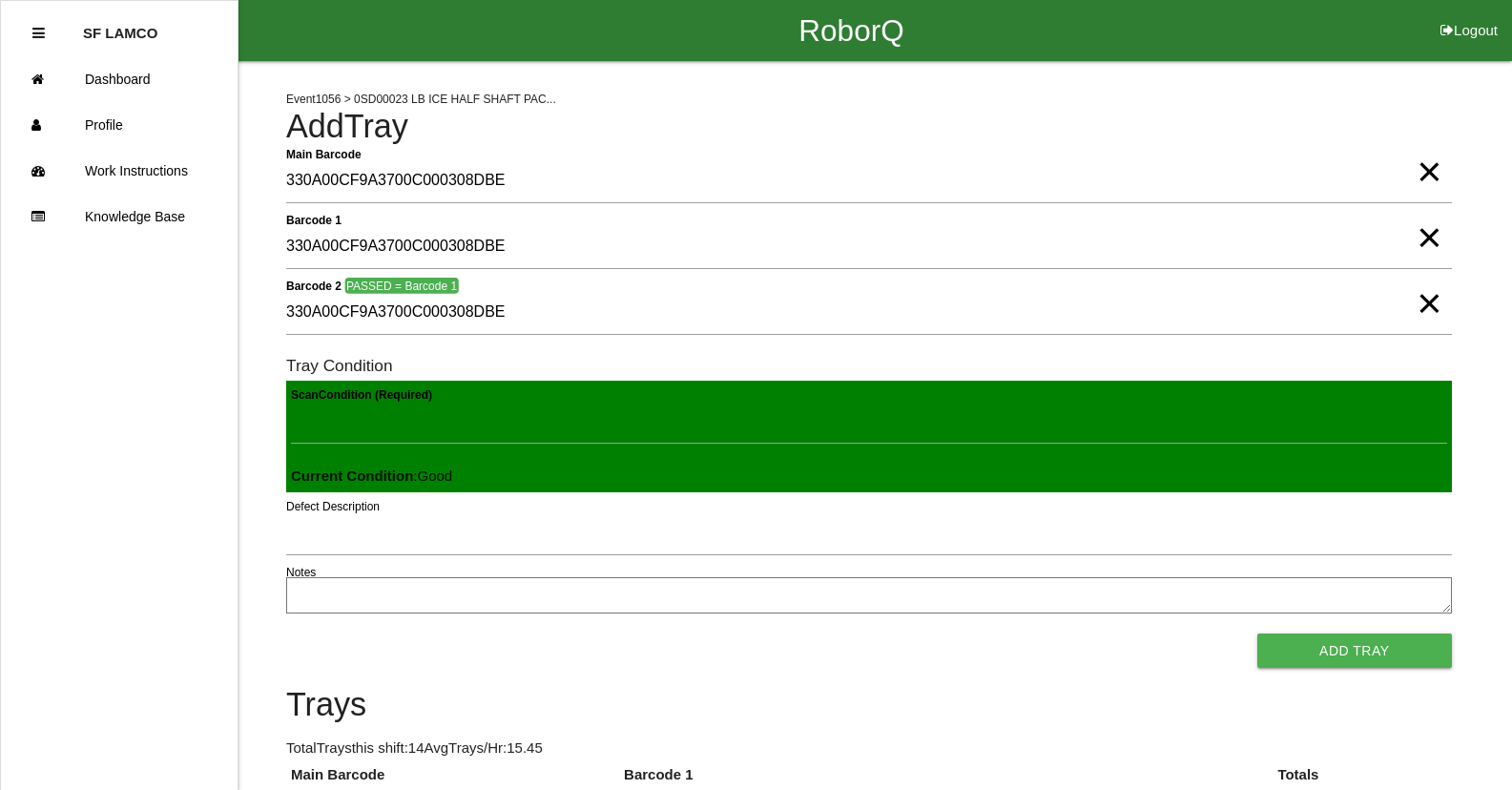 type 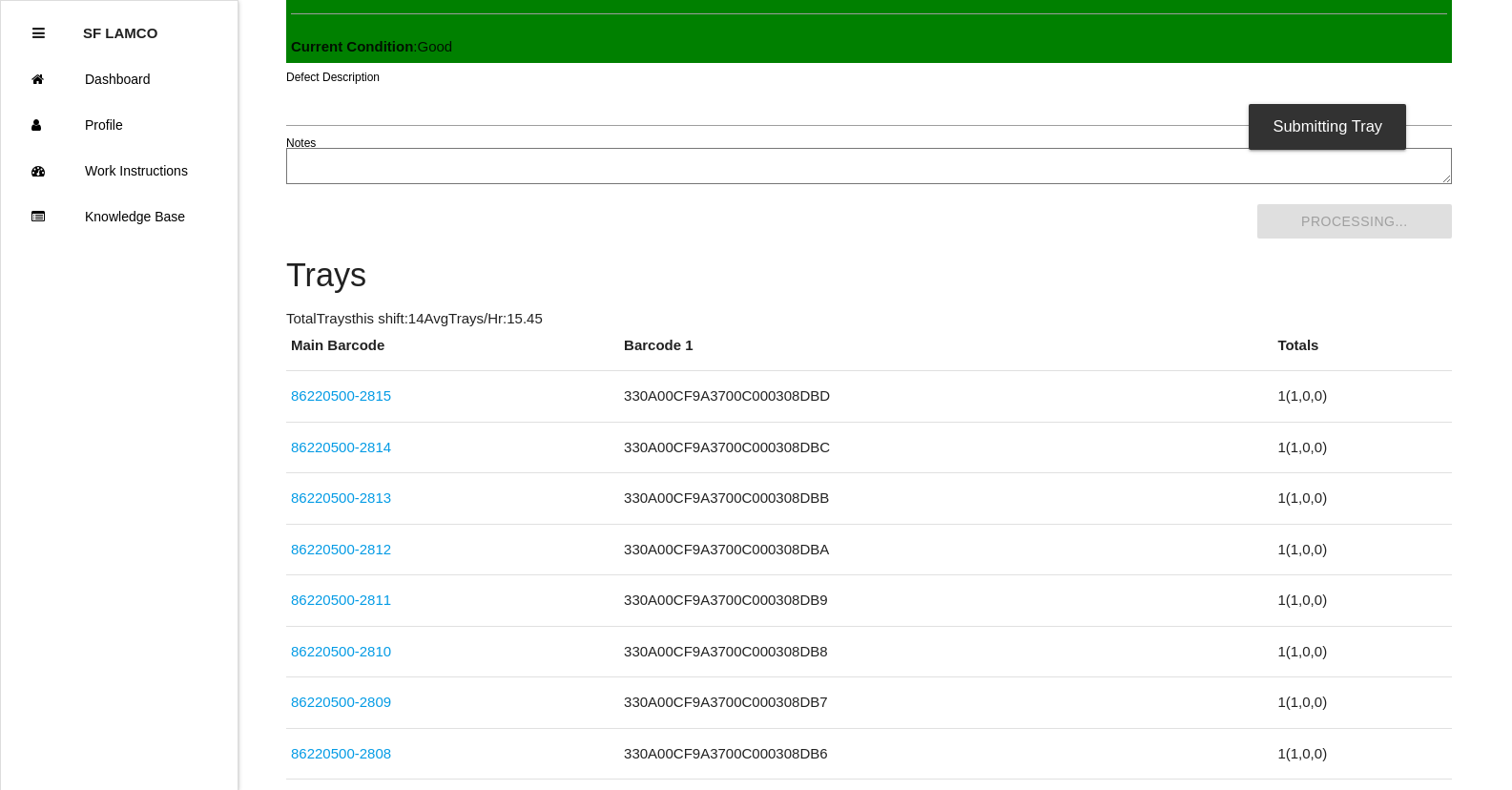 scroll, scrollTop: 0, scrollLeft: 0, axis: both 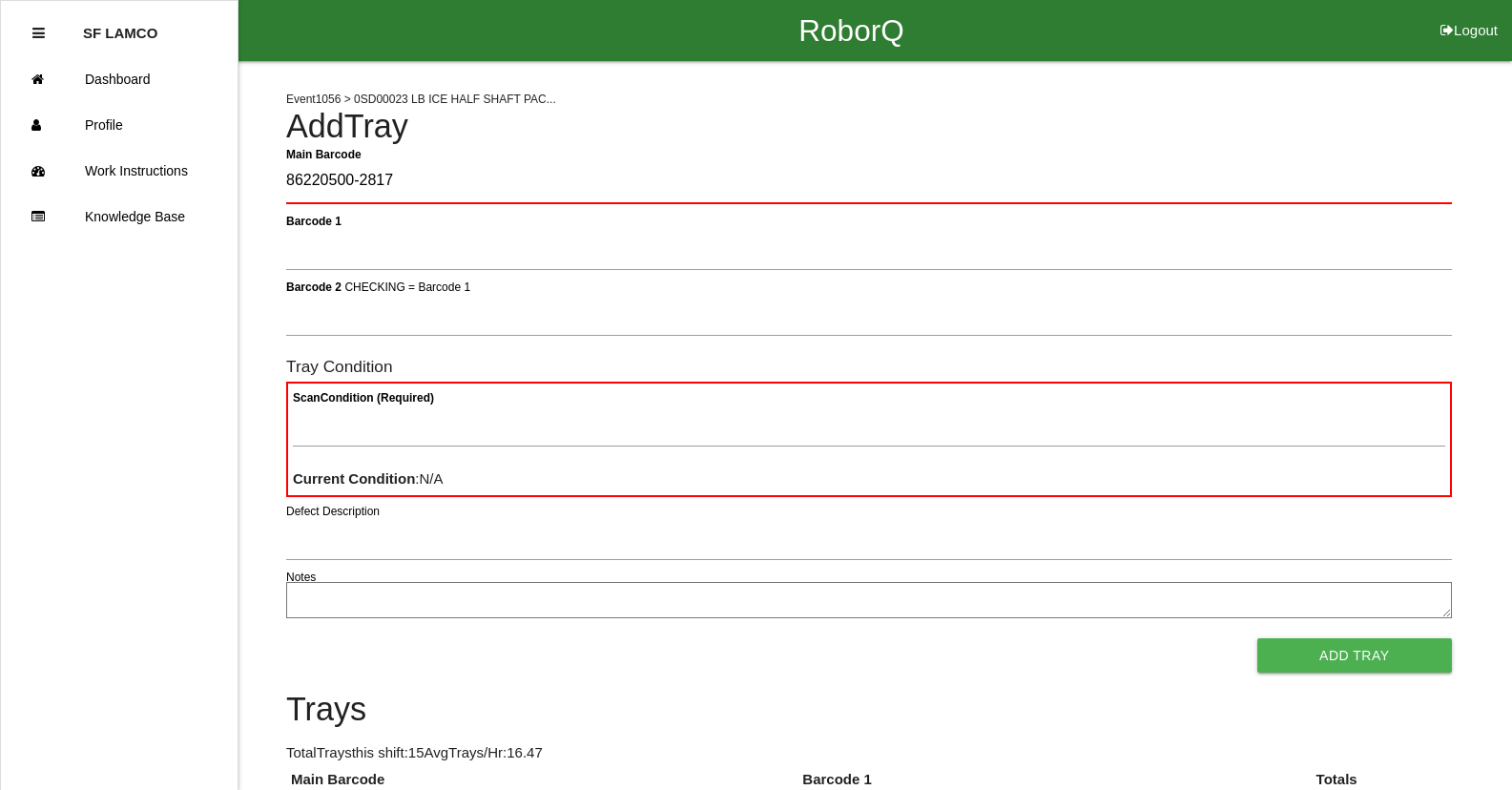 type on "86220500-2817" 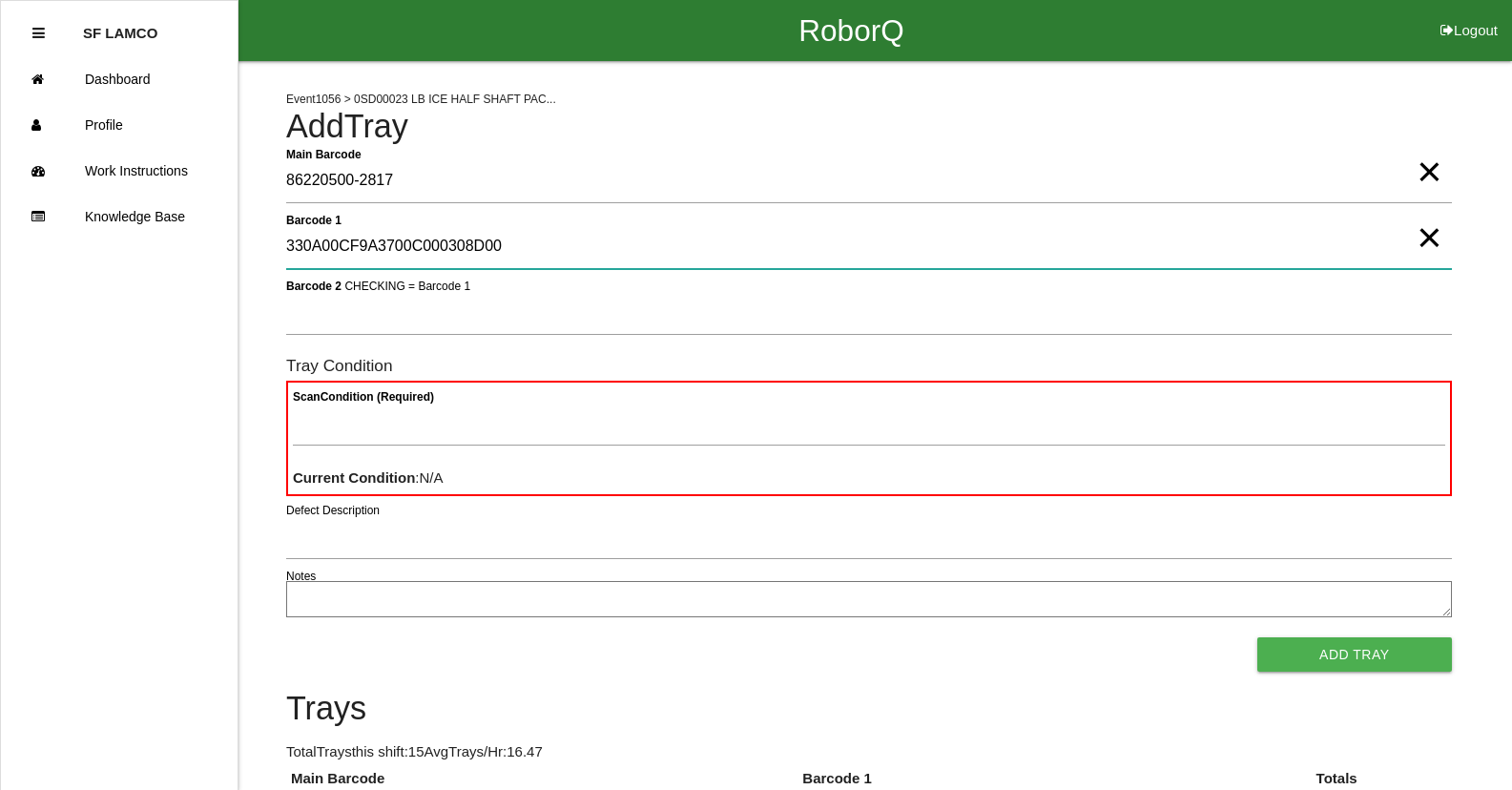 type on "330A00CF9A3700C000308D00" 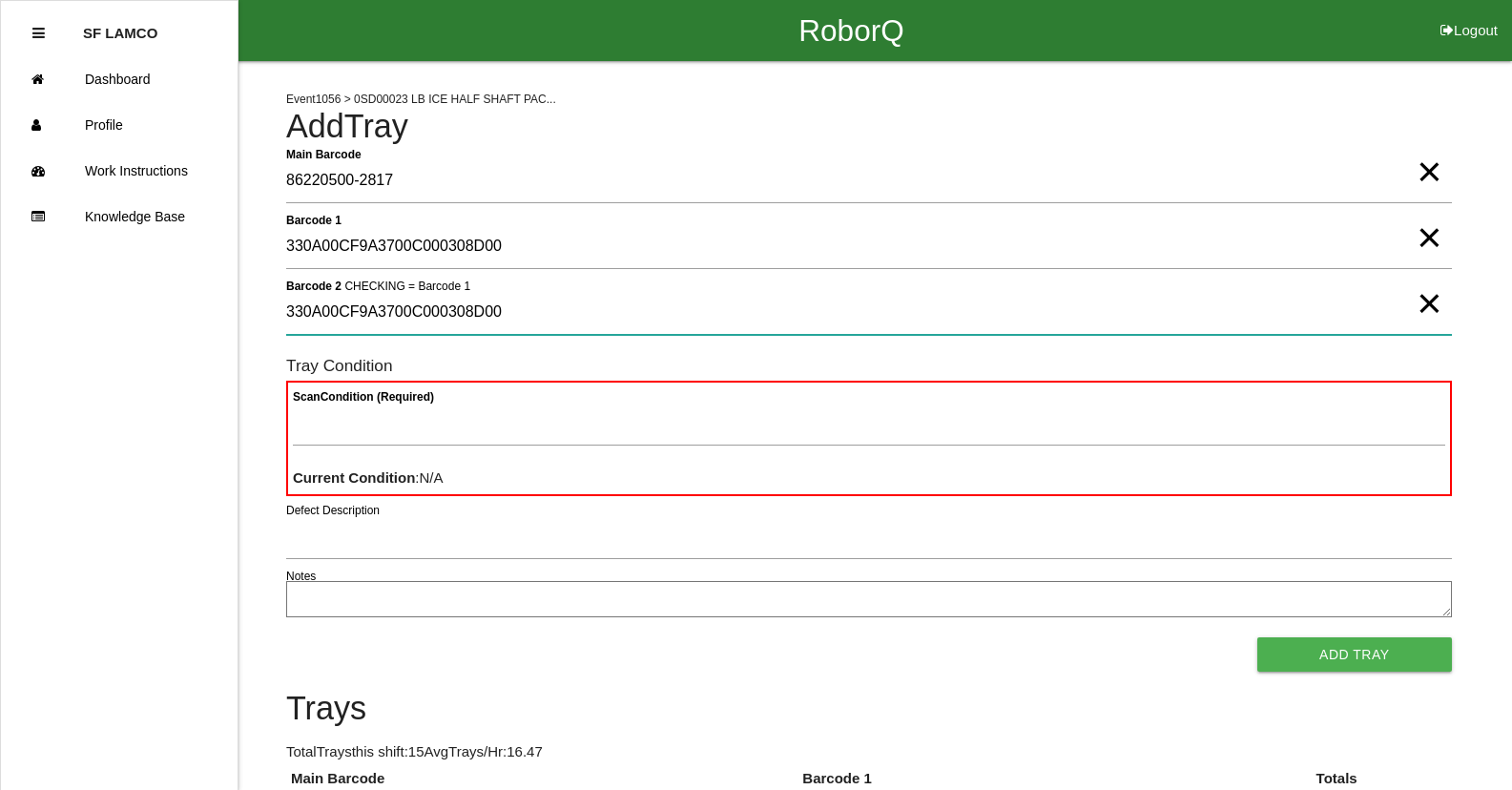 type on "330A00CF9A3700C000308D00" 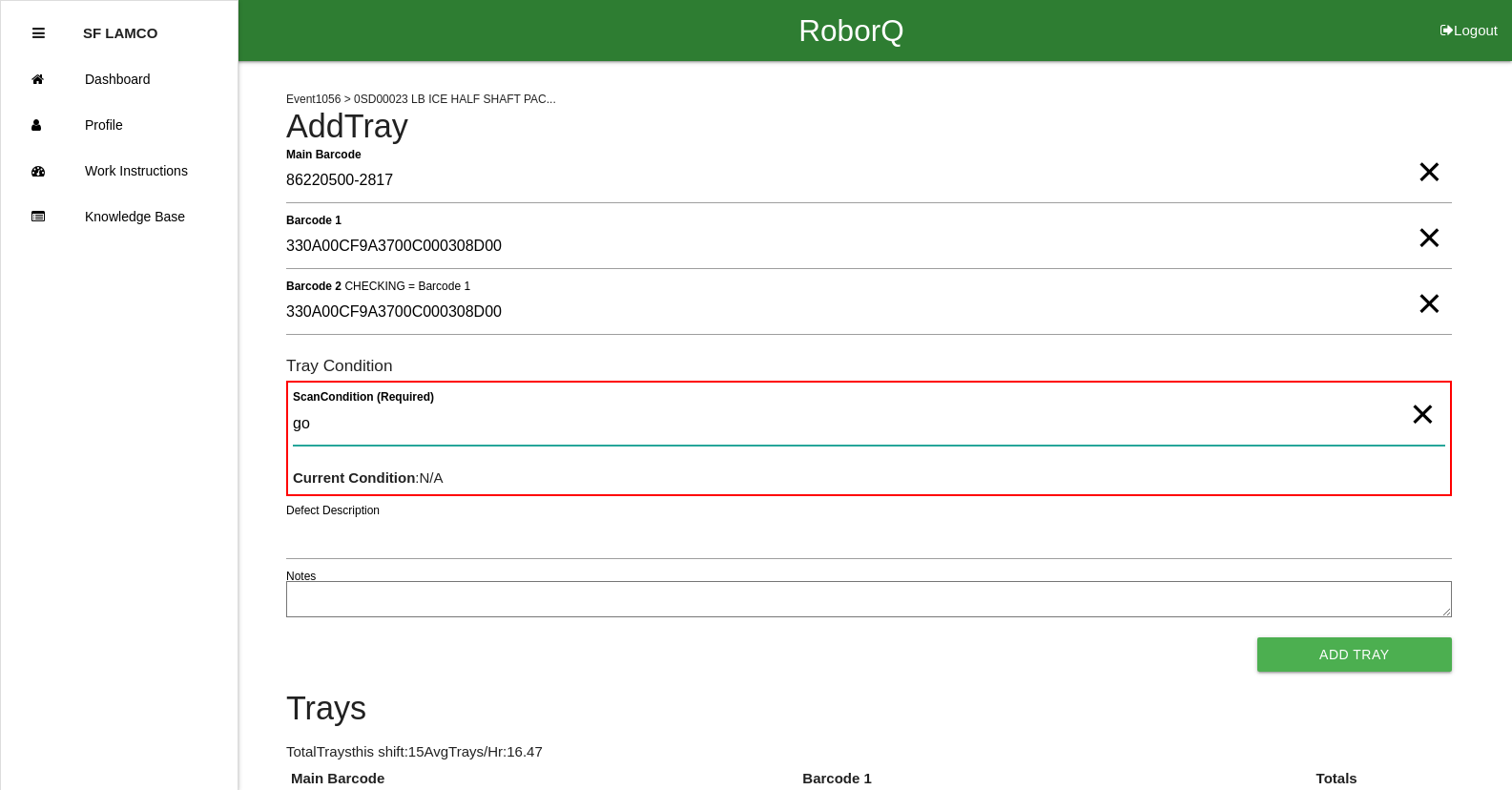 type on "goo" 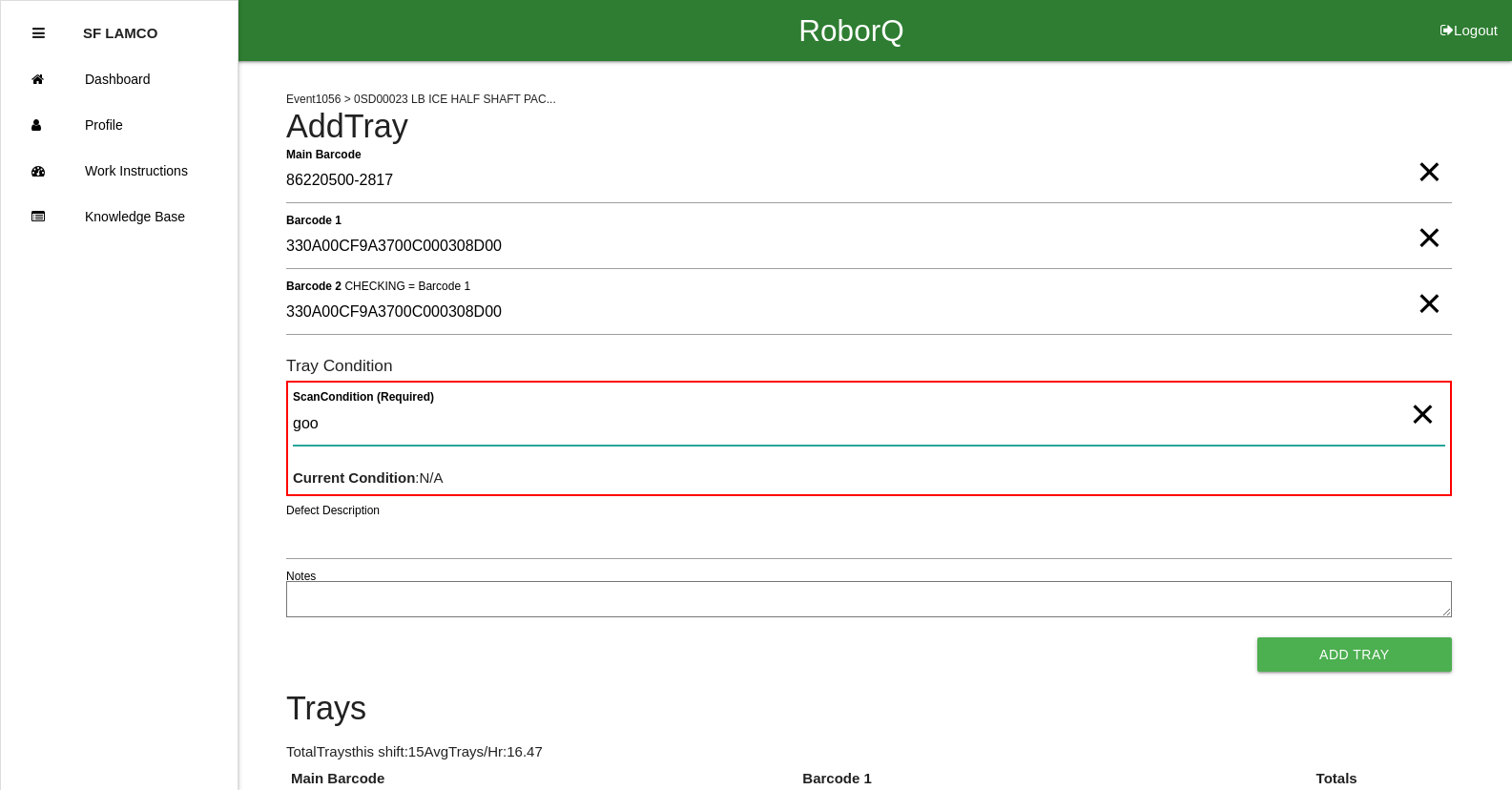 type 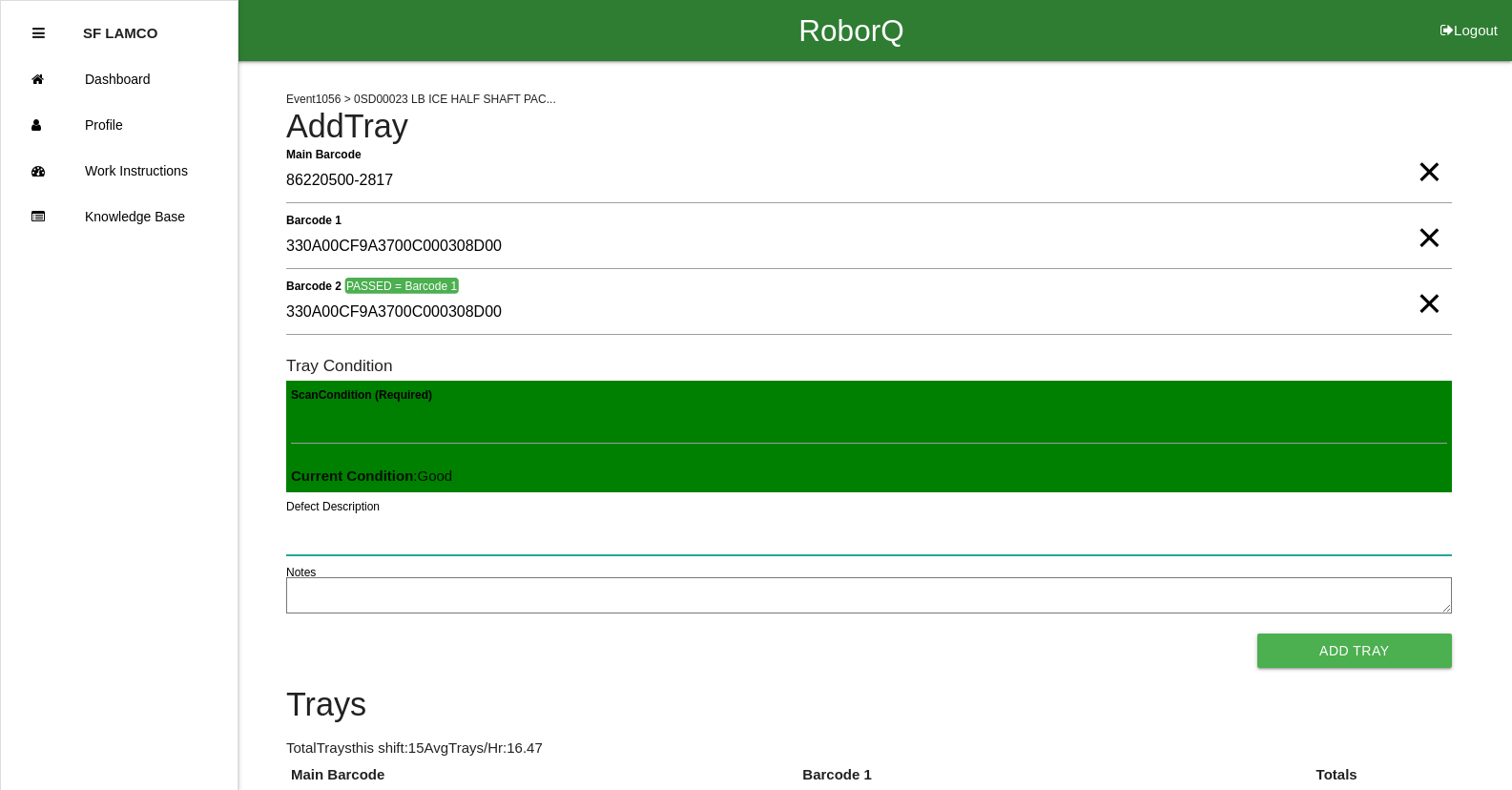 type 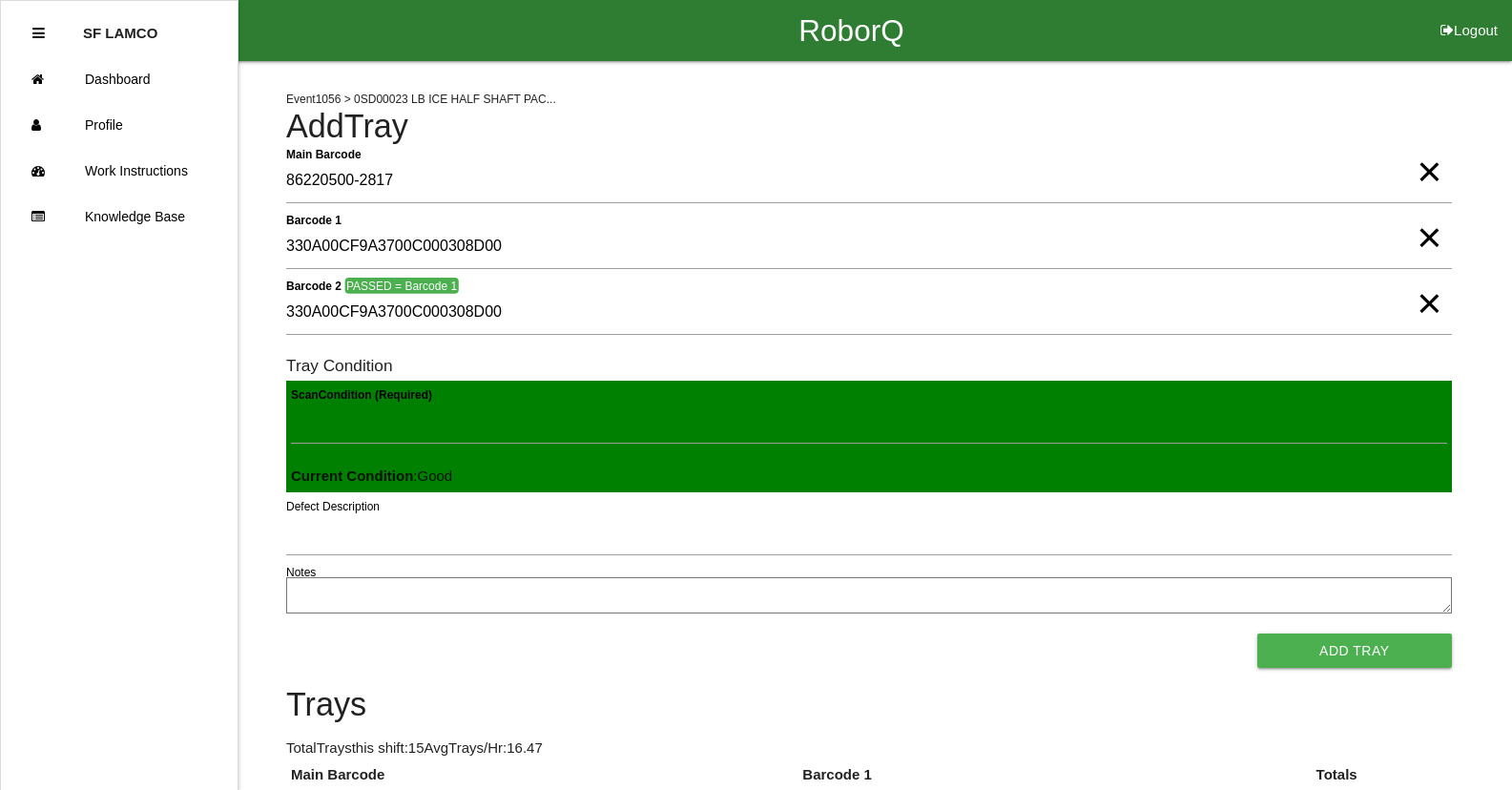 type 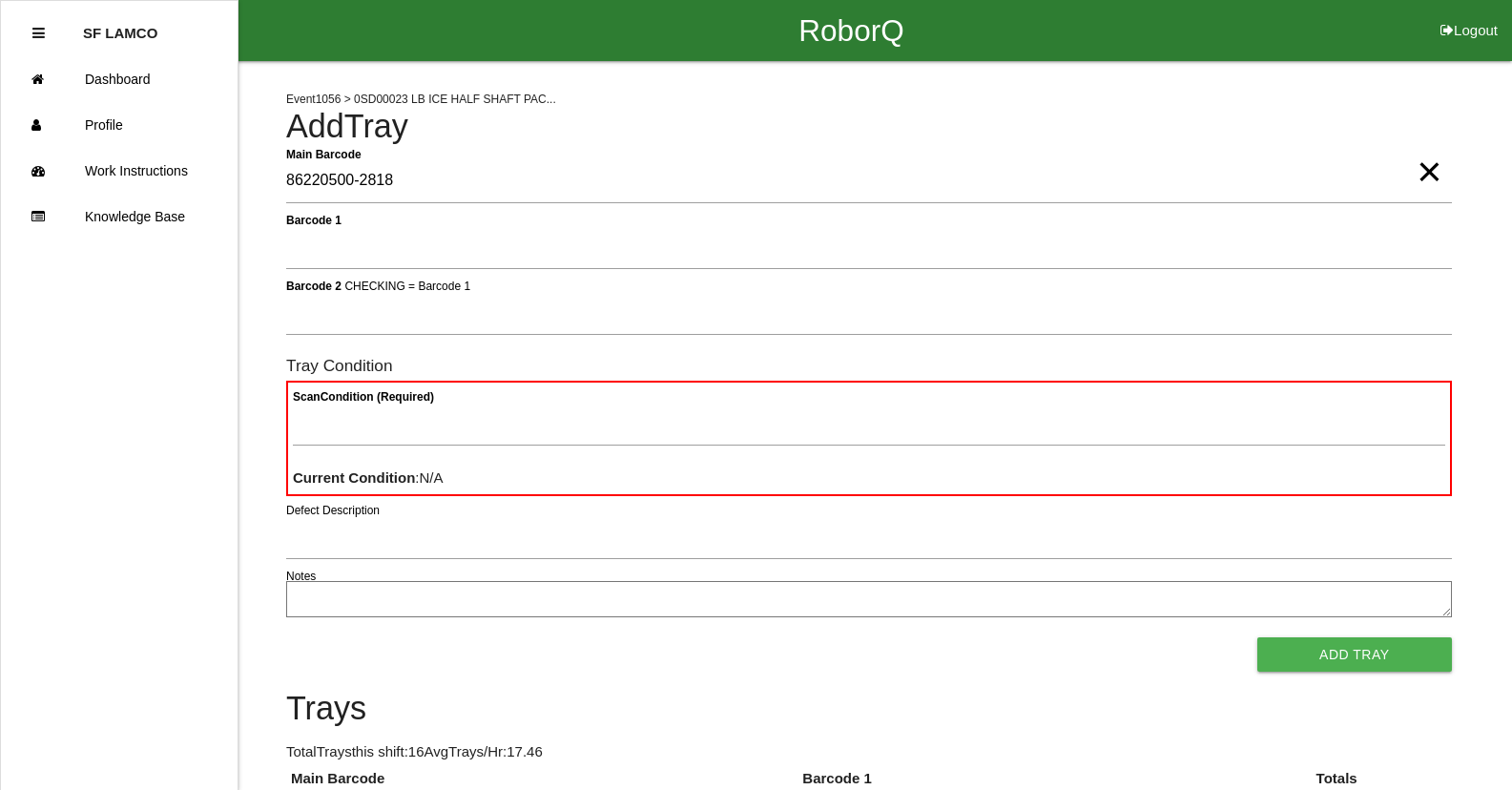 type on "86220500-2818" 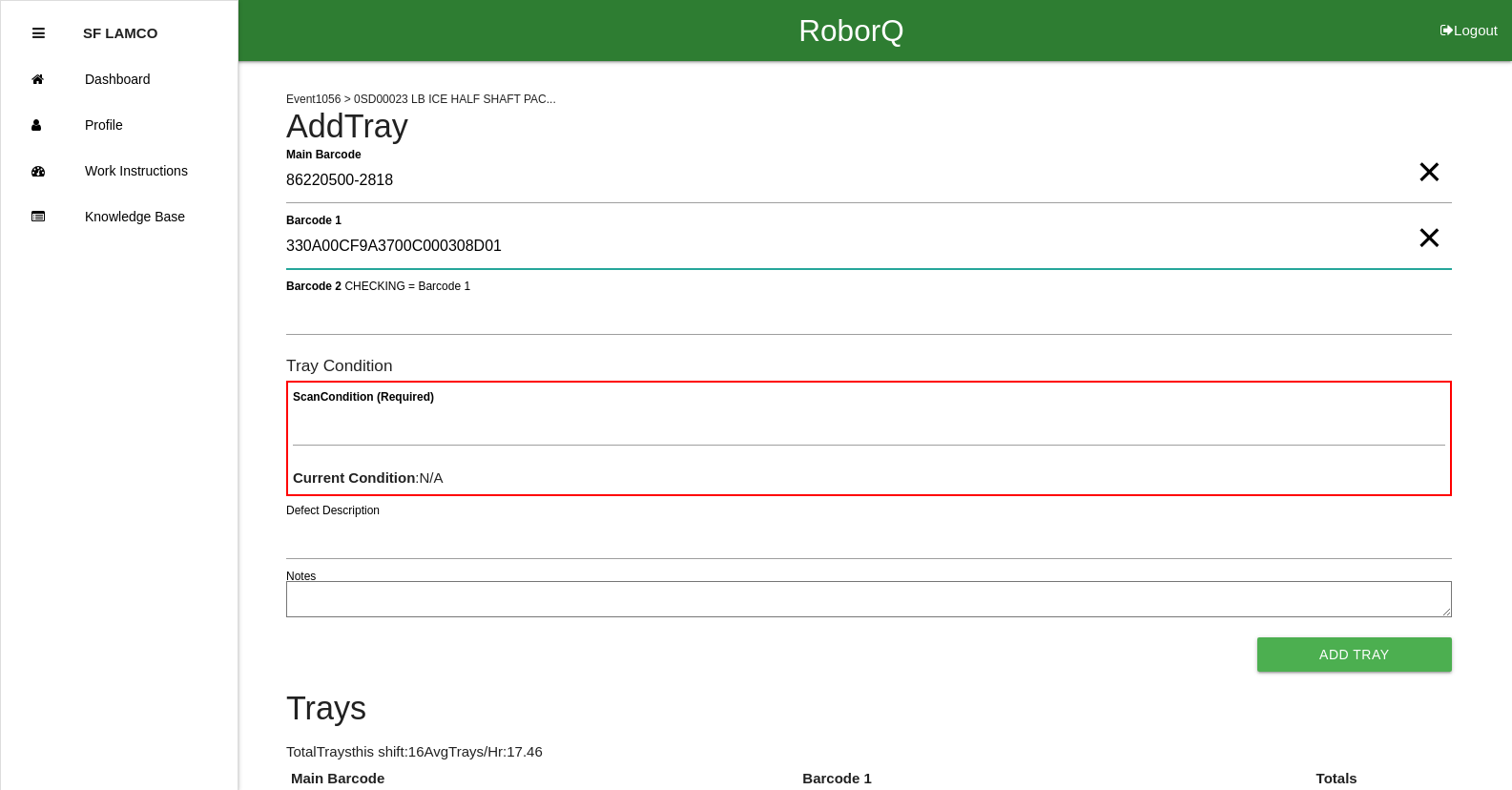 type on "330A00CF9A3700C000308D01" 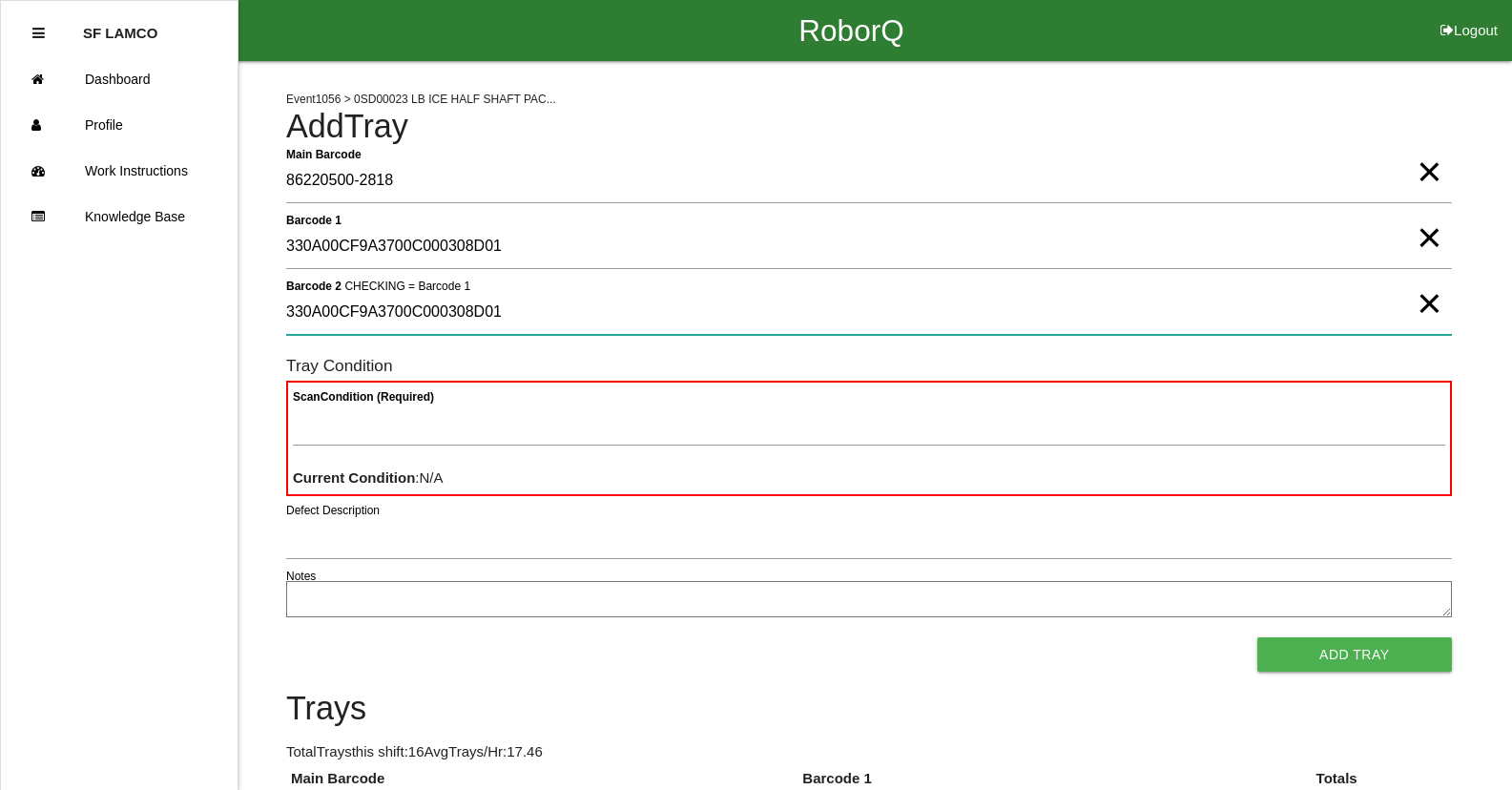 type on "330A00CF9A3700C000308D01" 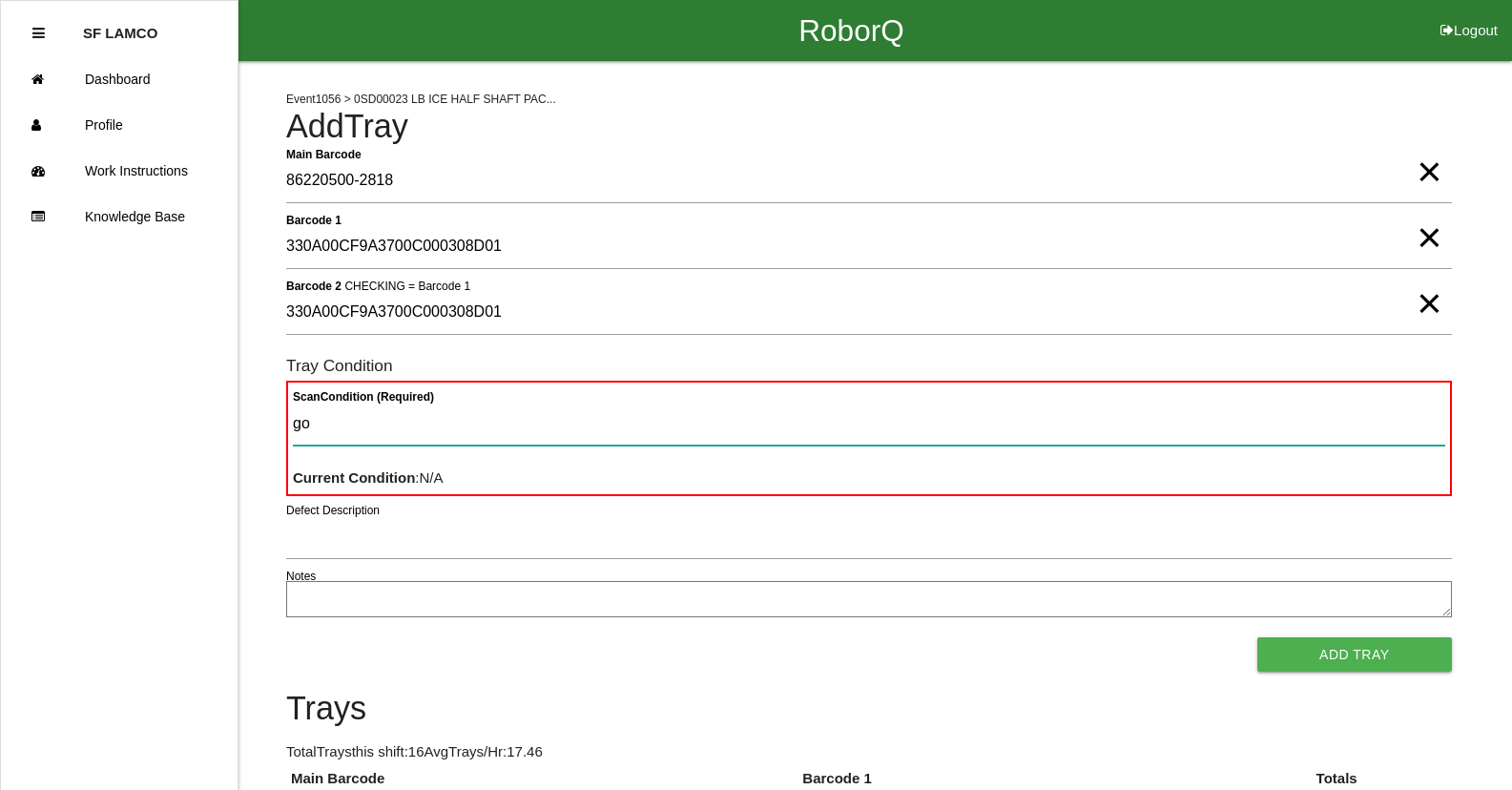 type on "goo" 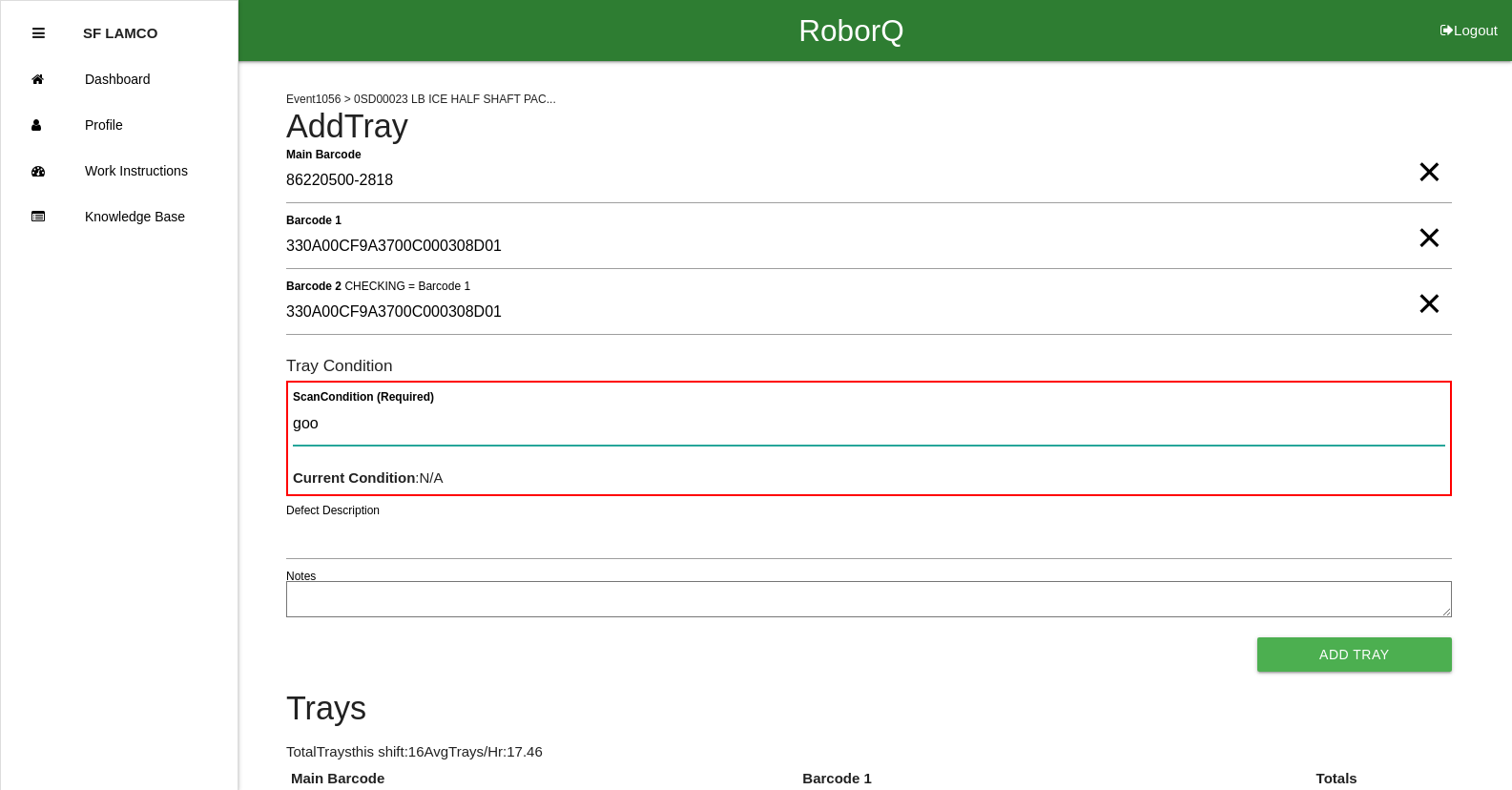 type 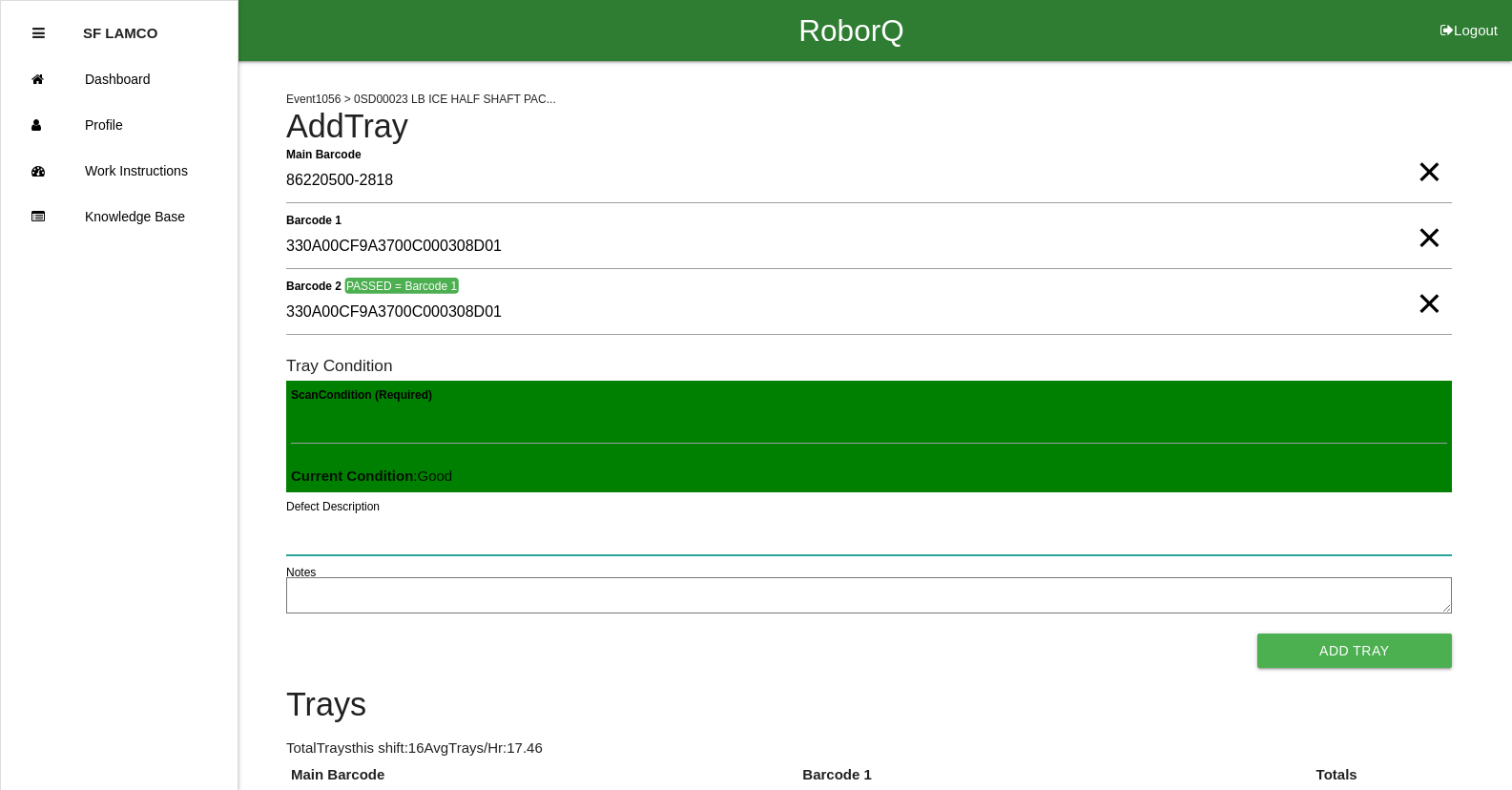 type 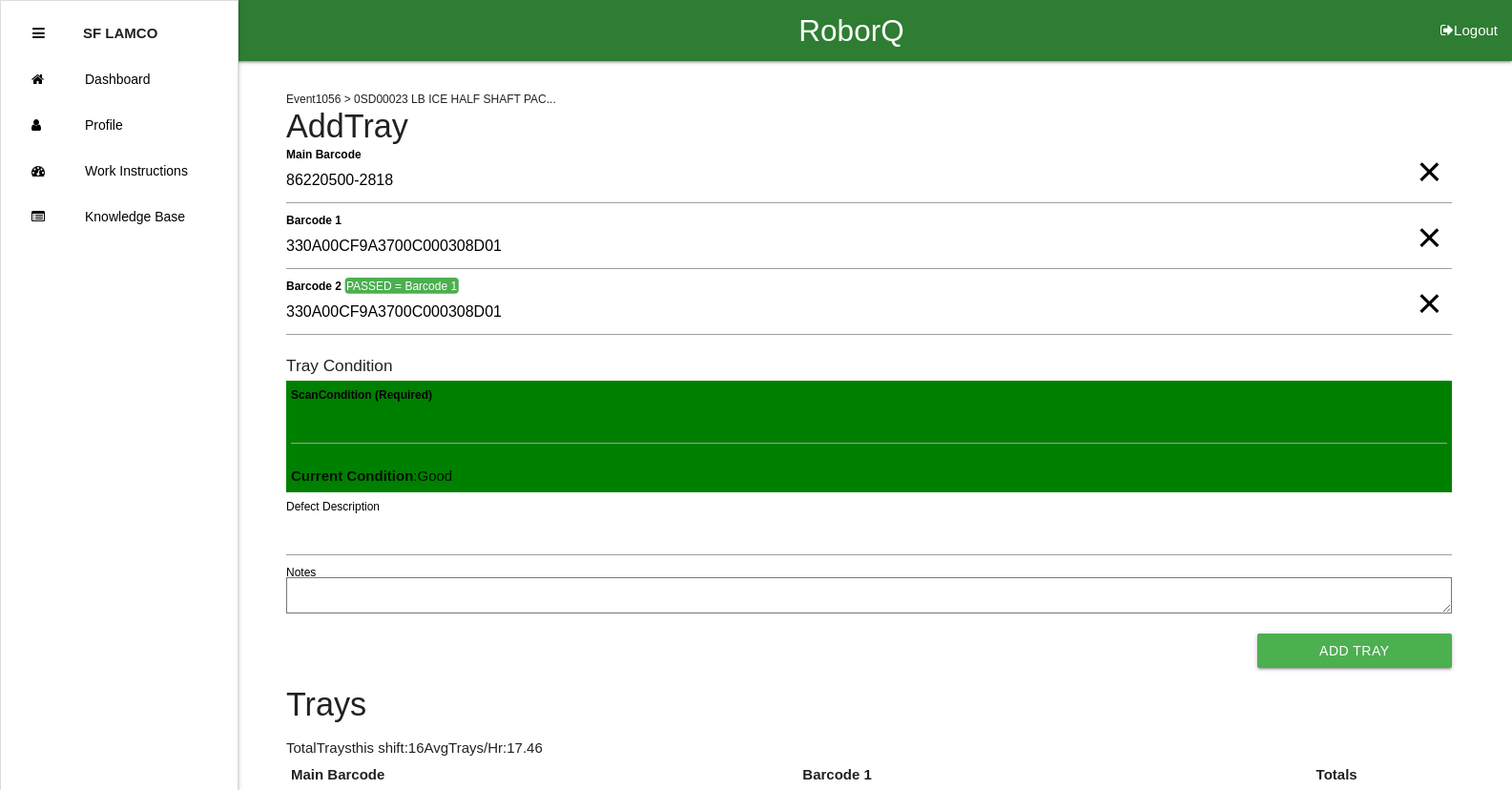 type 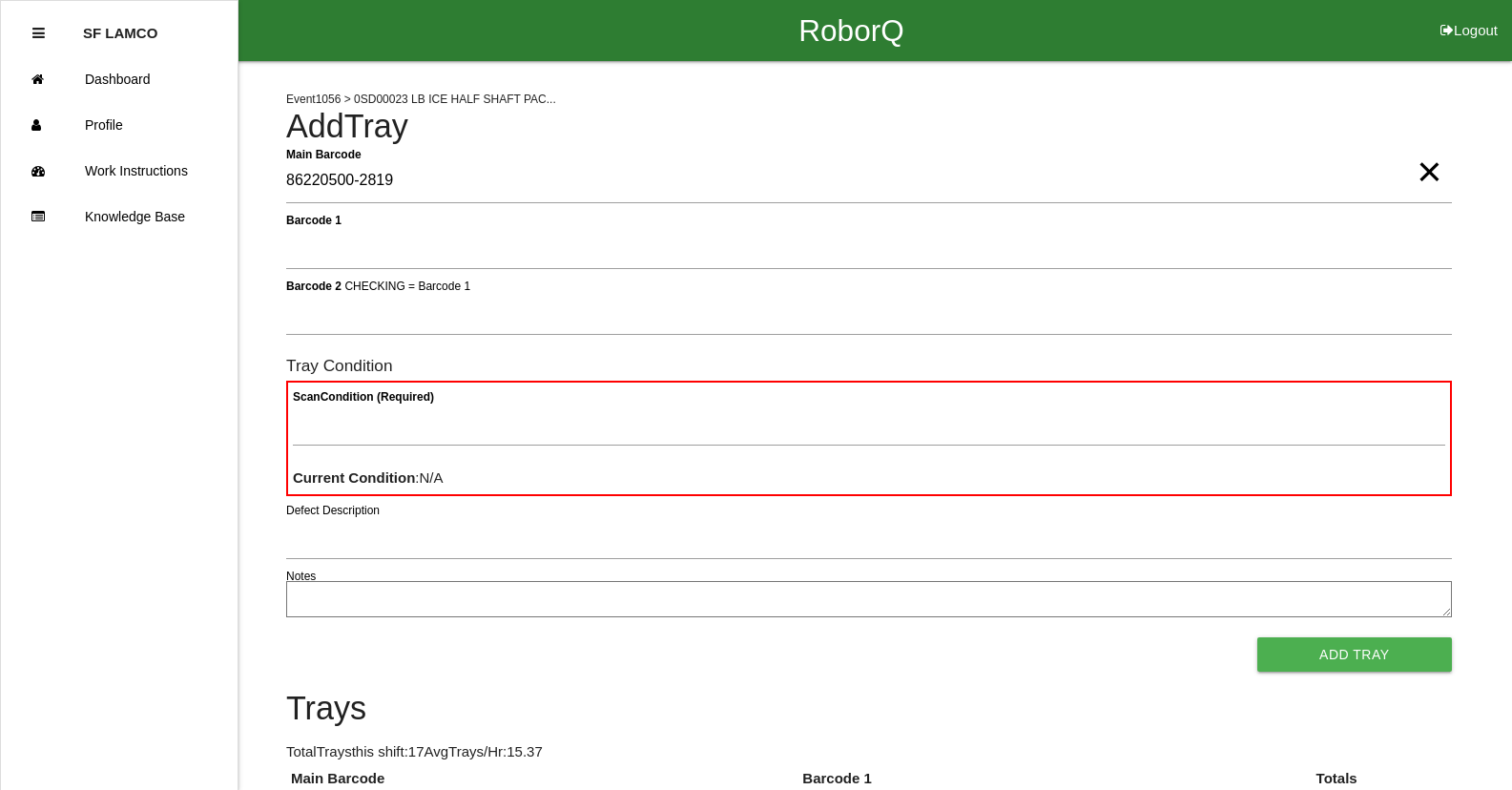 type on "86220500-2819" 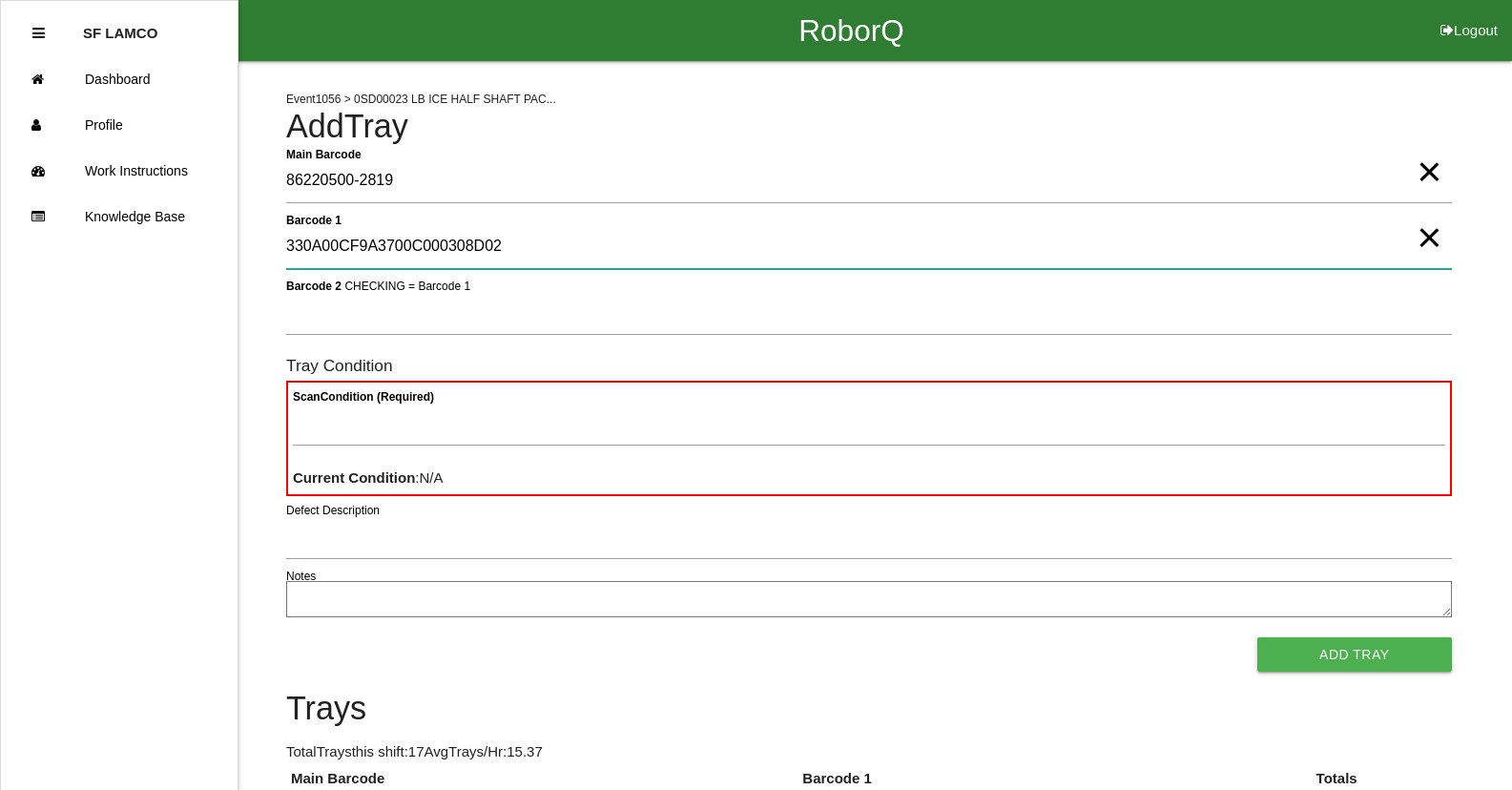 type on "330A00CF9A3700C000308D02" 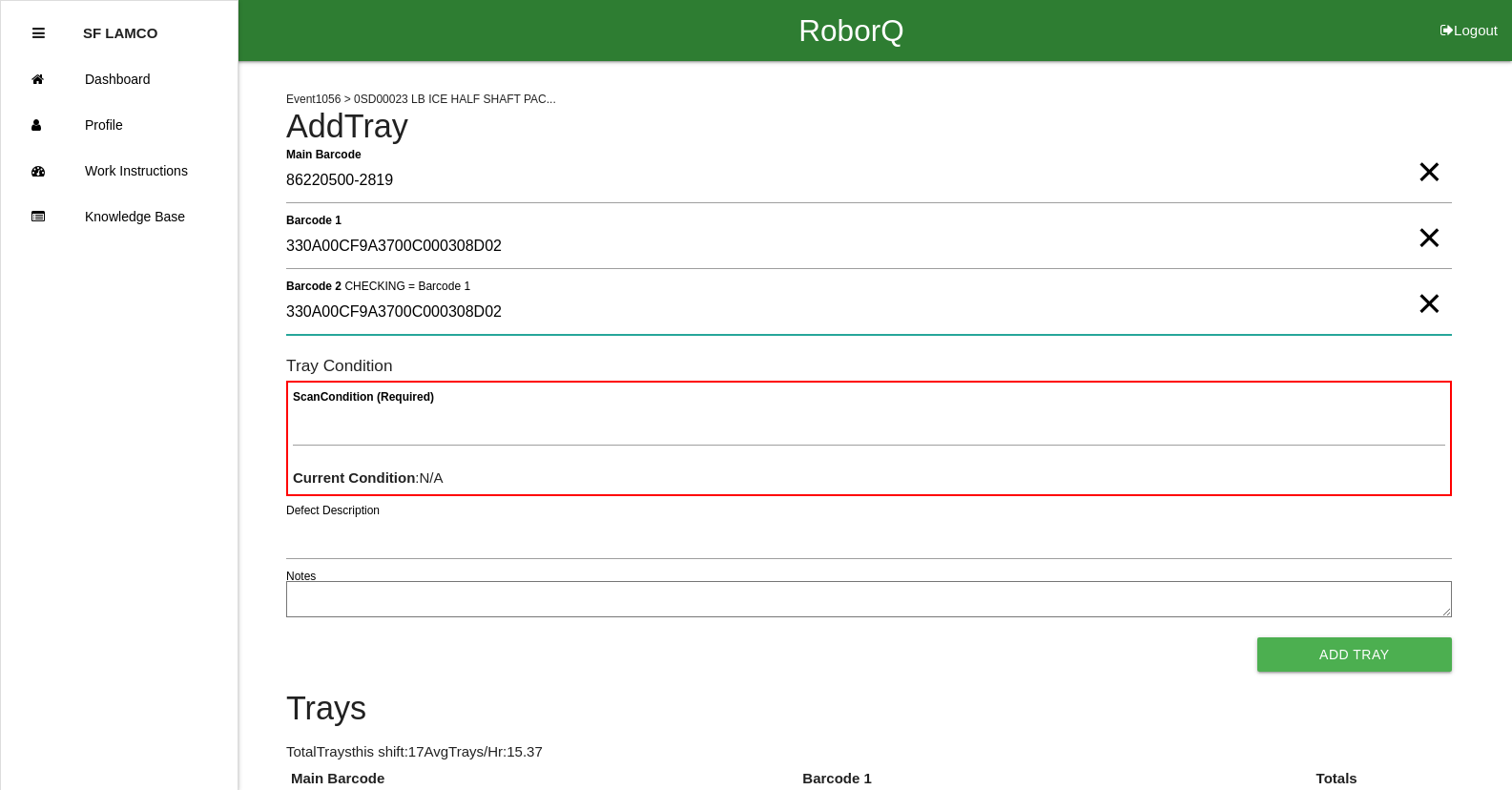 type on "330A00CF9A3700C000308D02" 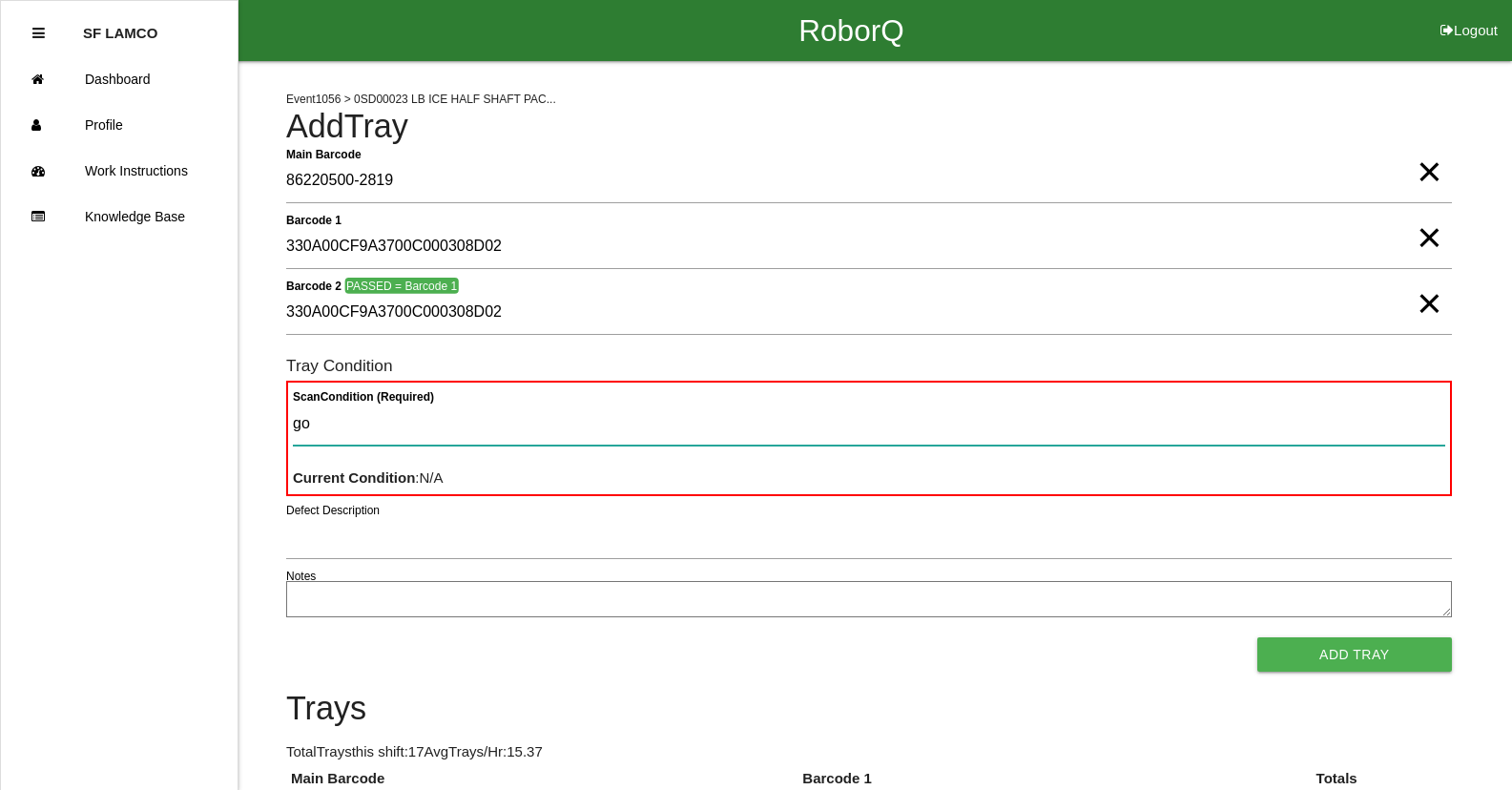 type on "goo" 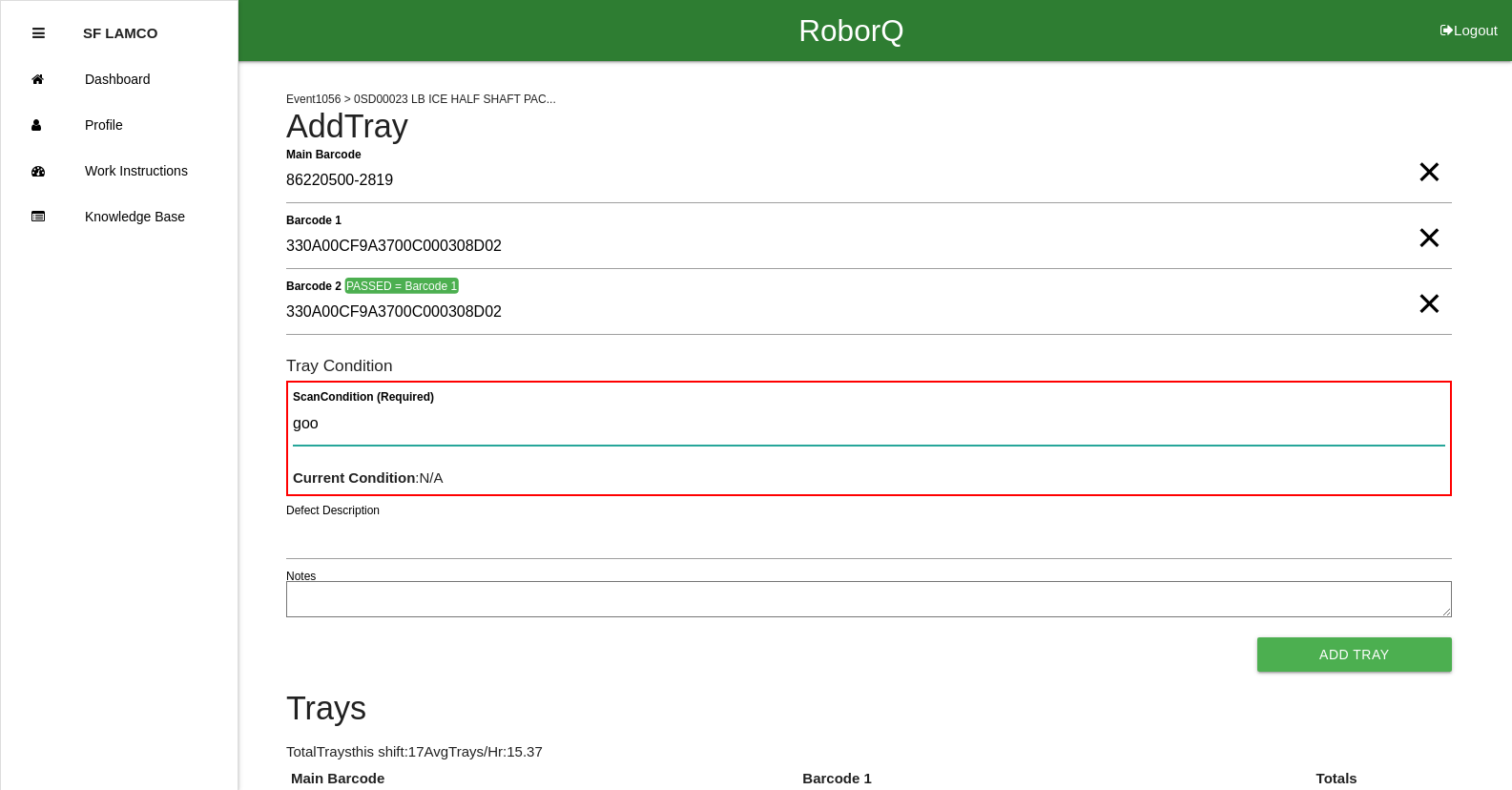 type 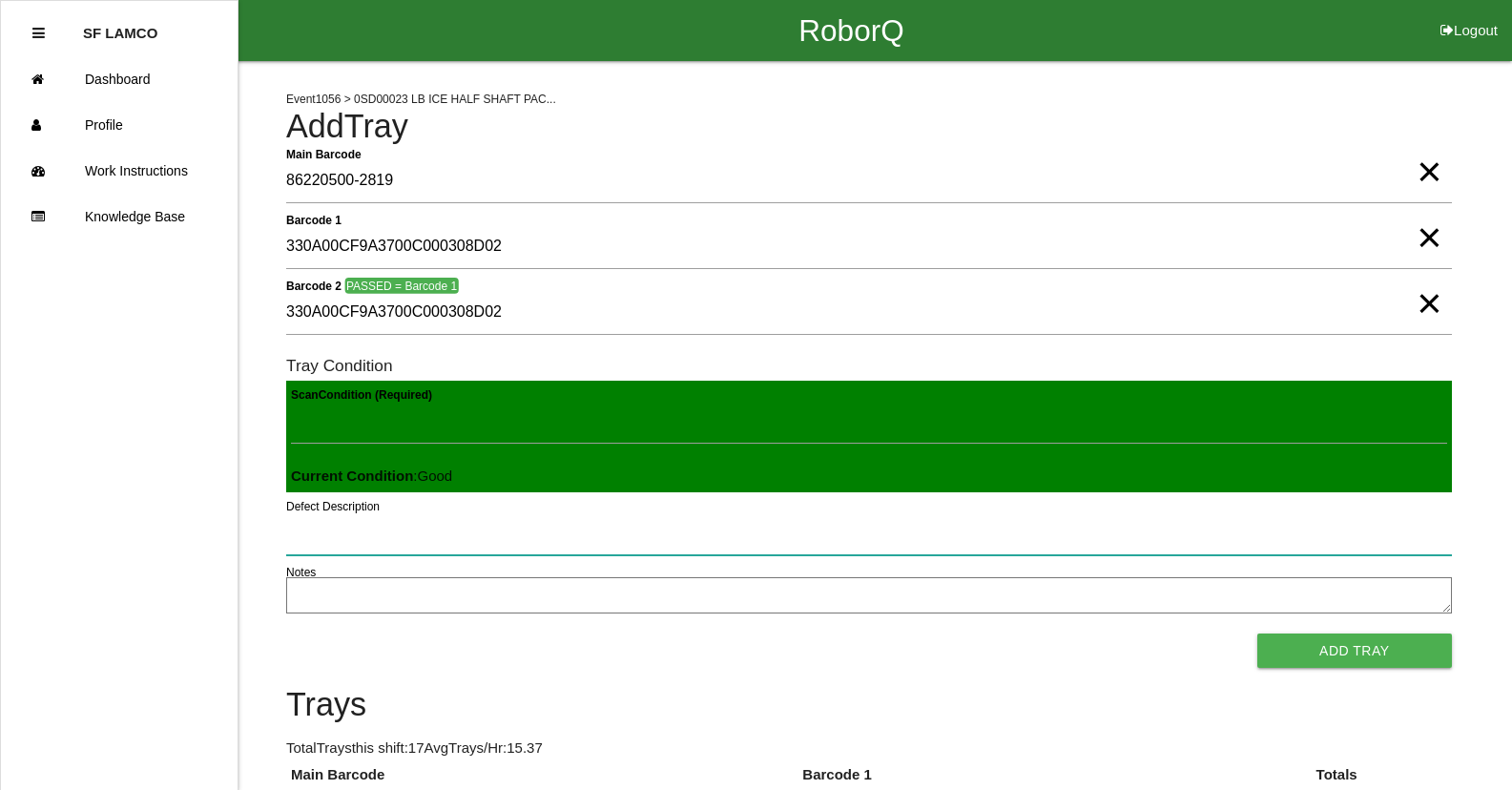 type 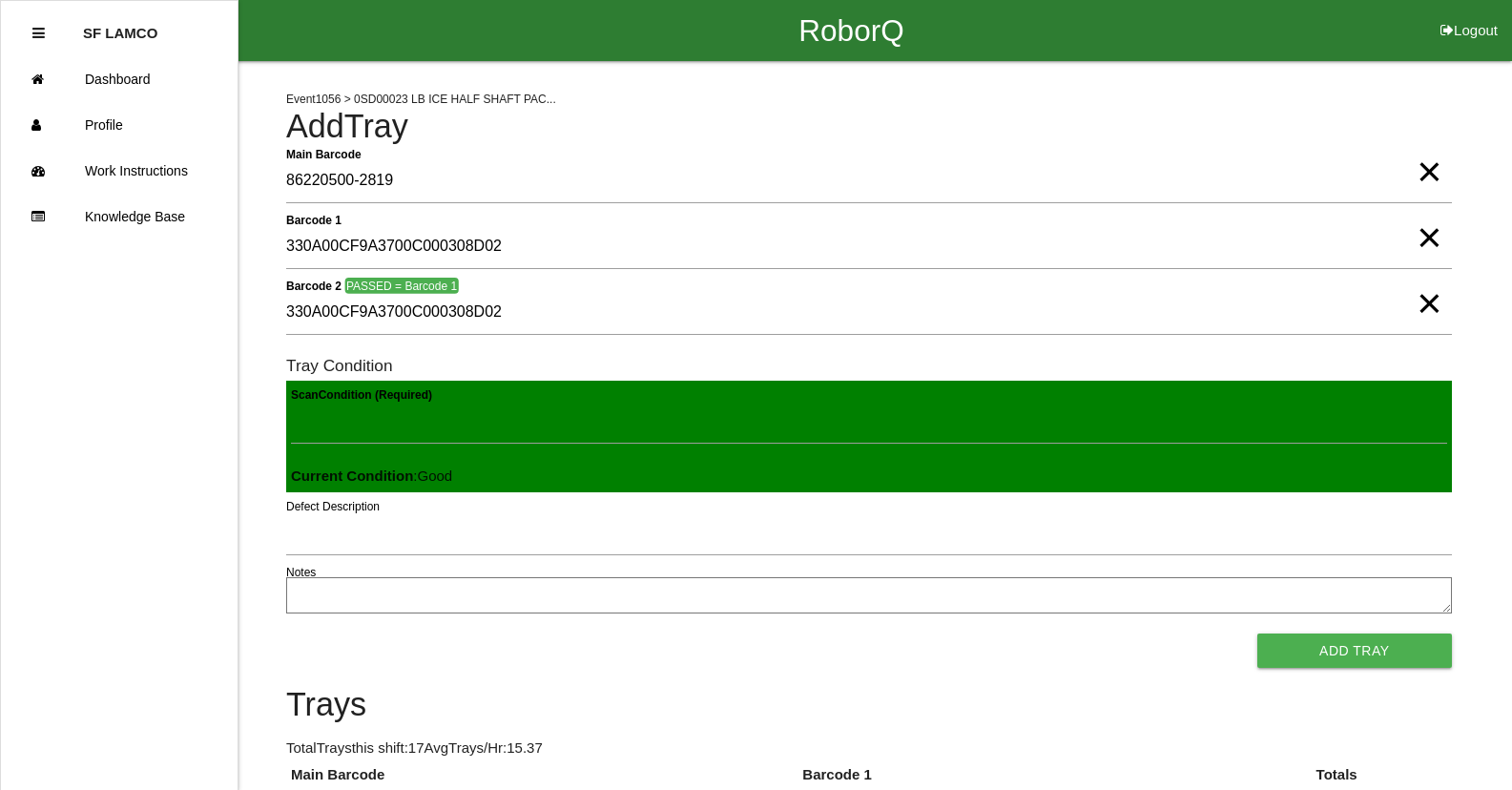 type 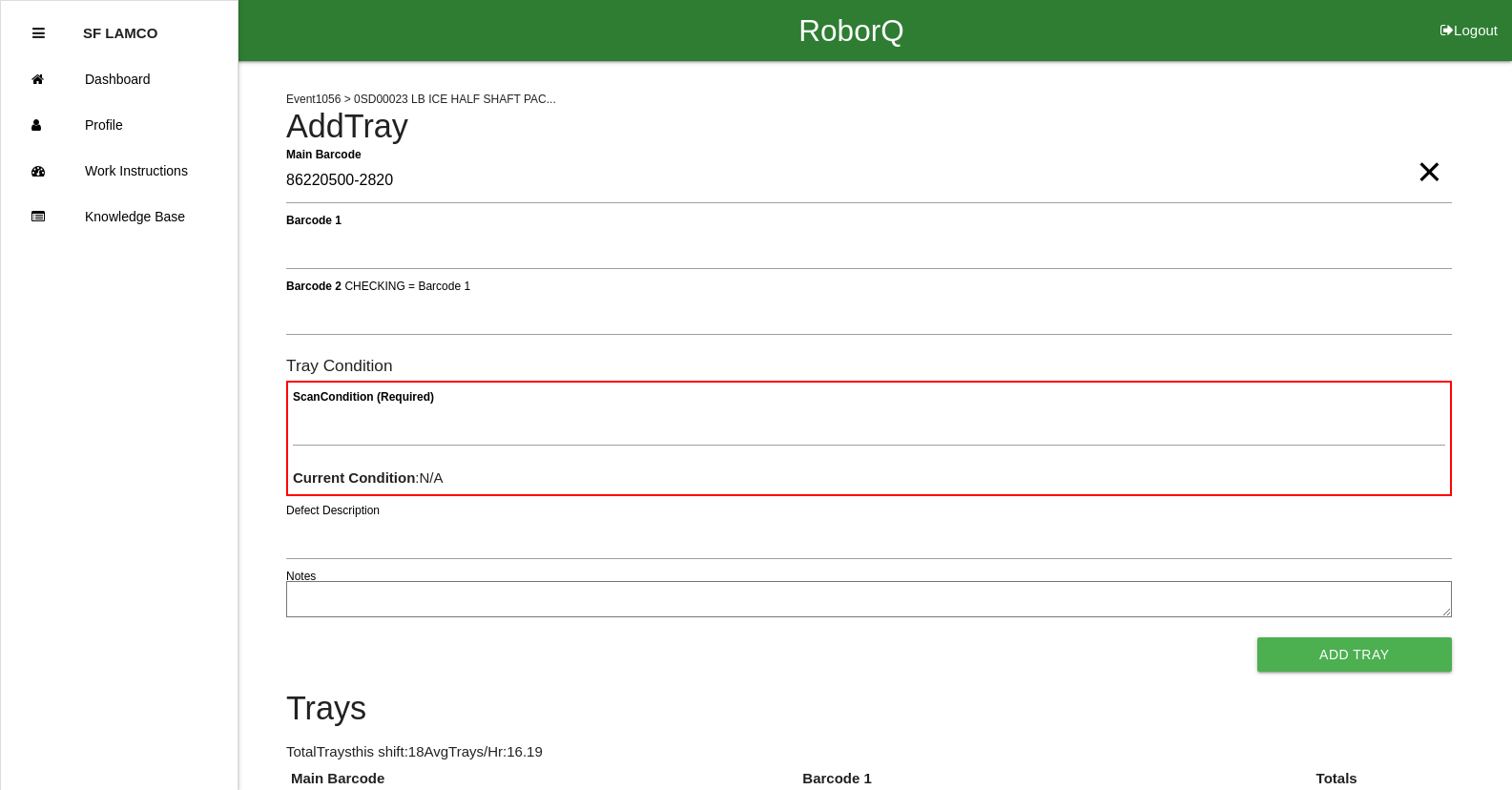 type on "86220500-2820" 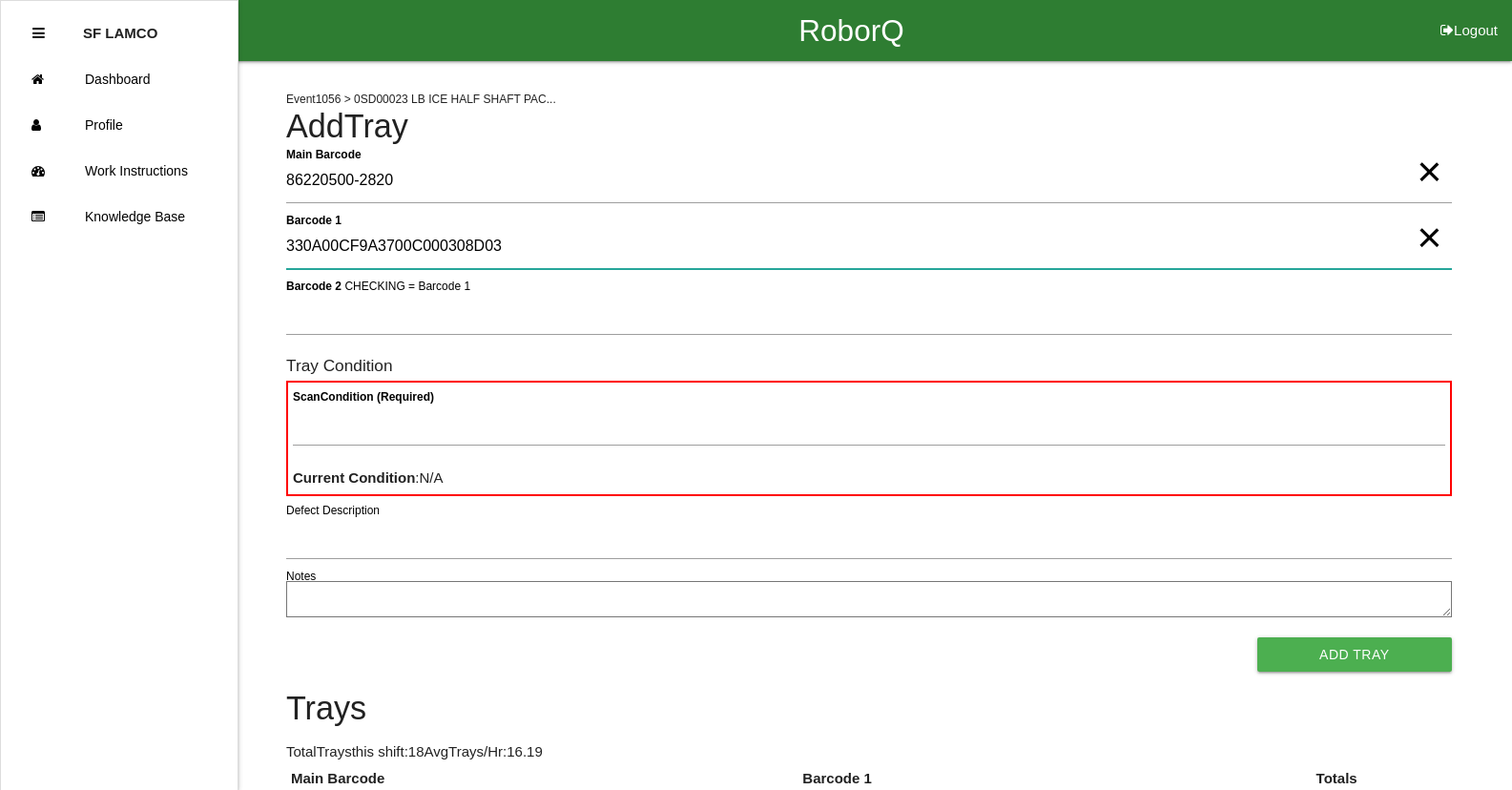 type on "330A00CF9A3700C000308D03" 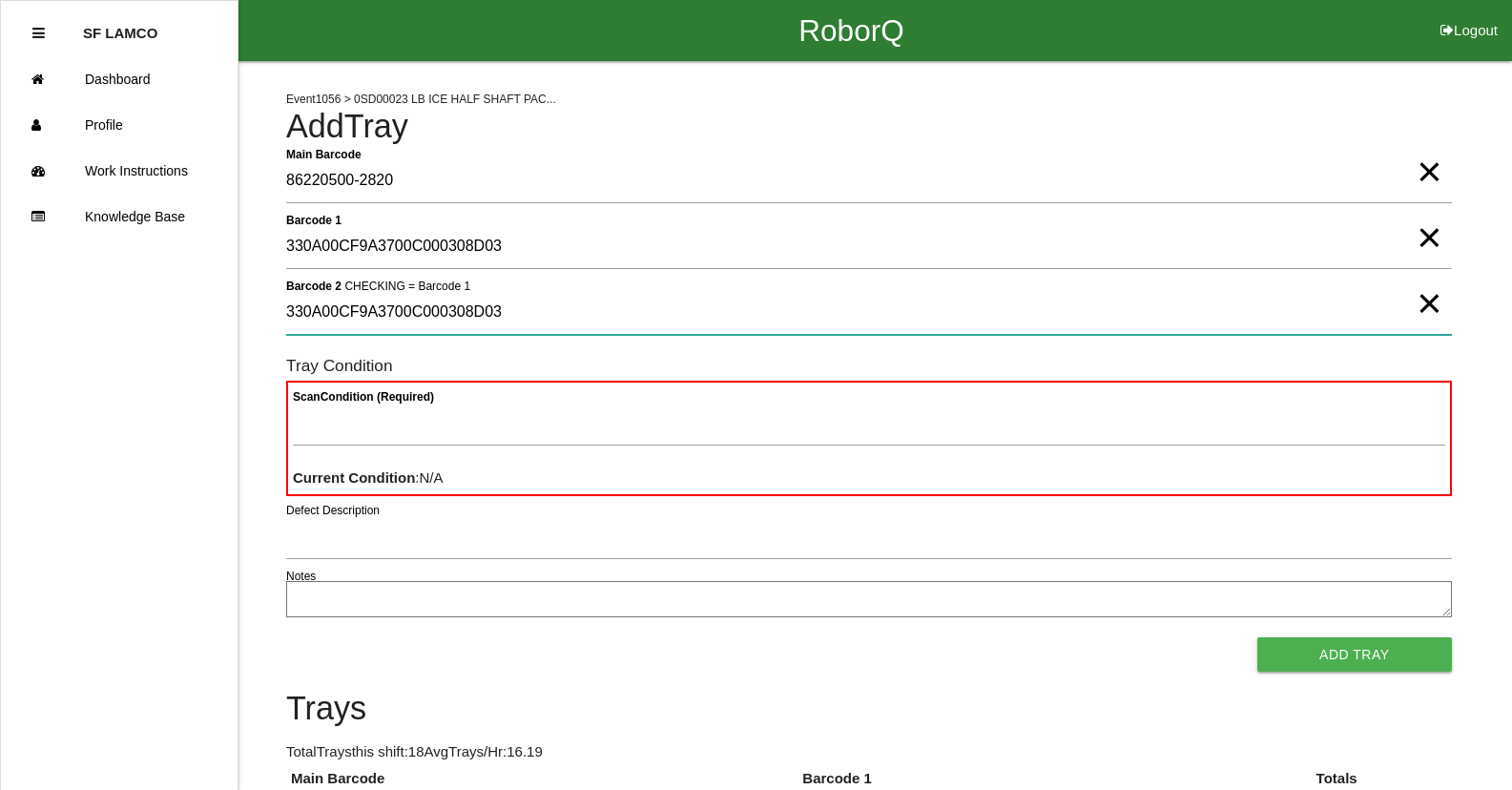 type on "330A00CF9A3700C000308D03" 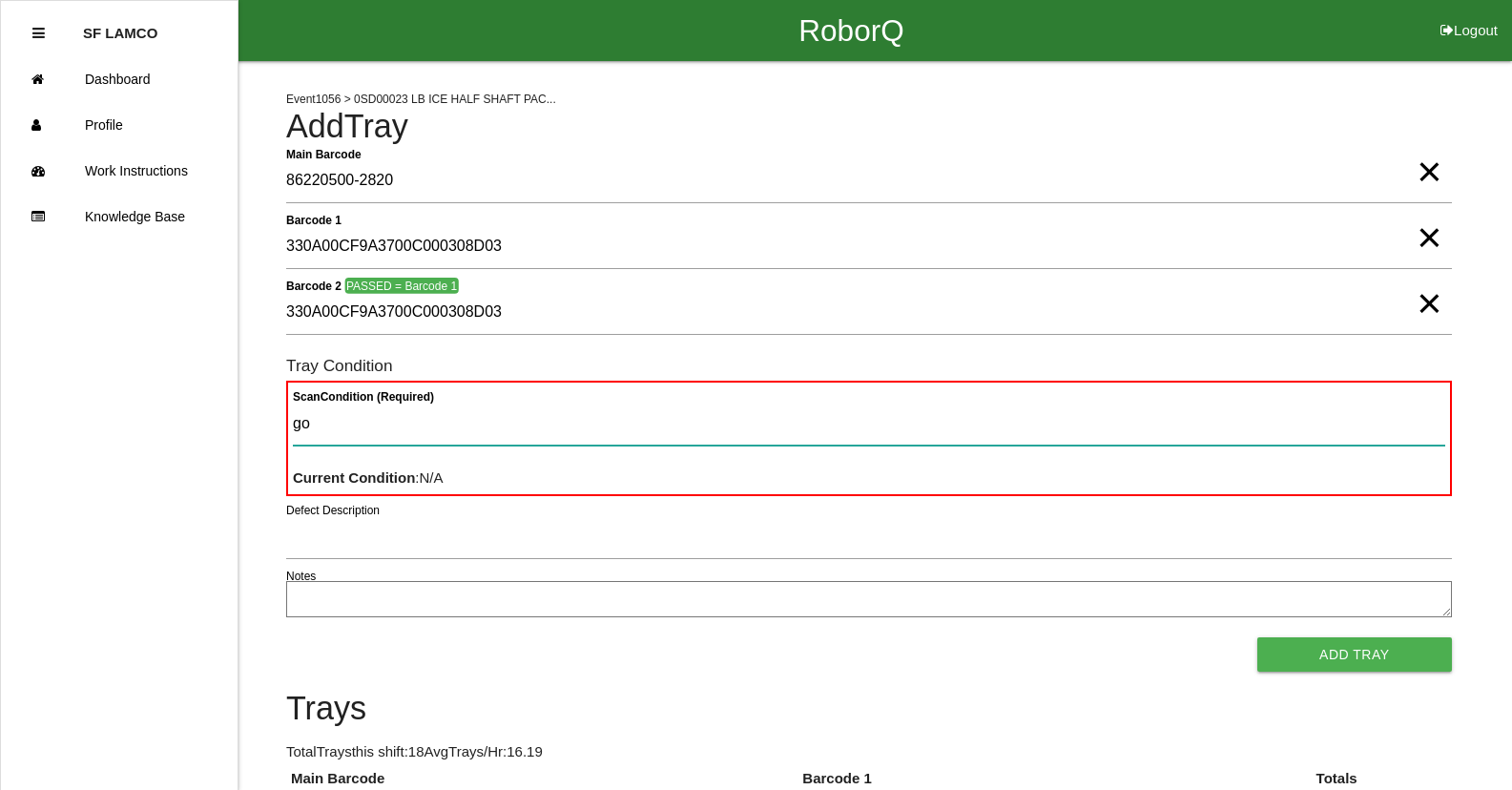 type on "goo" 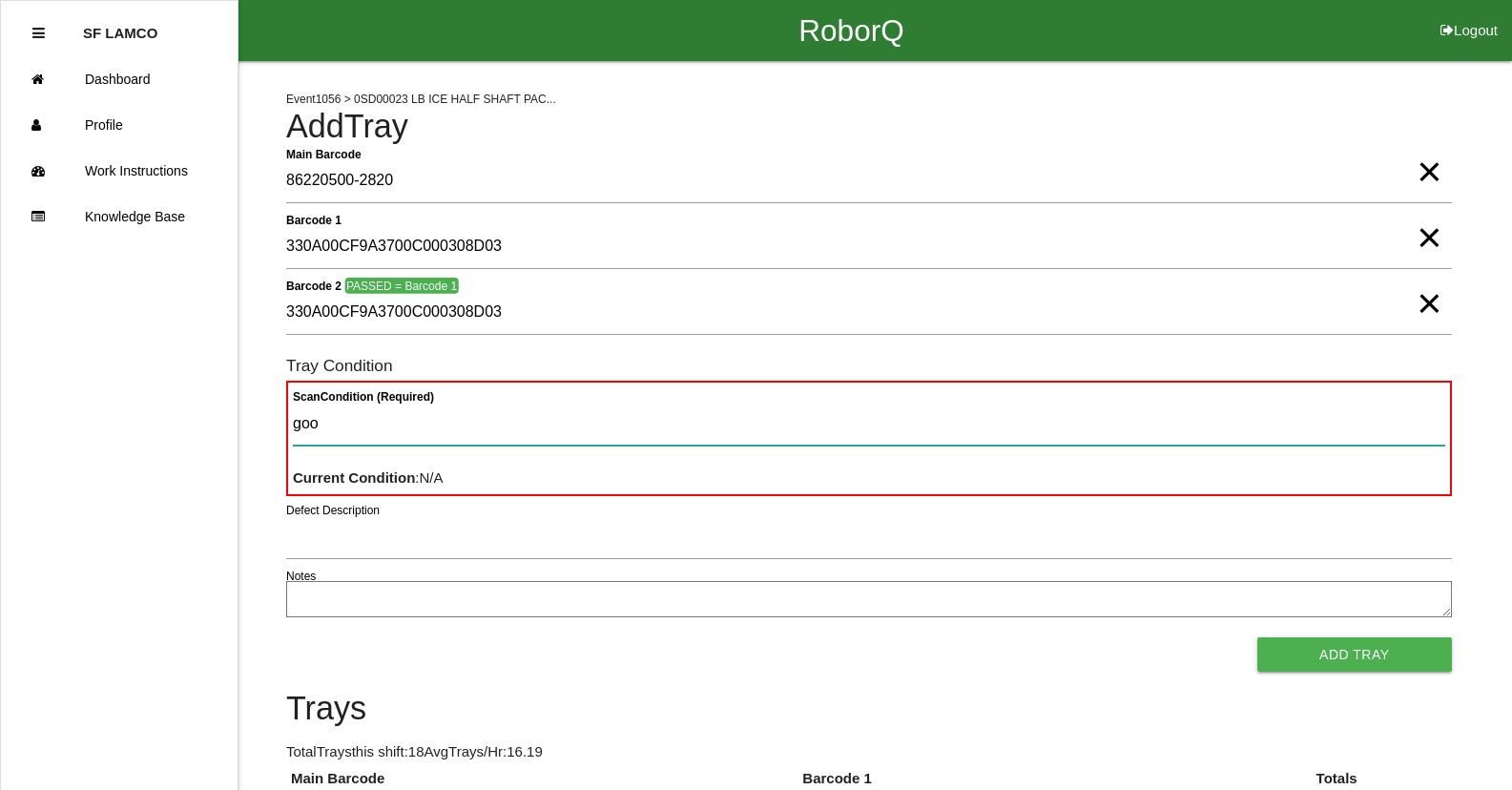 type 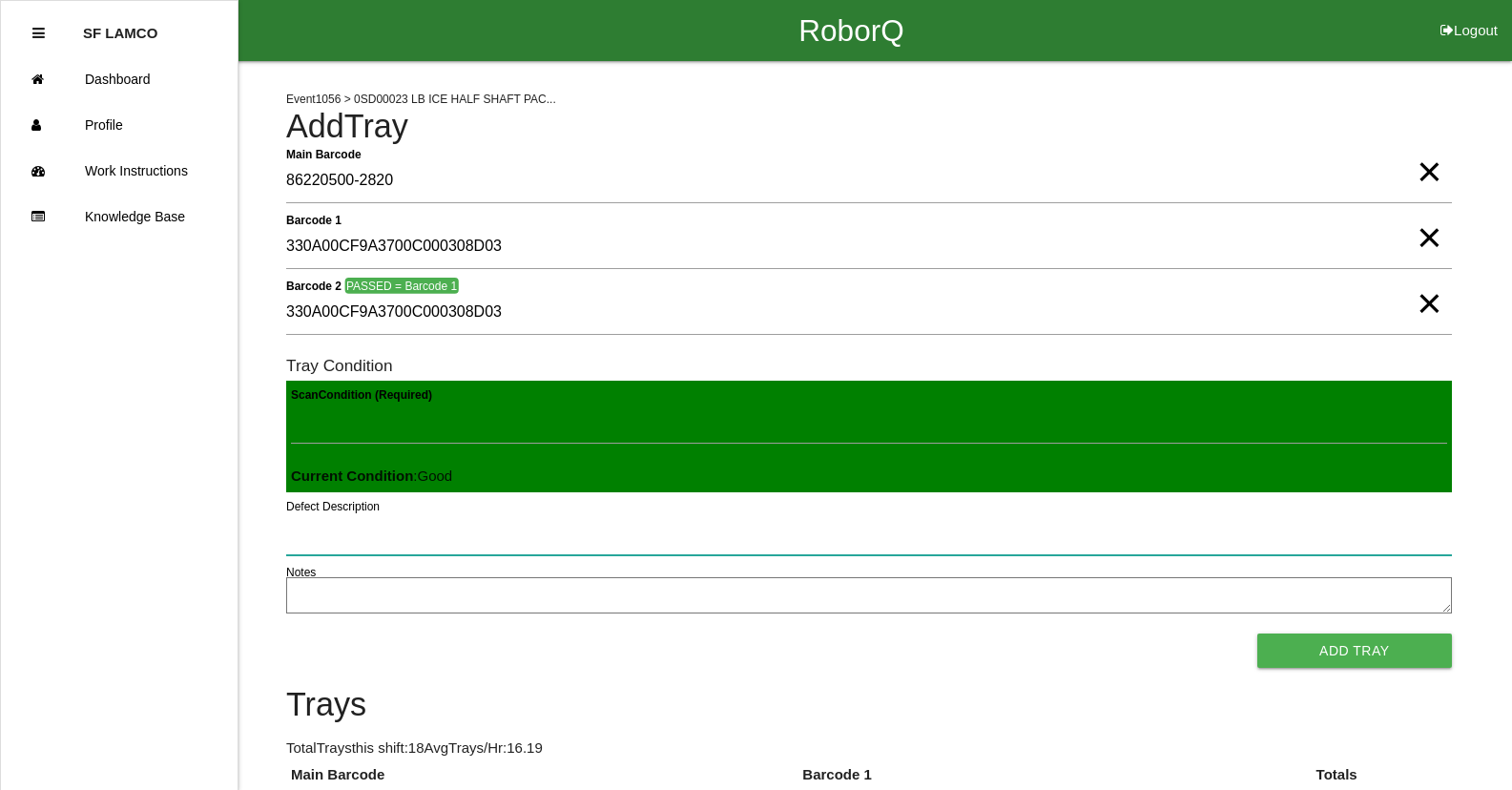type 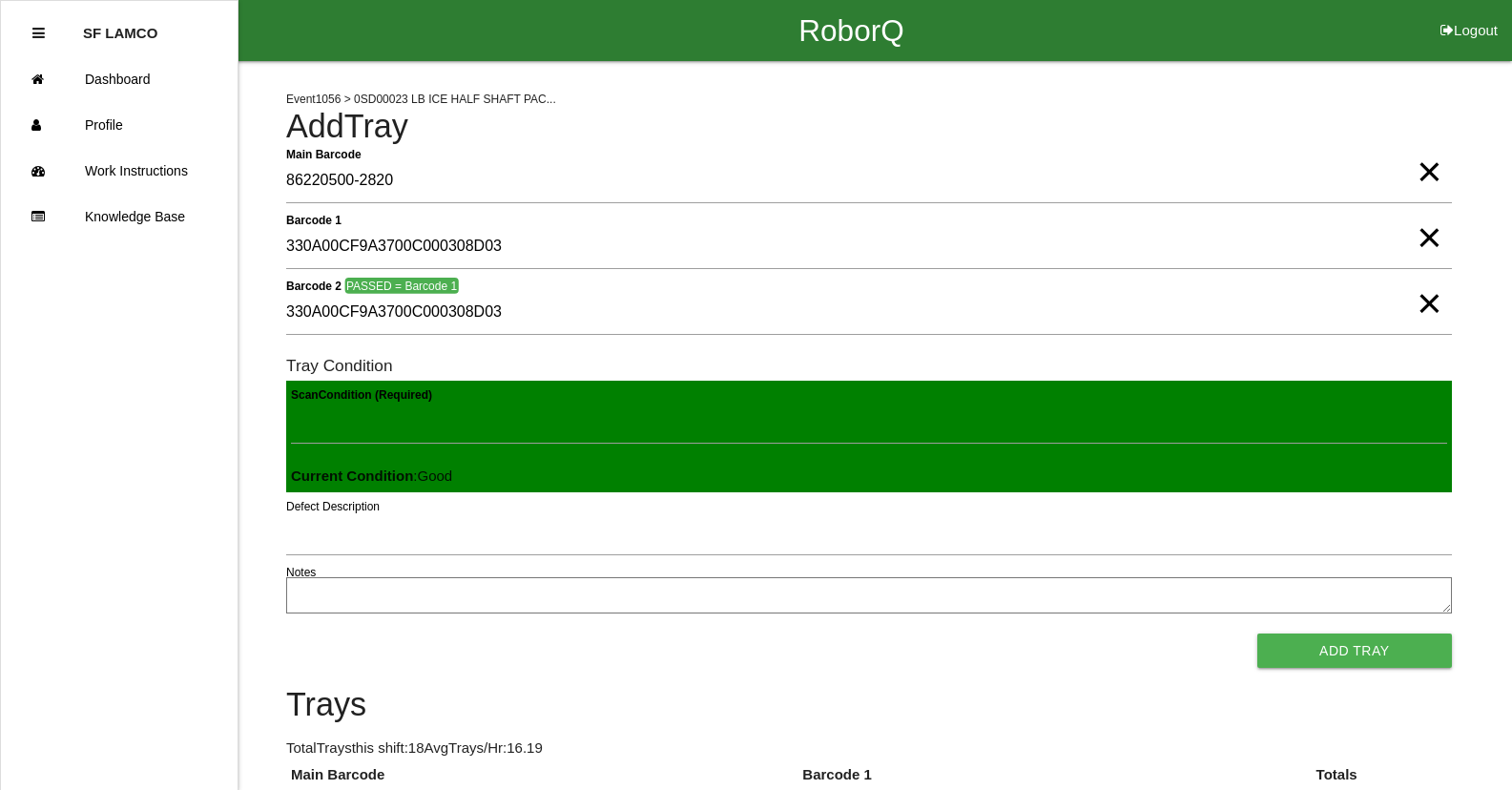 type 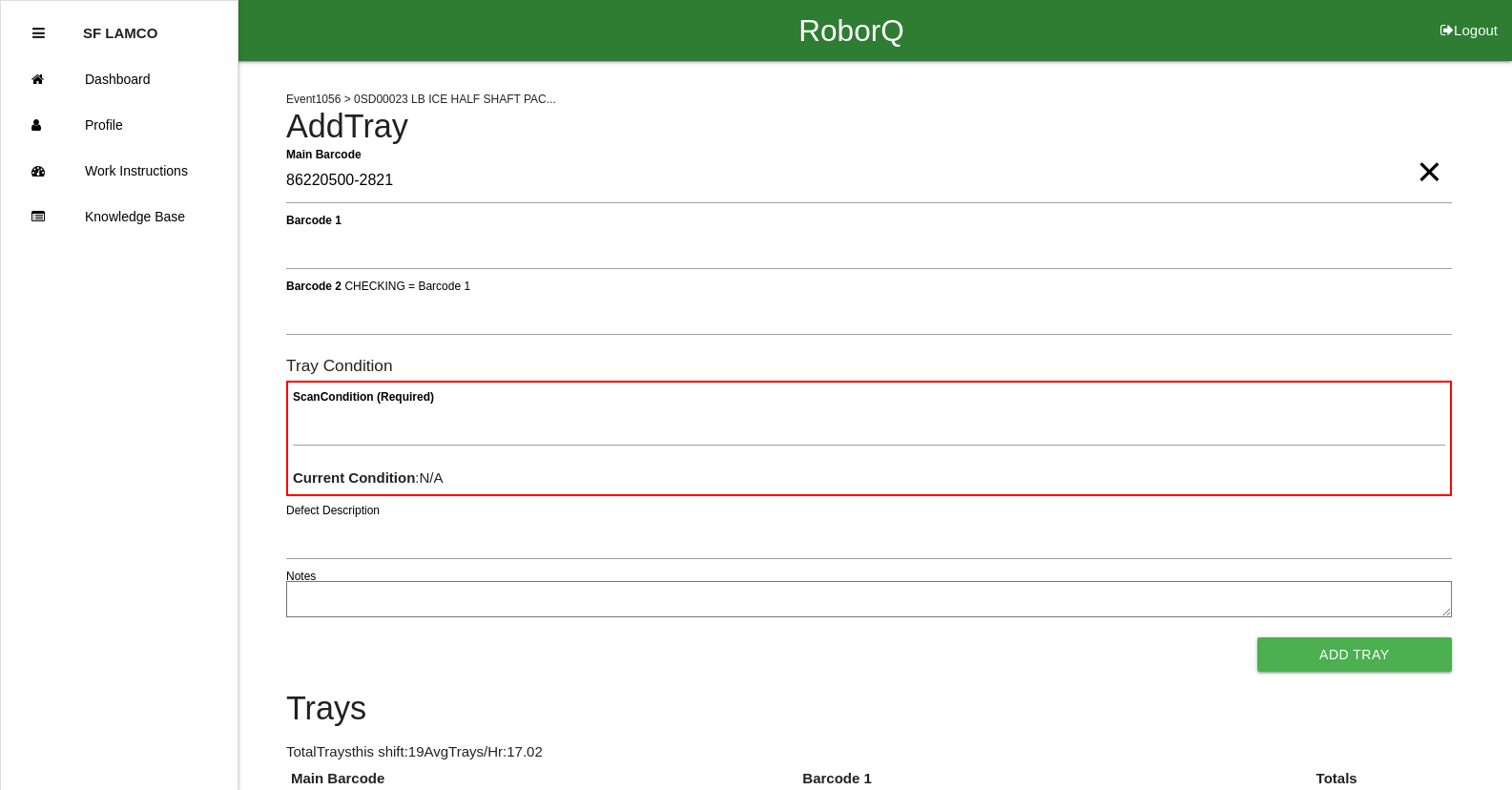 type on "86220500-2821" 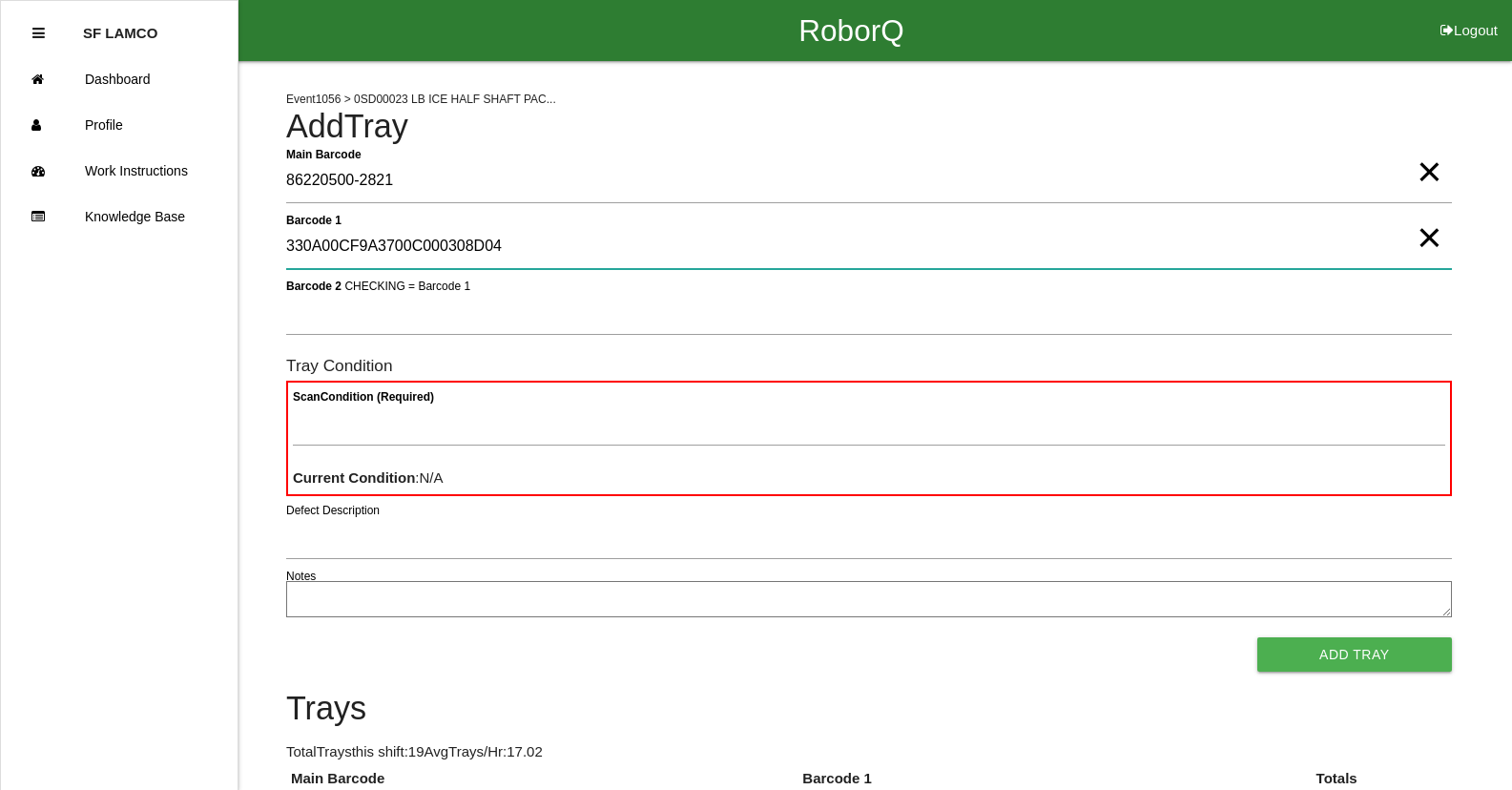 type on "330A00CF9A3700C000308D04" 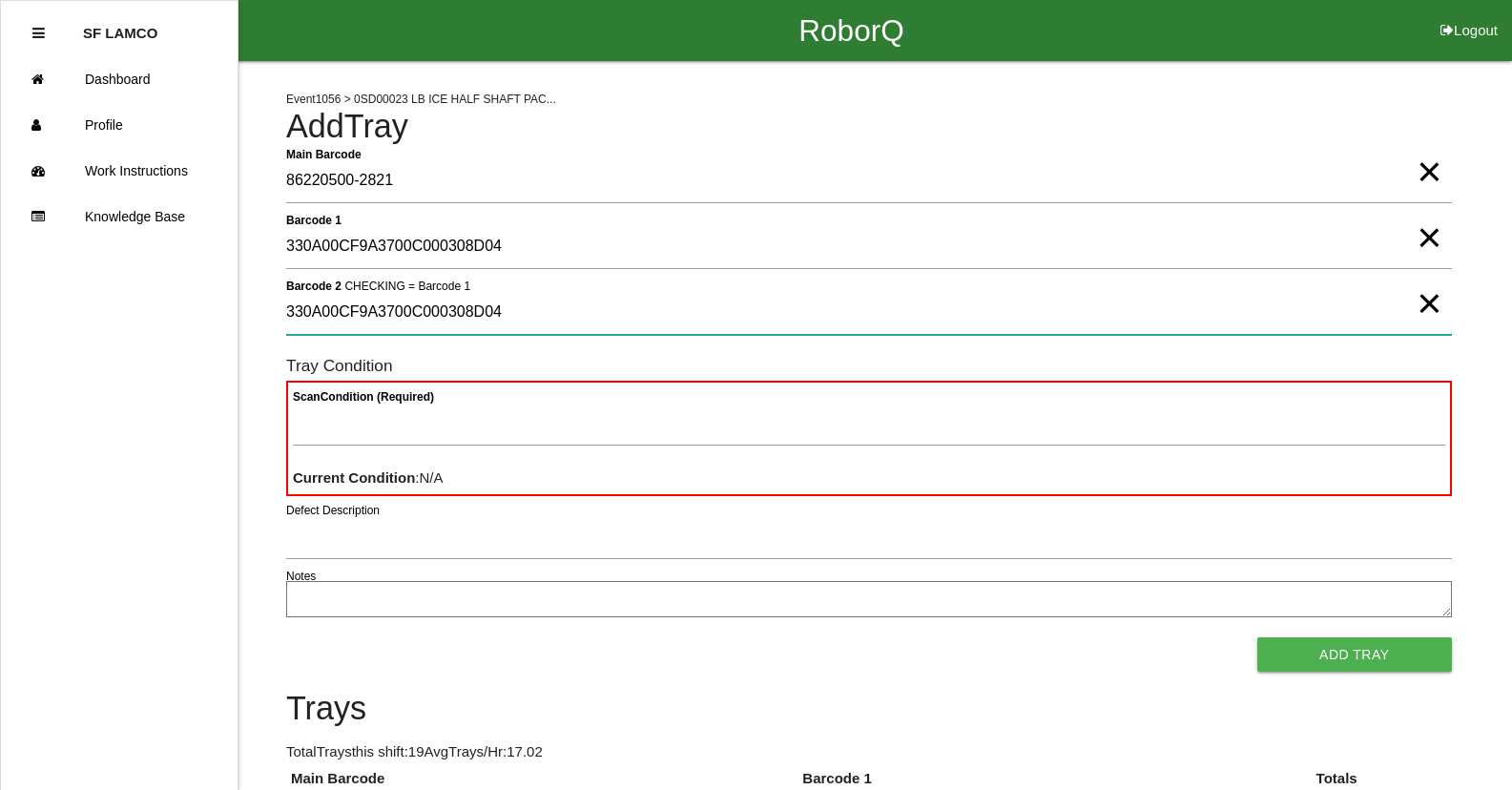 type on "330A00CF9A3700C000308D04" 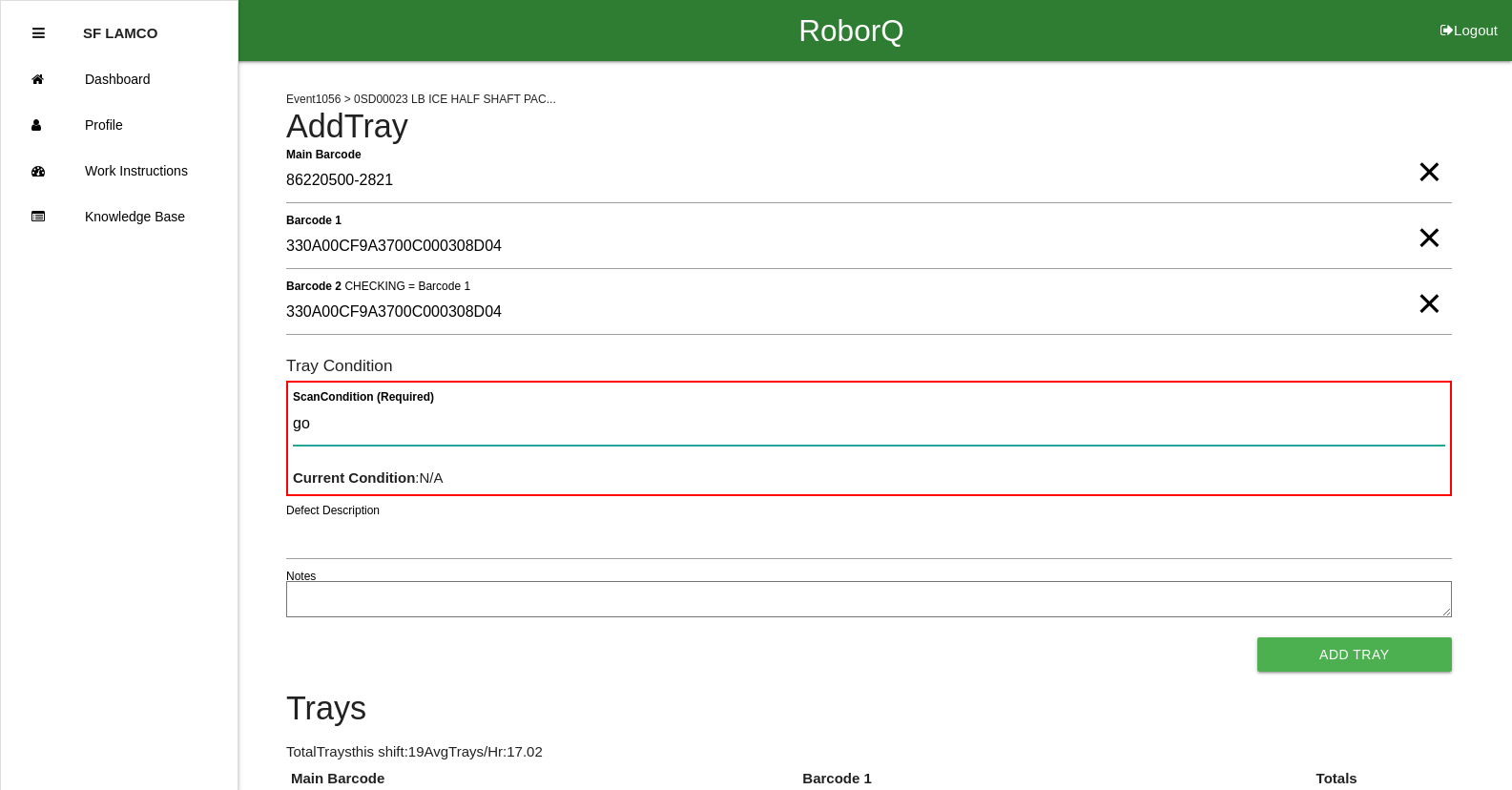 type on "goo" 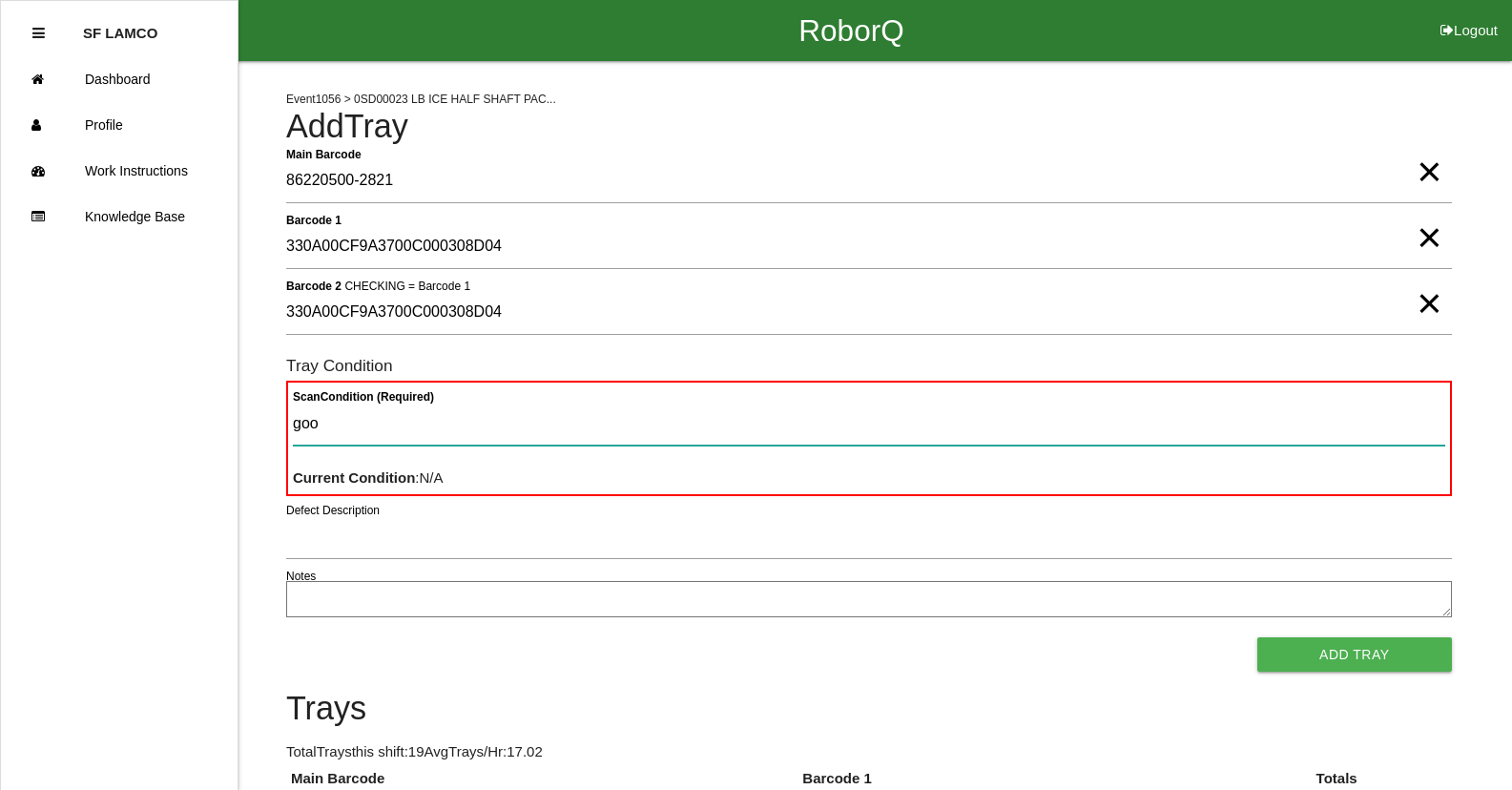 type 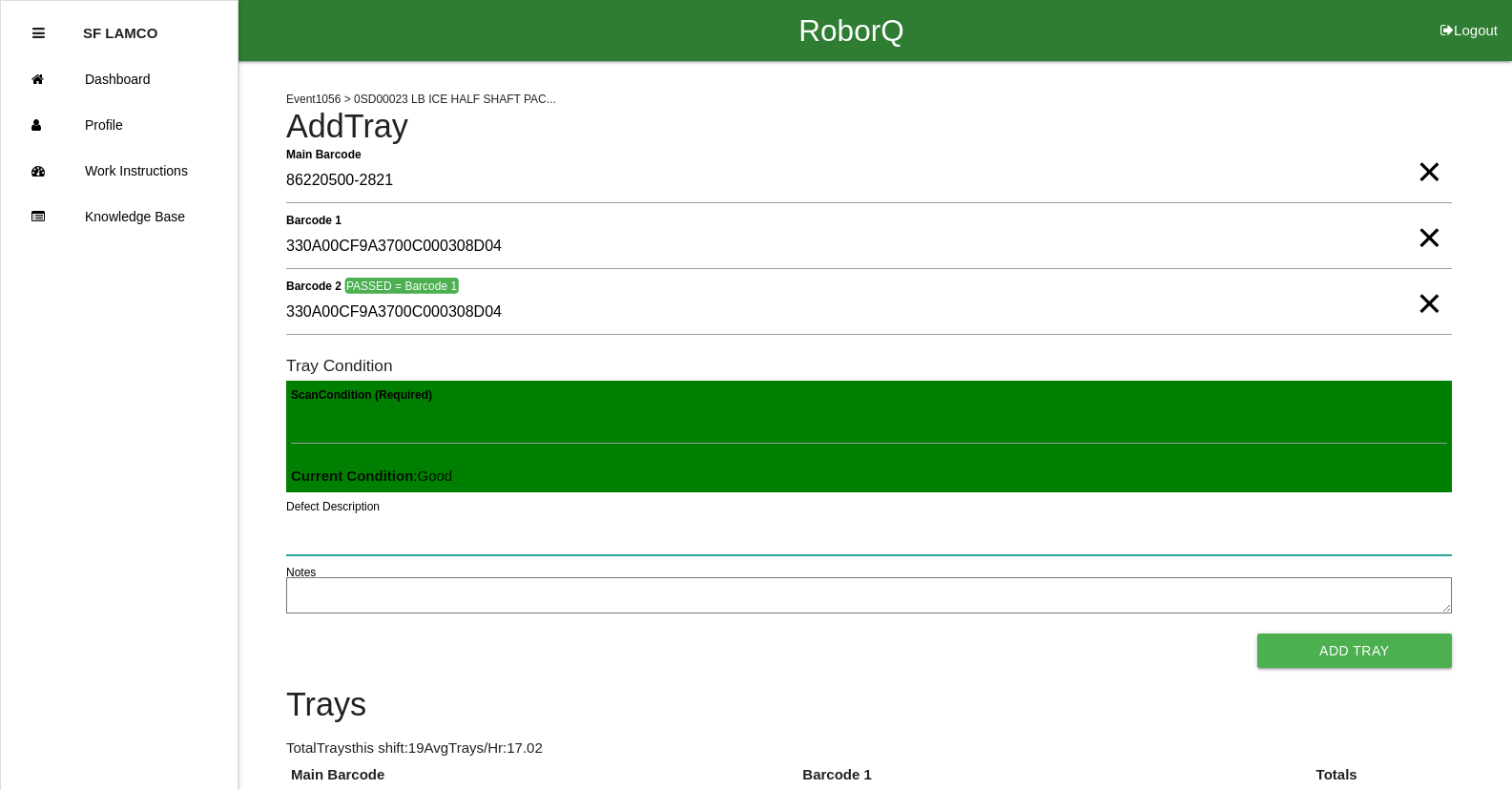 type 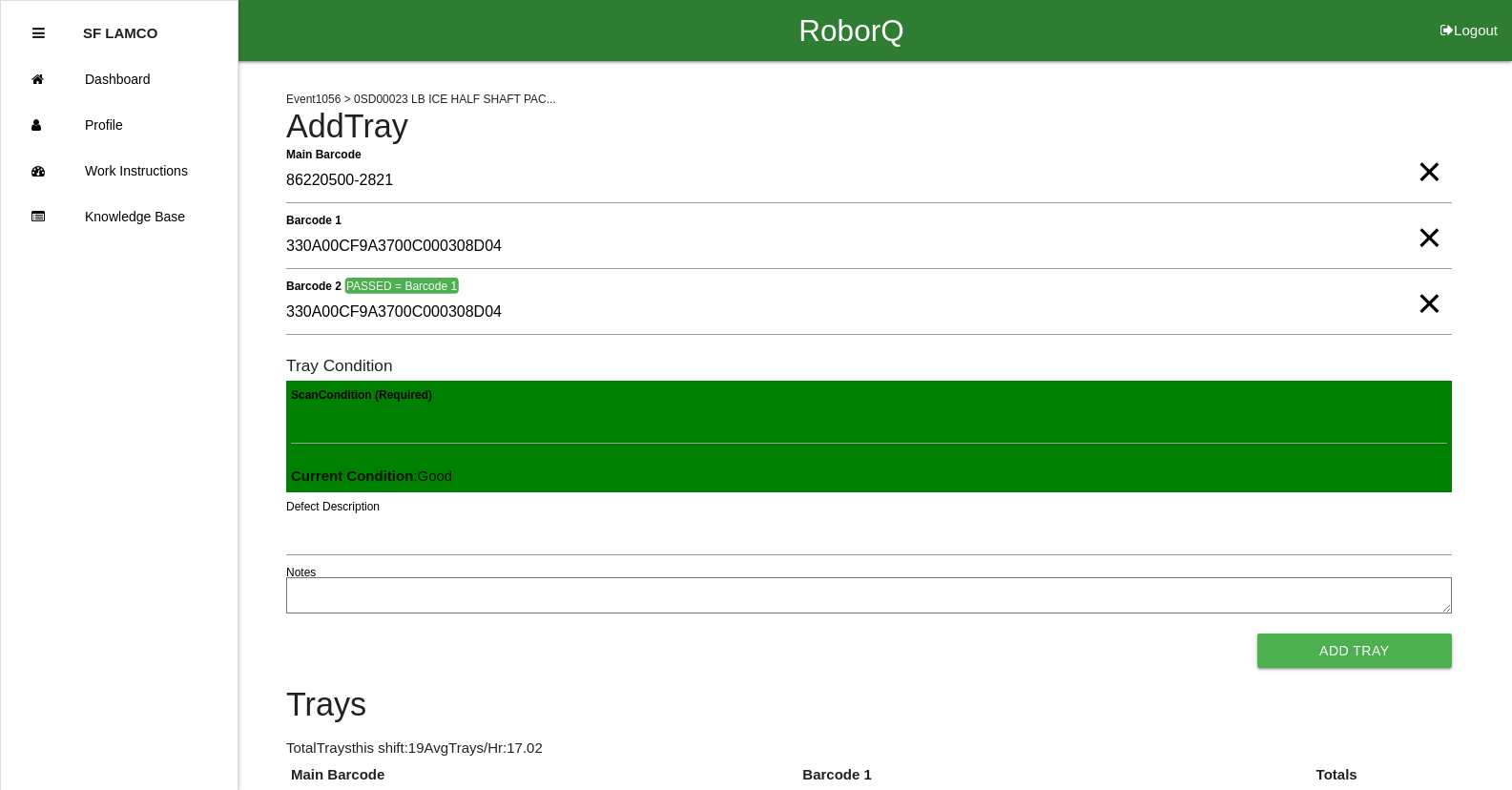 type 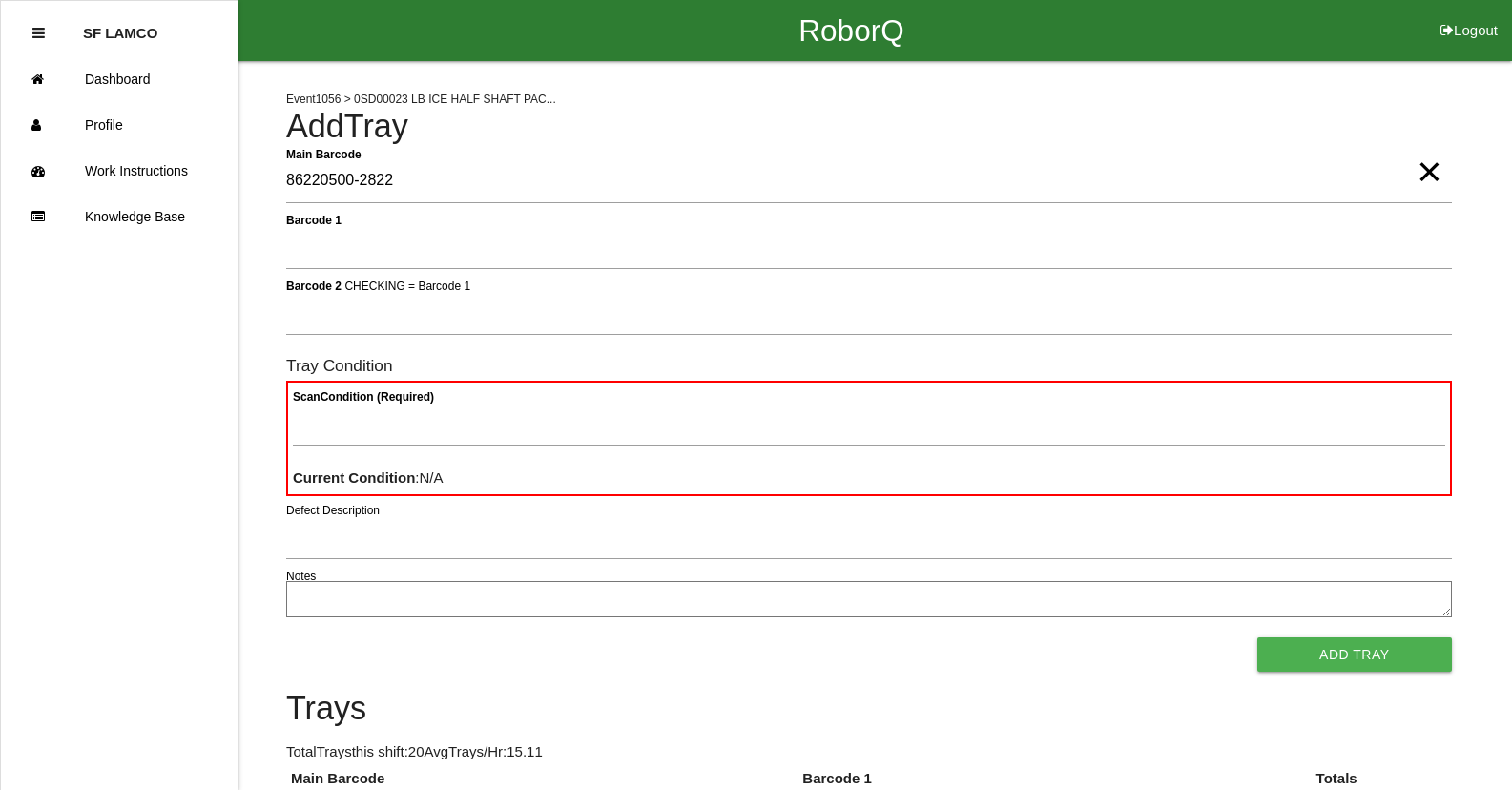 type on "86220500-2822" 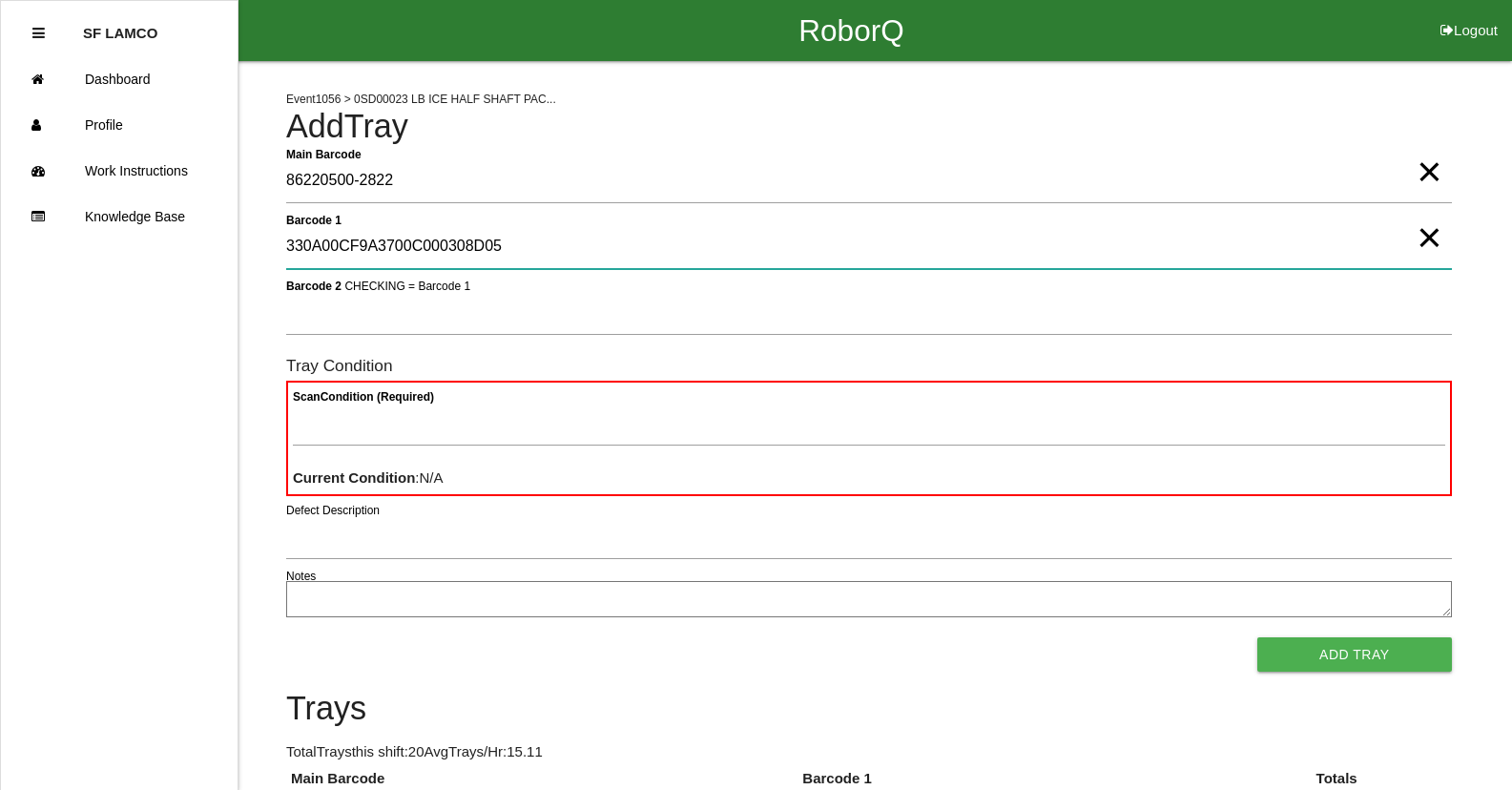 type on "330A00CF9A3700C000308D05" 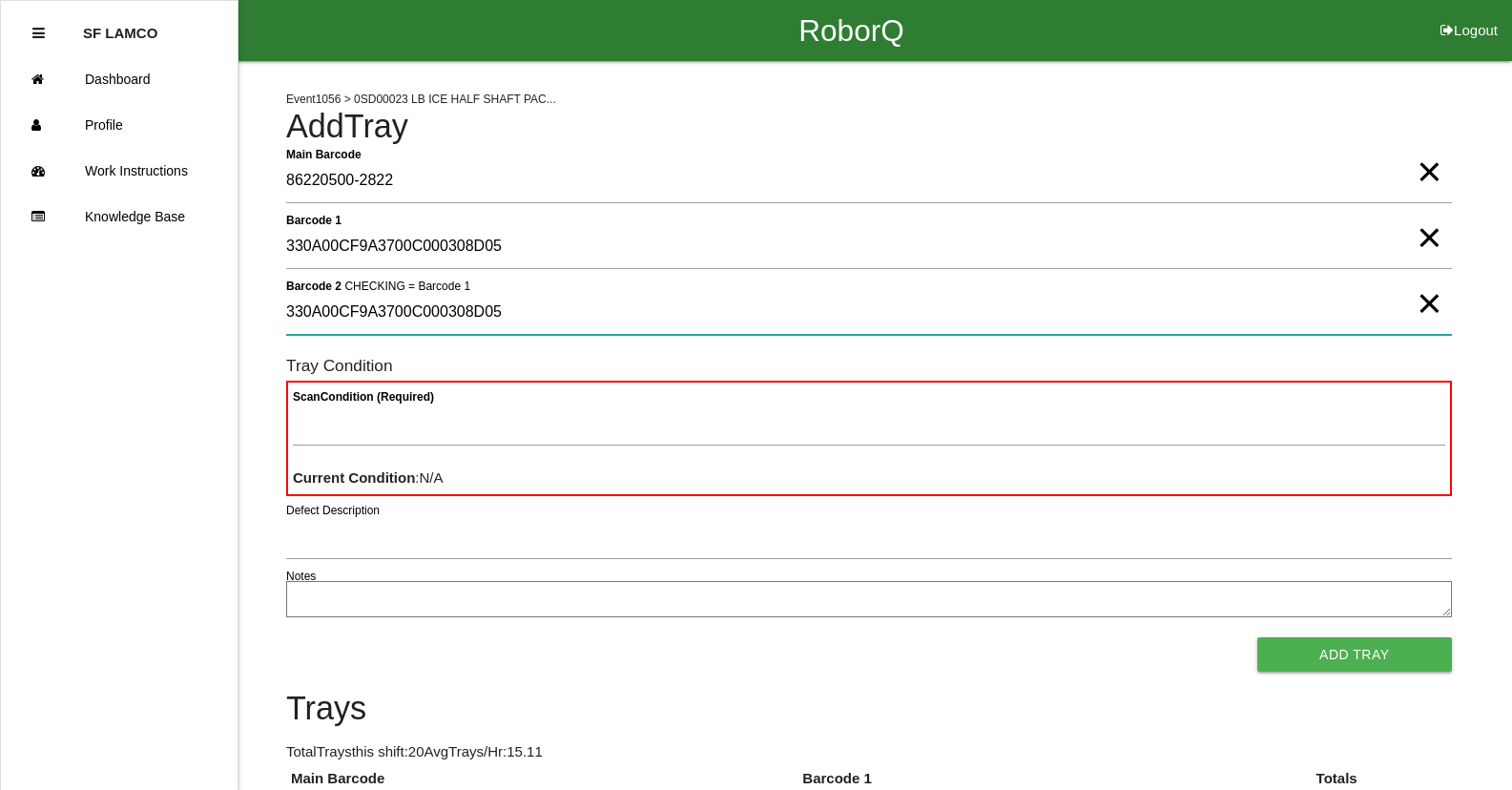 type on "330A00CF9A3700C000308D05" 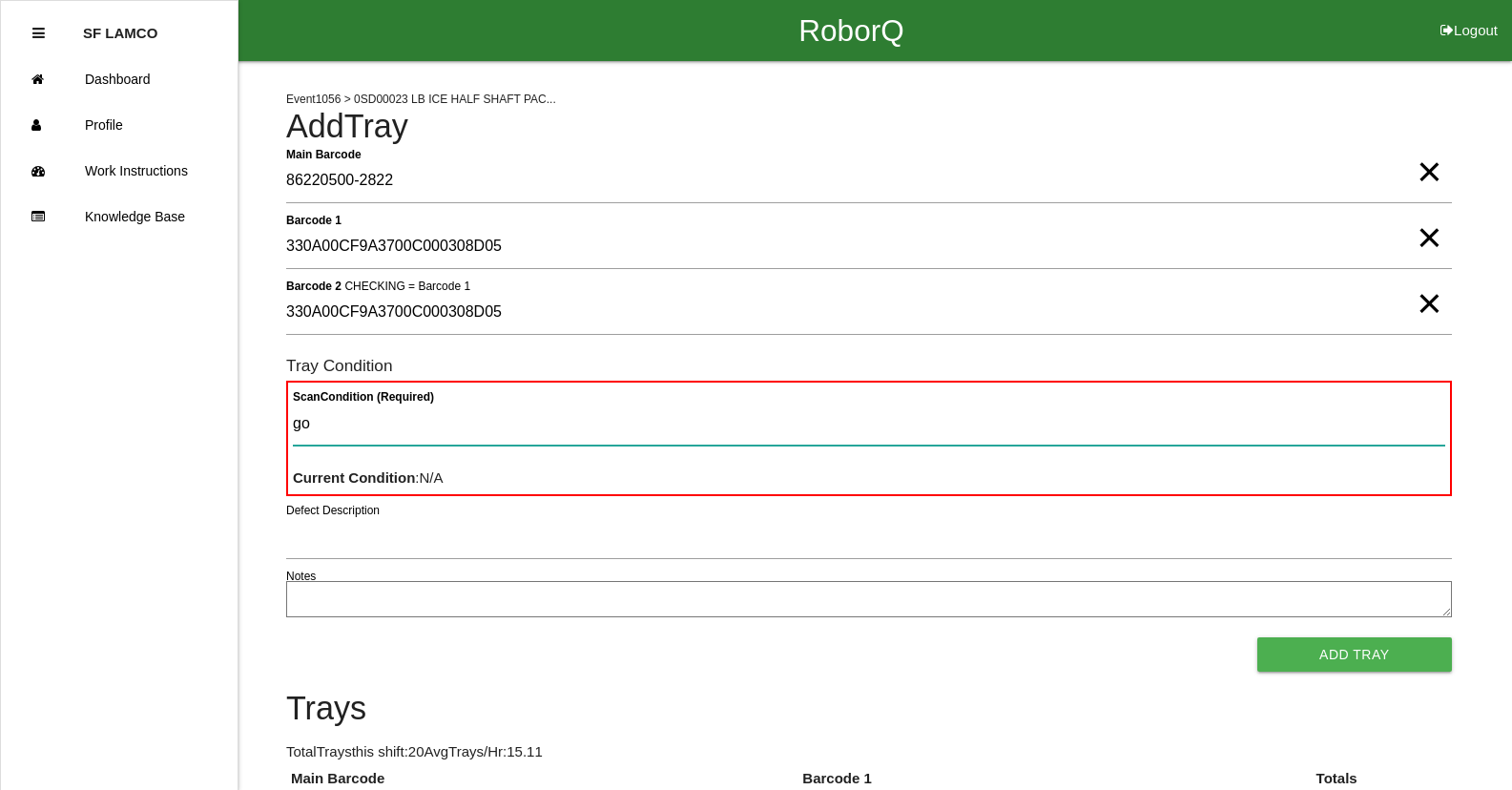 type on "goo" 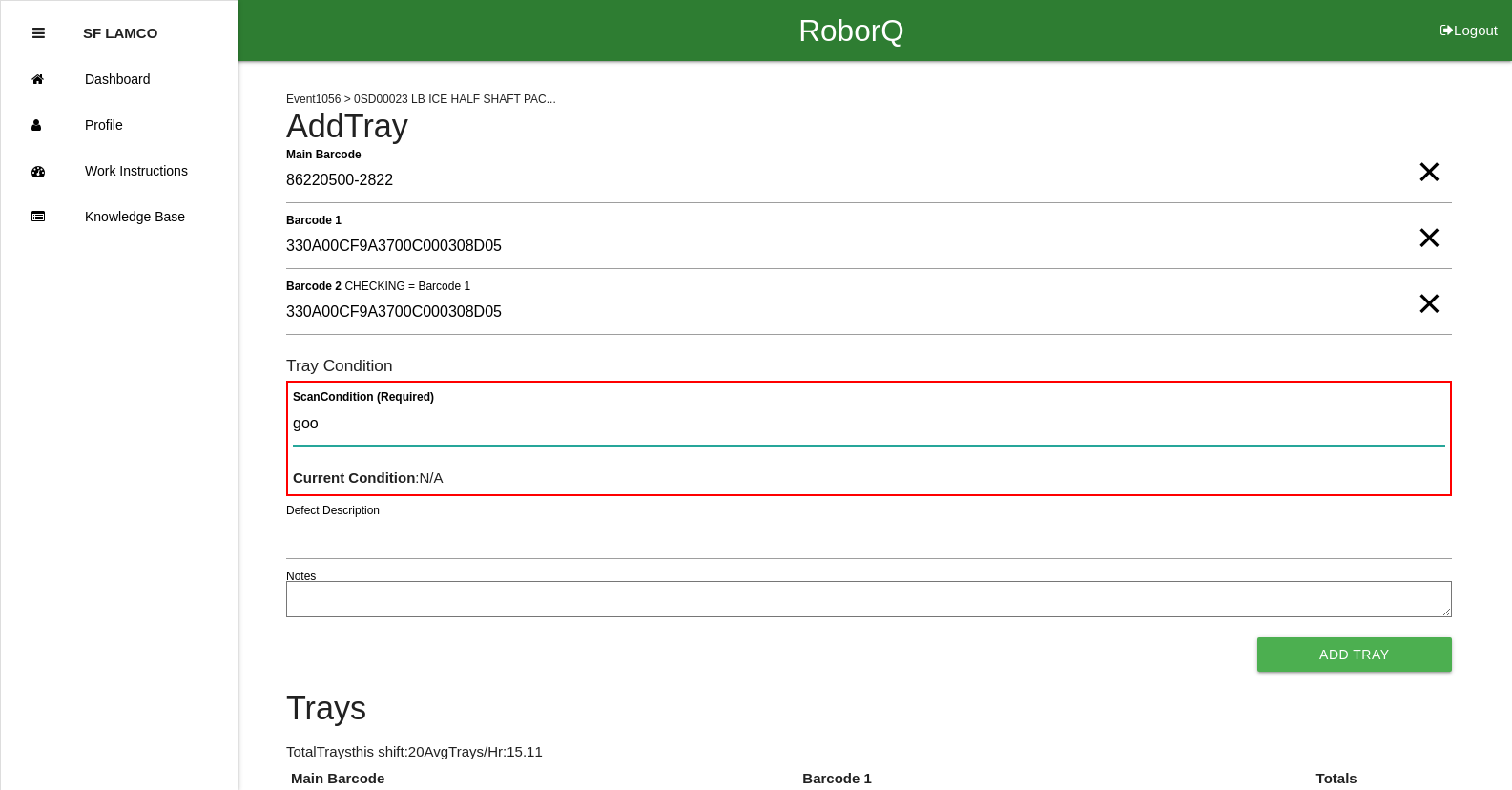 type 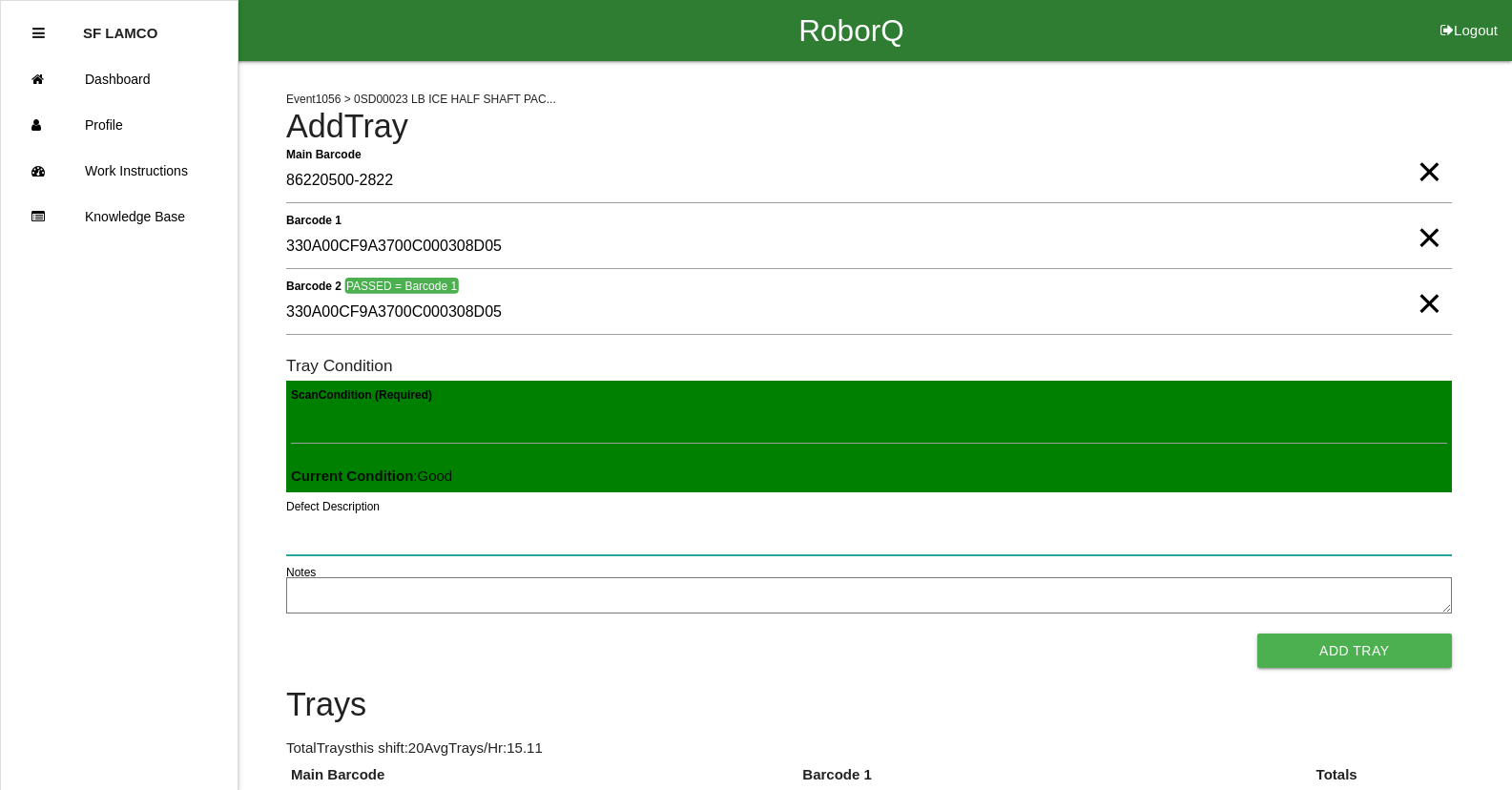 type 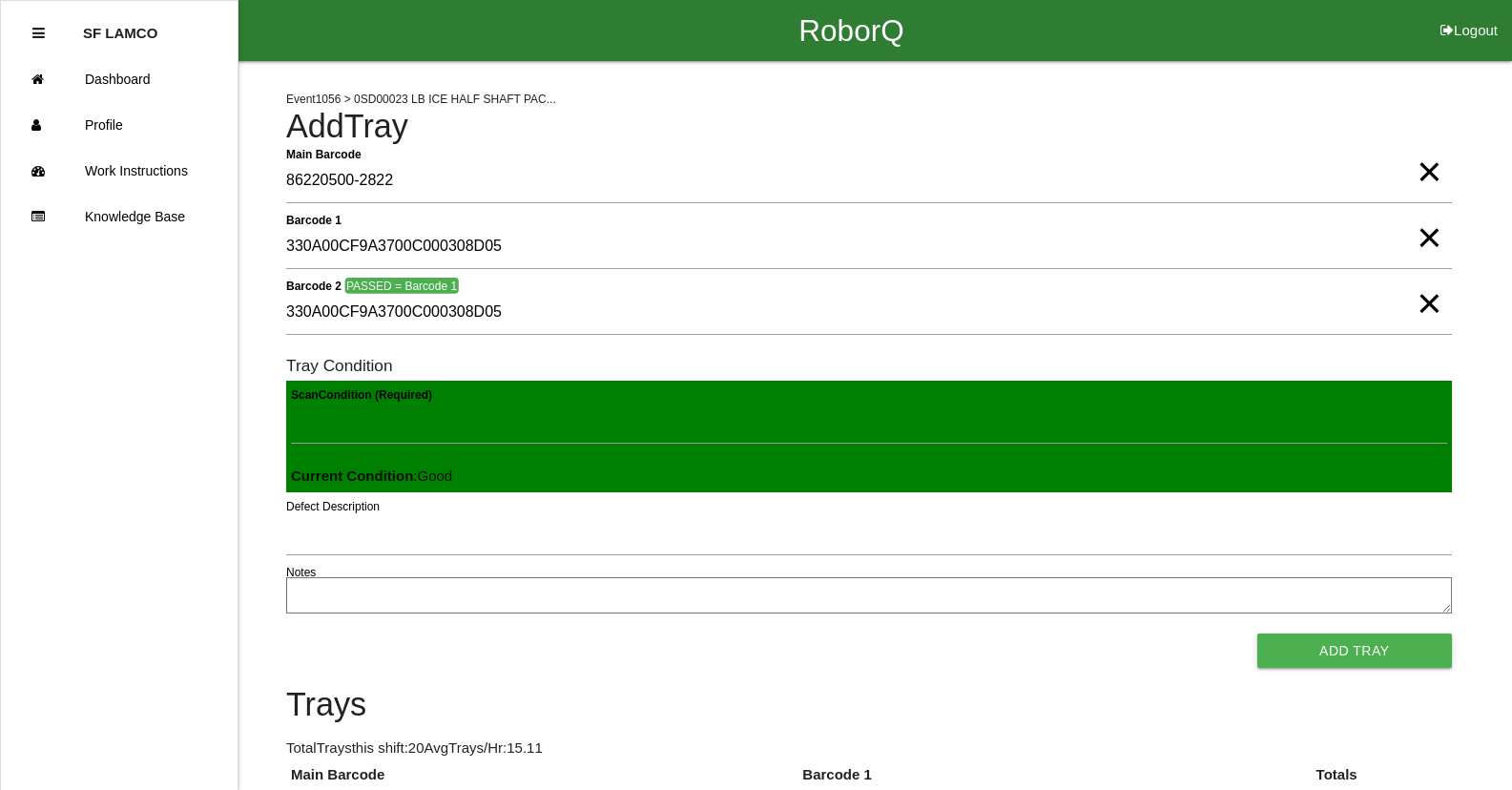 type 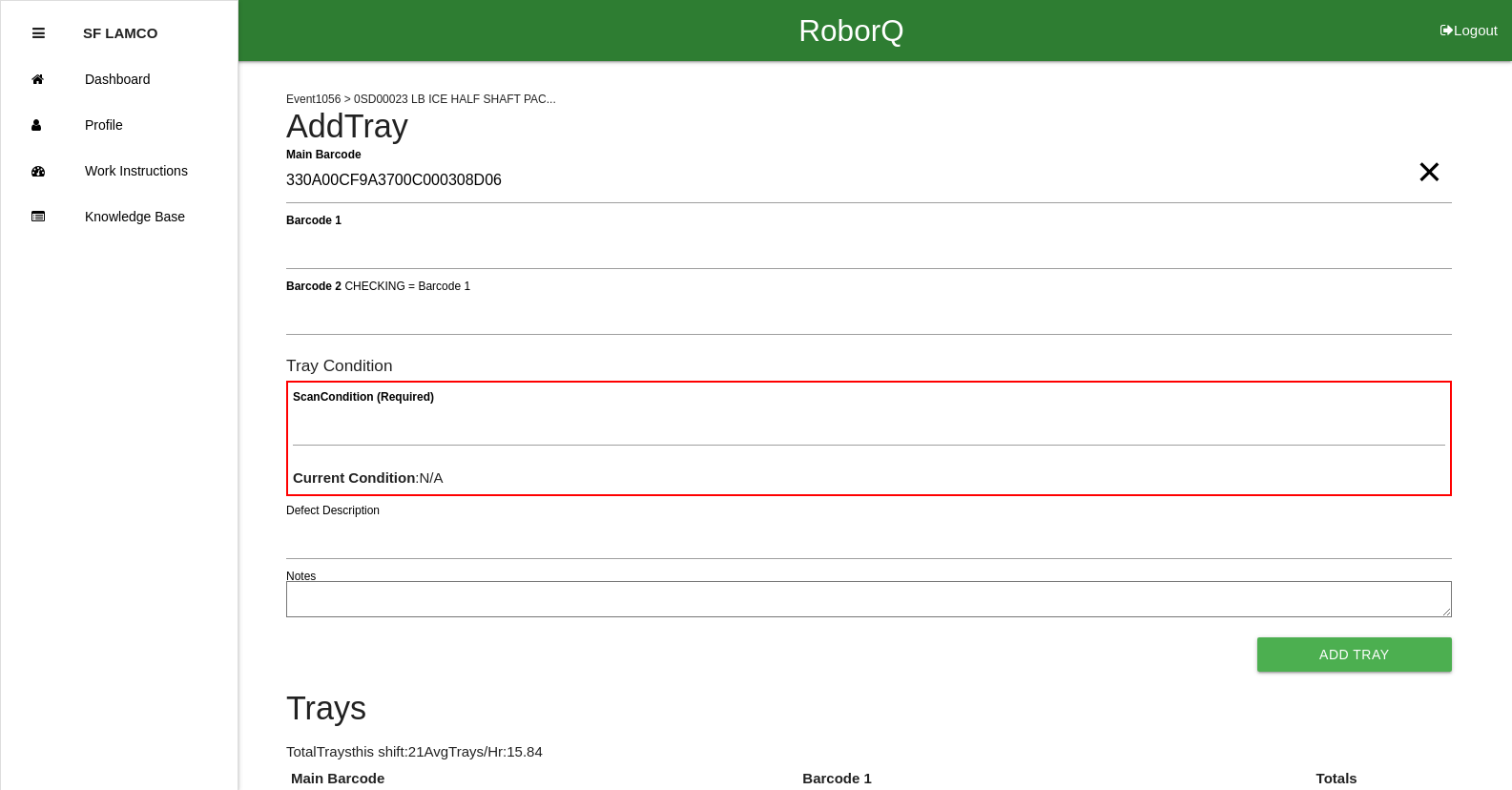 type on "330A00CF9A3700C000308D06" 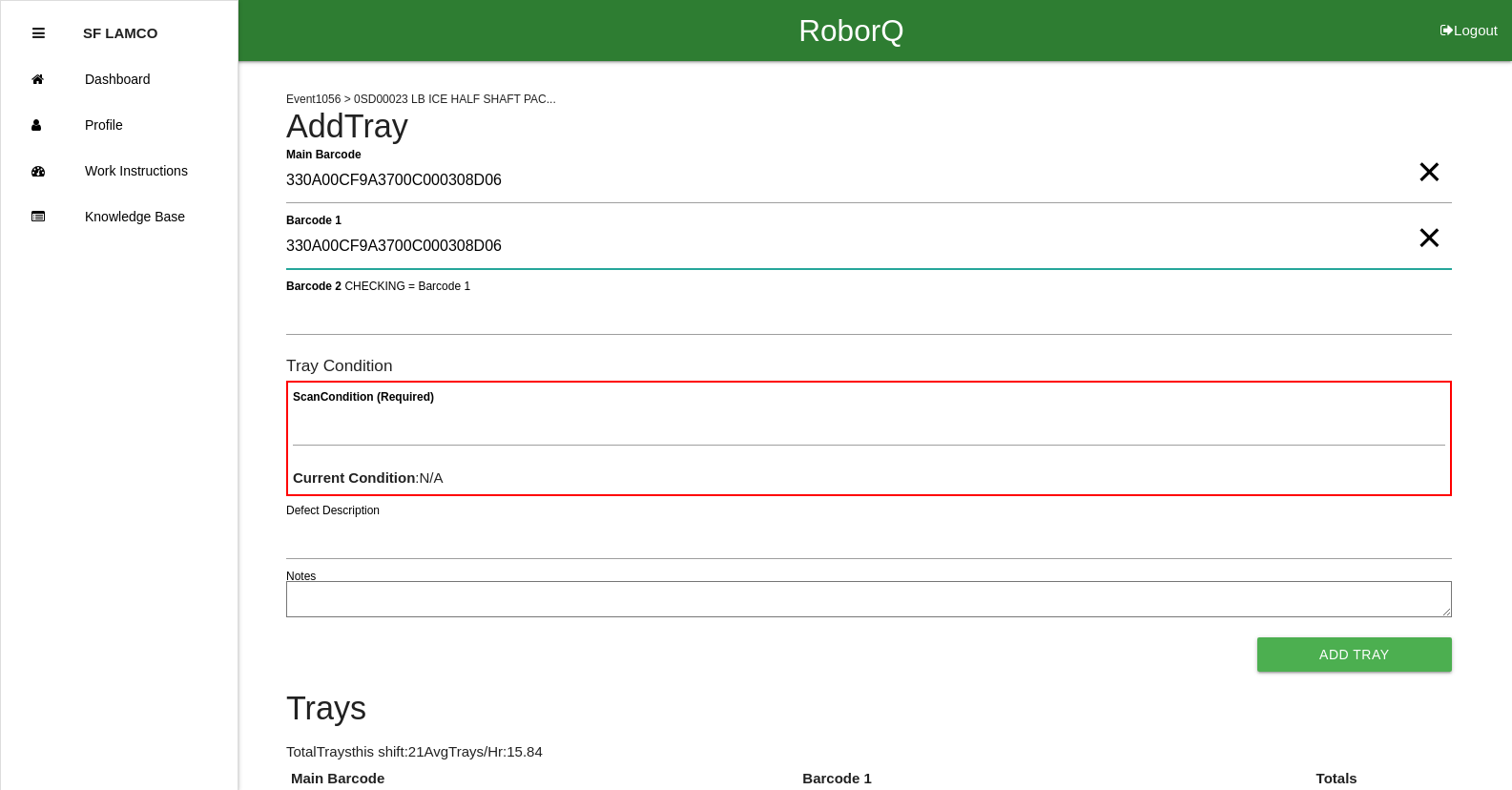 type on "330A00CF9A3700C000308D06" 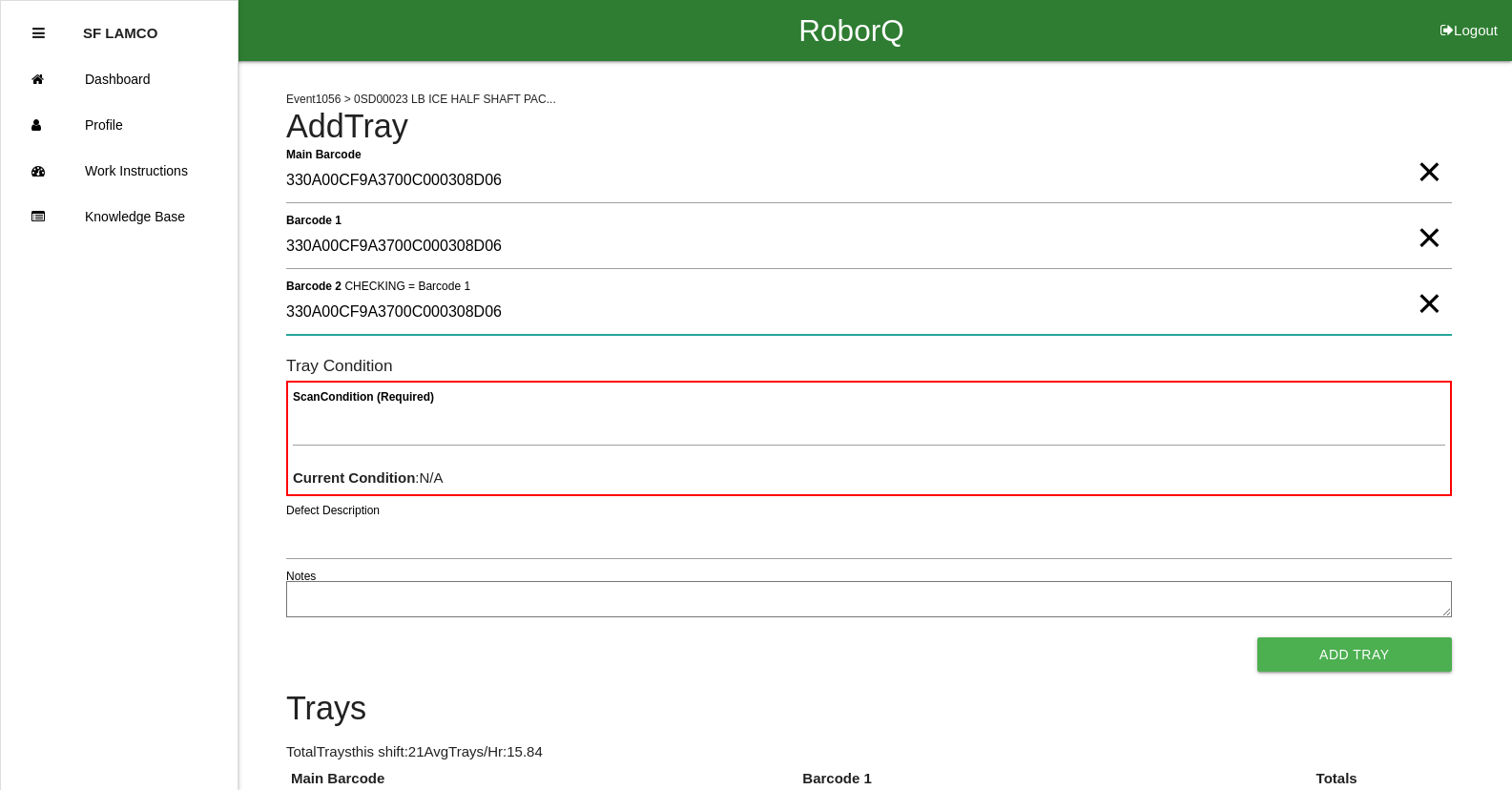 type on "330A00CF9A3700C000308D06" 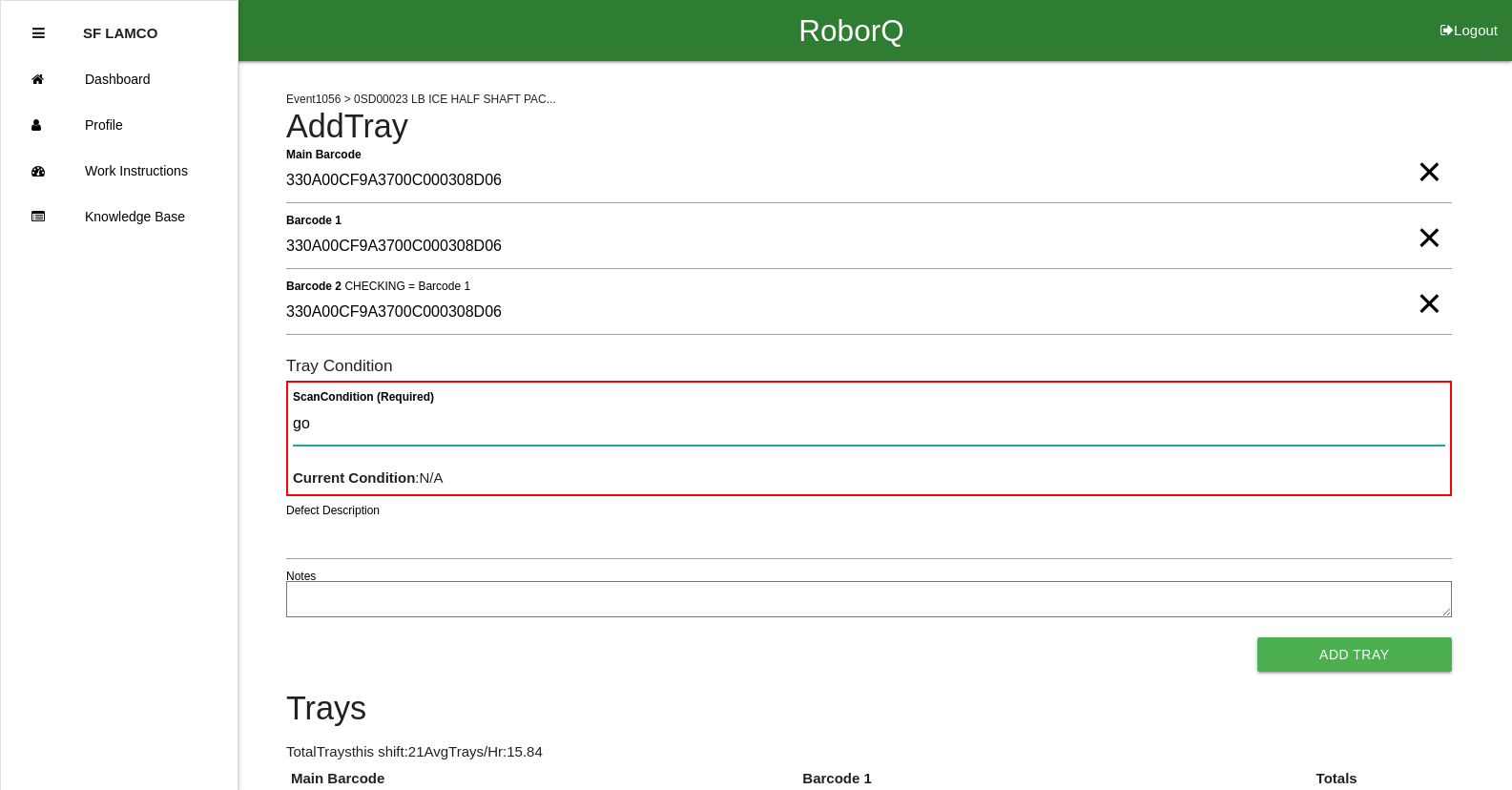 type on "goo" 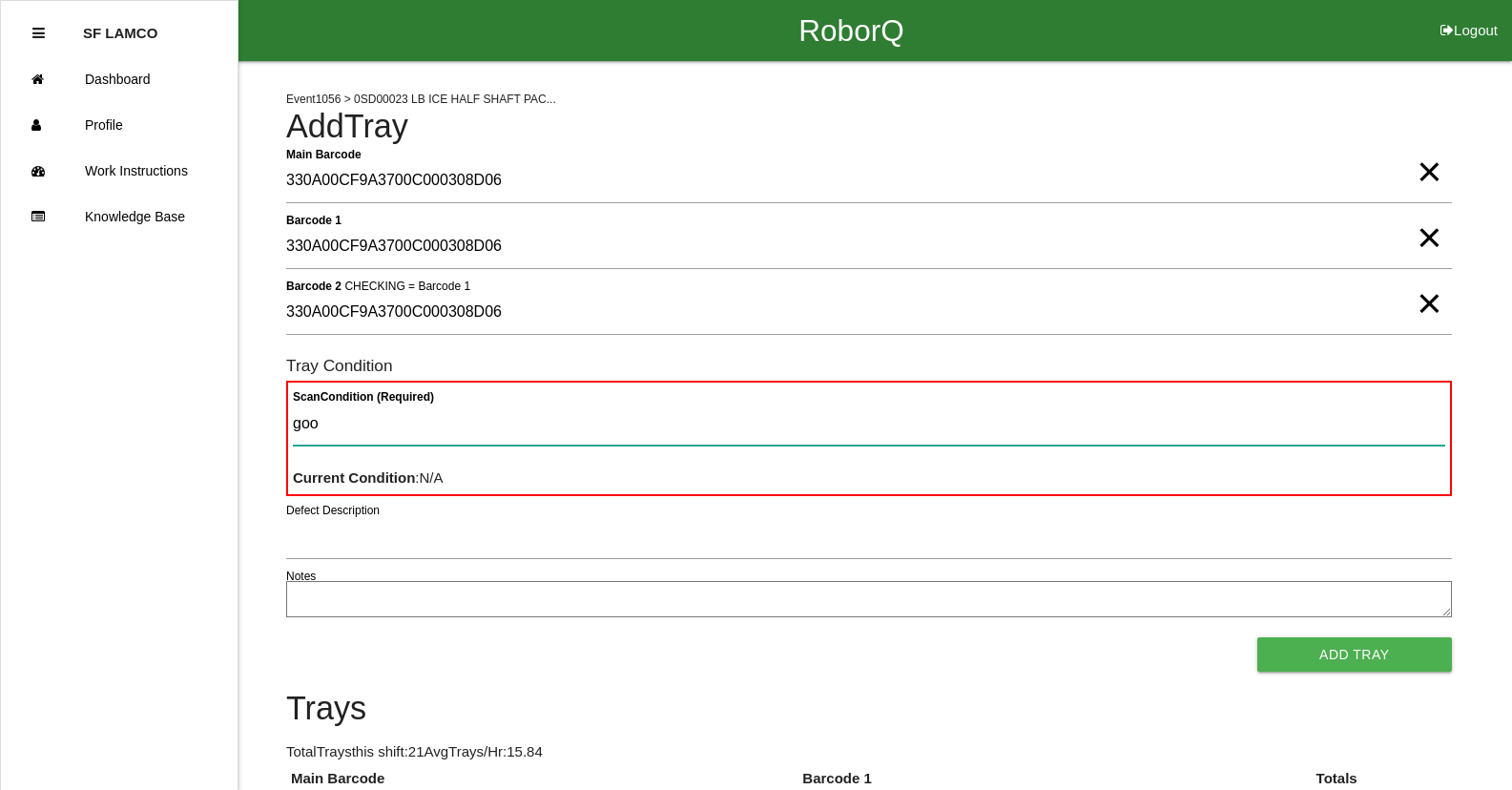 type 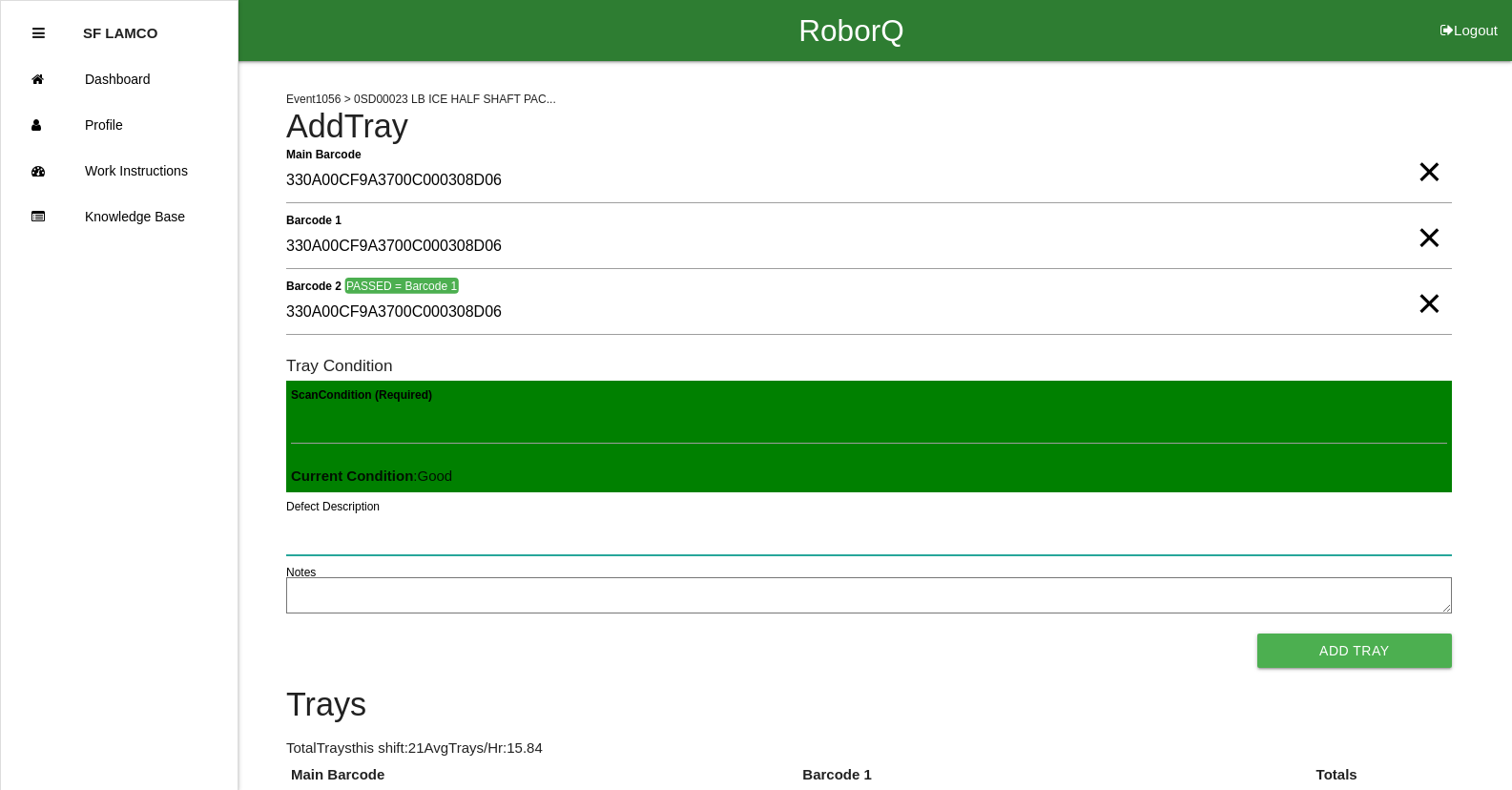 type 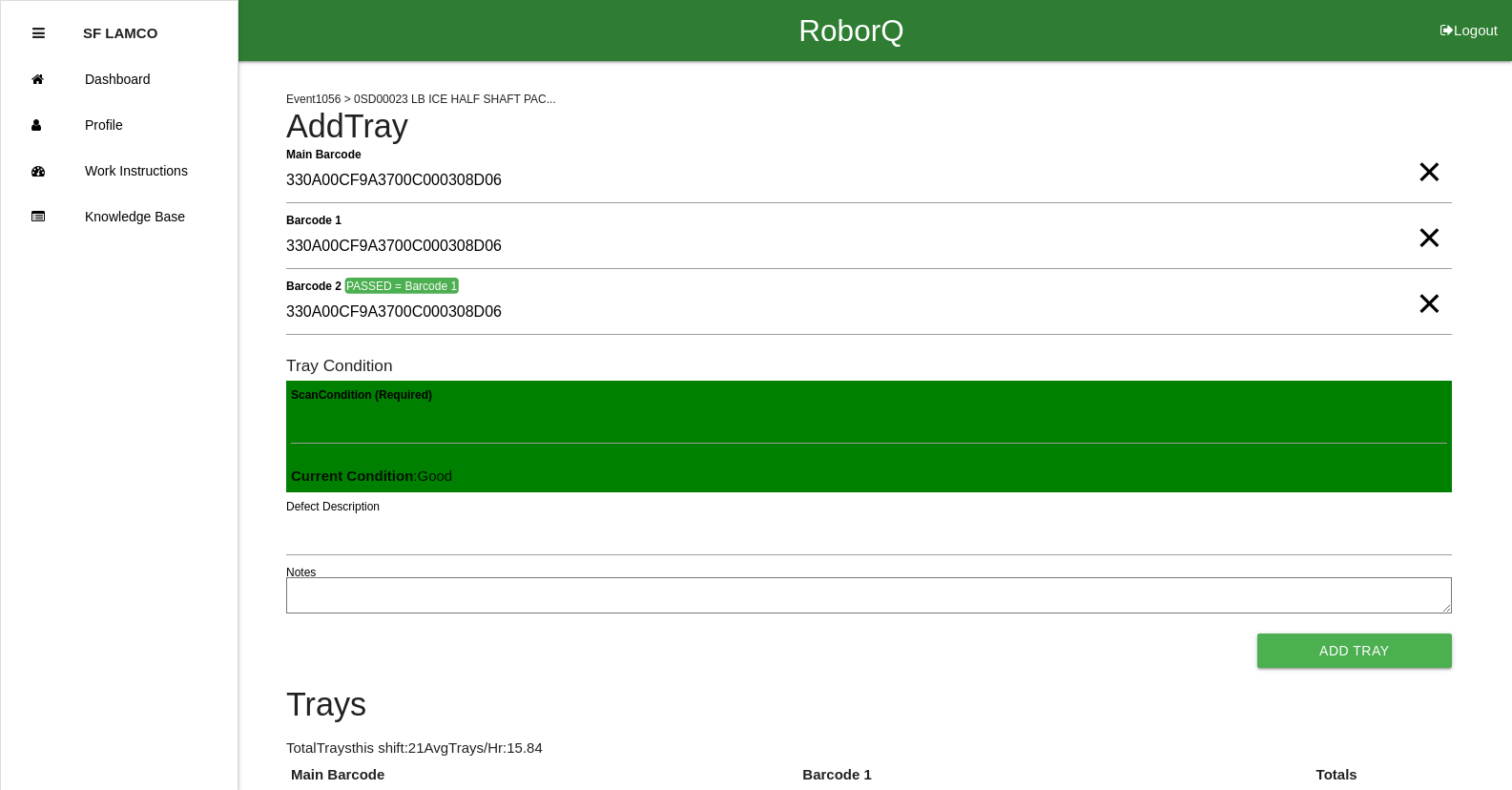 type 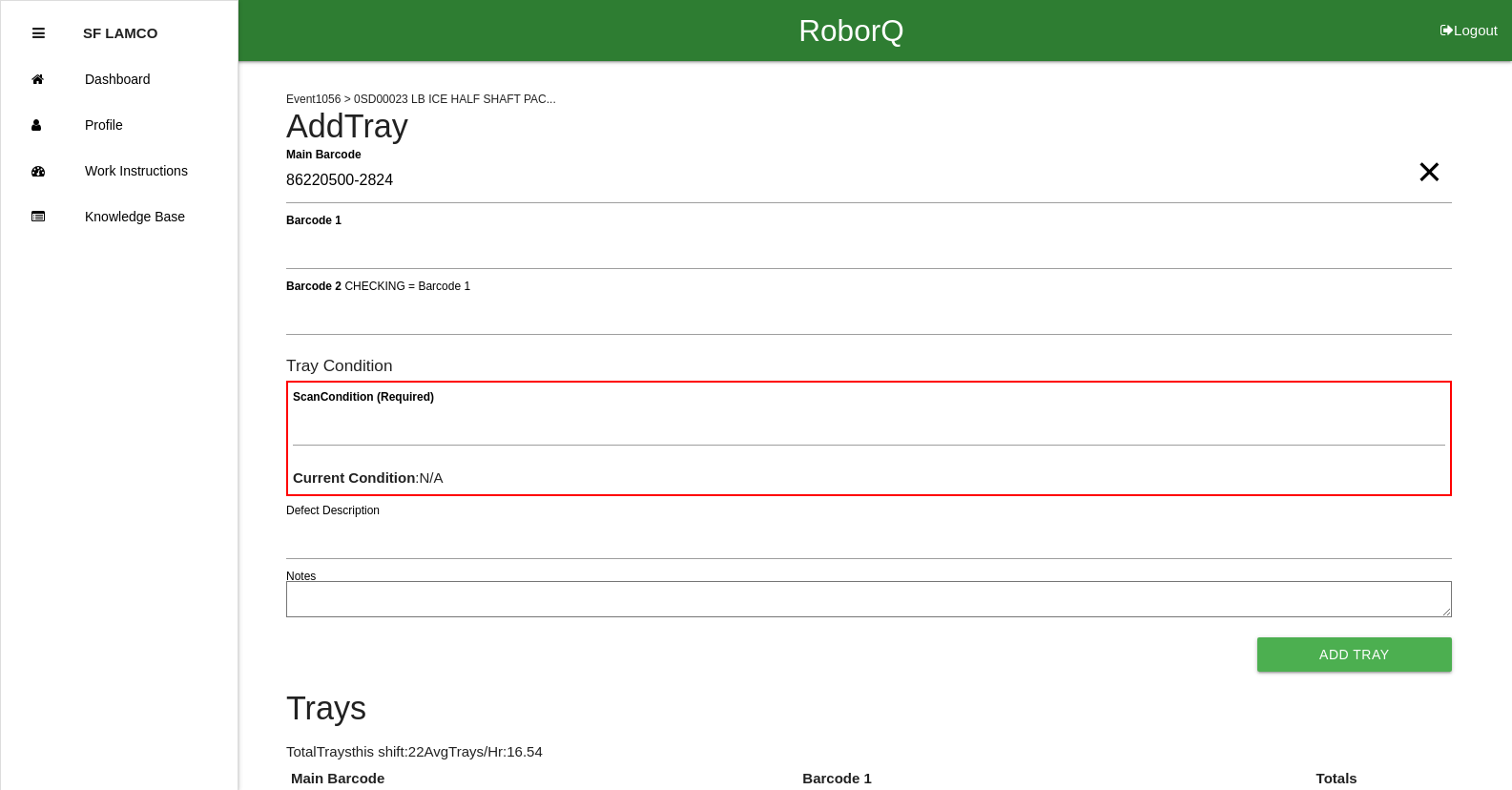type on "86220500-2824" 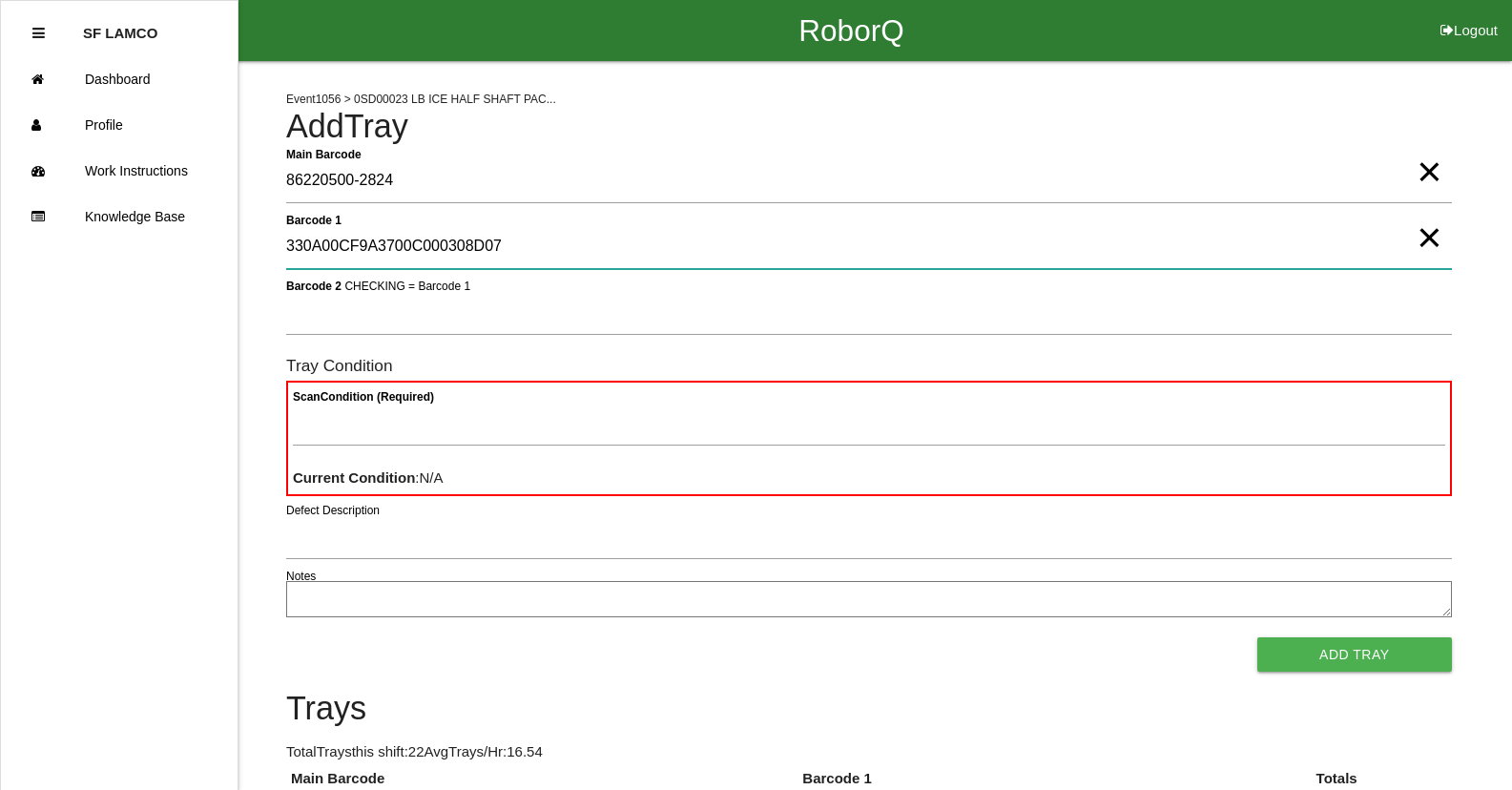type on "330A00CF9A3700C000308D07" 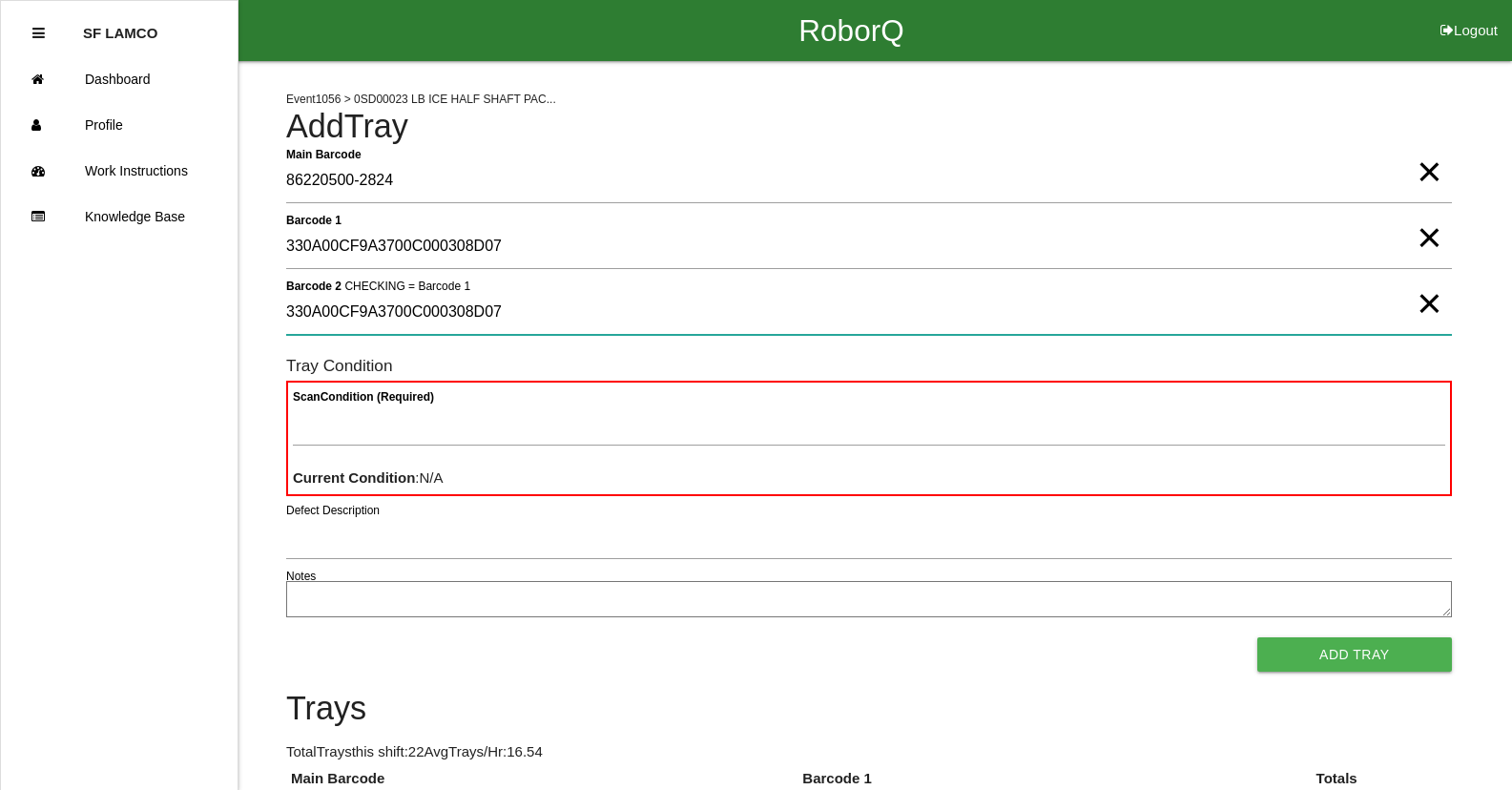 type on "330A00CF9A3700C000308D07" 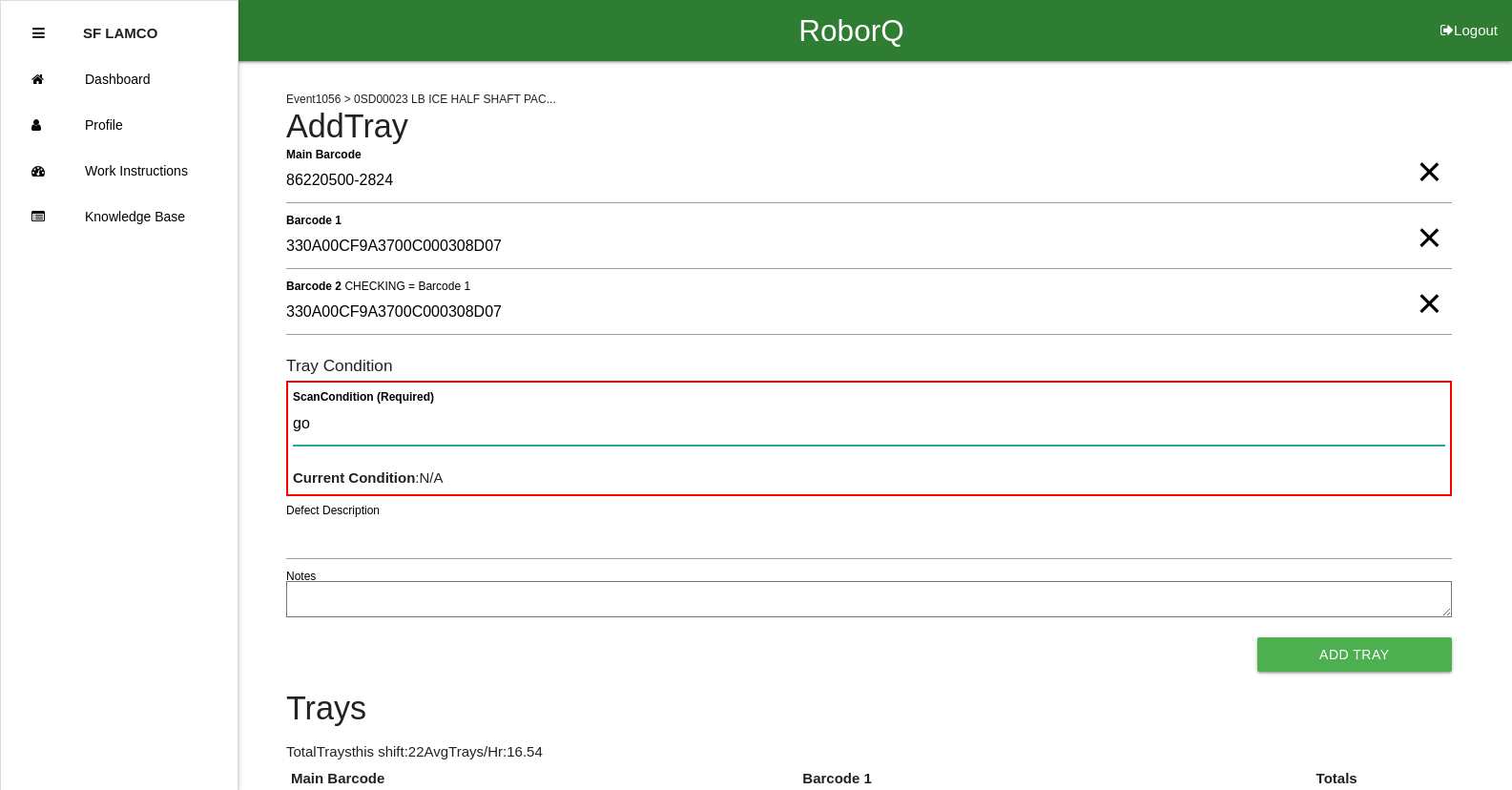 type on "goo" 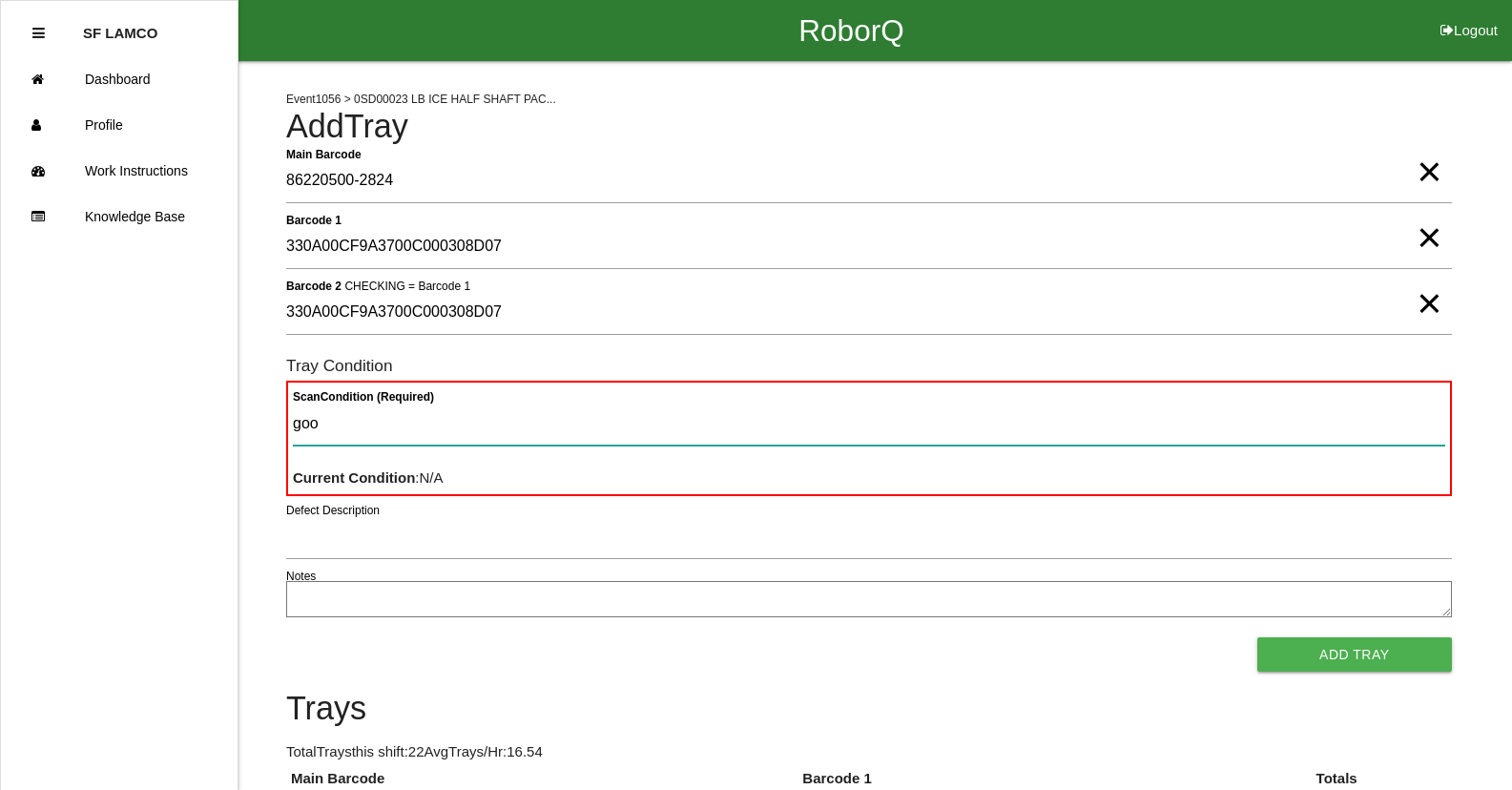 type 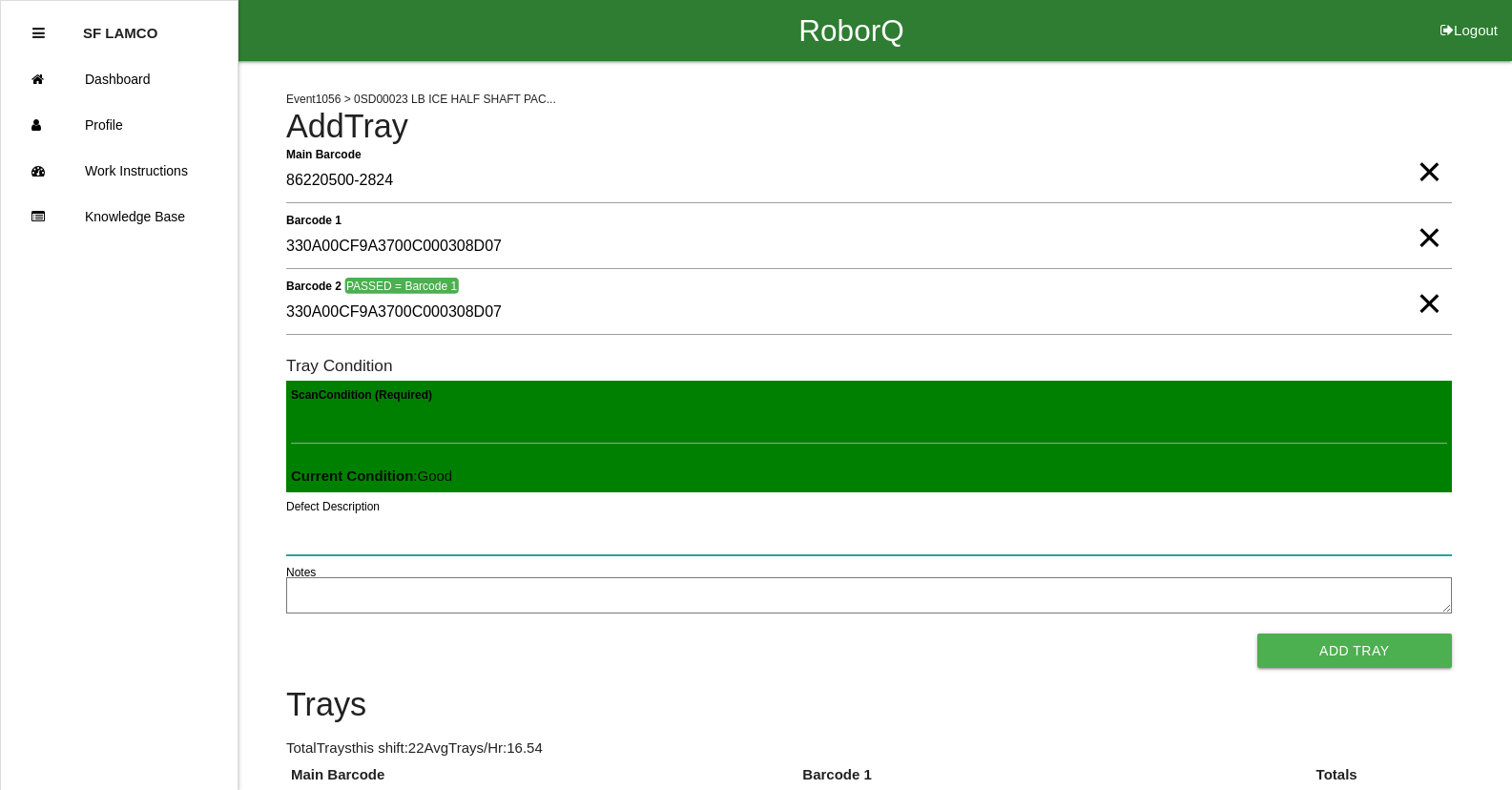 type 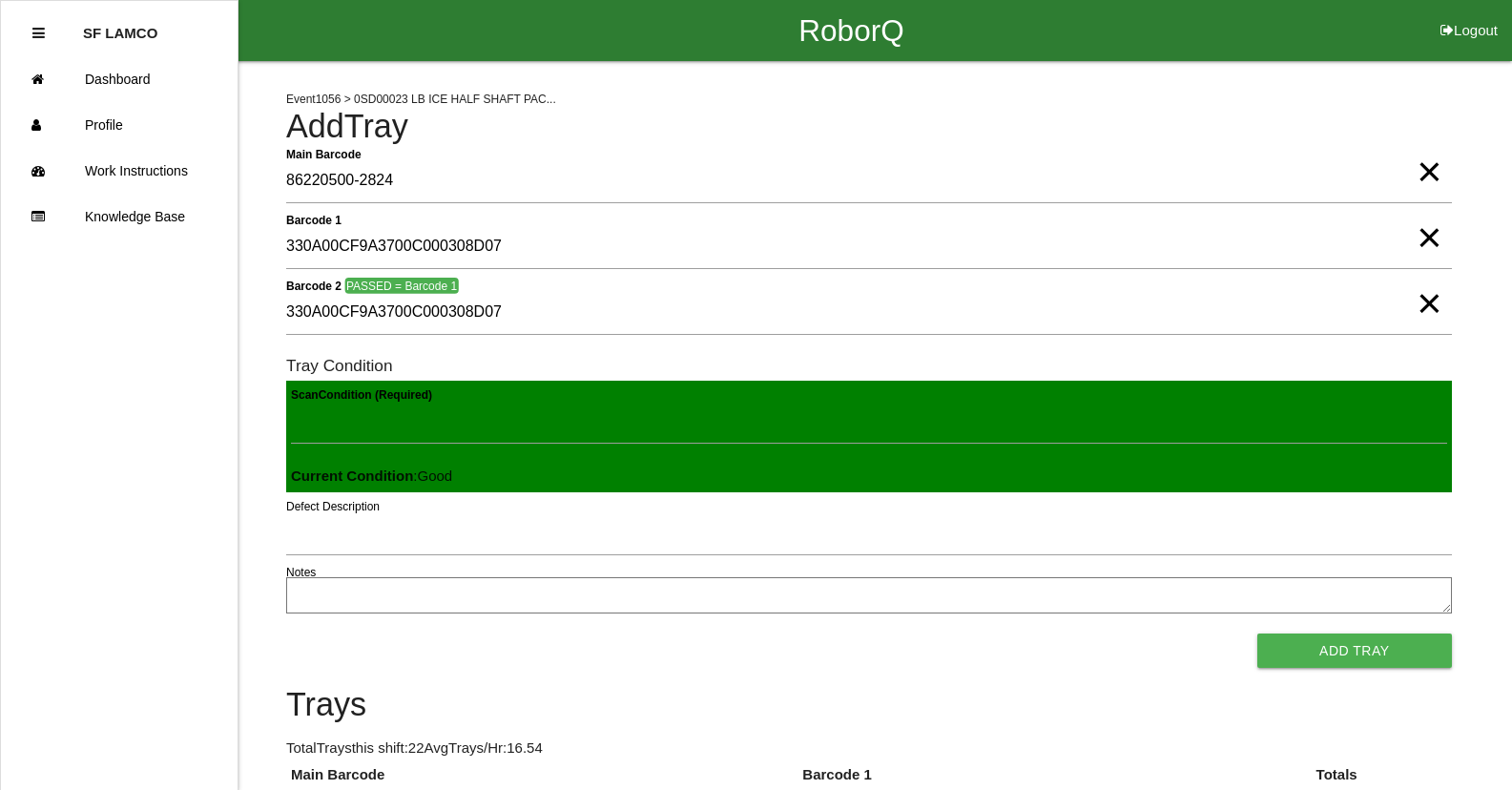 type 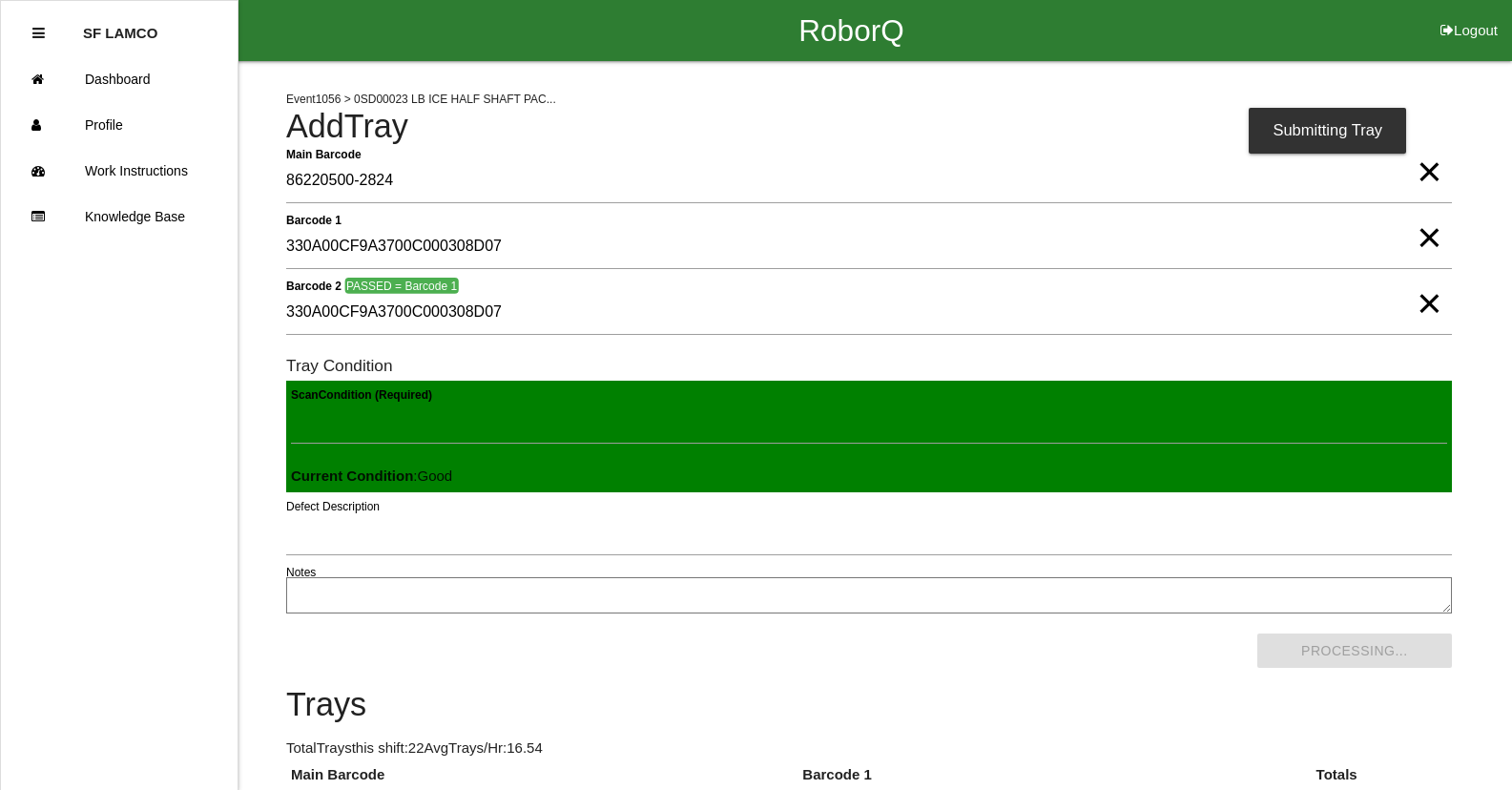scroll, scrollTop: 0, scrollLeft: 0, axis: both 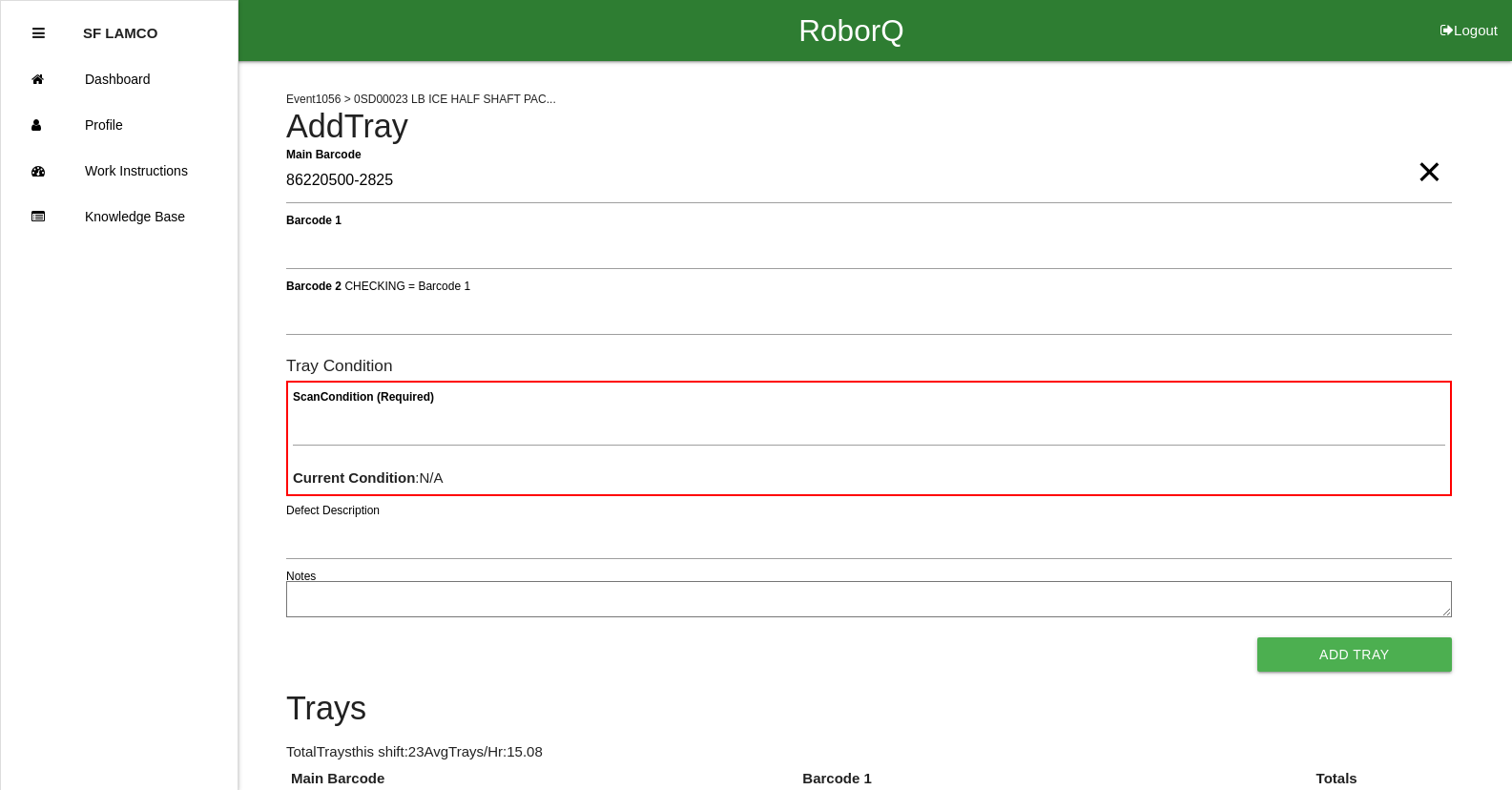 type on "86220500-2825" 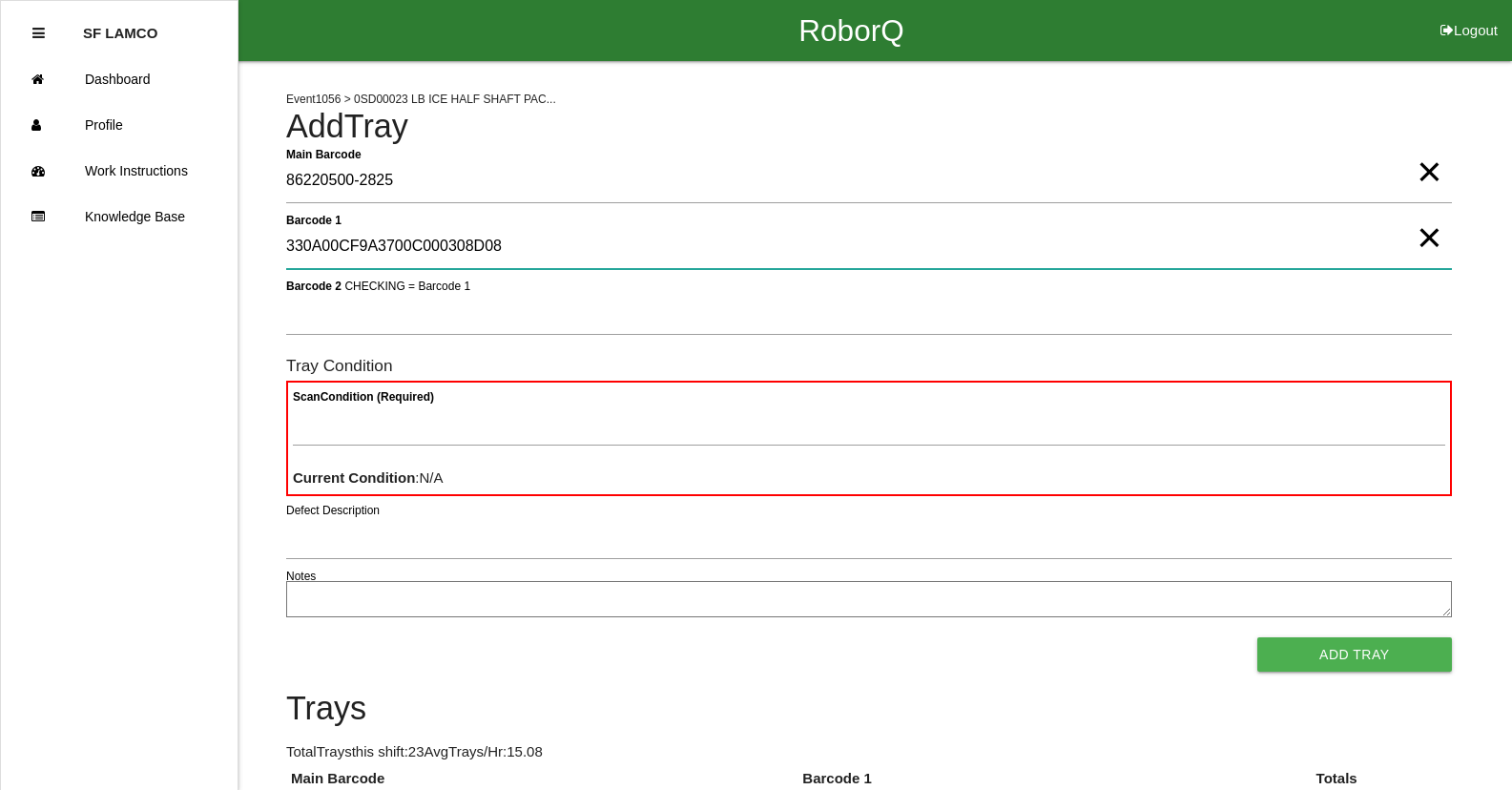 type on "330A00CF9A3700C000308D08" 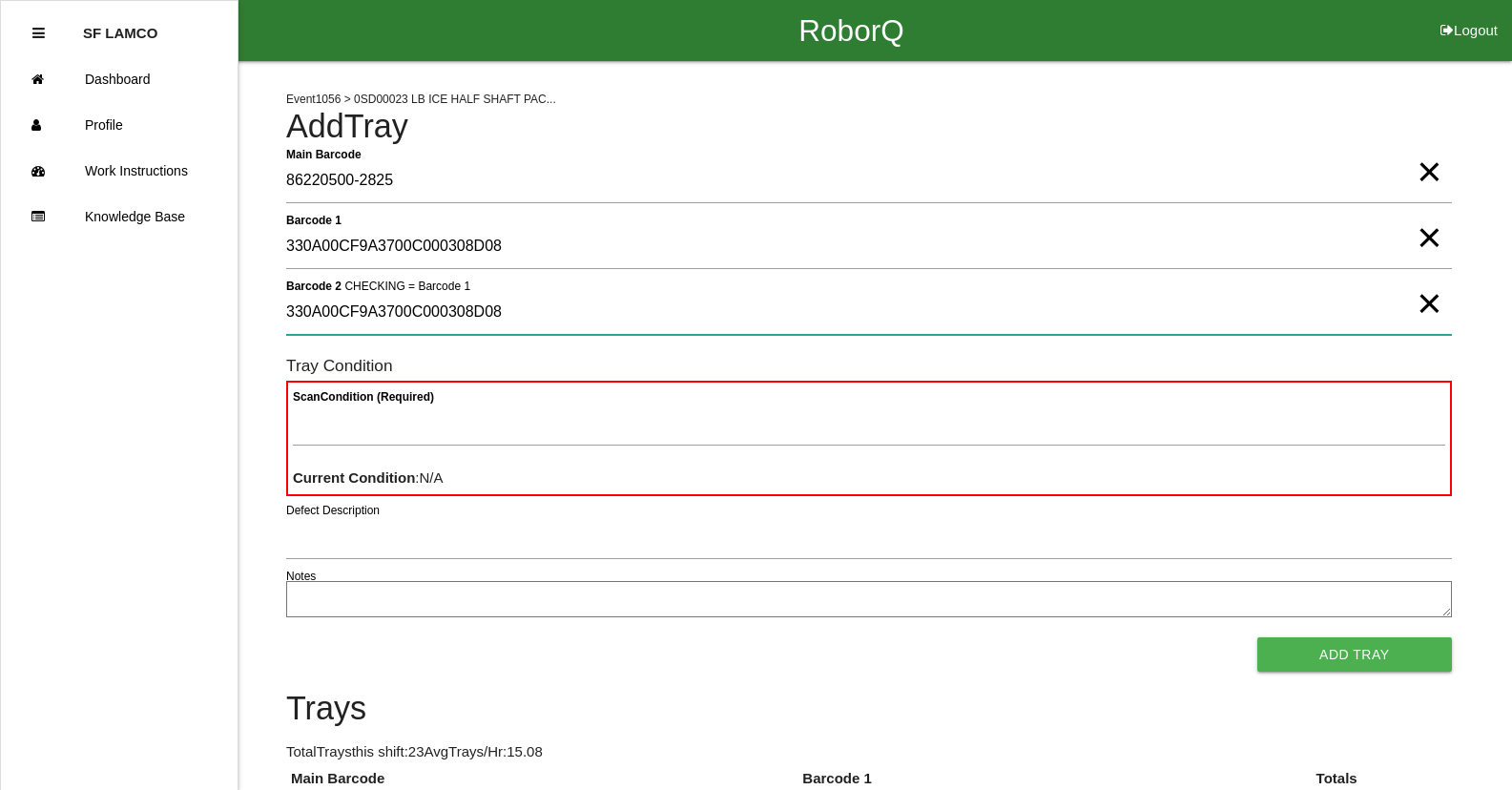 type on "330A00CF9A3700C000308D08" 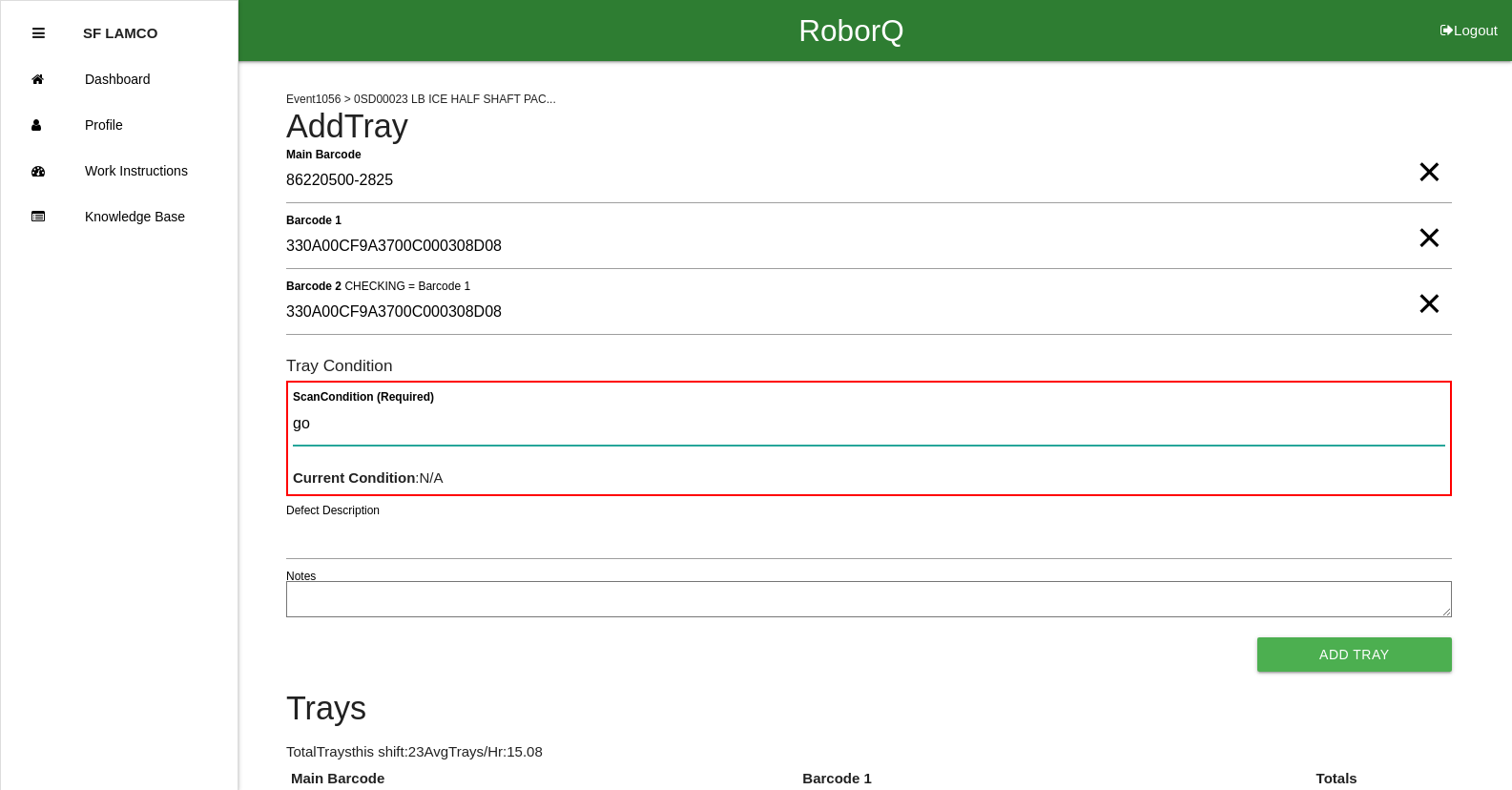 type on "goo" 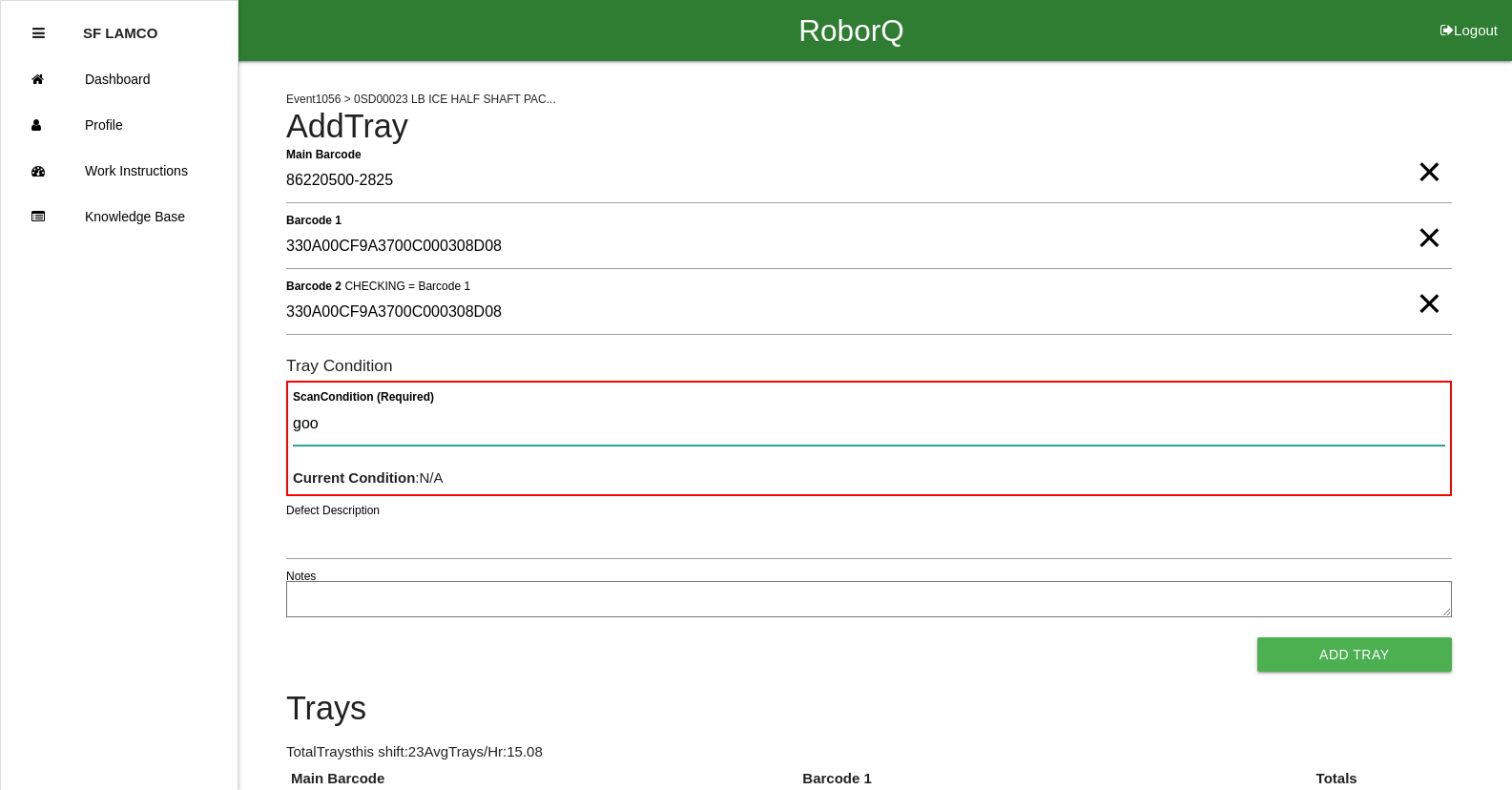 type 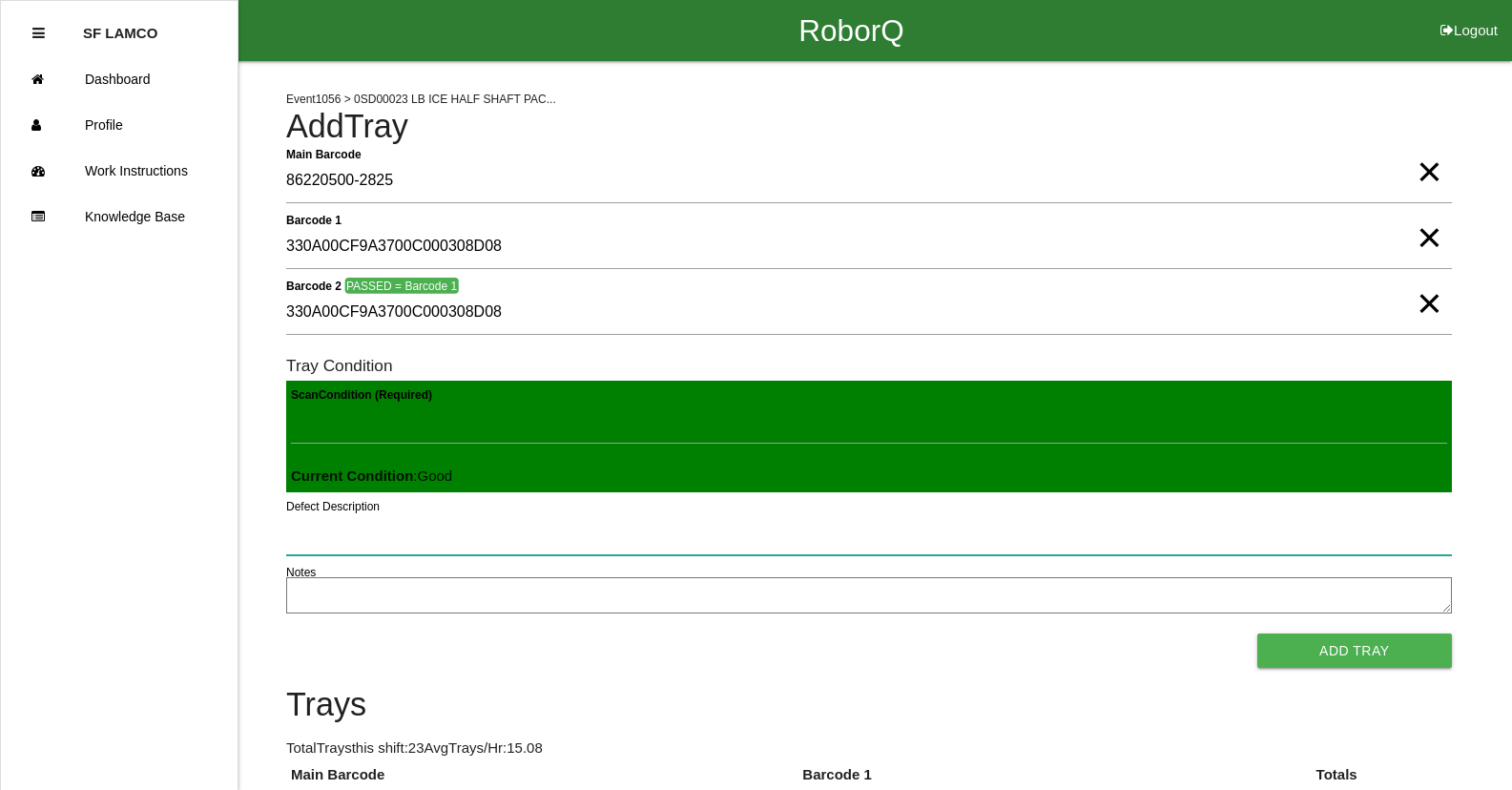 type 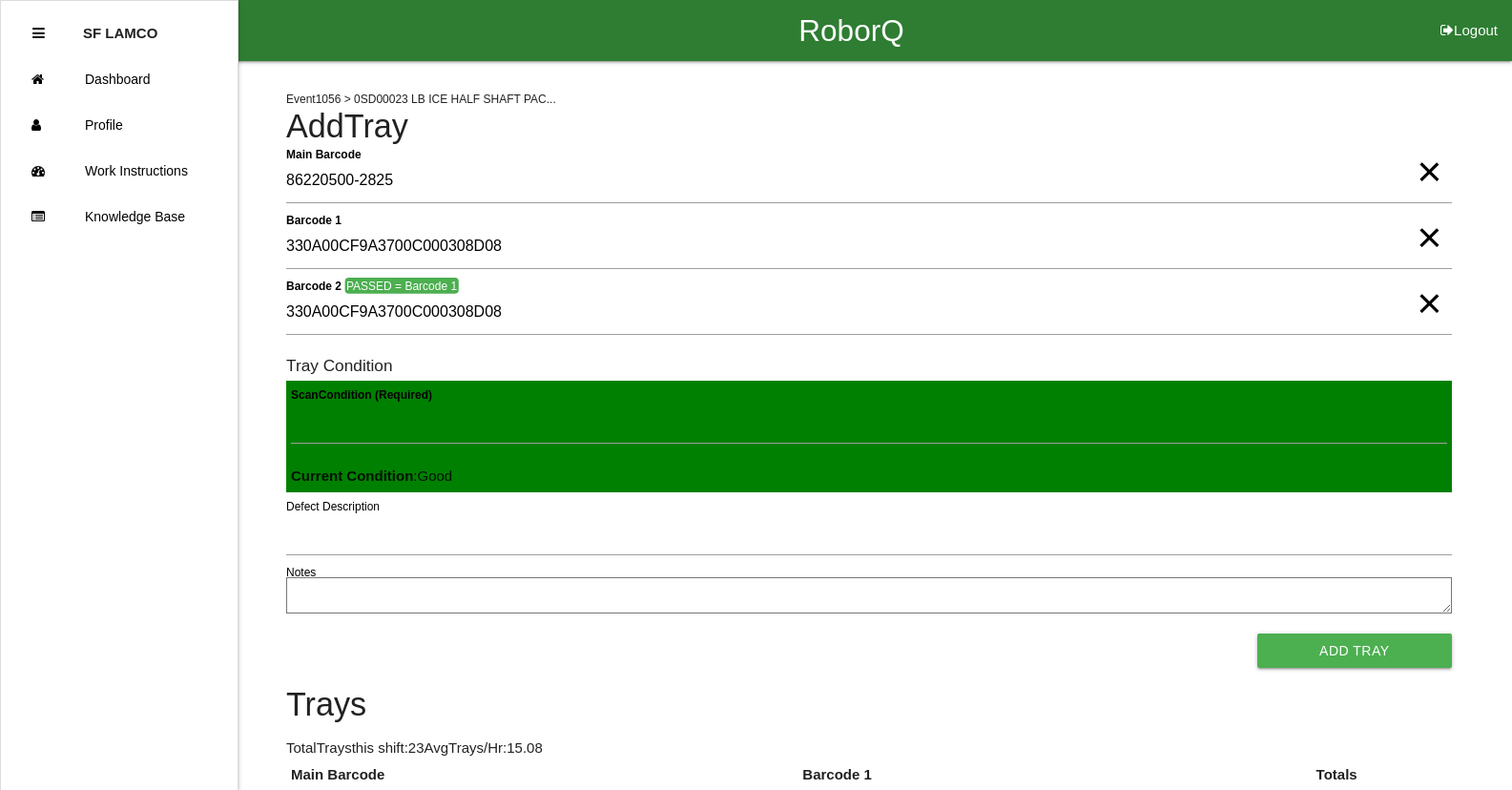 type 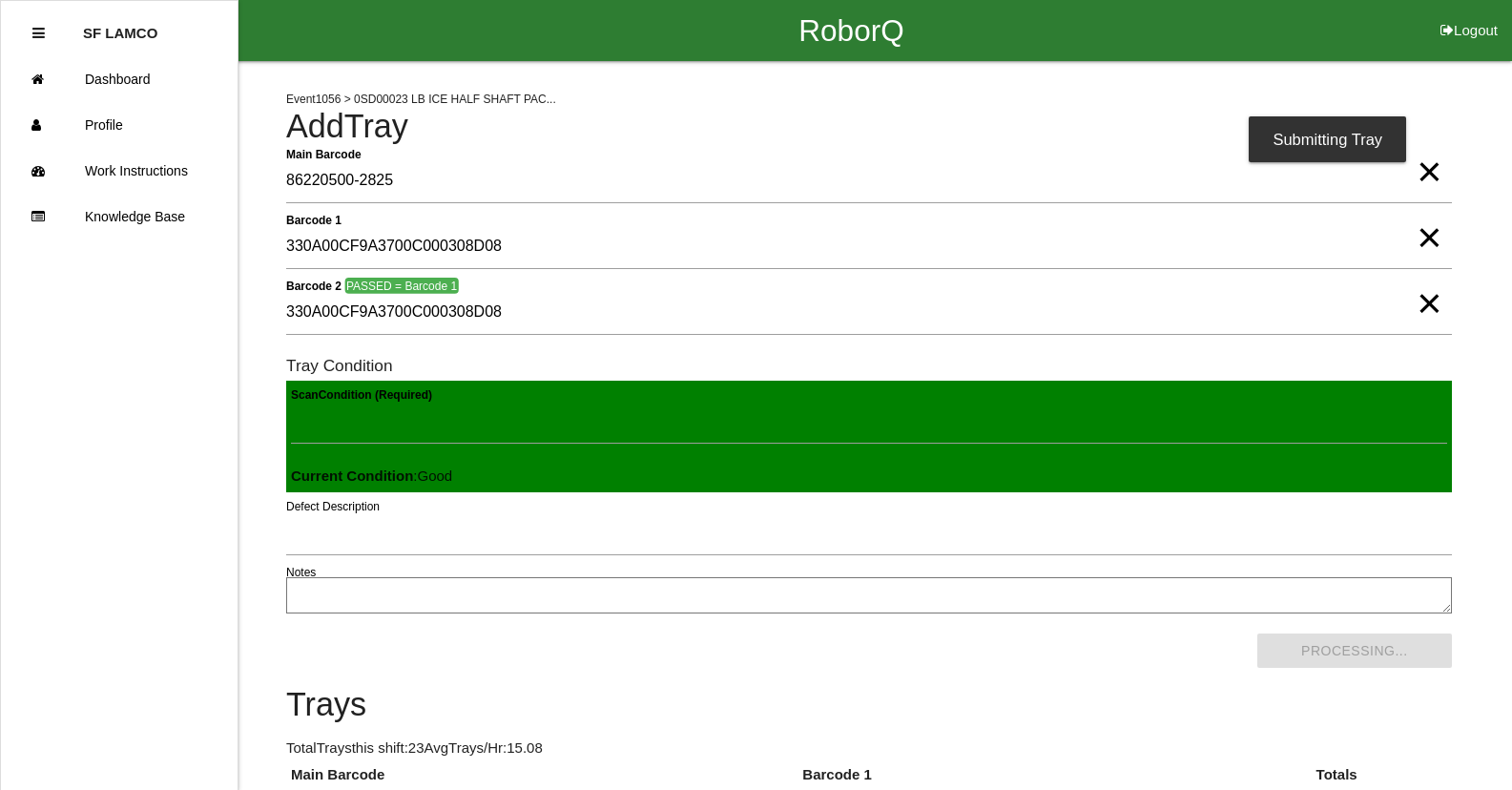 scroll, scrollTop: 0, scrollLeft: 0, axis: both 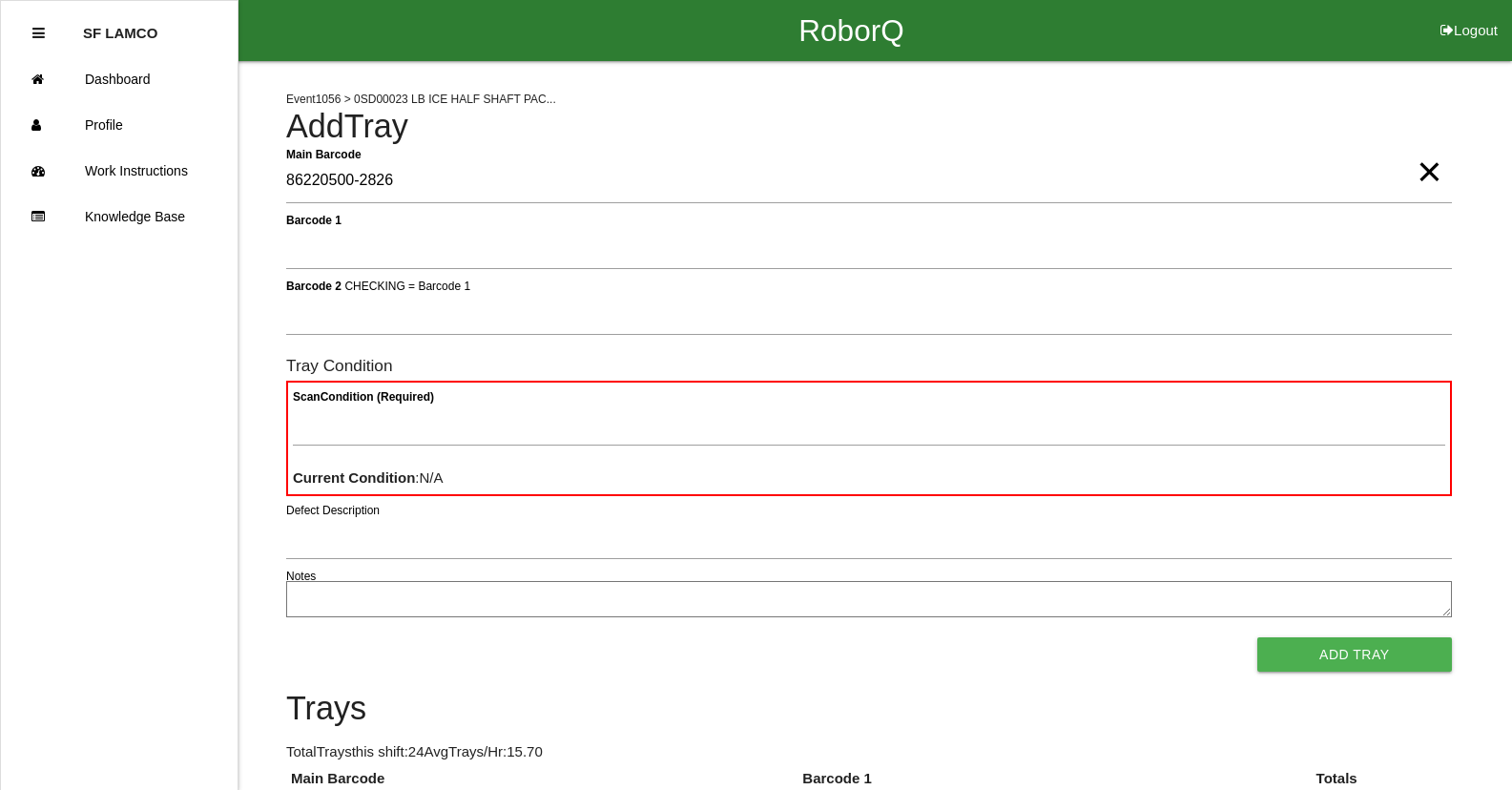 type on "86220500-2826" 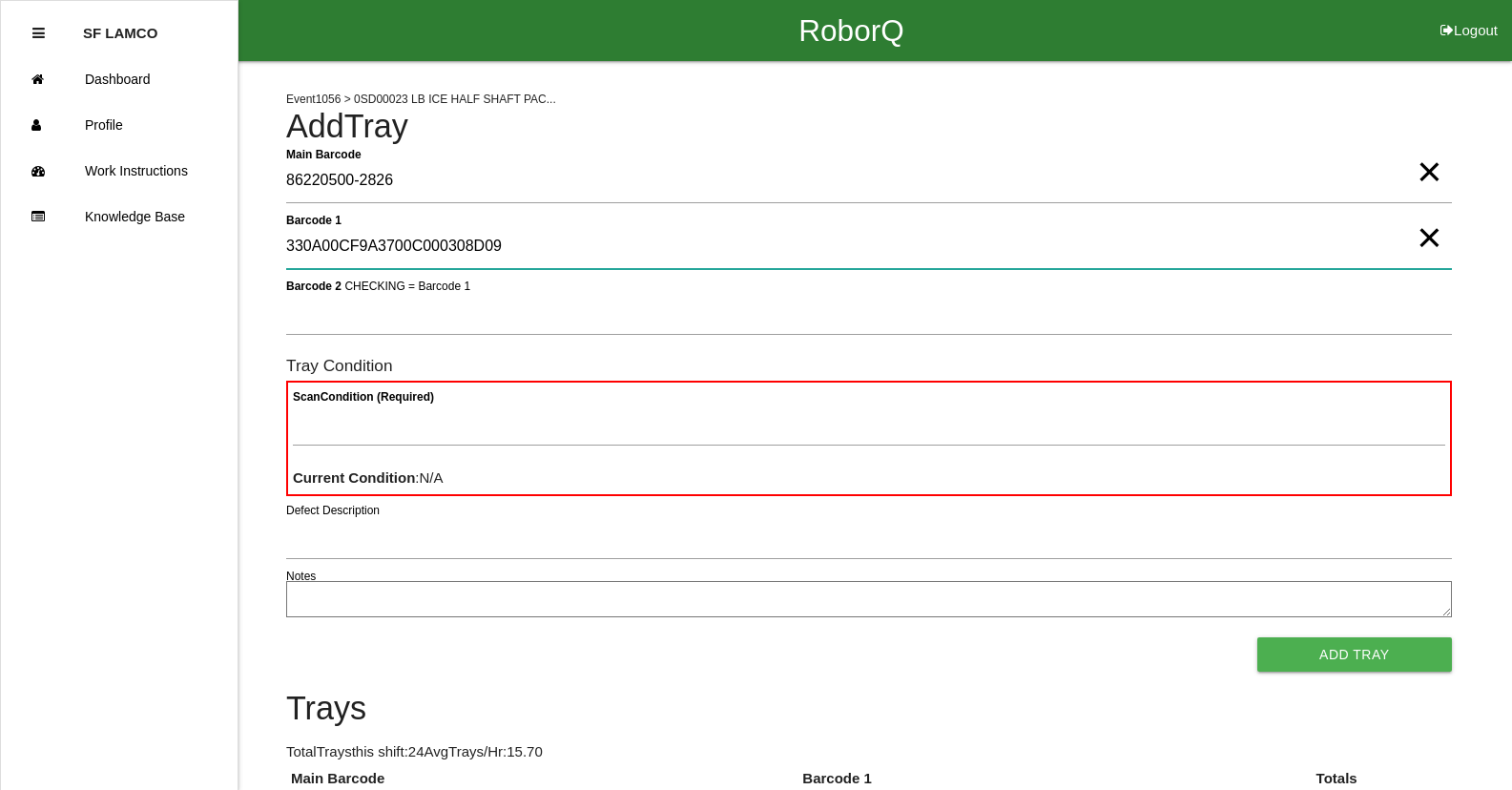 type on "330A00CF9A3700C000308D09" 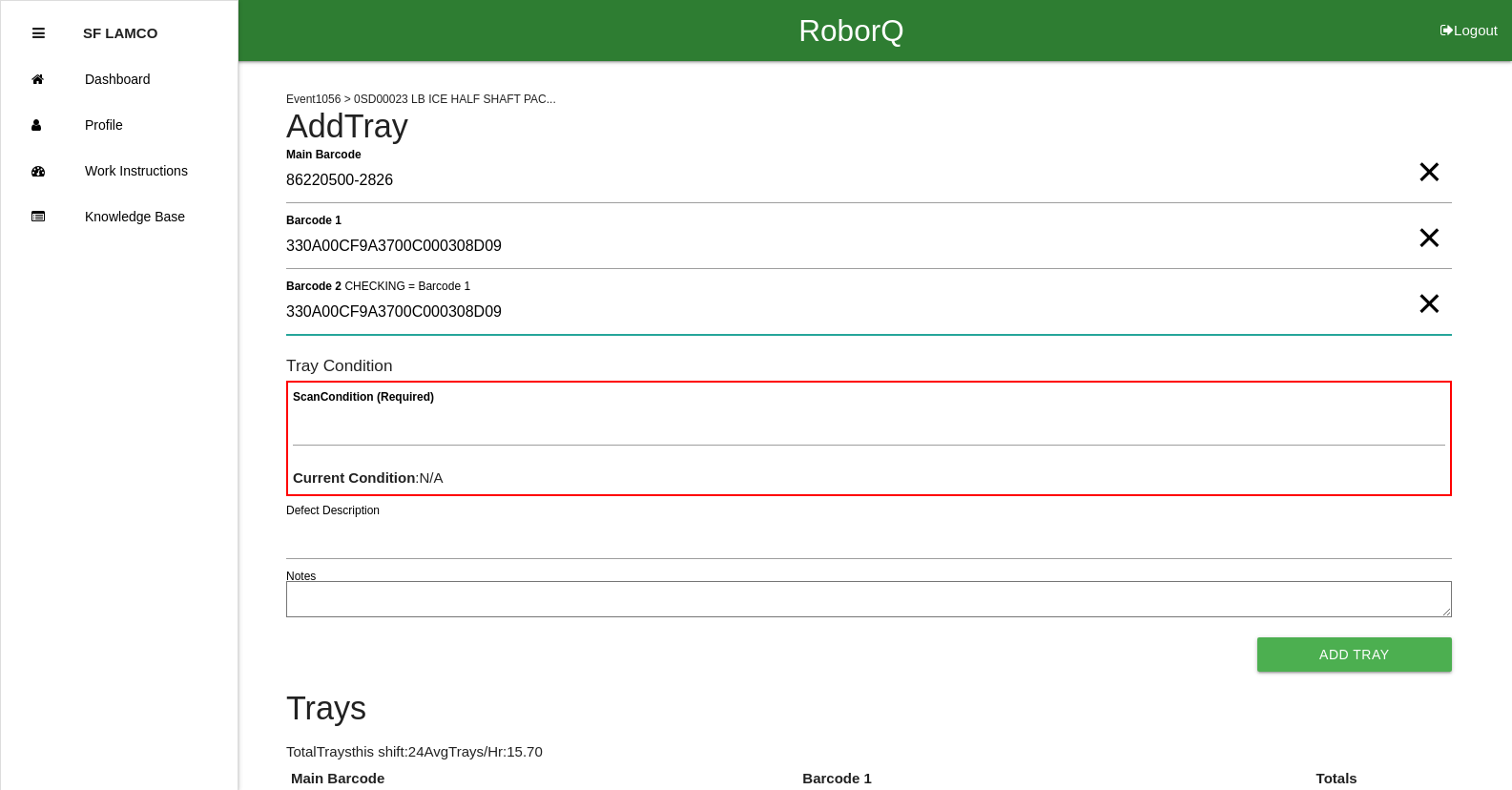 type on "330A00CF9A3700C000308D09" 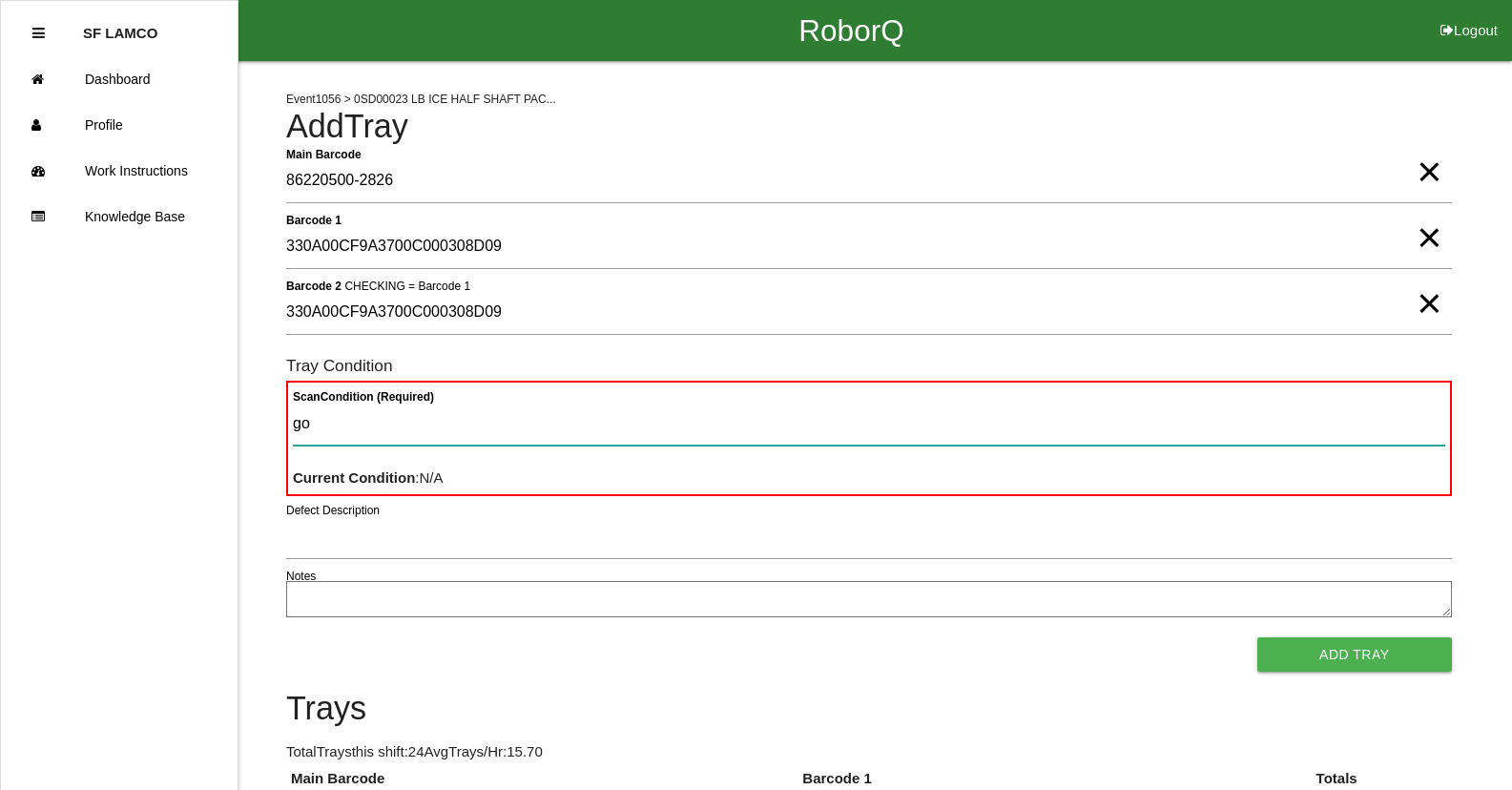 type on "goo" 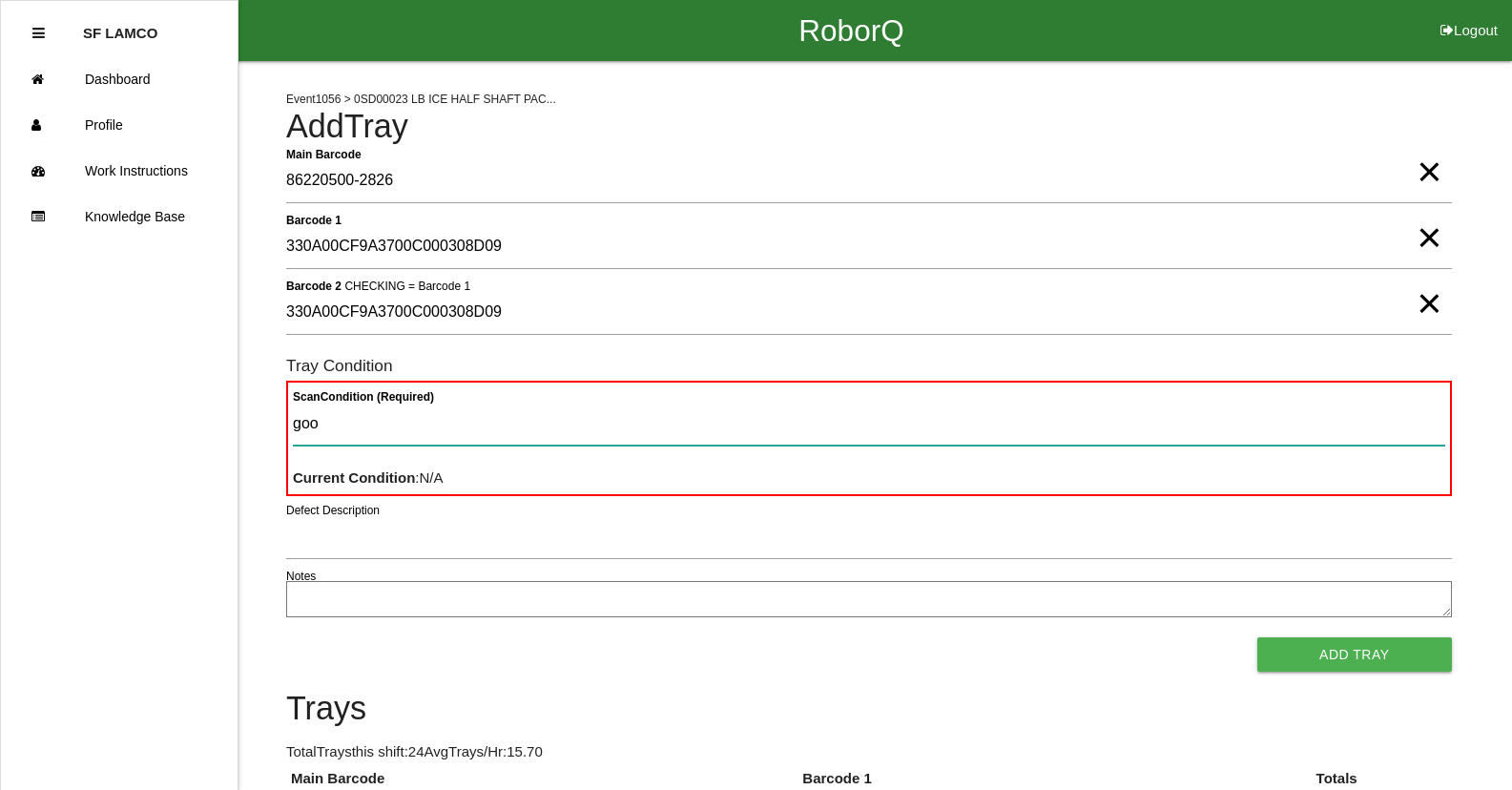 type 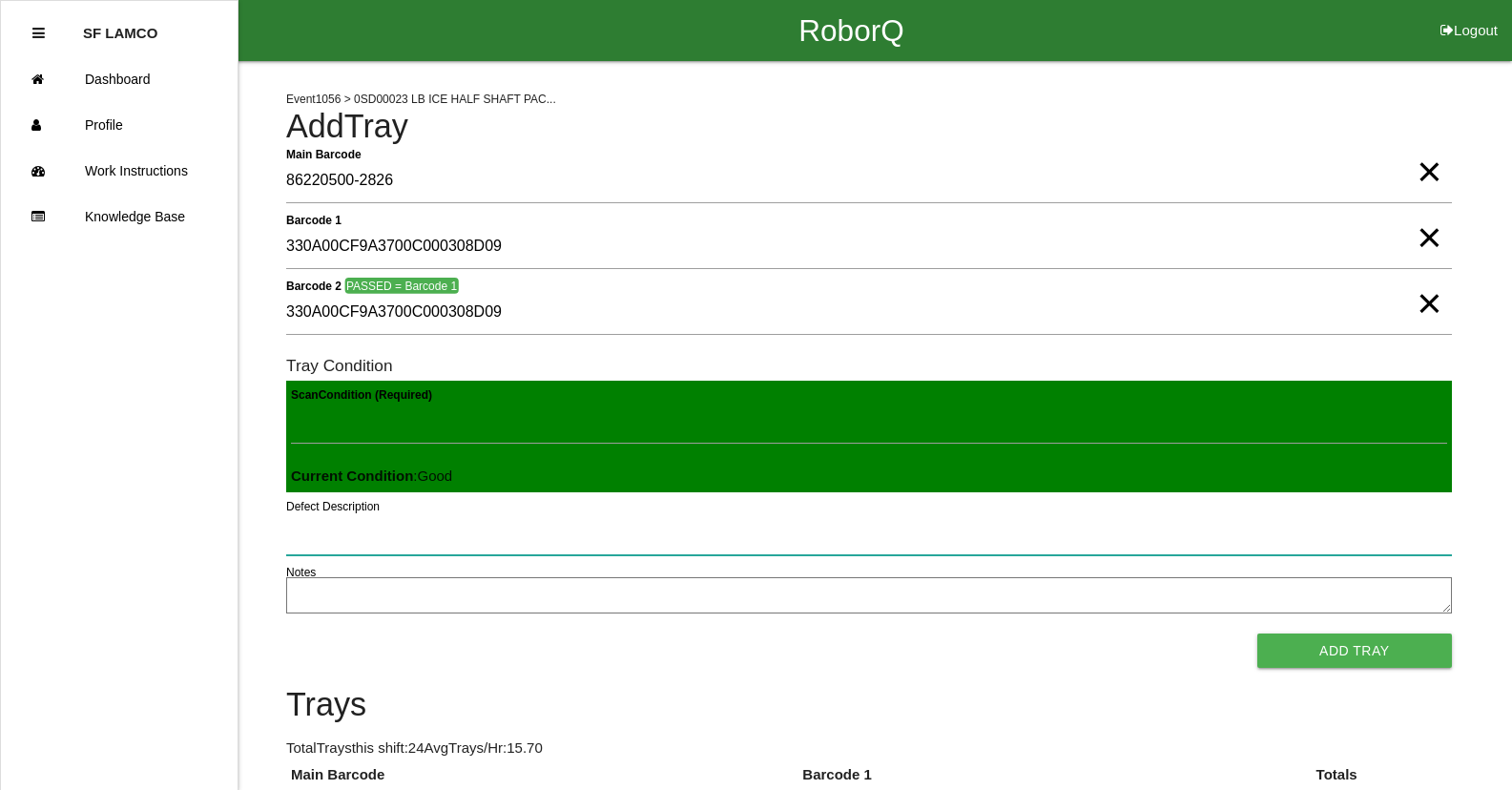 type 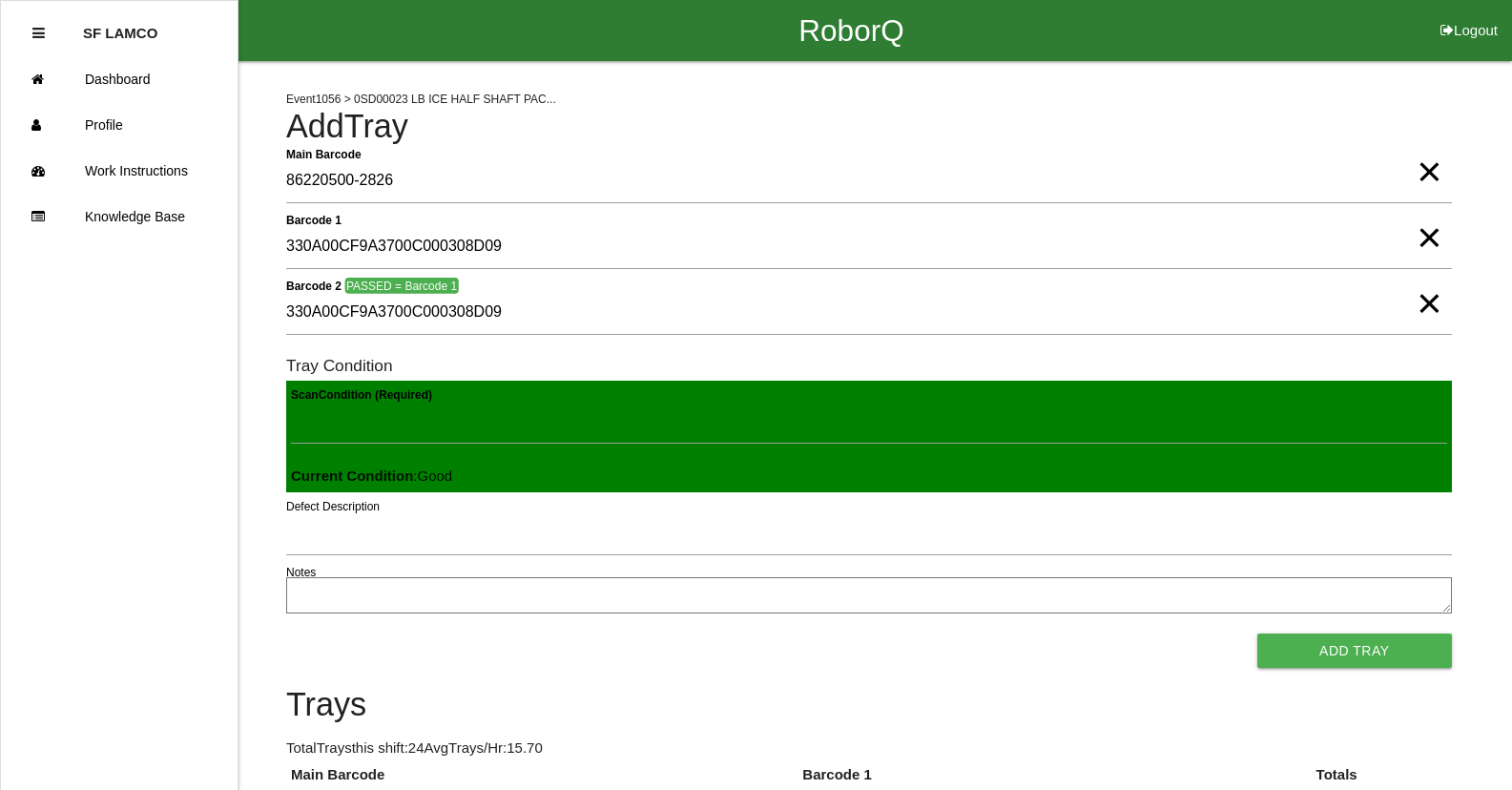 type 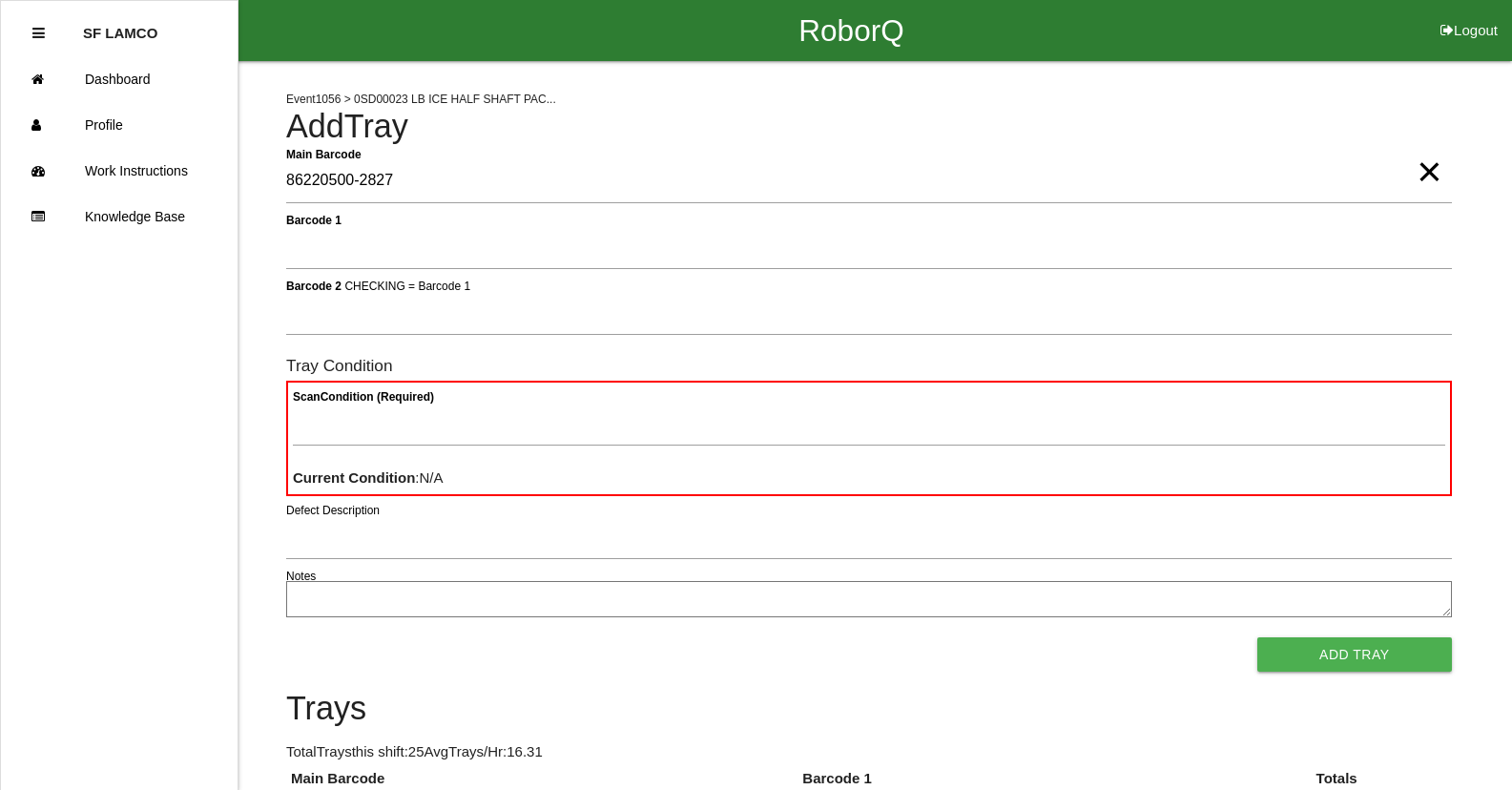 type on "86220500-2827" 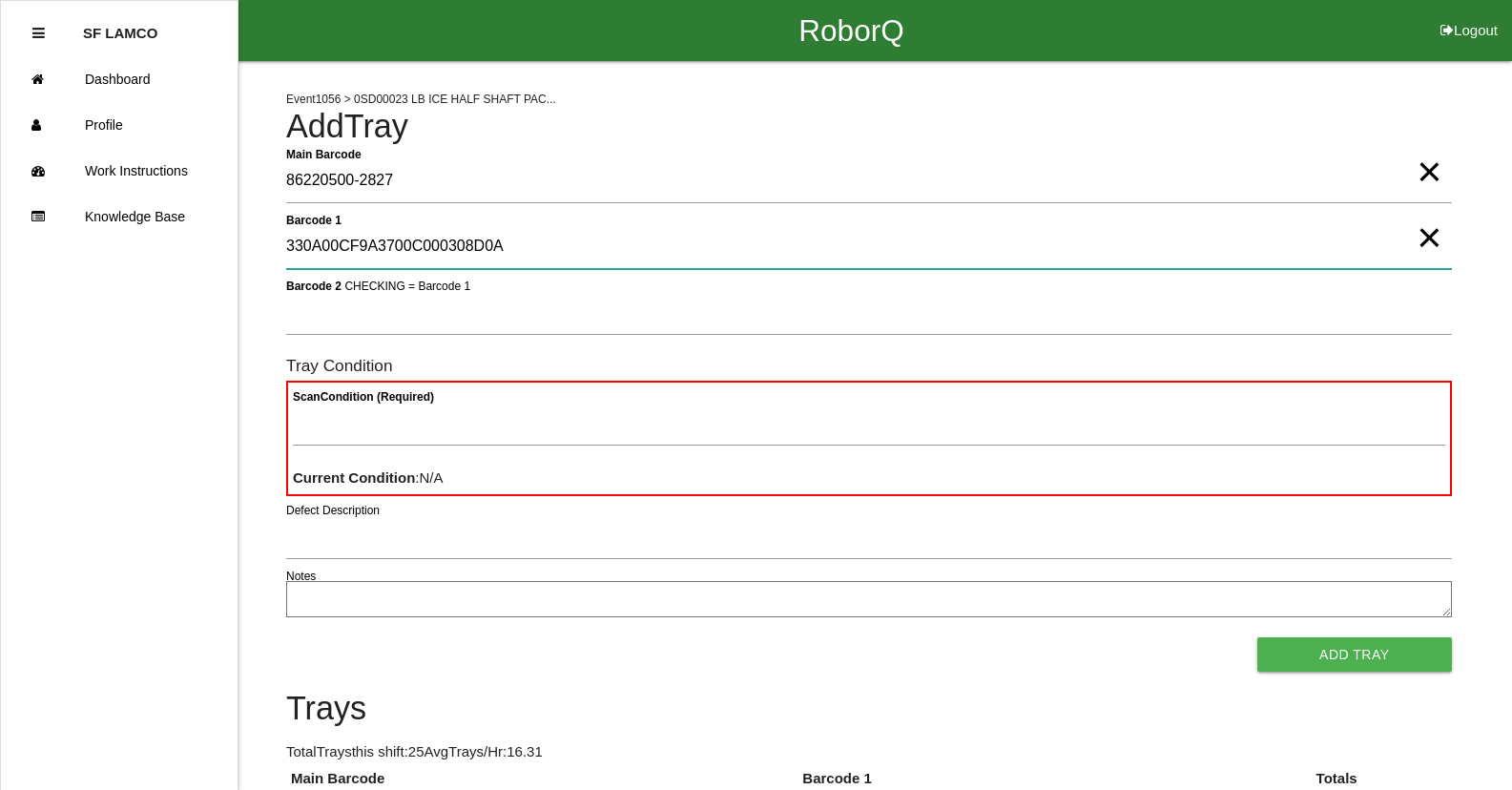 type on "330A00CF9A3700C000308D0A" 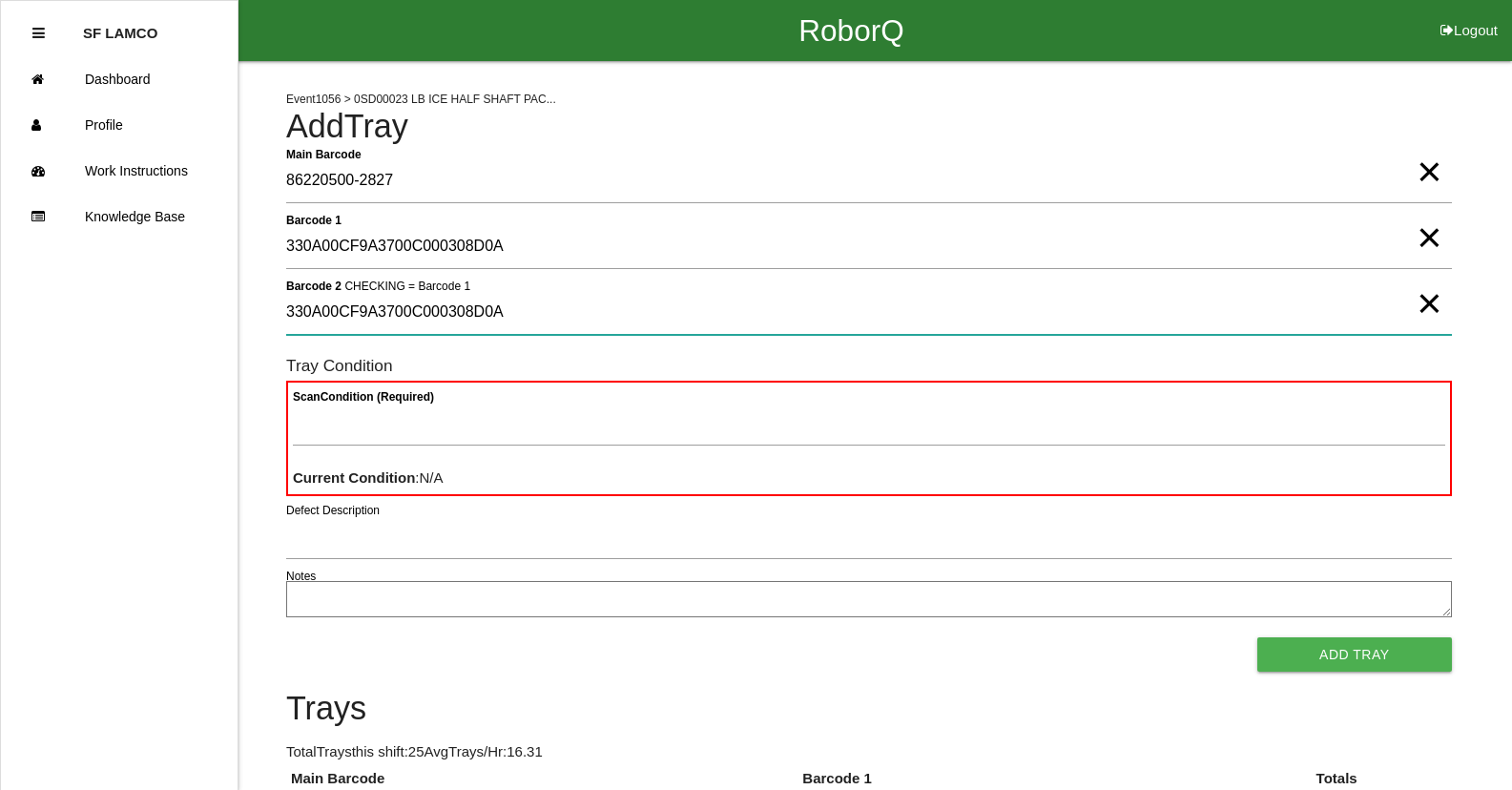 type on "330A00CF9A3700C000308D0A" 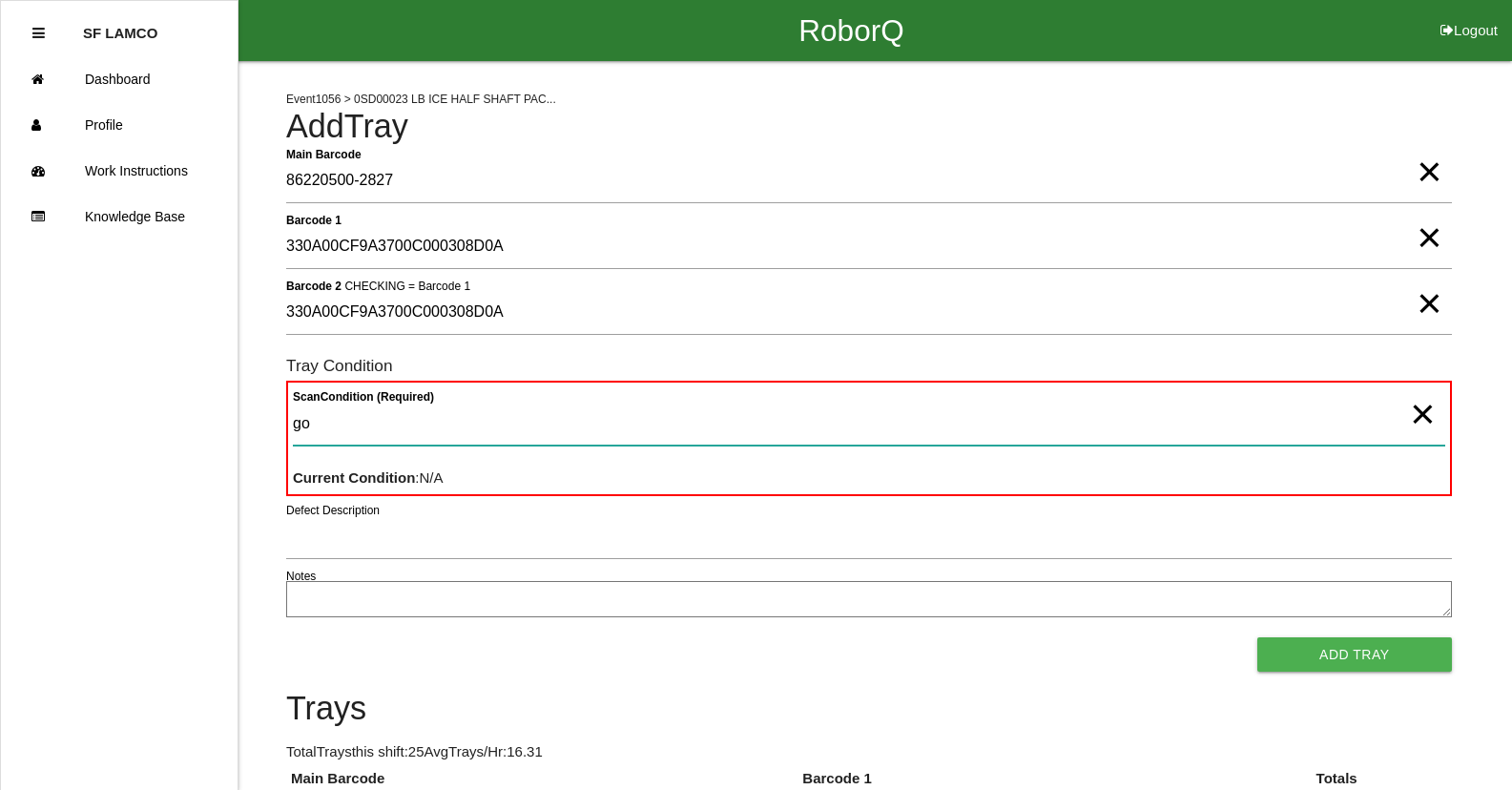 type on "goo" 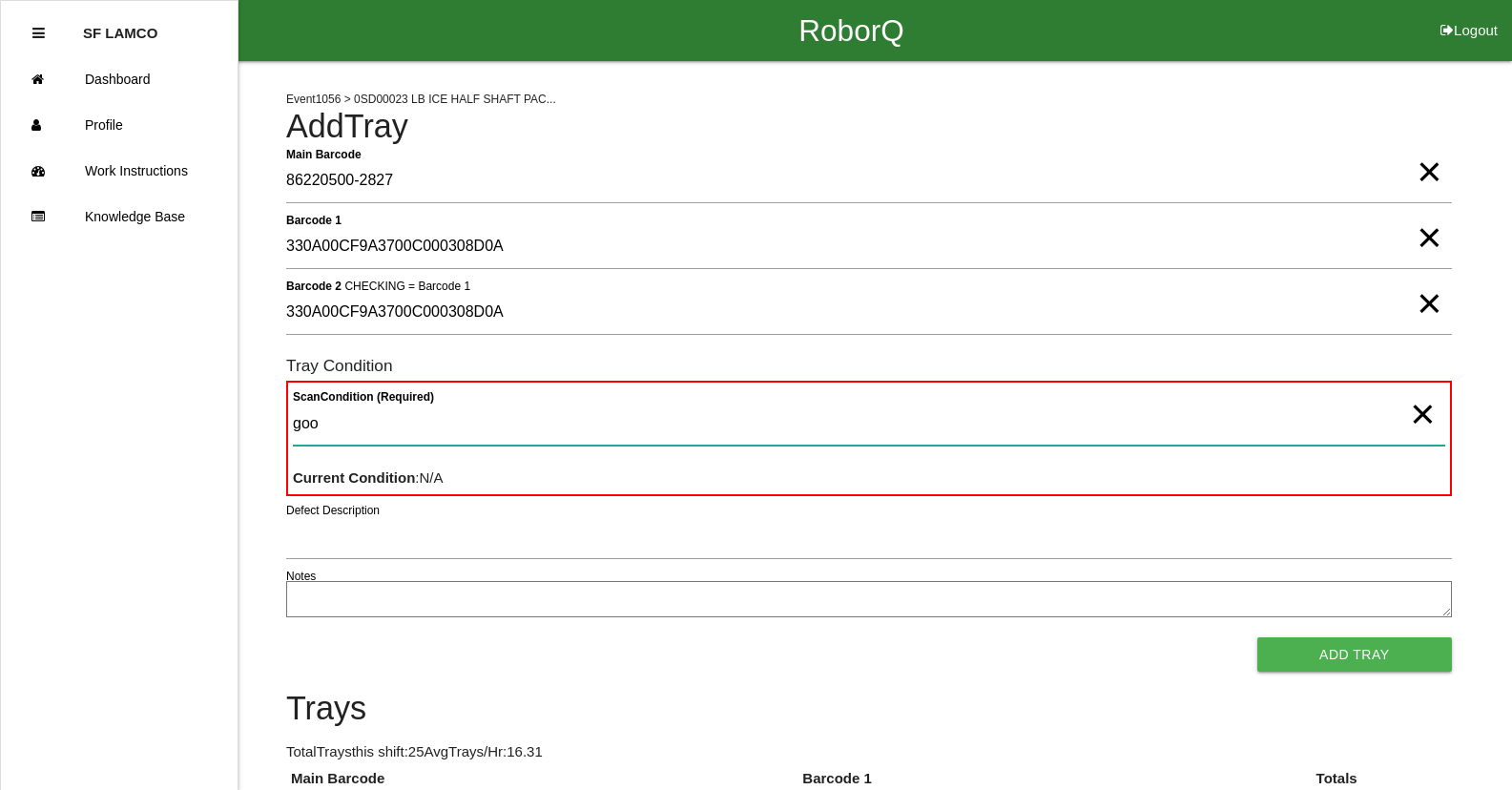 type 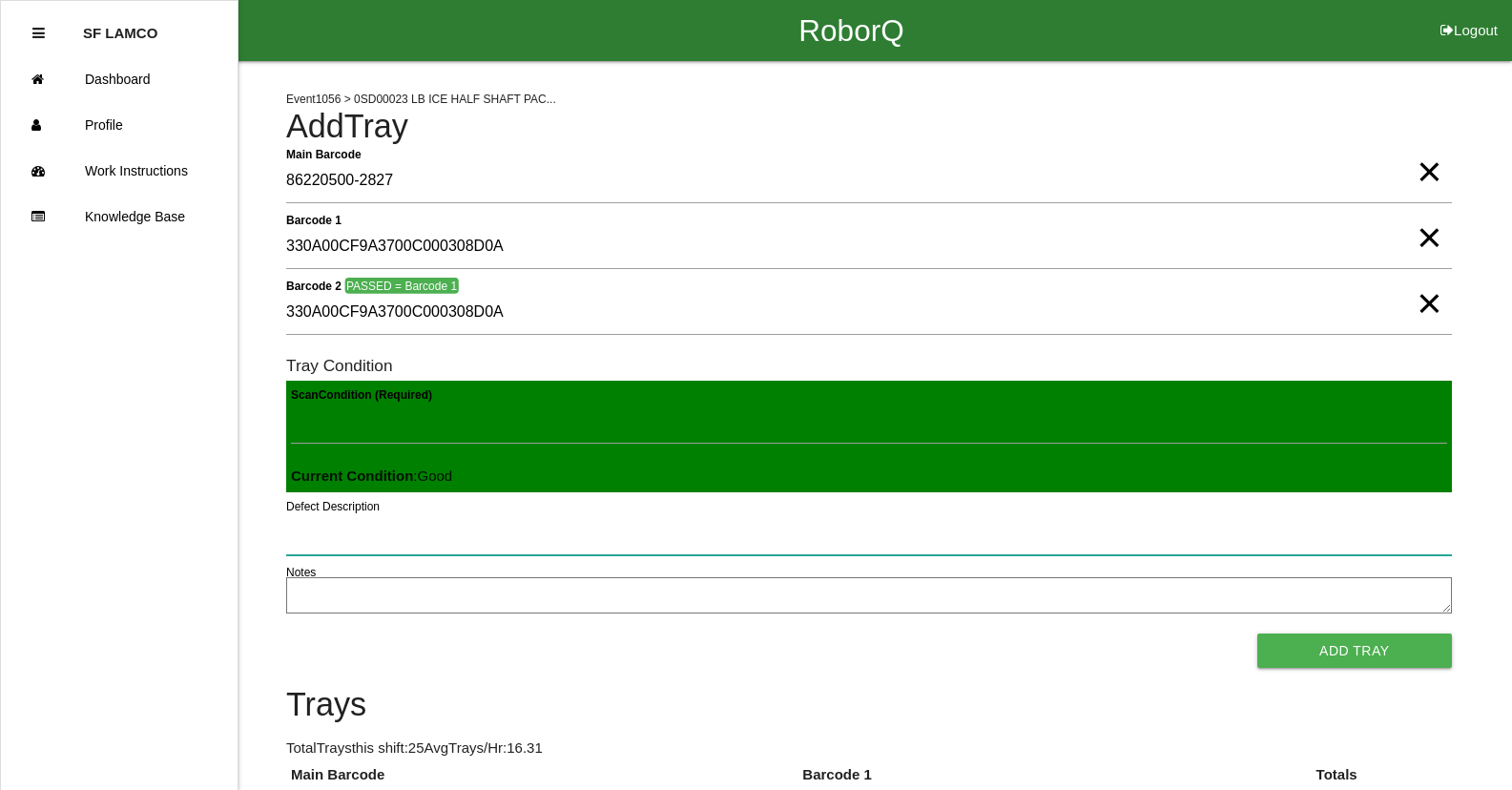 type 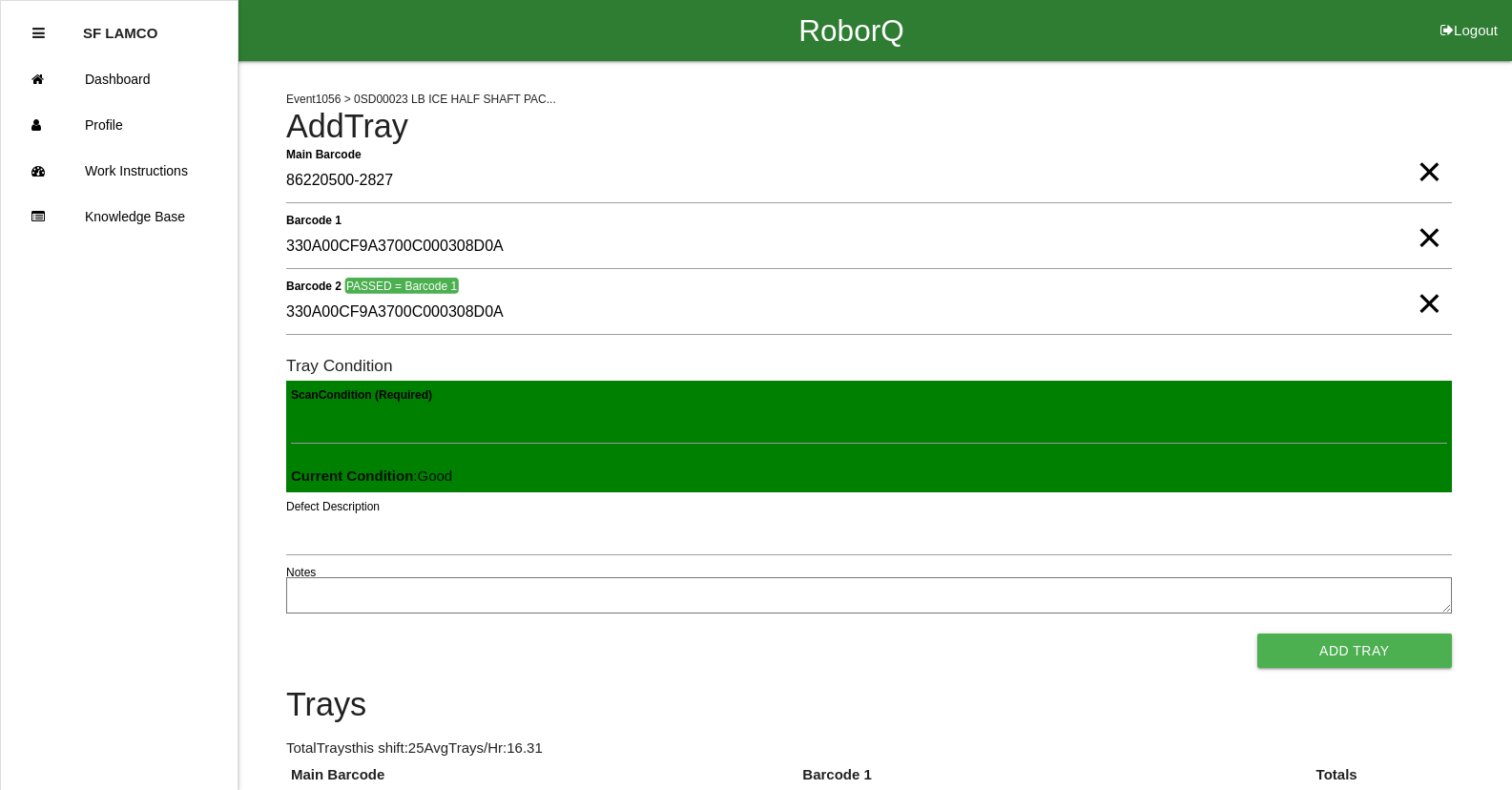 type 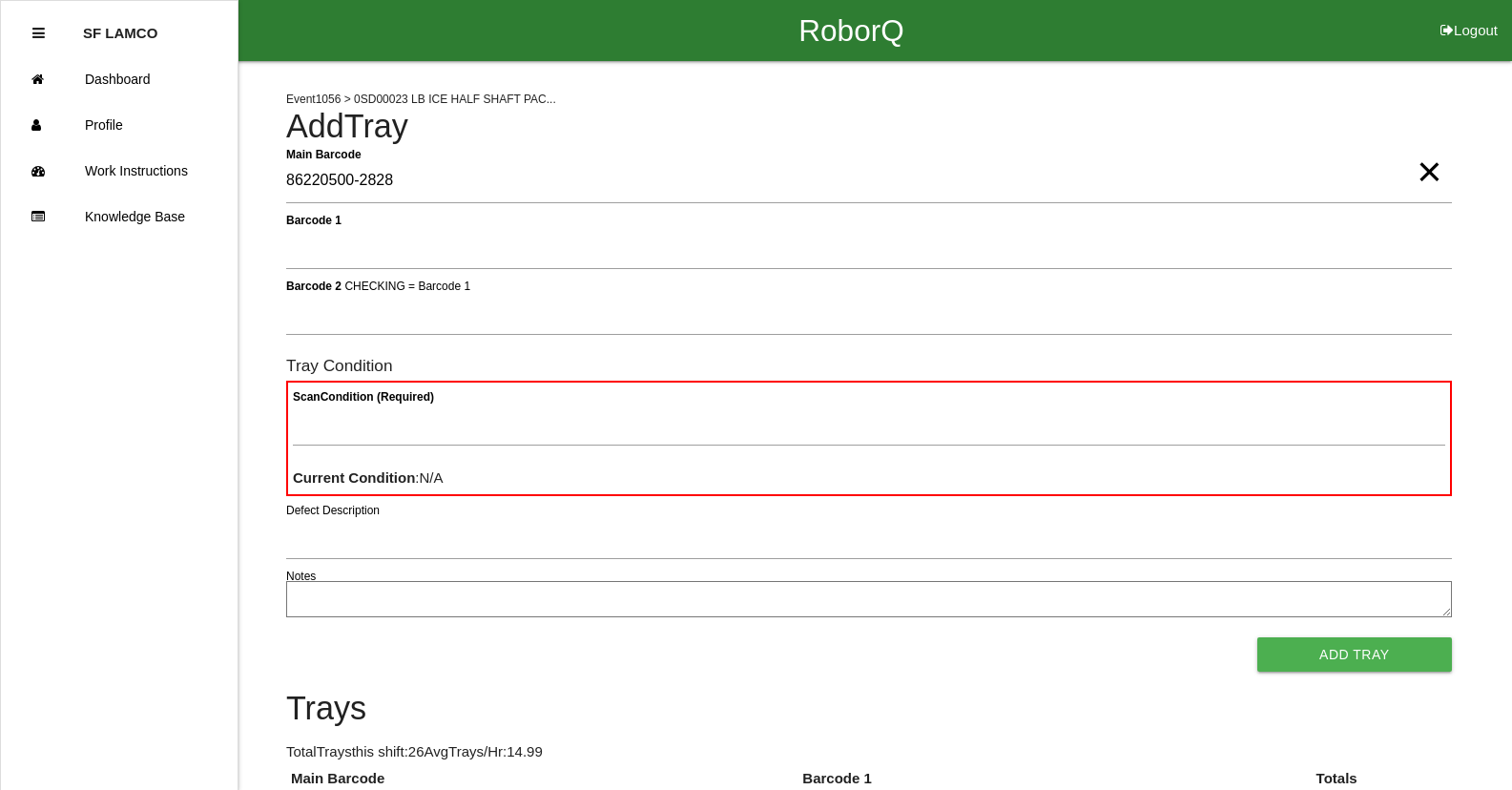 type on "86220500-2828" 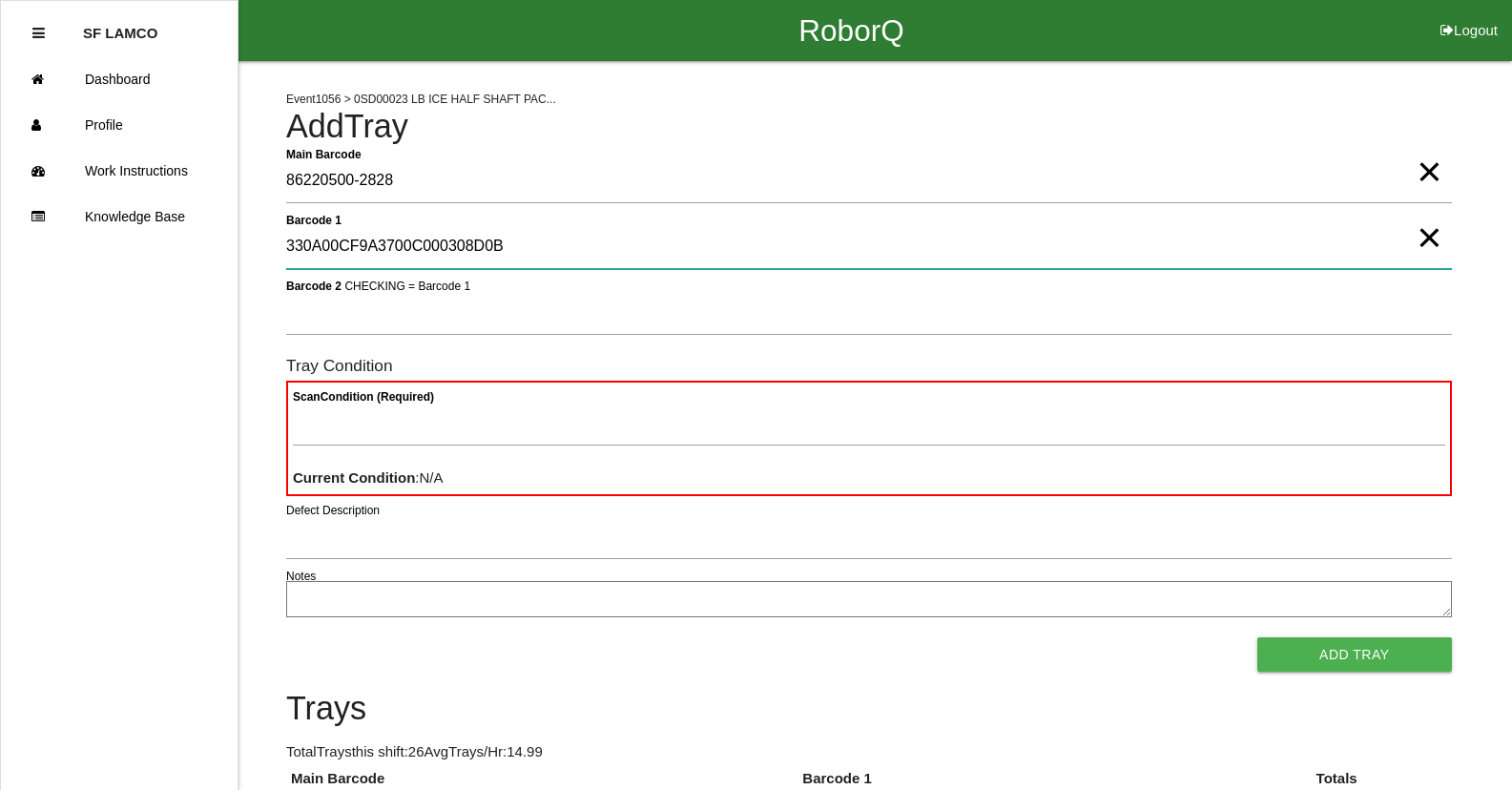 type on "330A00CF9A3700C000308D0B" 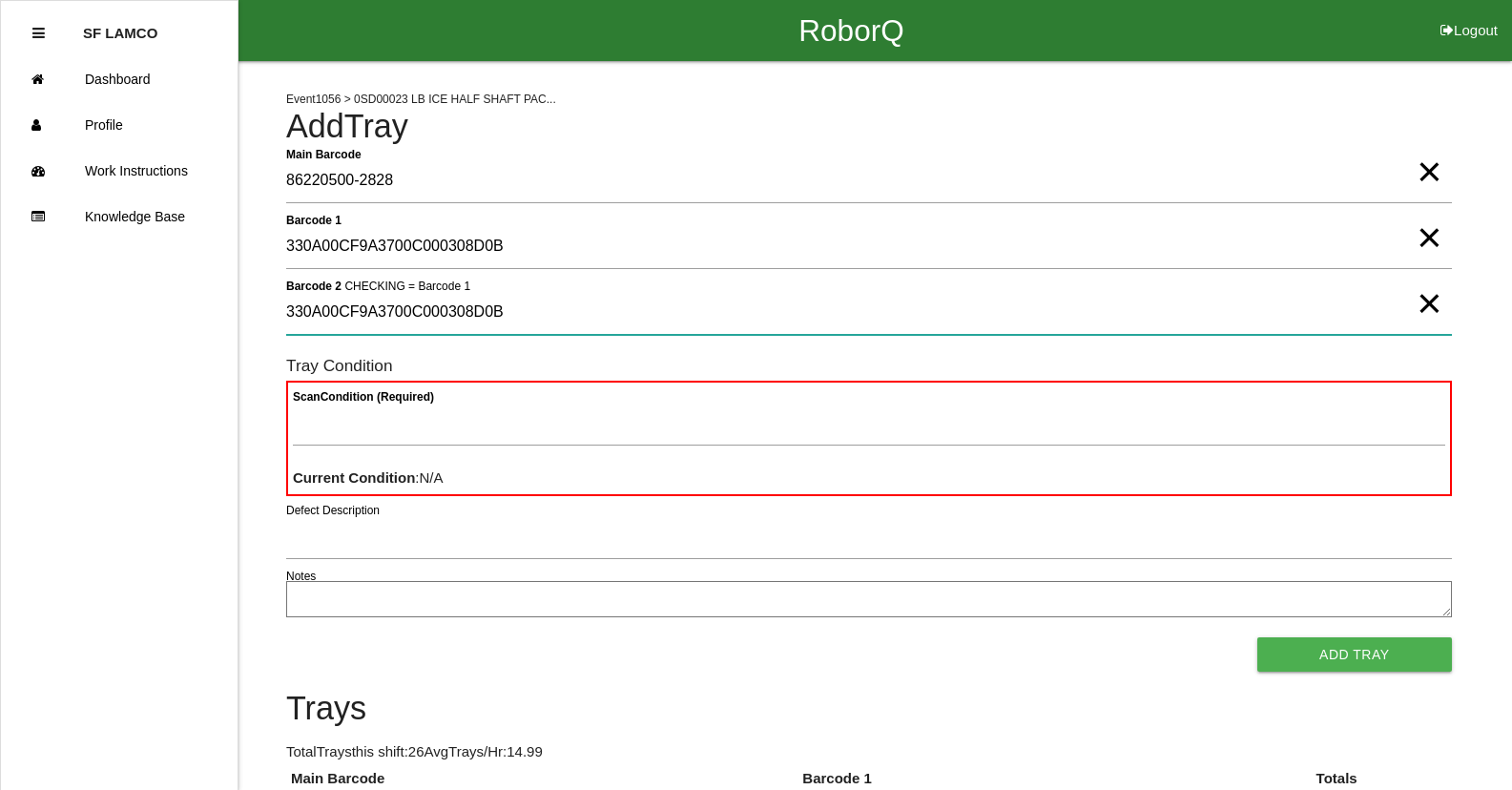 type on "330A00CF9A3700C000308D0B" 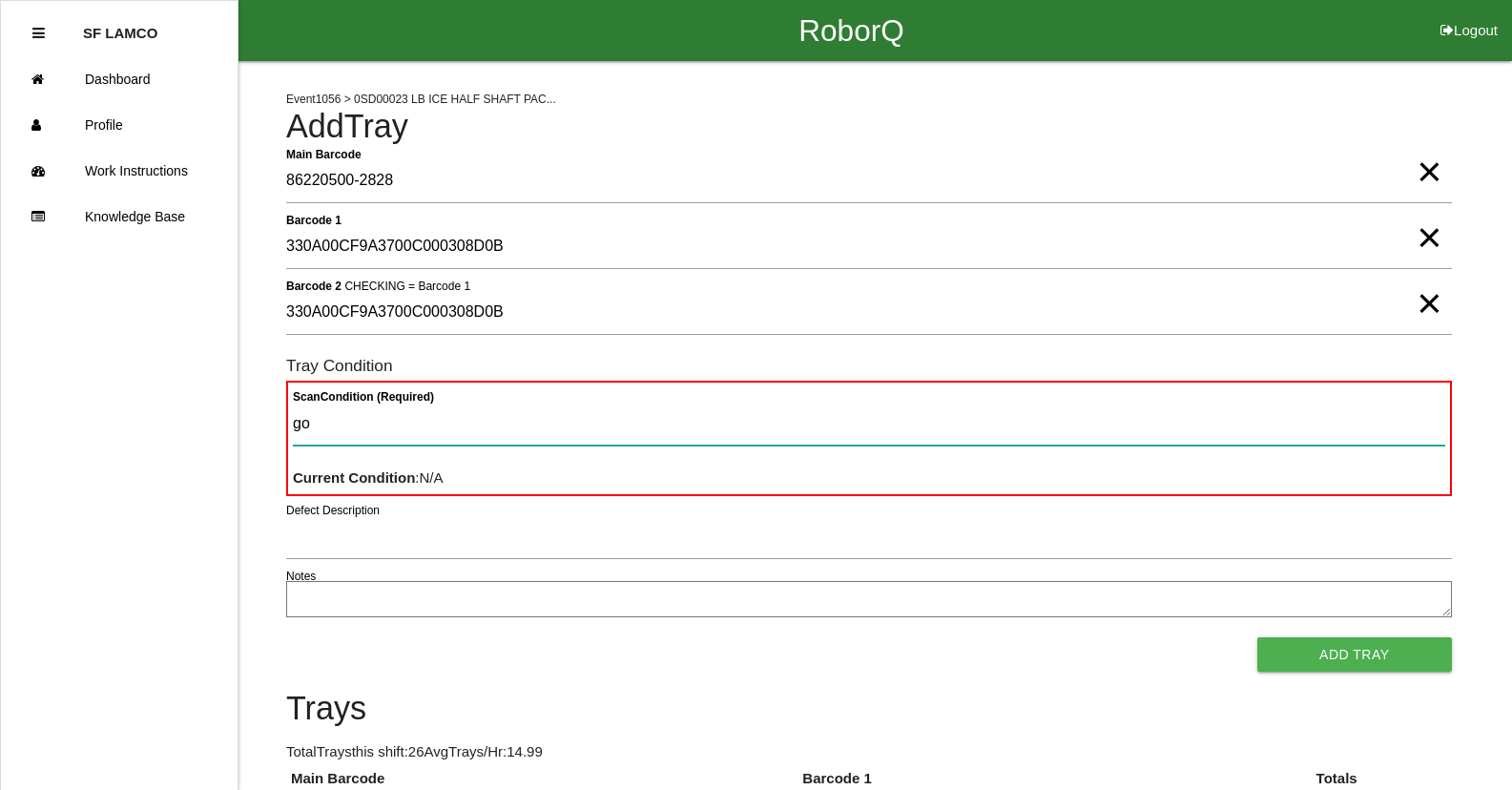 type on "goo" 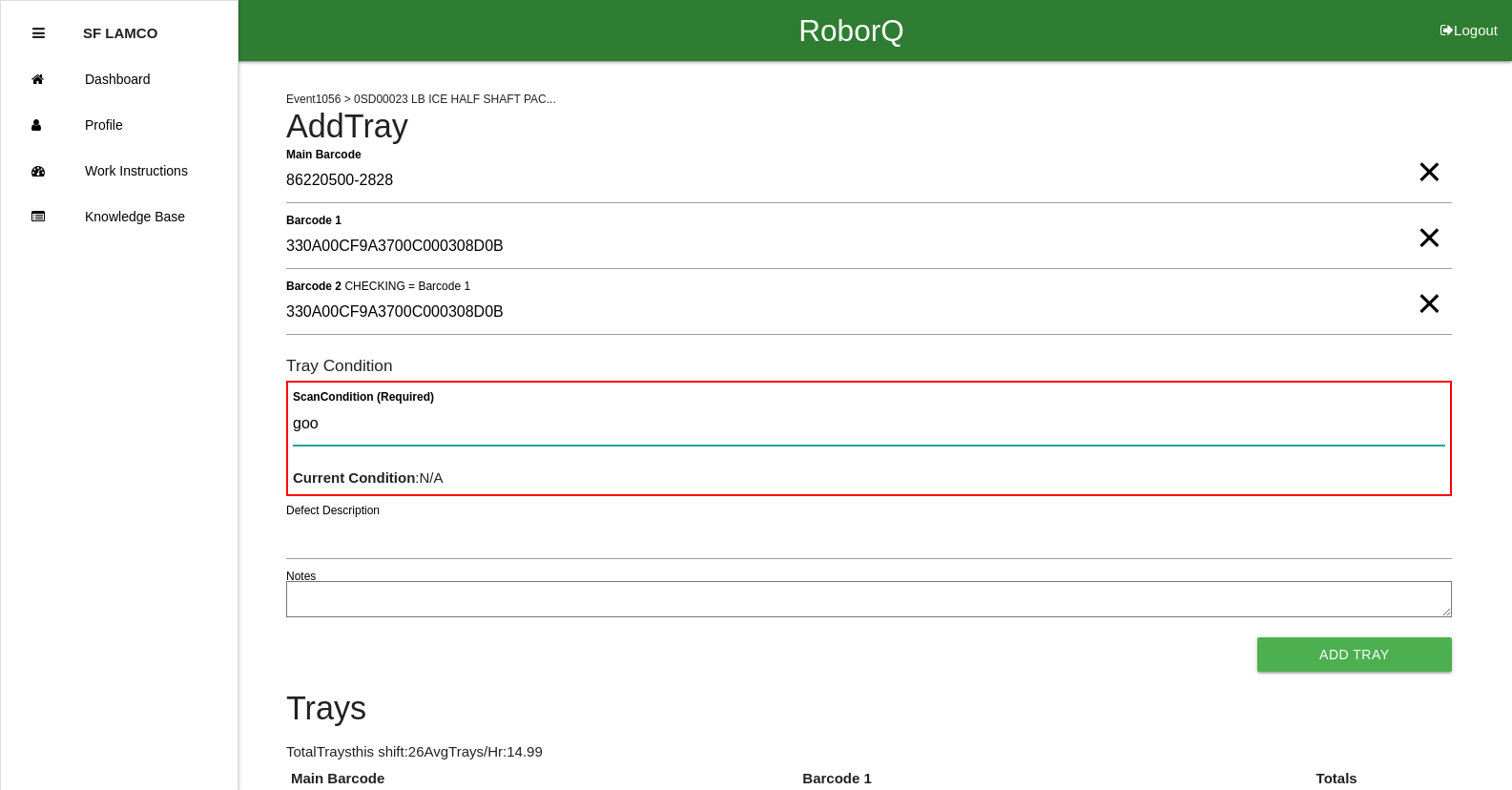type 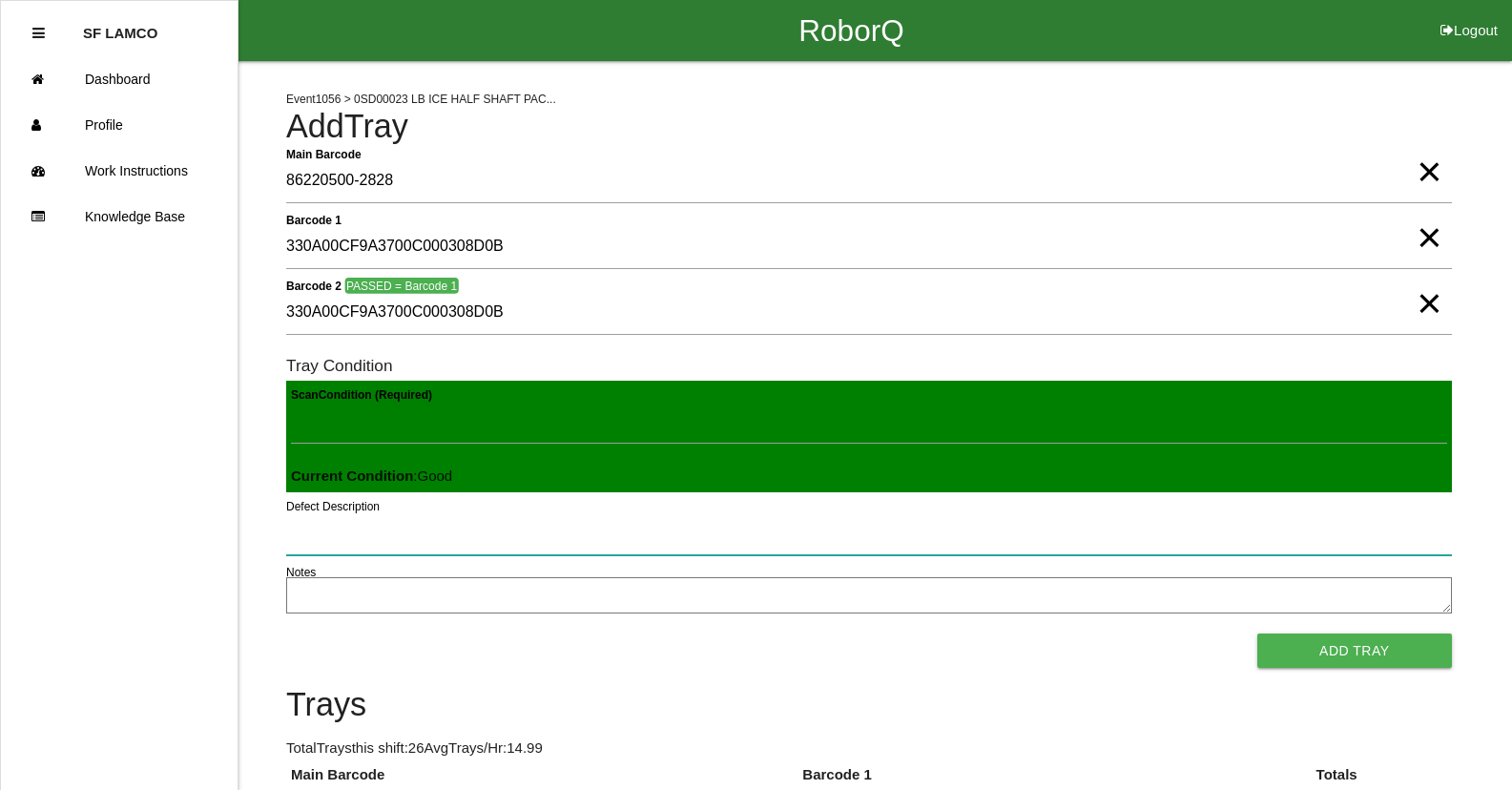type 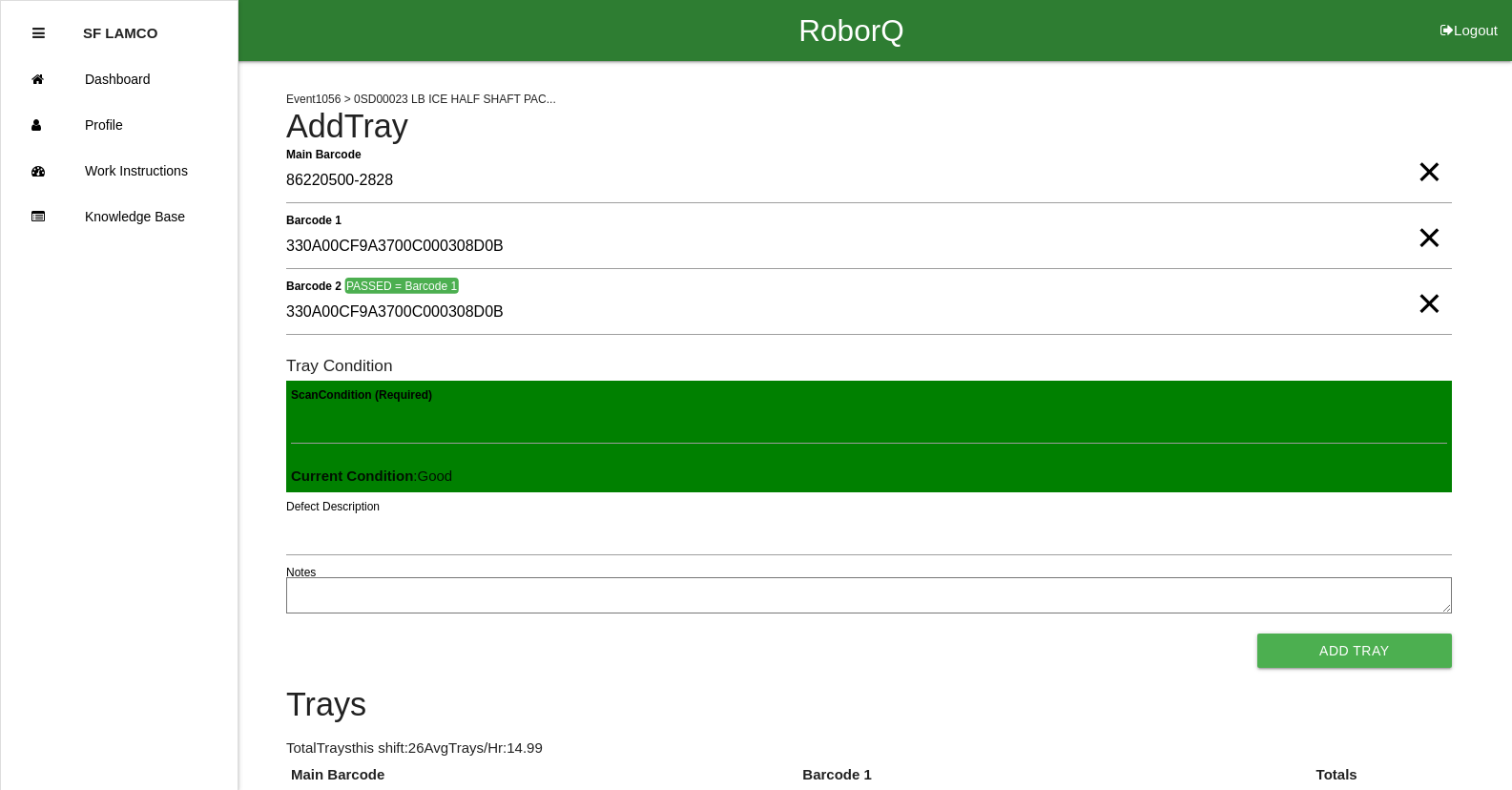type 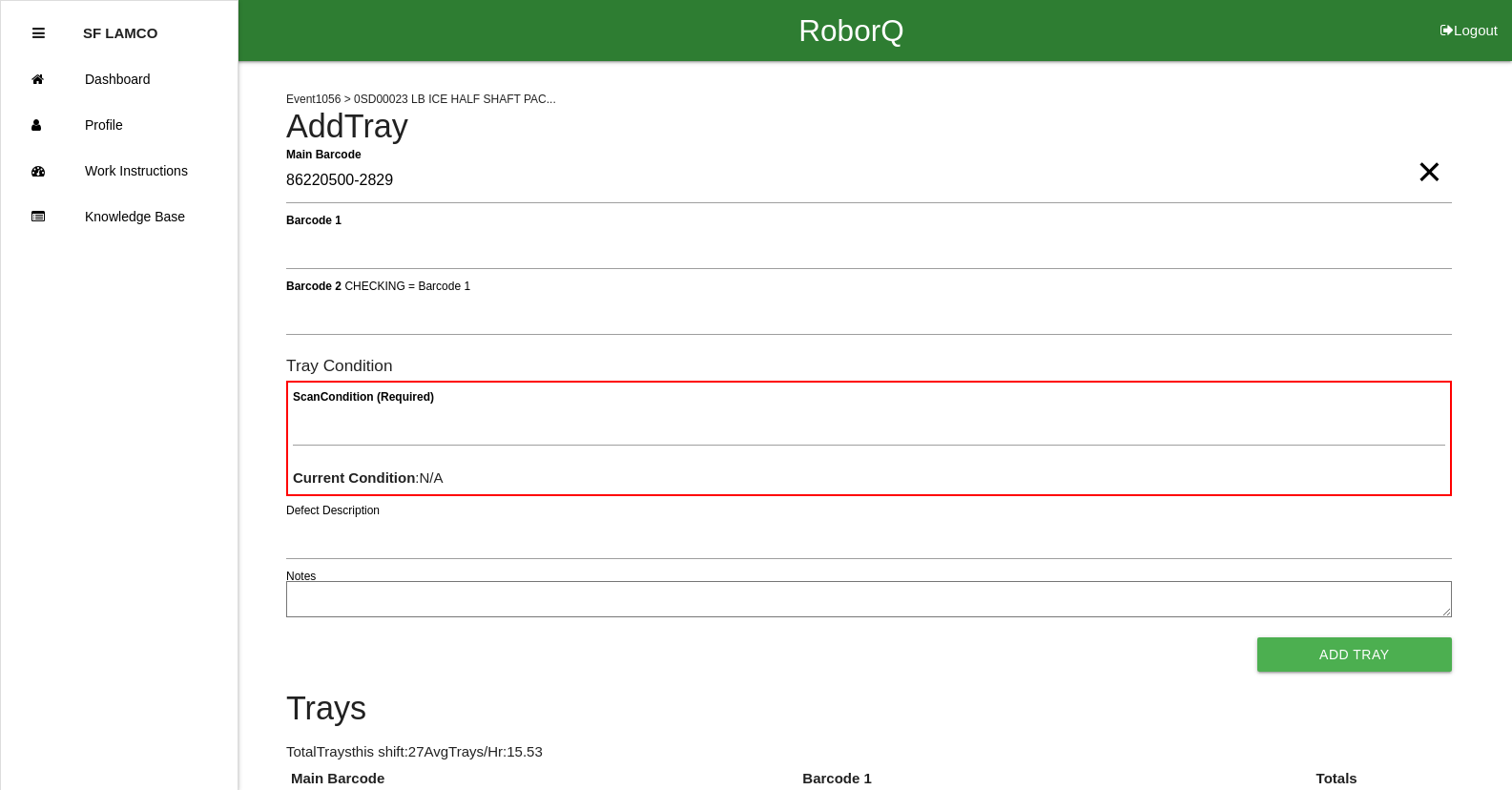 type on "86220500-2829" 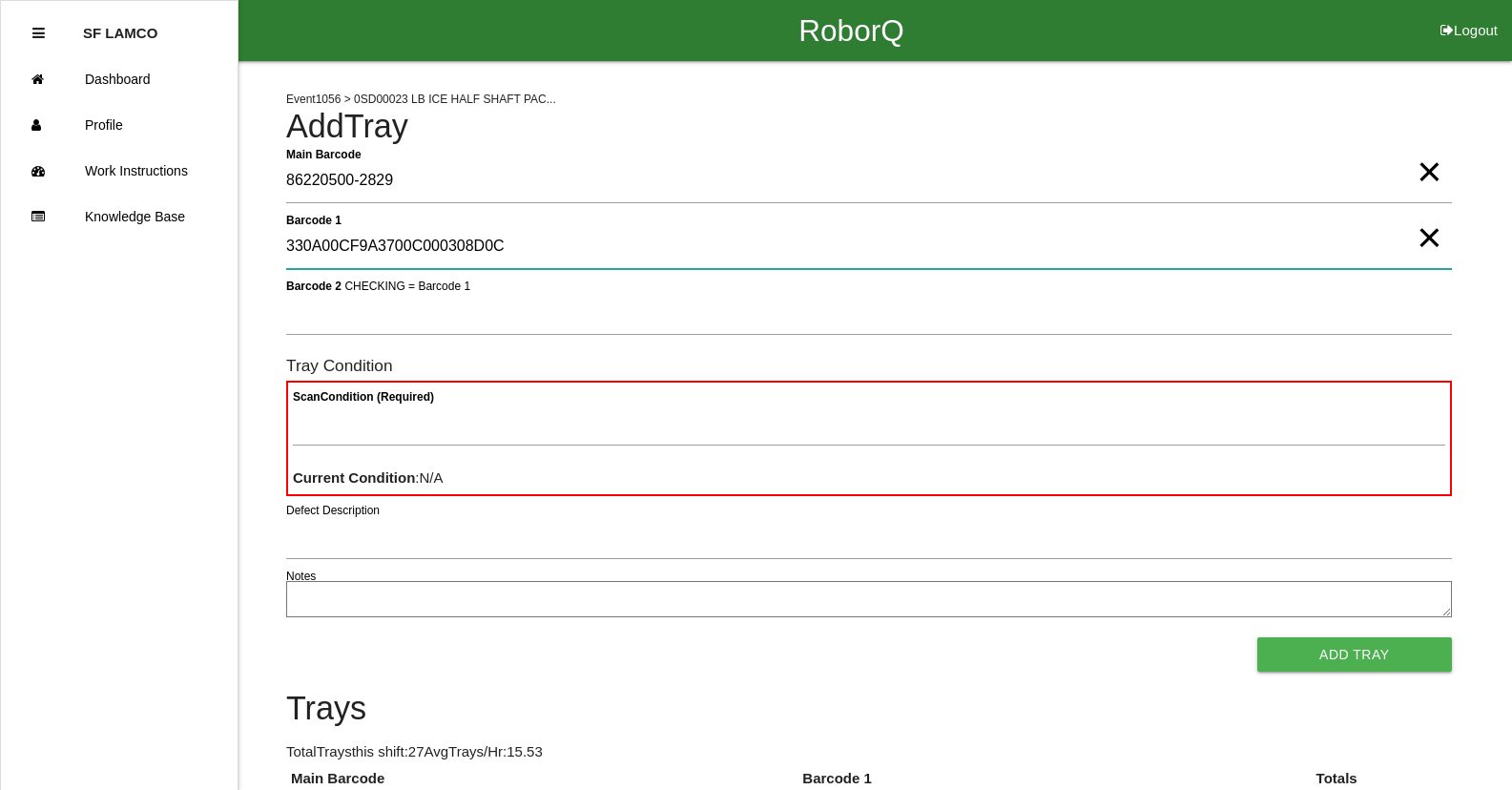 type on "330A00CF9A3700C000308D0C" 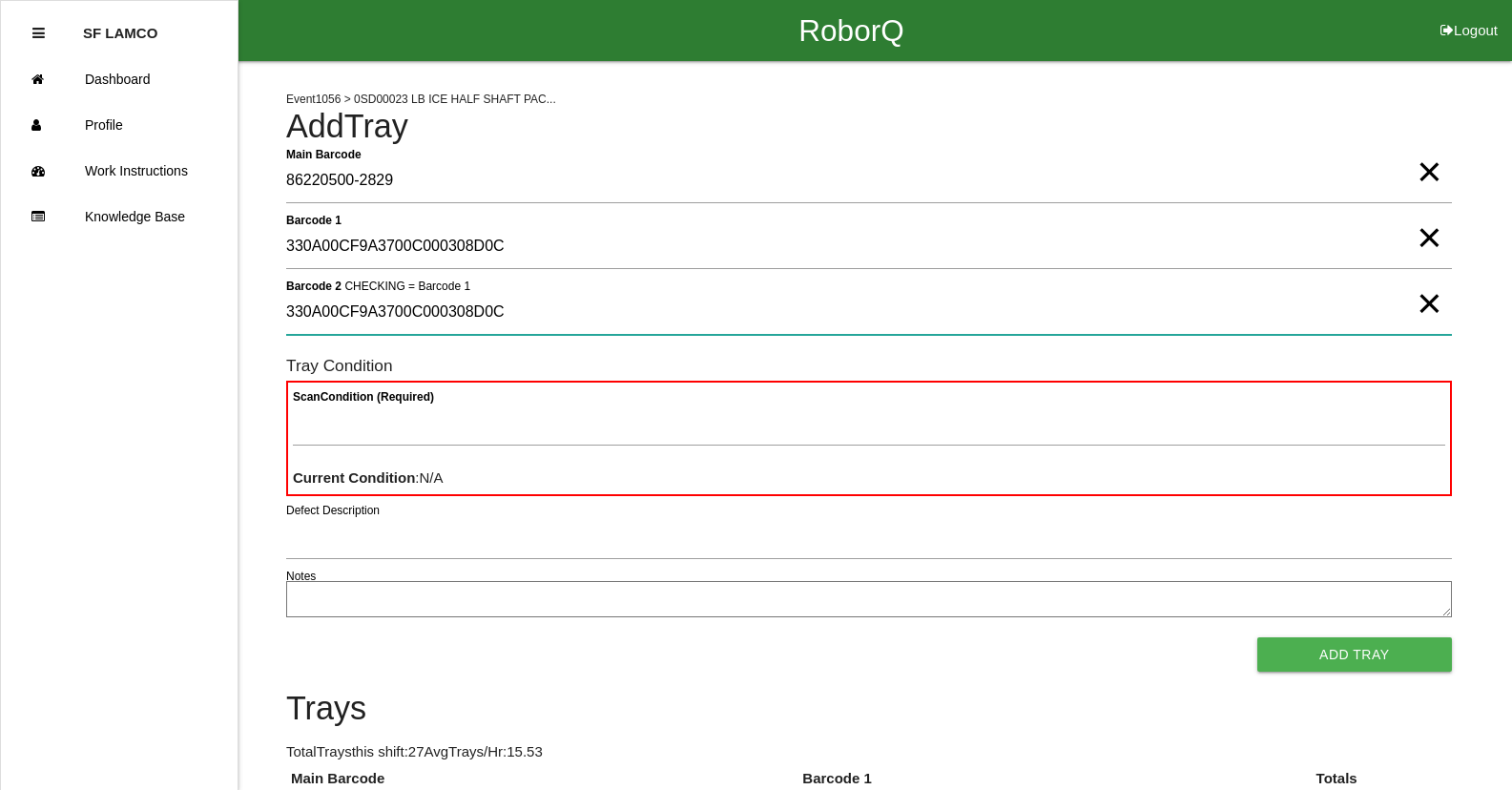 type on "330A00CF9A3700C000308D0C" 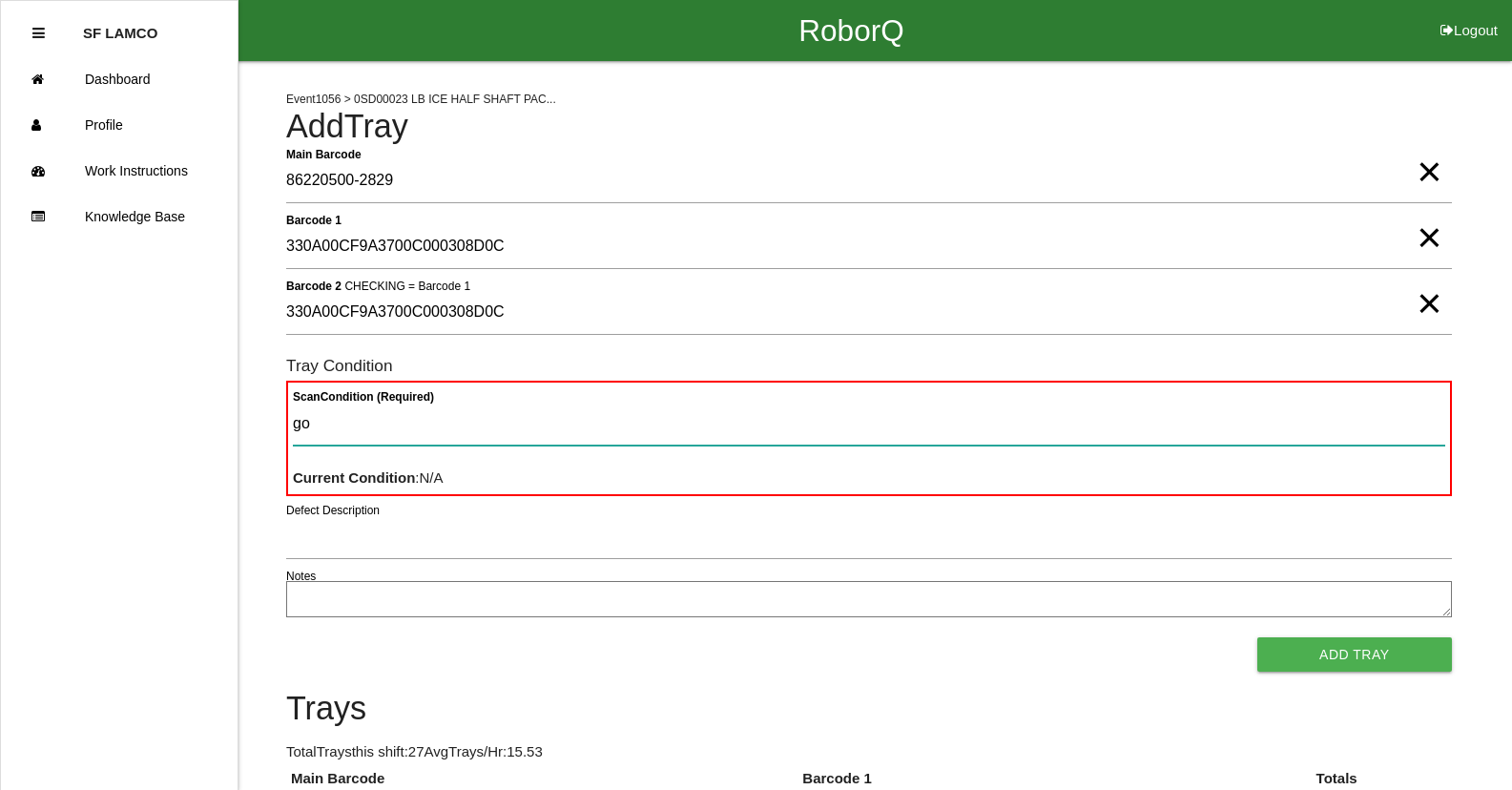 type on "goo" 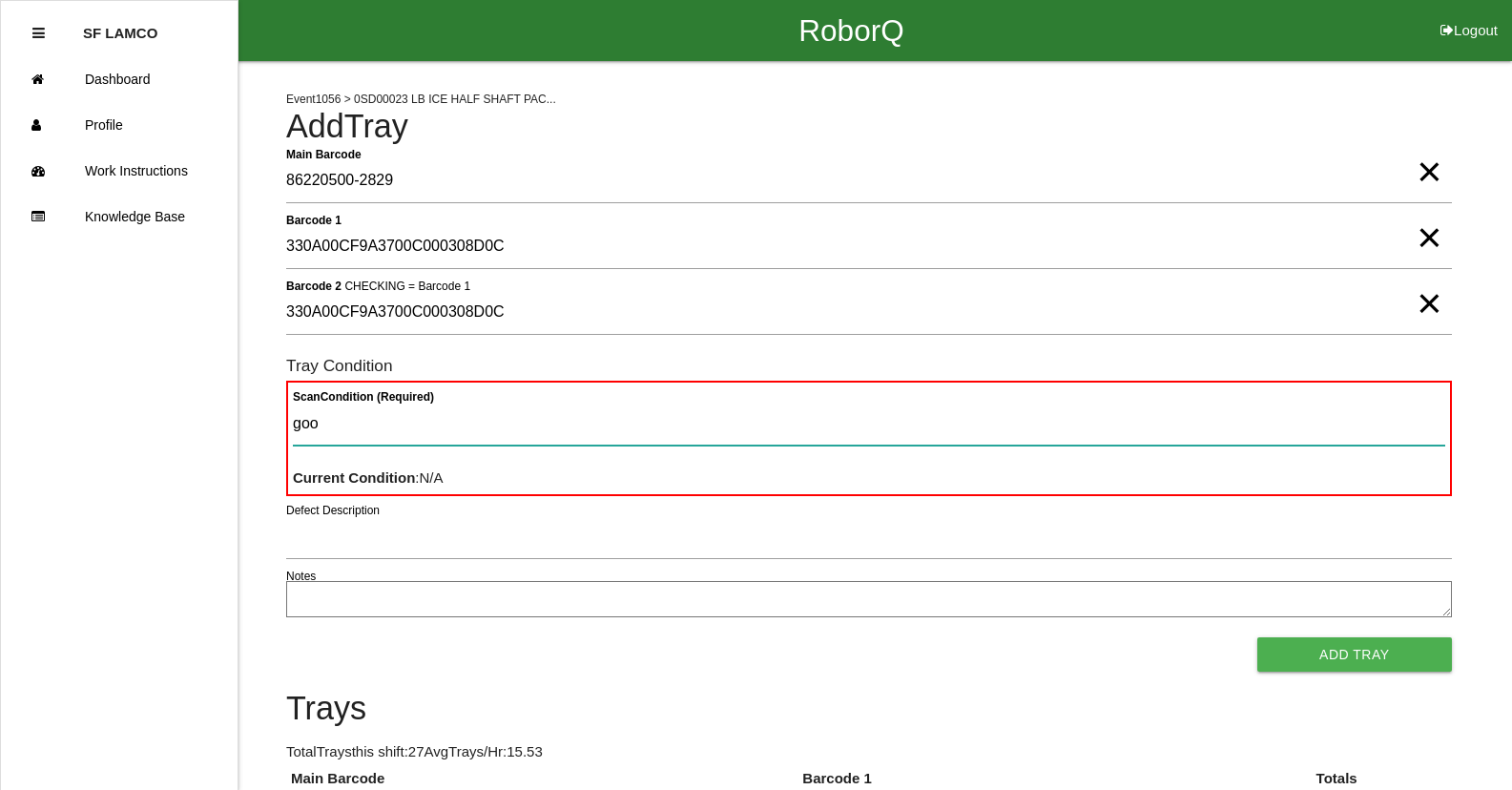 type 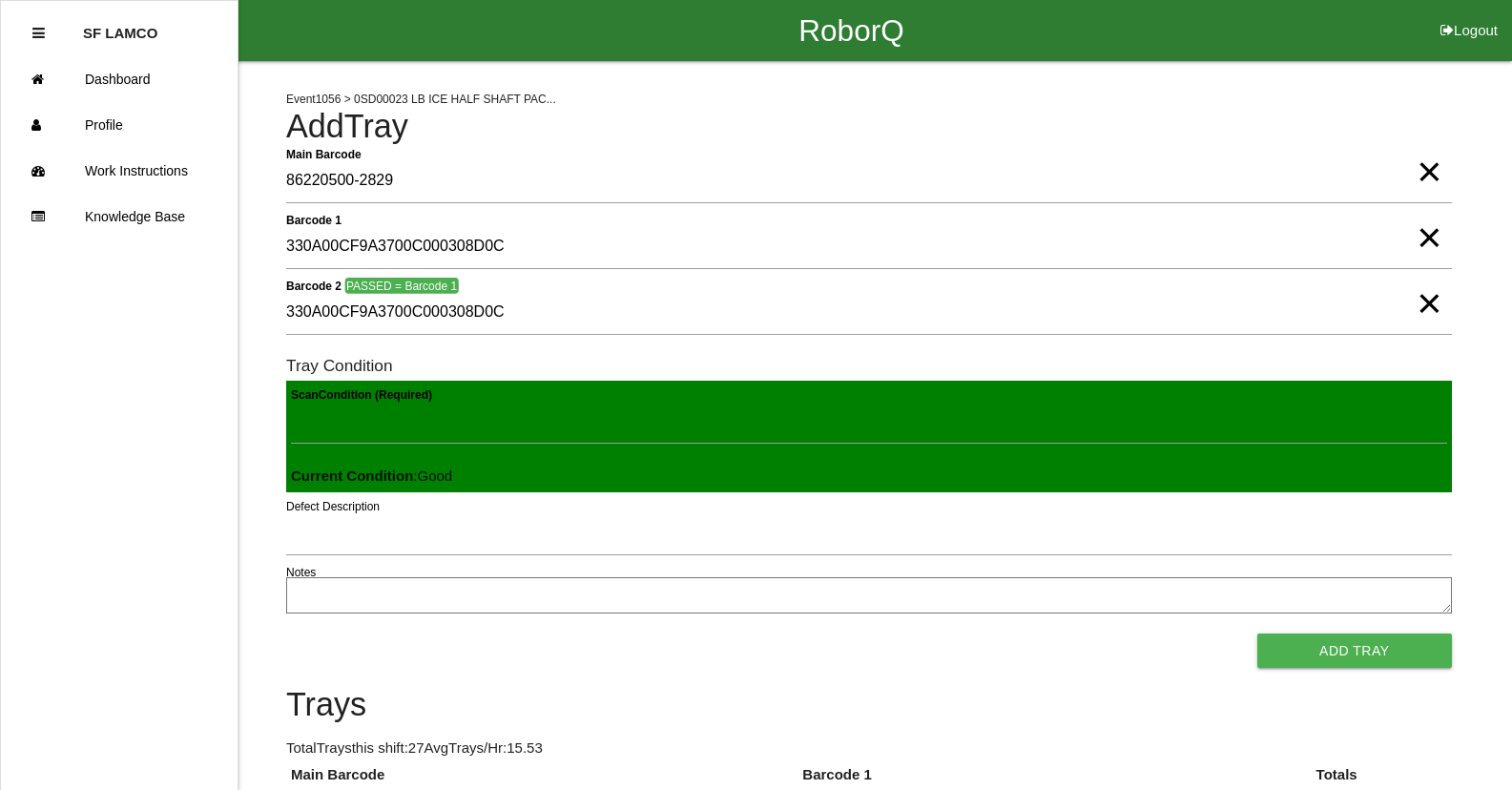 click on "Add Tray" at bounding box center (1355, 651) 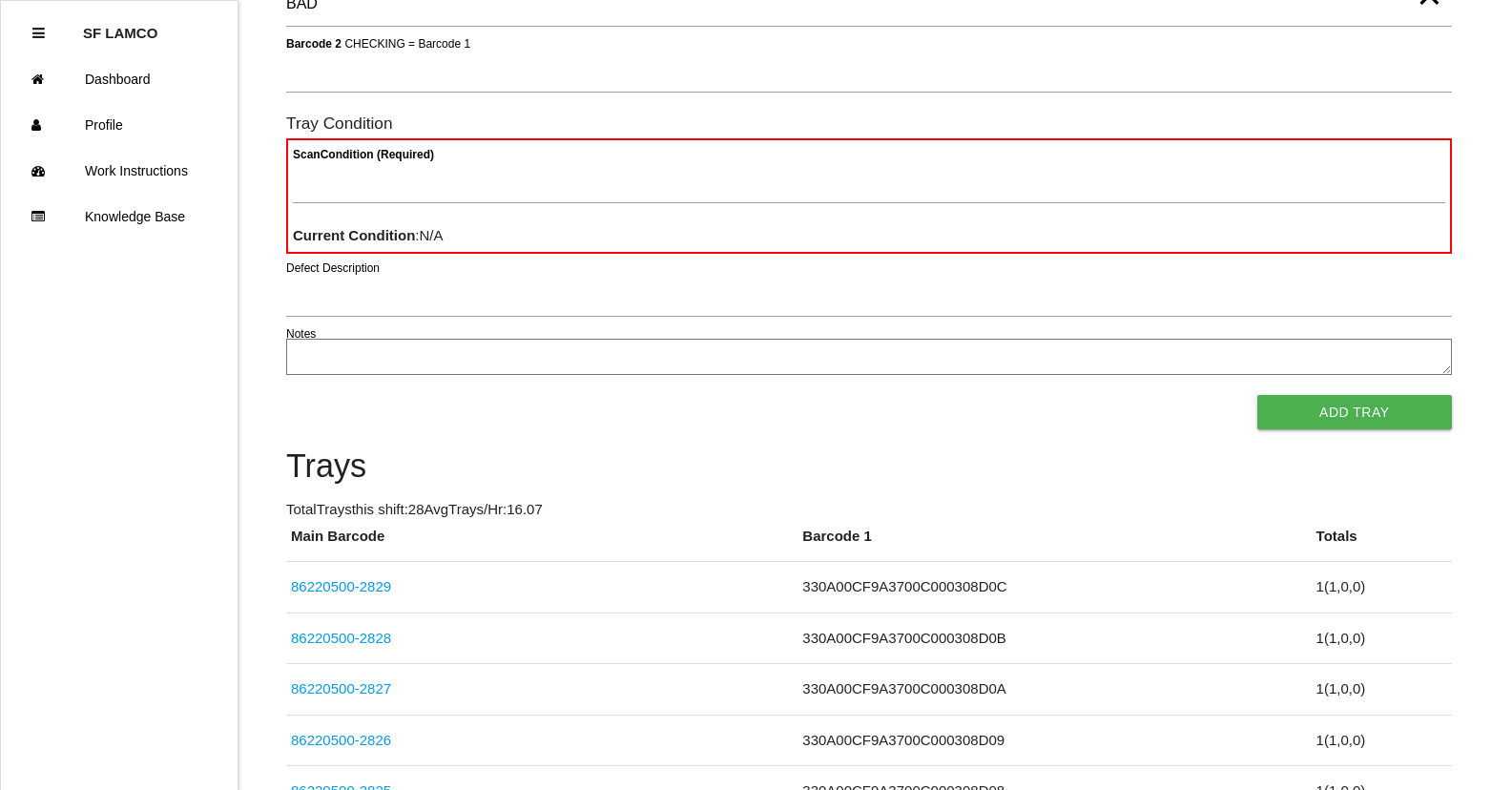 scroll, scrollTop: 0, scrollLeft: 0, axis: both 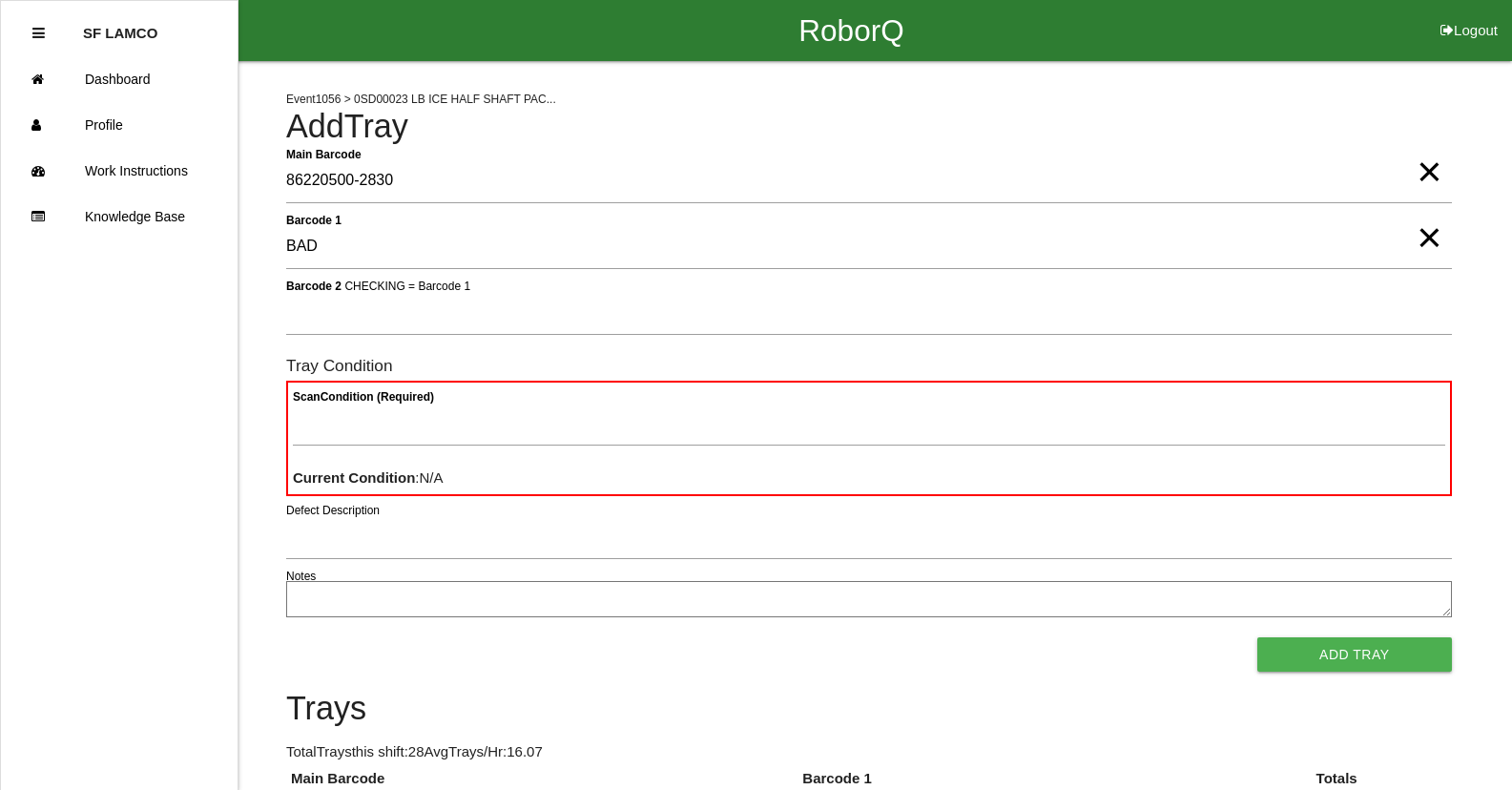 click on "×" at bounding box center [1429, 218] 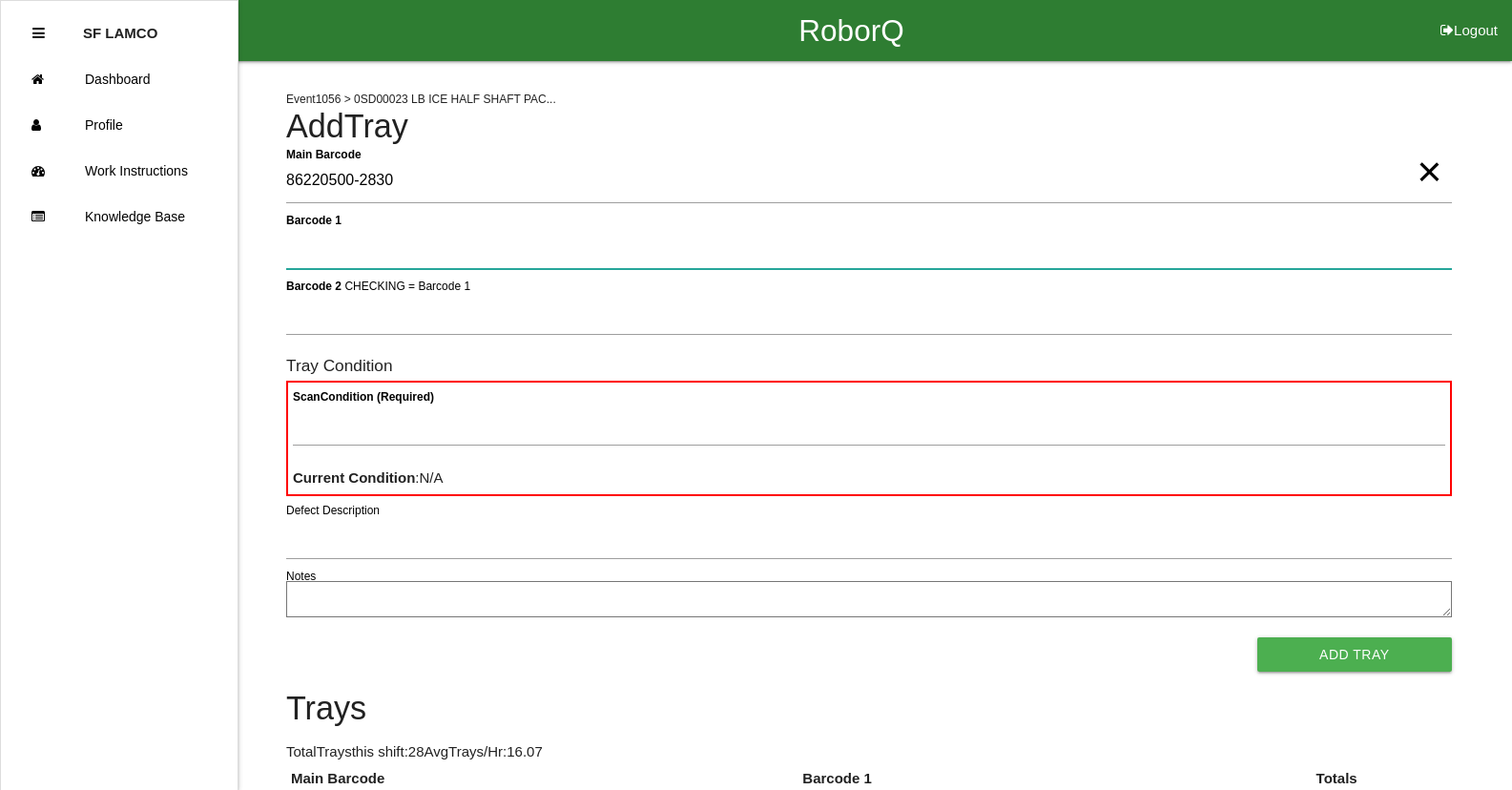 click on "Barcode 1" at bounding box center [869, 247] 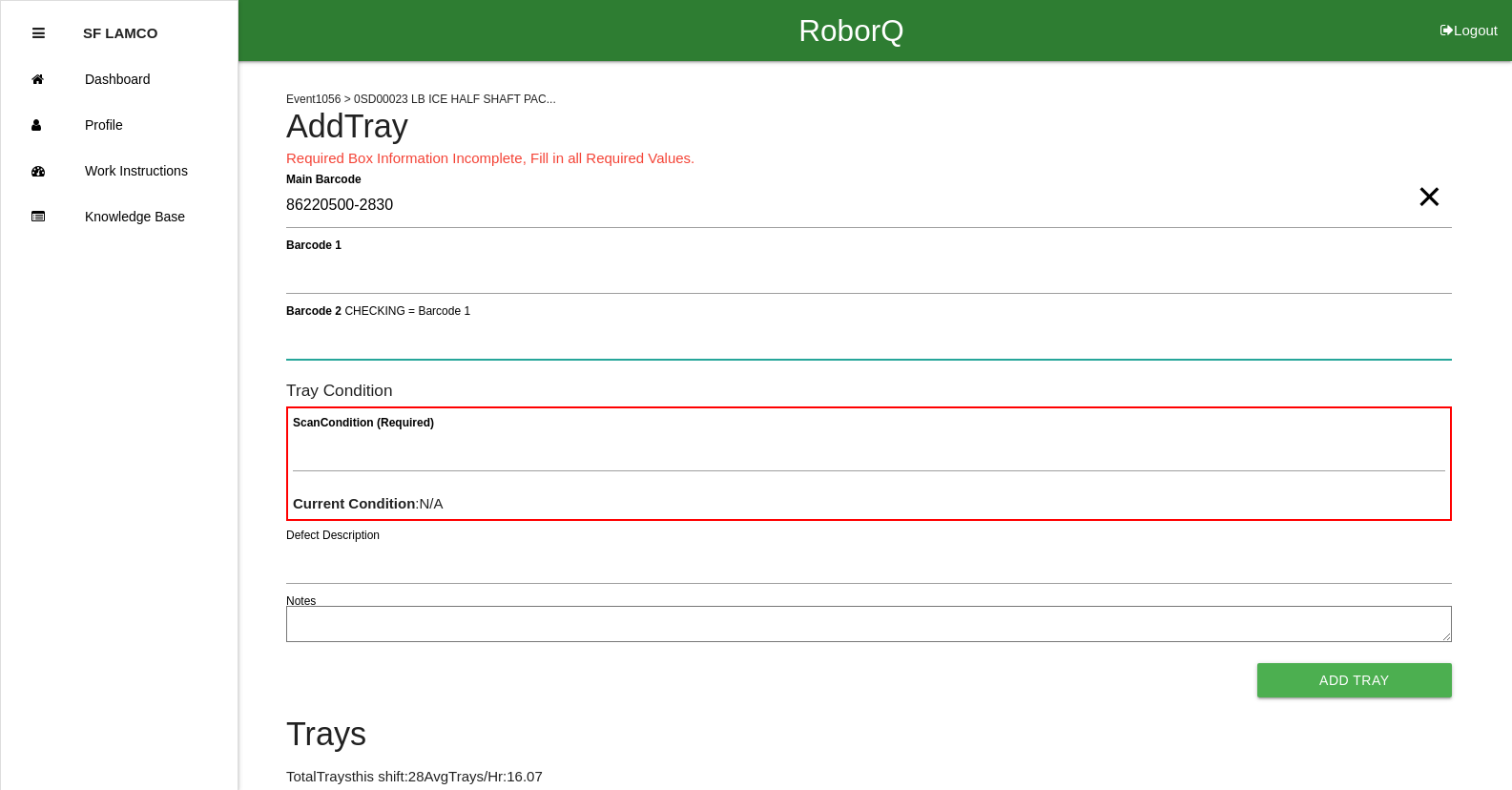 click on "Add Tray" at bounding box center [1355, 680] 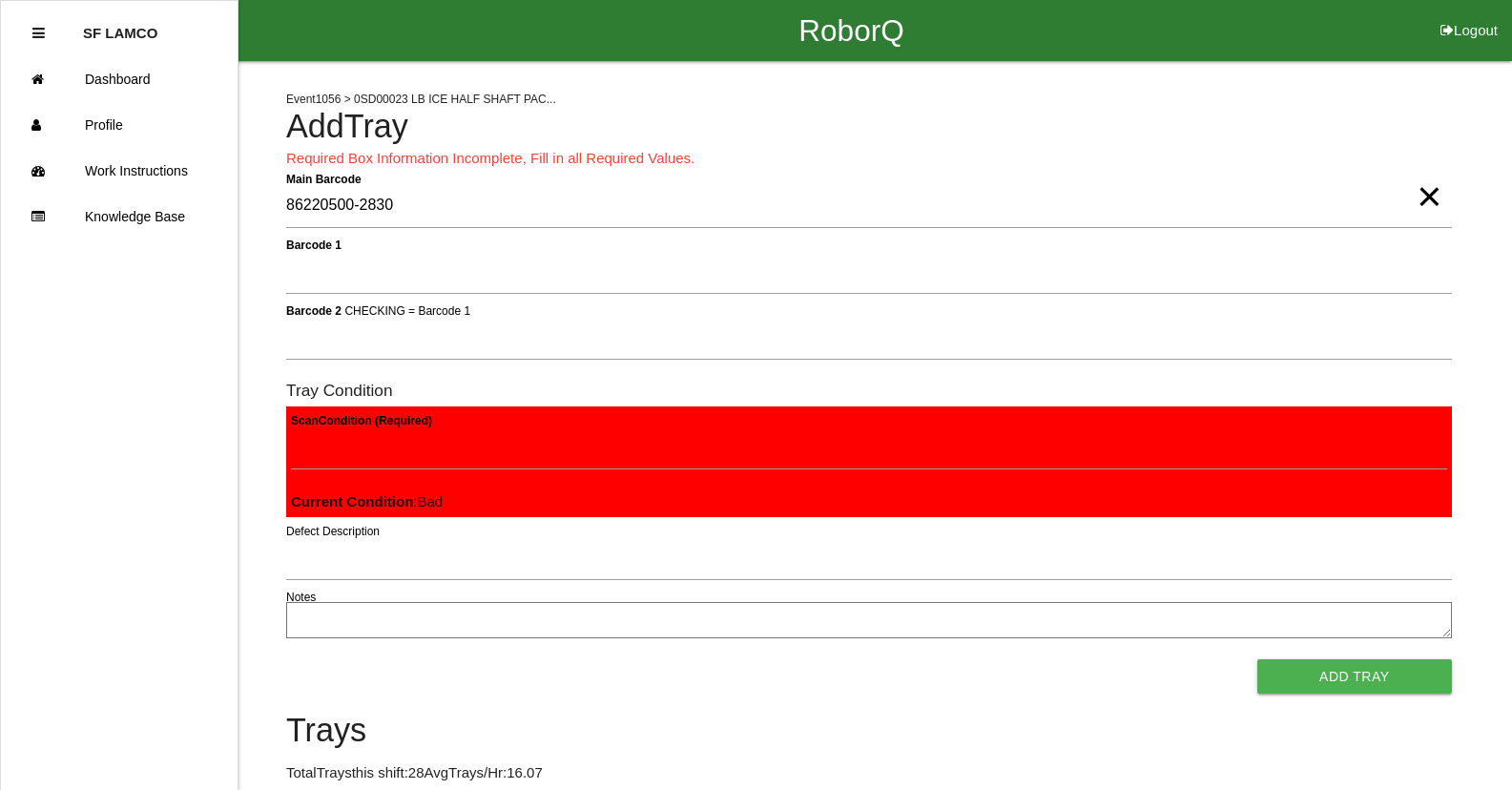 click on "Add Tray" at bounding box center (1355, 676) 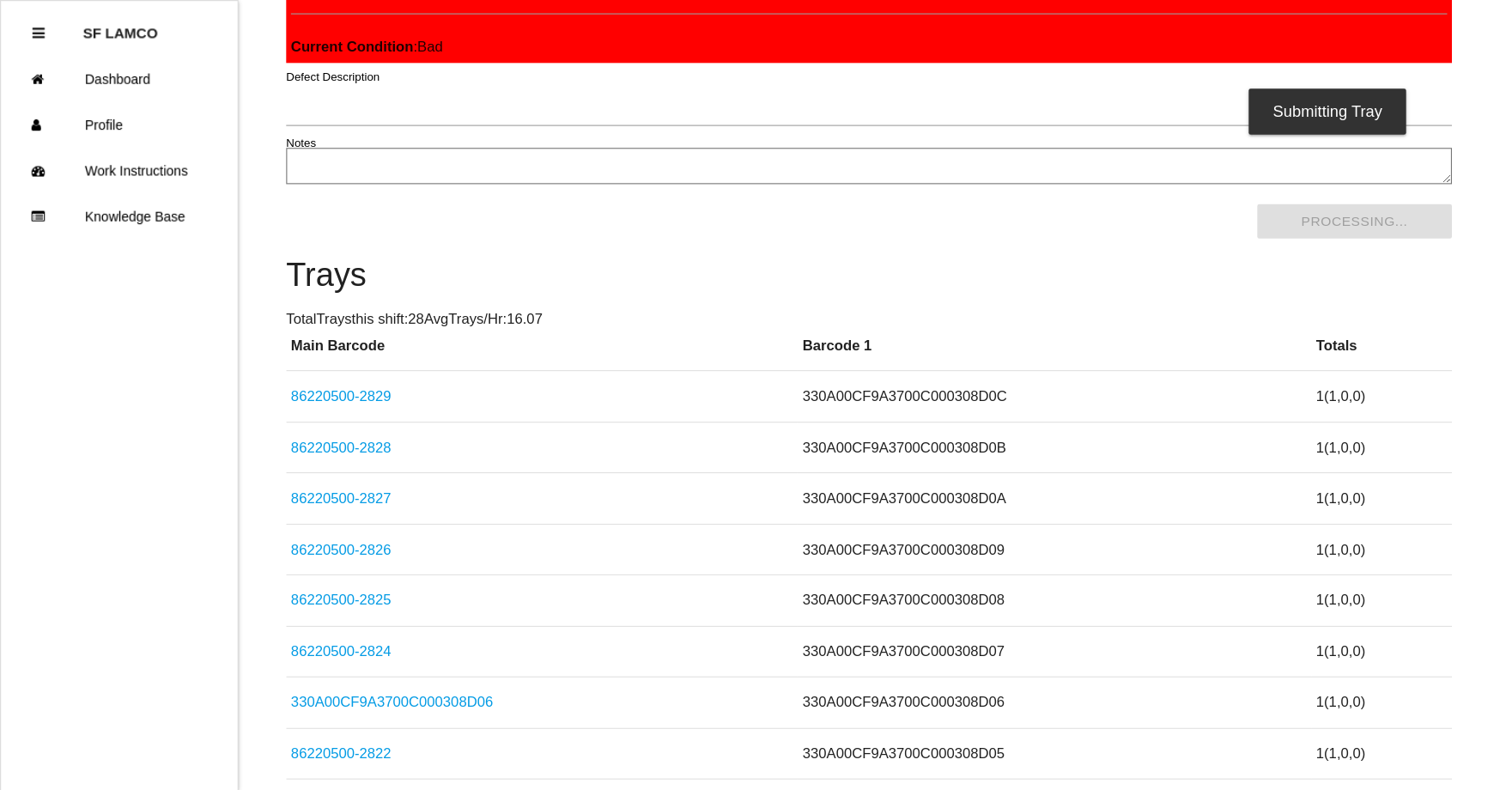 scroll, scrollTop: 0, scrollLeft: 0, axis: both 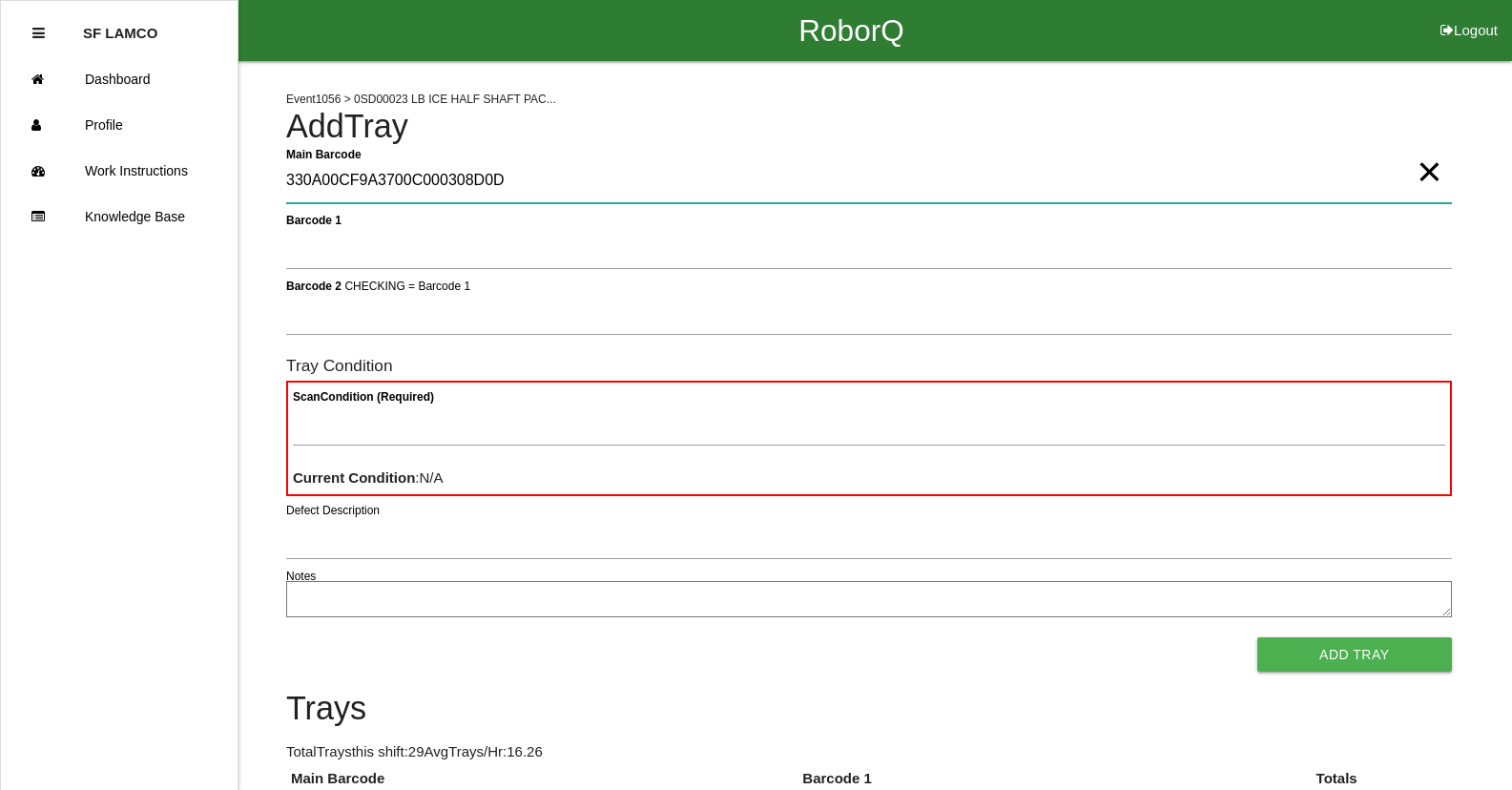 click on "330A00CF9A3700C000308D0D" at bounding box center [869, 181] 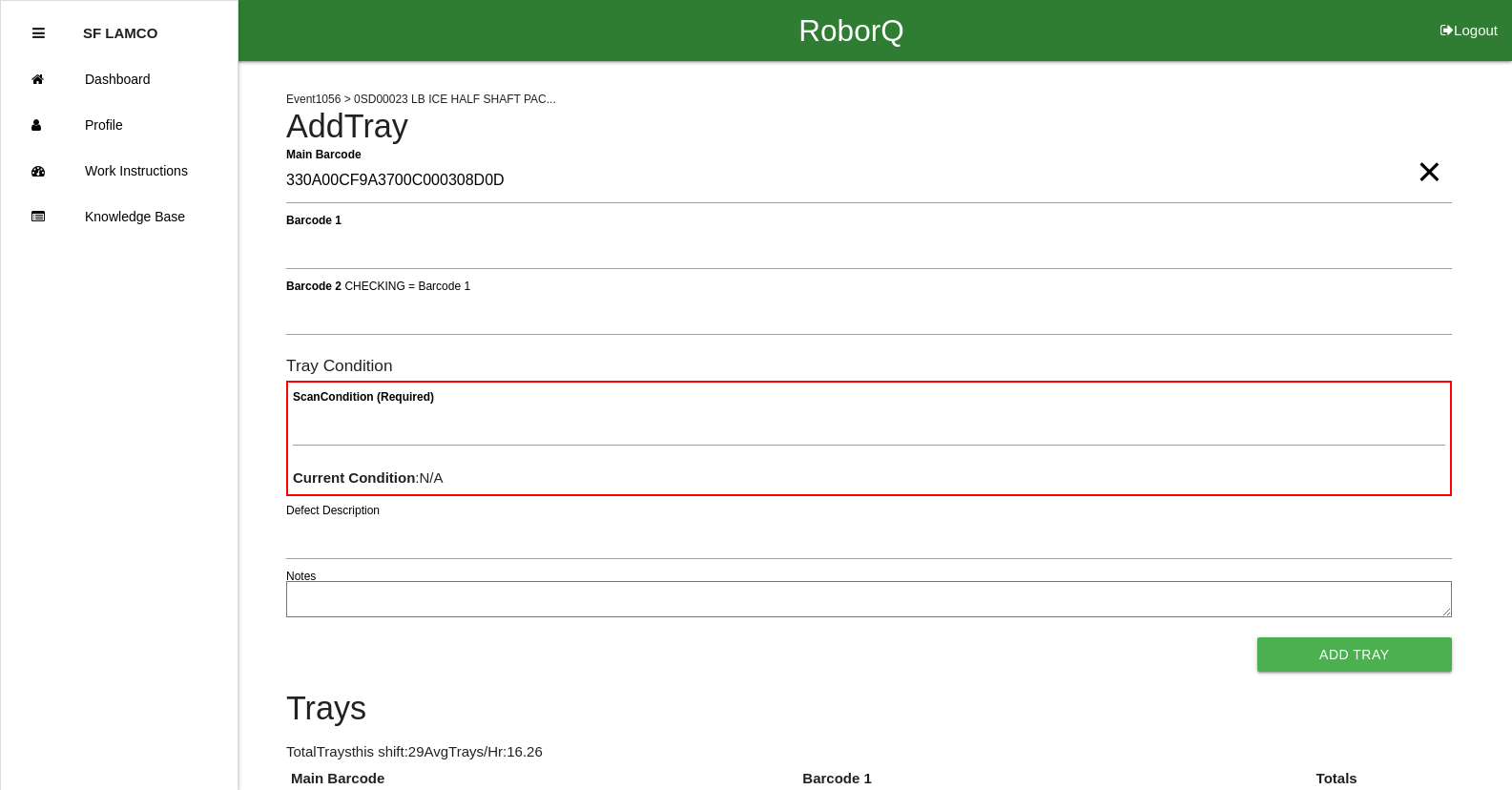 click on "×" at bounding box center [1429, 153] 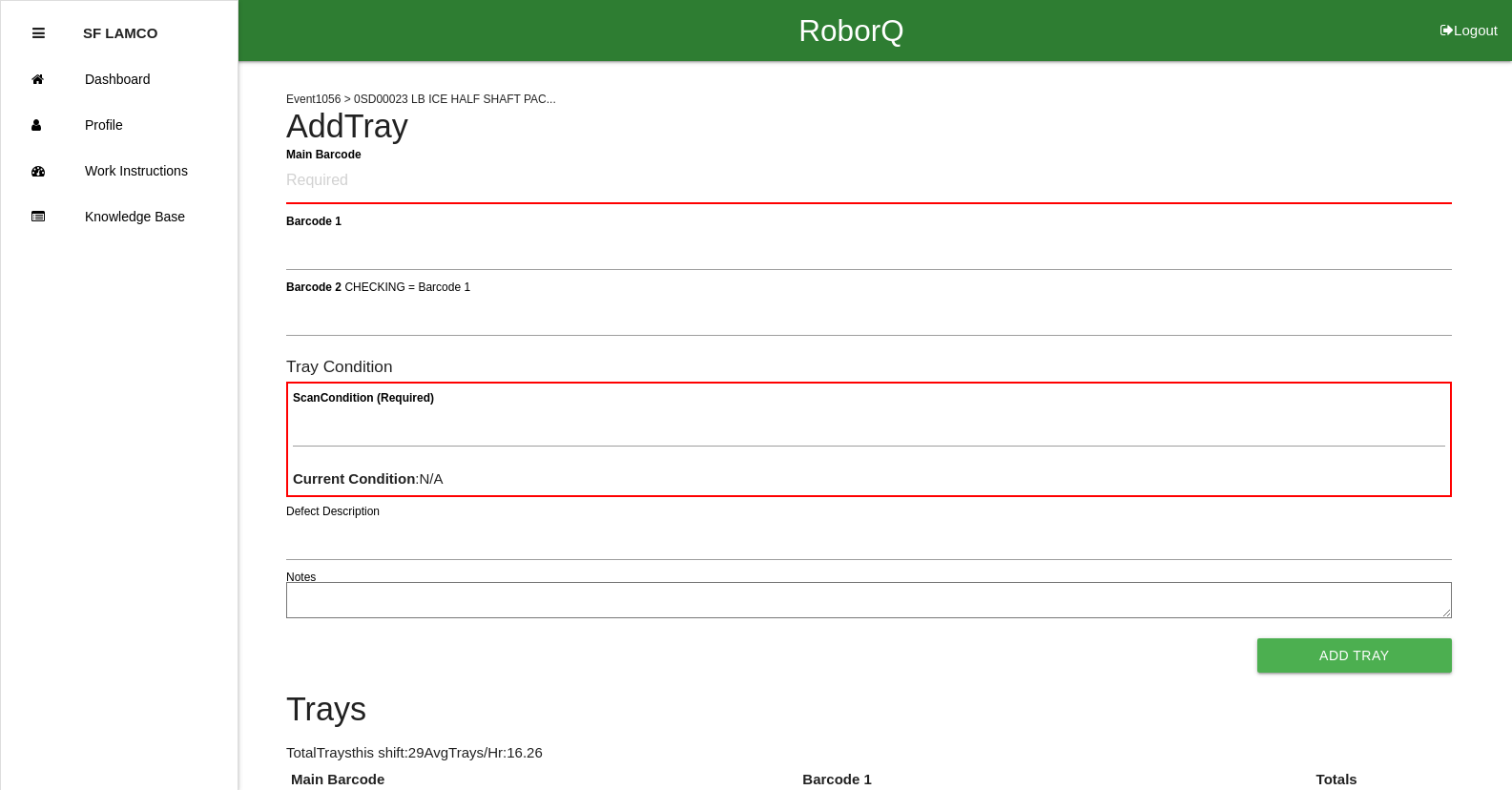 click on "Event  1056   > 0SD00023 LB ICE HALF SHAFT PAC... Add  Tray   Main Barcode     Barcode 1     Barcode 2   CHECKING = Barcode 1     Tray Condition Scan  Condition (Required) Current Condition :  N/A Defect Description Notes Add Tray Trays Total  Trays  this shift:  29  Avg  Trays /Hr:  16.26   Main Barcode Barcode 1 Totals 86220500-2830 1  ( 0 ,  1 ,  0 ) 86220500-2829 330A00CF9A3700C000308D0C 1  ( 1 ,  0 ,  0 ) 86220500-2828 330A00CF9A3700C000308D0B 1  ( 1 ,  0 ,  0 ) 86220500-2827 330A00CF9A3700C000308D0A 1  ( 1 ,  0 ,  0 ) 86220500-2826 330A00CF9A3700C000308D09 1  ( 1 ,  0 ,  0 ) 86220500-2825 330A00CF9A3700C000308D08 1  ( 1 ,  0 ,  0 ) 86220500-2824 330A00CF9A3700C000308D07 1  ( 1 ,  0 ,  0 ) 330A00CF9A3700C000308D06 330A00CF9A3700C000308D06 1  ( 1 ,  0 ,  0 ) 86220500-2822 330A00CF9A3700C000308D05 1  ( 1 ,  0 ,  0 ) 86220500-2821 330A00CF9A3700C000308D04 1  ( 1 ,  0 ,  0 ) 86220500-2820 330A00CF9A3700C000308D03 1  ( 1 ,  0 ,  0 ) 86220500-2819 330A00CF9A3700C000308D02 1  ( 1 ,  0 ,  0 ) 86220500-2818 1  (" at bounding box center [869, 1174] 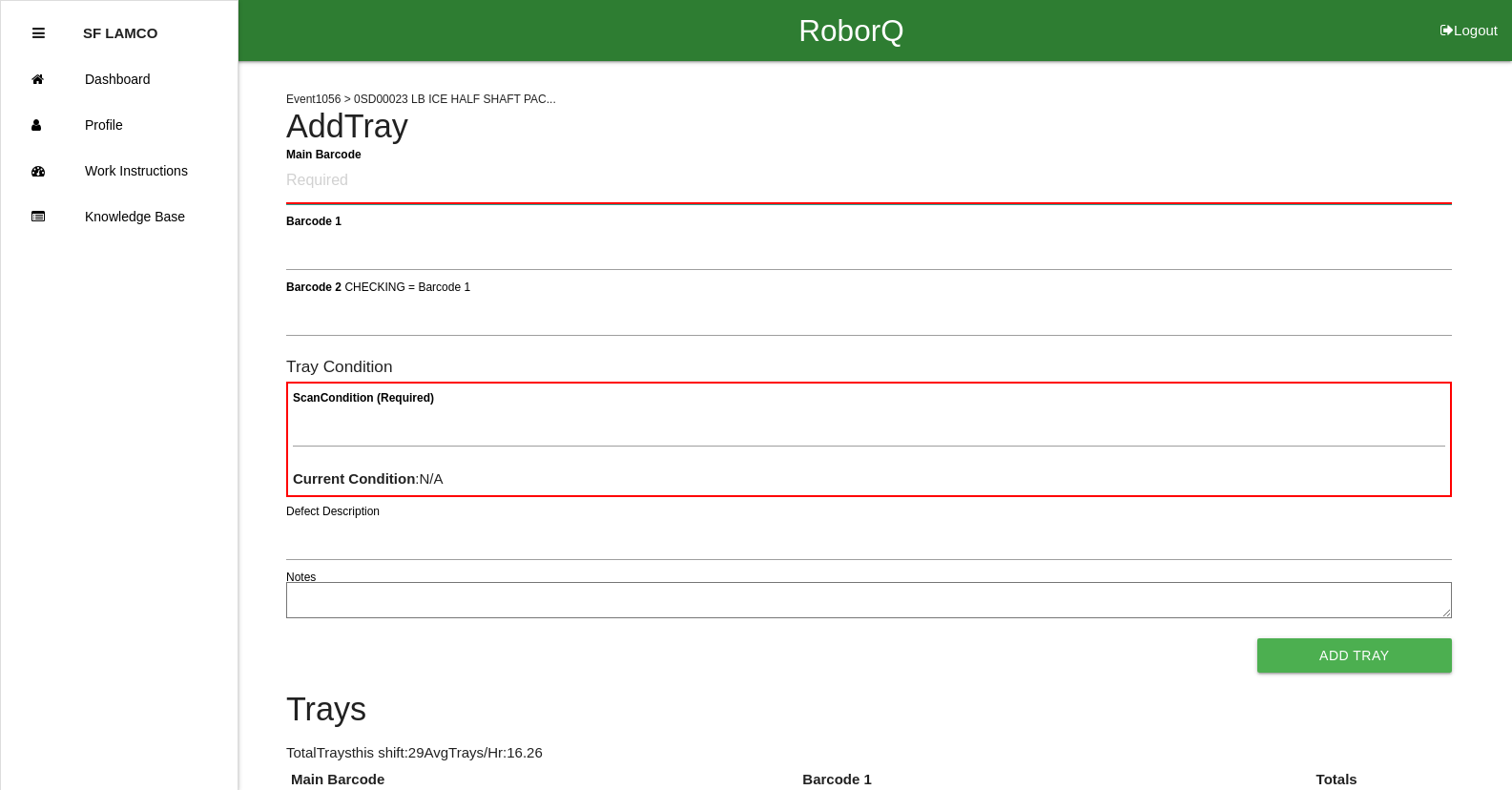 drag, startPoint x: 354, startPoint y: 179, endPoint x: 364, endPoint y: 178, distance: 10.049876 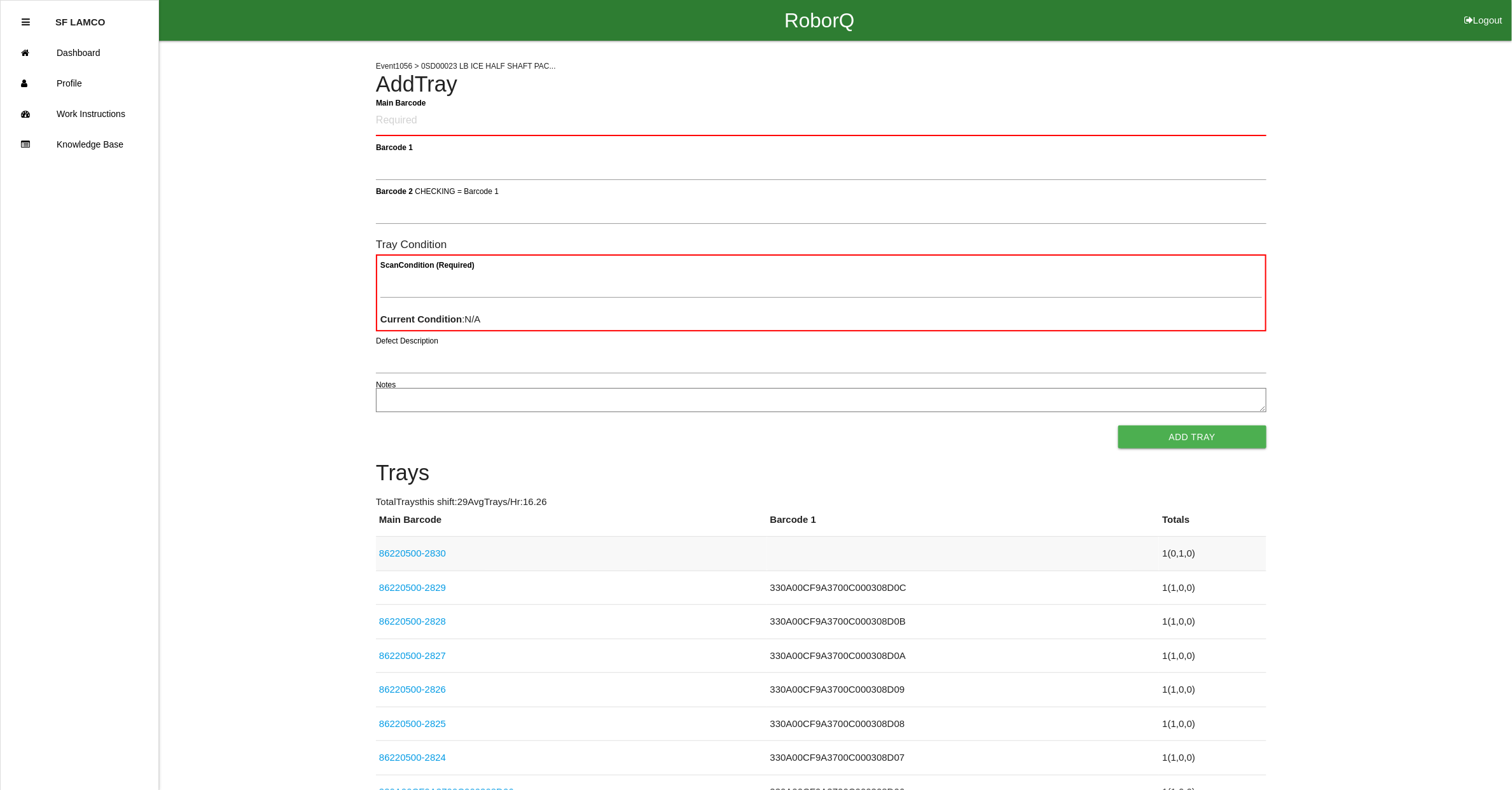 click on "86220500-2830" at bounding box center [571, 554] 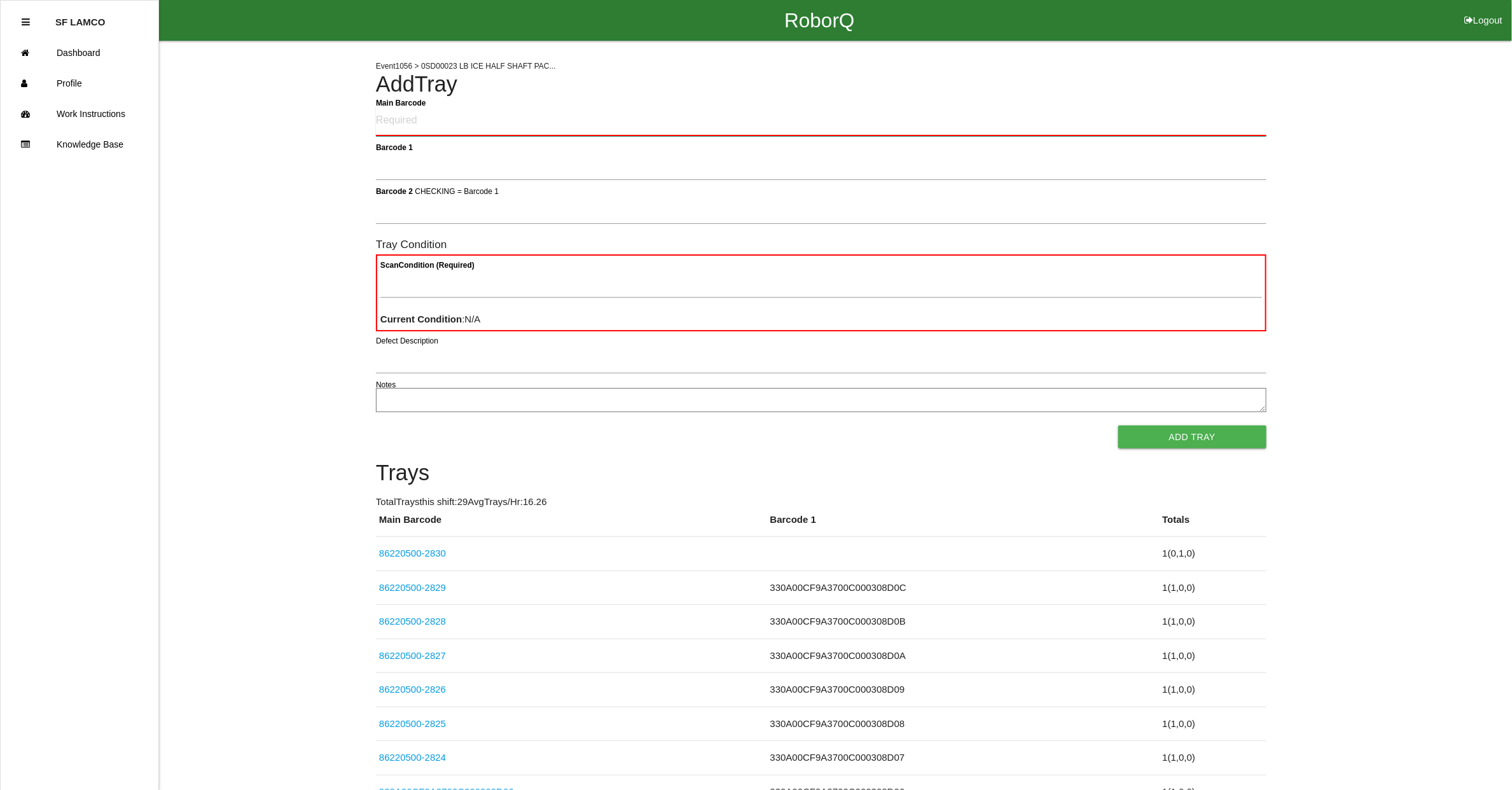 click on "Main Barcode" at bounding box center (821, 121) 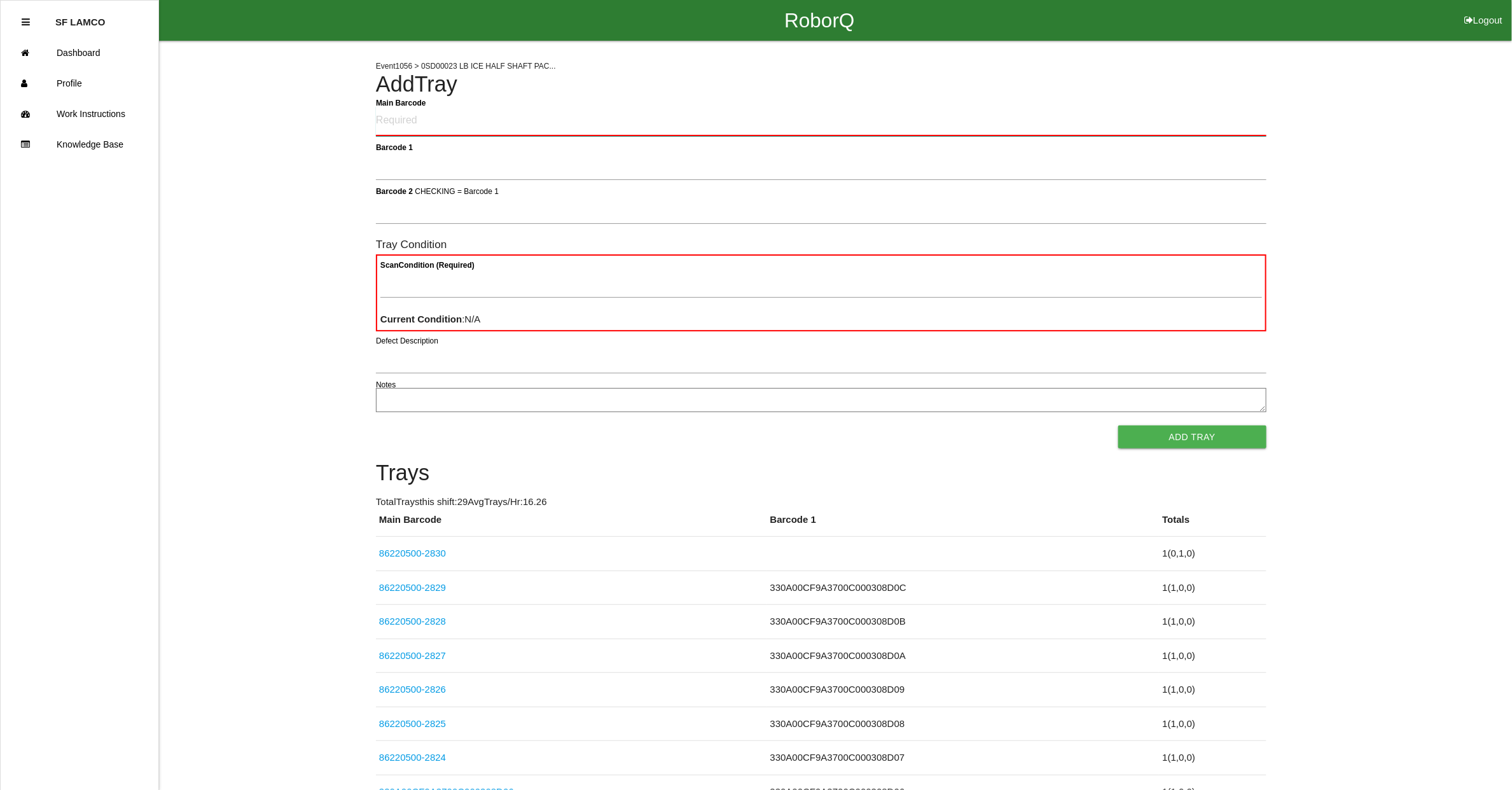 click on "Main Barcode" at bounding box center (821, 121) 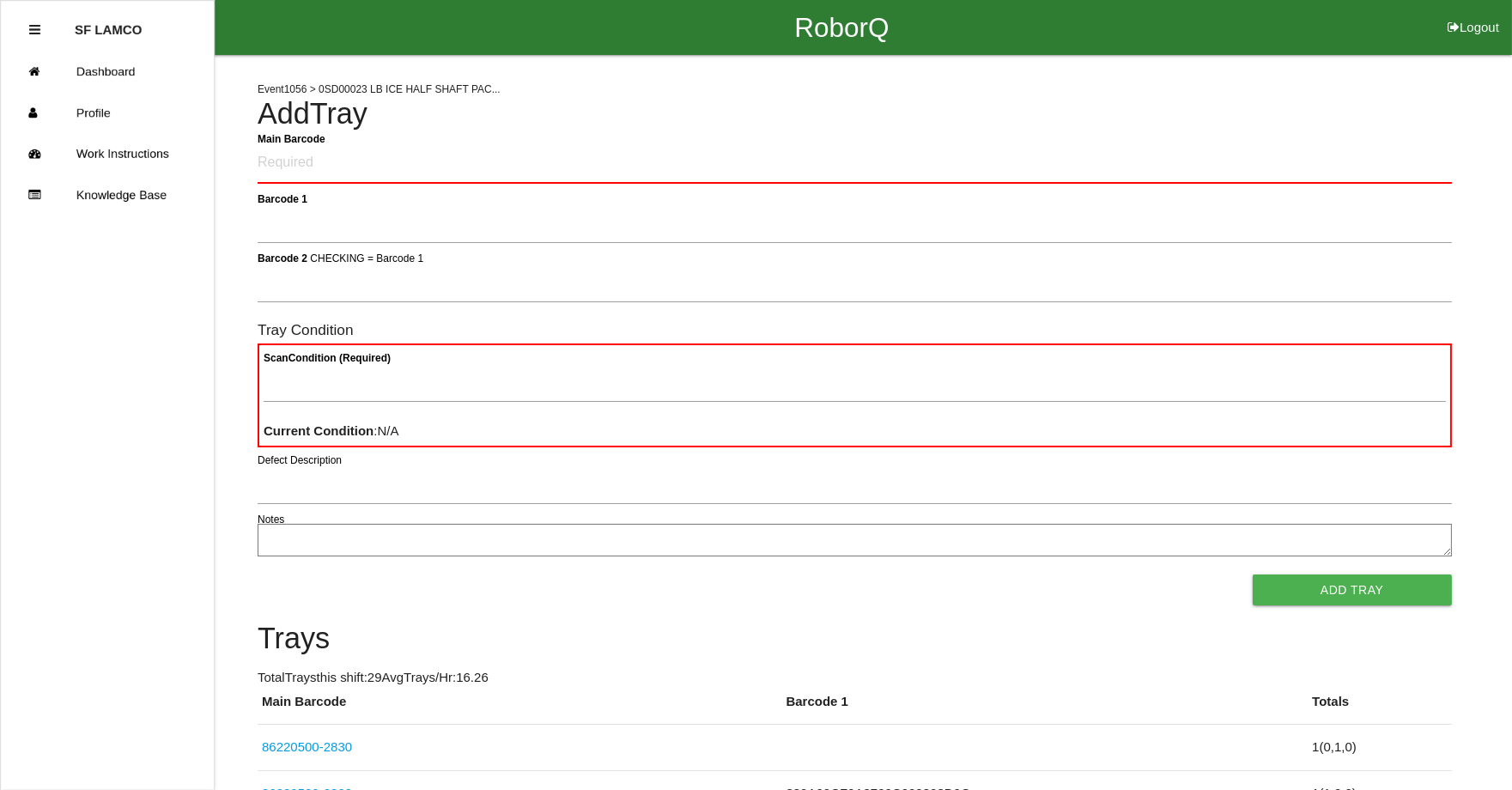 click on "SF LAMCO  Dashboard Profile  Work Instructions  Knowledge Base" at bounding box center [107, 395] 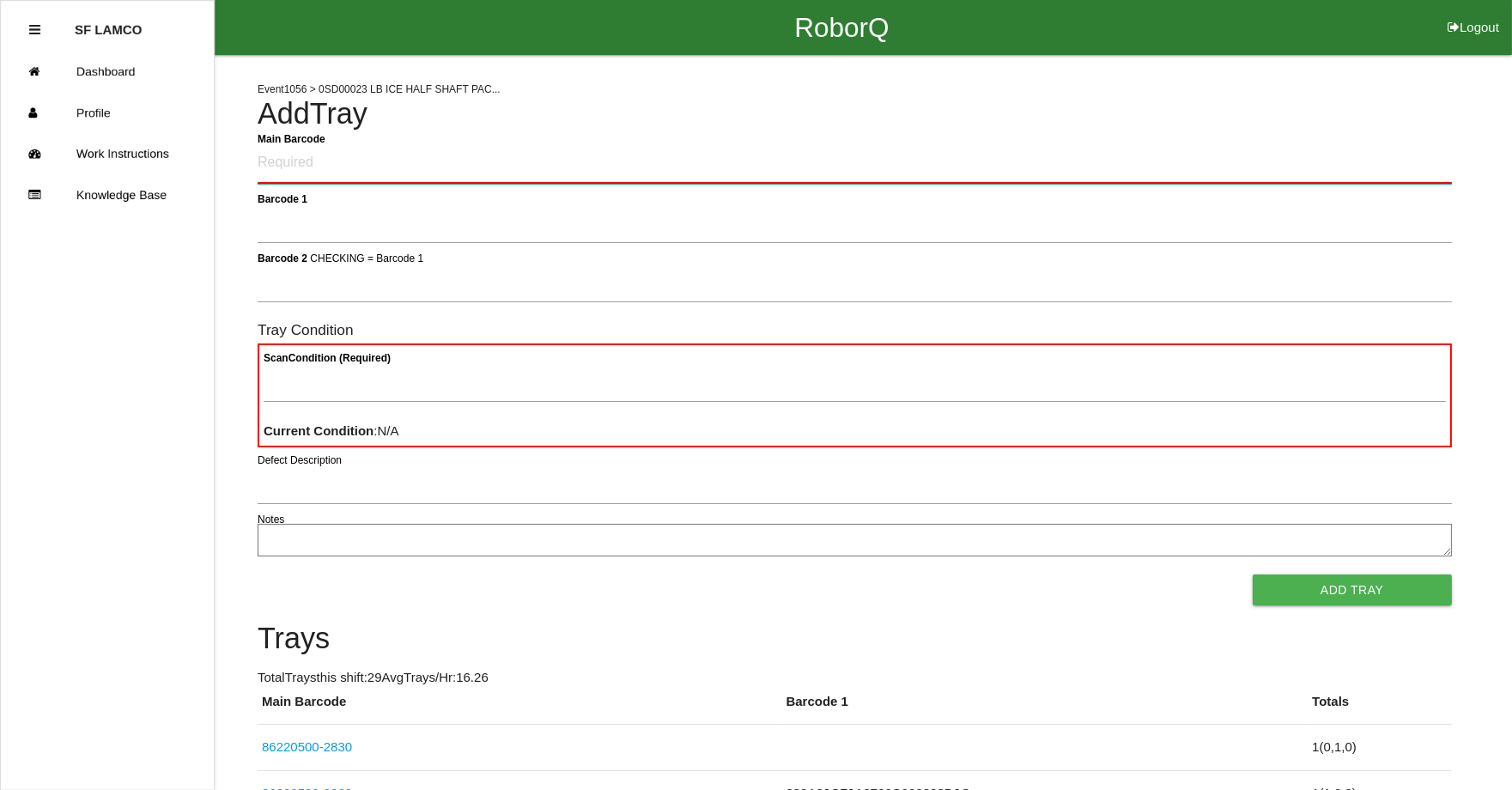 click on "Main Barcode" at bounding box center [854, 163] 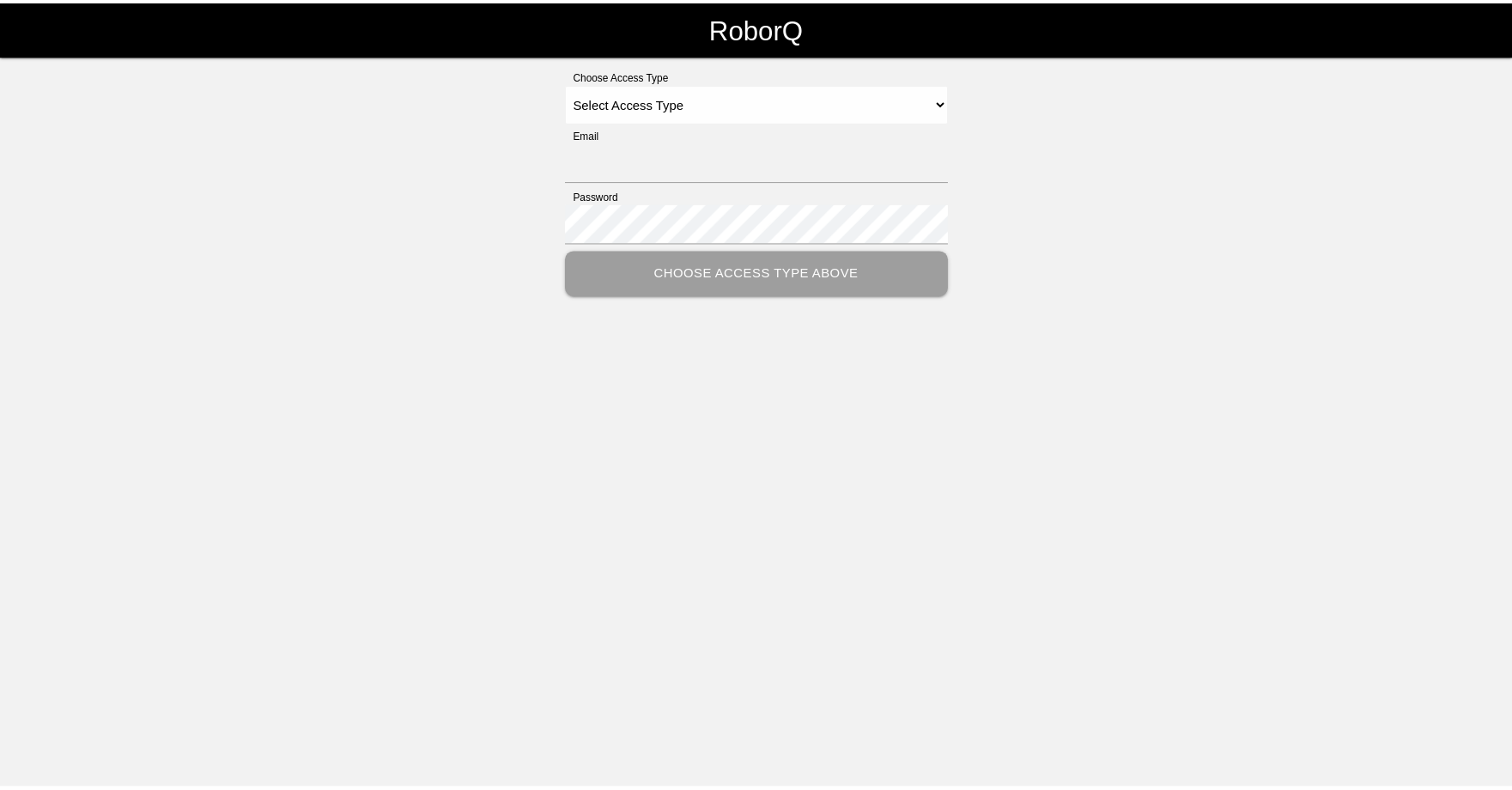 scroll, scrollTop: 0, scrollLeft: 0, axis: both 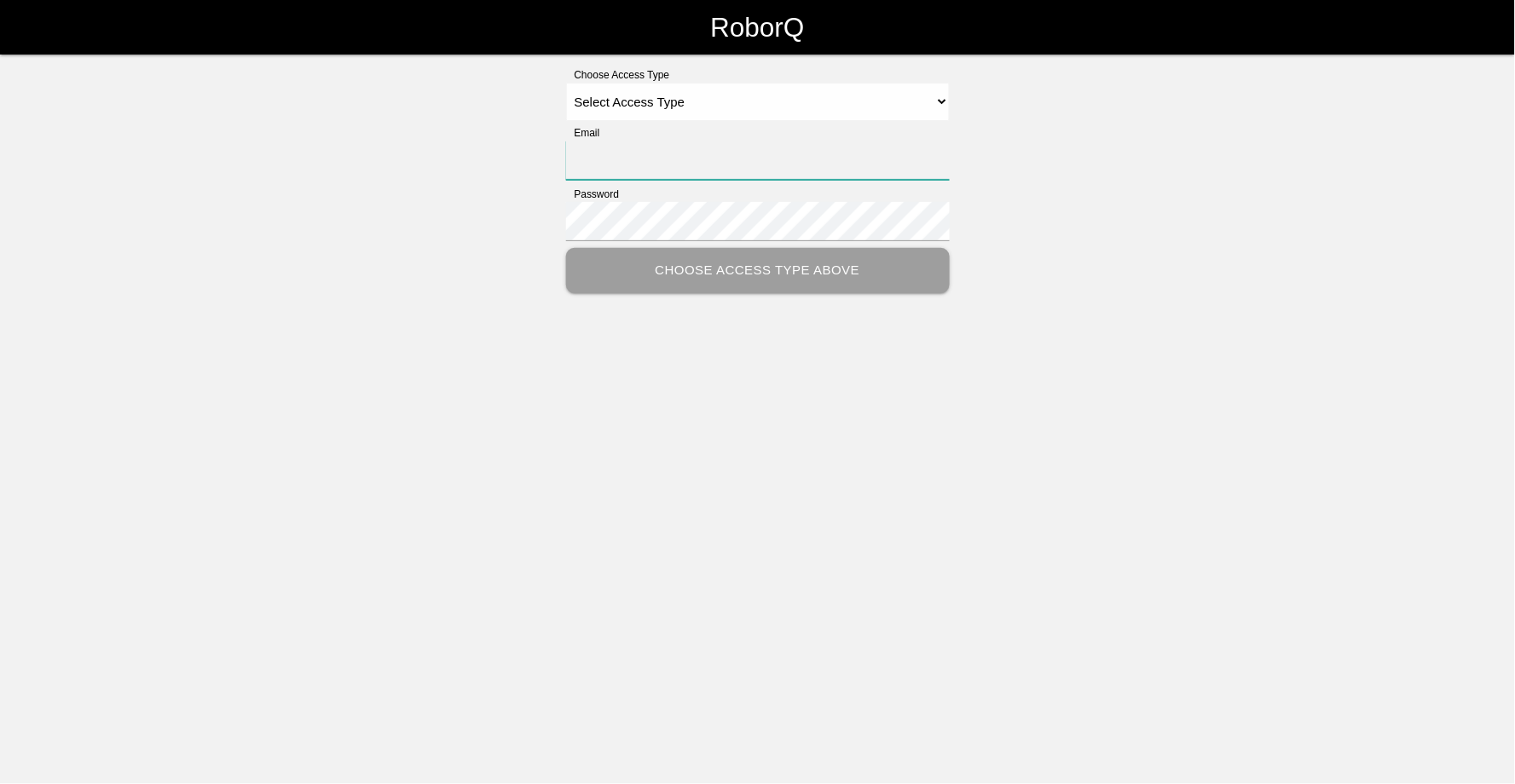 type on "[EMAIL_ADDRESS][DOMAIN_NAME]" 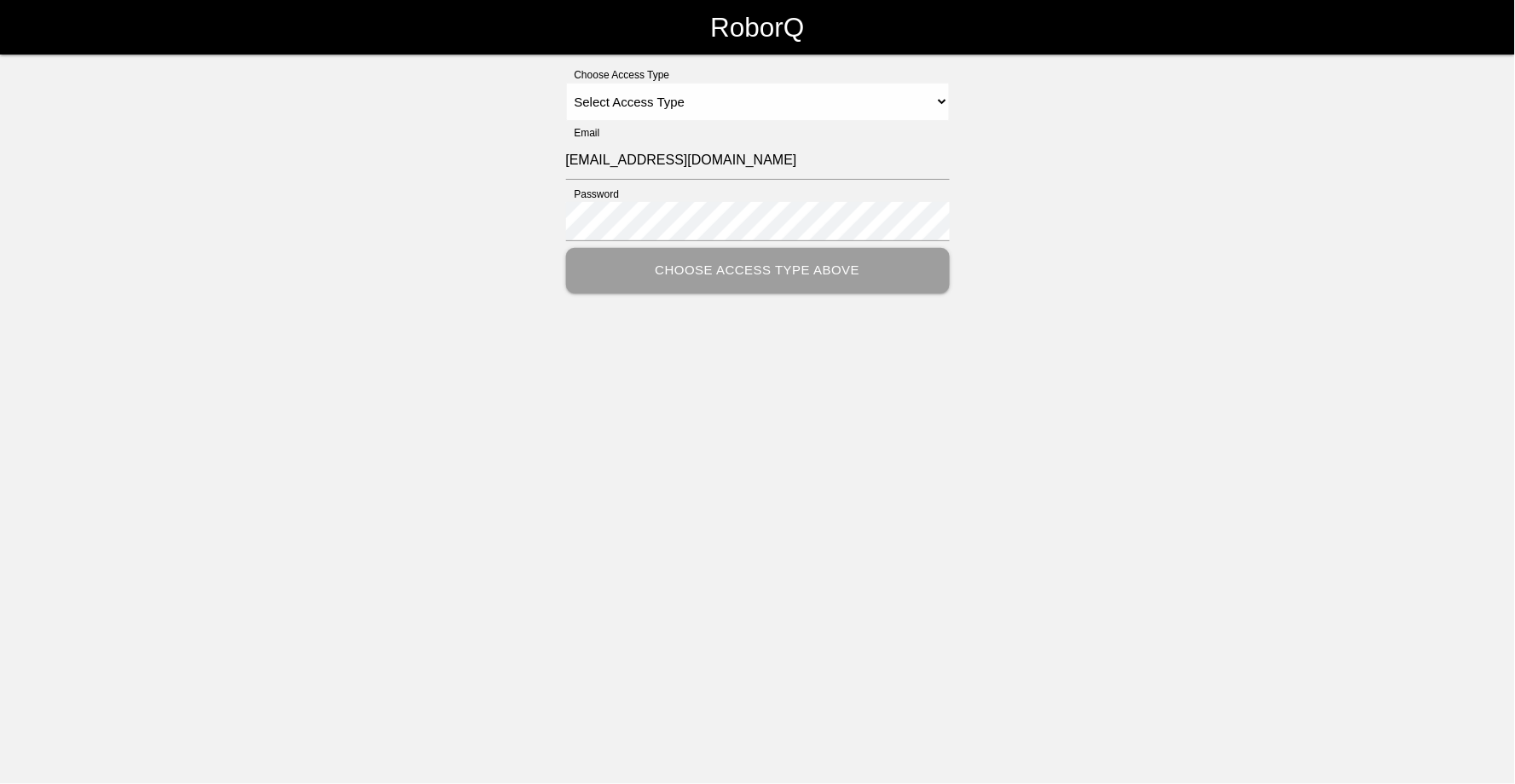 click on "RoborQ Choose Access Type Select Access Type Admin Customer Supervisor Worker Email sflamco@big3precision.com Password Choose Access Type Above" at bounding box center (757, 189) 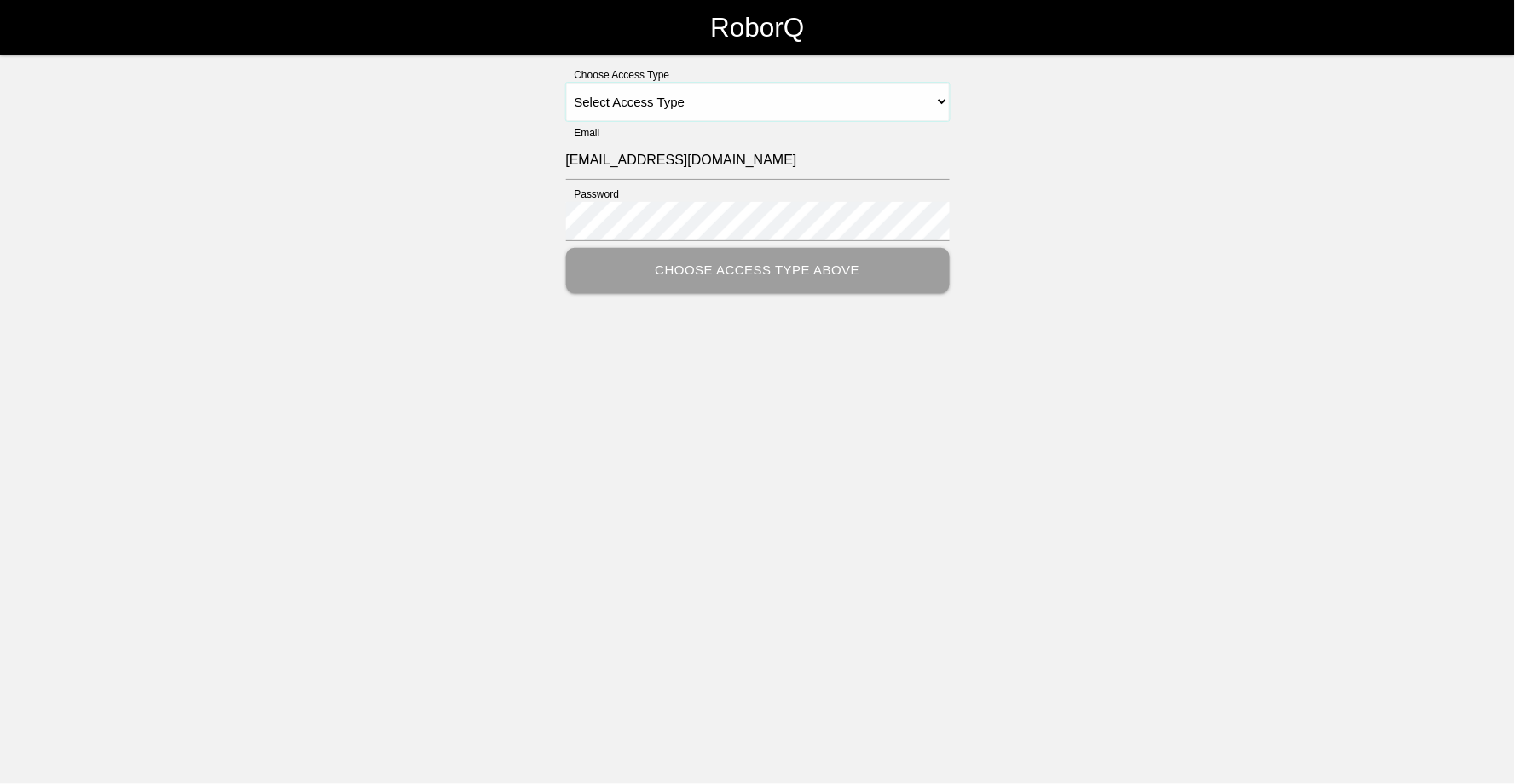 click on "Select Access Type Admin Customer Supervisor Worker" at bounding box center [758, 101] 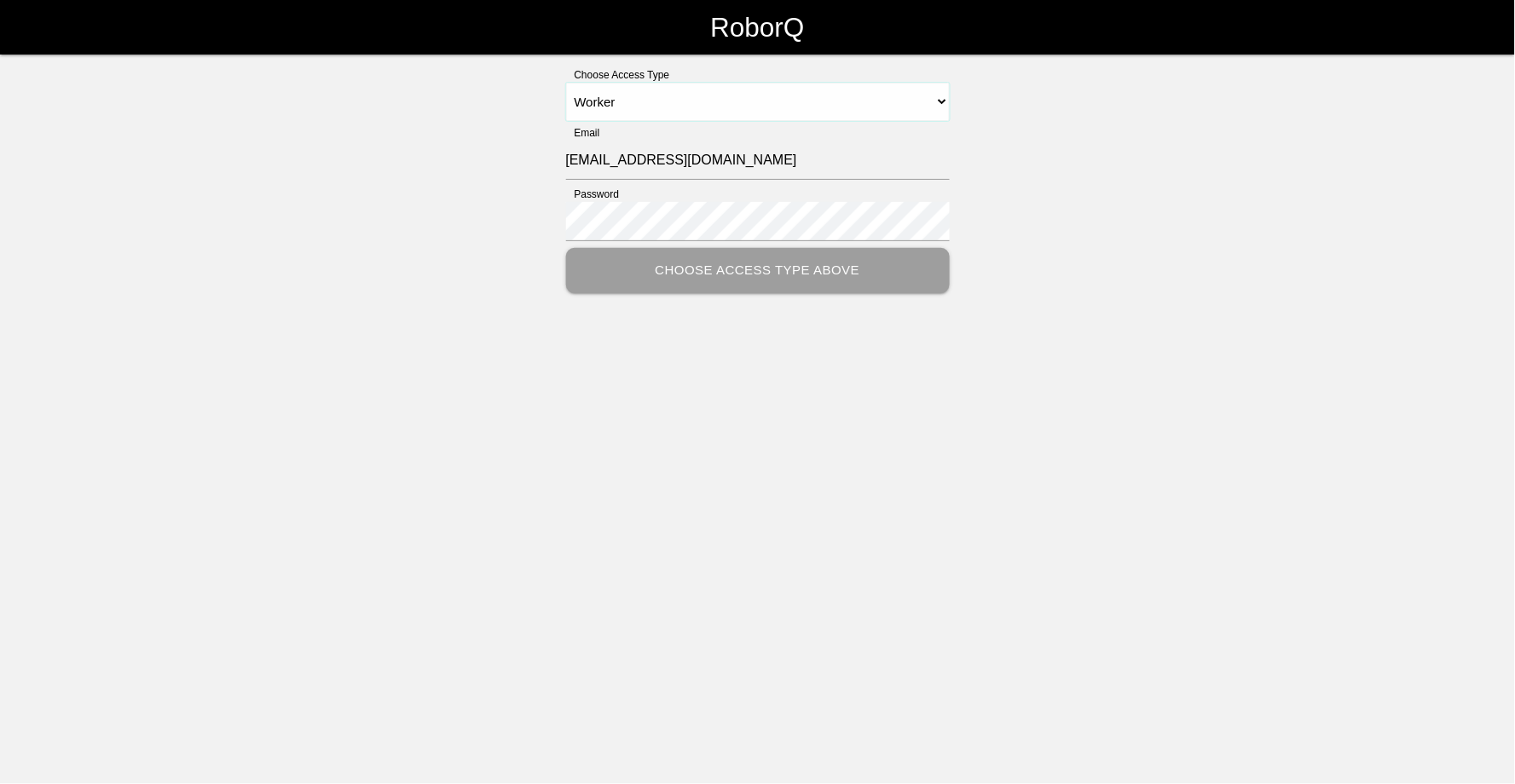 click on "Select Access Type Admin Customer Supervisor Worker" at bounding box center [758, 101] 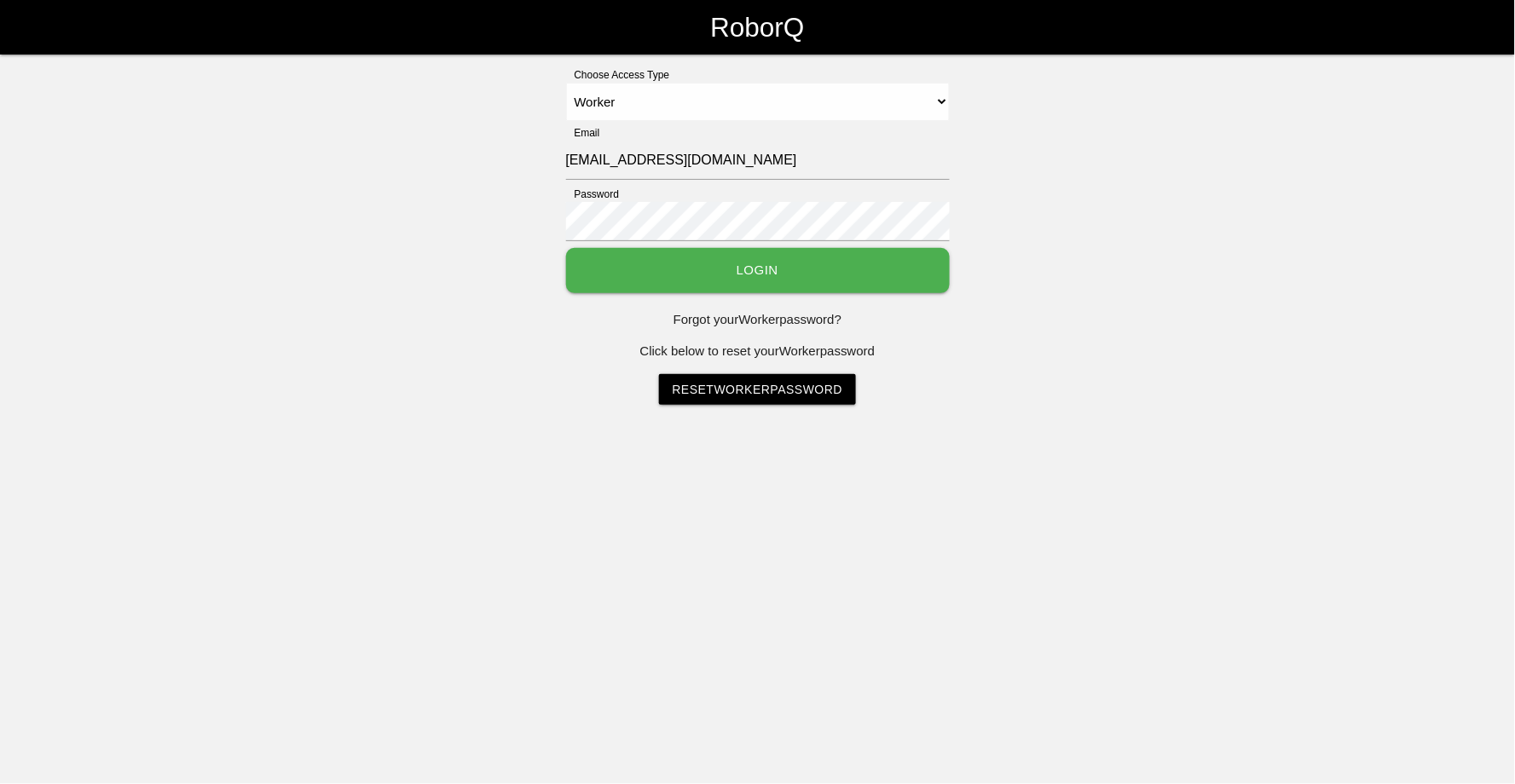 click on "Login" at bounding box center [758, 270] 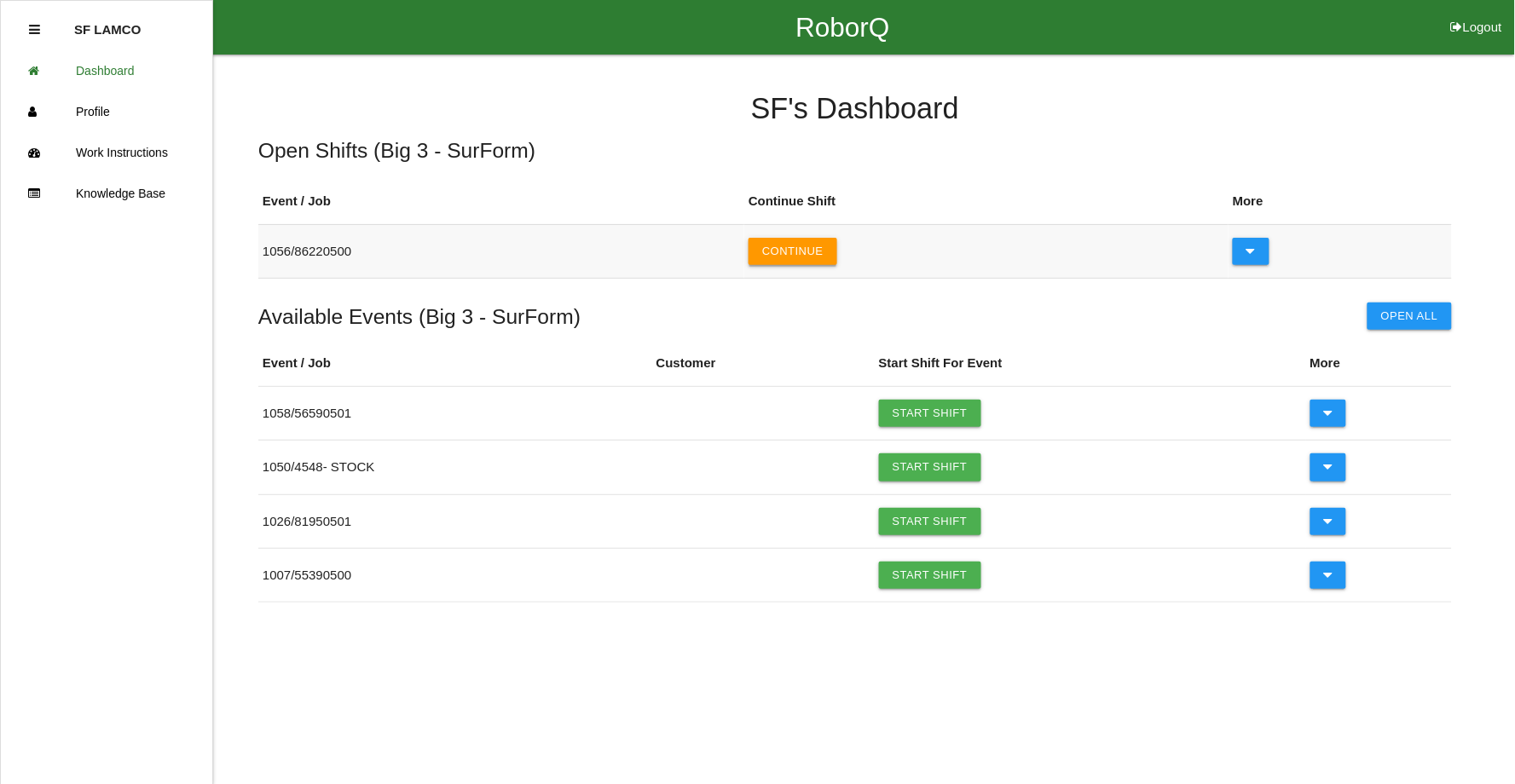 click on "Continue" at bounding box center [793, 251] 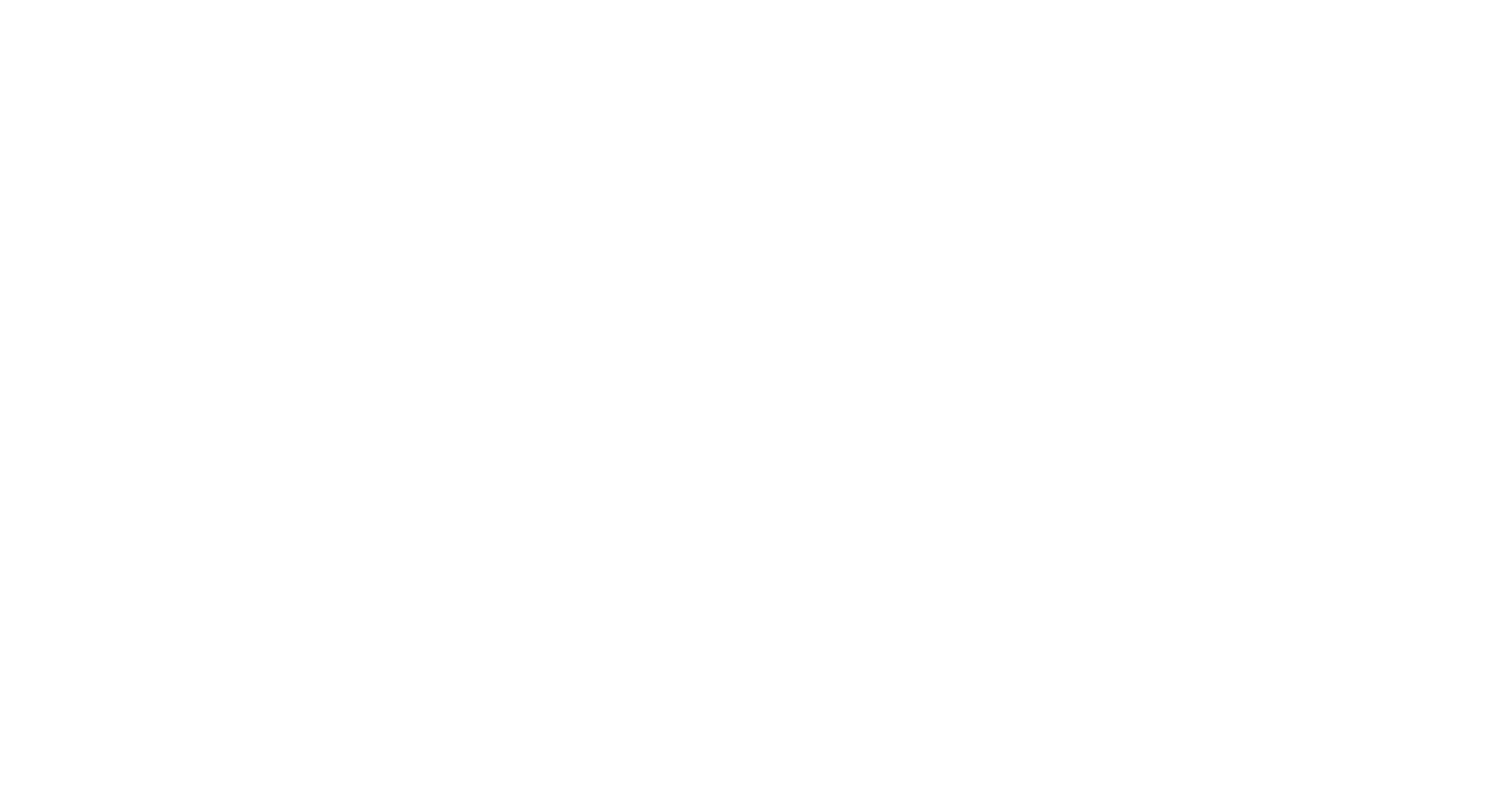 scroll, scrollTop: 0, scrollLeft: 0, axis: both 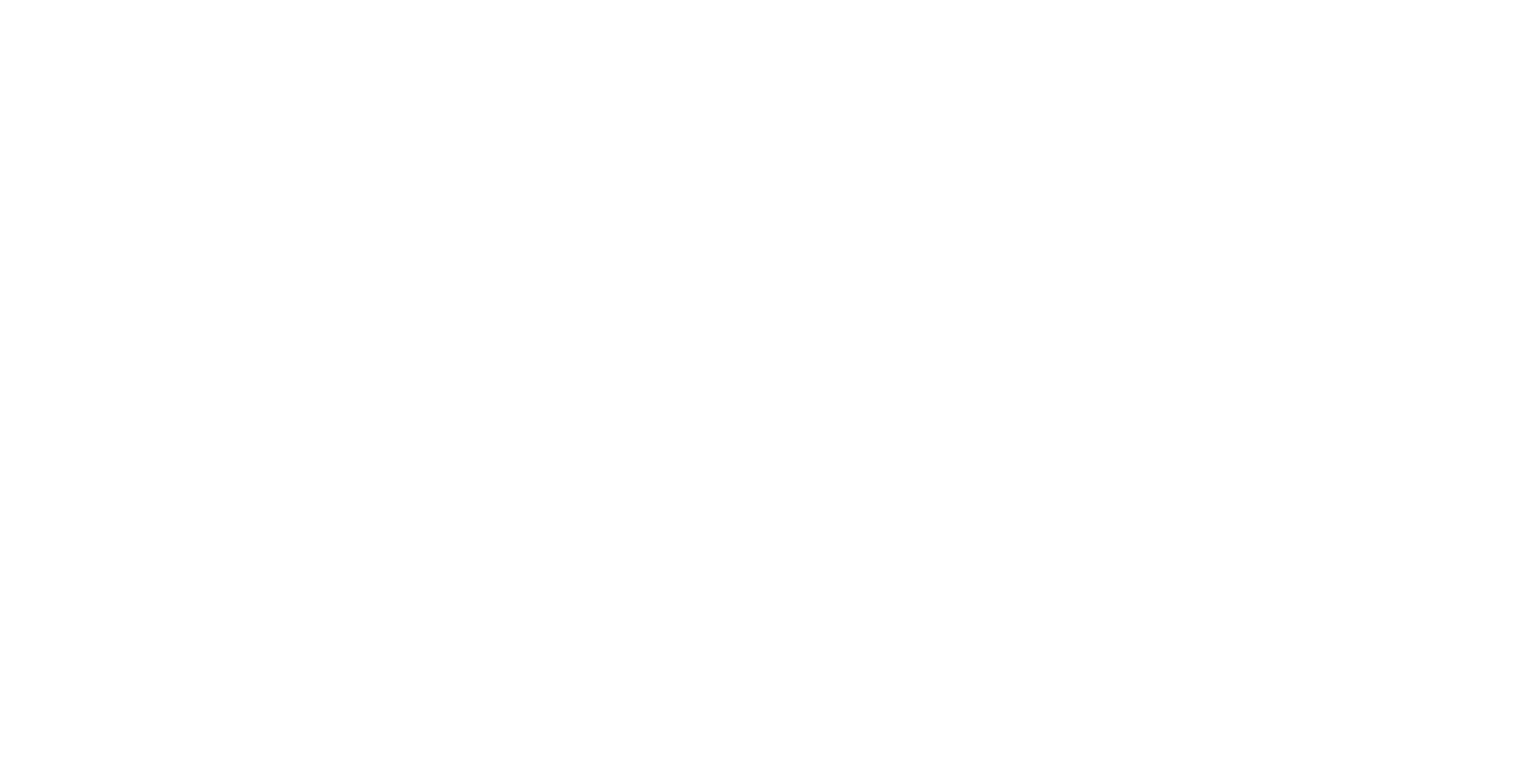select on "Worker" 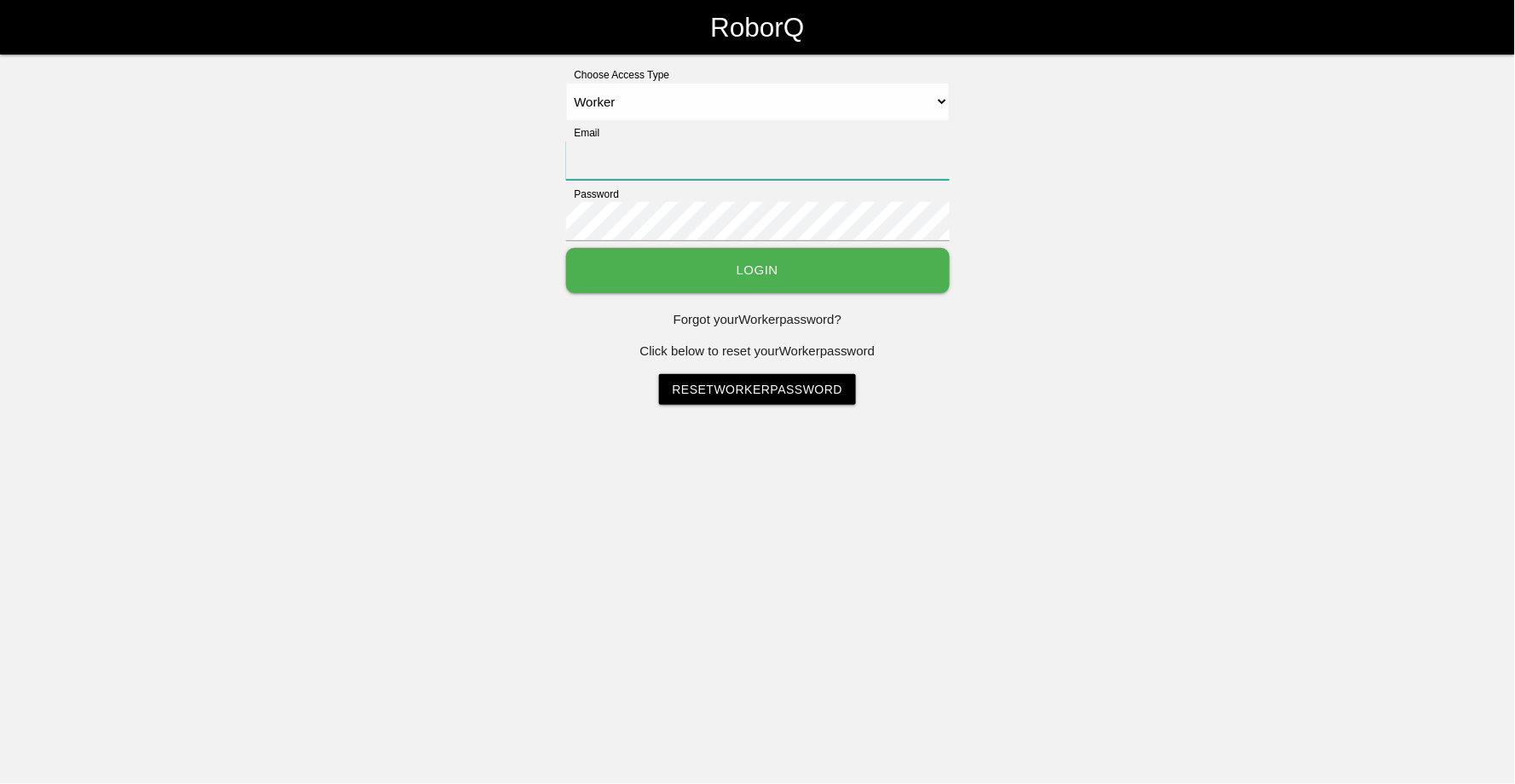type on "[EMAIL_ADDRESS][DOMAIN_NAME]" 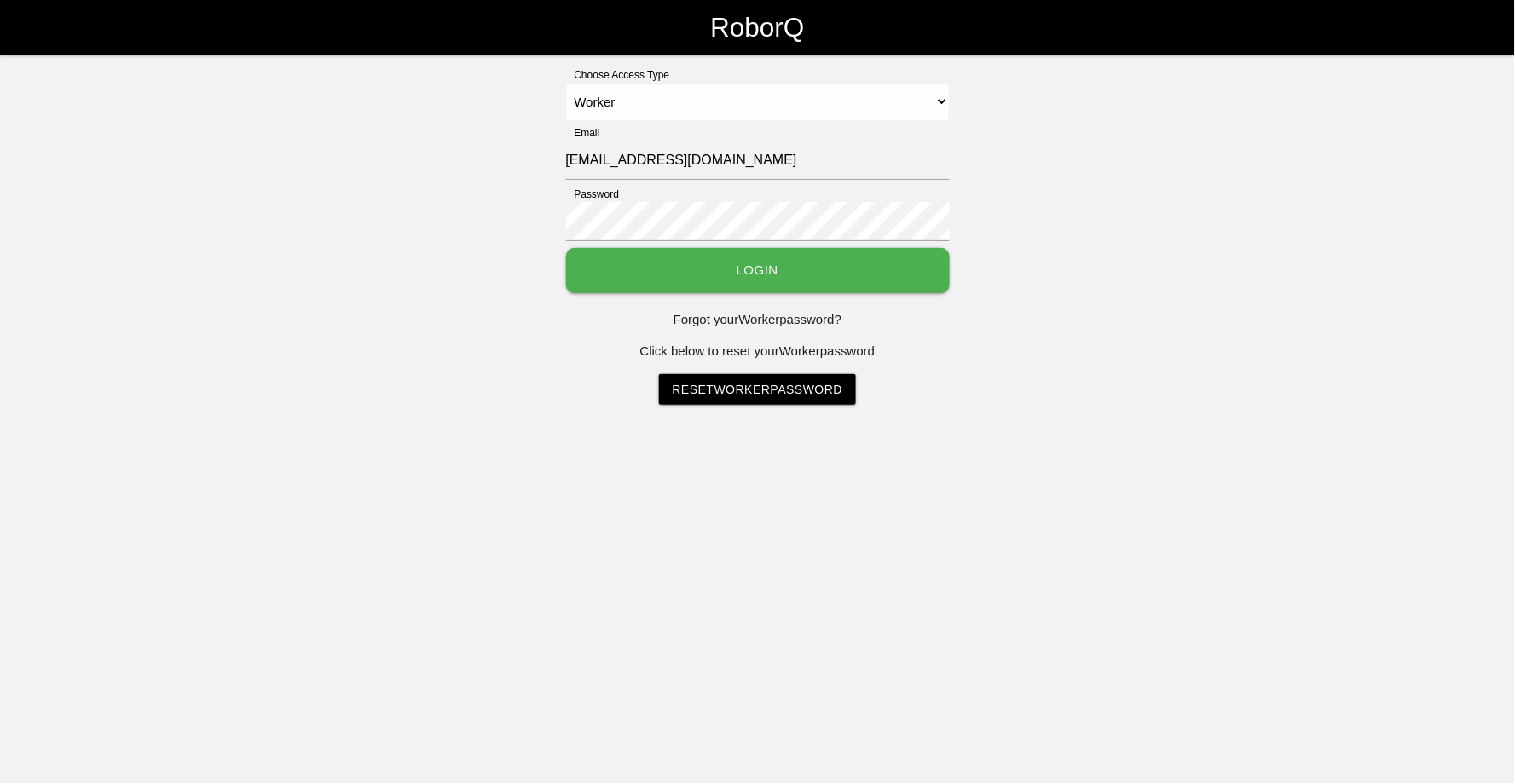 click on "Login" at bounding box center (758, 270) 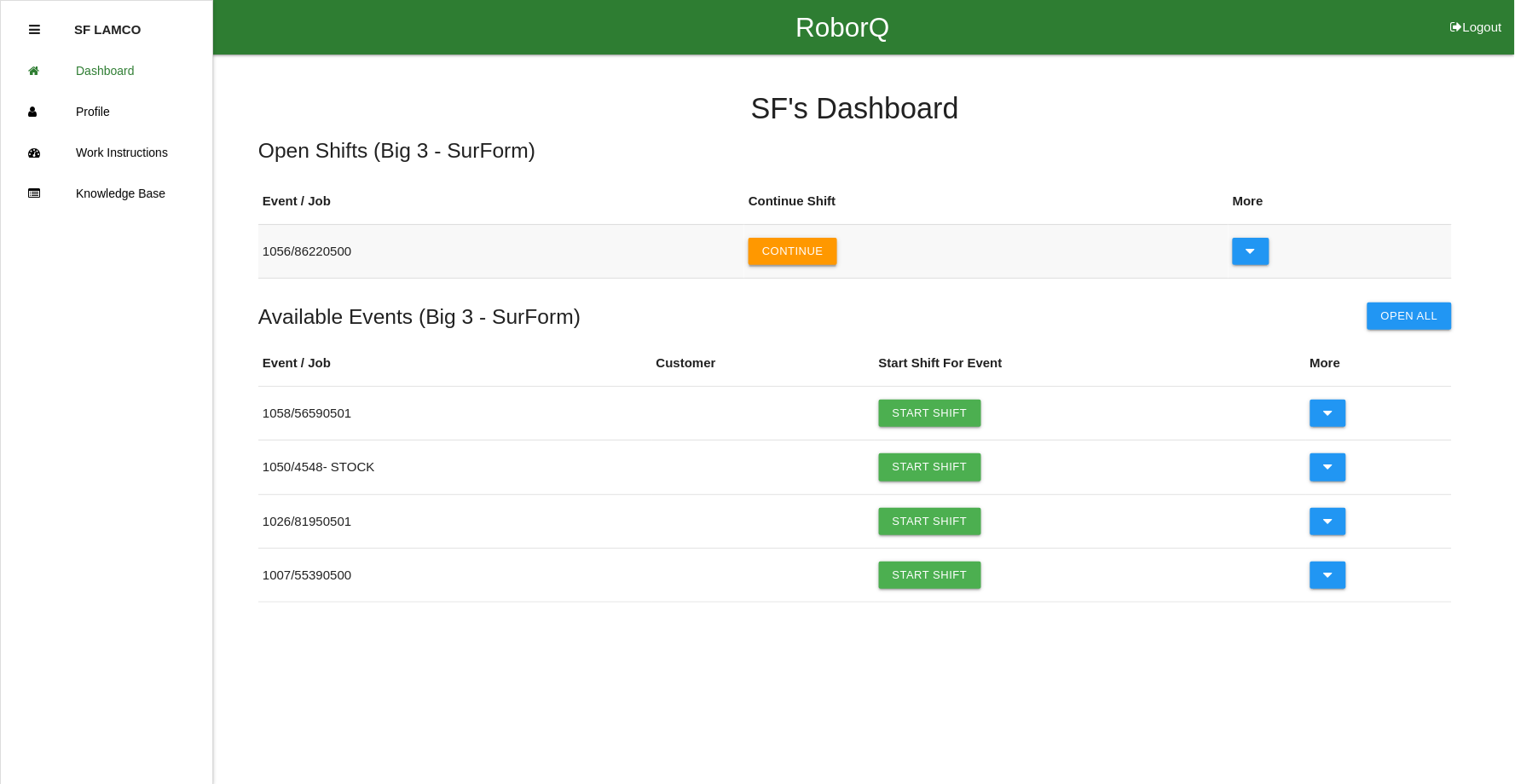 click on "Continue" at bounding box center [793, 251] 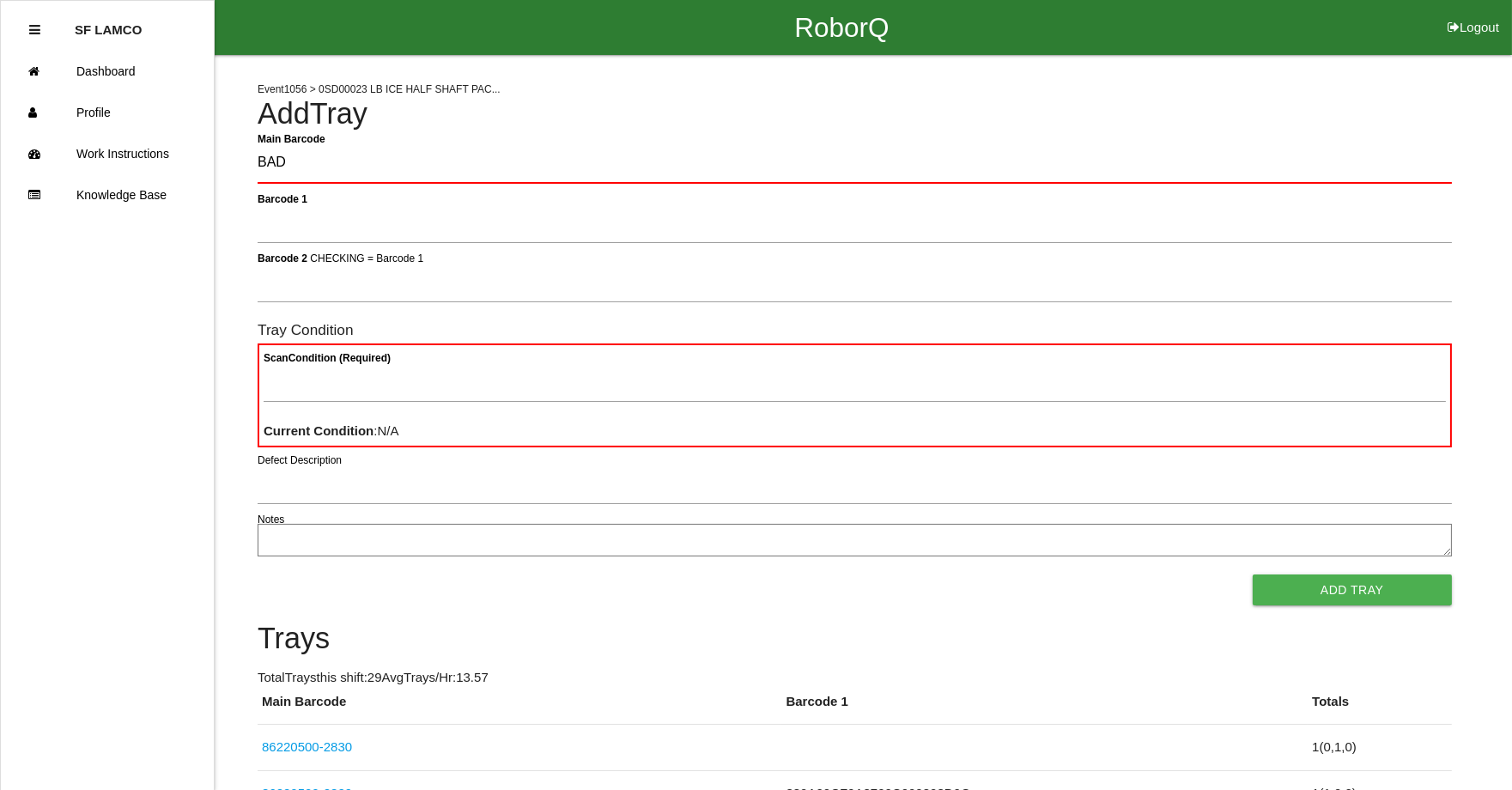 type on "BAD" 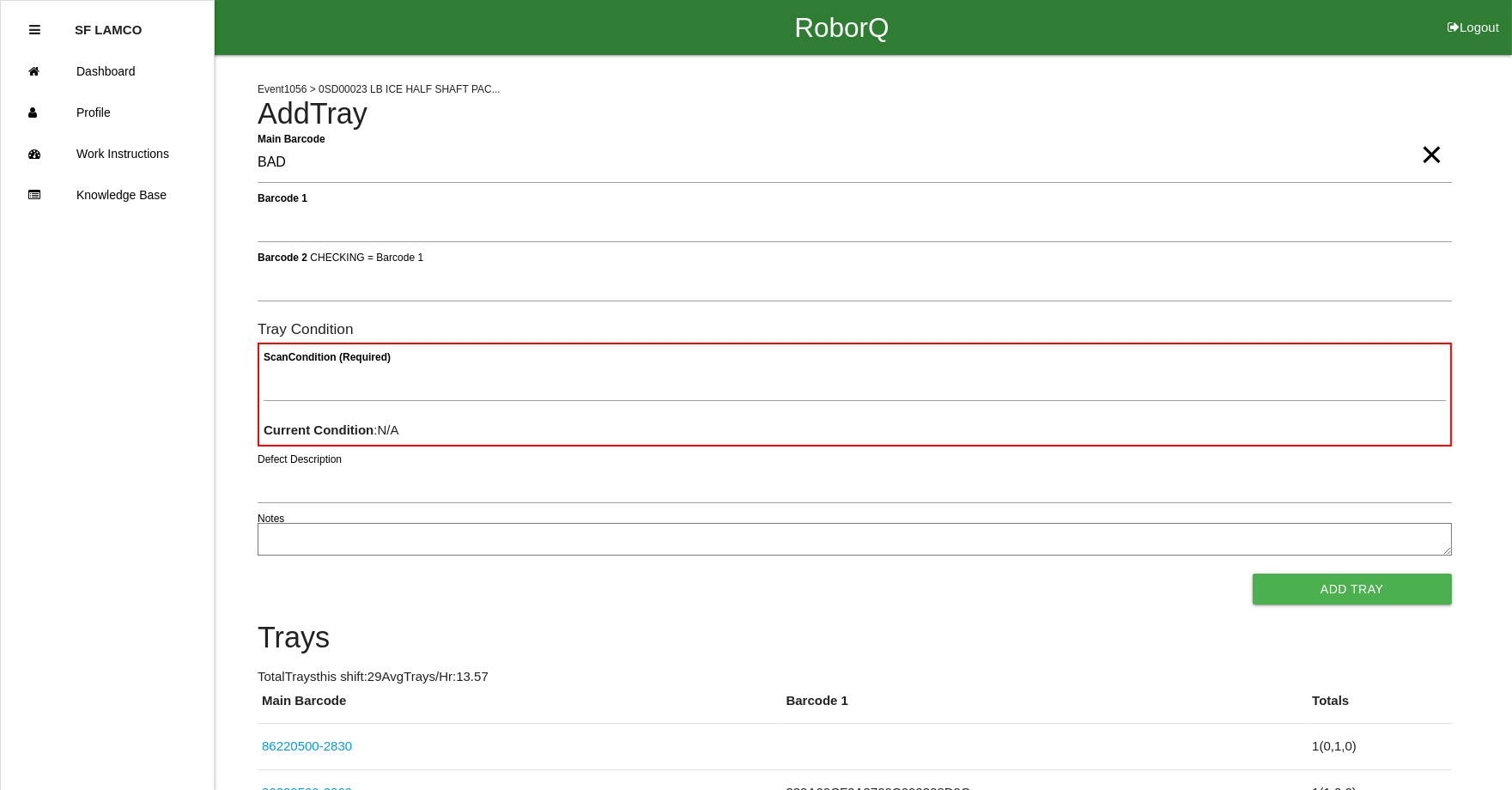 click on "×" at bounding box center [1431, 137] 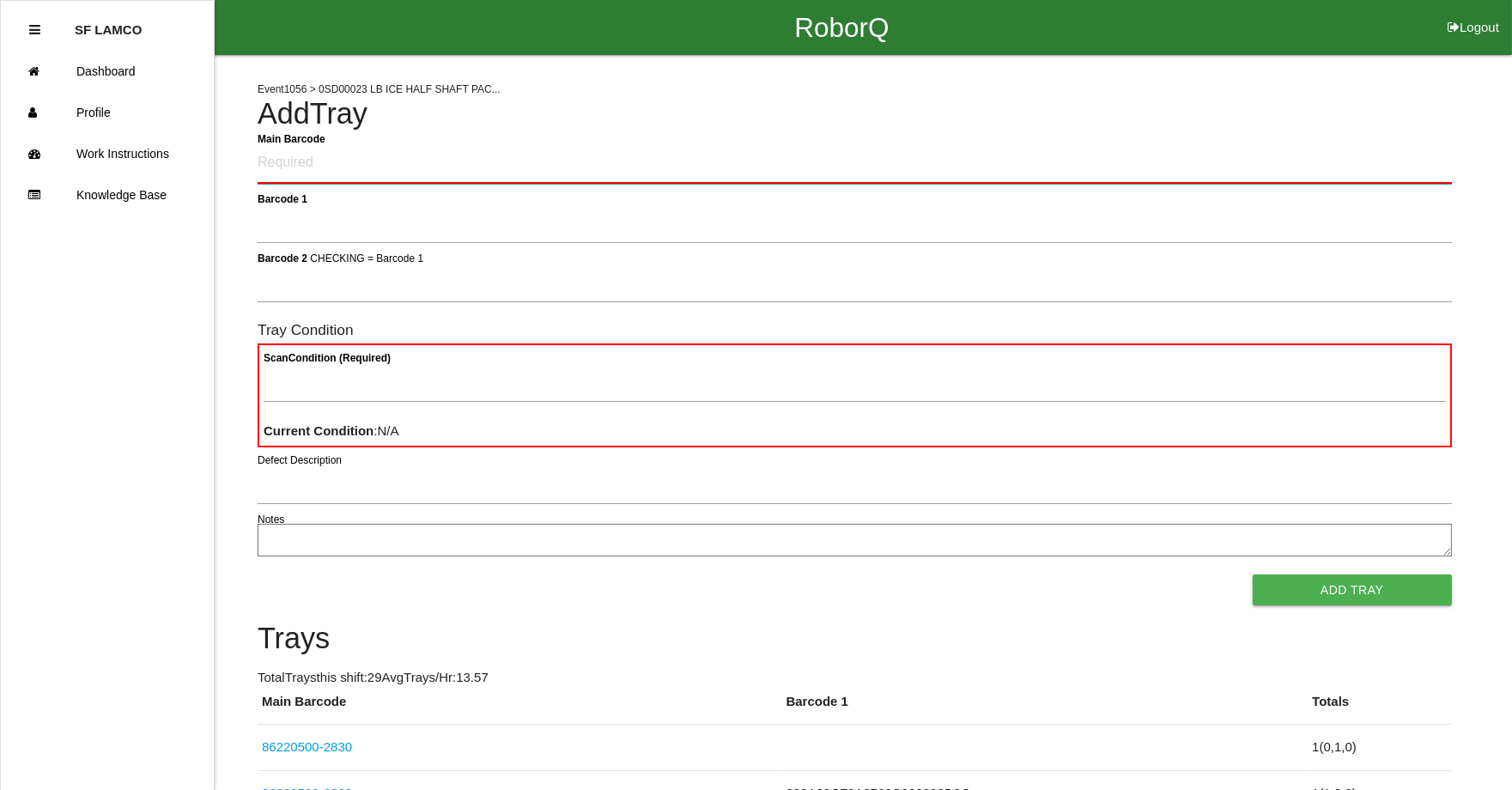 click on "Main Barcode" at bounding box center (854, 163) 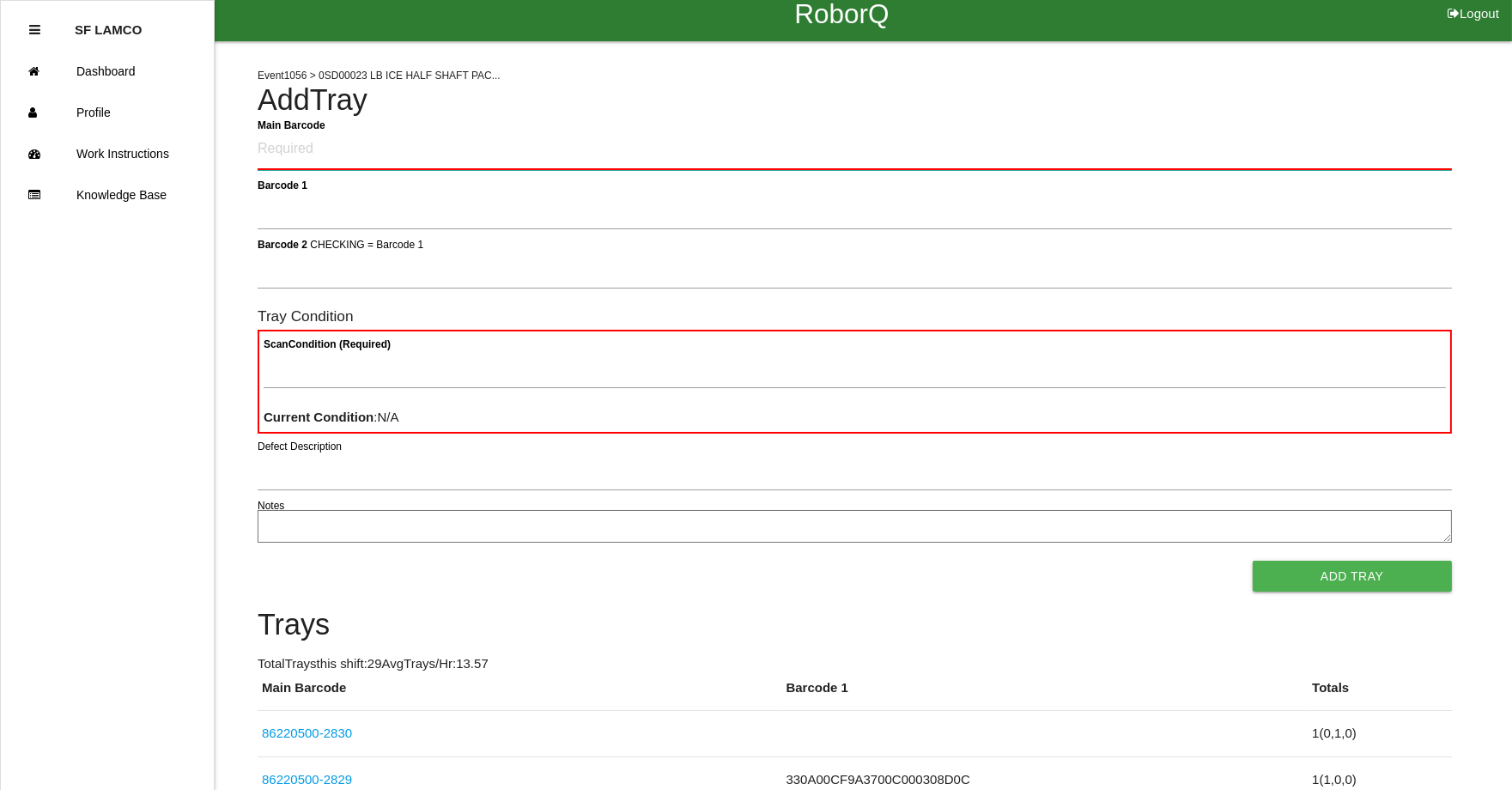 scroll, scrollTop: 0, scrollLeft: 0, axis: both 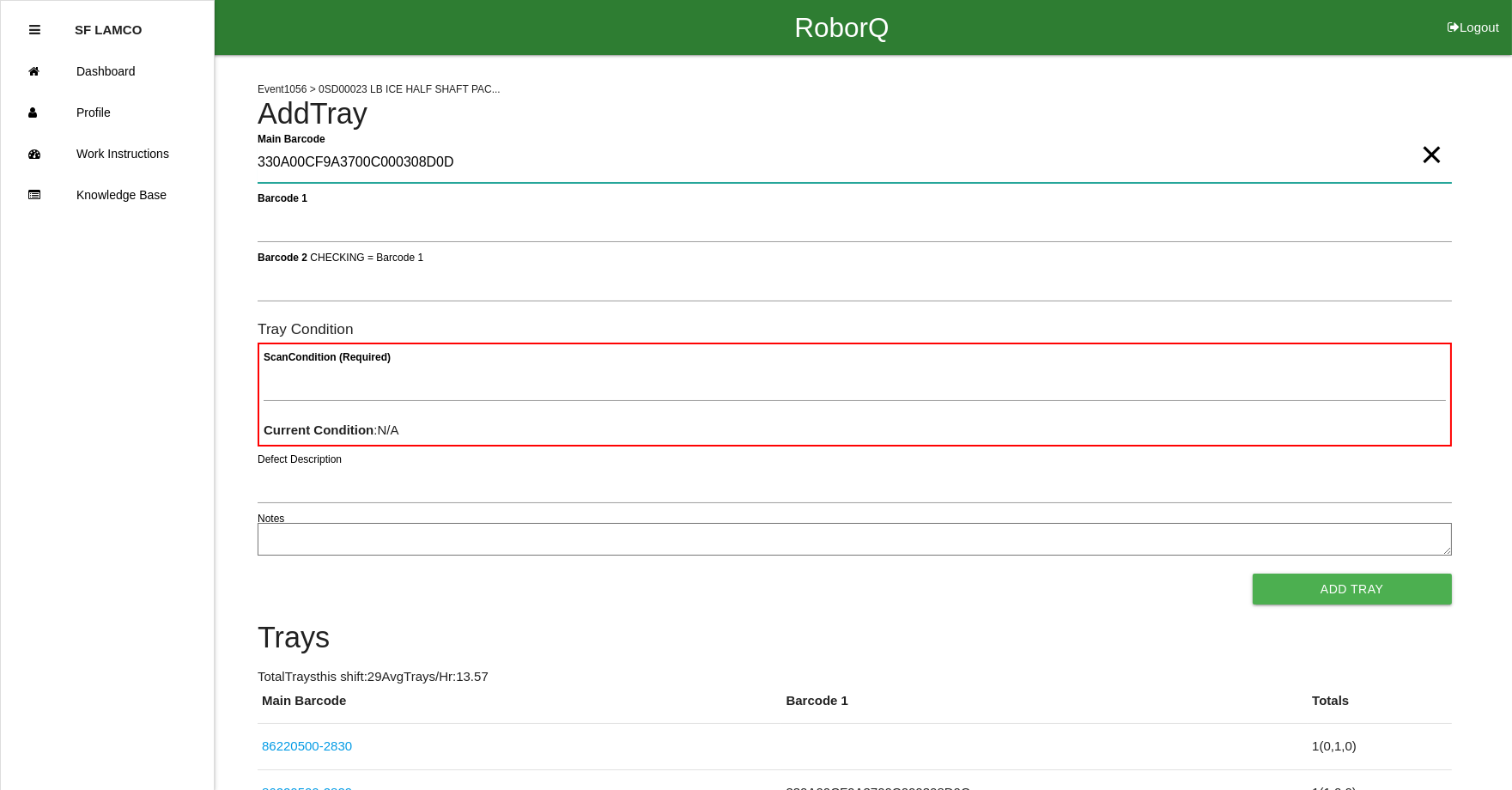 type on "330A00CF9A3700C000308D0D" 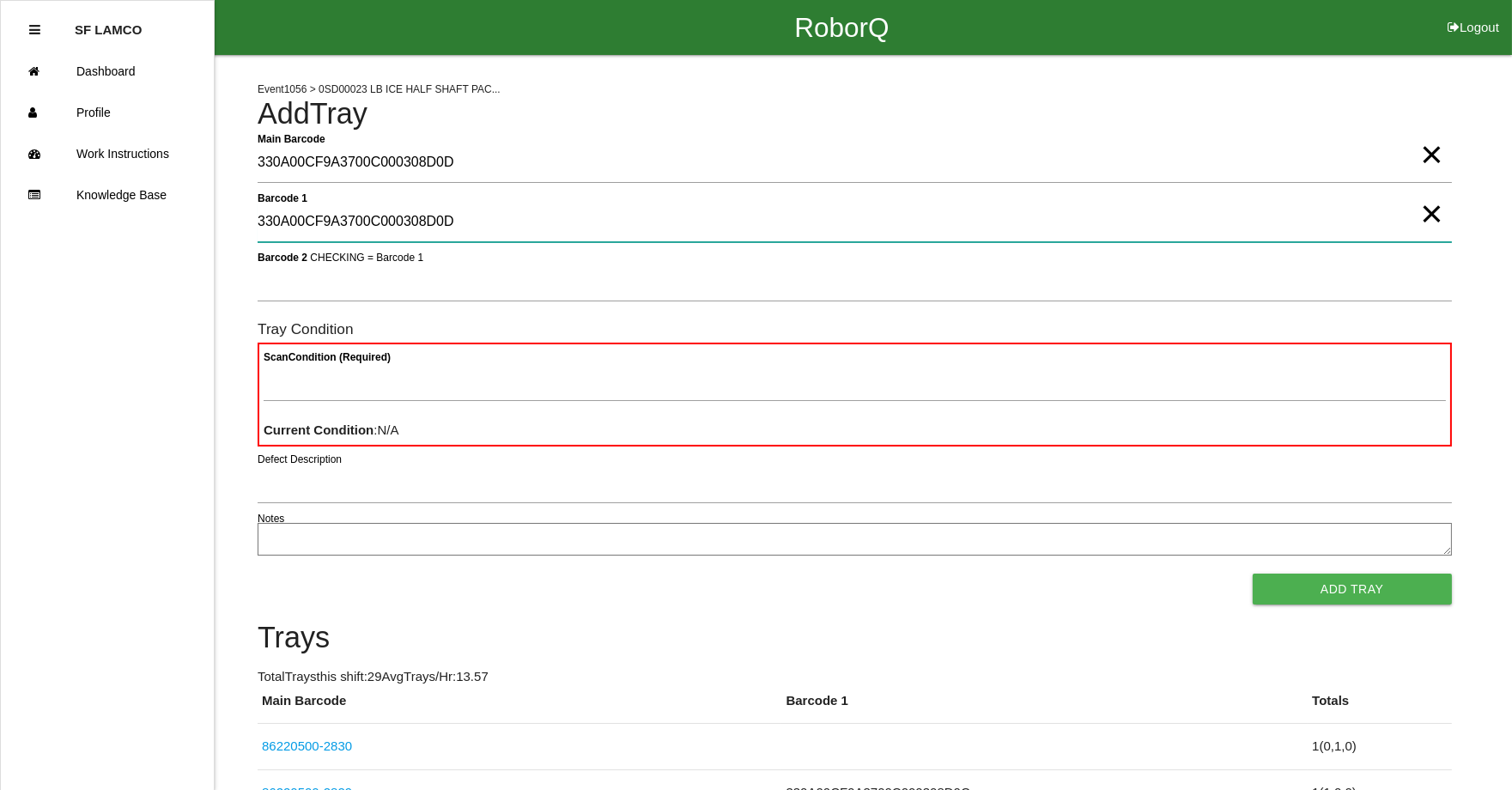 type on "330A00CF9A3700C000308D0D" 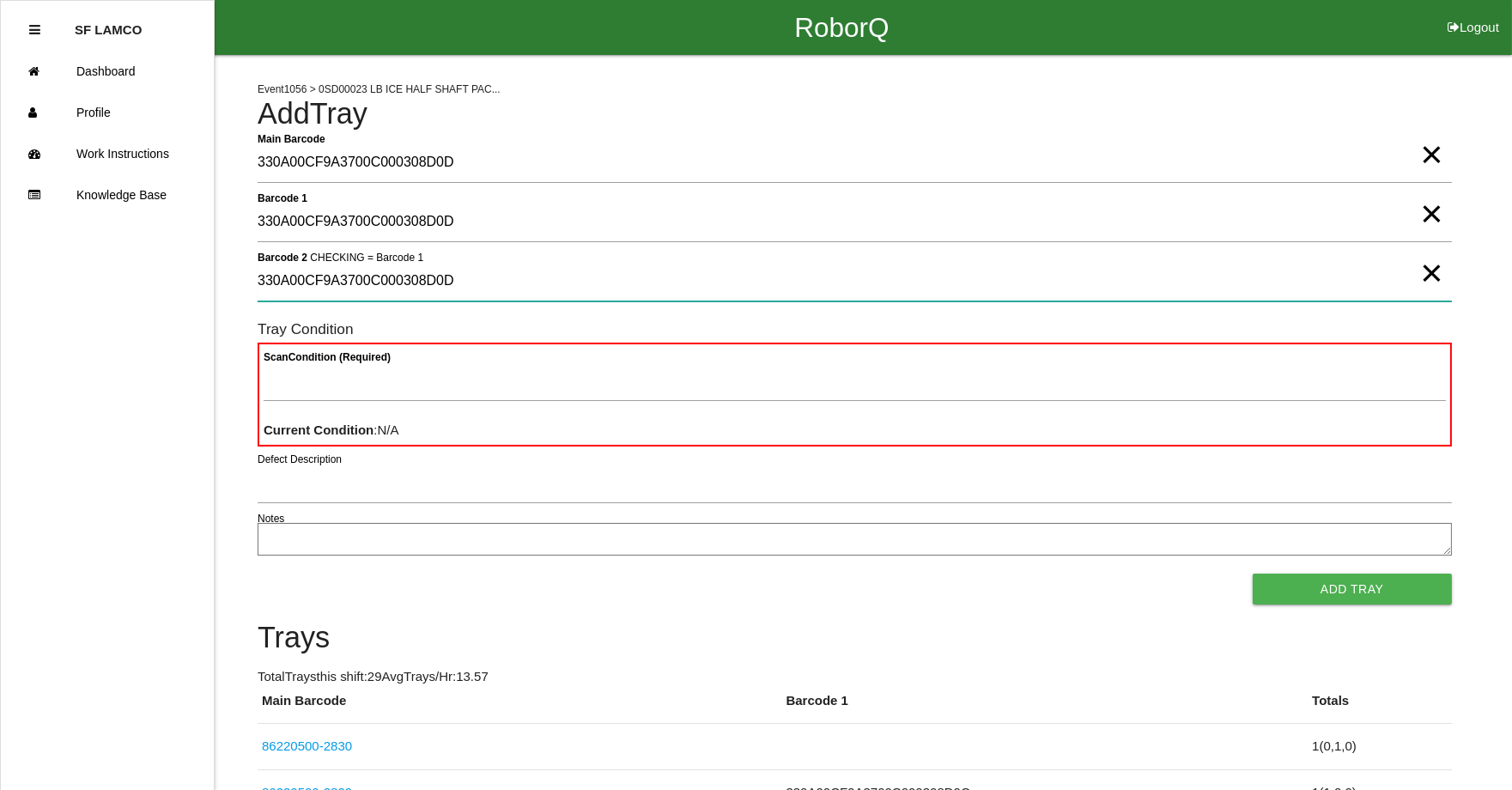 type on "330A00CF9A3700C000308D0D" 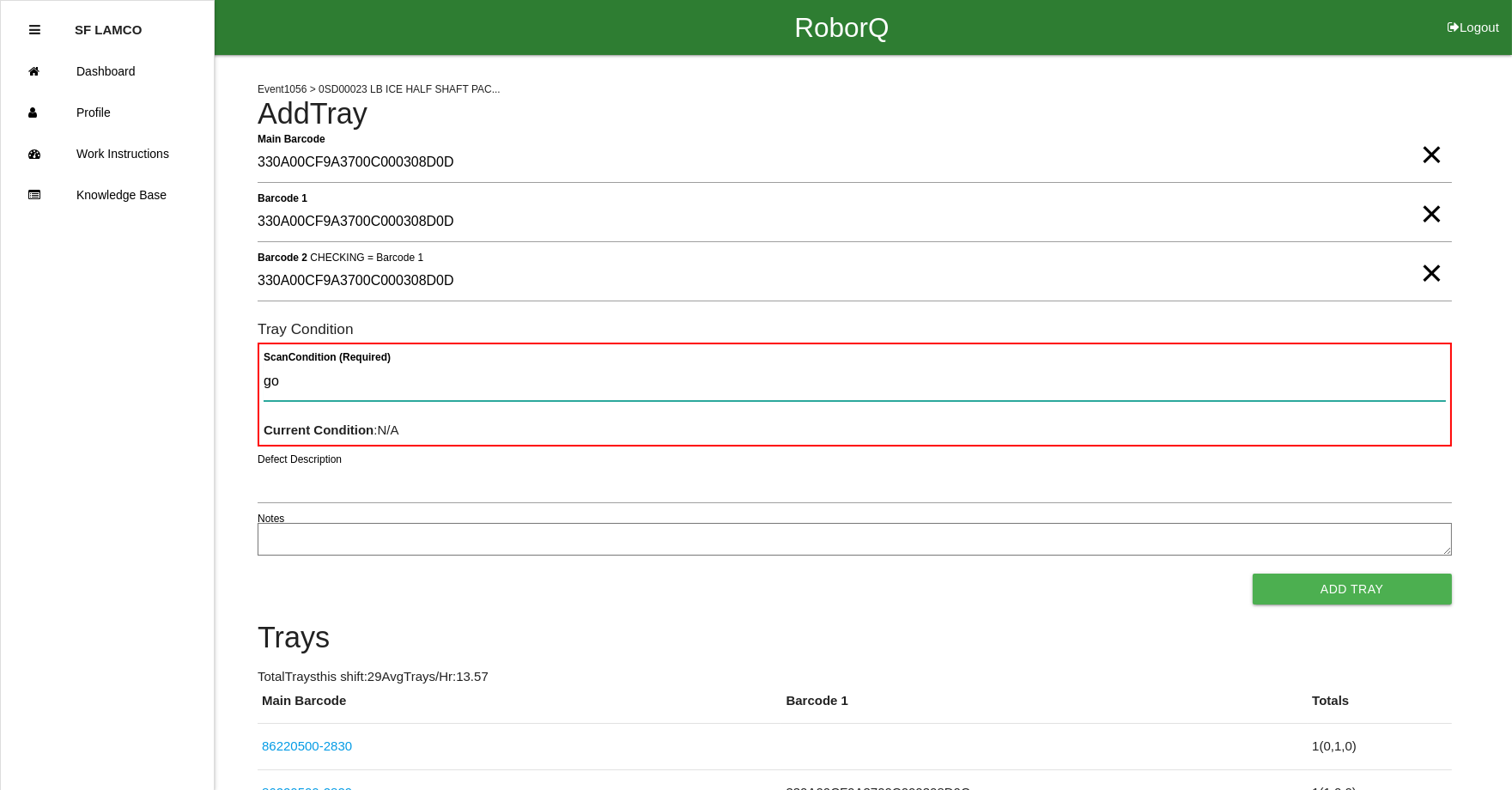 type on "goo" 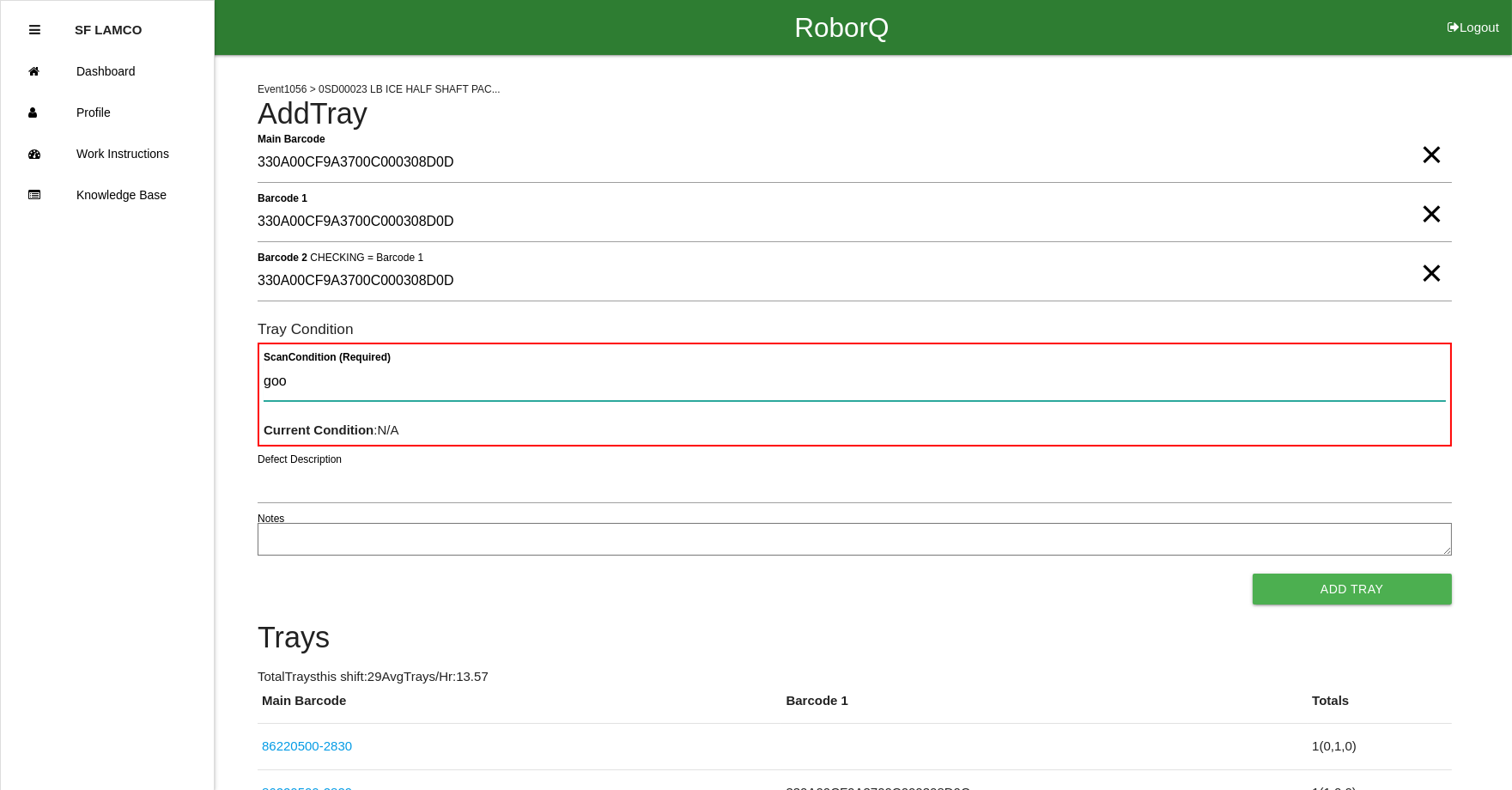 type 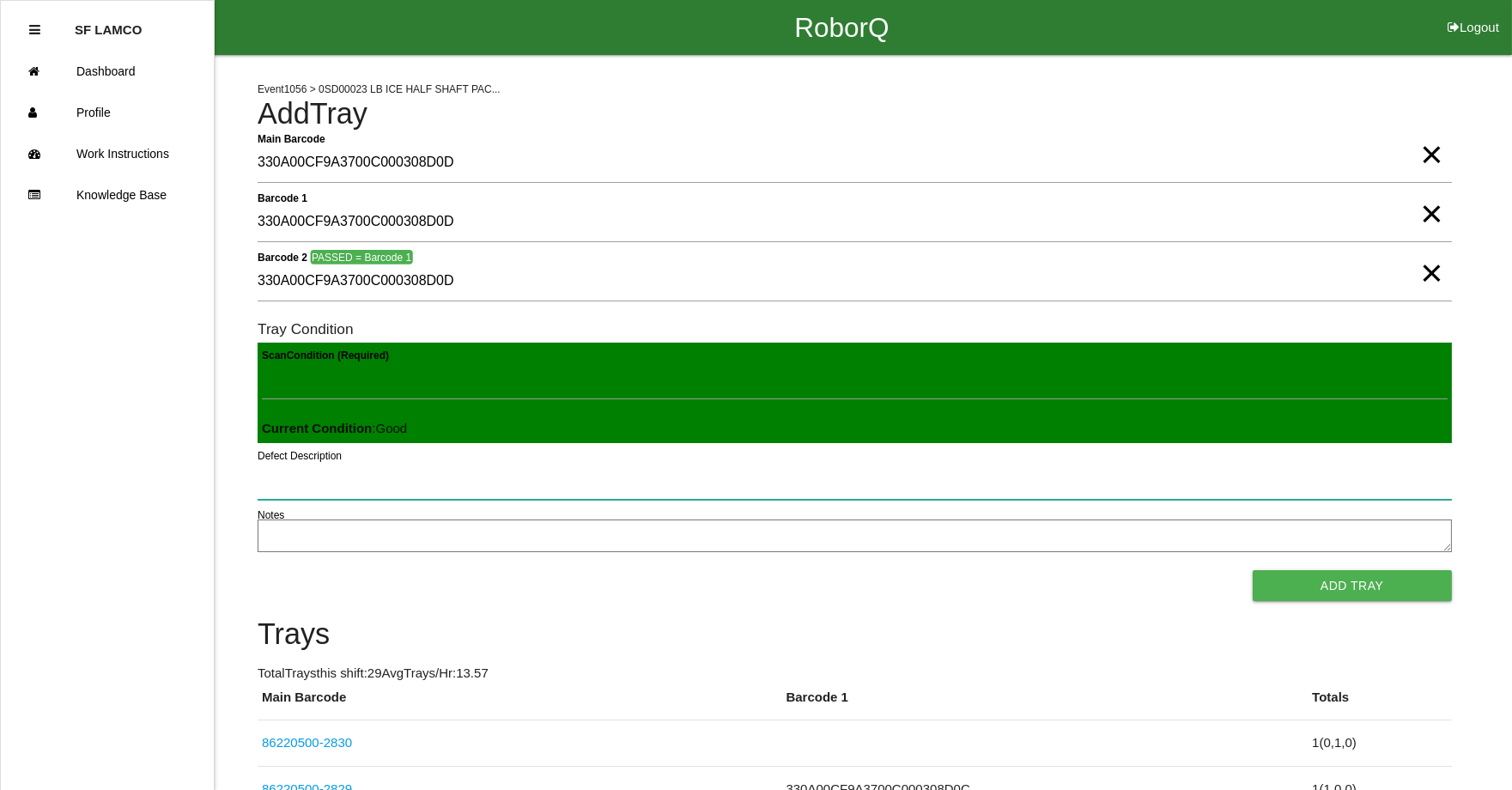 type 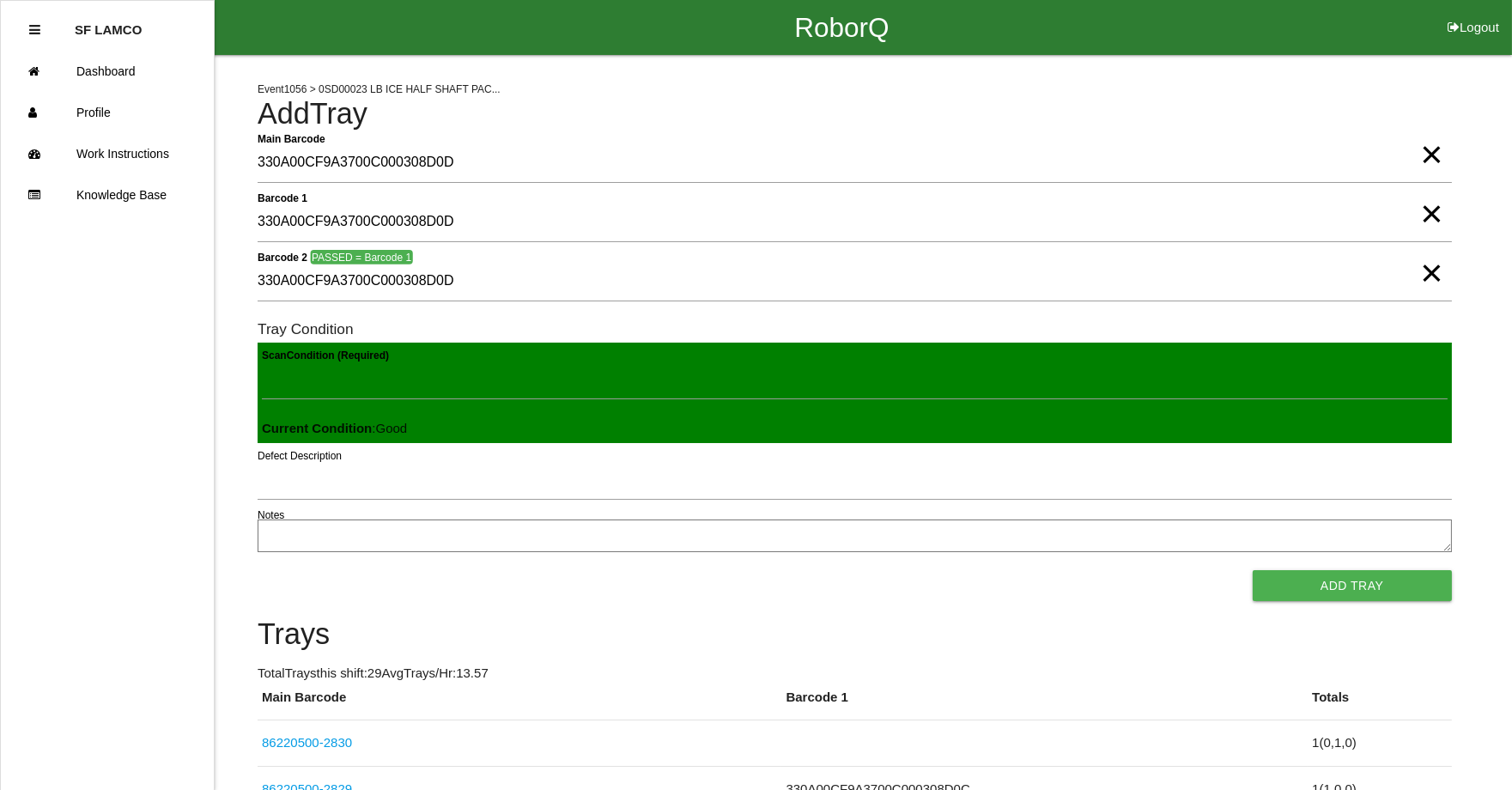 type 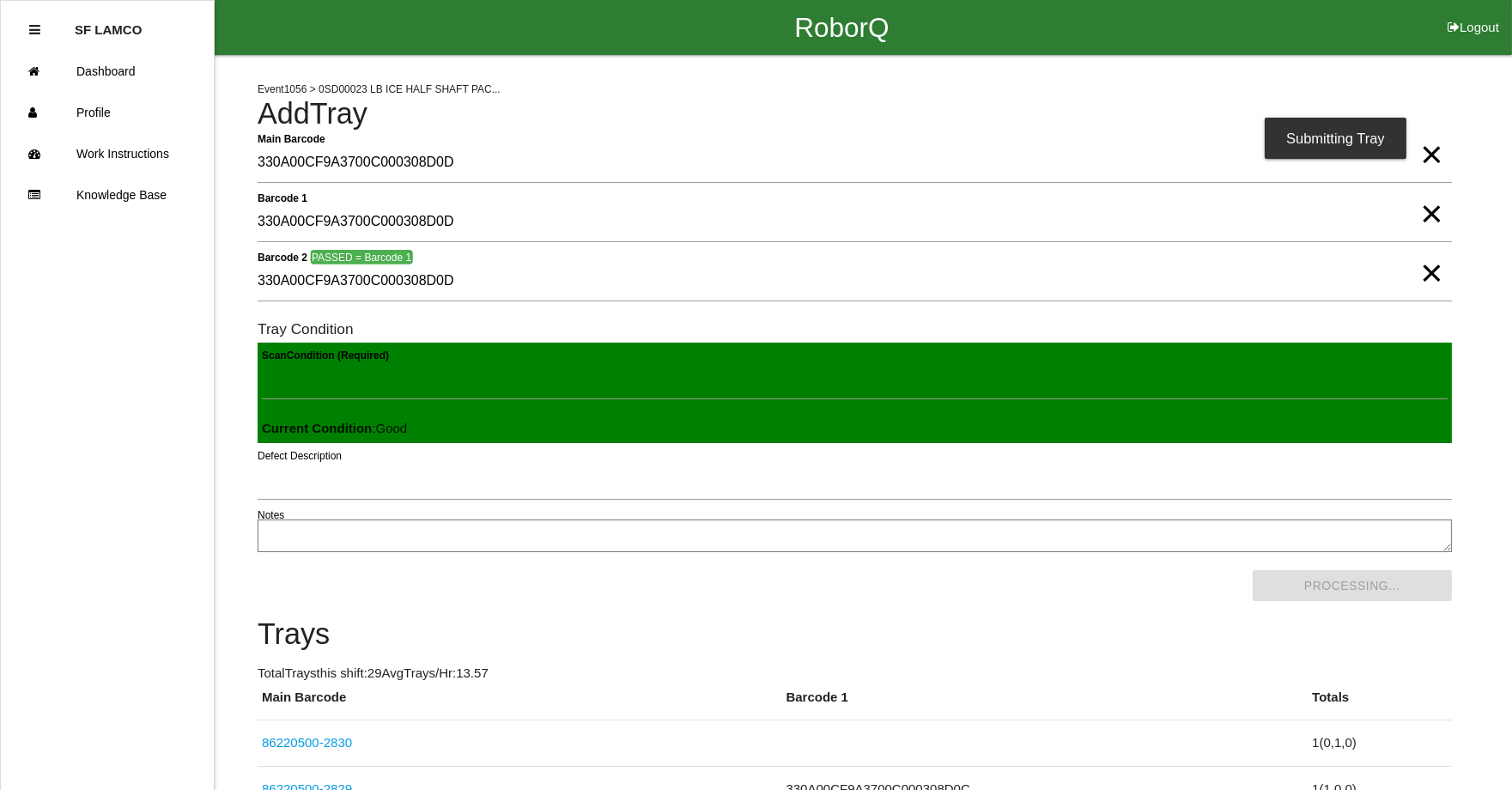 scroll, scrollTop: 0, scrollLeft: 0, axis: both 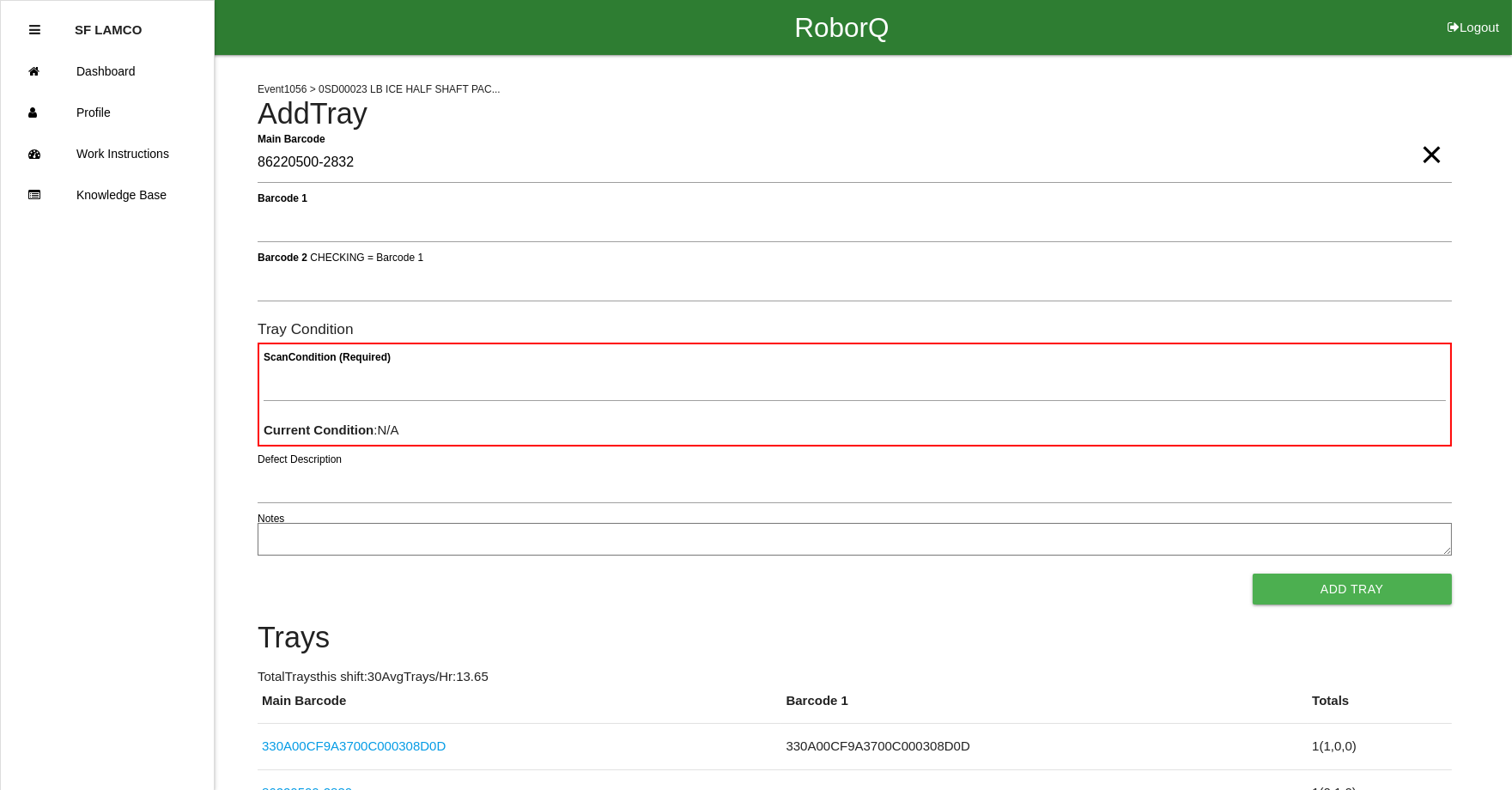 type on "86220500-2832" 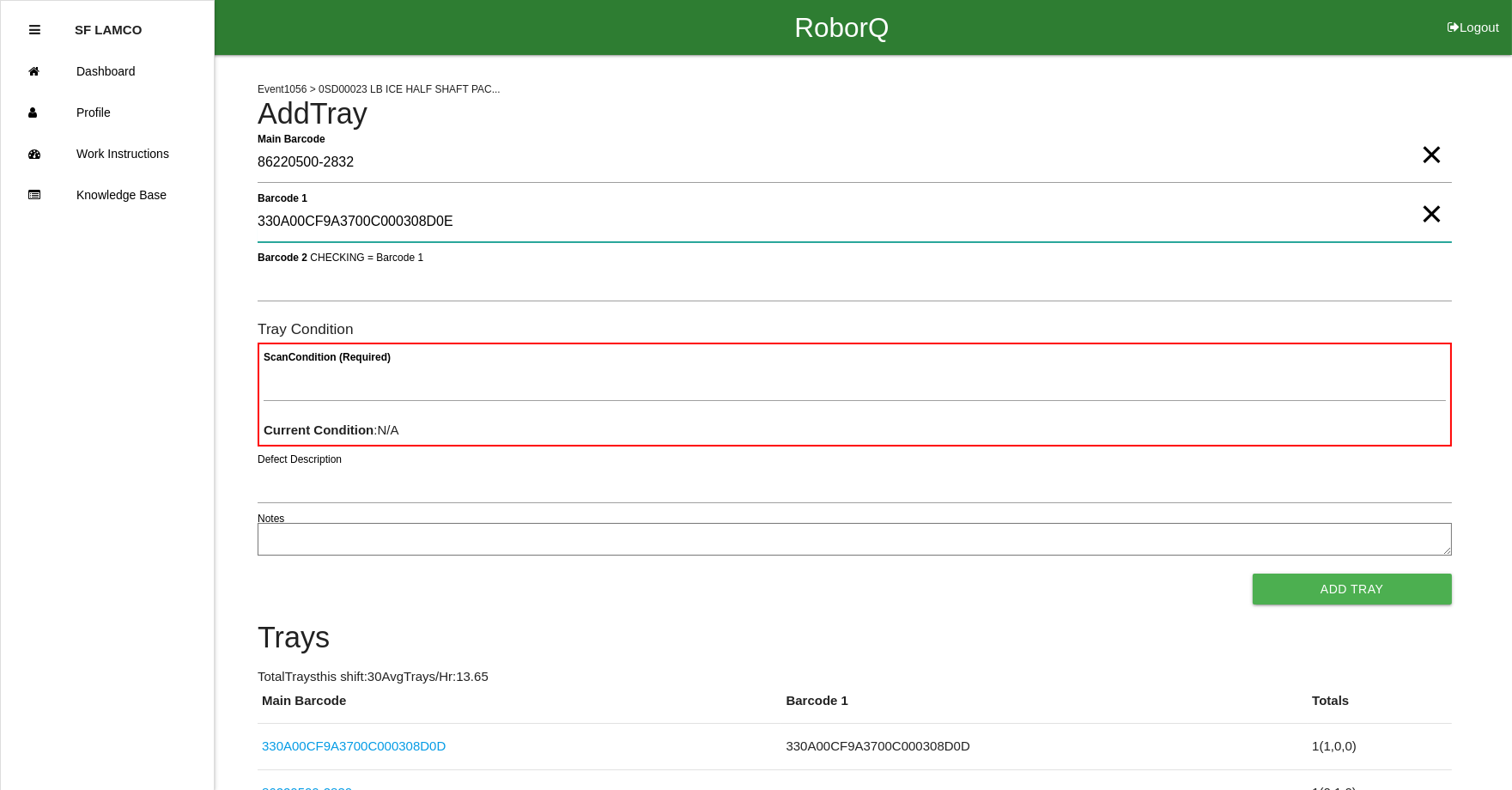 type on "330A00CF9A3700C000308D0E" 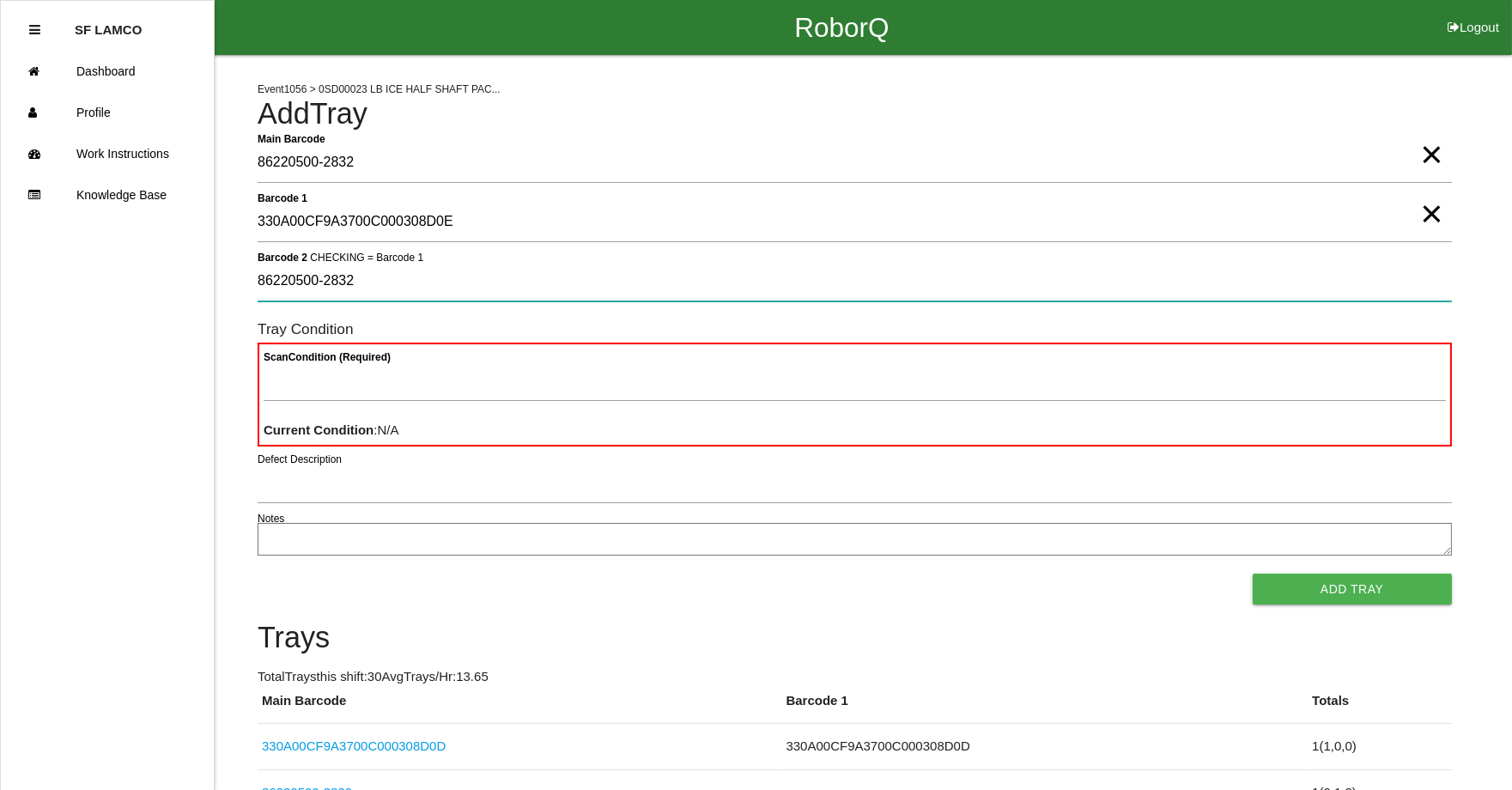 type on "86220500-2832" 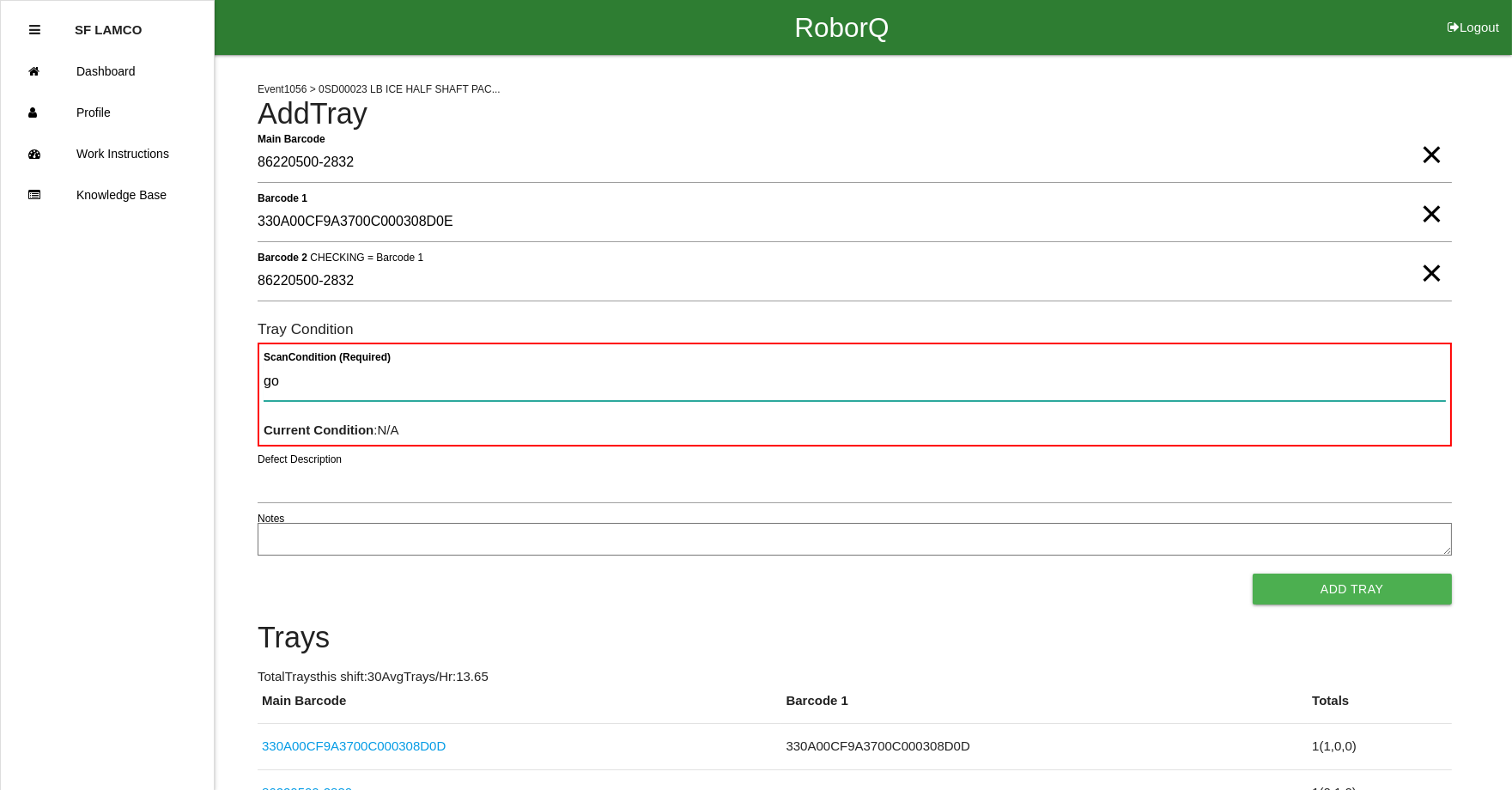 type on "goo" 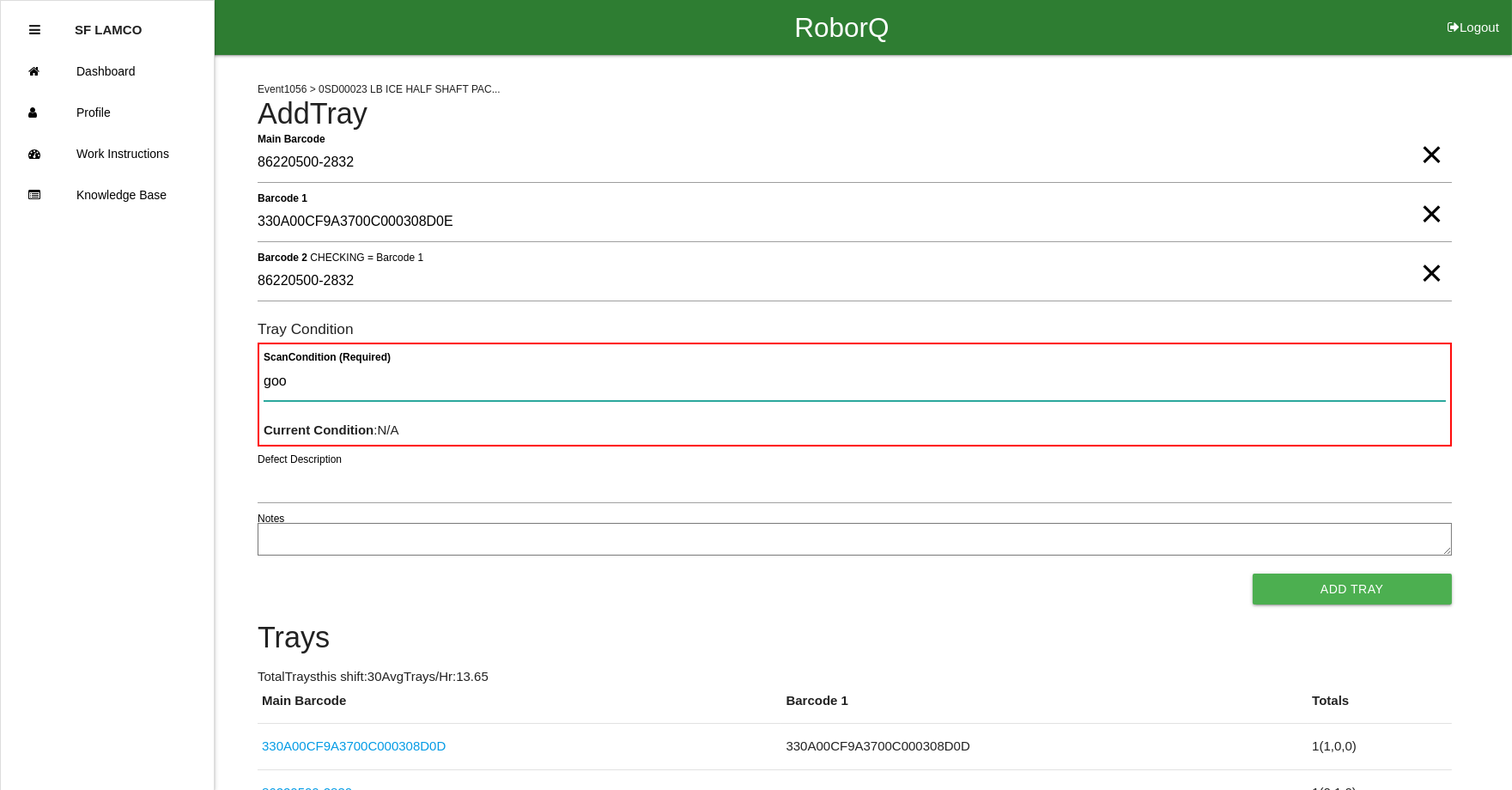 type 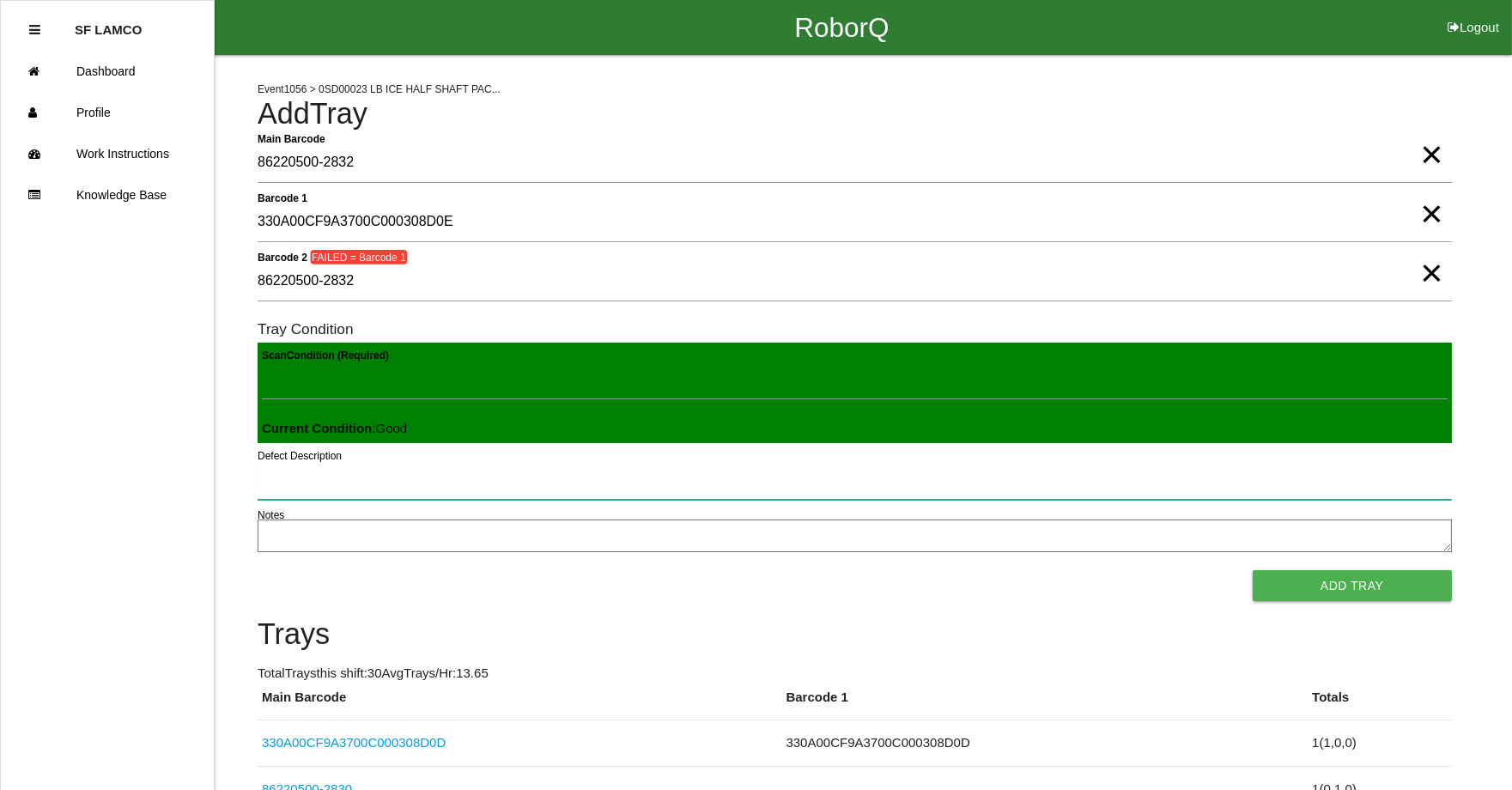 type 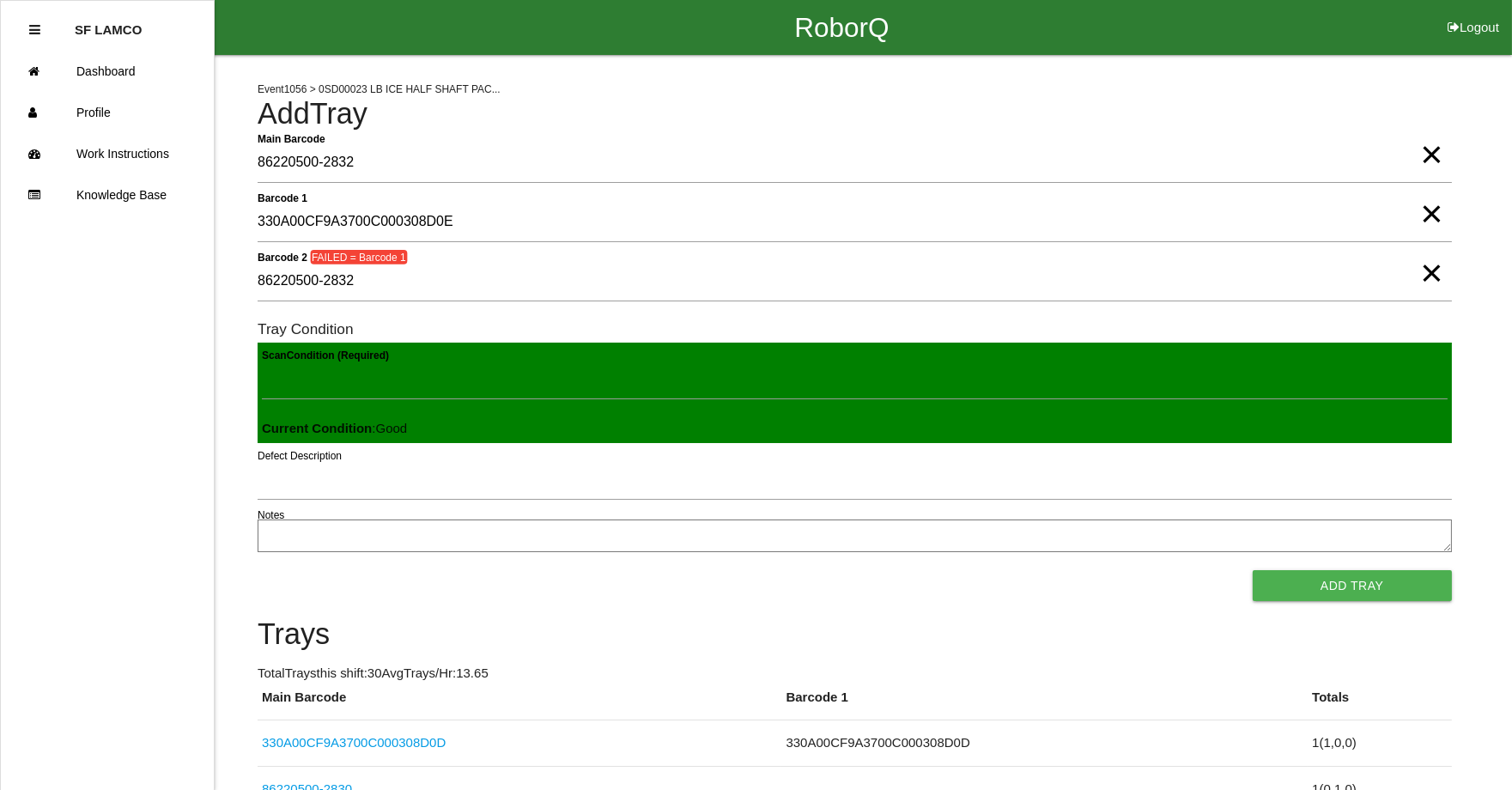 type 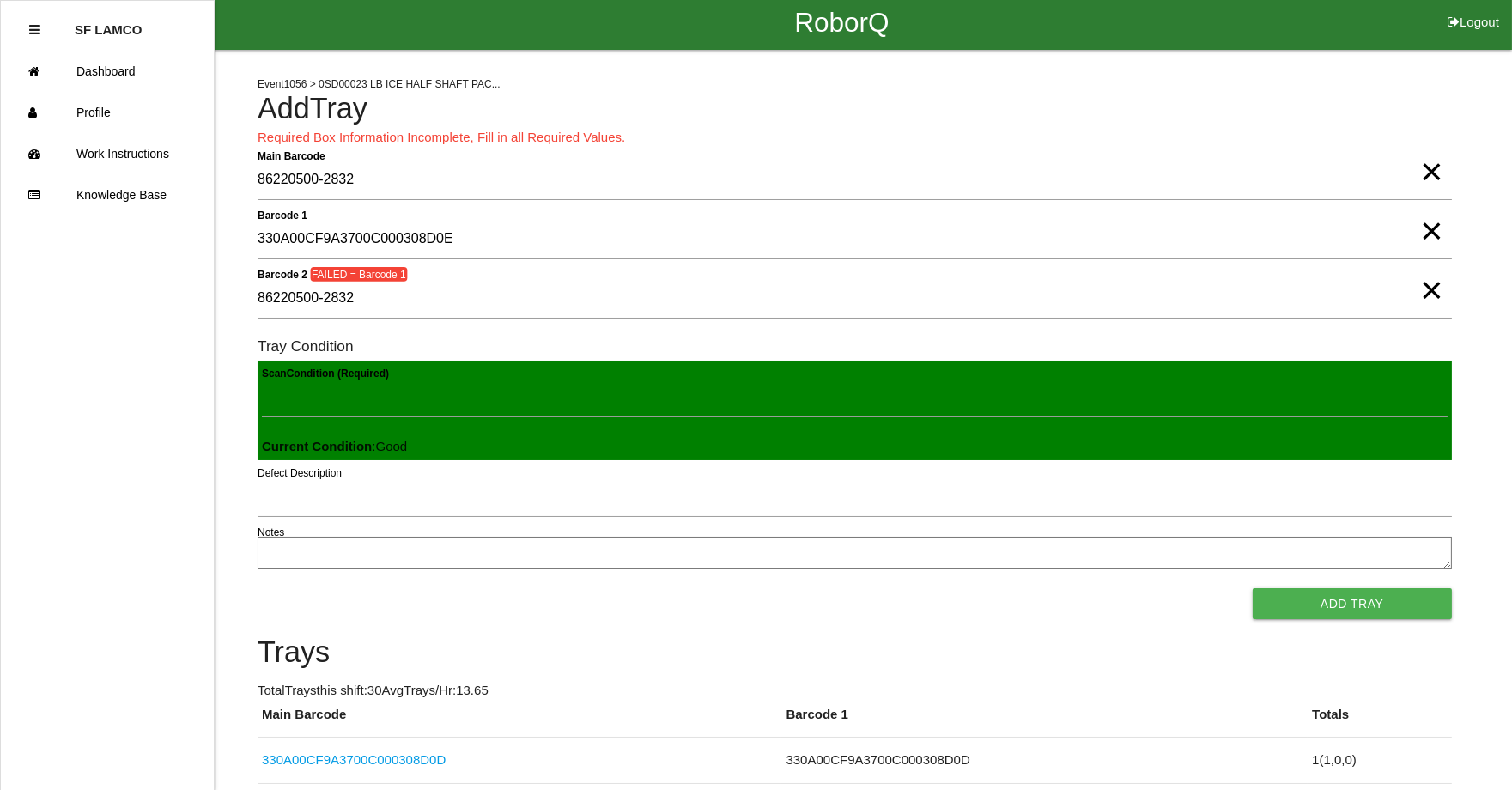 scroll, scrollTop: 0, scrollLeft: 0, axis: both 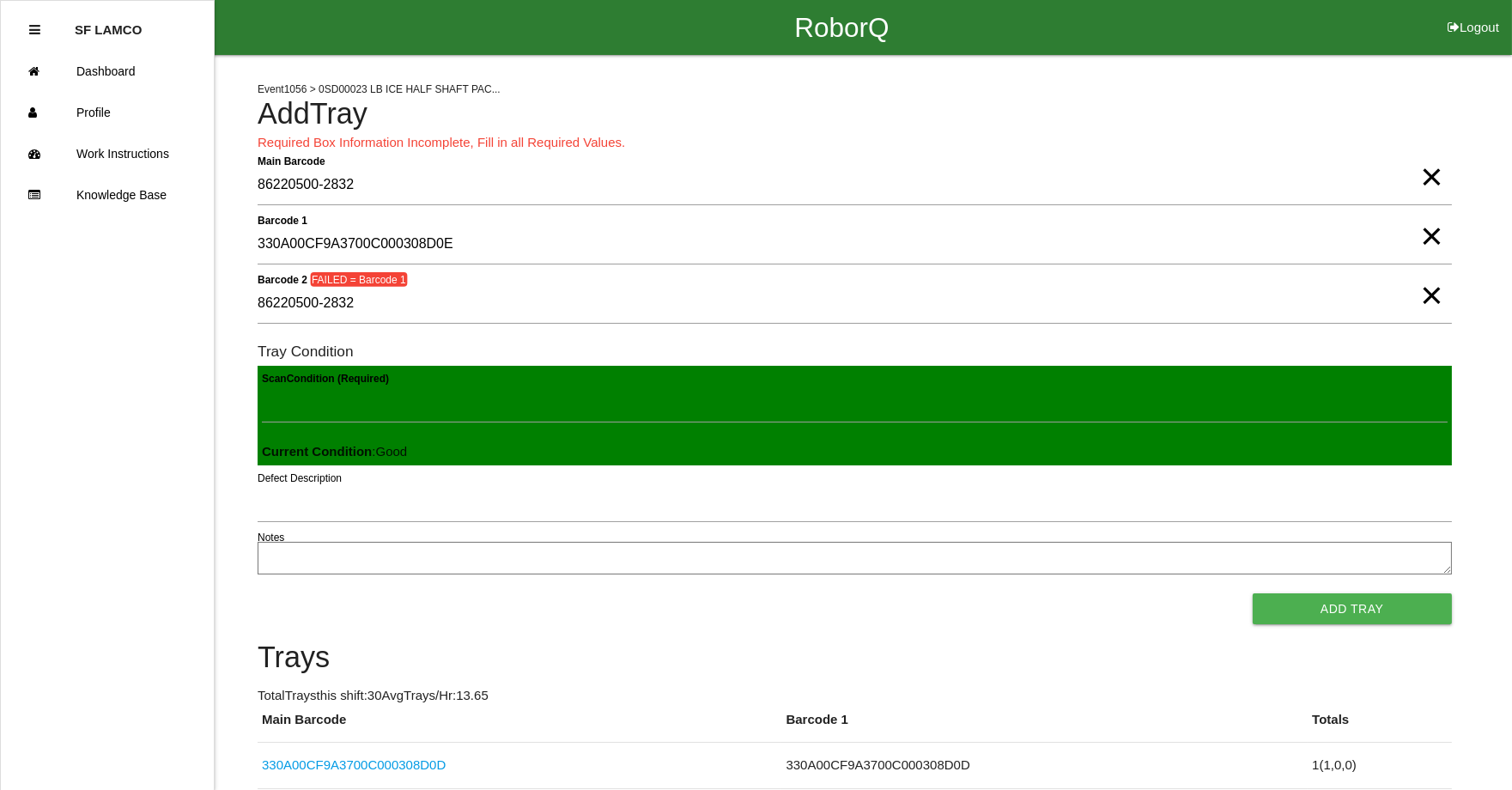 click on "×" at bounding box center [1431, 278] 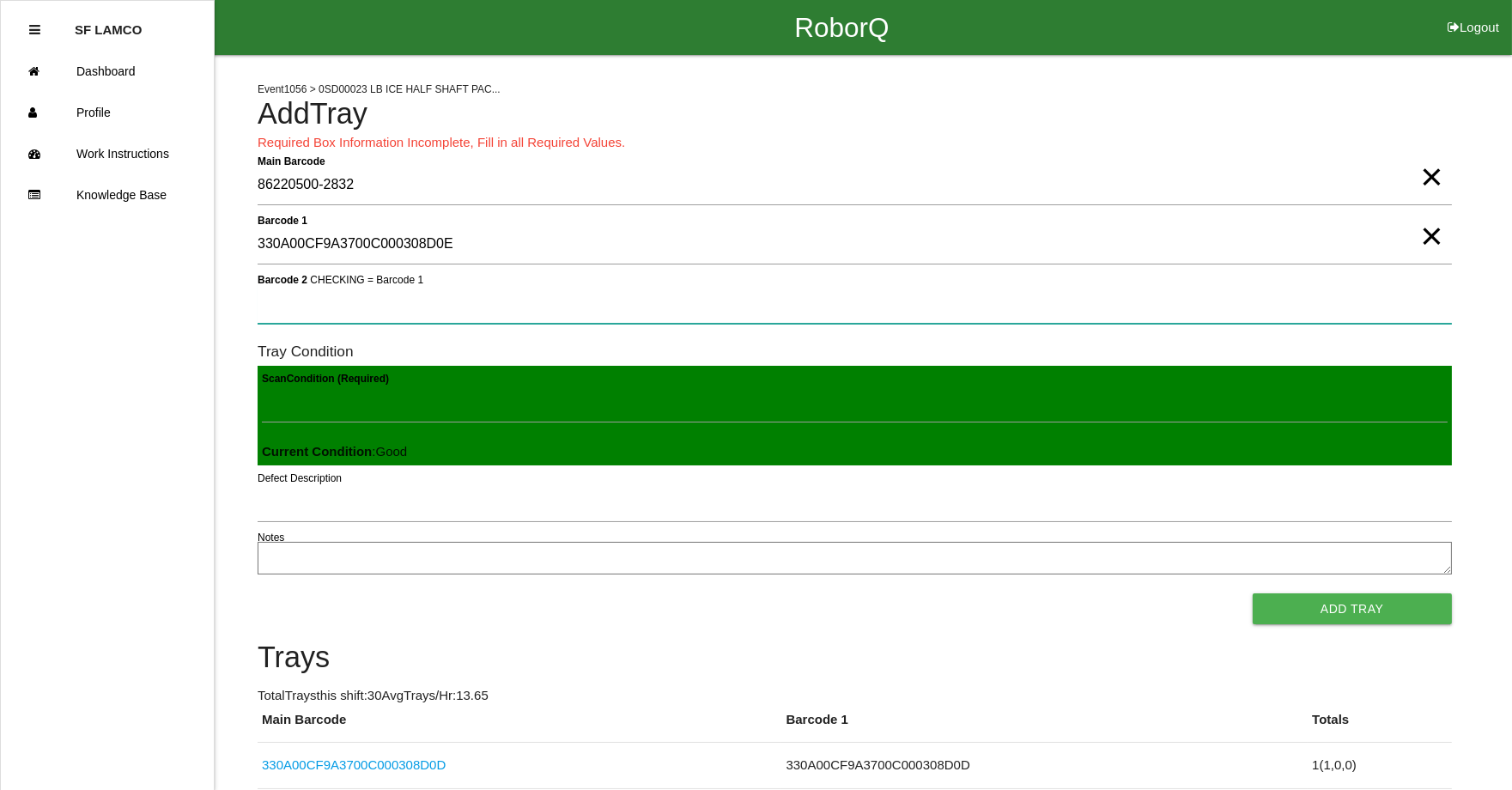 drag, startPoint x: 548, startPoint y: 312, endPoint x: 564, endPoint y: 310, distance: 16.124515 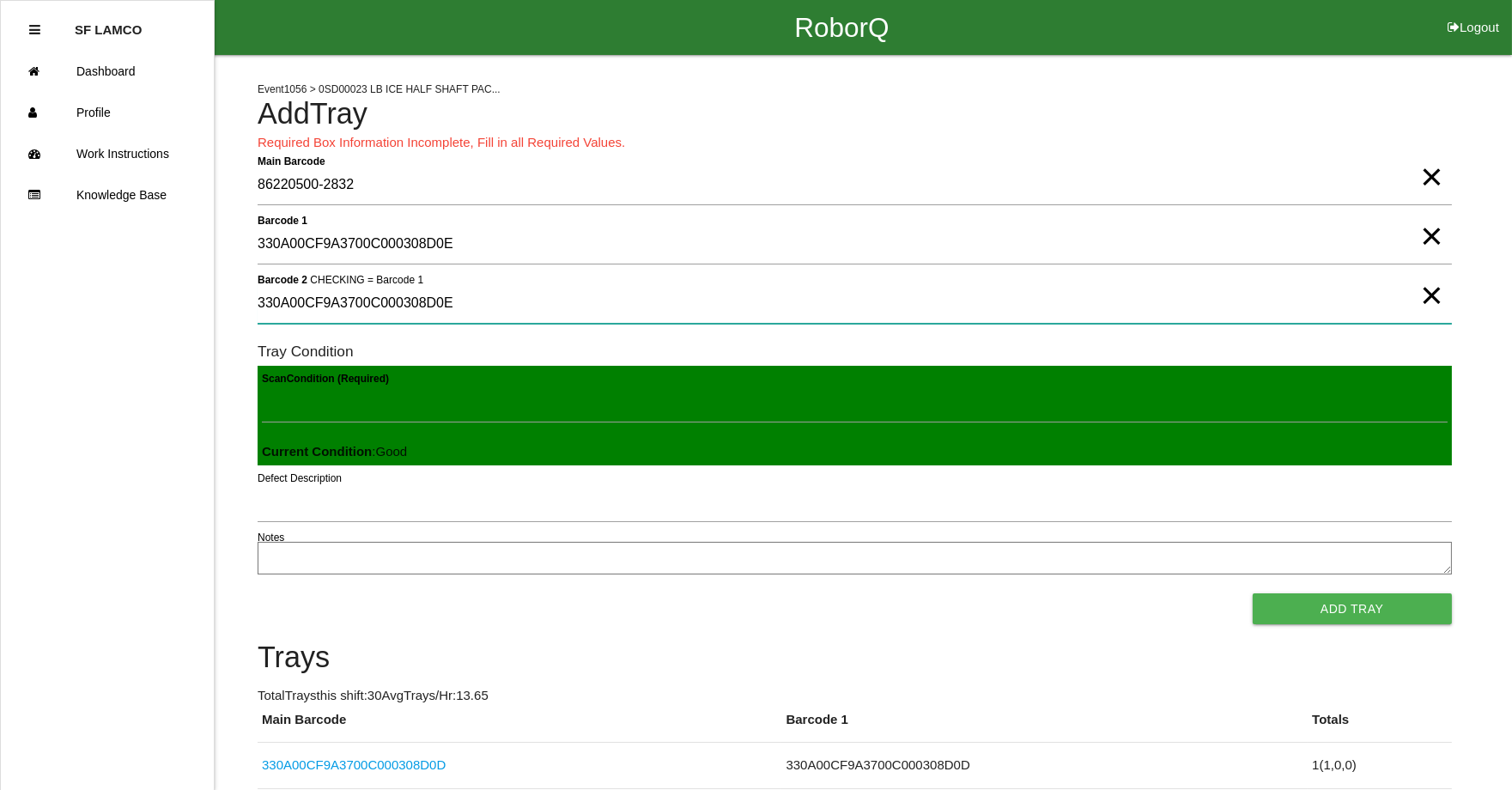 type on "330A00CF9A3700C000308D0E" 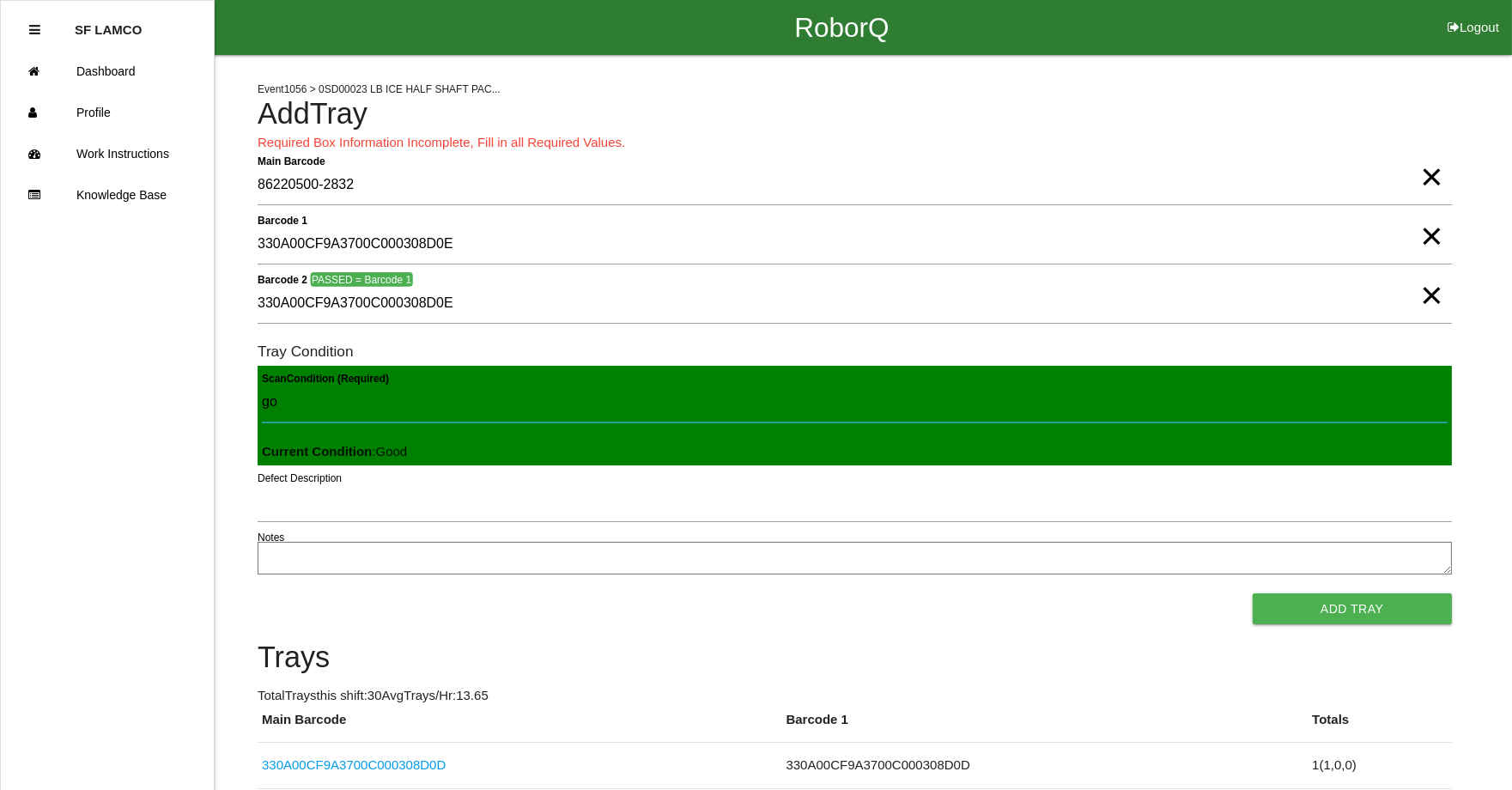 type on "goo" 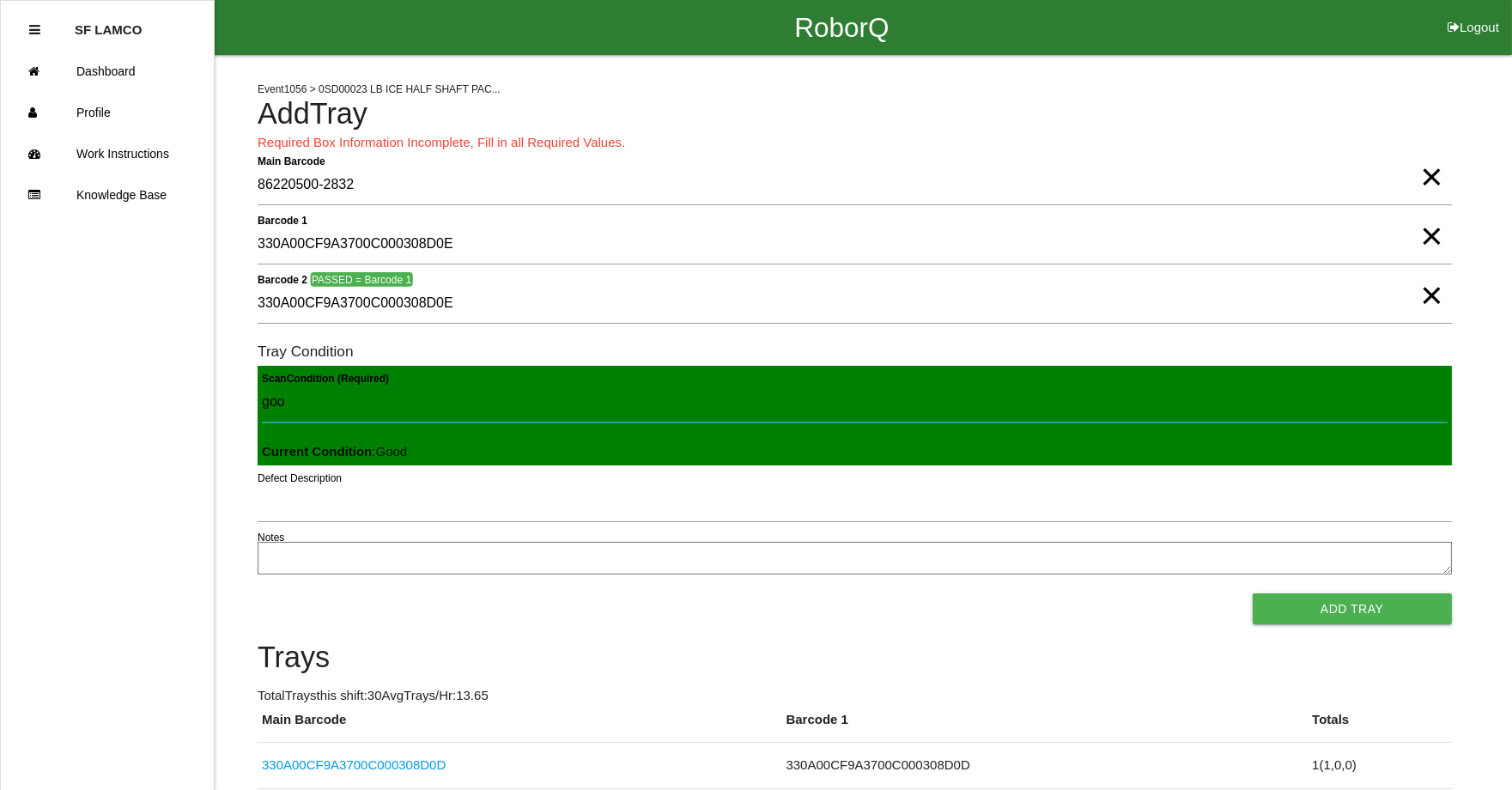 type 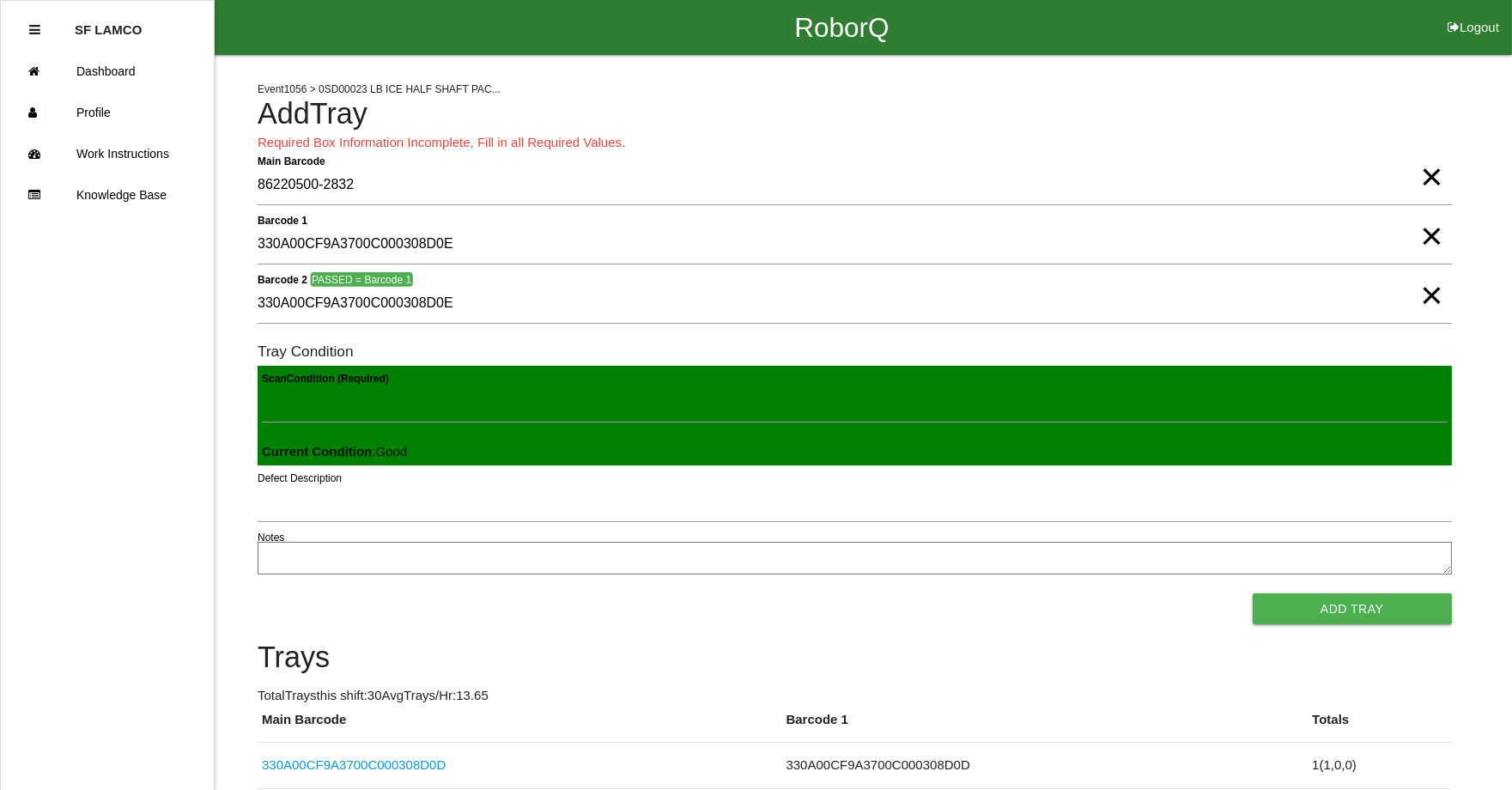click on "Add Tray" at bounding box center (1352, 609) 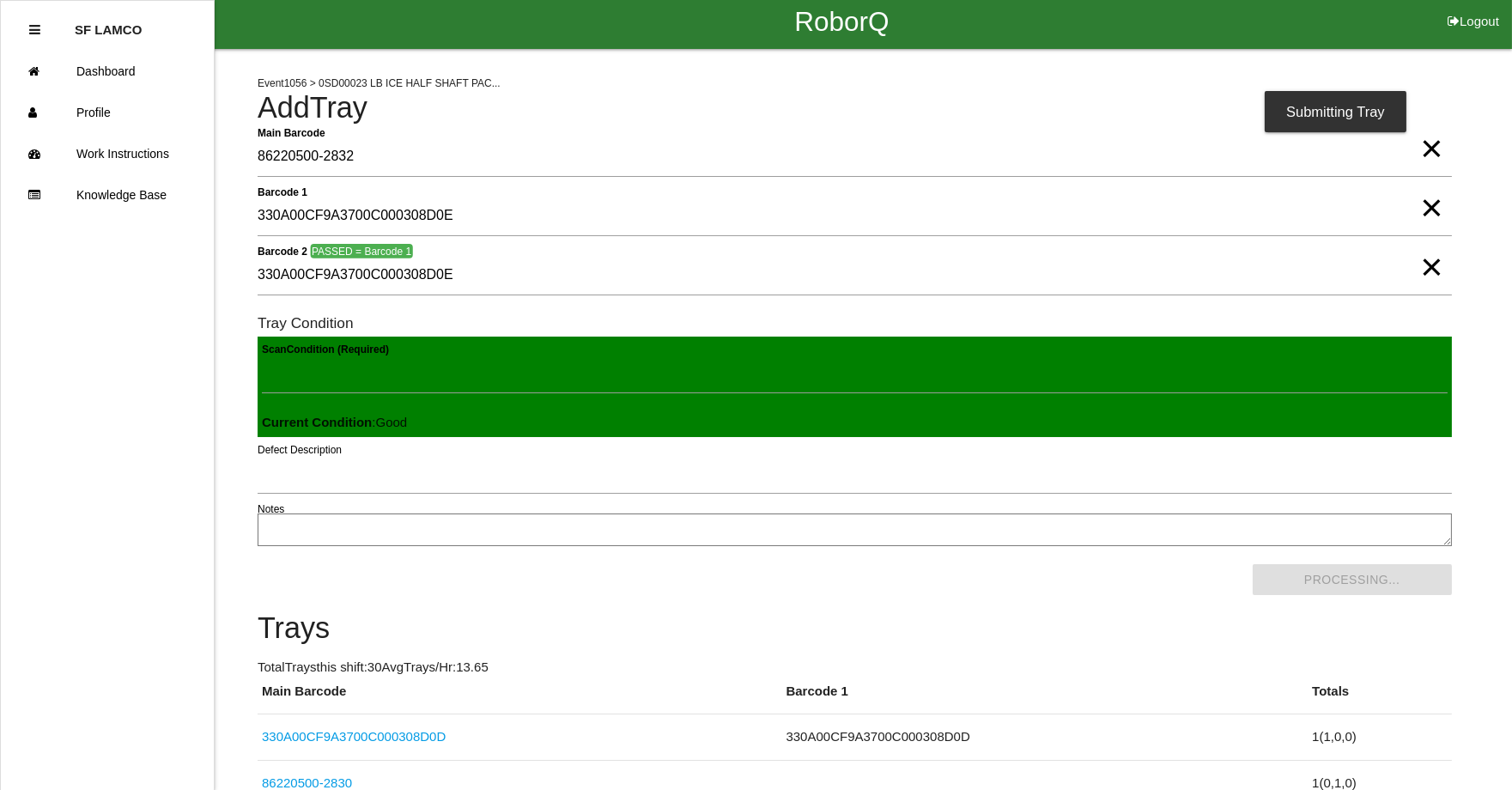 scroll, scrollTop: 0, scrollLeft: 0, axis: both 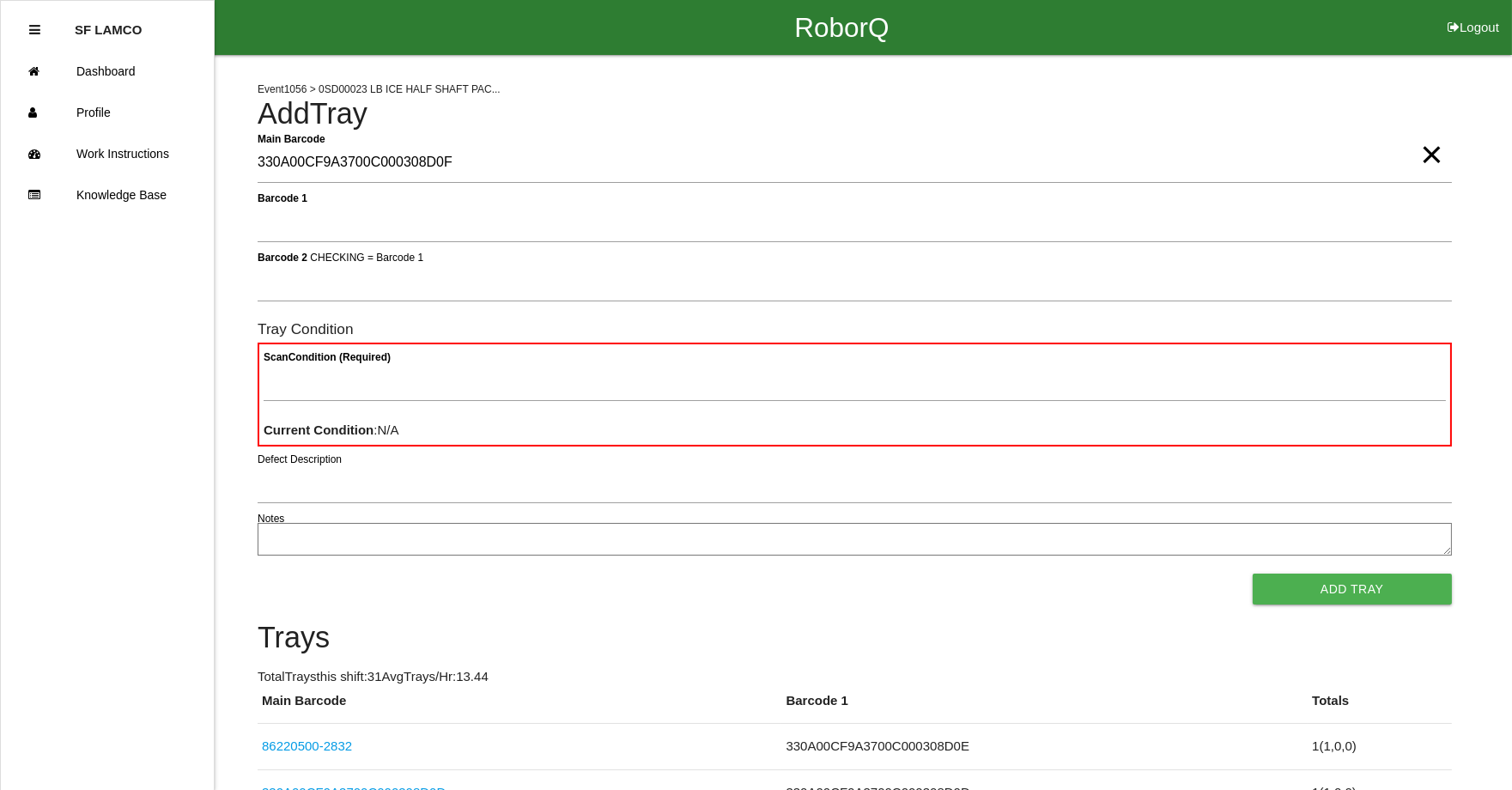 type on "330A00CF9A3700C000308D0F" 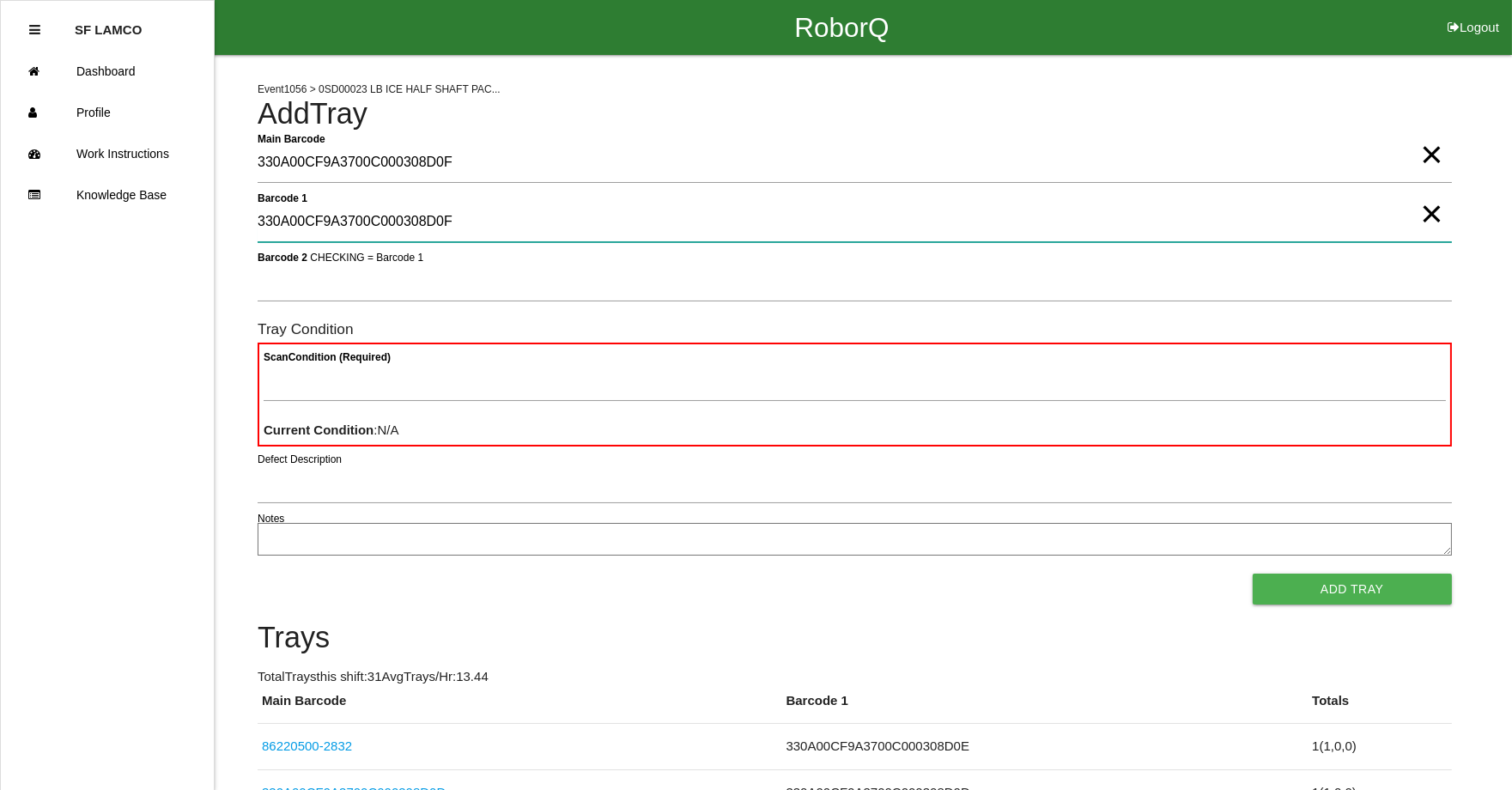 type on "330A00CF9A3700C000308D0F" 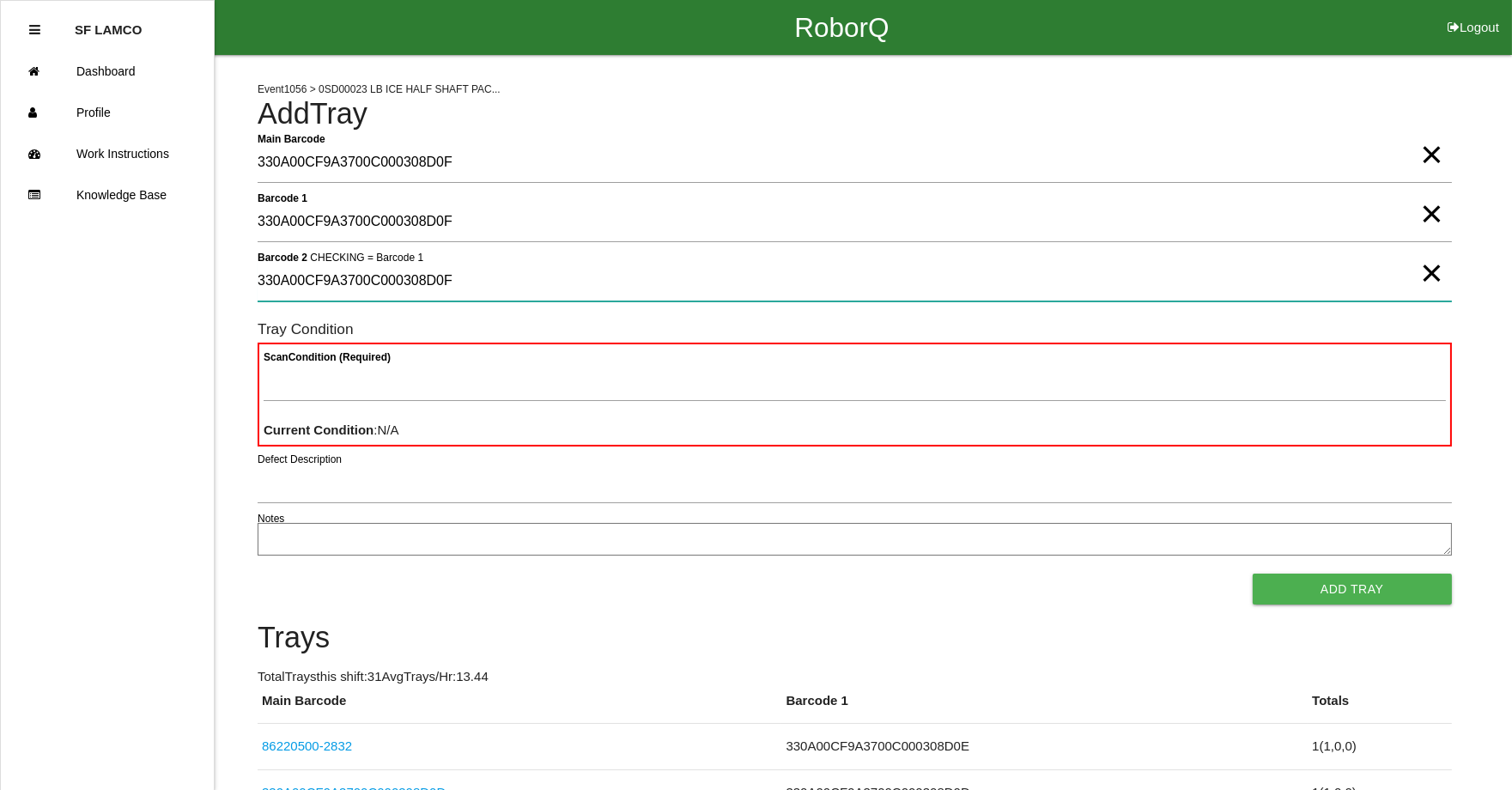 type on "330A00CF9A3700C000308D0F" 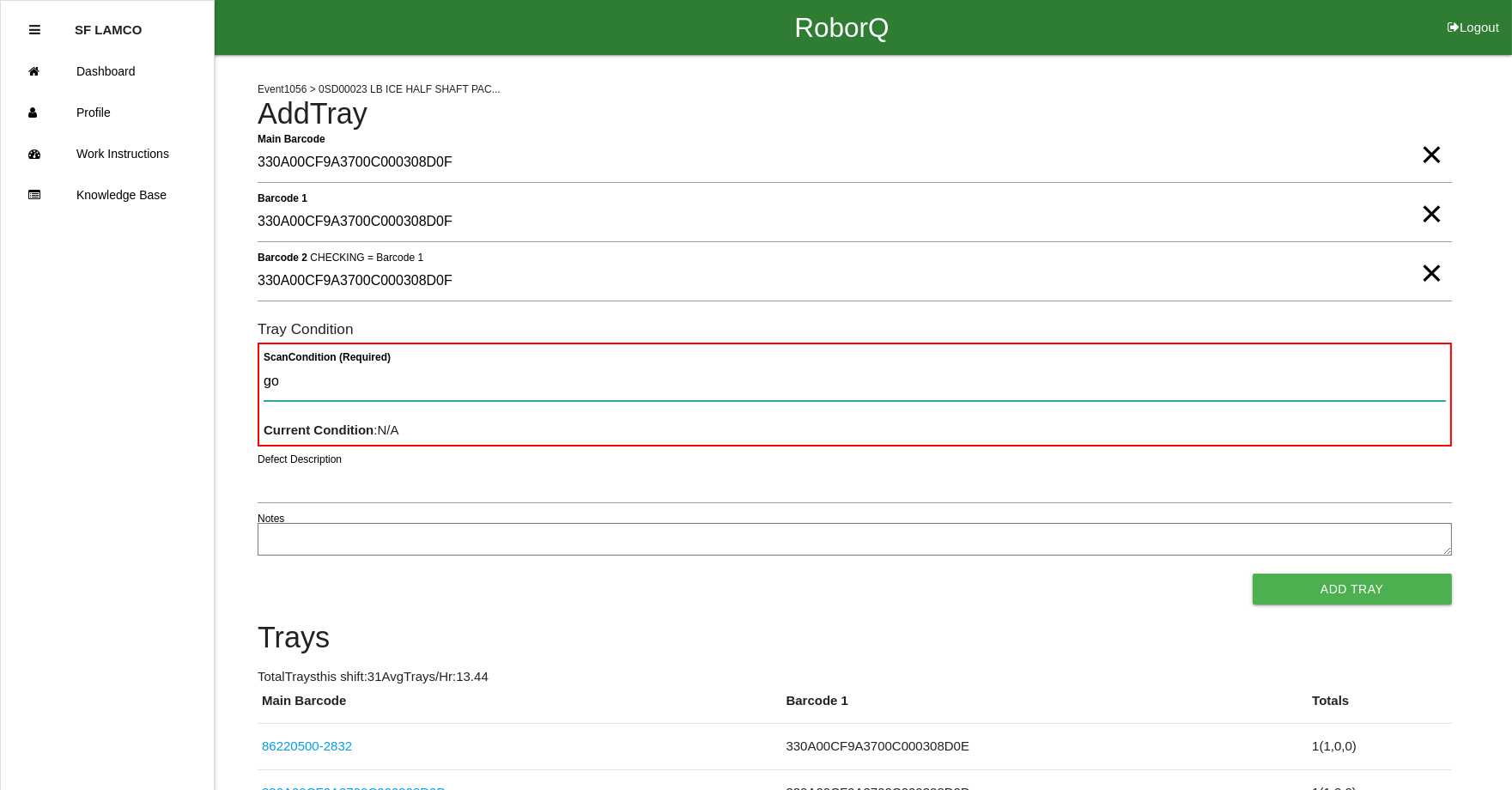 type on "goo" 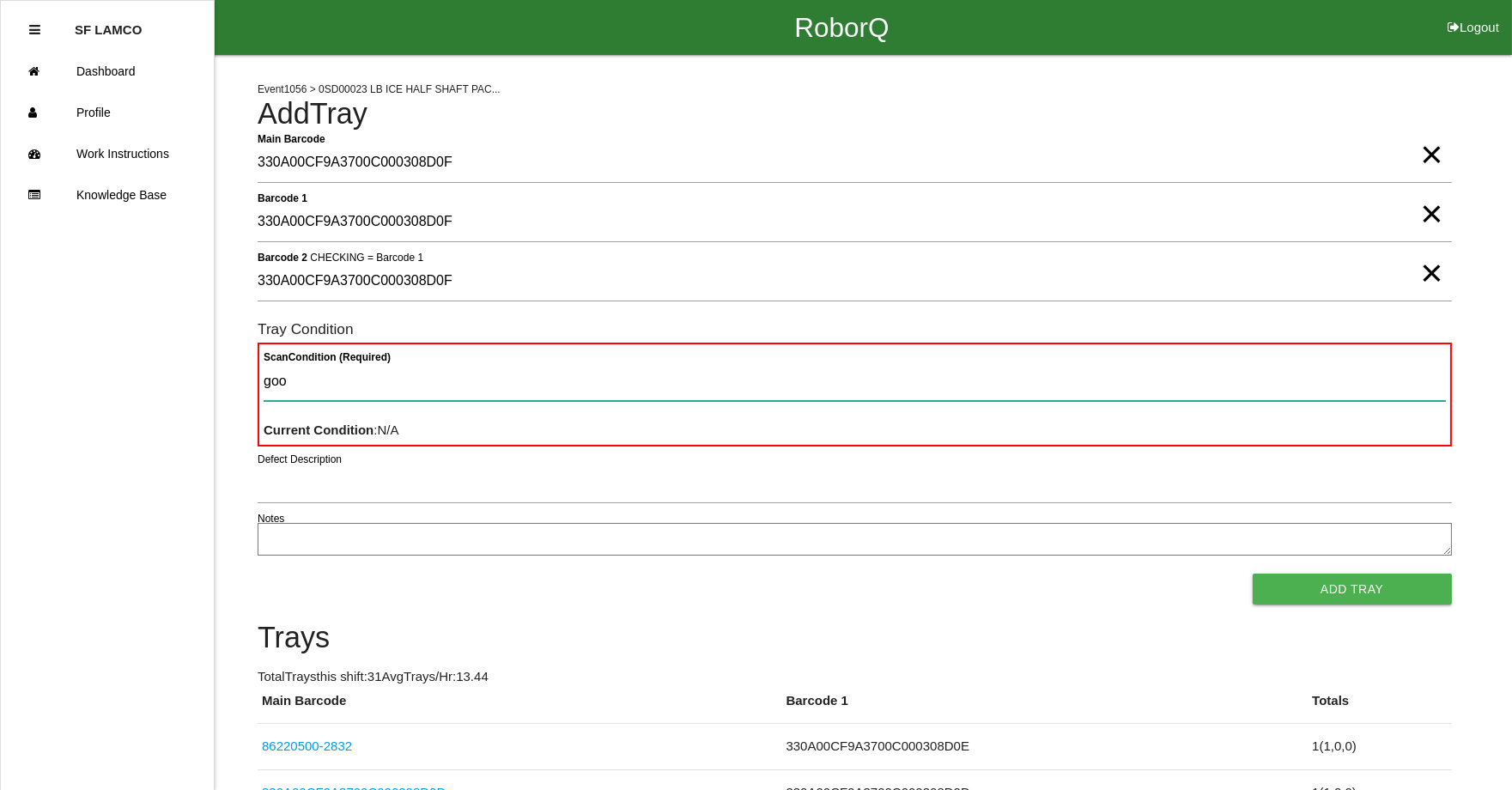 type 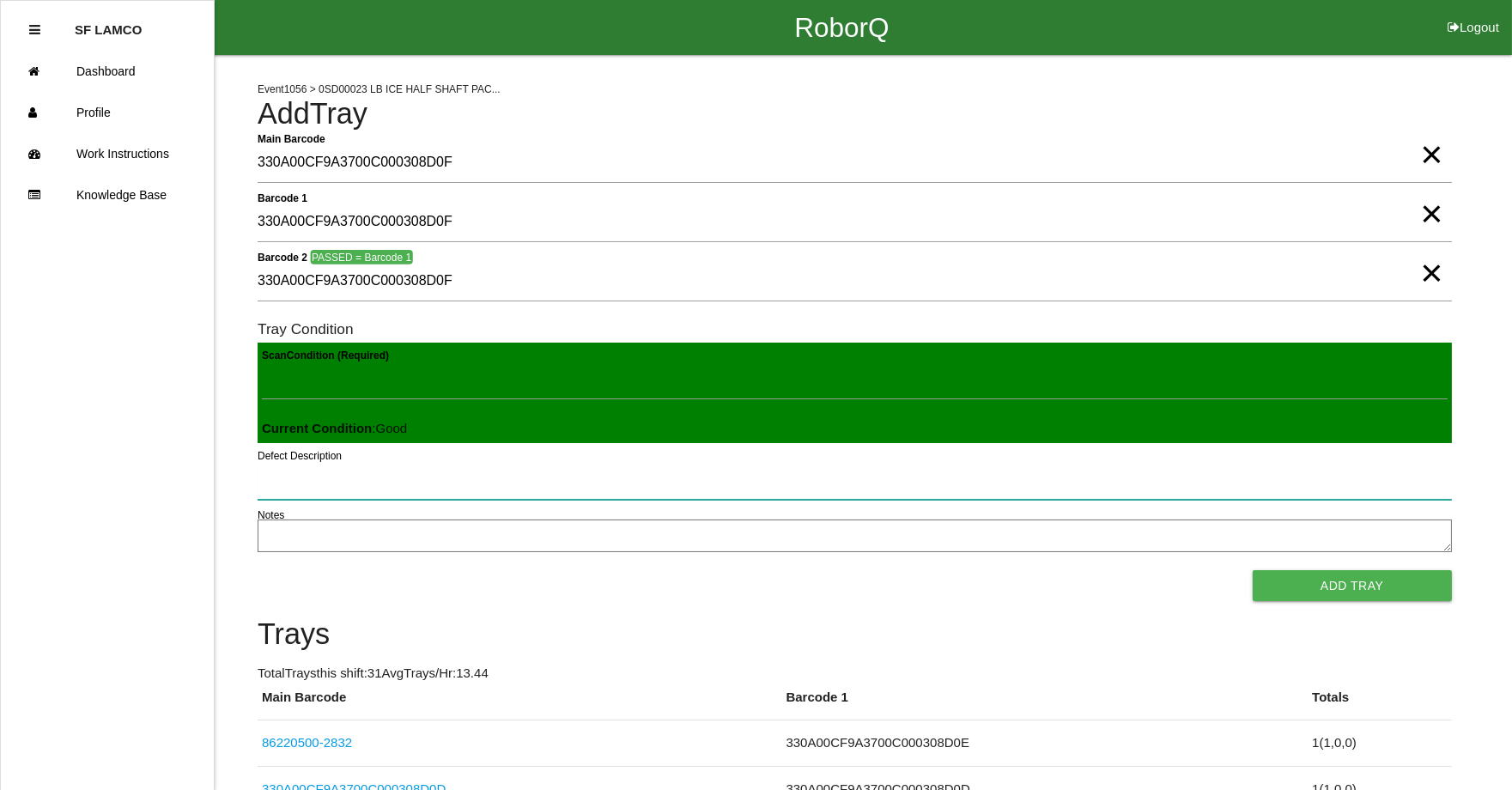 type 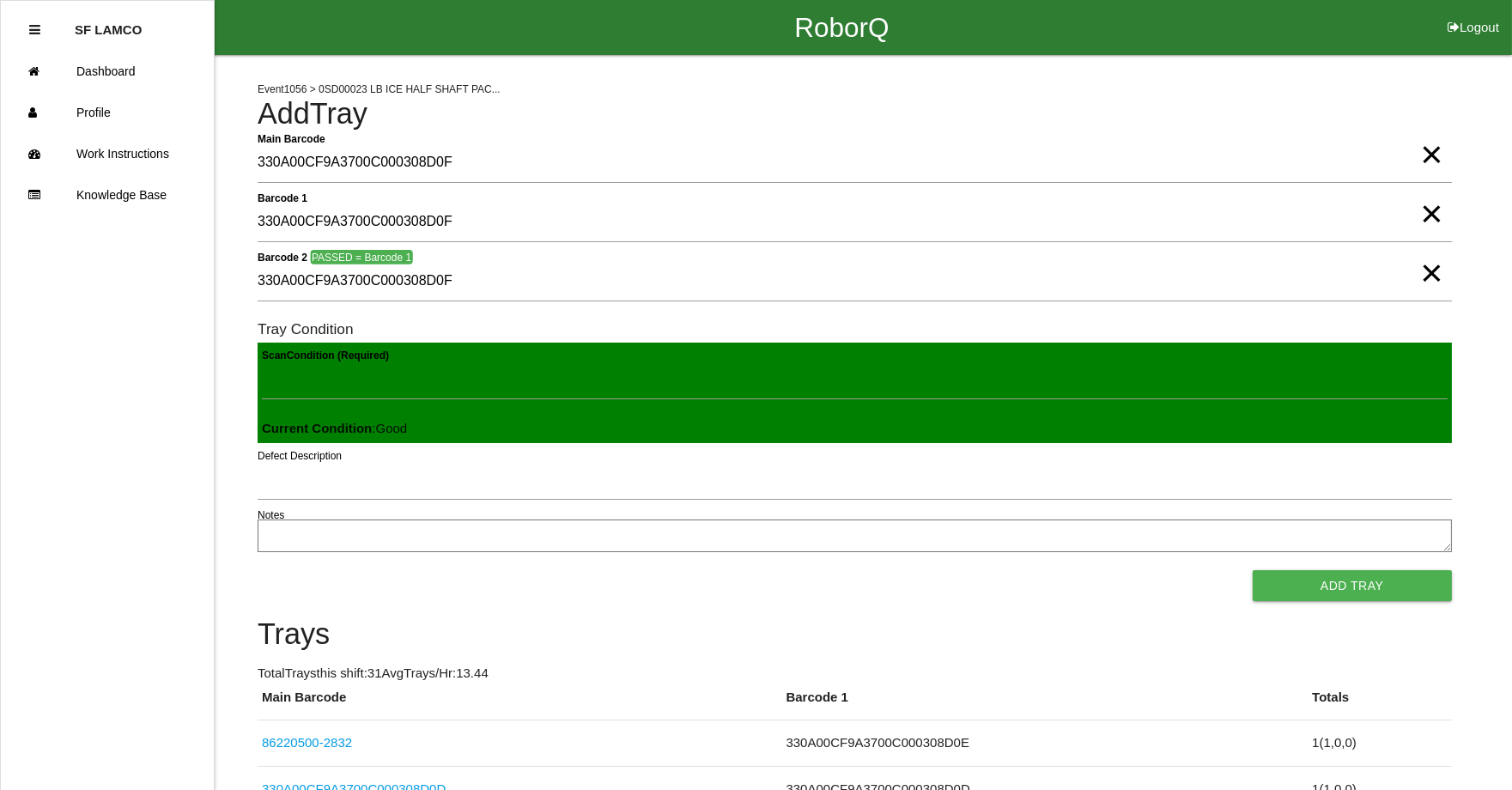 type 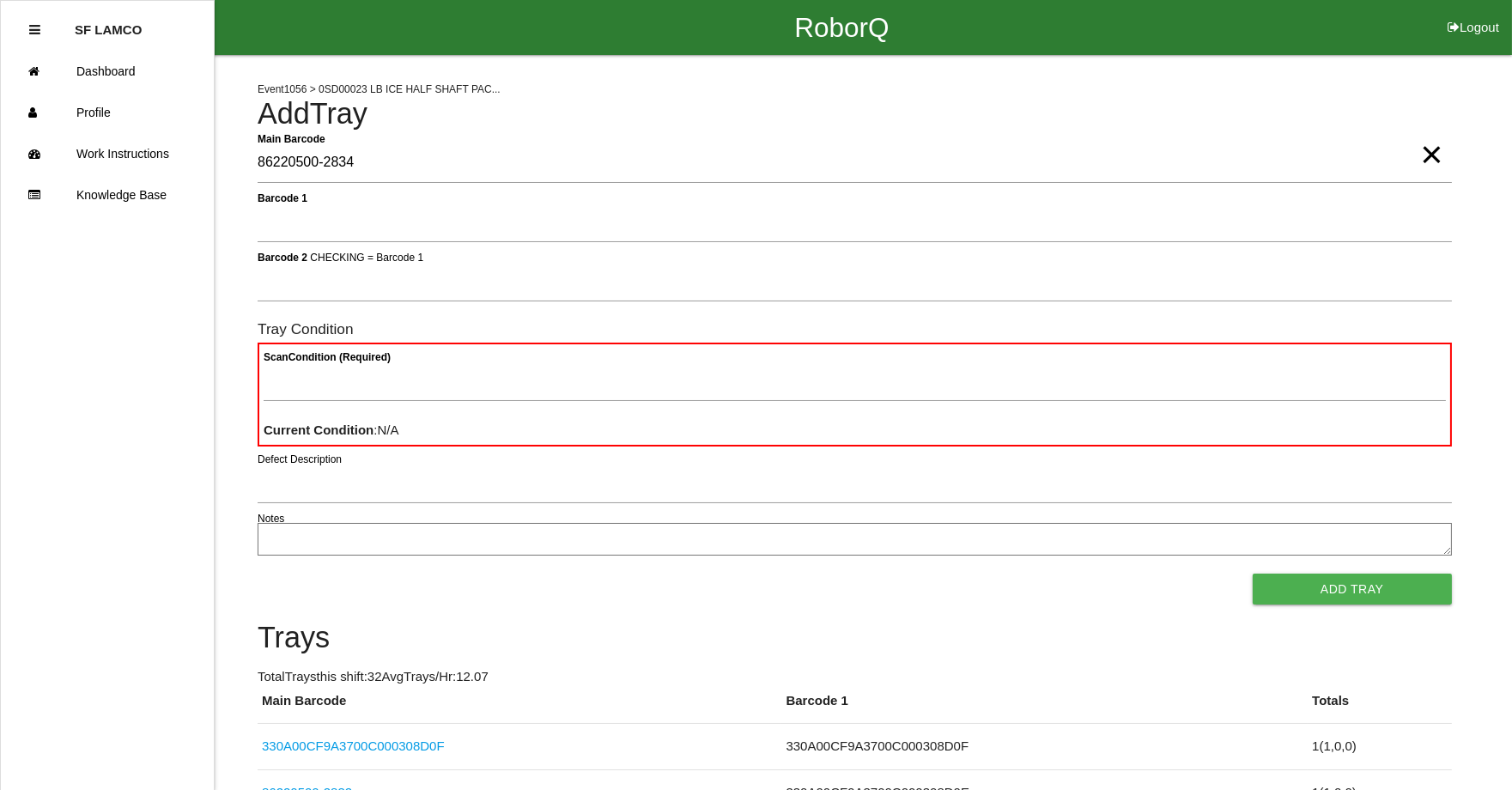type on "86220500-2834" 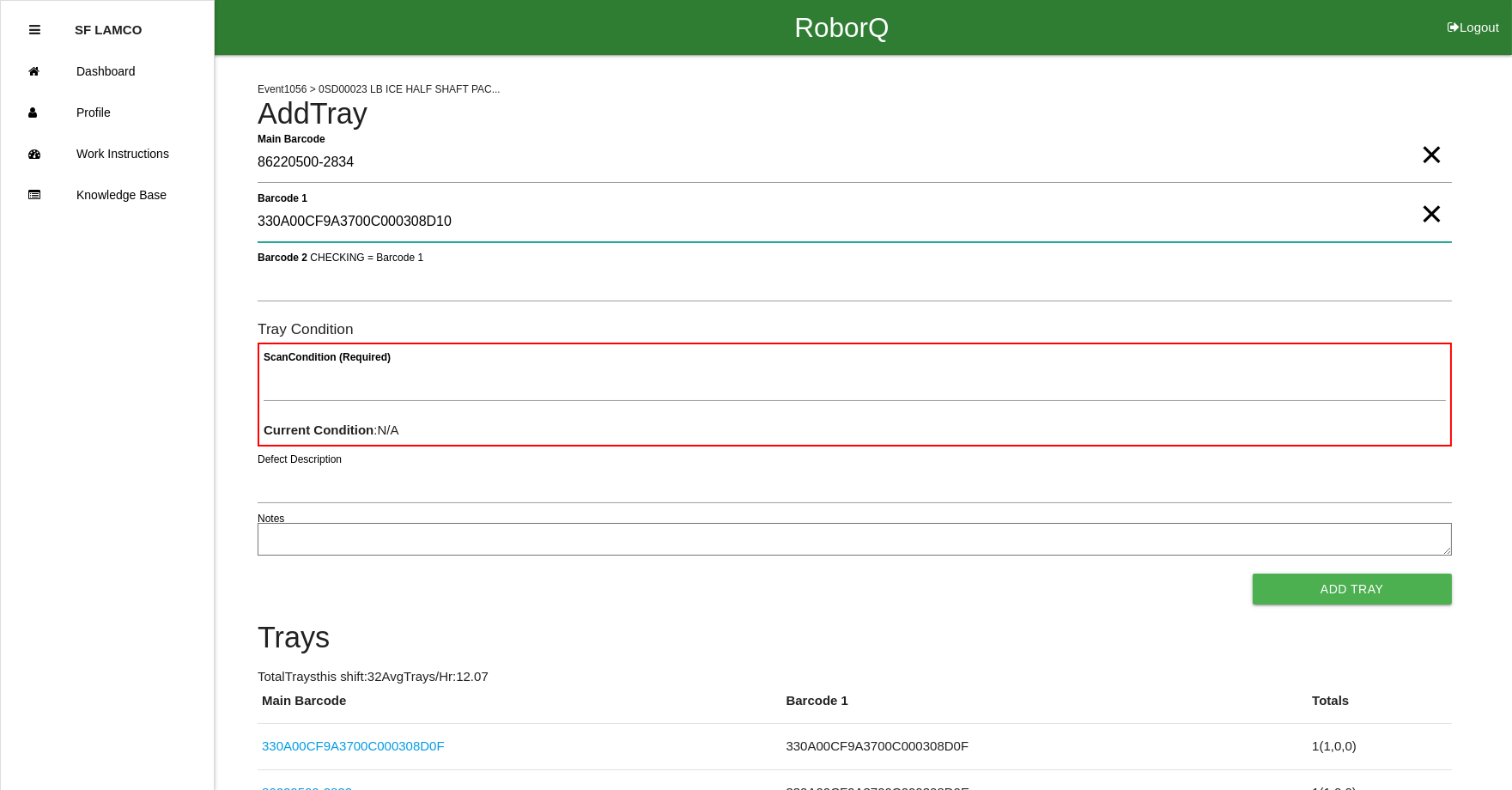 type on "330A00CF9A3700C000308D10" 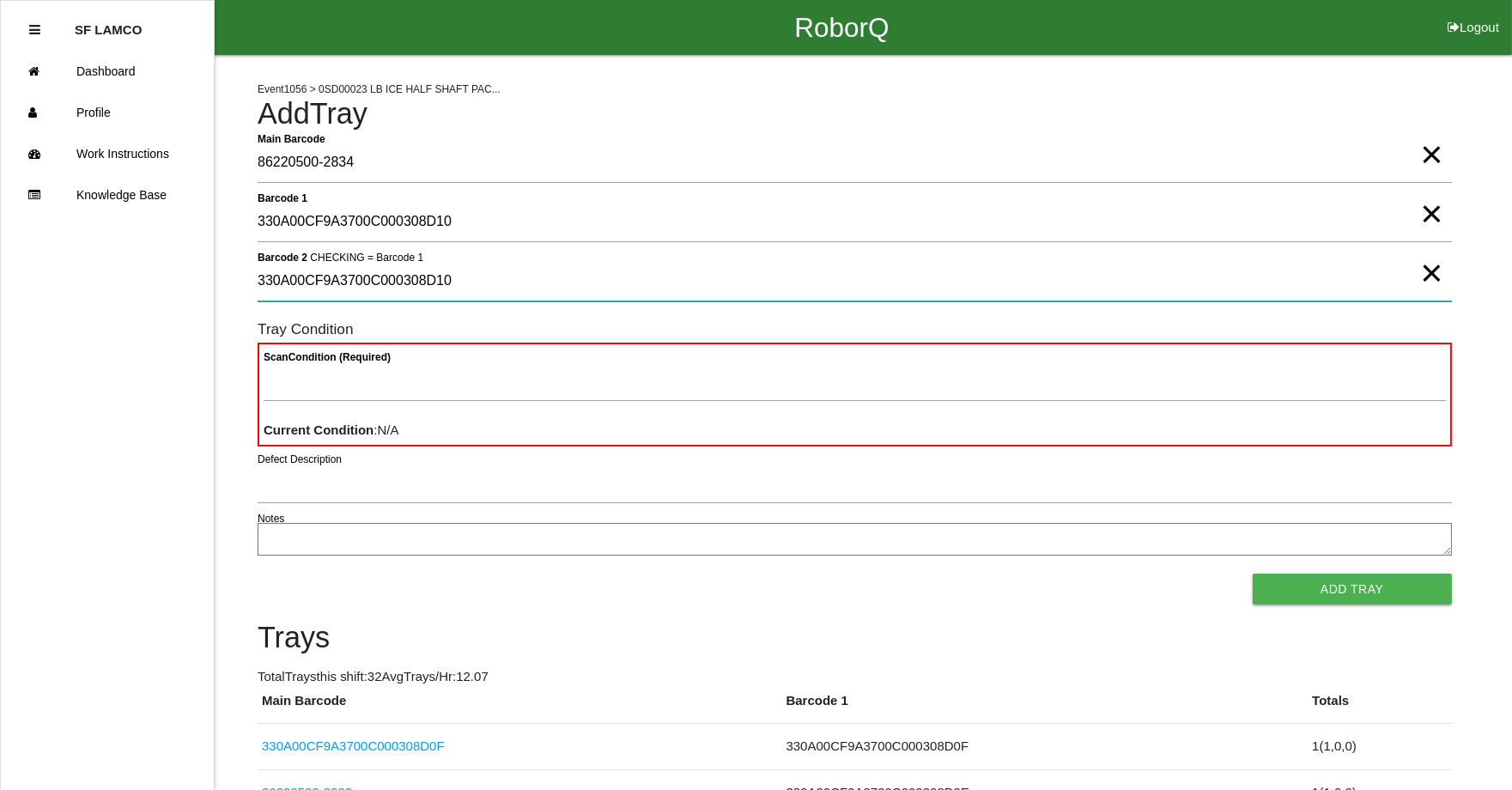 type on "330A00CF9A3700C000308D10" 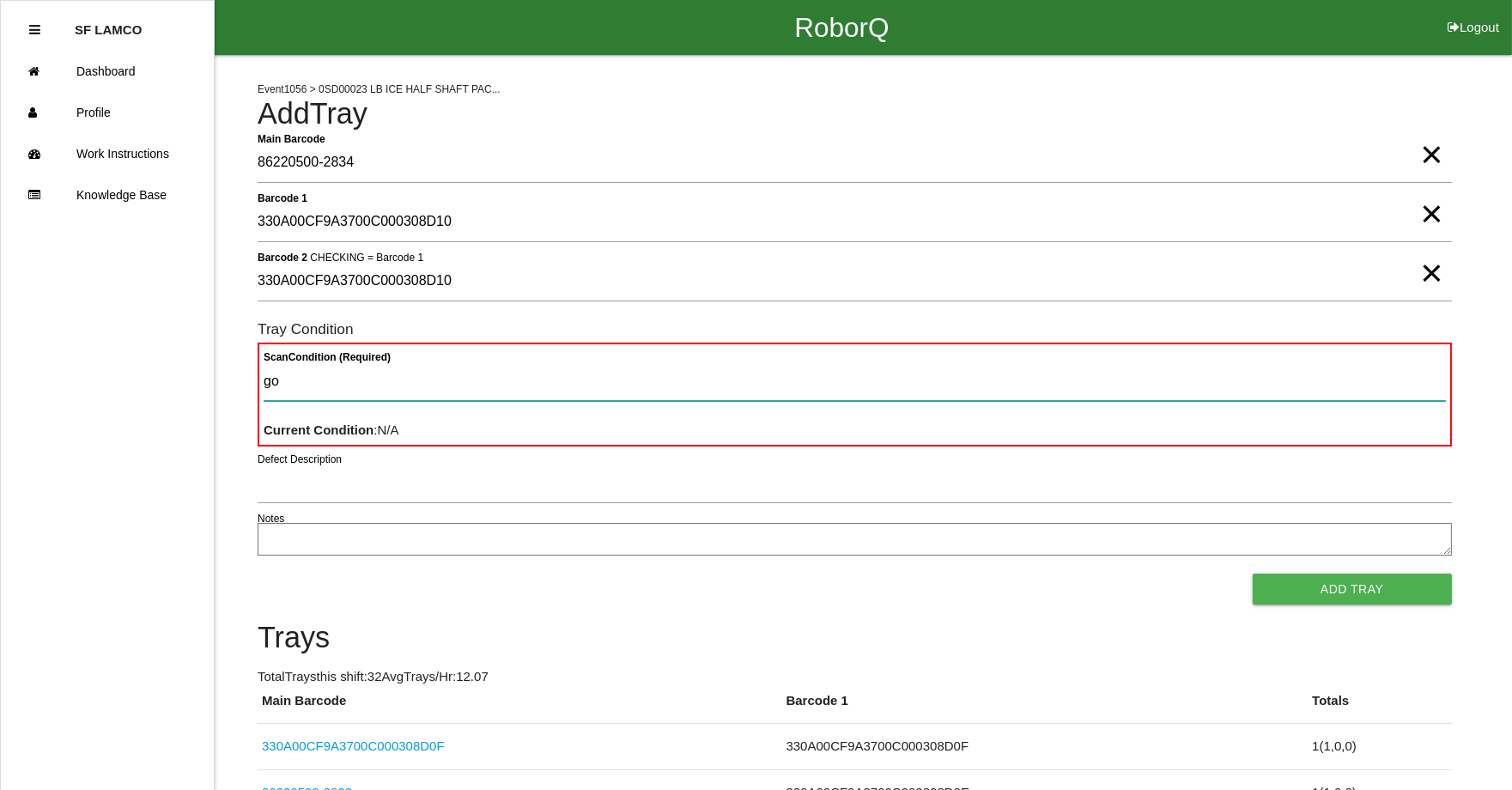 type on "goo" 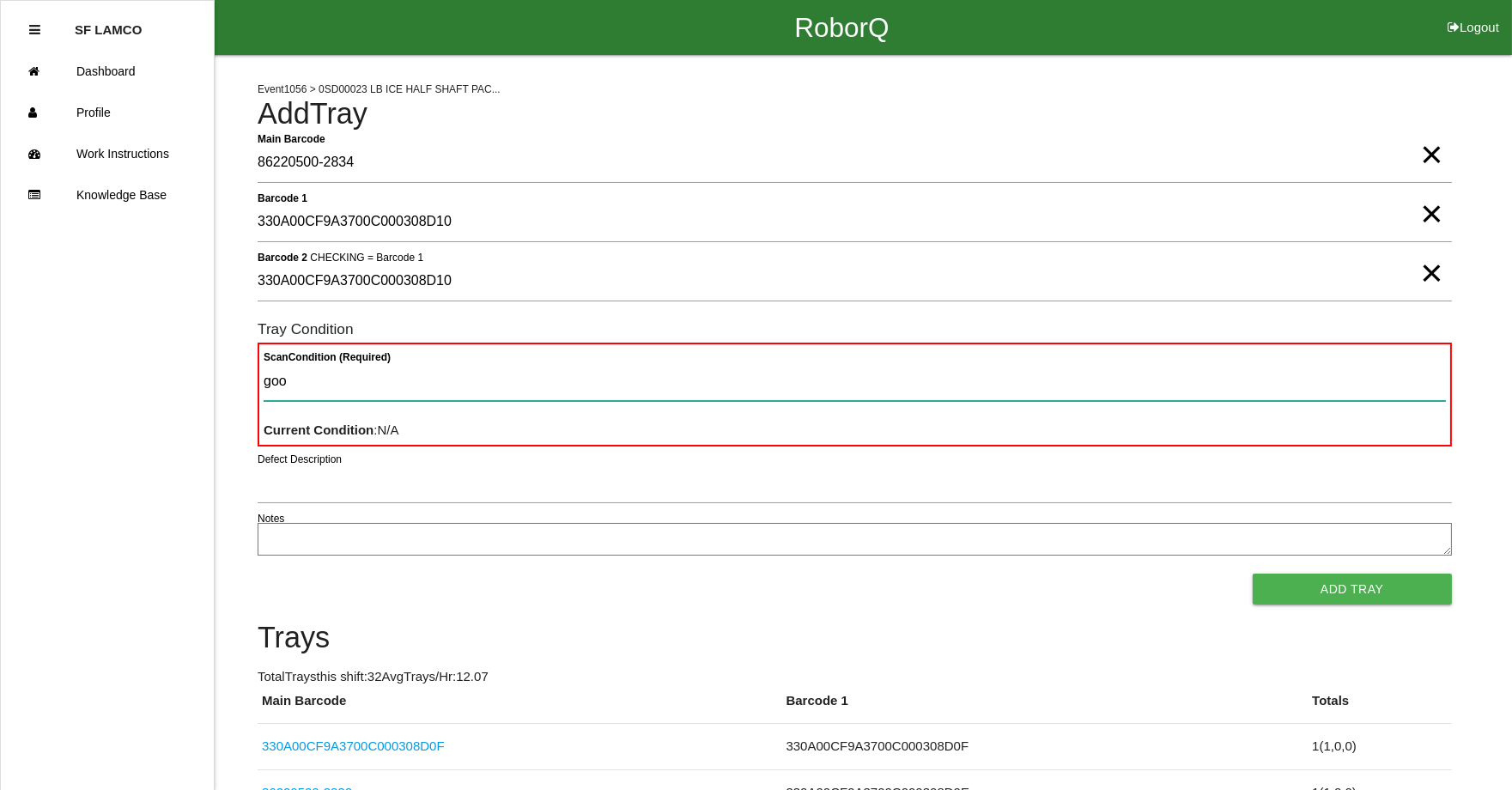 type 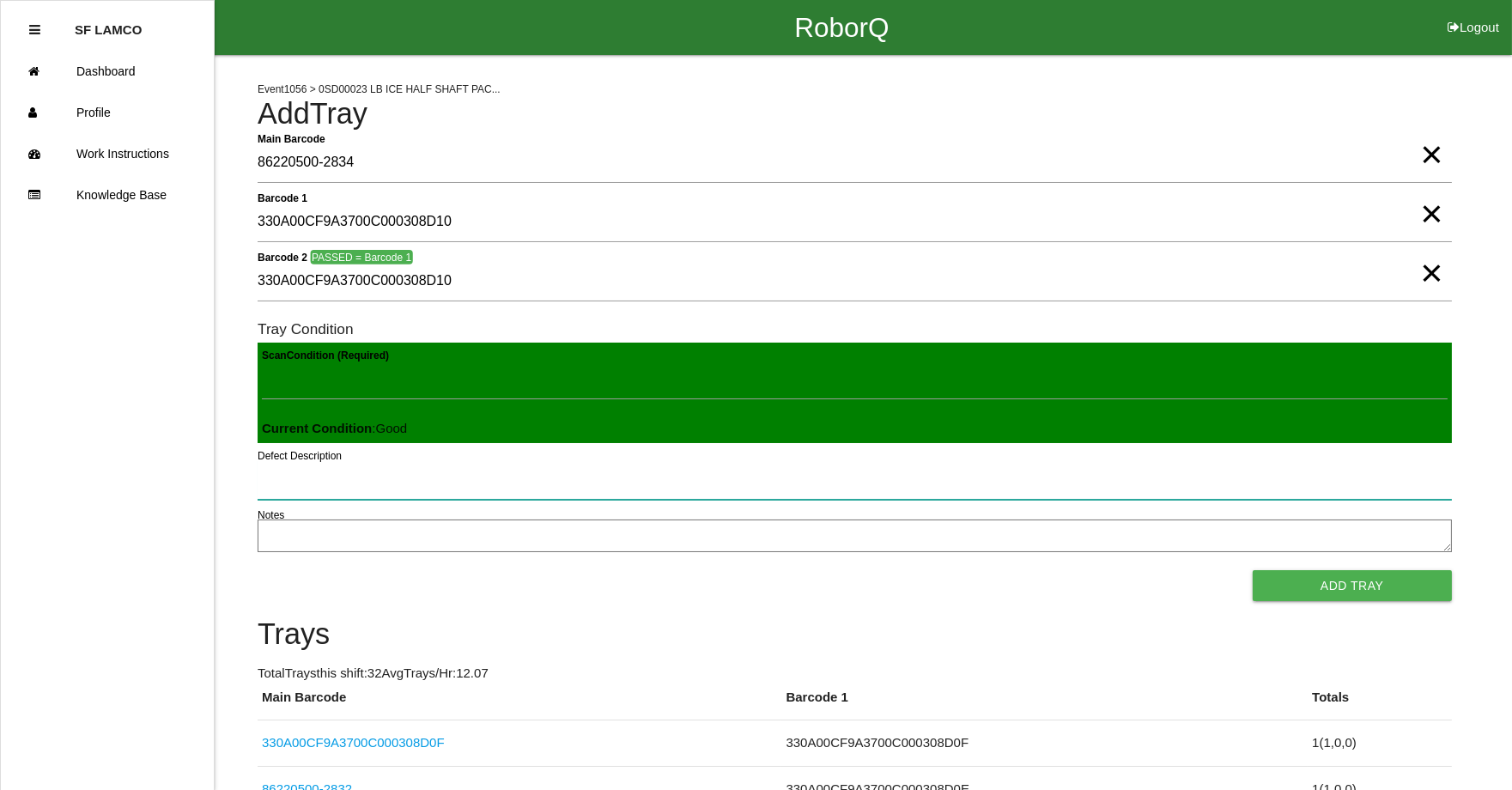 type 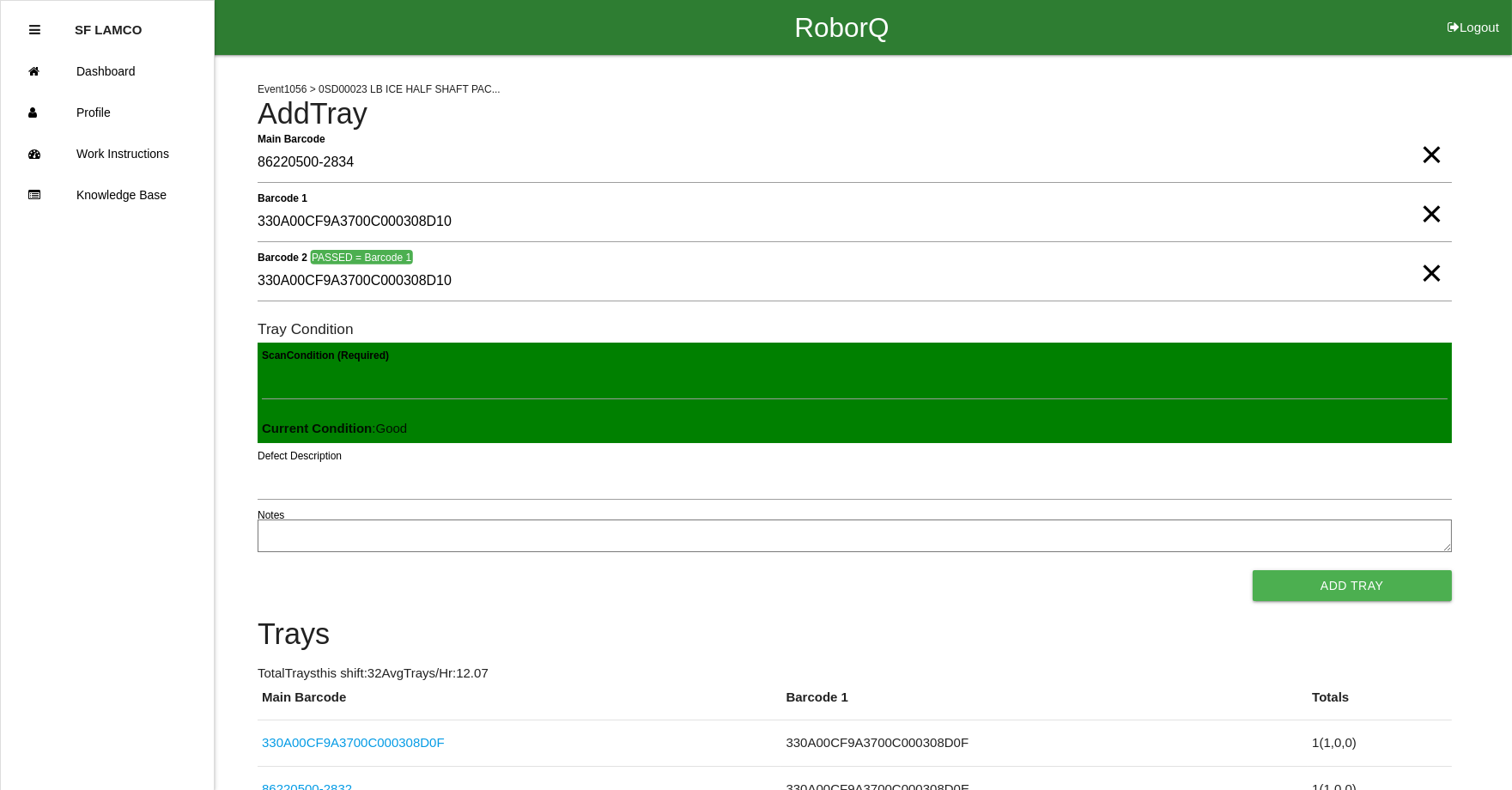 type 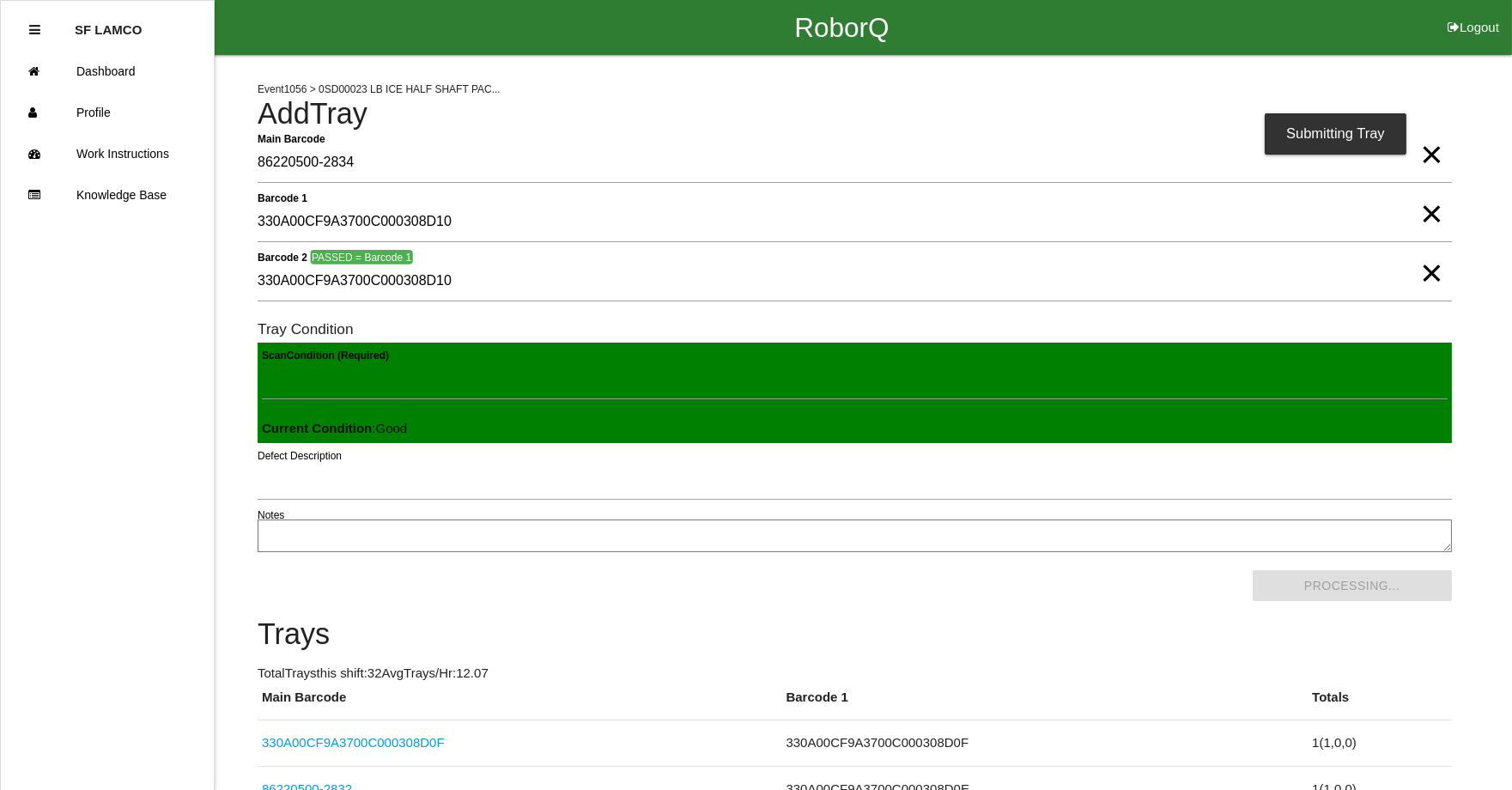 scroll, scrollTop: 0, scrollLeft: 0, axis: both 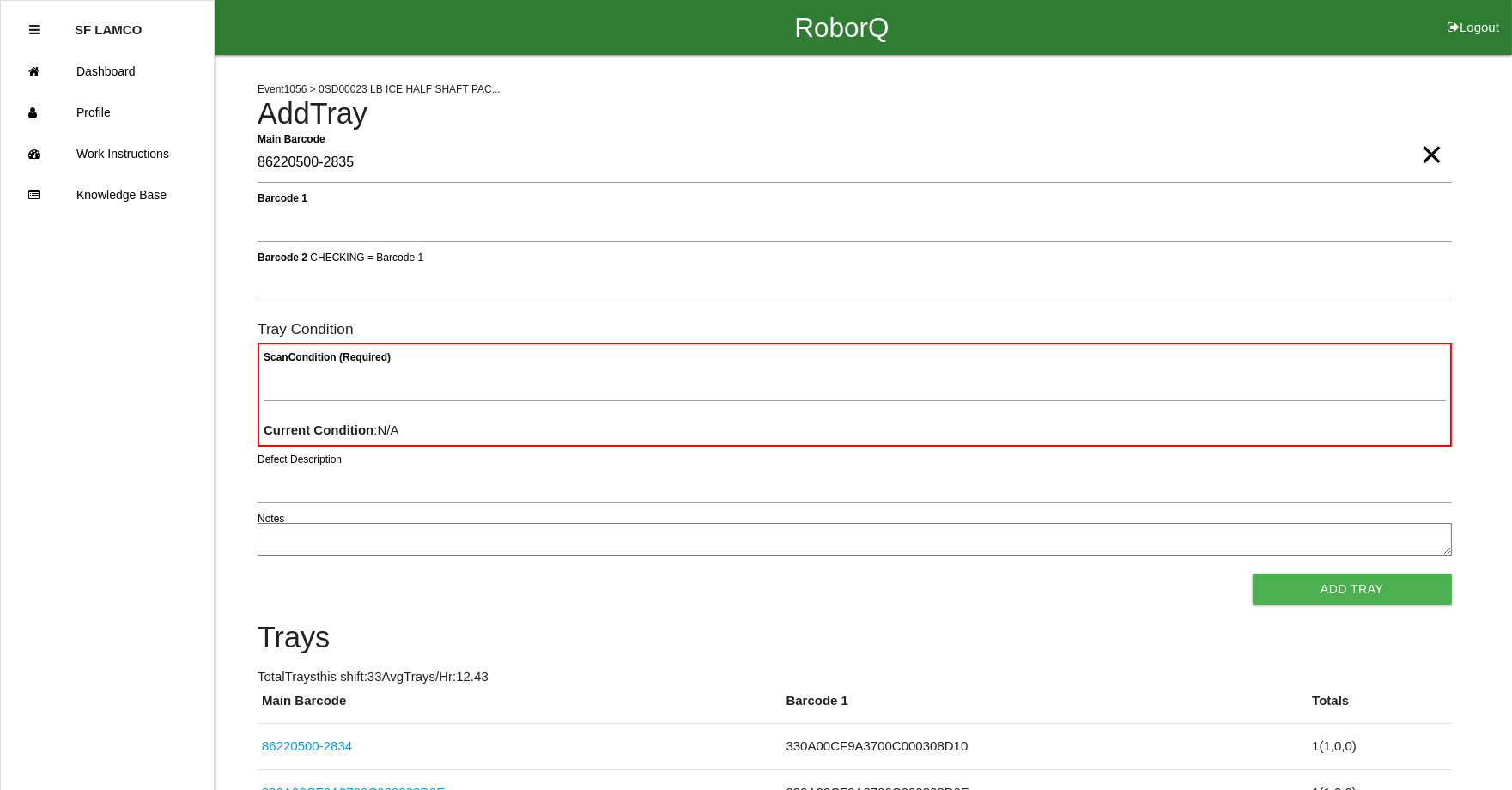 type on "86220500-2835" 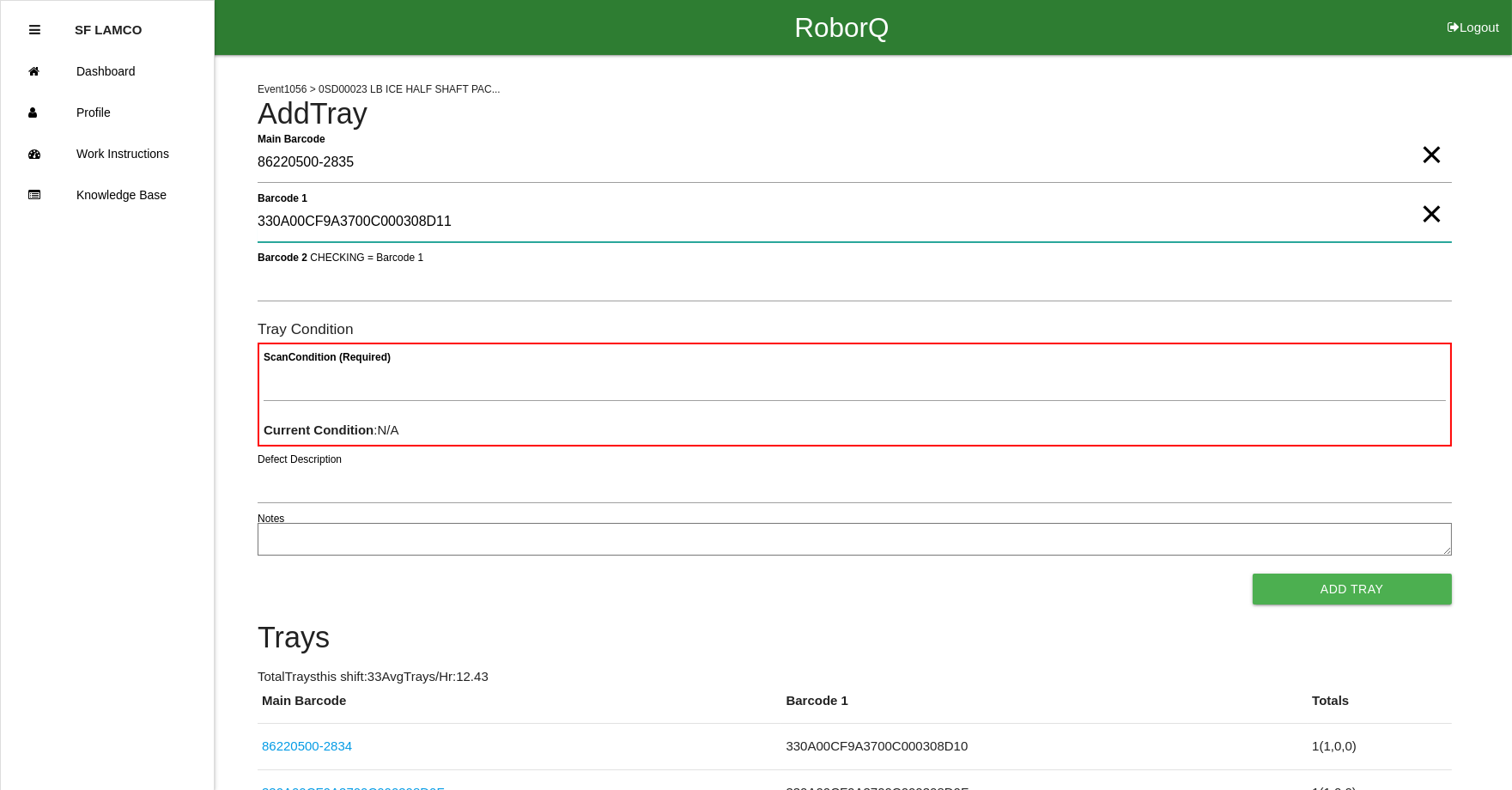 type on "330A00CF9A3700C000308D11" 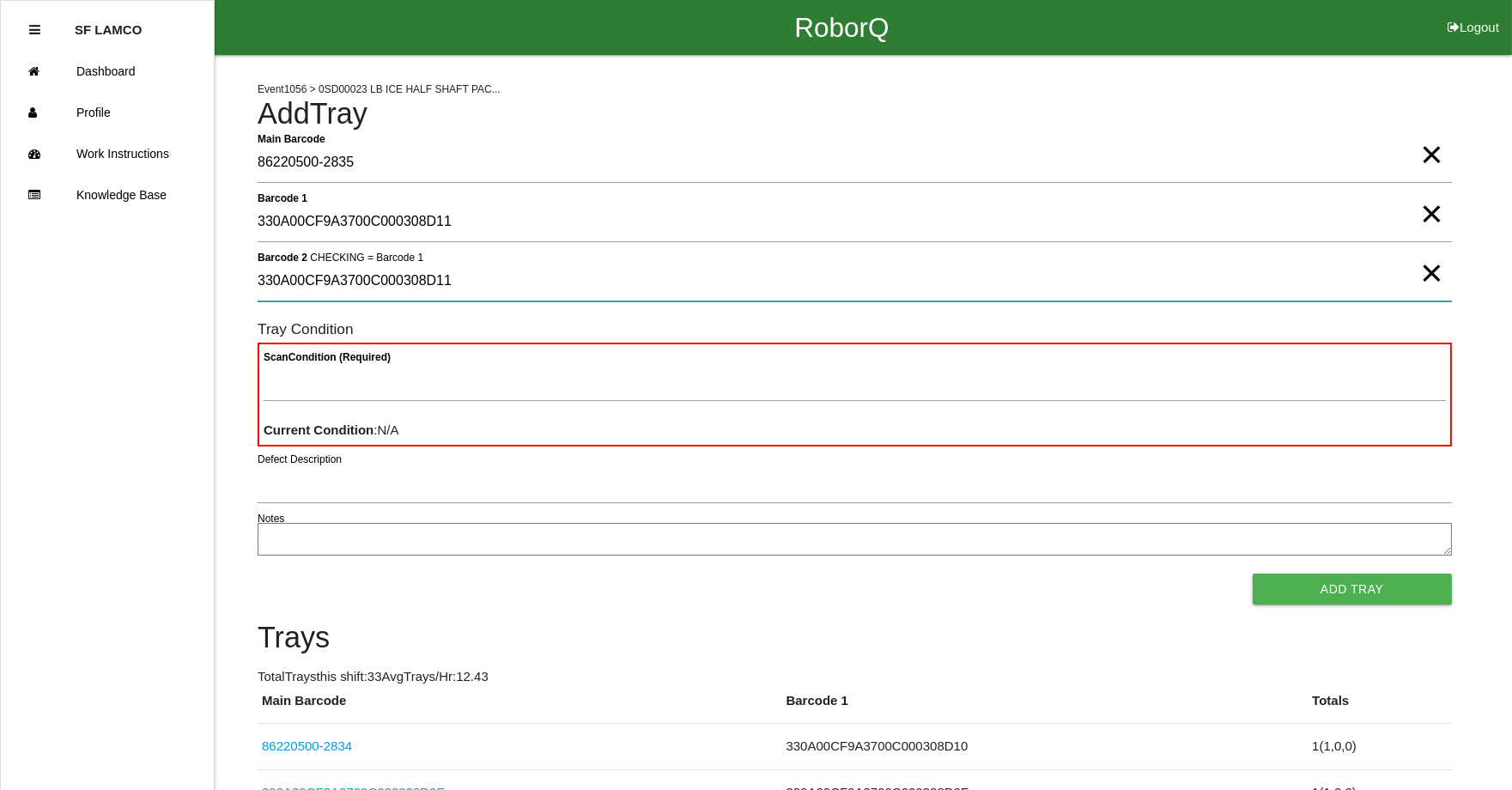 type on "330A00CF9A3700C000308D11" 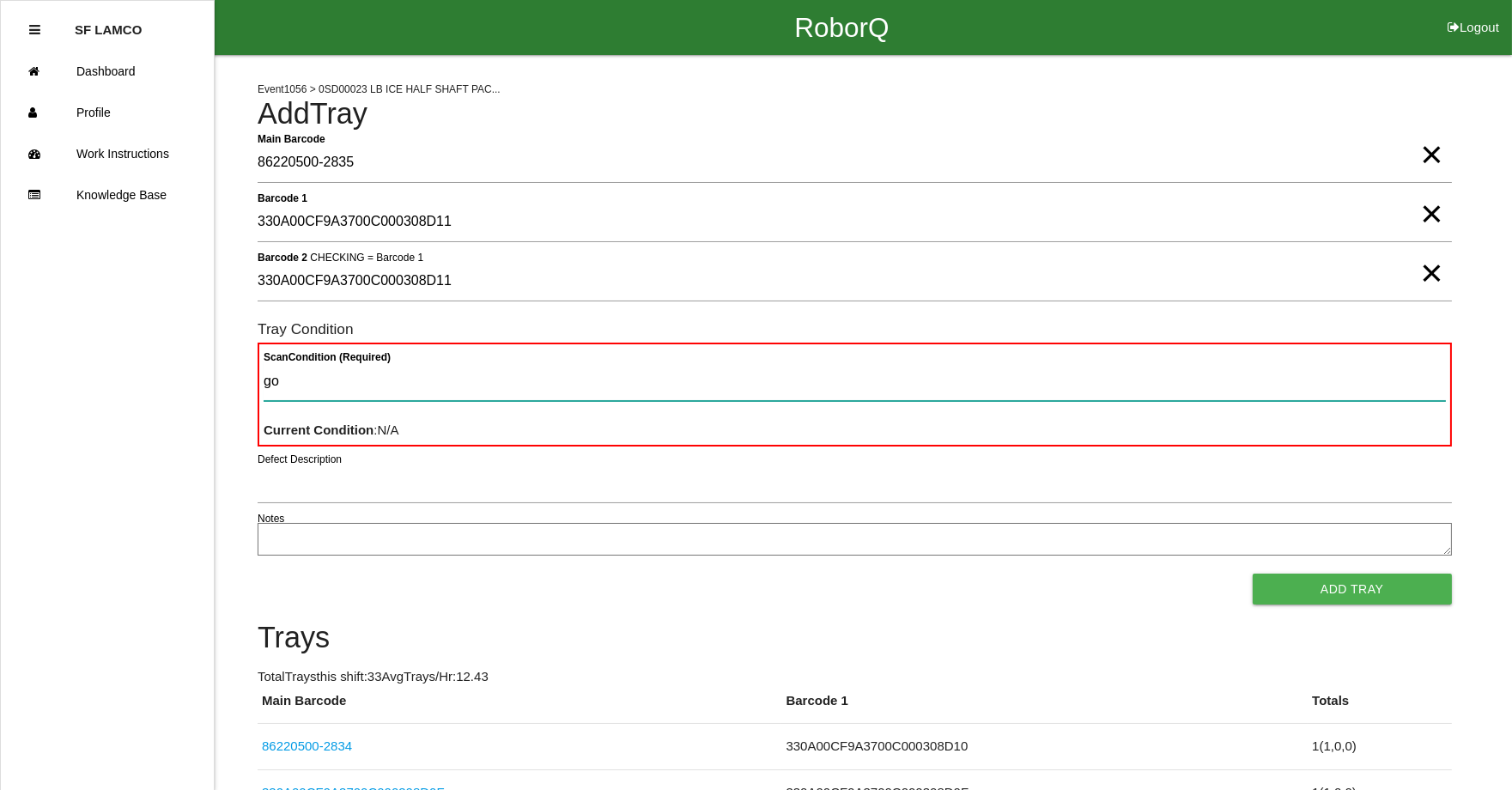 type on "goo" 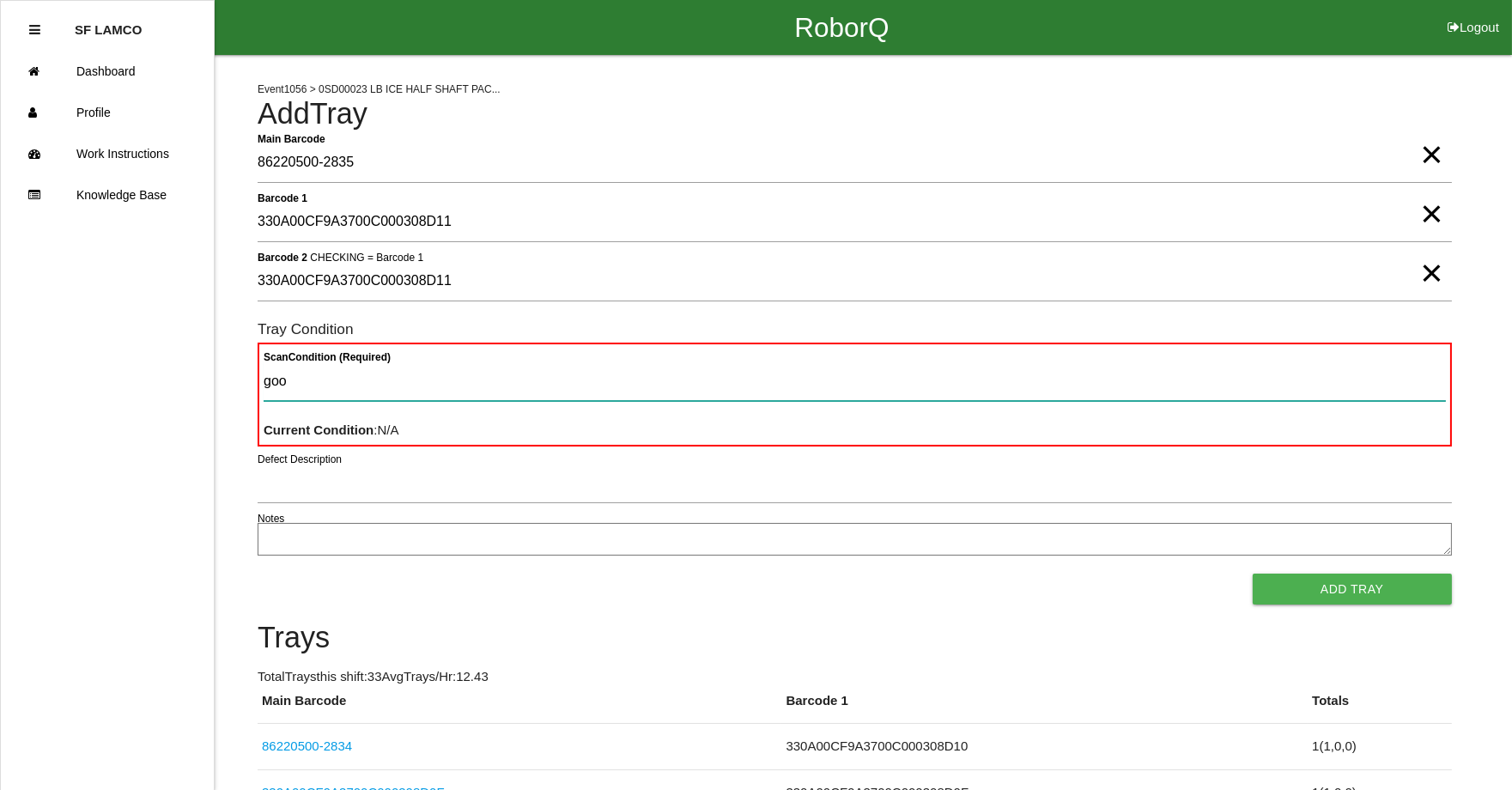 type 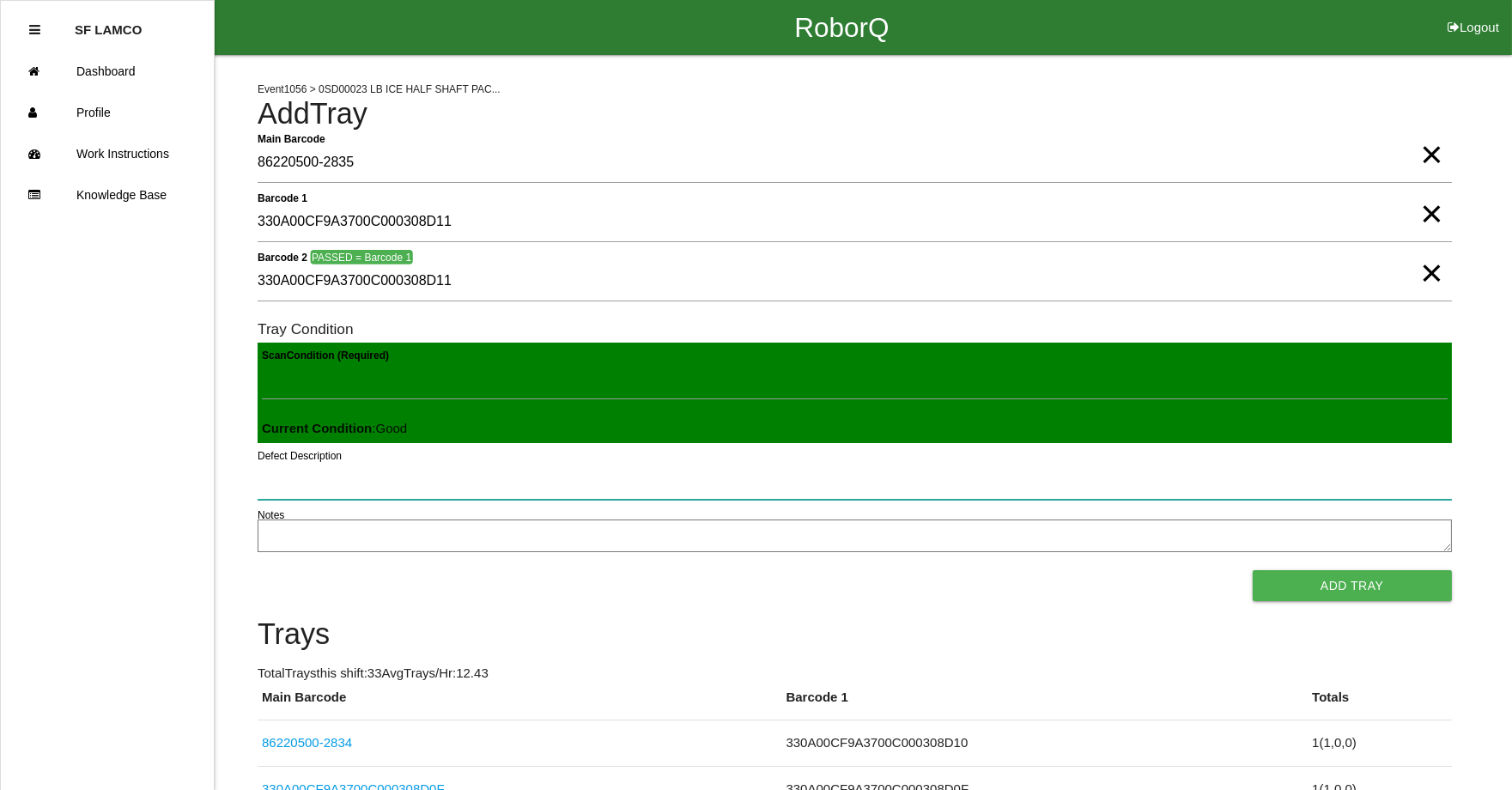 type 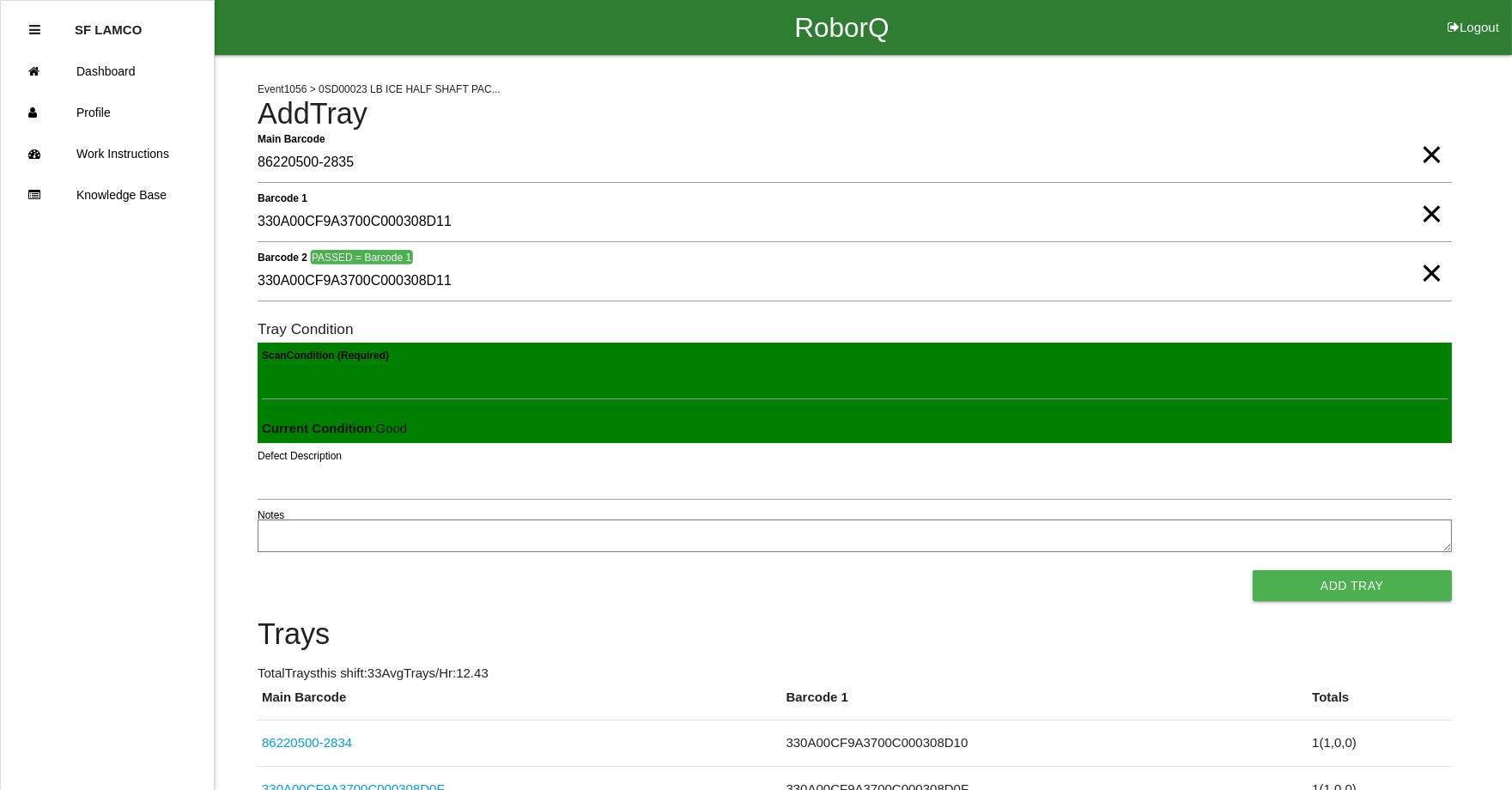 type 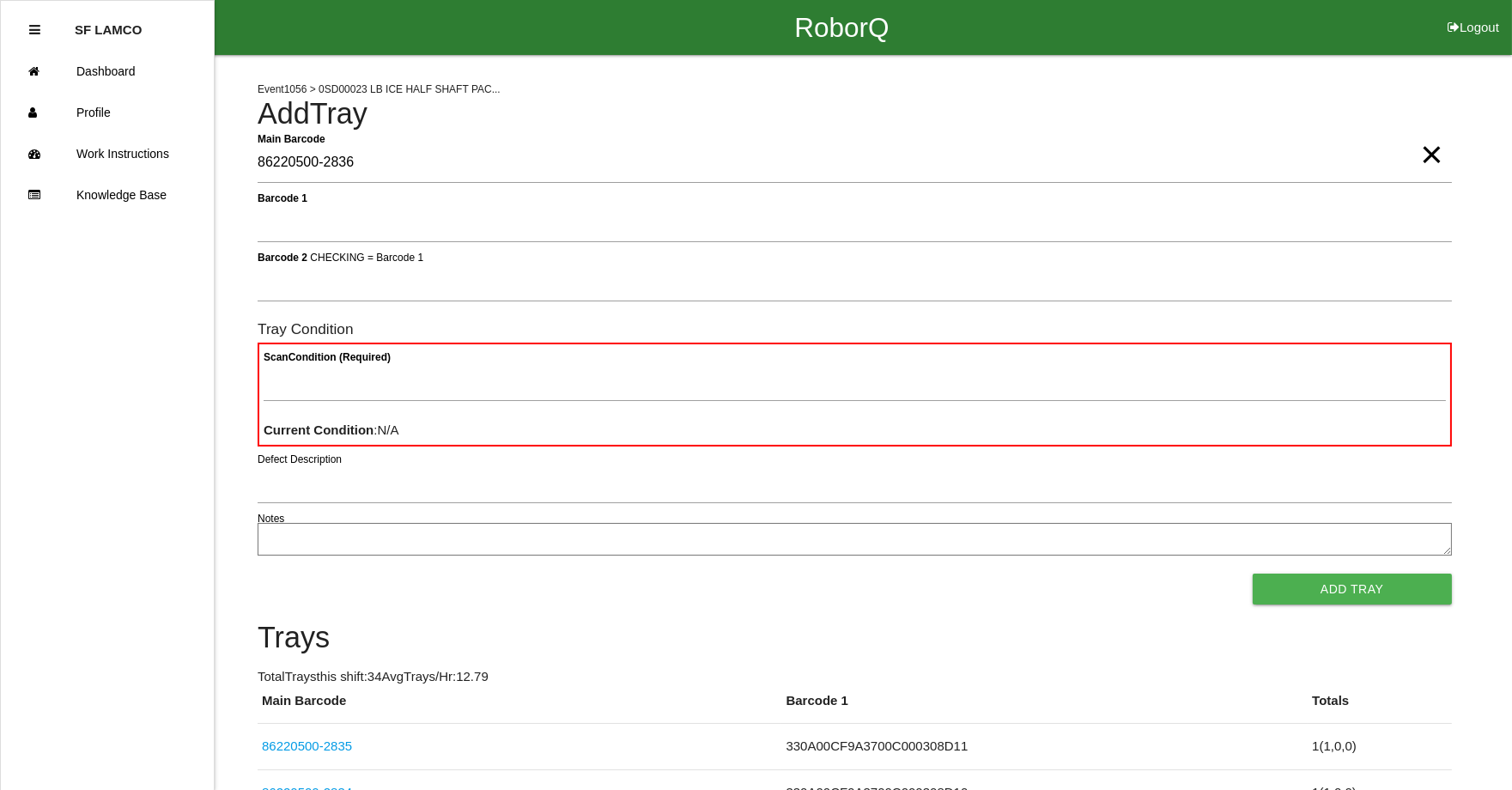 type on "86220500-2836" 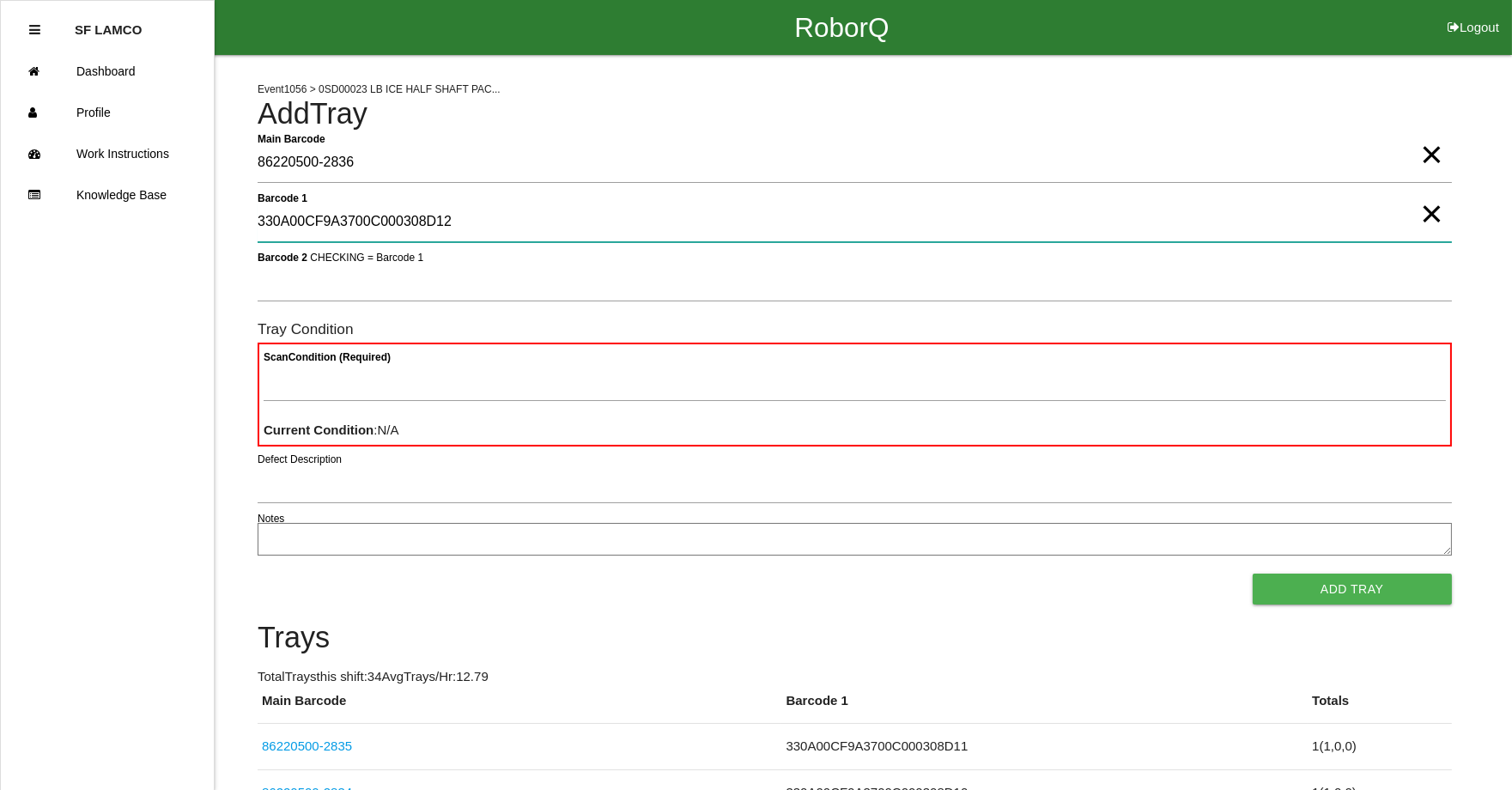 type on "330A00CF9A3700C000308D12" 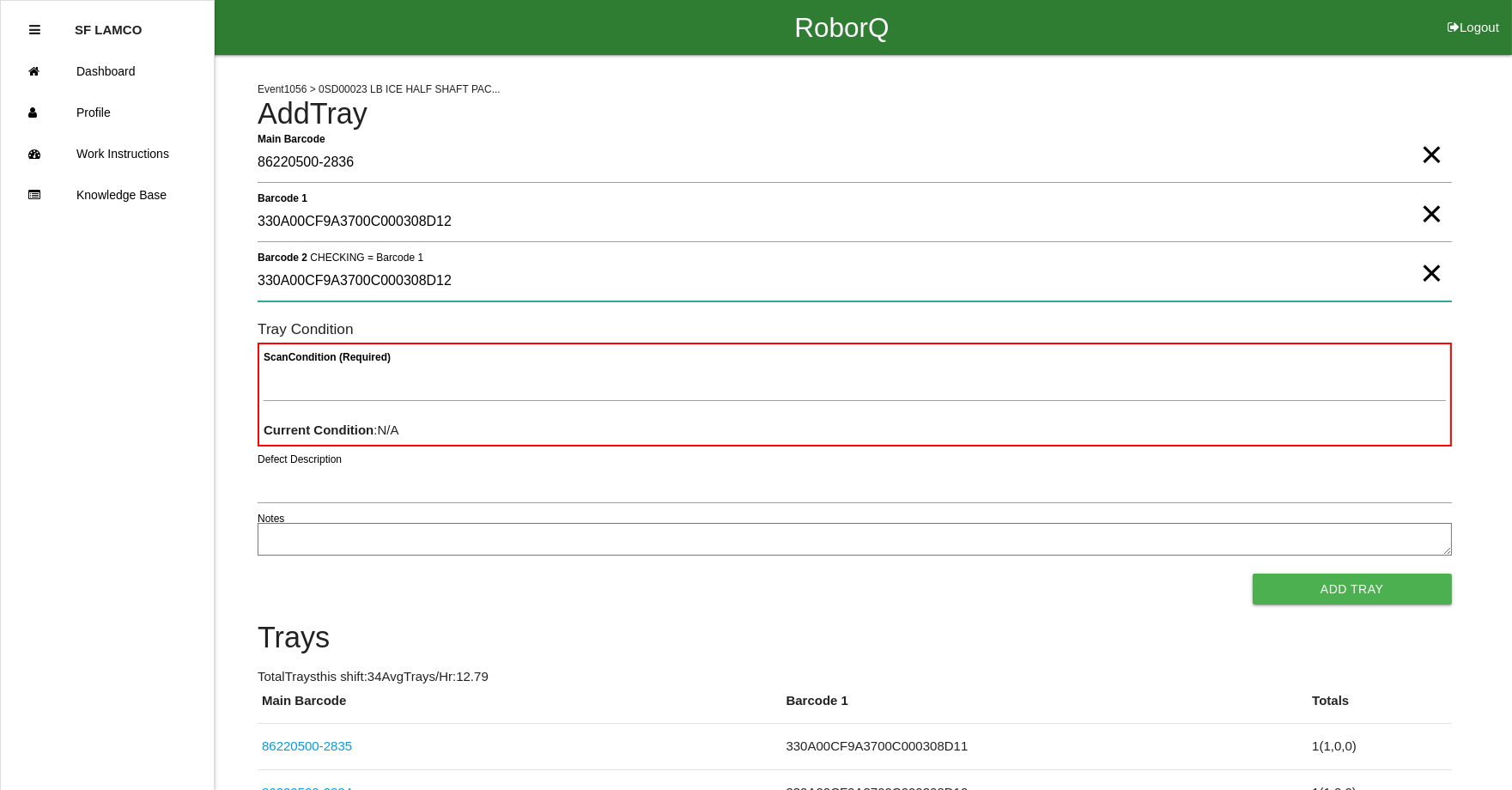 type on "330A00CF9A3700C000308D12" 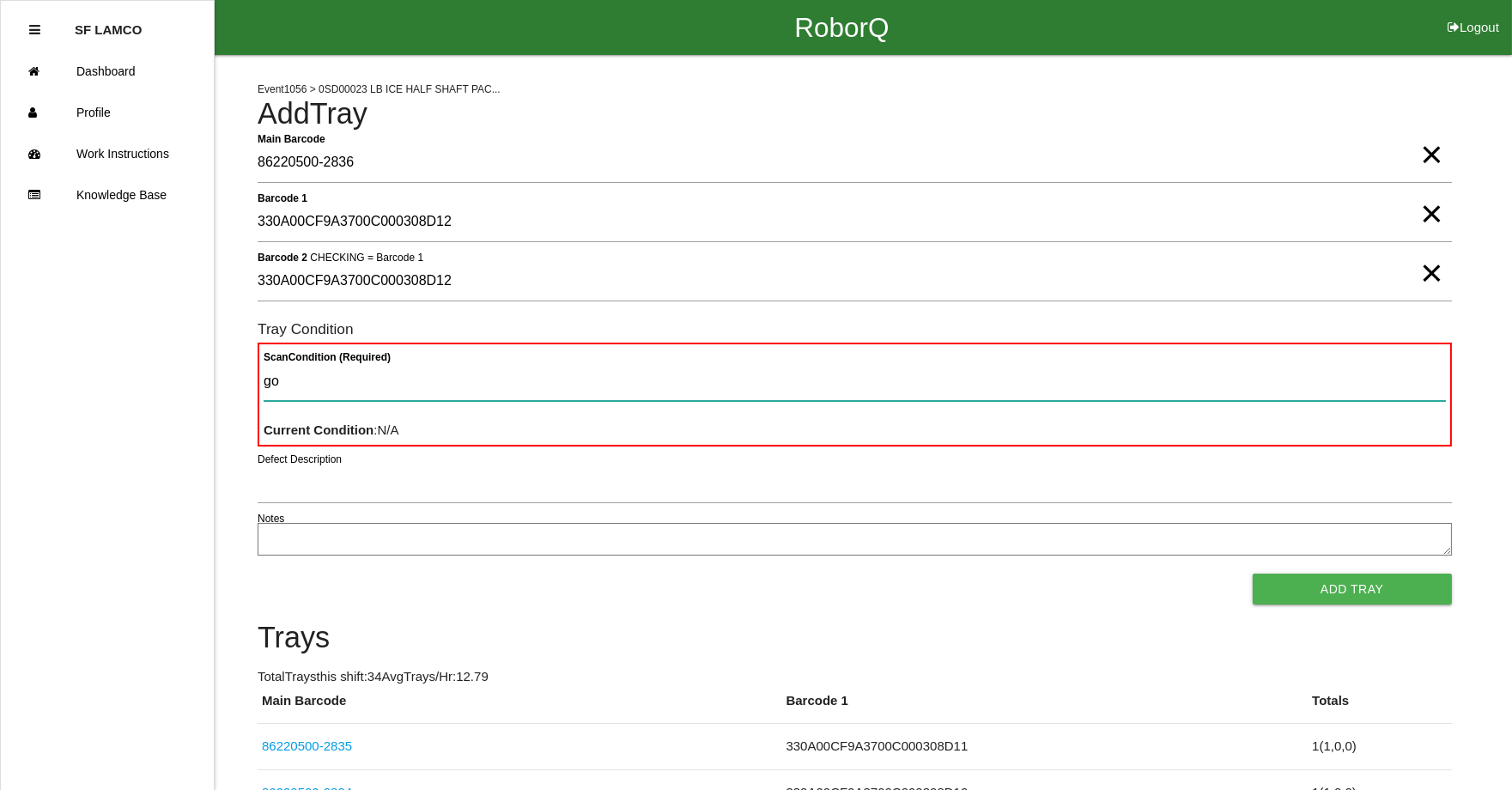 type on "goo" 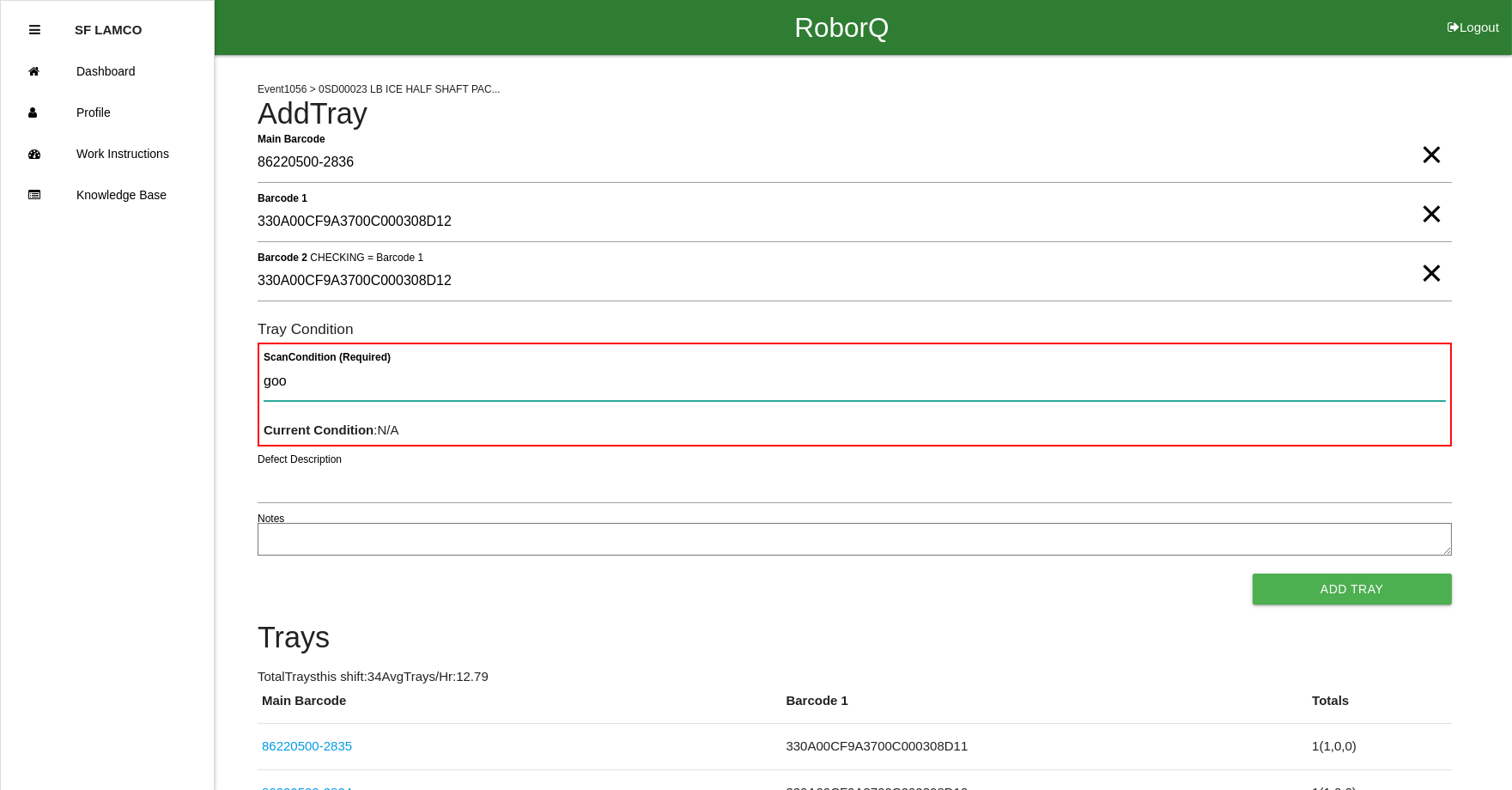 type 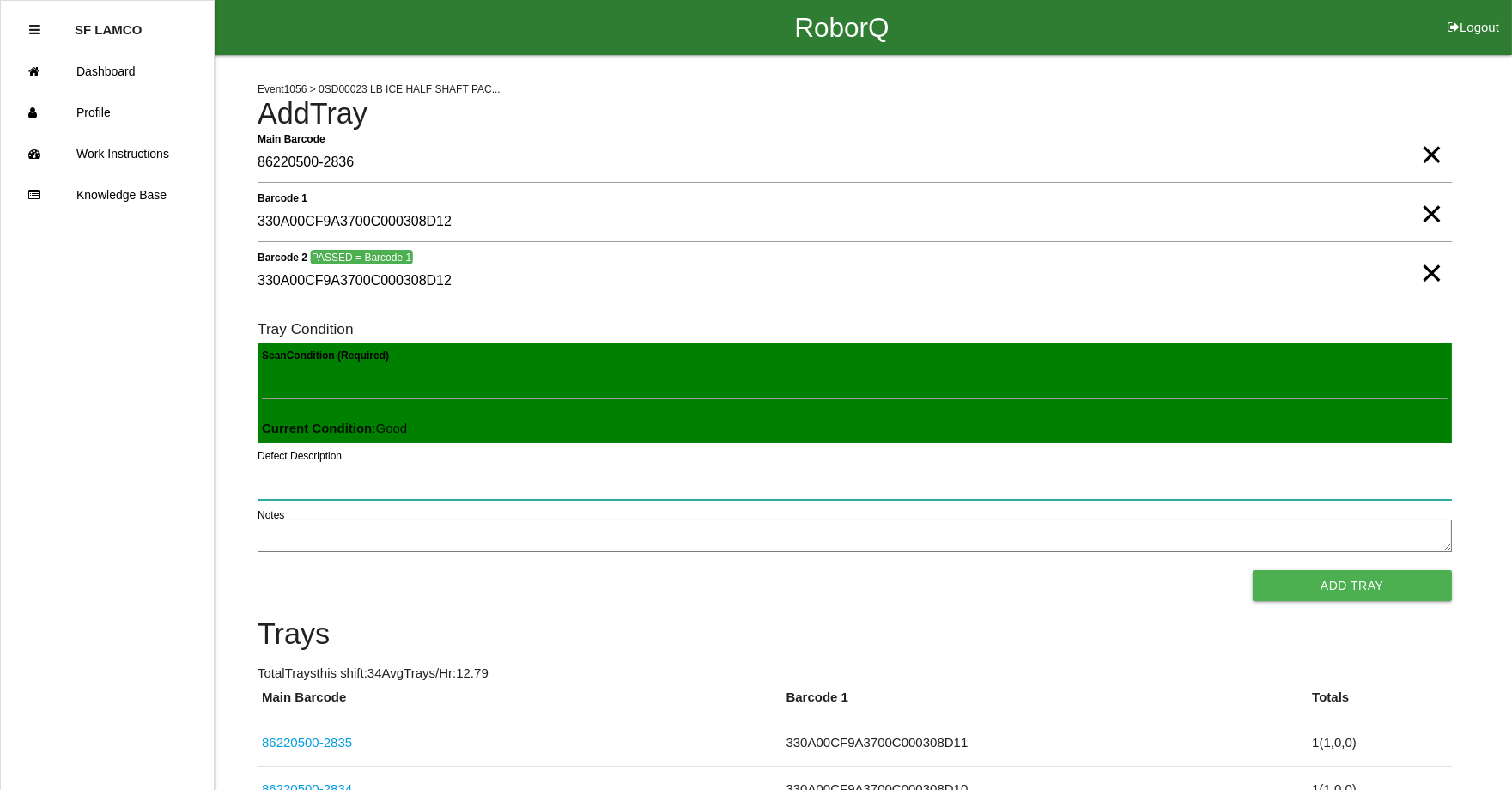 type 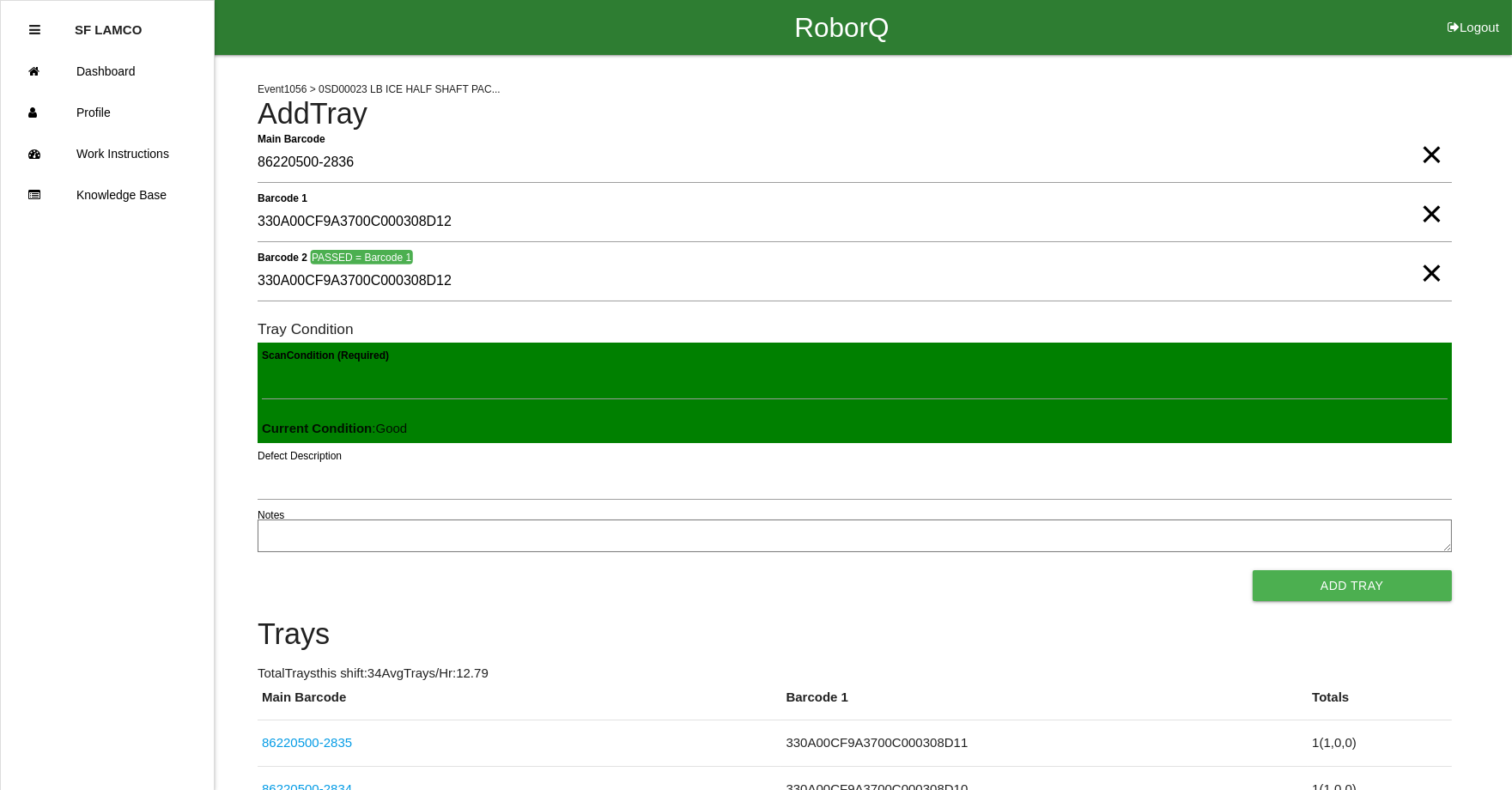 type 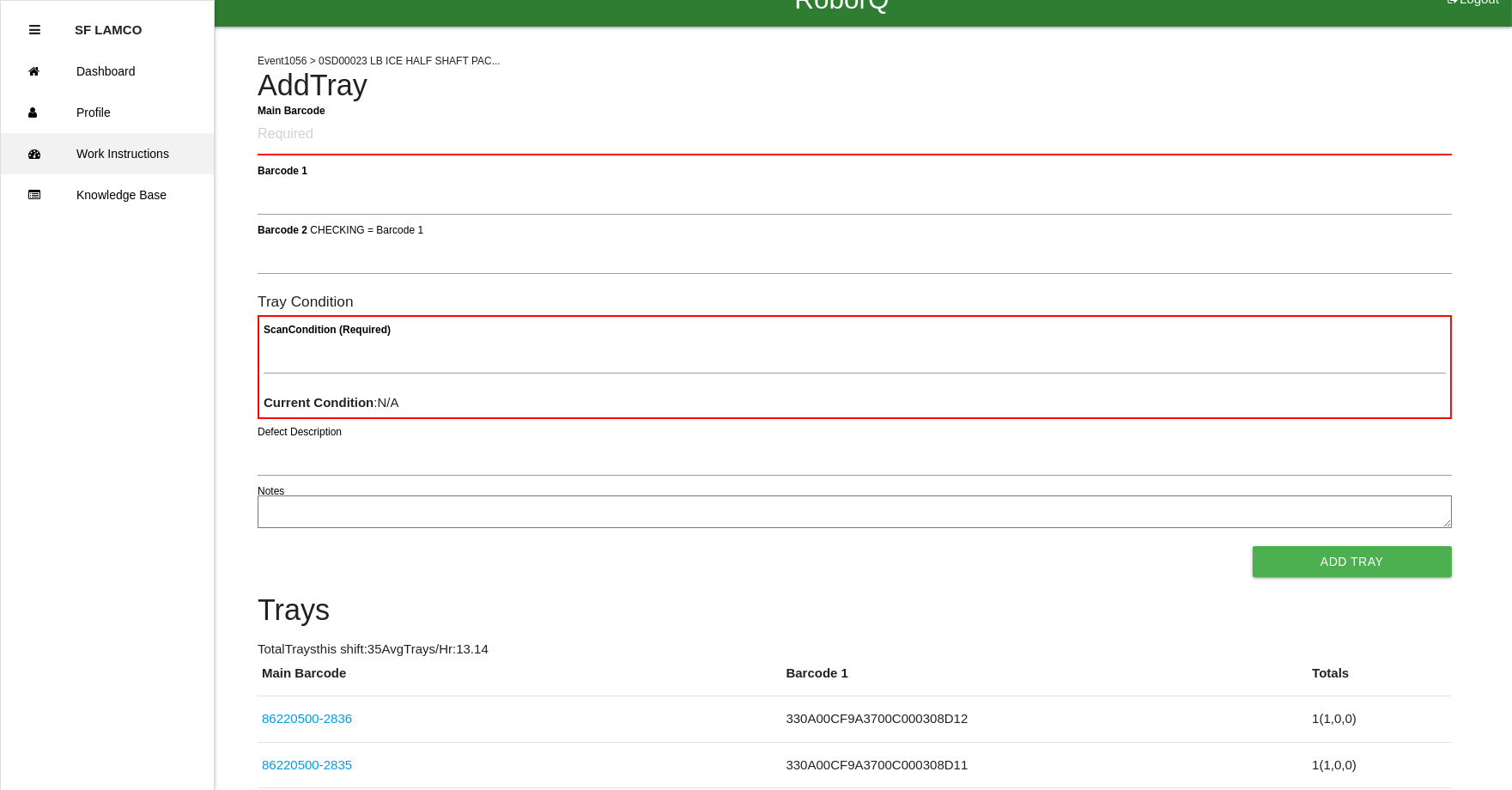 scroll, scrollTop: 0, scrollLeft: 0, axis: both 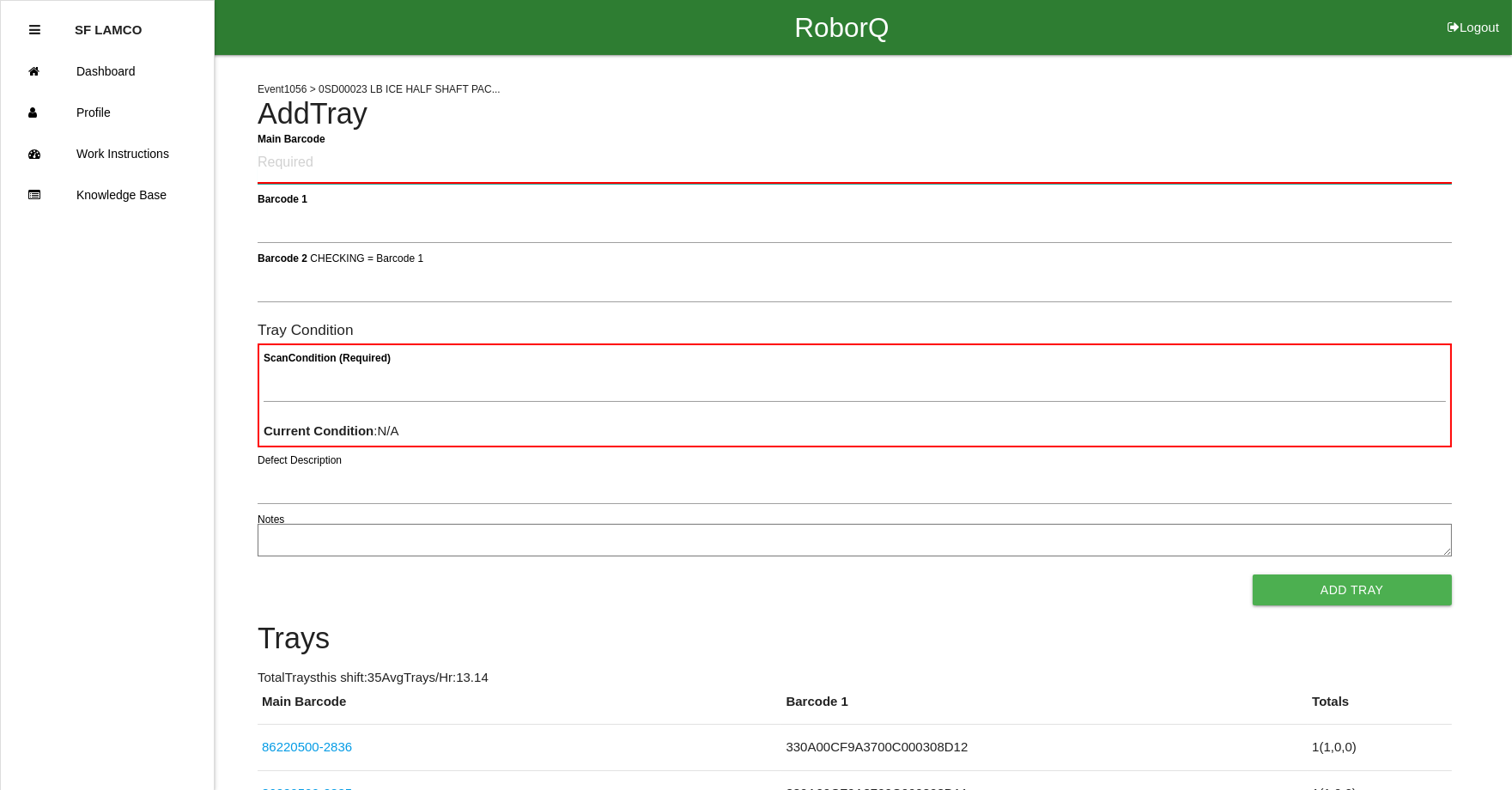 click on "Main Barcode" at bounding box center (854, 163) 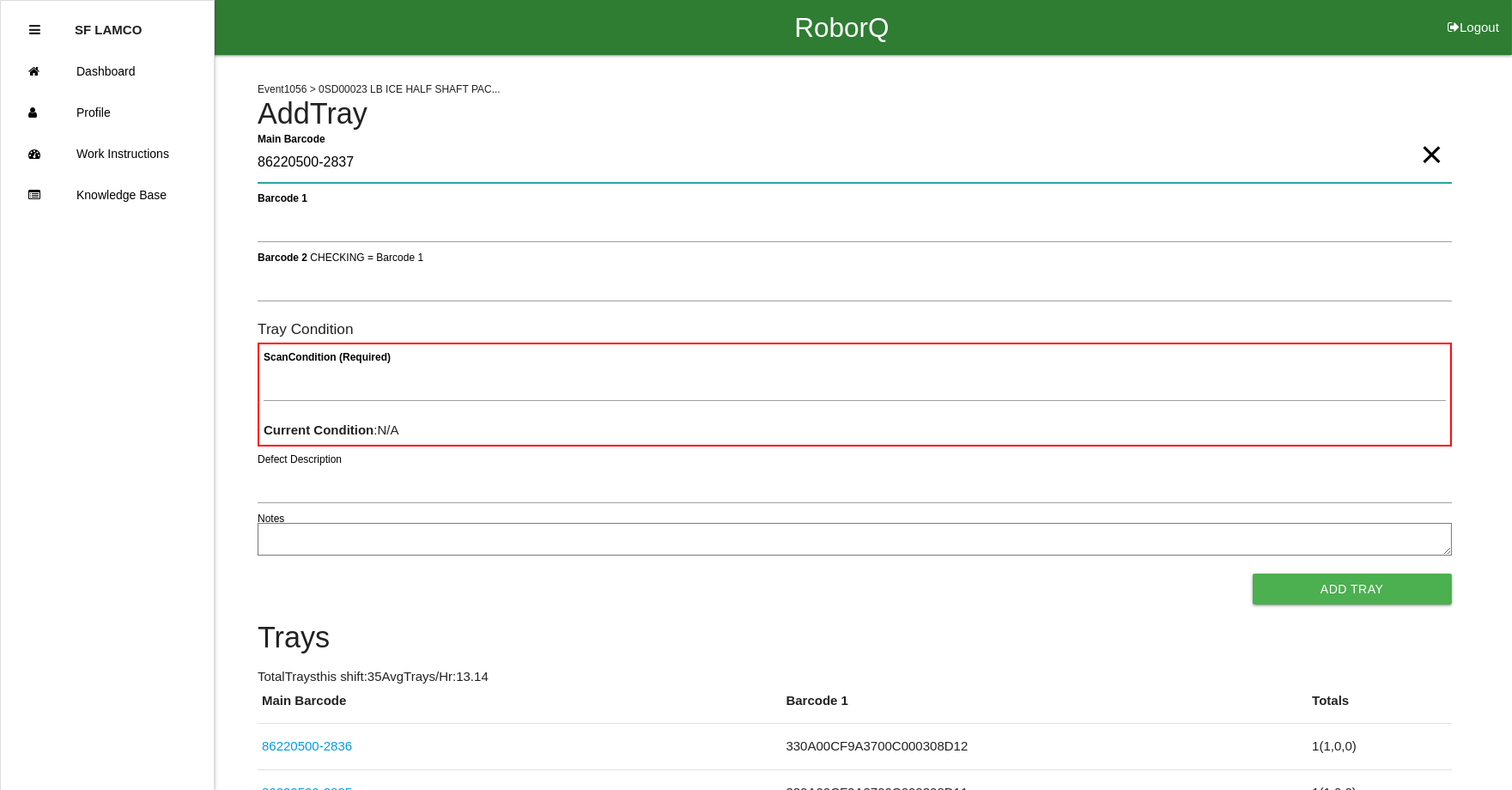 type on "86220500-2837" 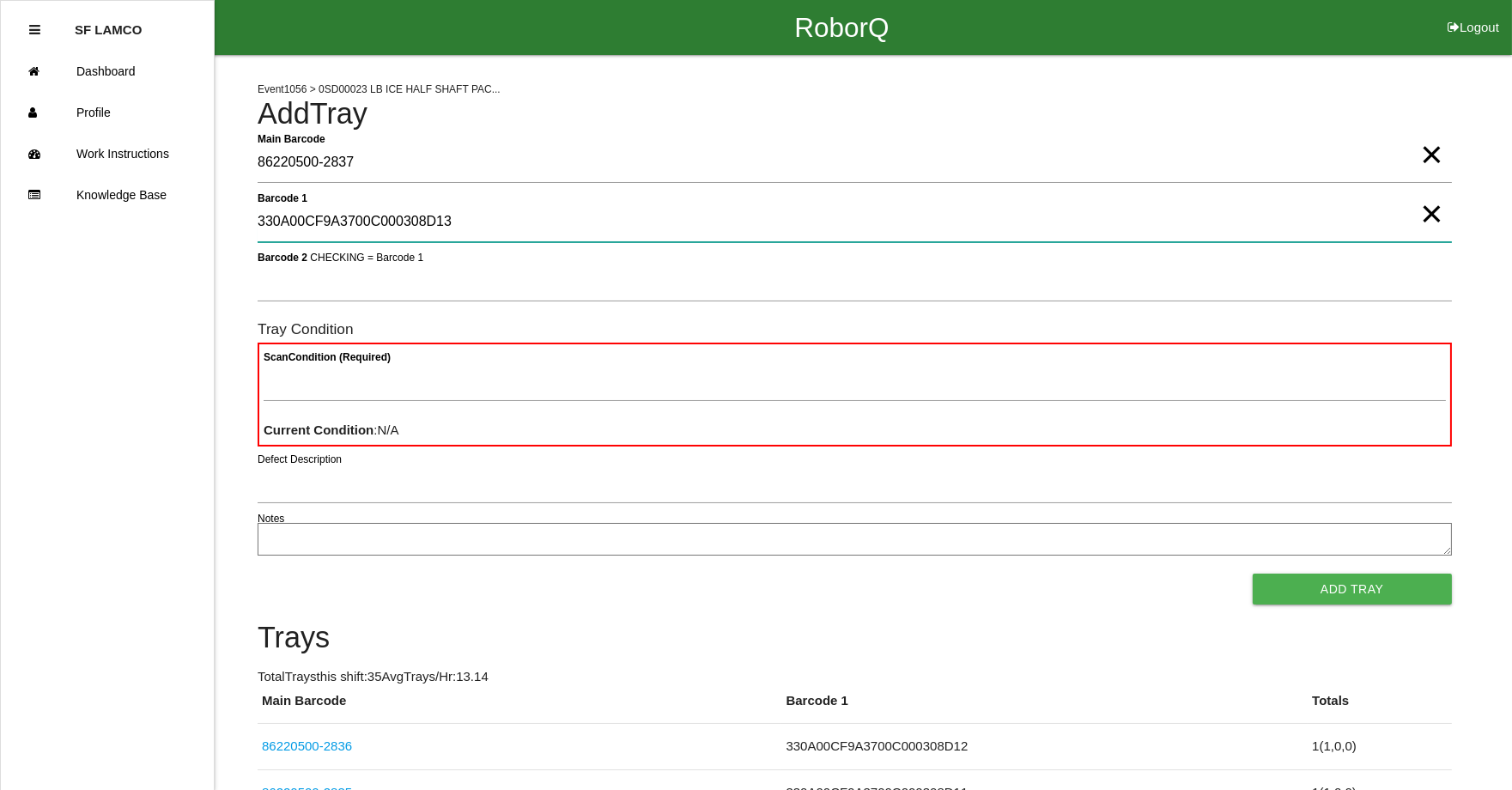 type on "330A00CF9A3700C000308D13" 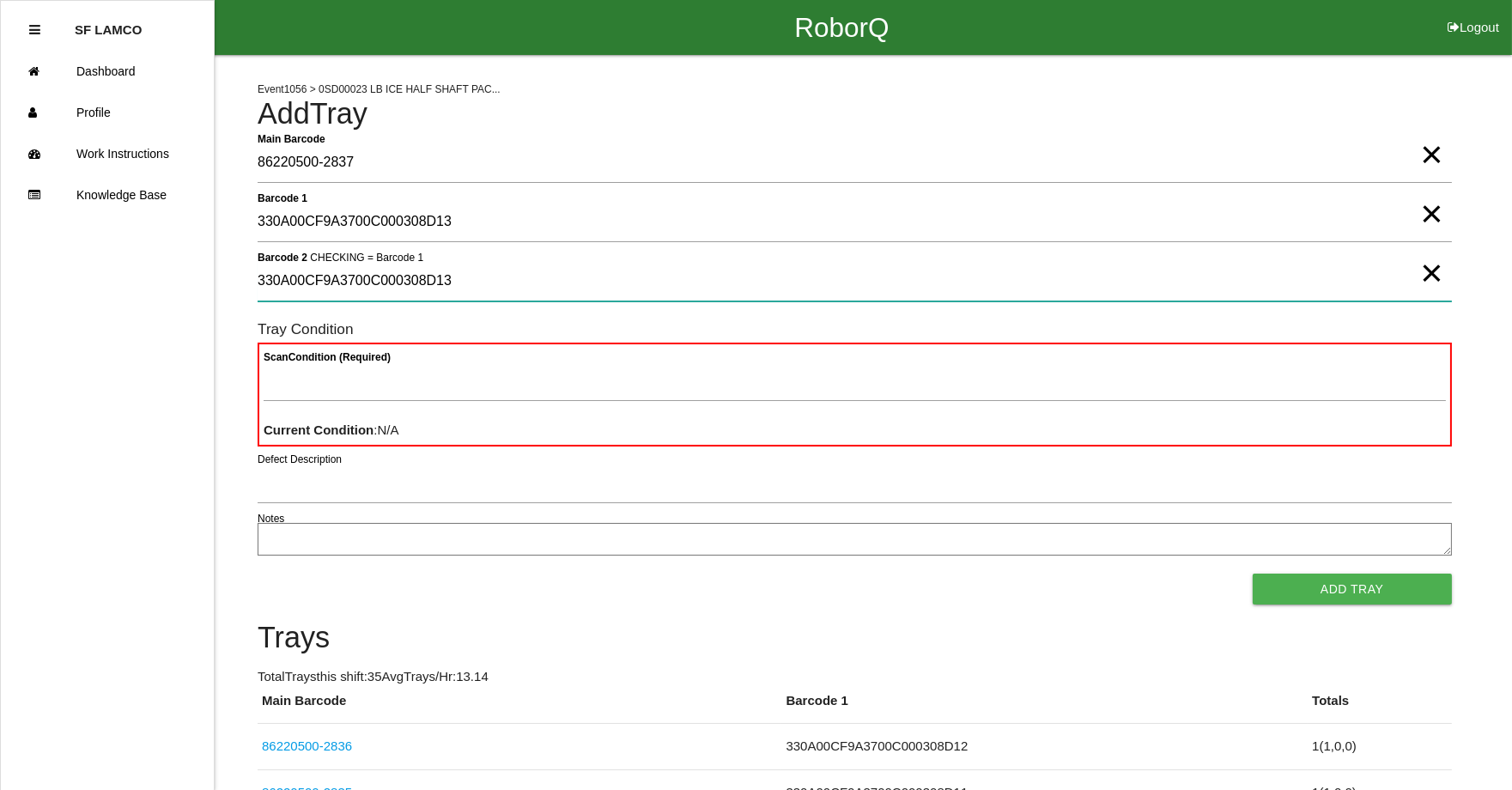 type on "330A00CF9A3700C000308D13" 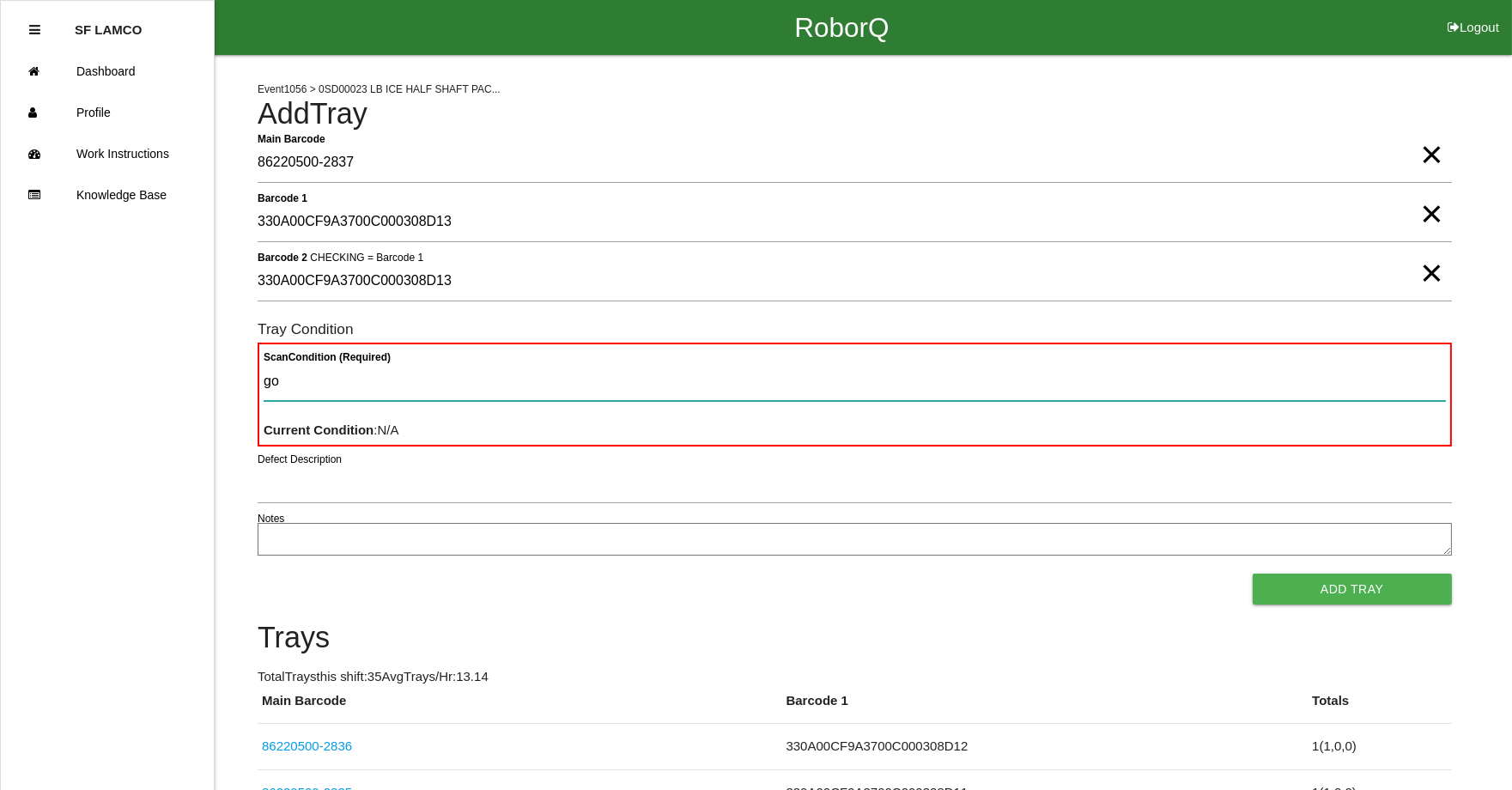 type on "goo" 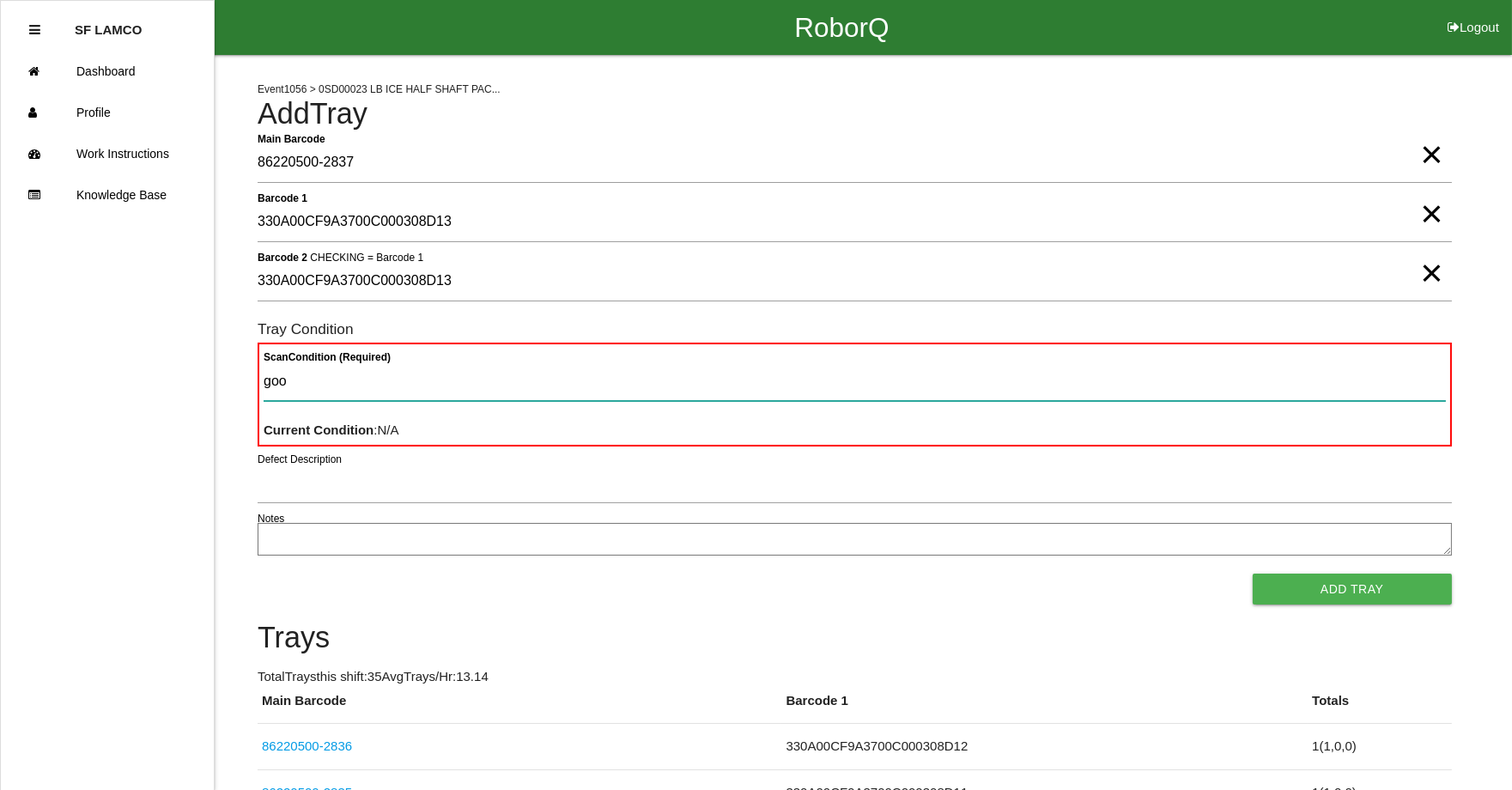 type 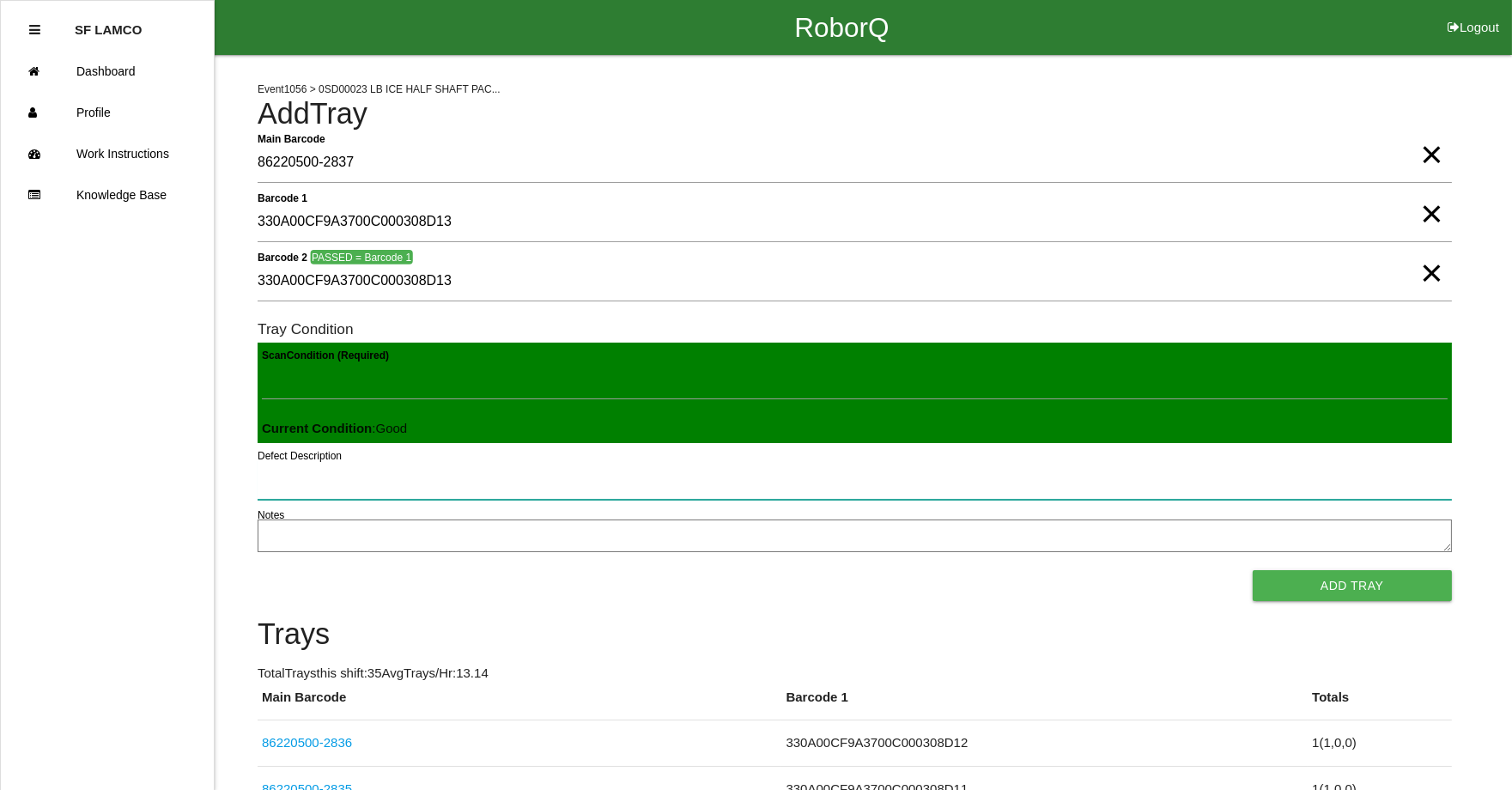 type 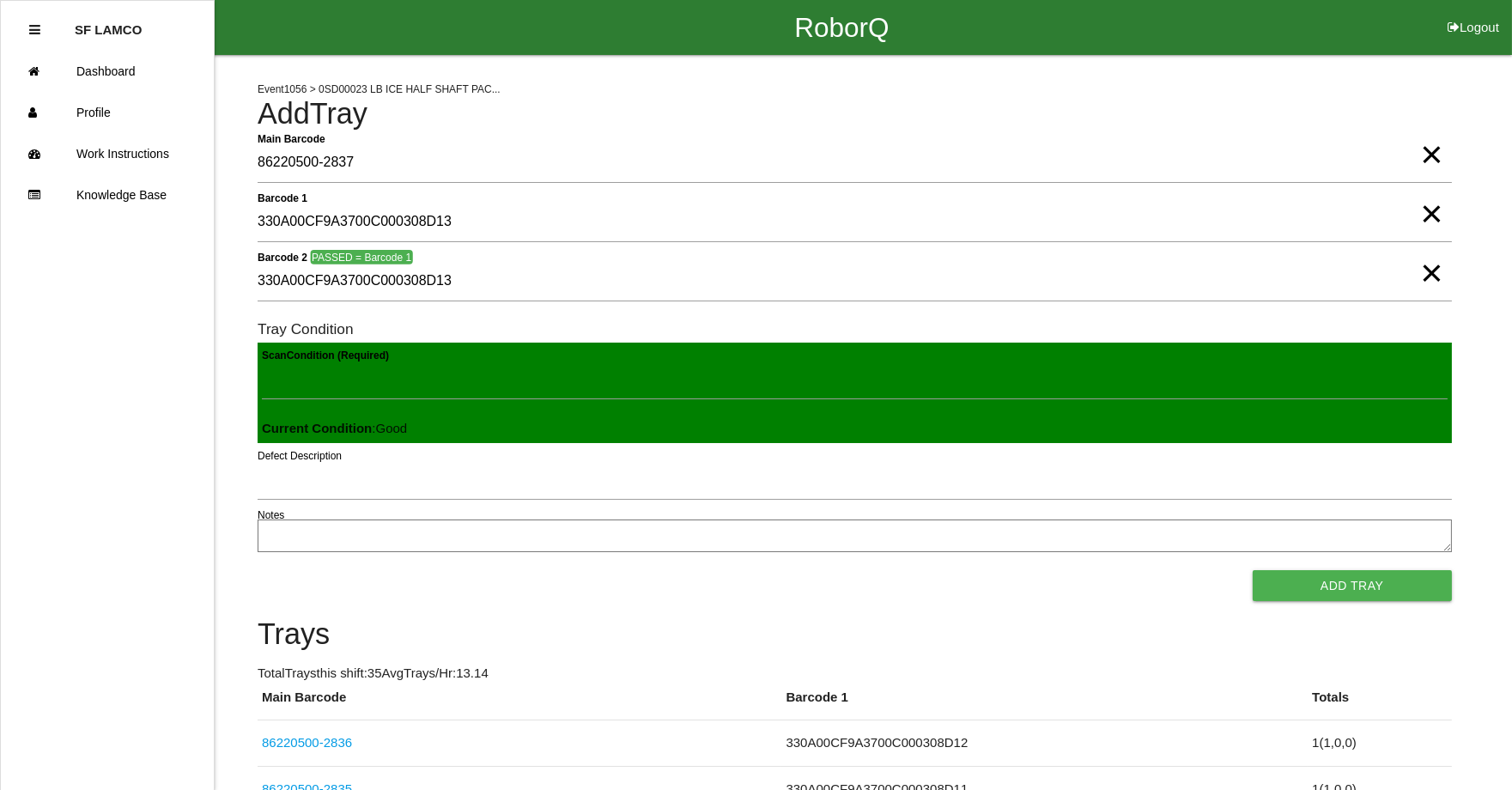 type 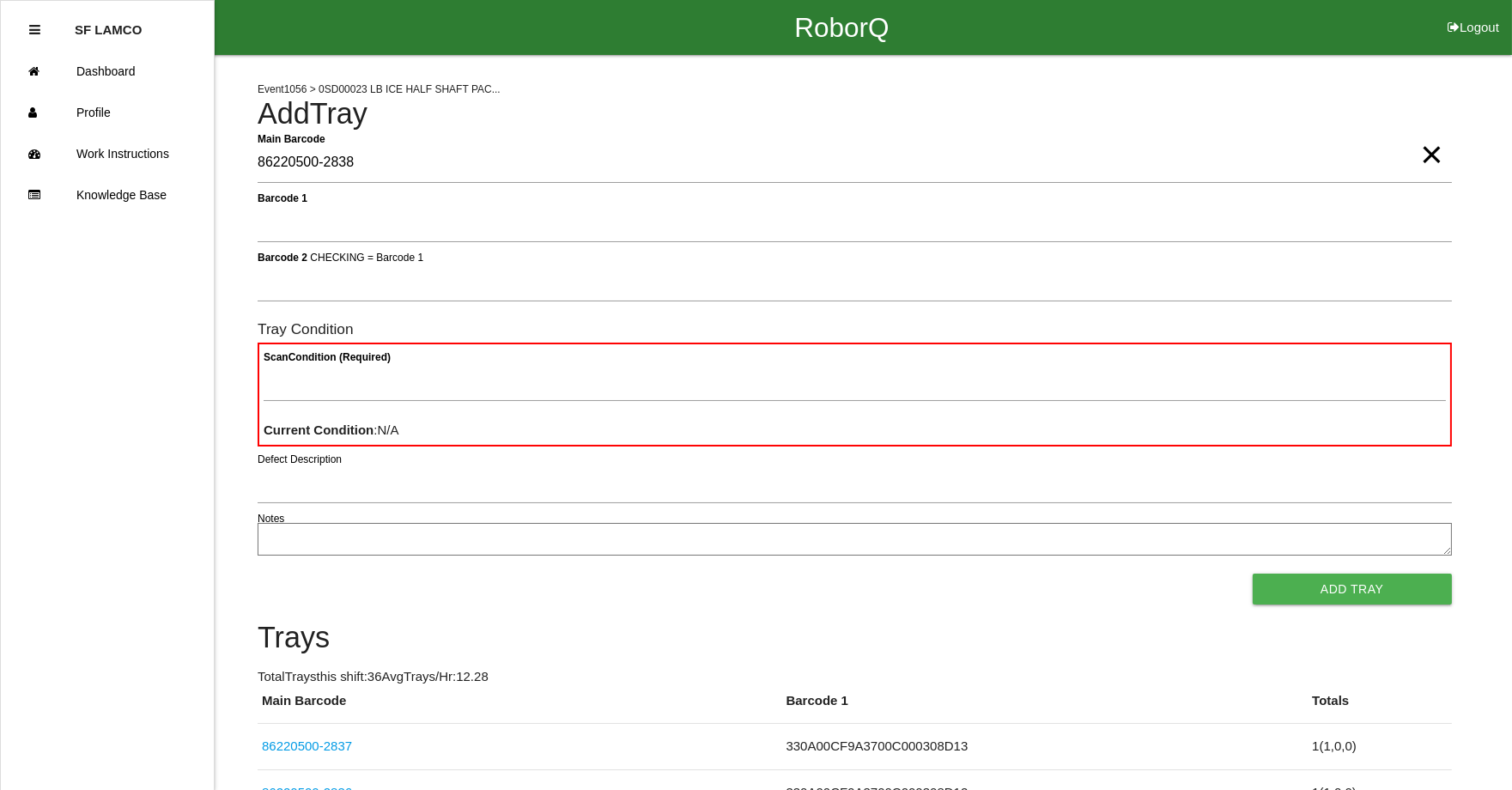 type on "86220500-2838" 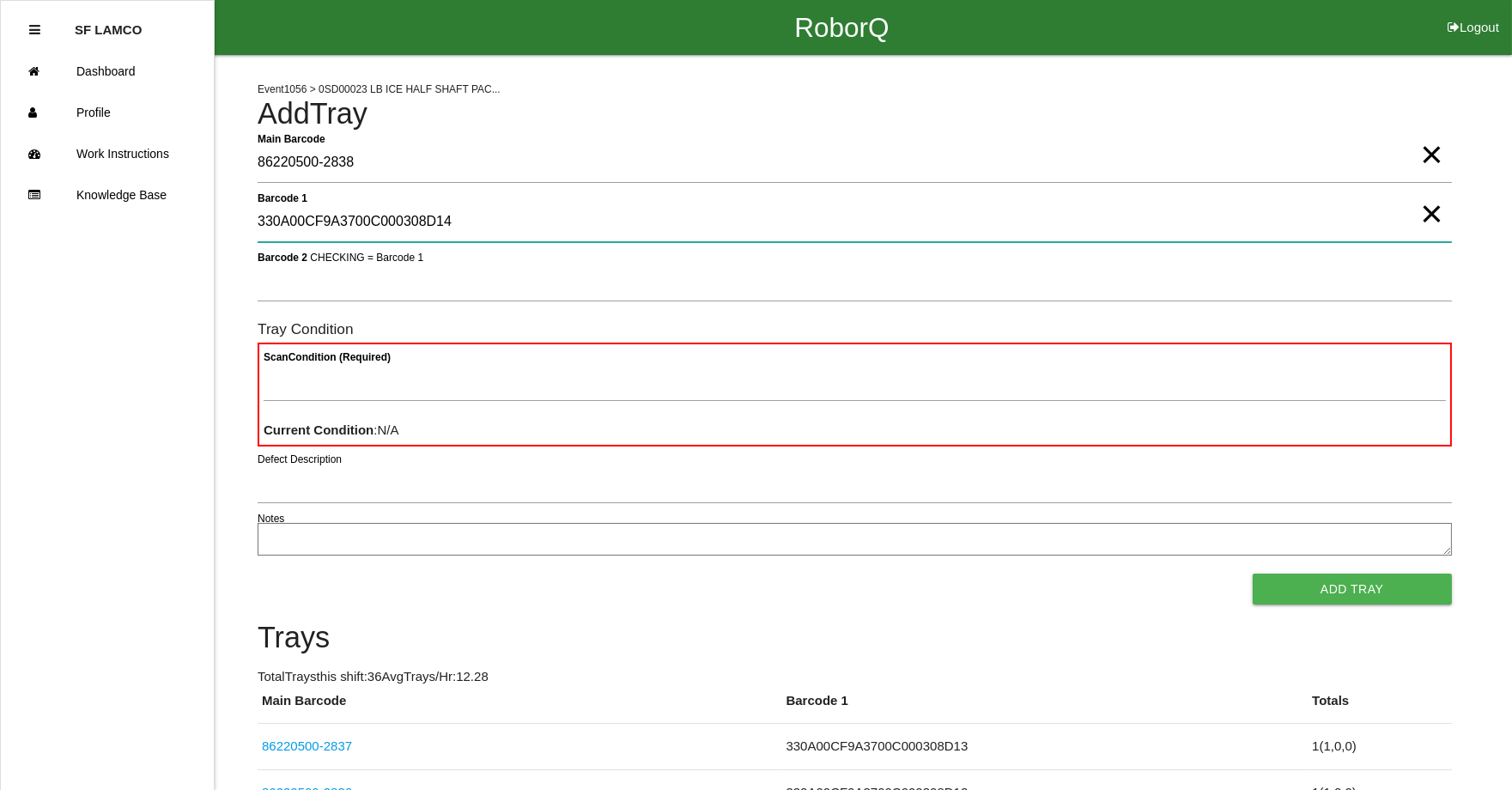 type on "330A00CF9A3700C000308D14" 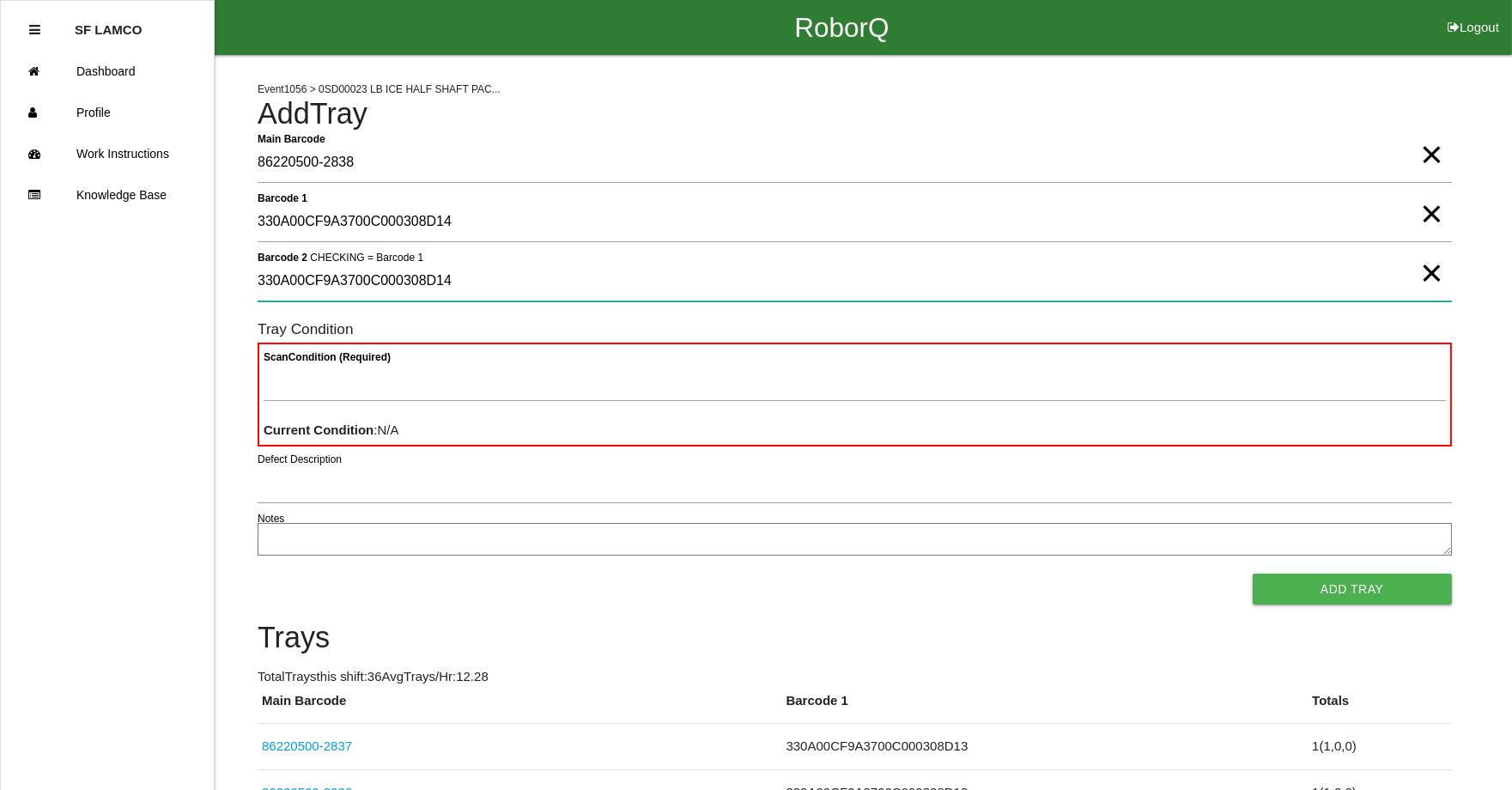 type on "330A00CF9A3700C000308D14" 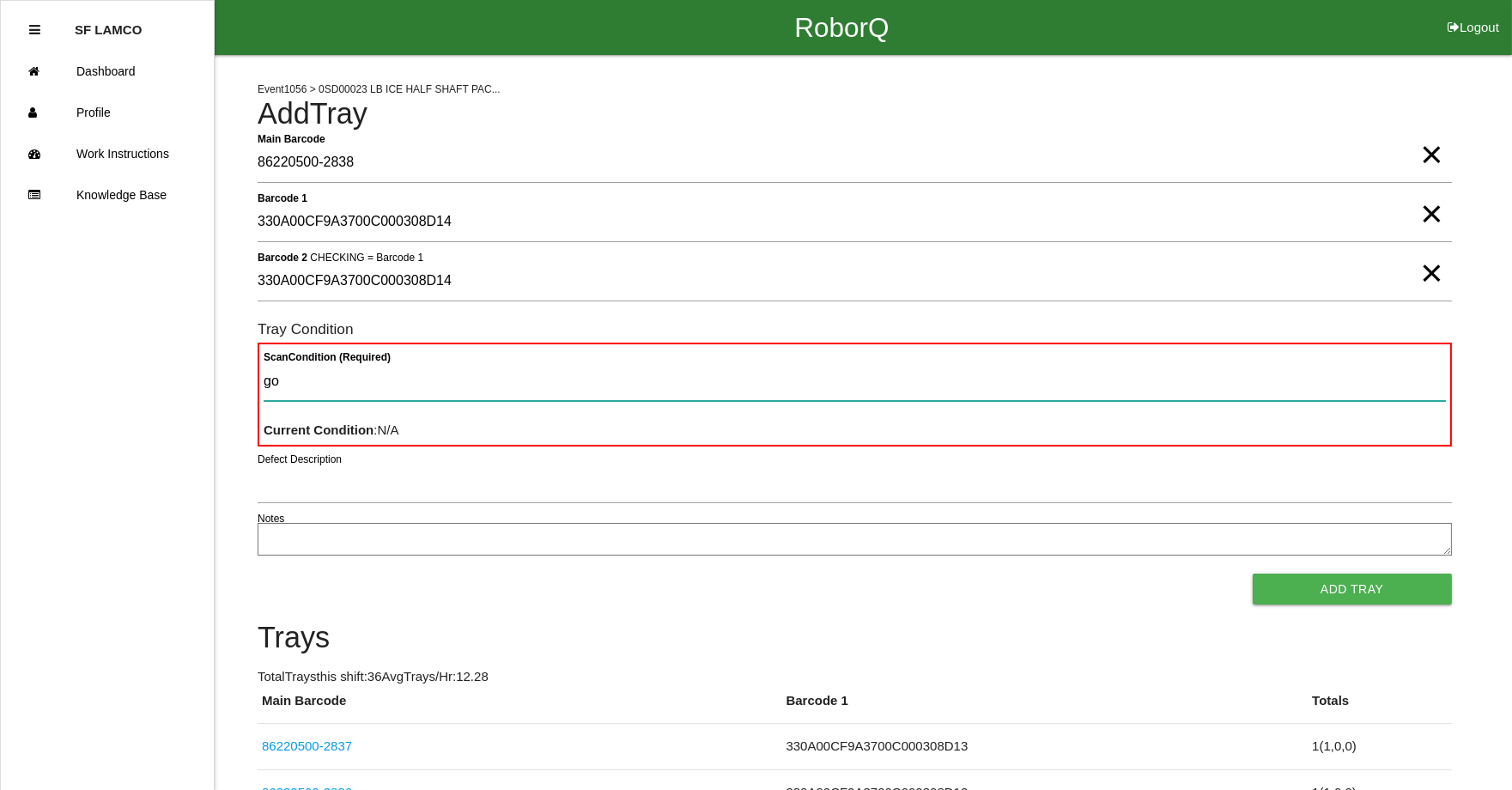 type on "goo" 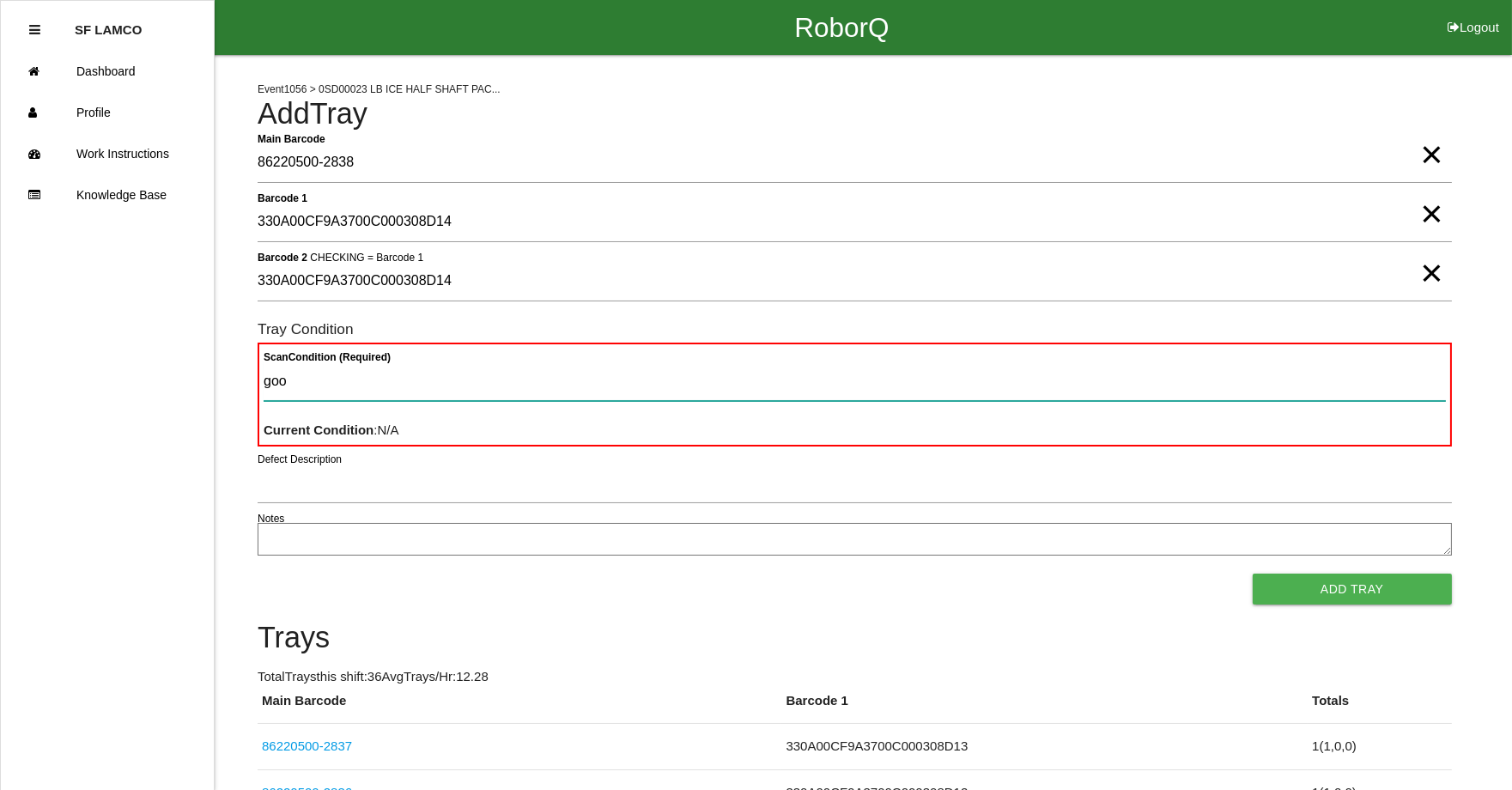 type 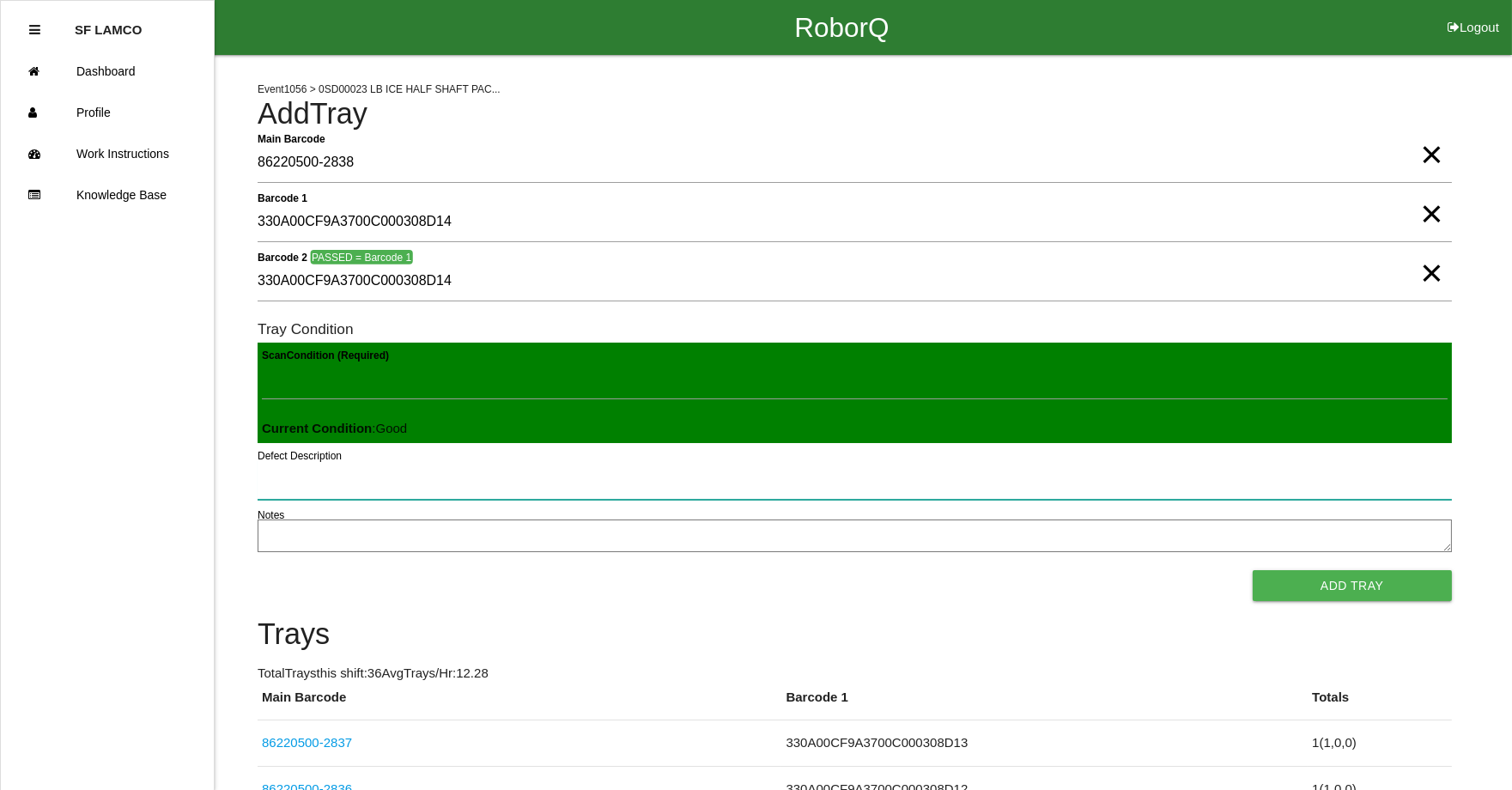 type 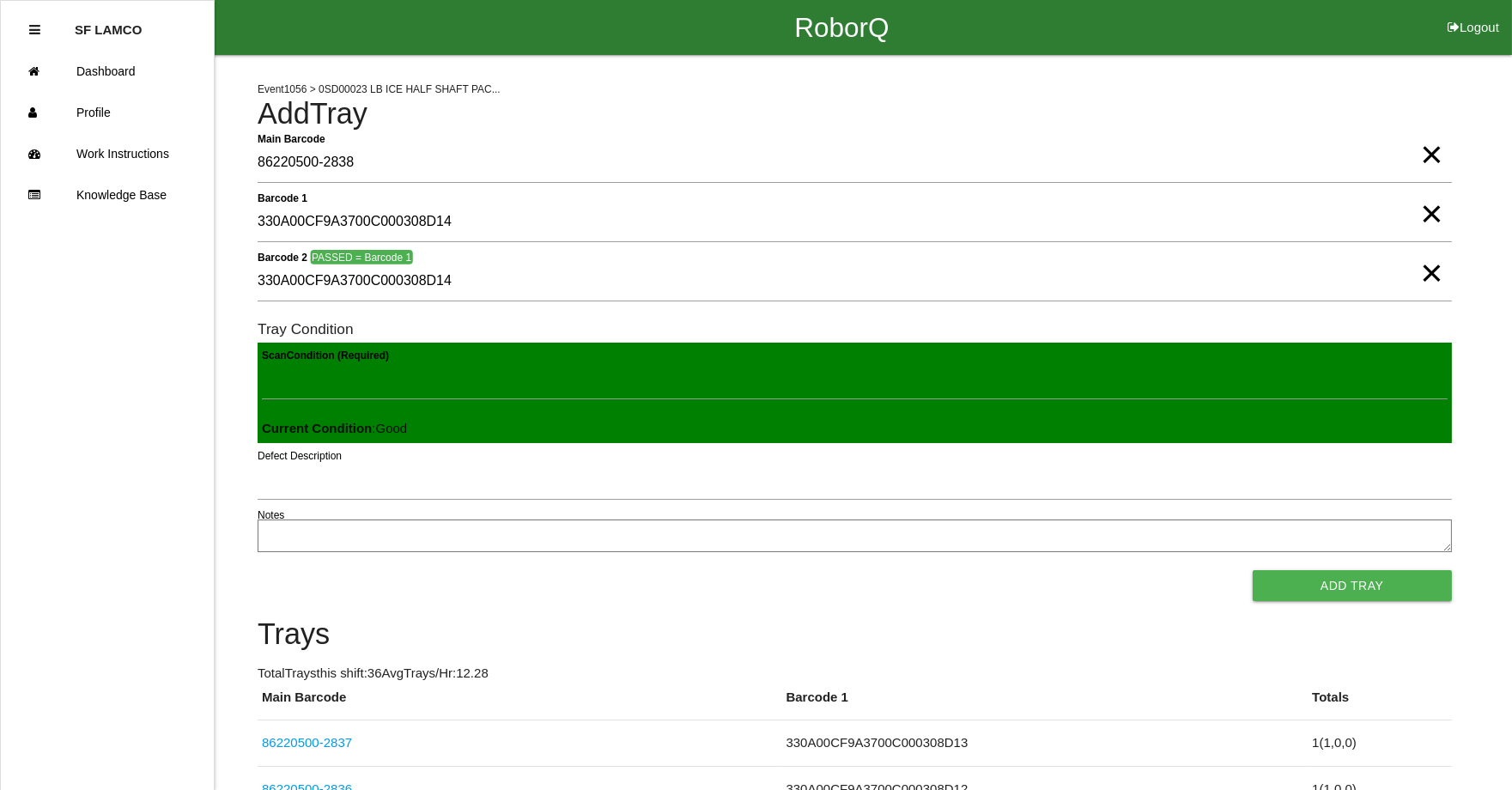 type 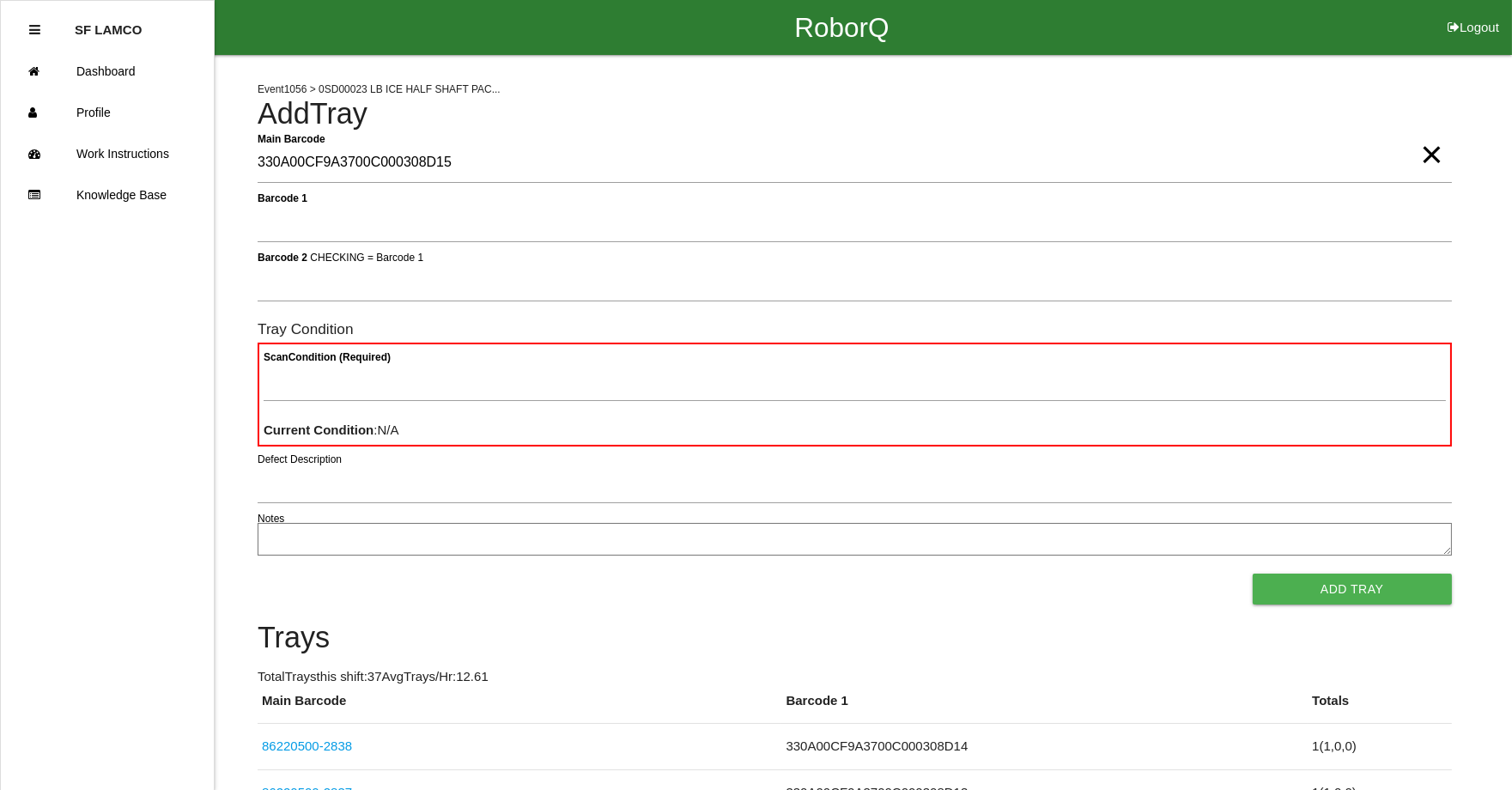 type on "330A00CF9A3700C000308D15" 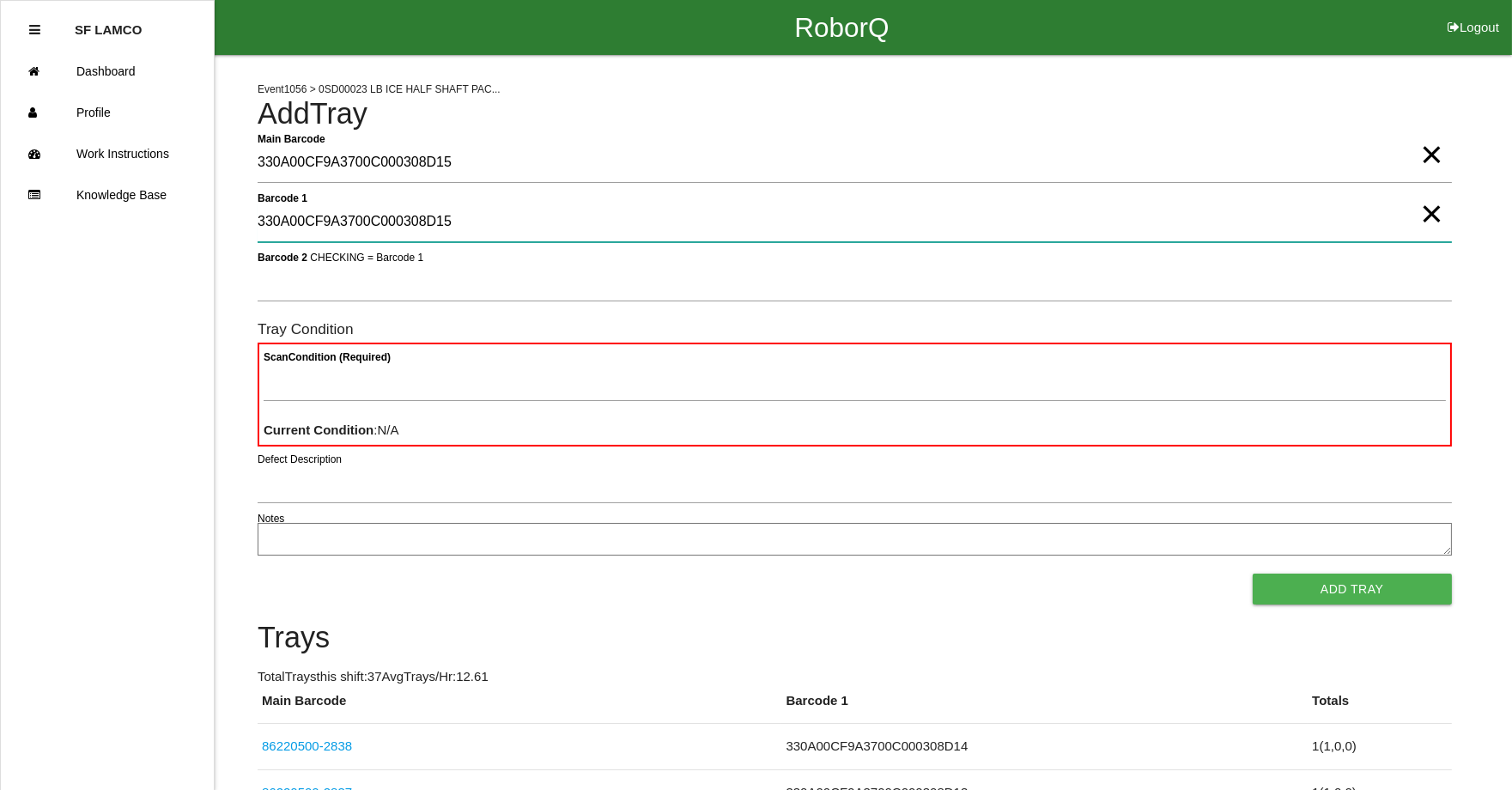 type on "330A00CF9A3700C000308D15" 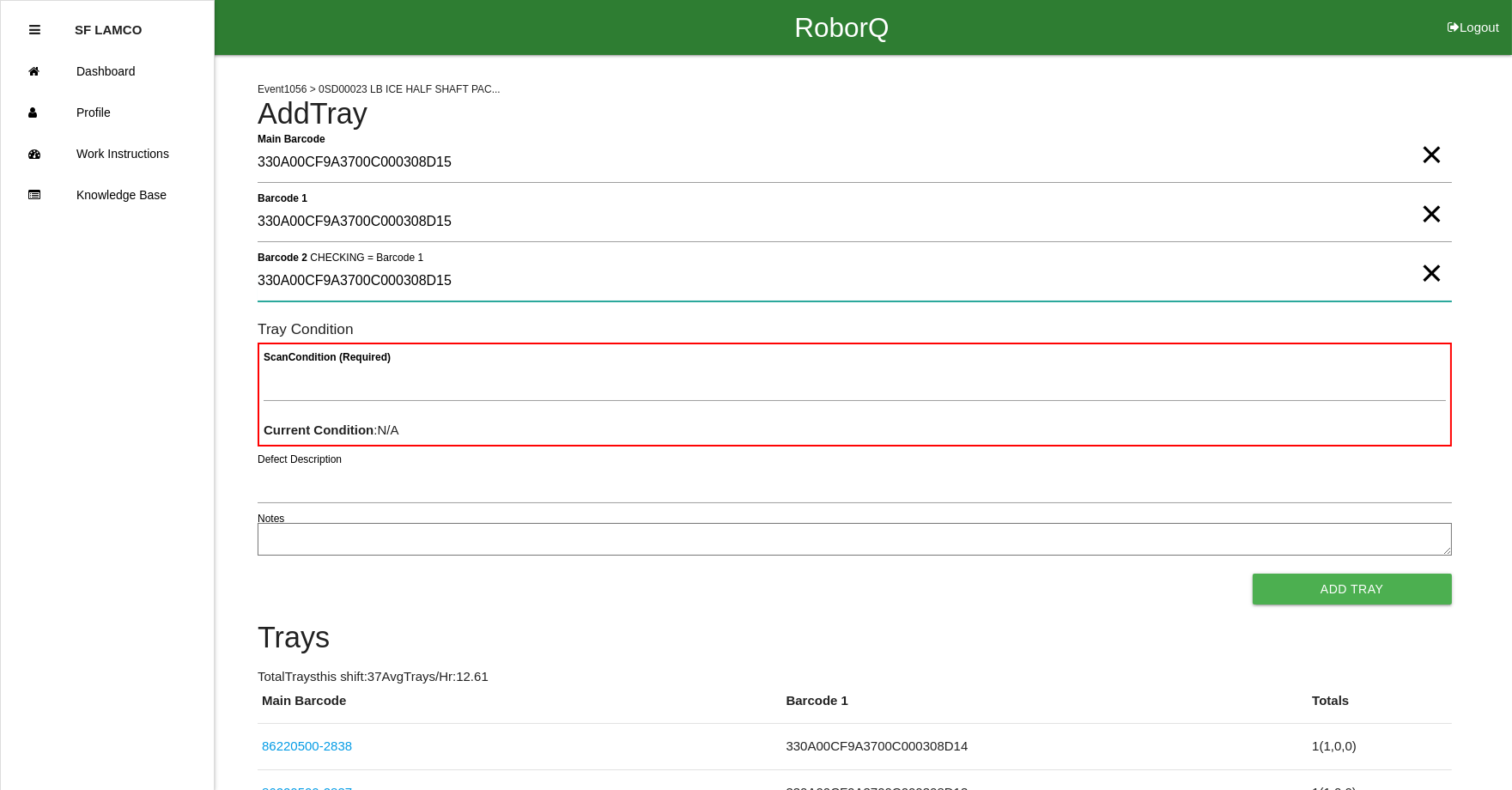 type on "330A00CF9A3700C000308D15" 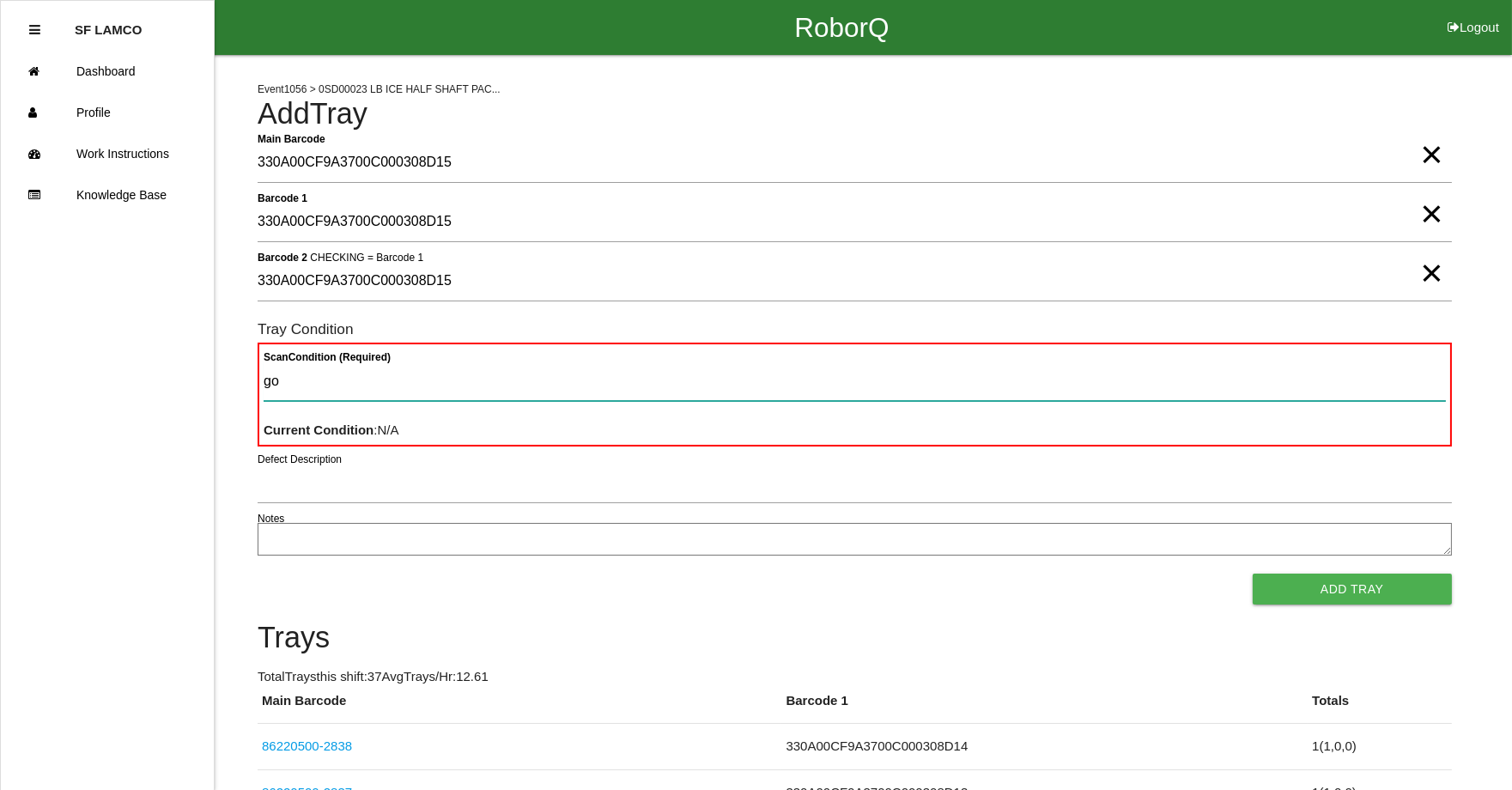 type on "goo" 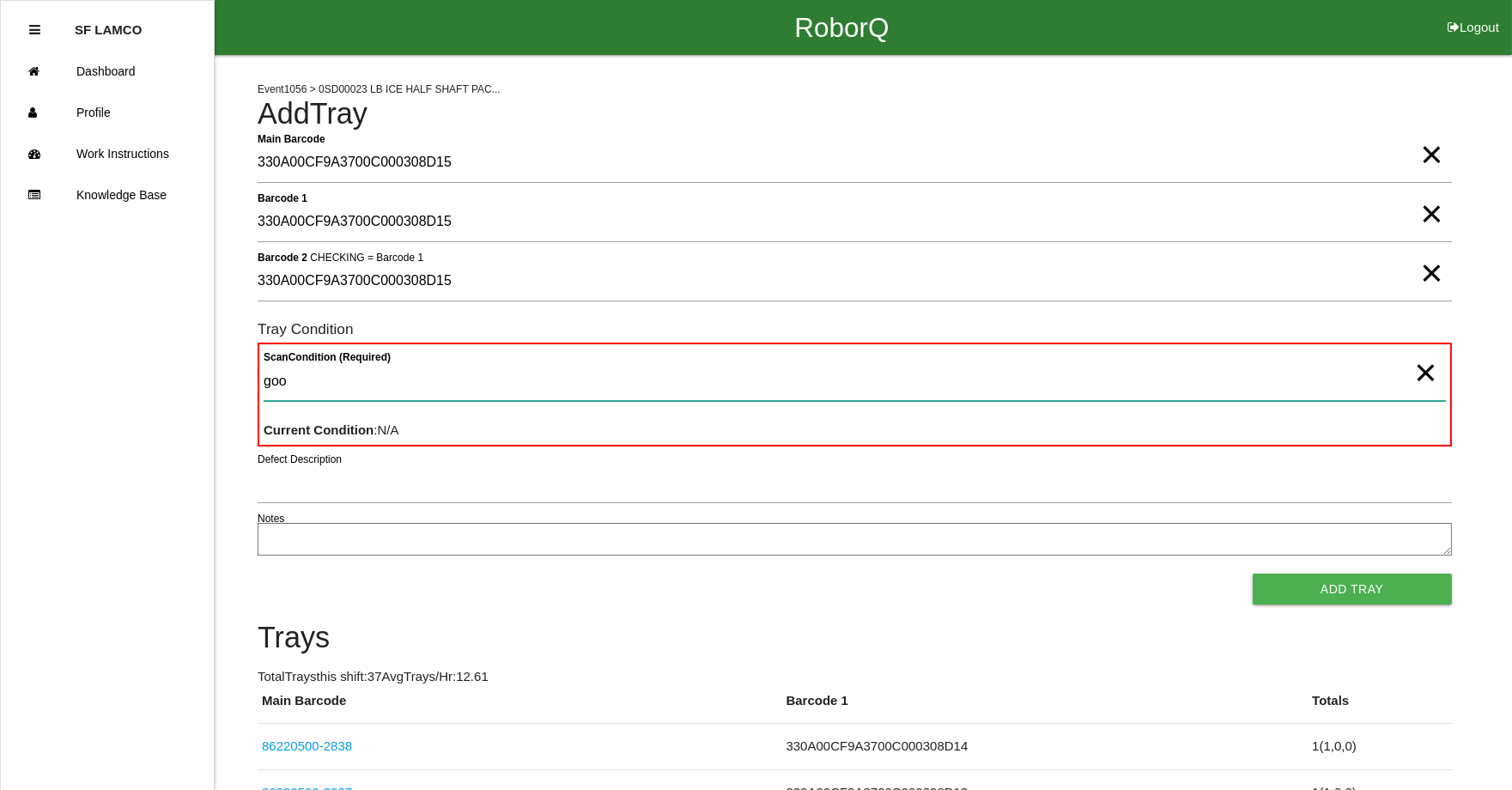 type 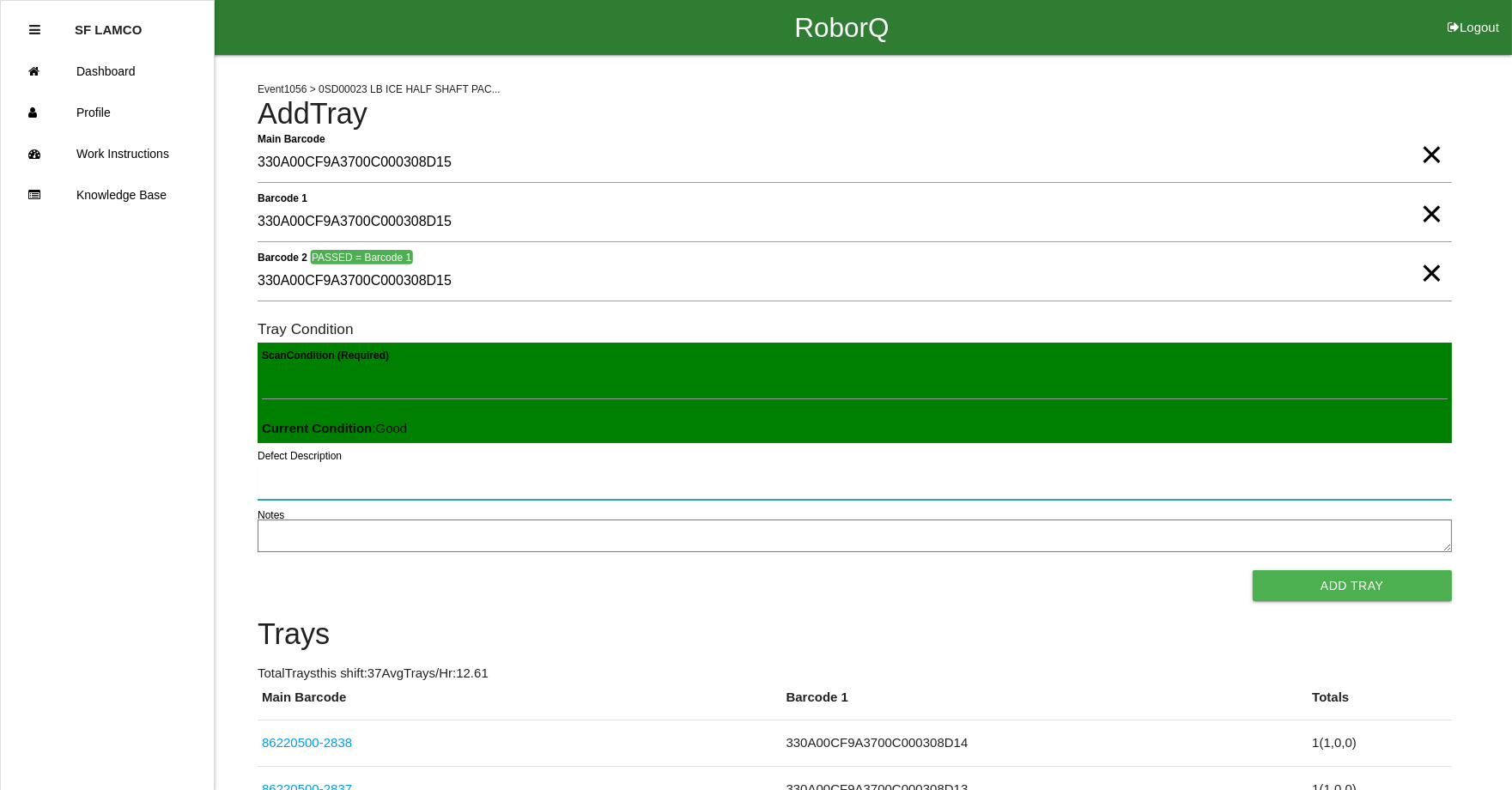 type 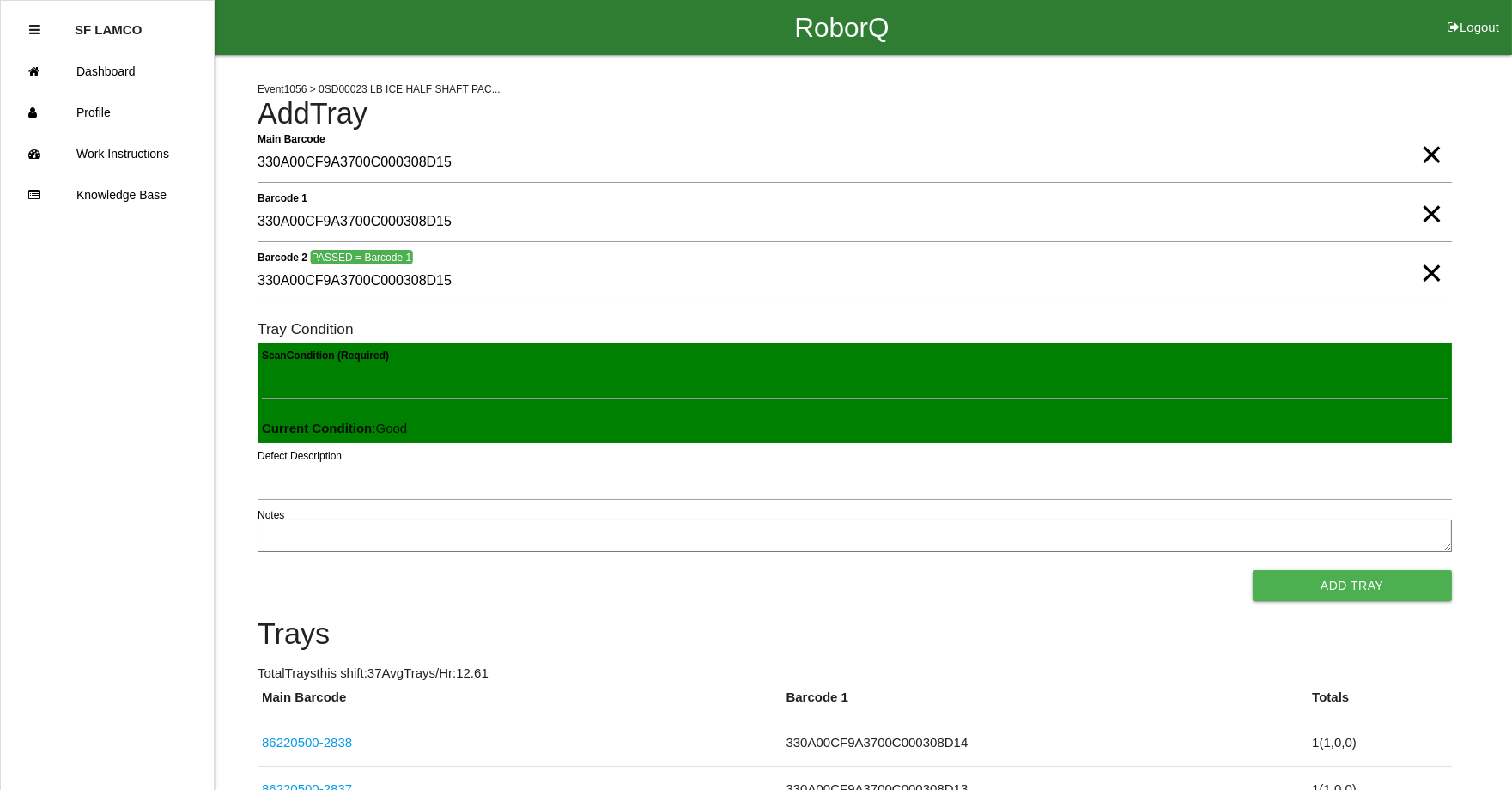 type 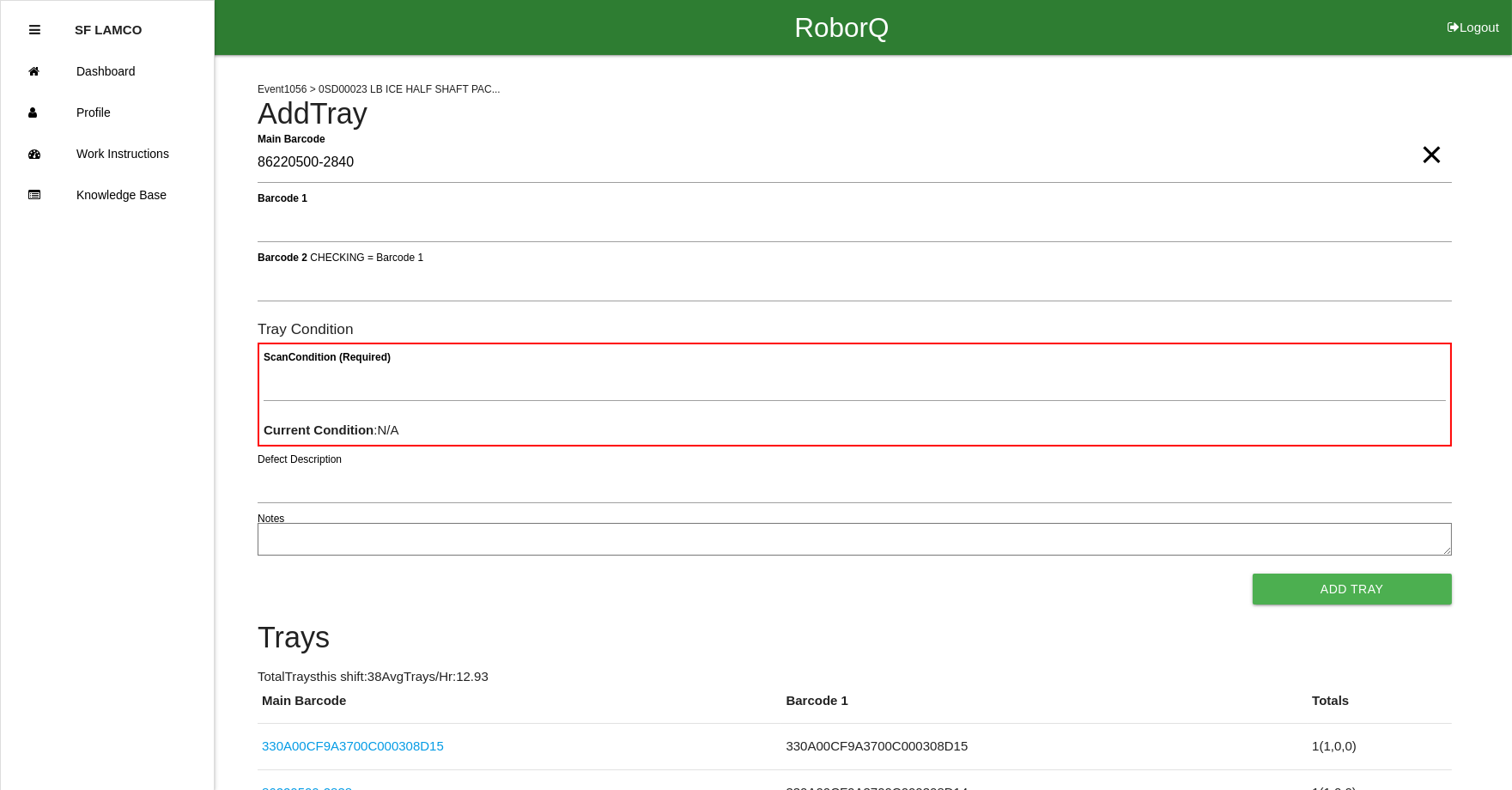 type on "86220500-2840" 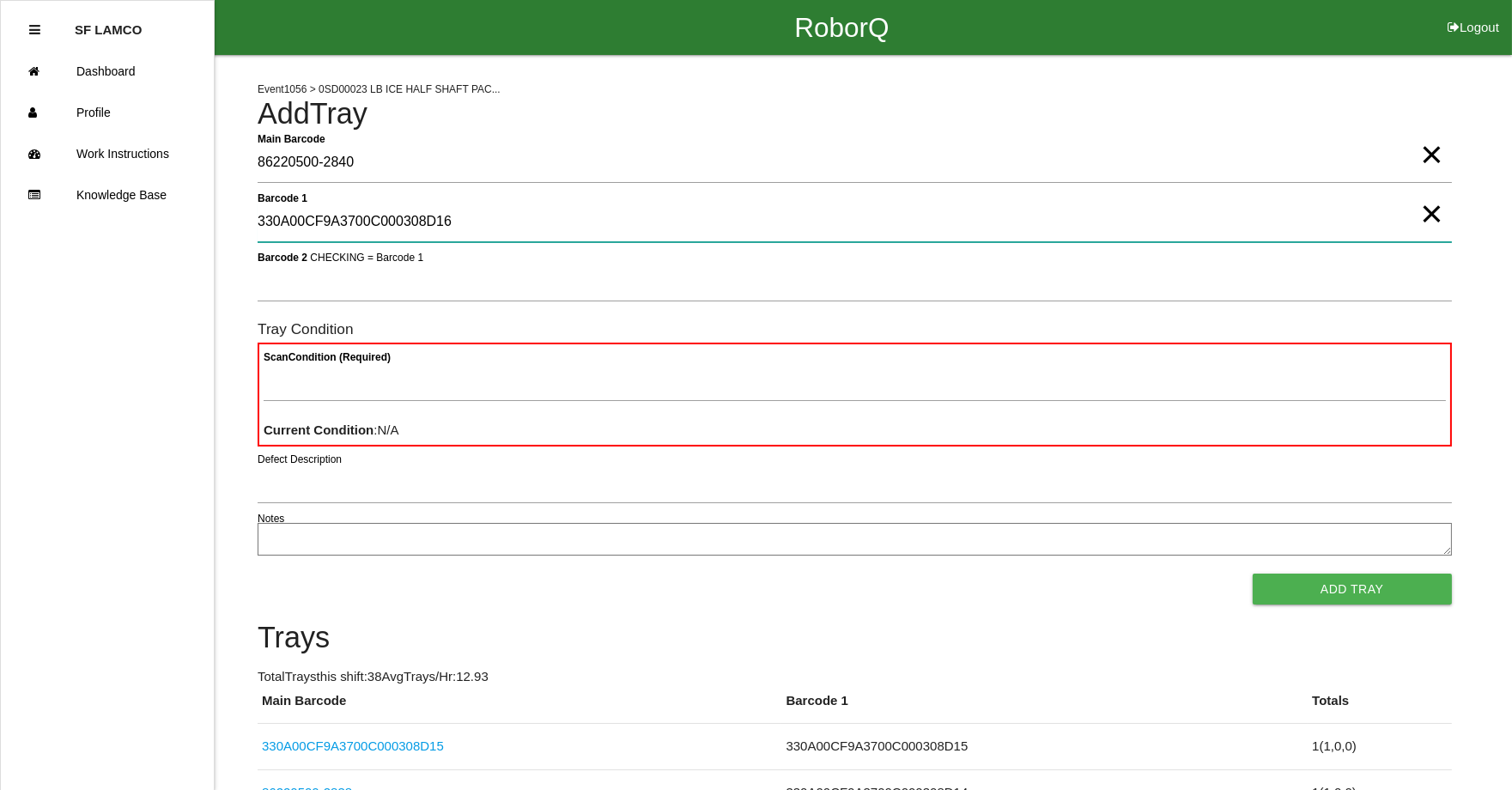type on "330A00CF9A3700C000308D16" 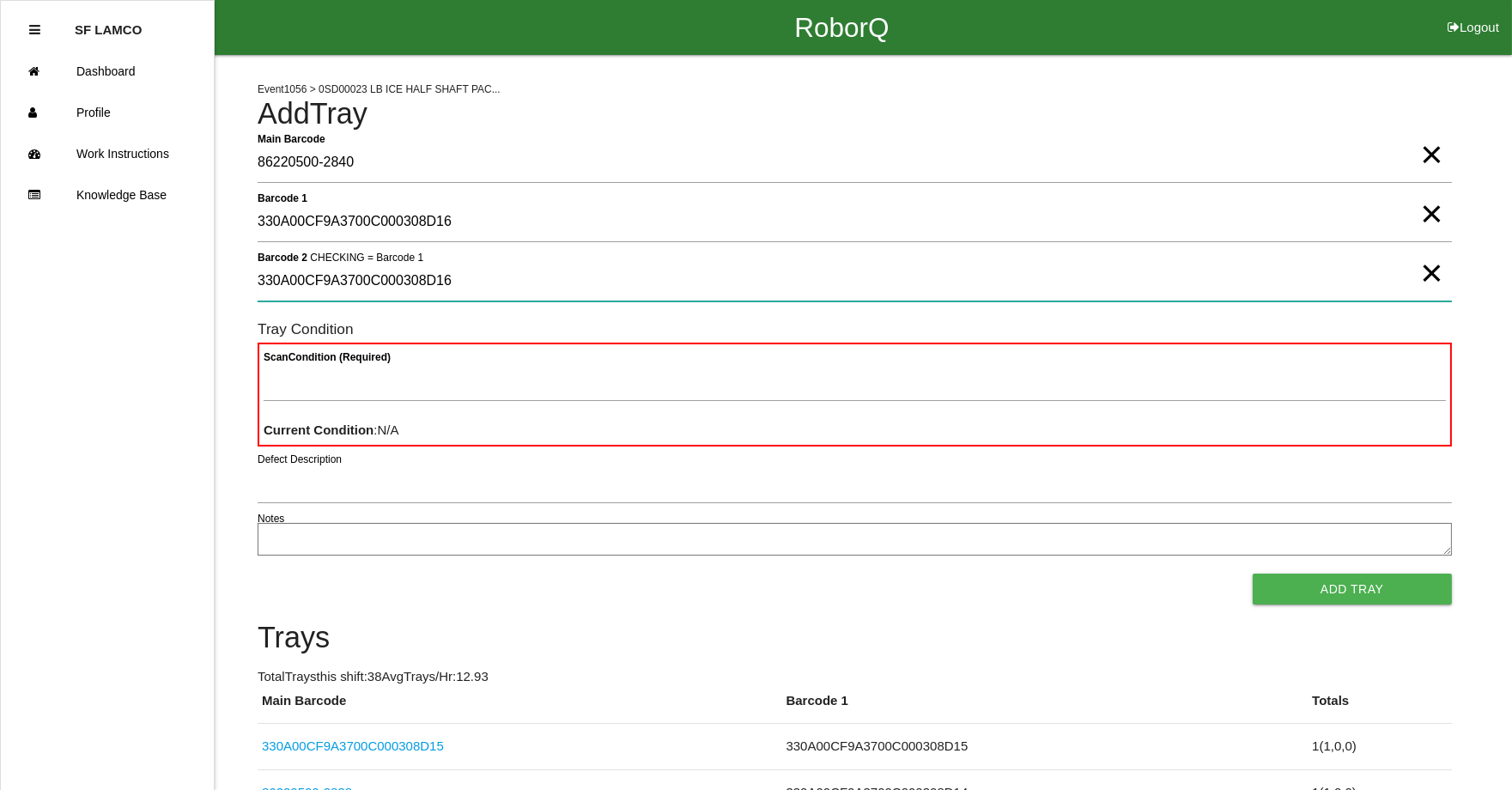 type on "330A00CF9A3700C000308D16" 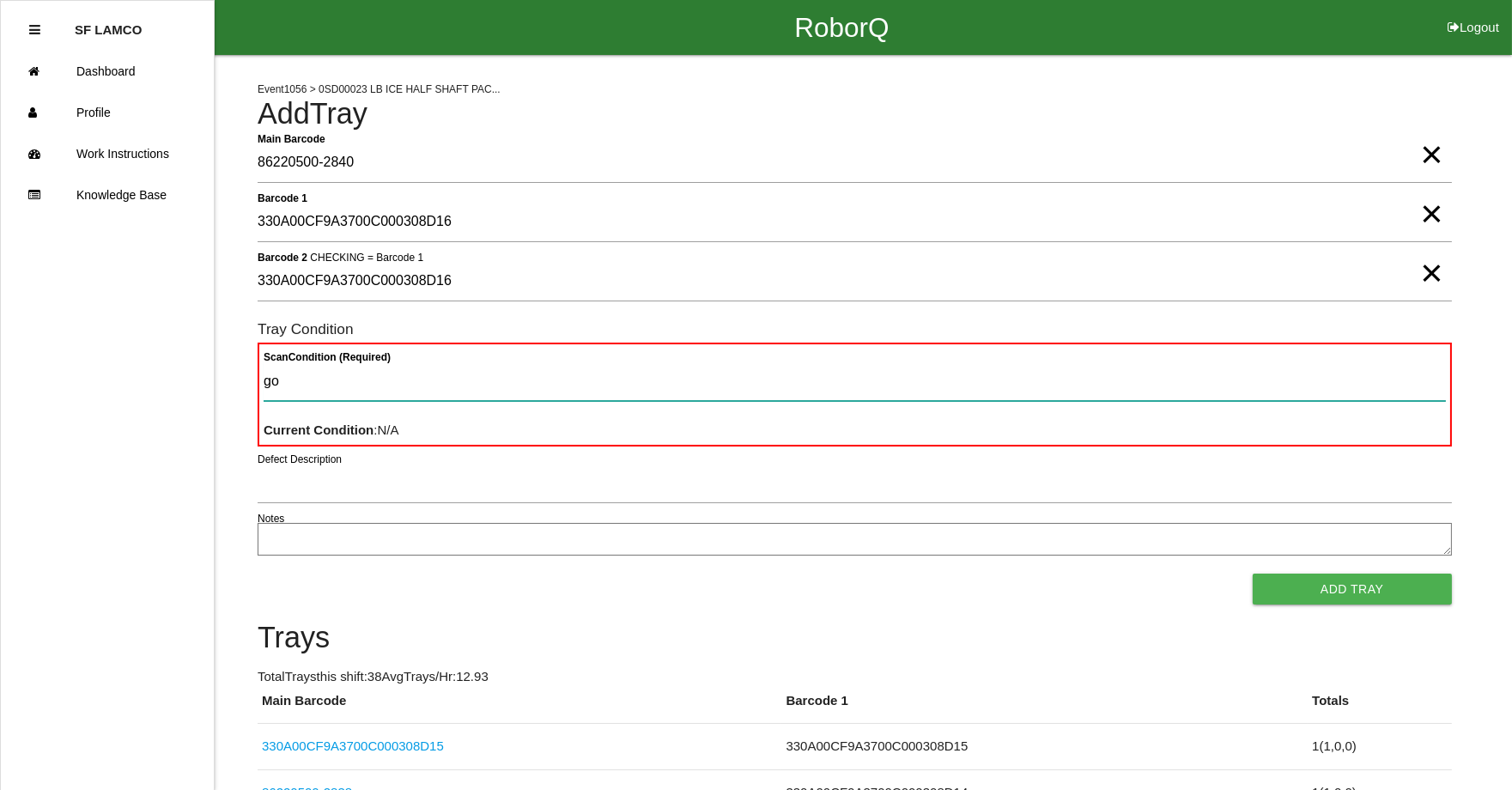 type on "goo" 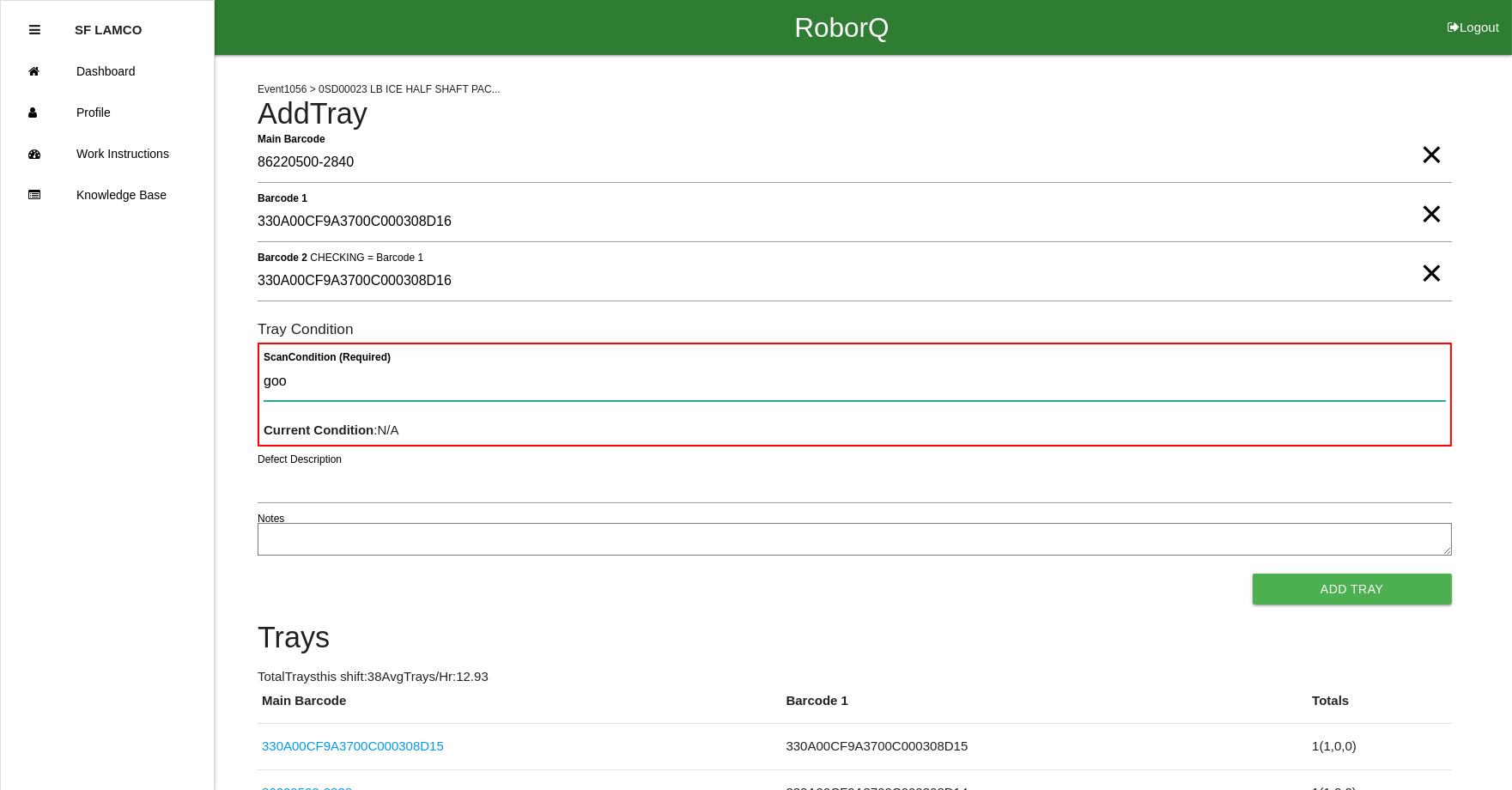 type 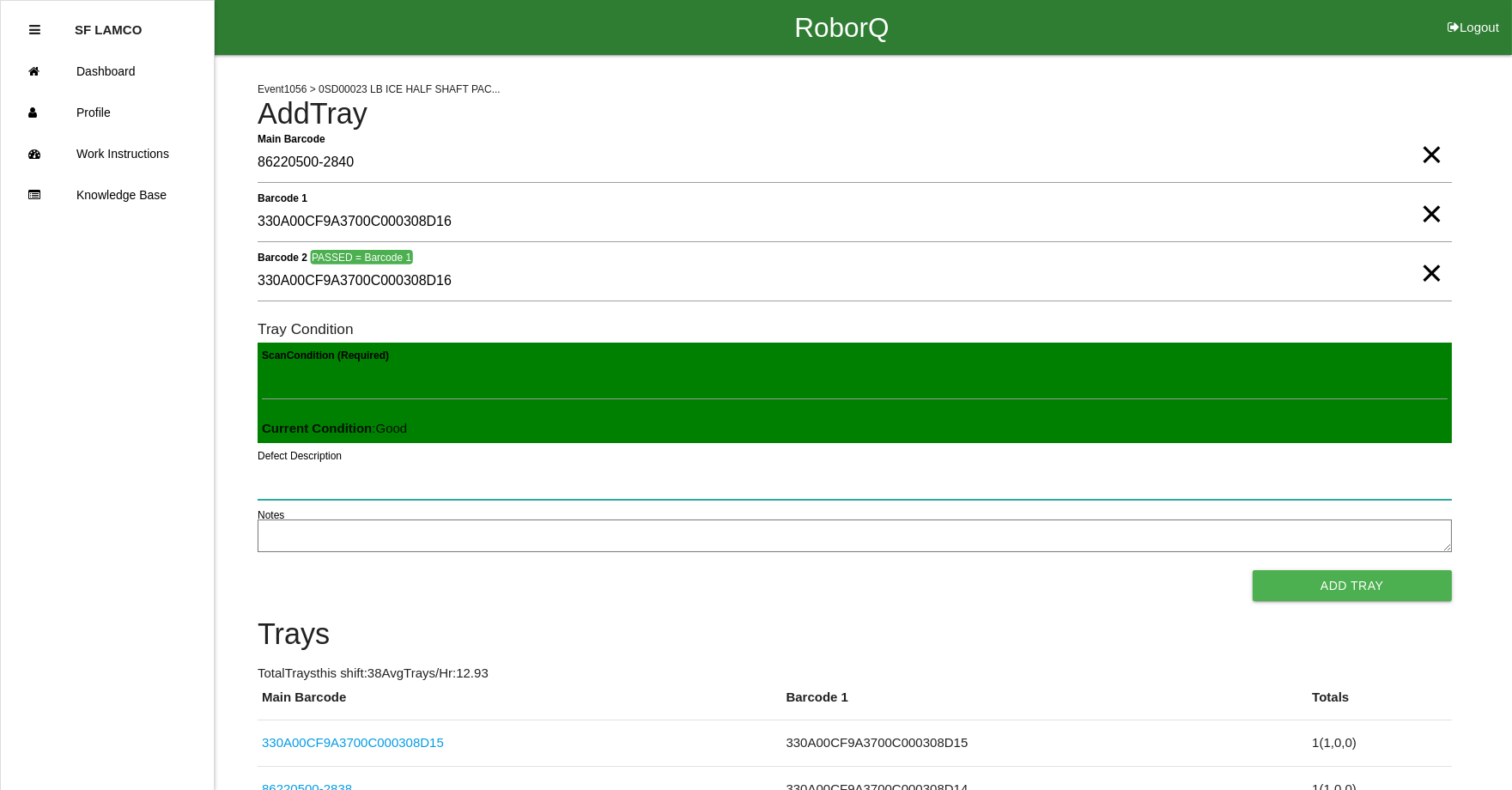 type 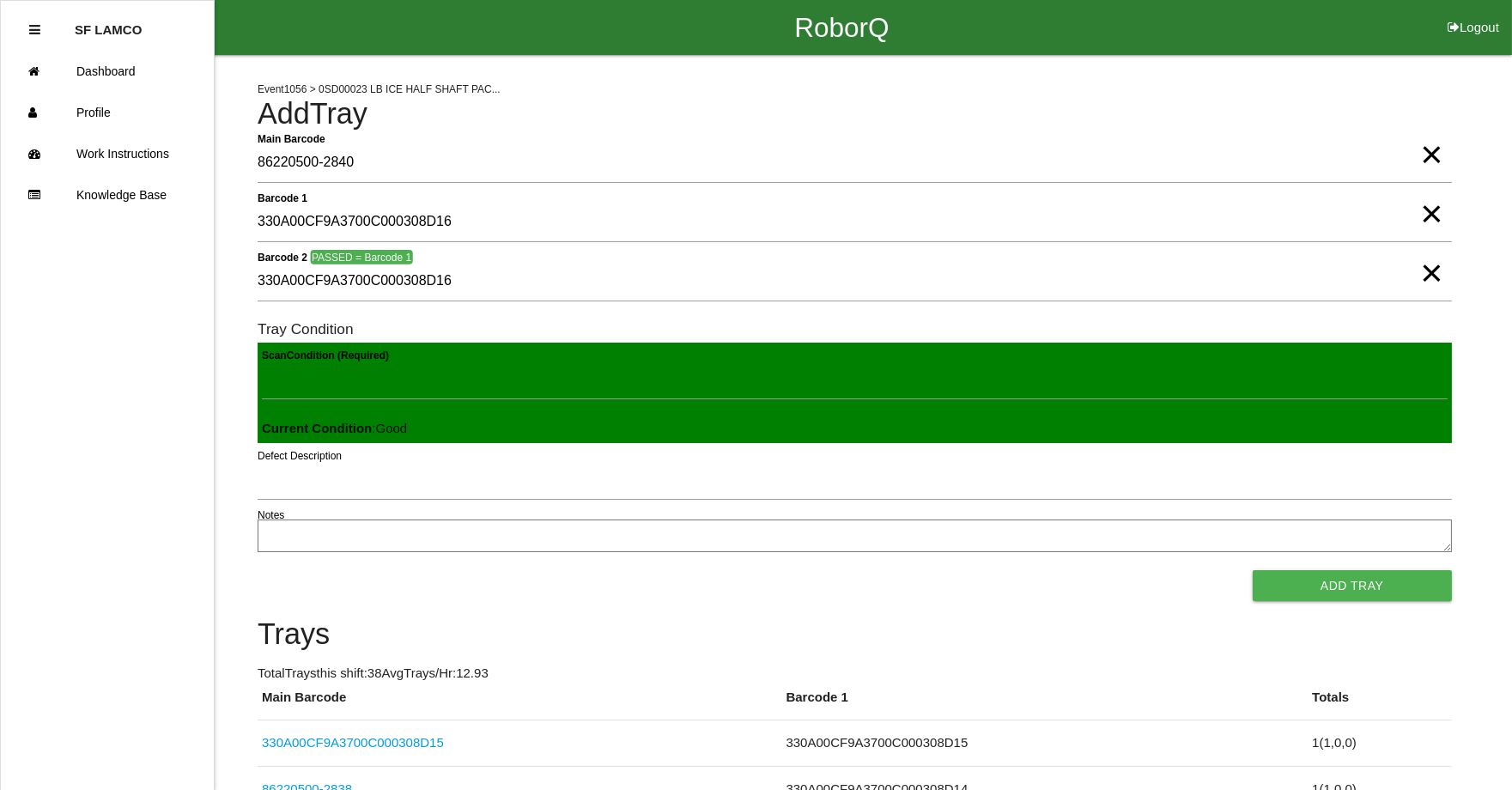 type 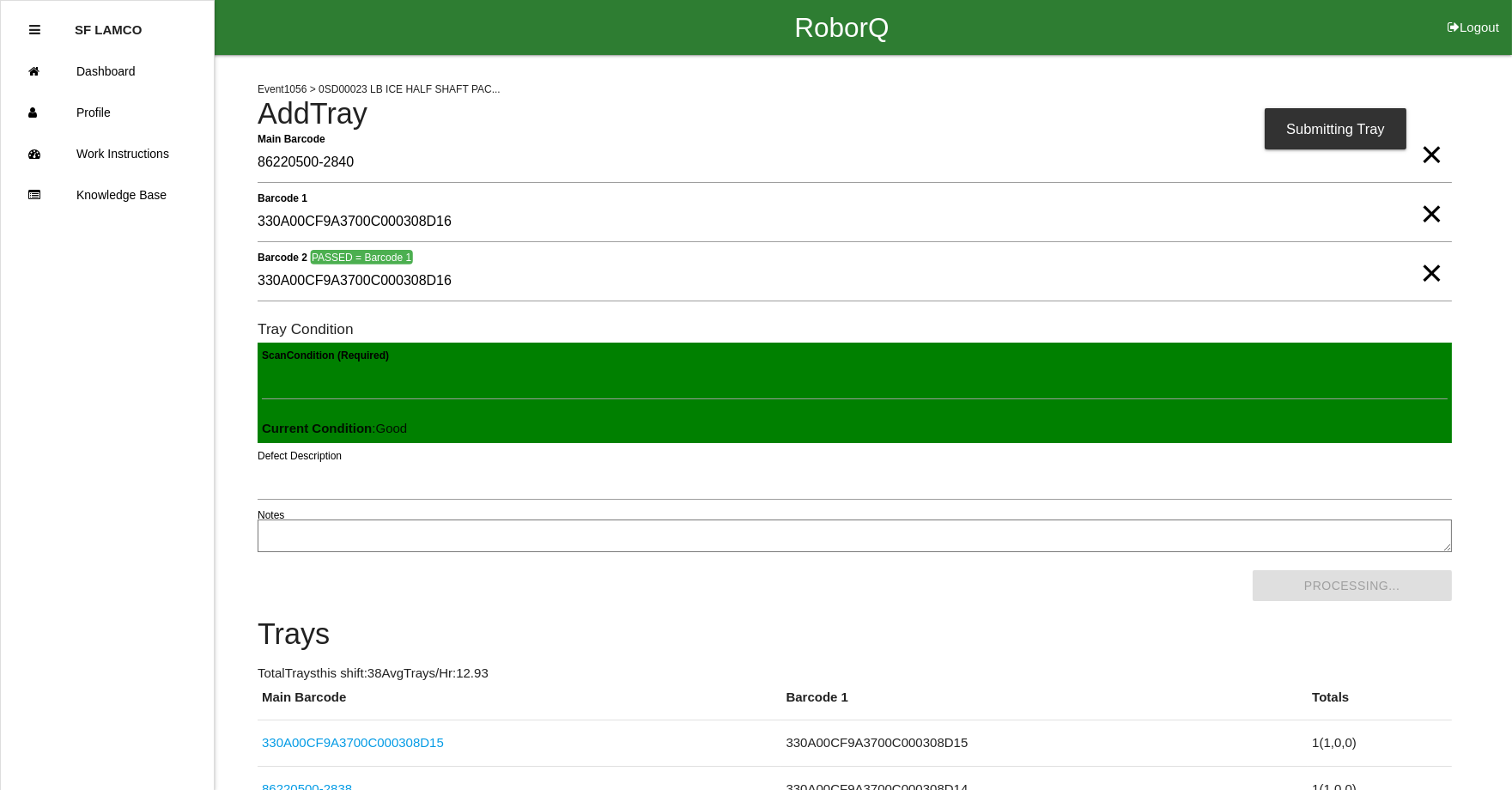 scroll, scrollTop: 0, scrollLeft: 0, axis: both 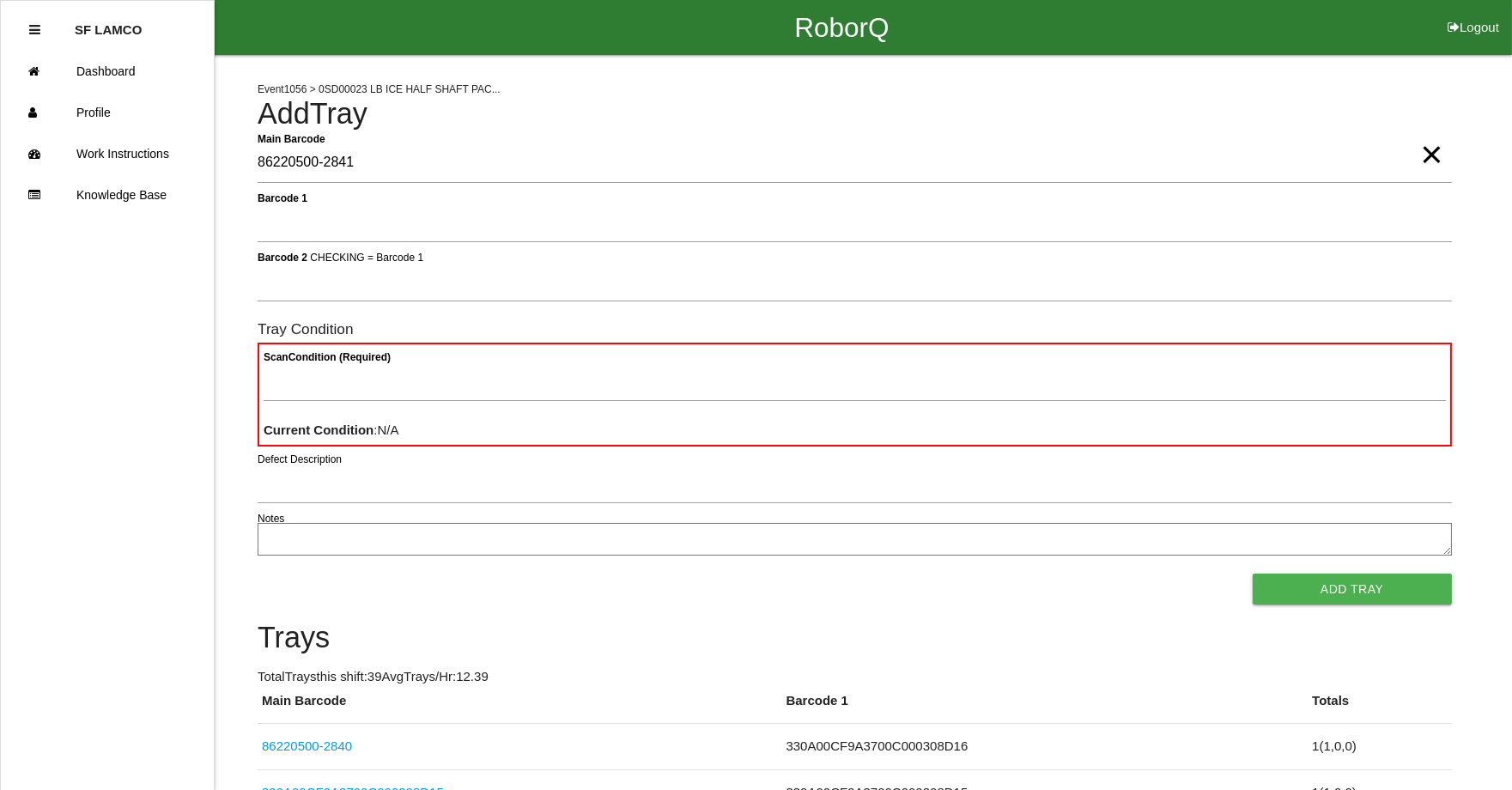 type on "86220500-2841" 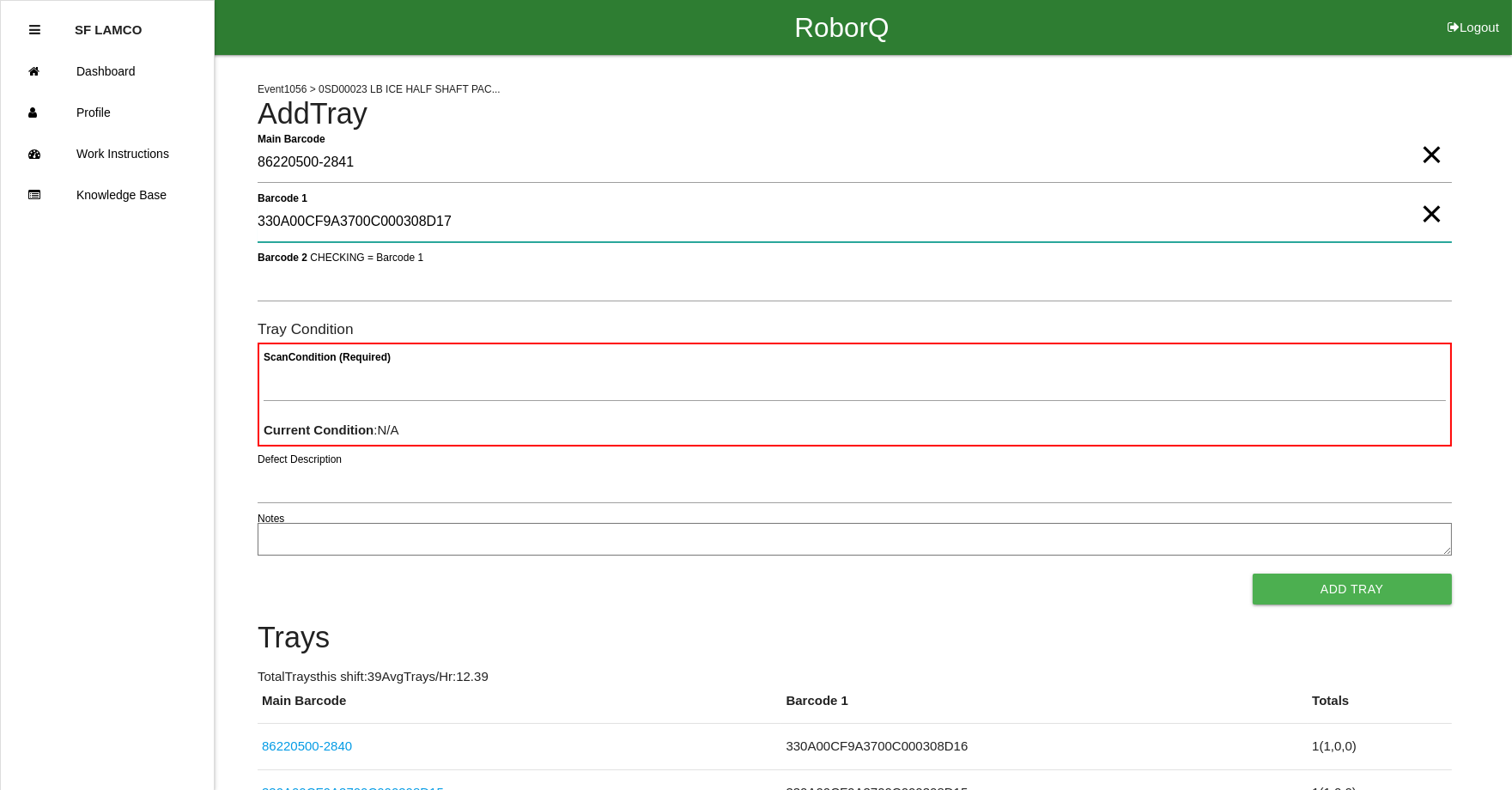 type on "330A00CF9A3700C000308D17" 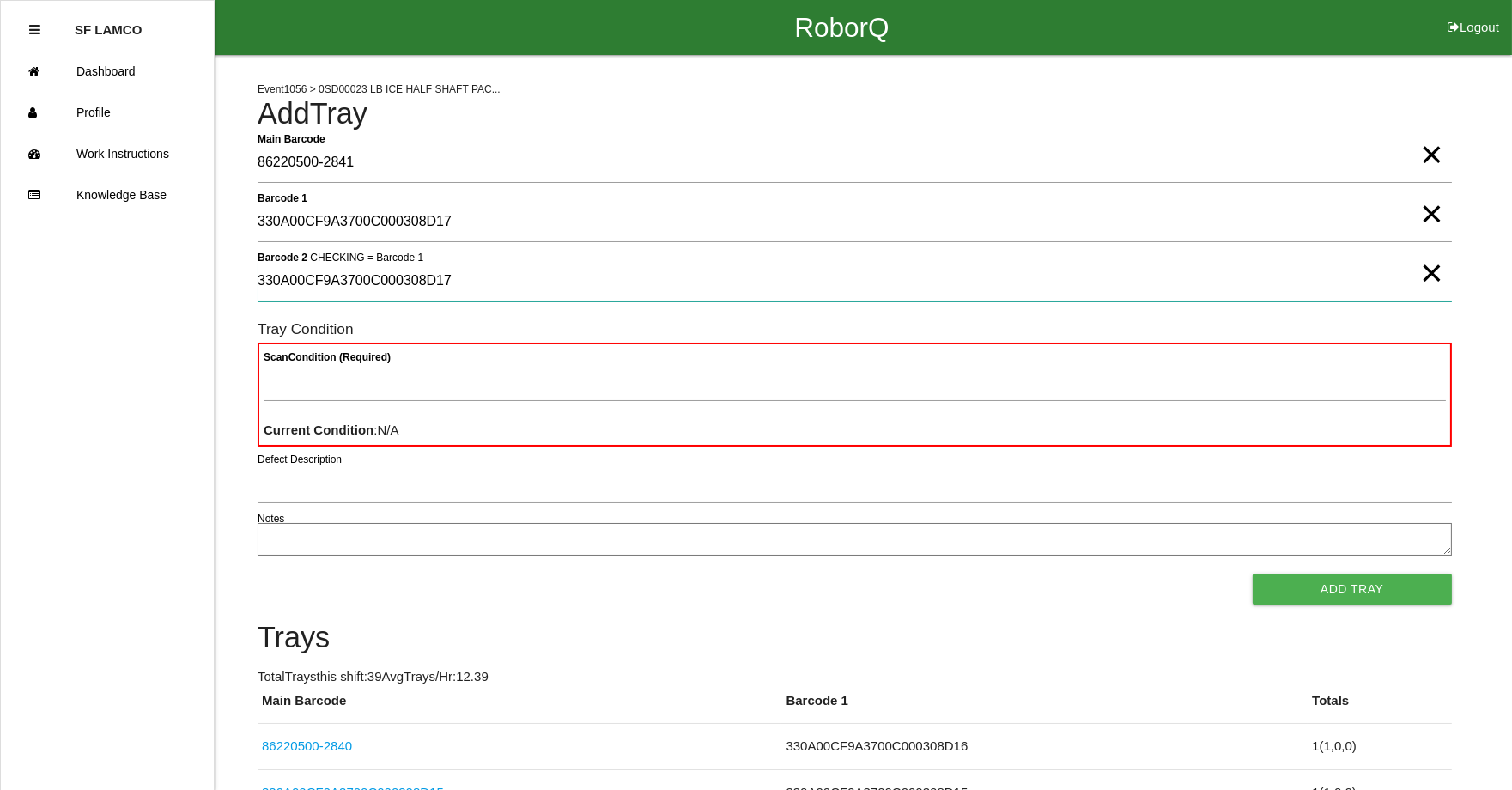 type on "330A00CF9A3700C000308D17" 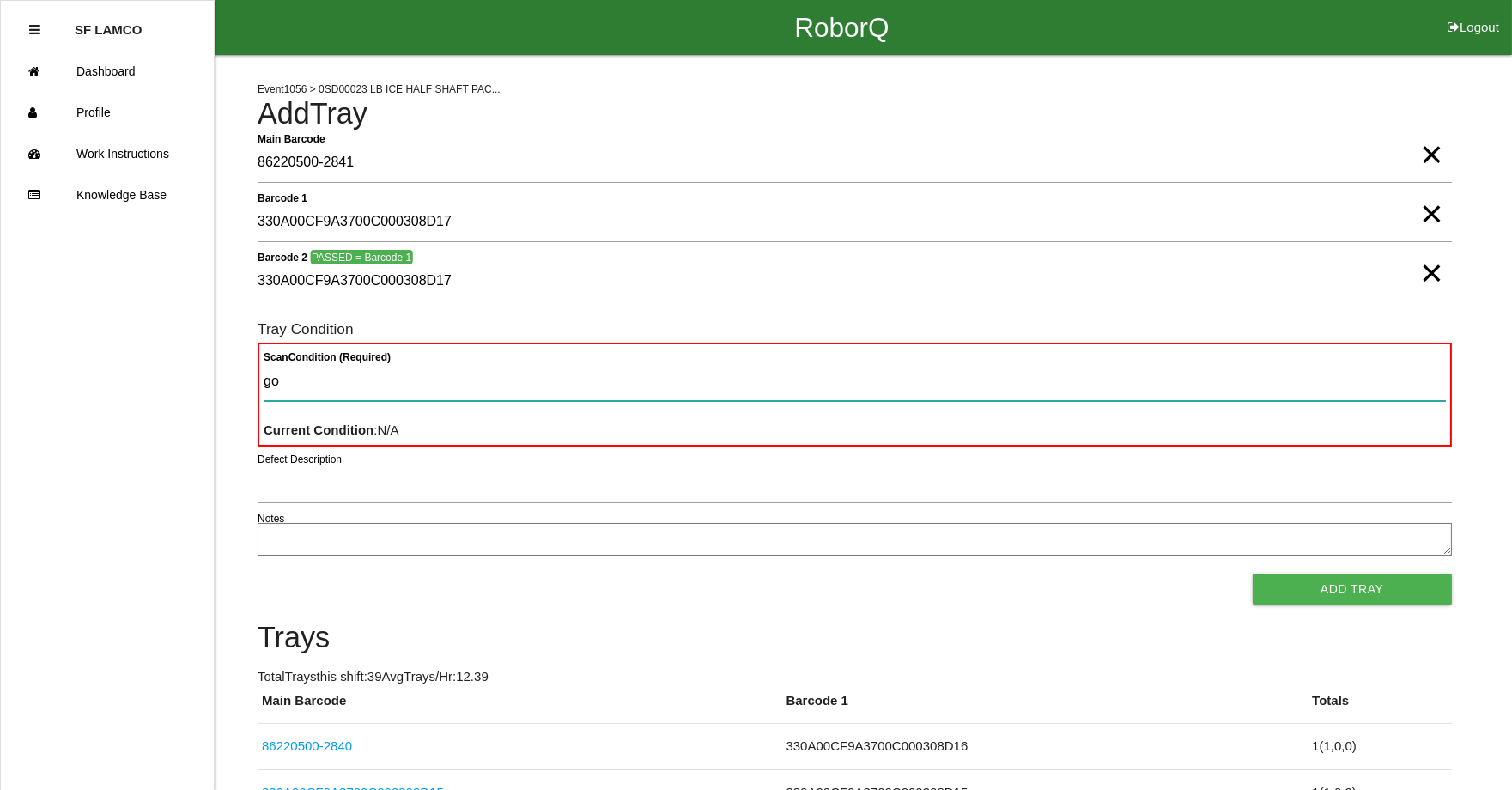 type on "goo" 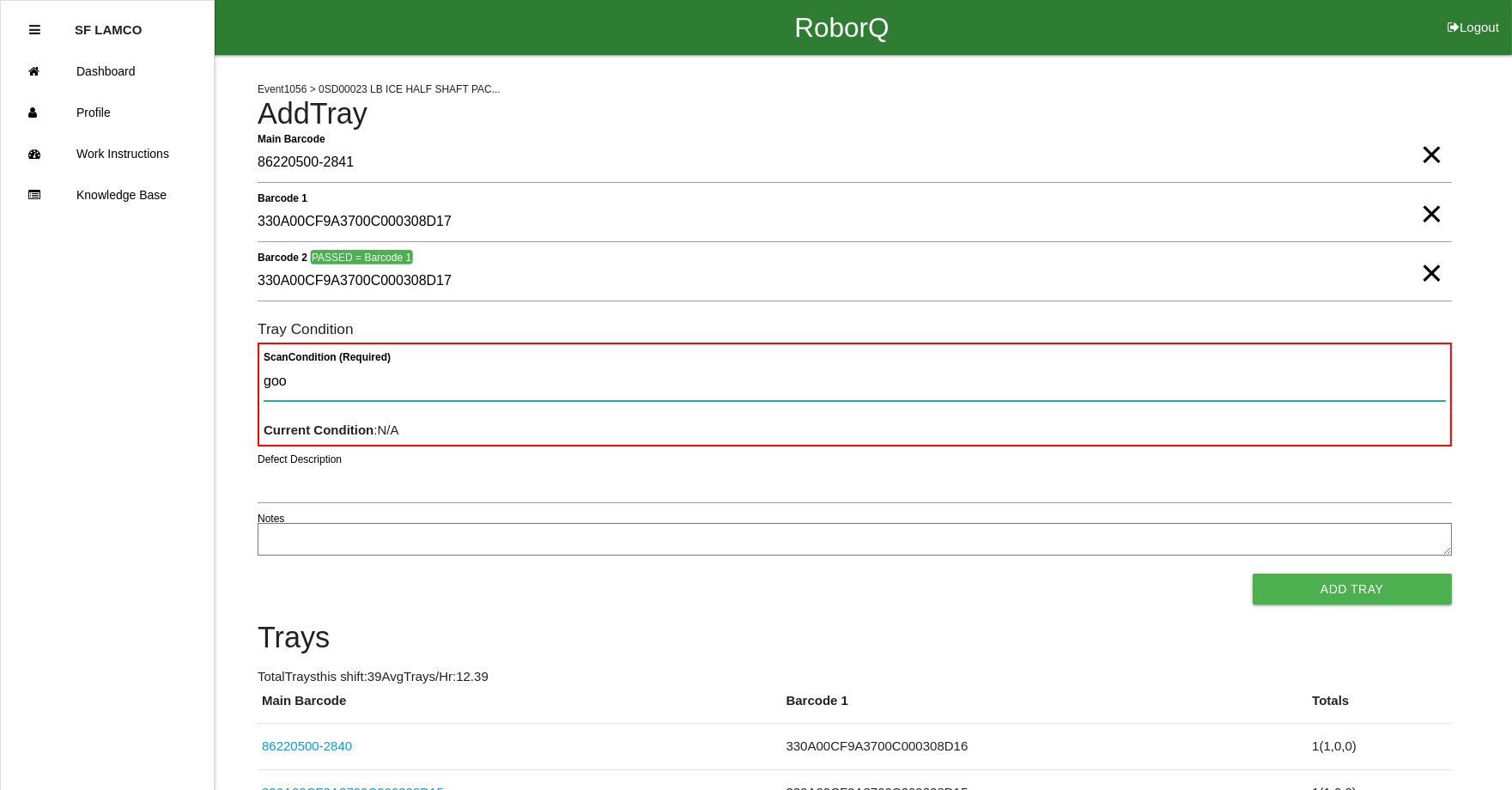 type 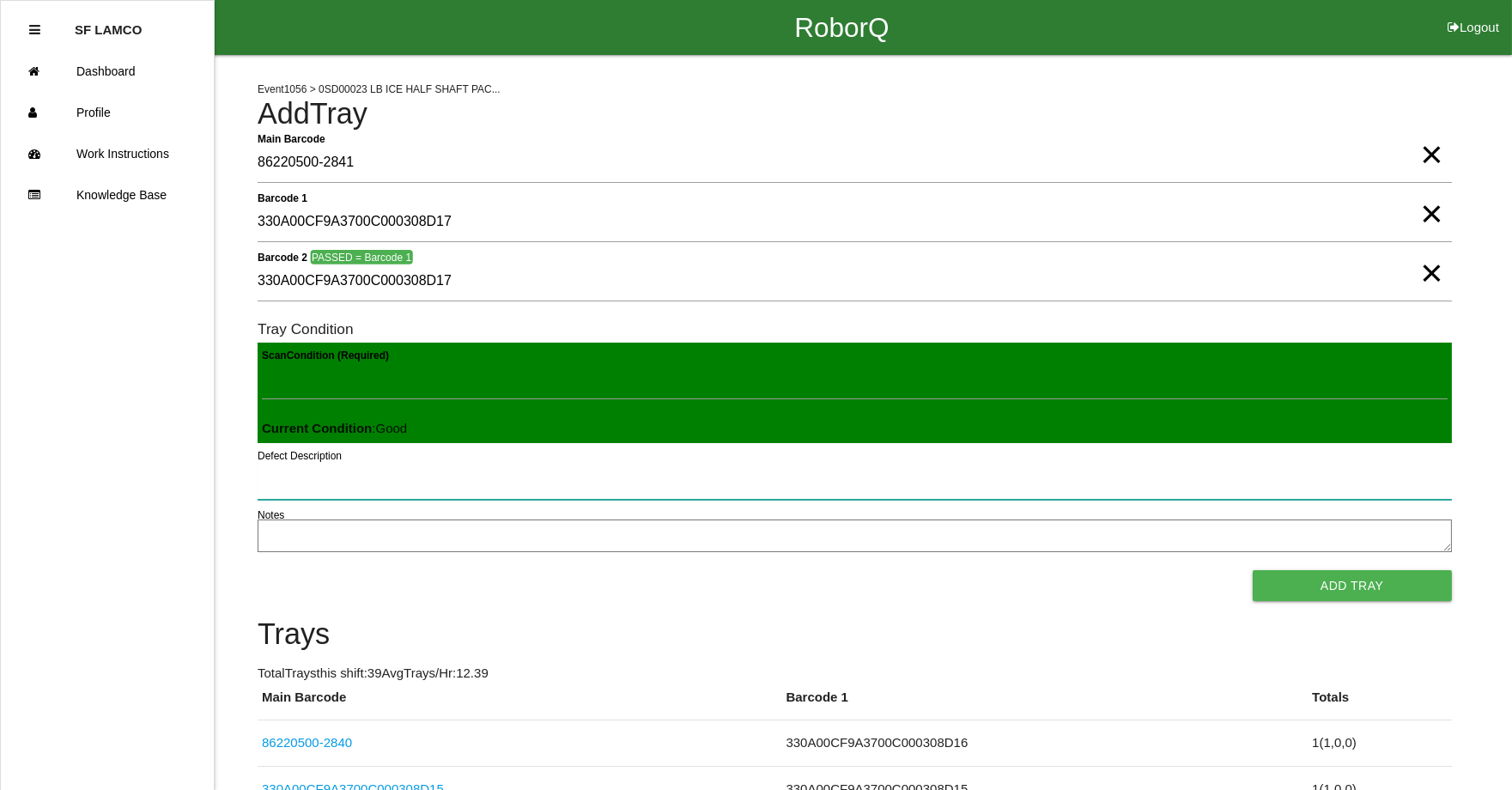 type 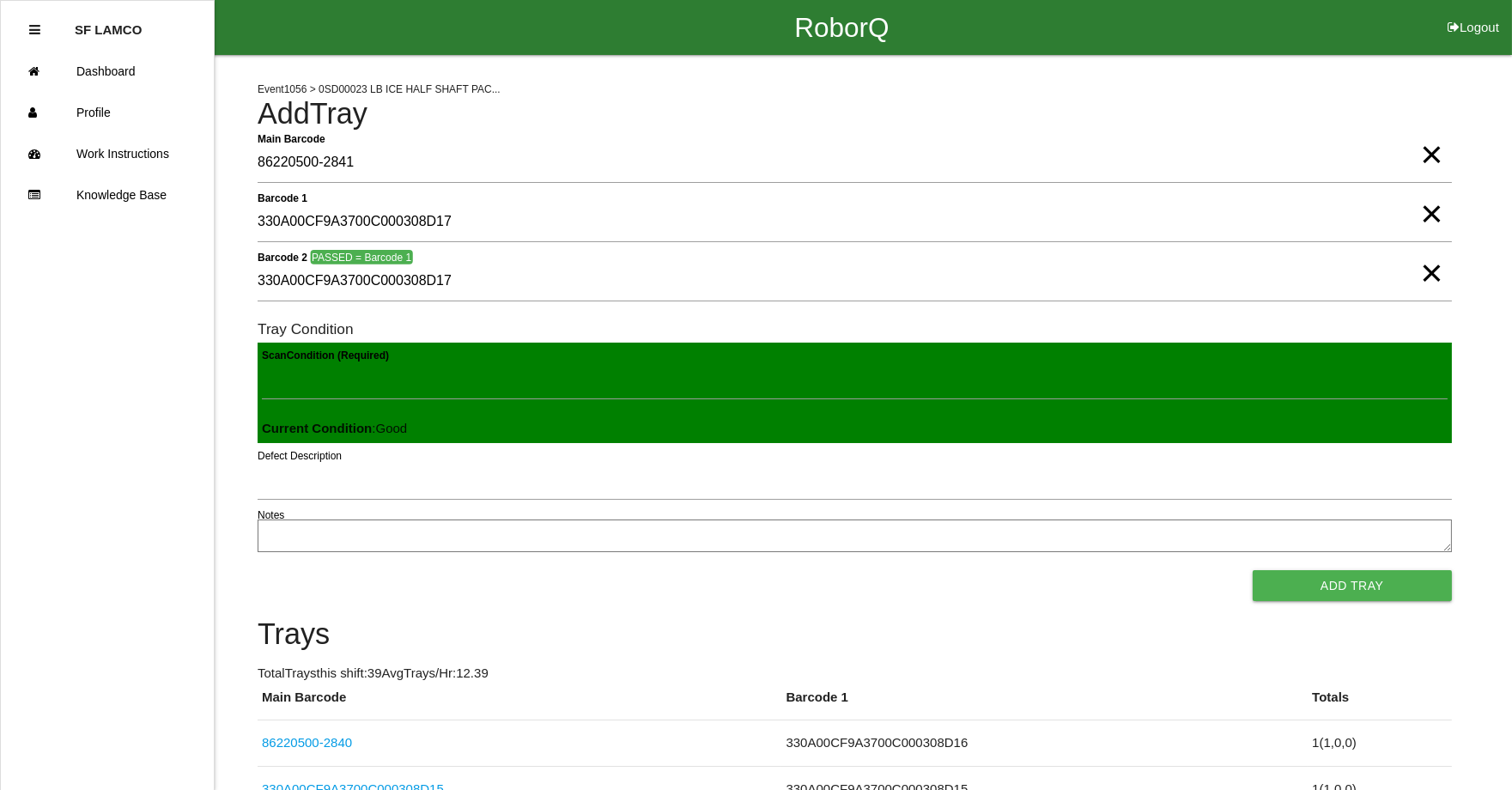 type 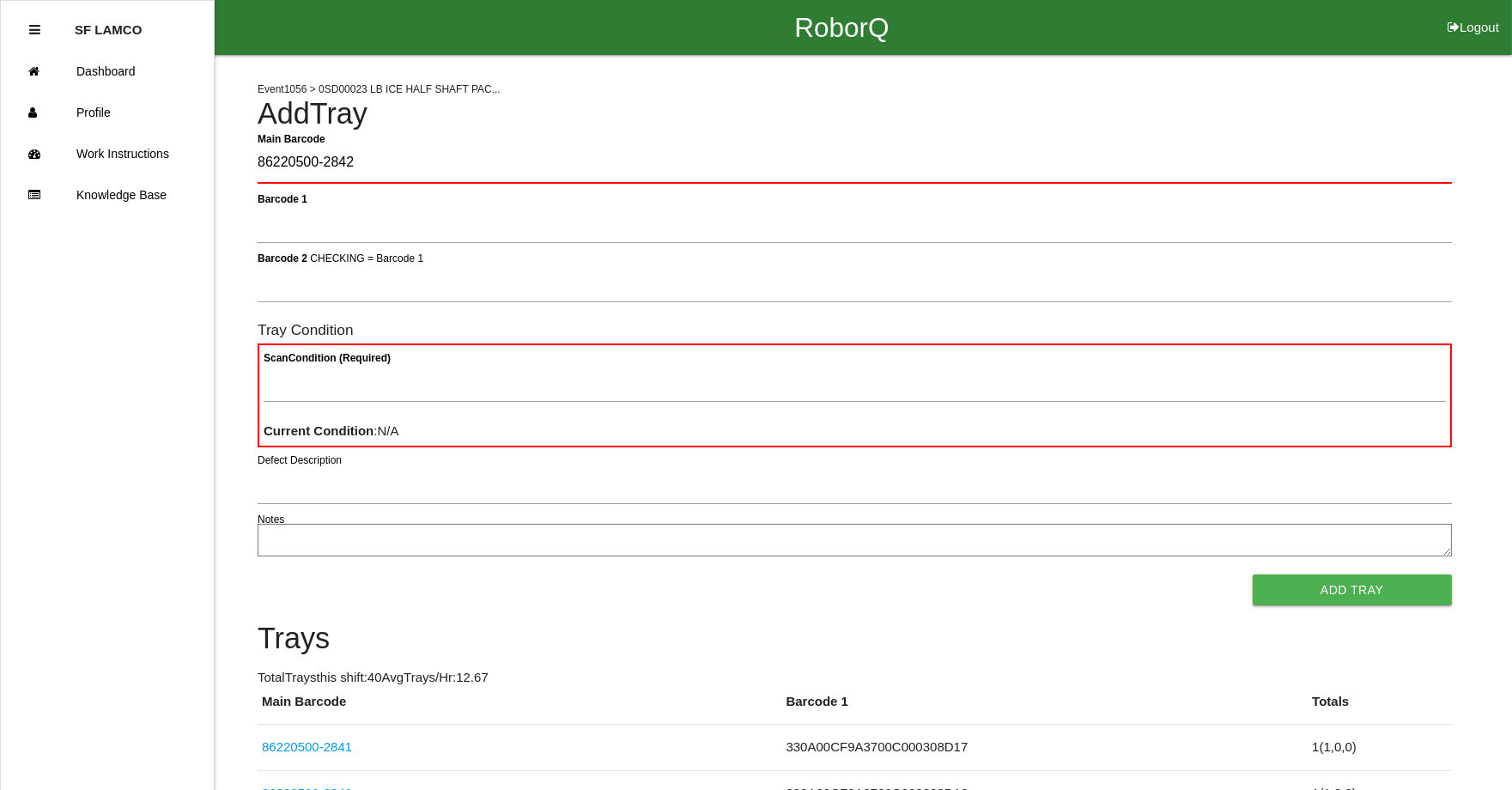 type on "86220500-2842" 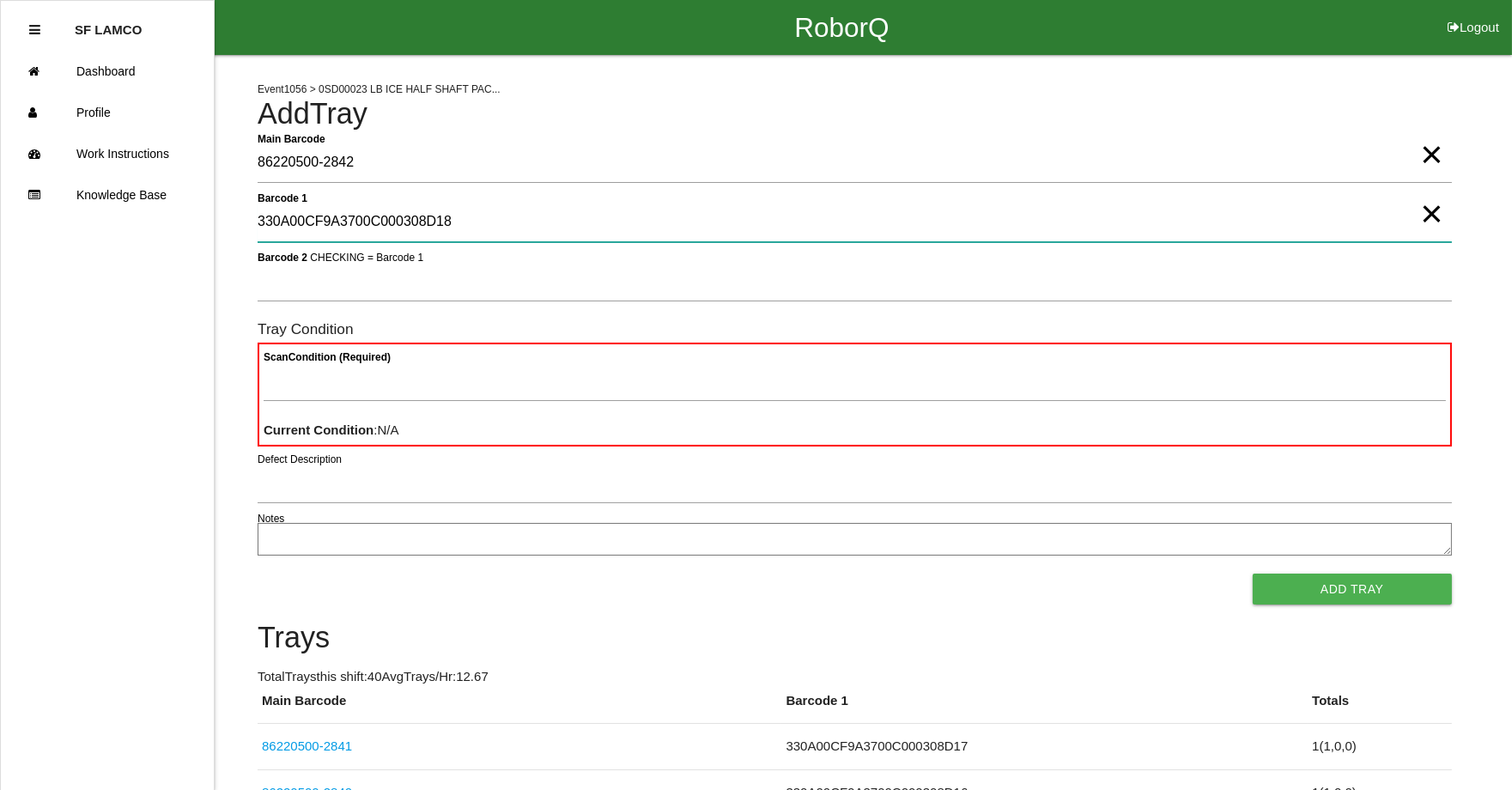 type on "330A00CF9A3700C000308D18" 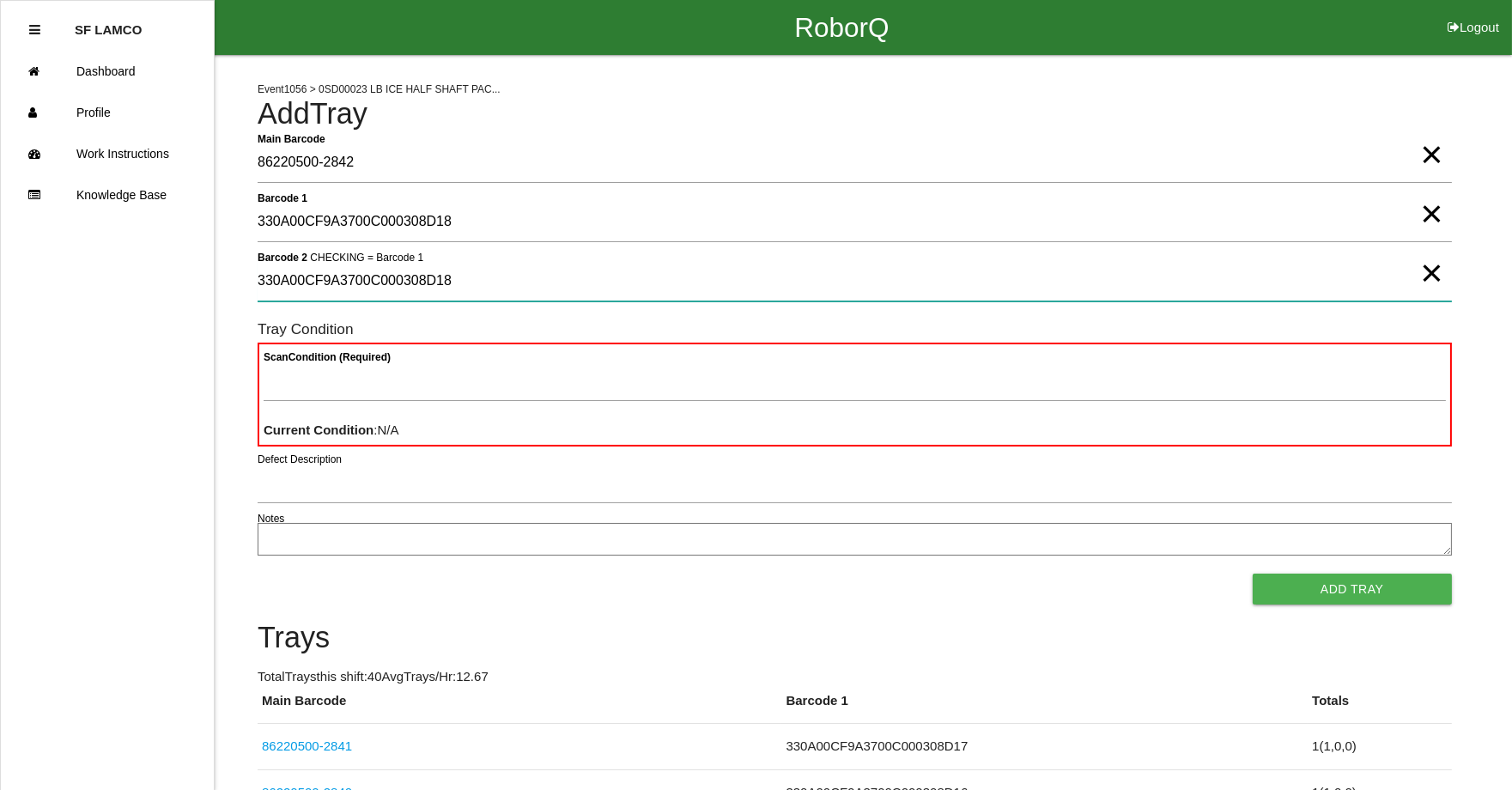 type on "330A00CF9A3700C000308D18" 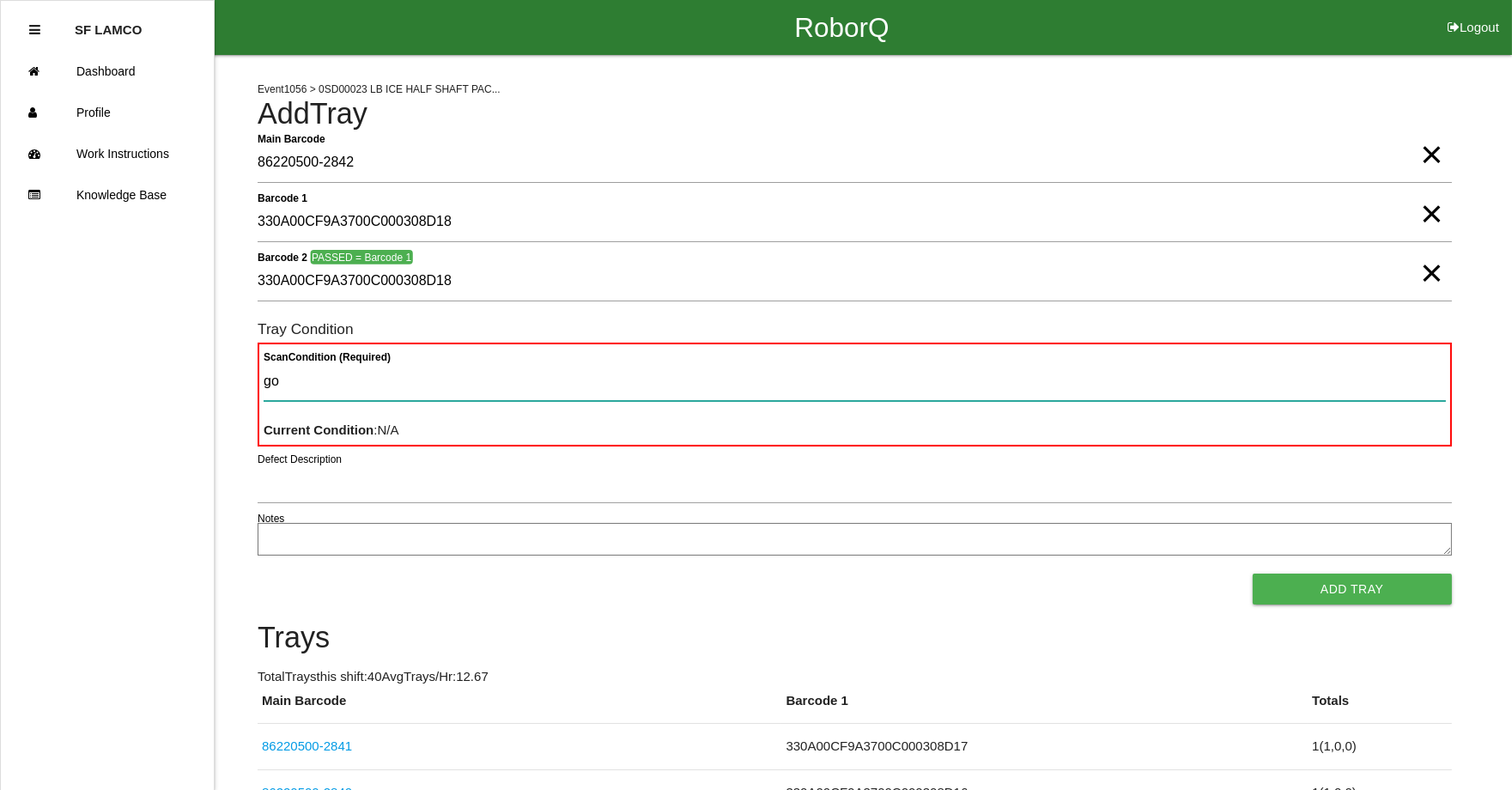 type on "goo" 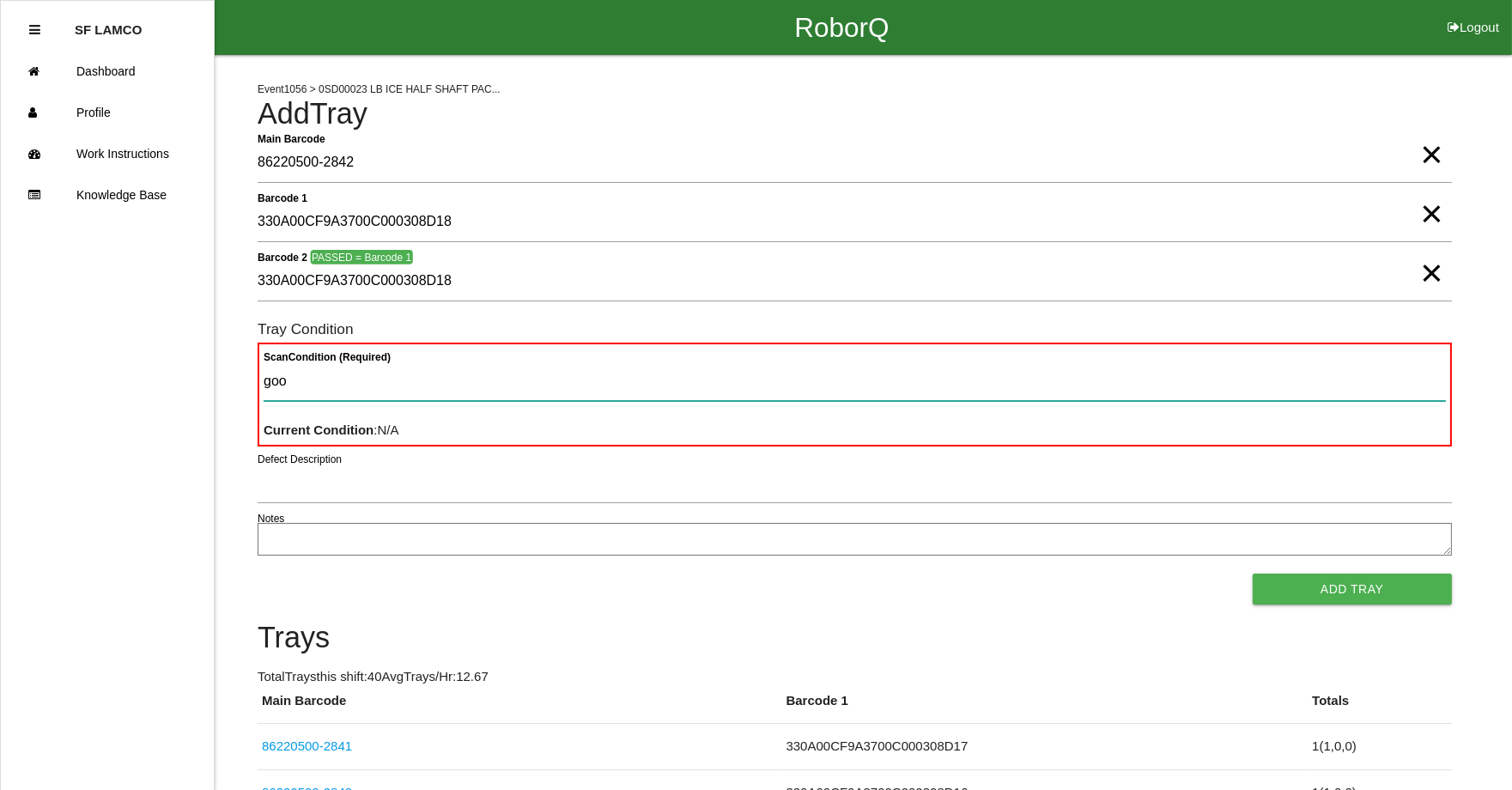 type 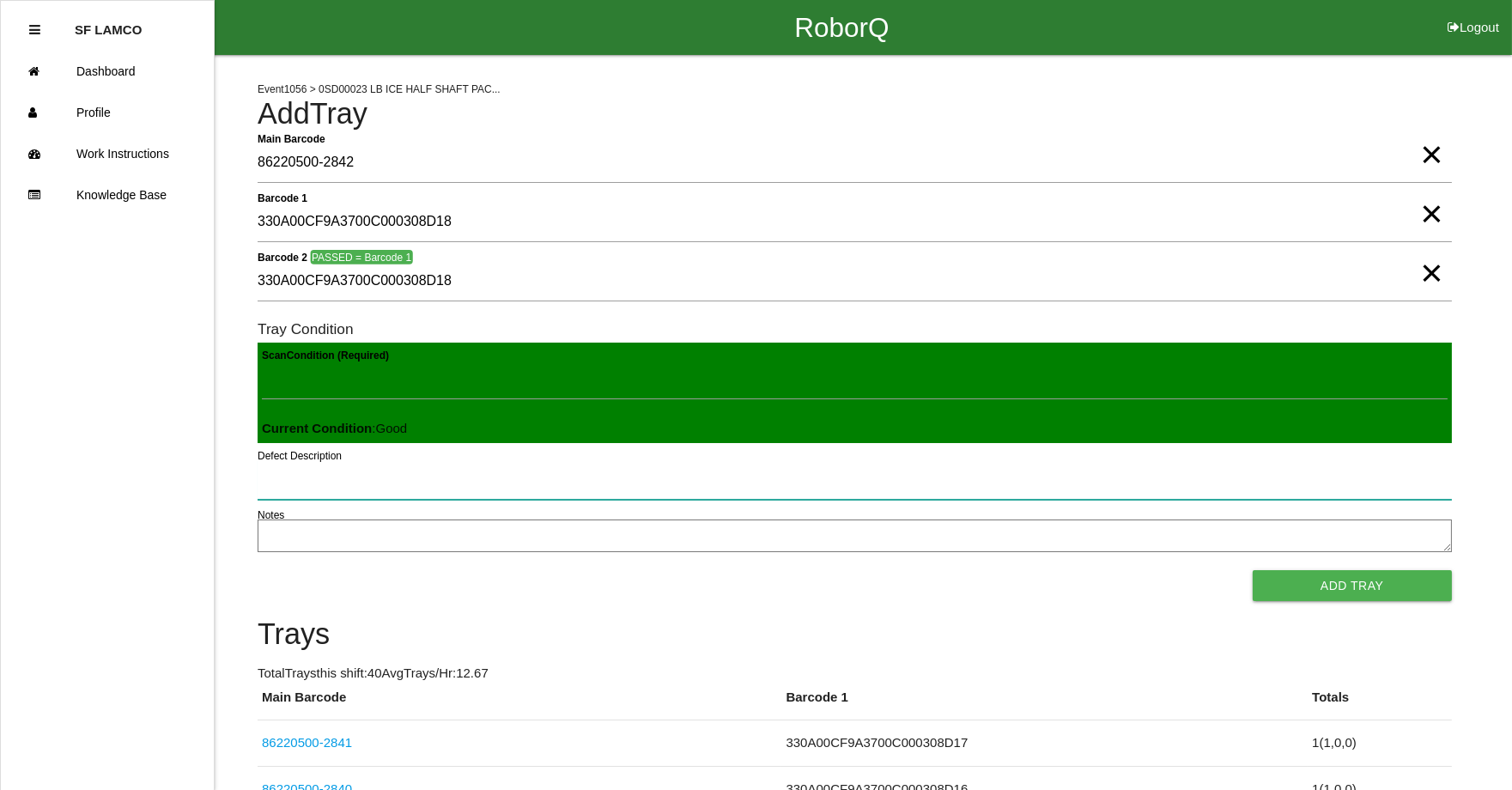 type 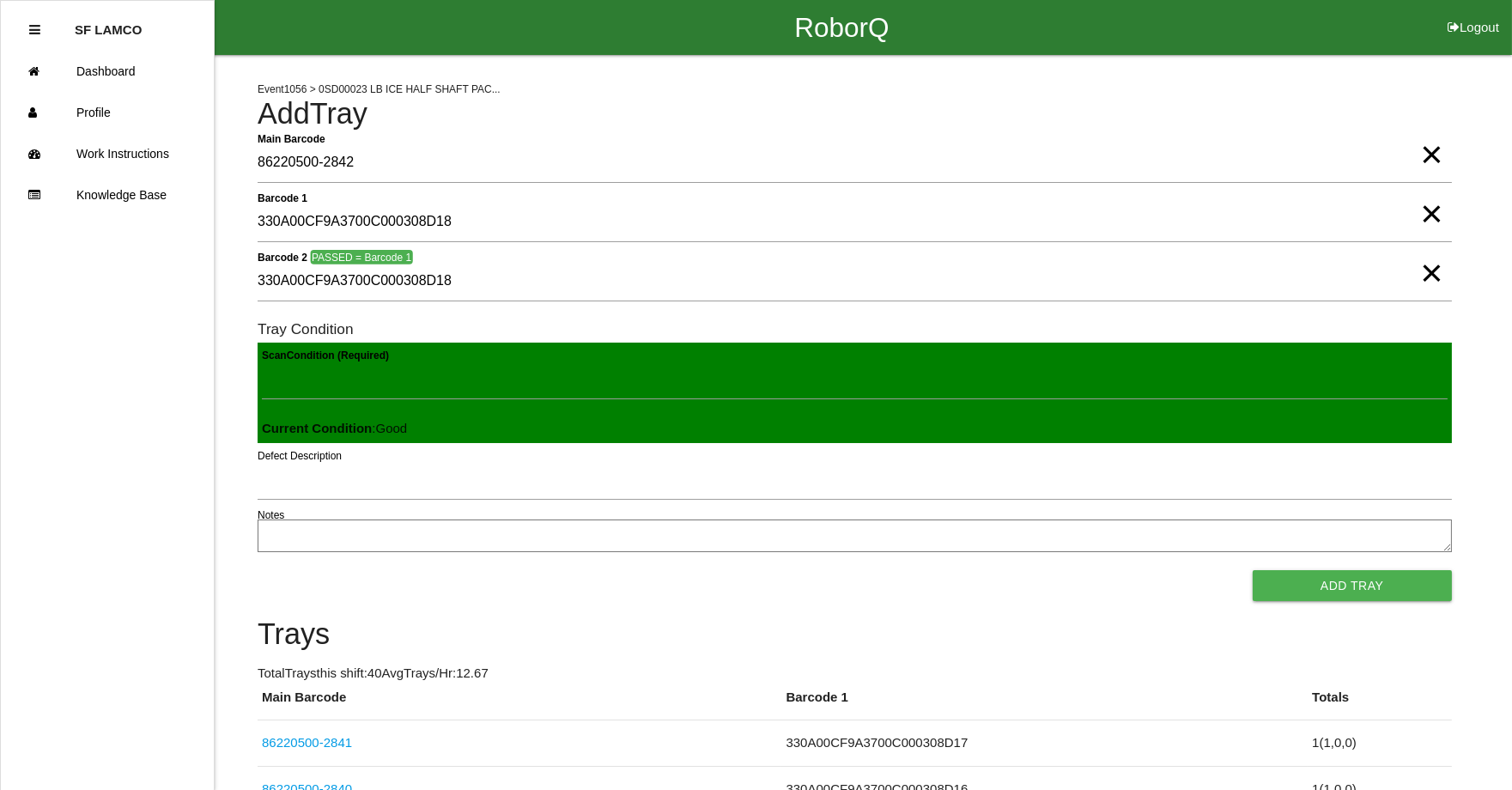 type 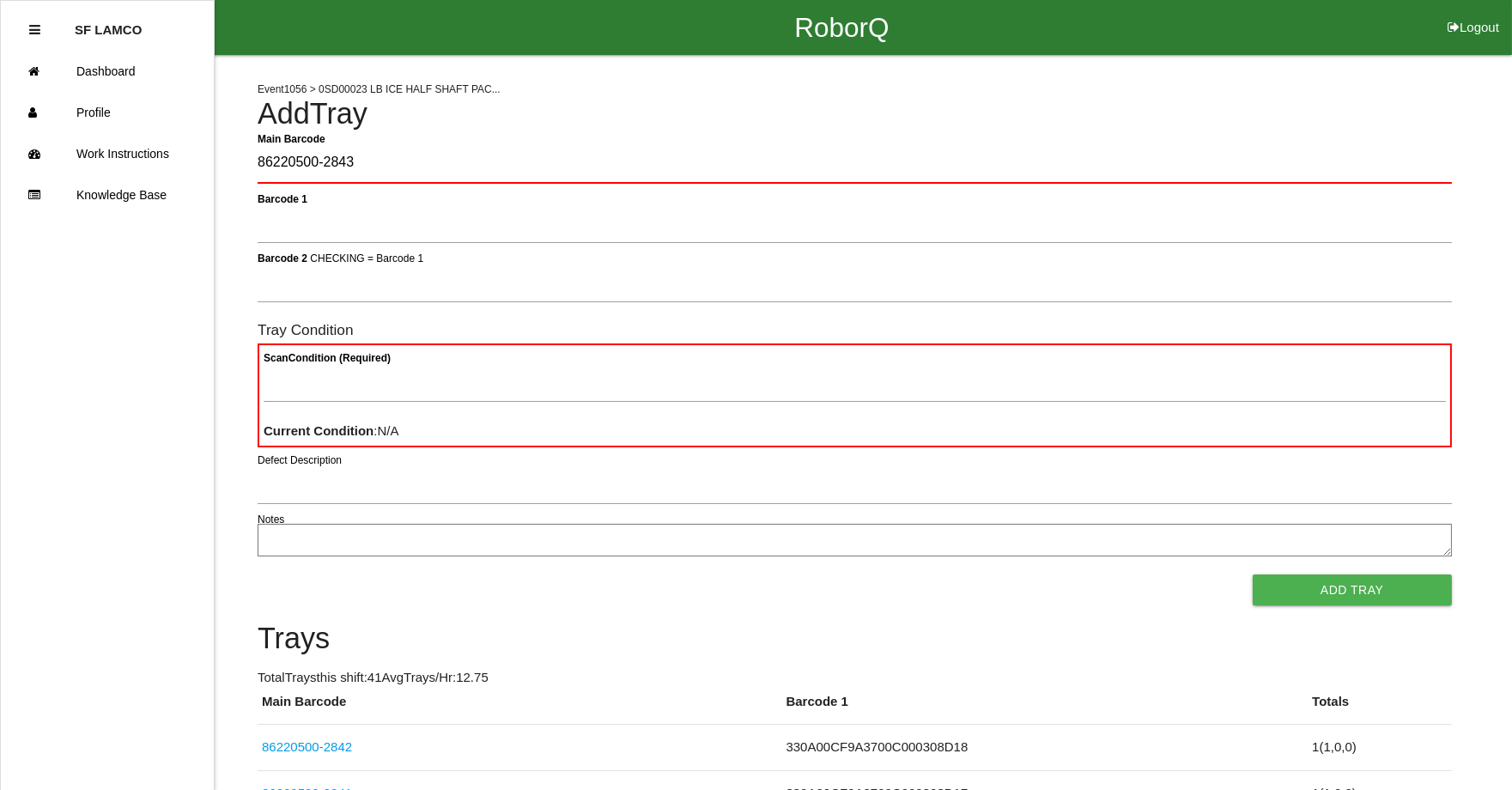 type on "86220500-2843" 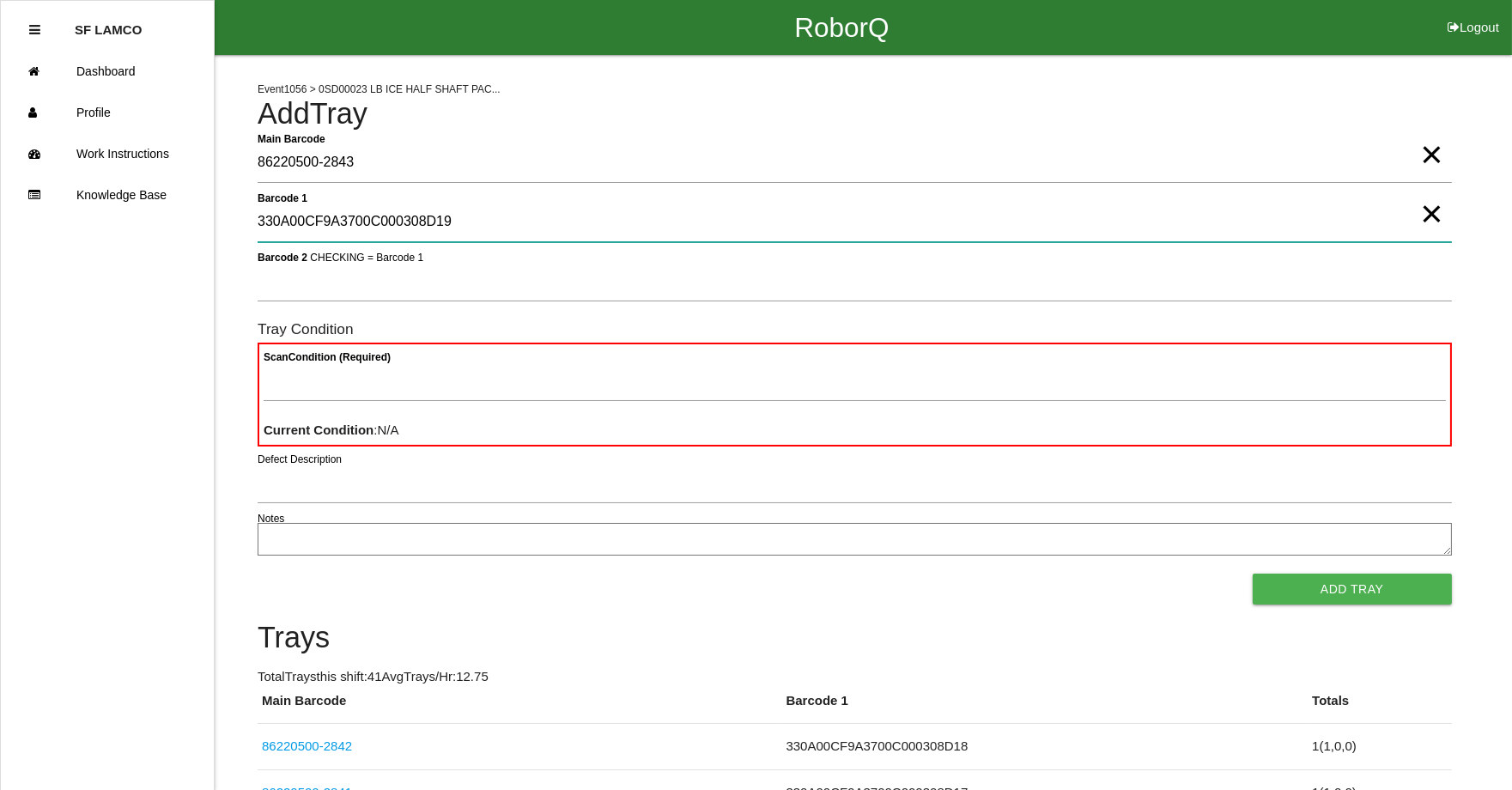 type on "330A00CF9A3700C000308D19" 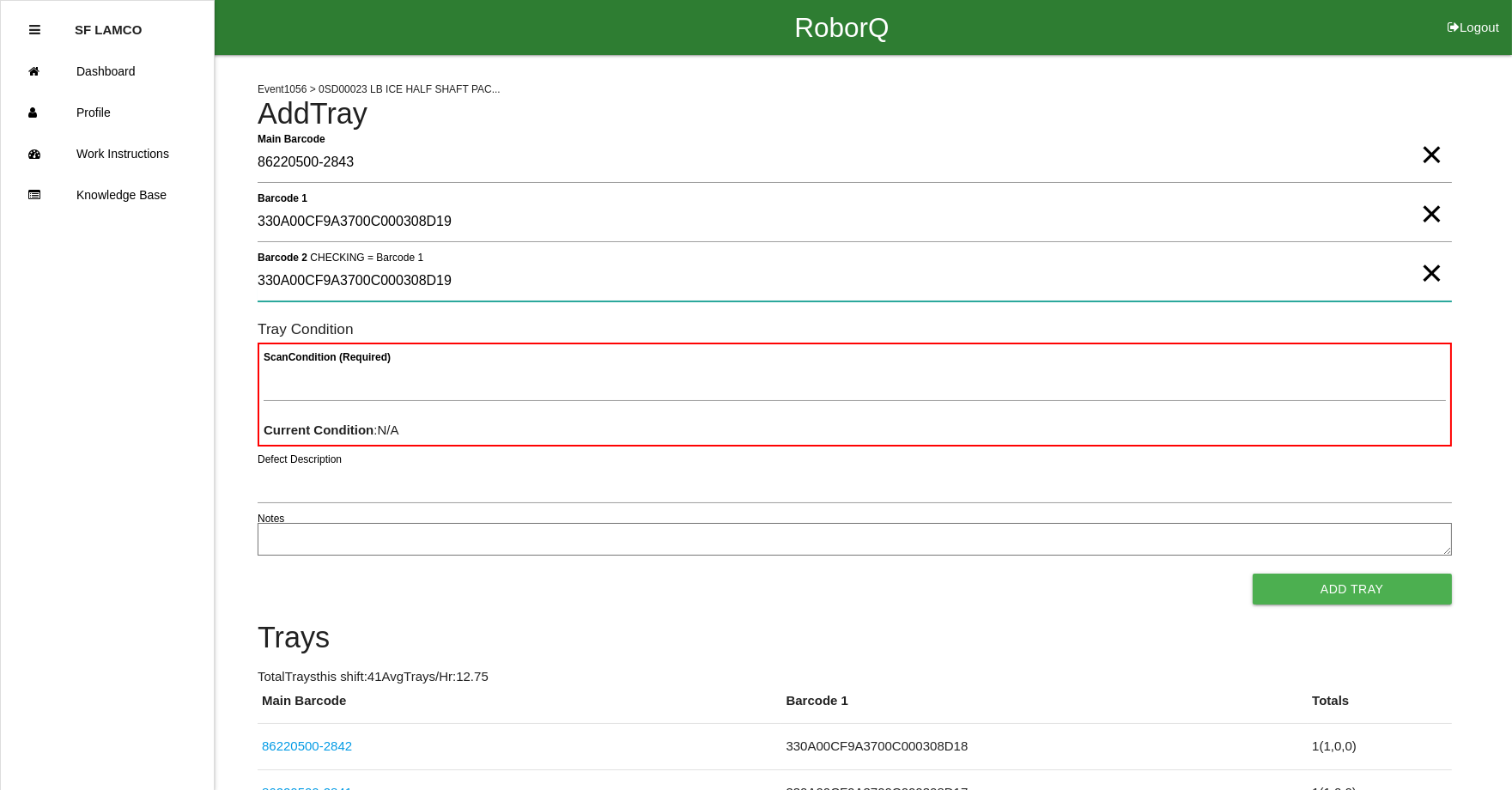 type on "330A00CF9A3700C000308D19" 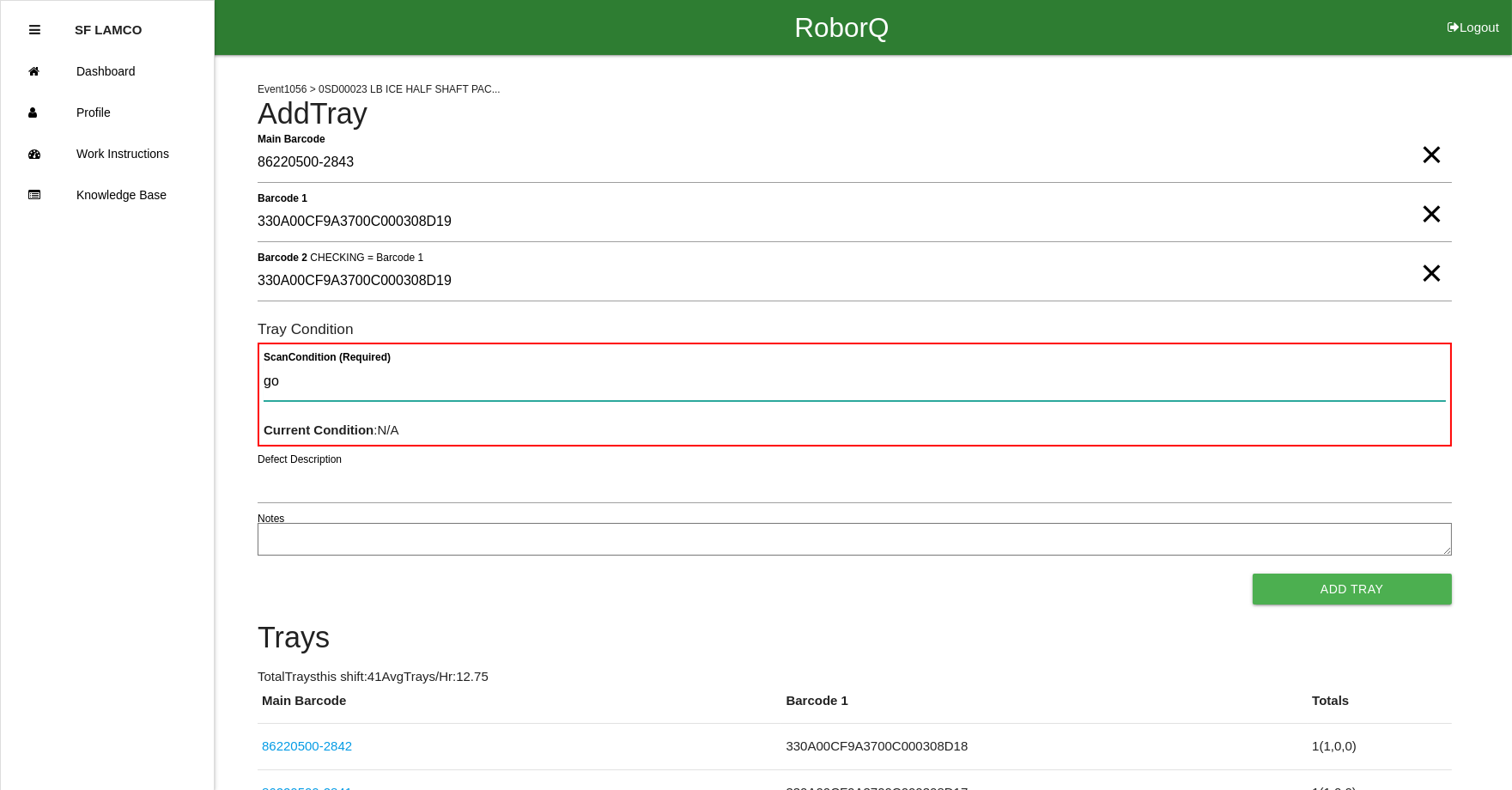 type on "goo" 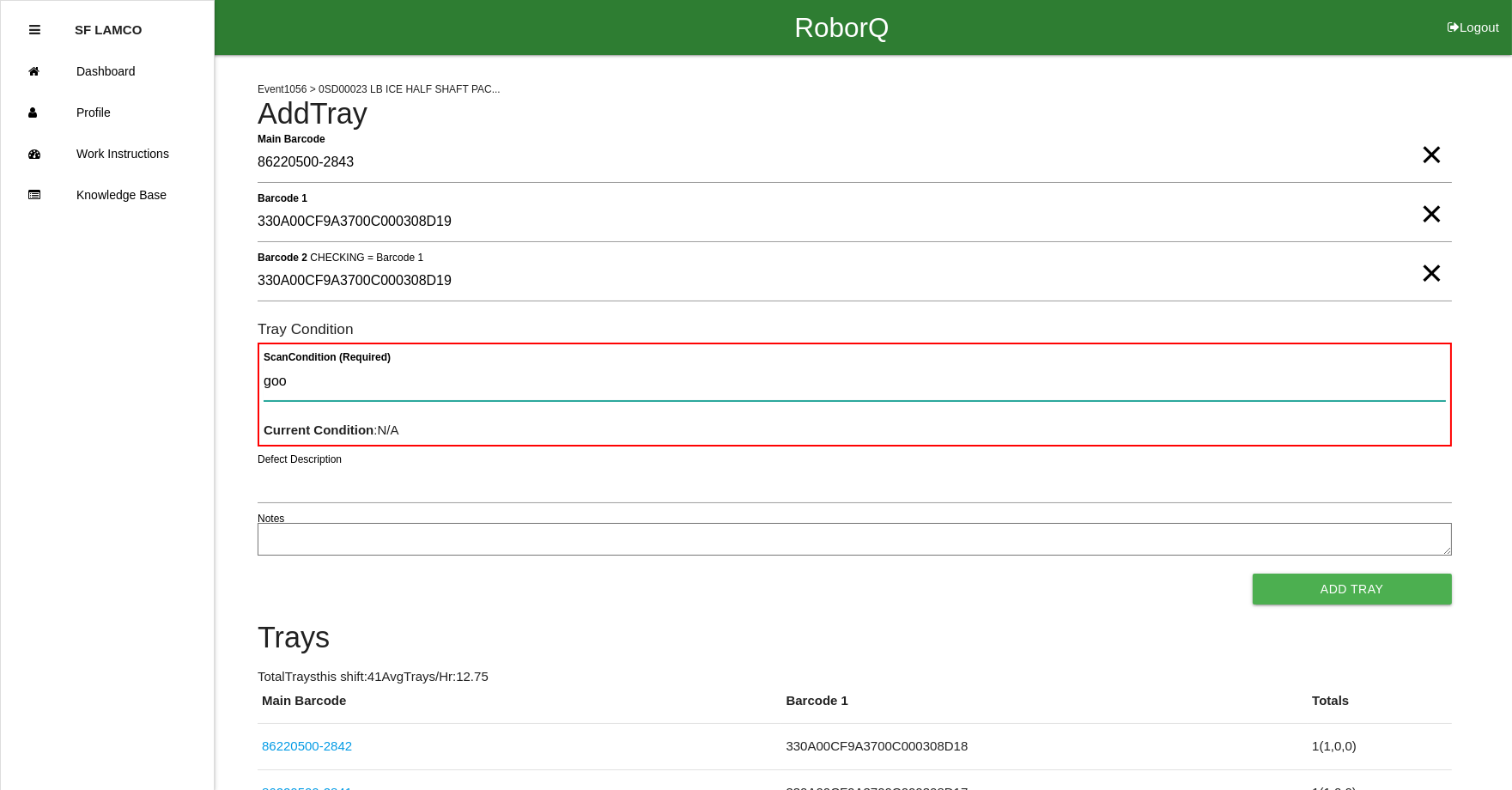 type 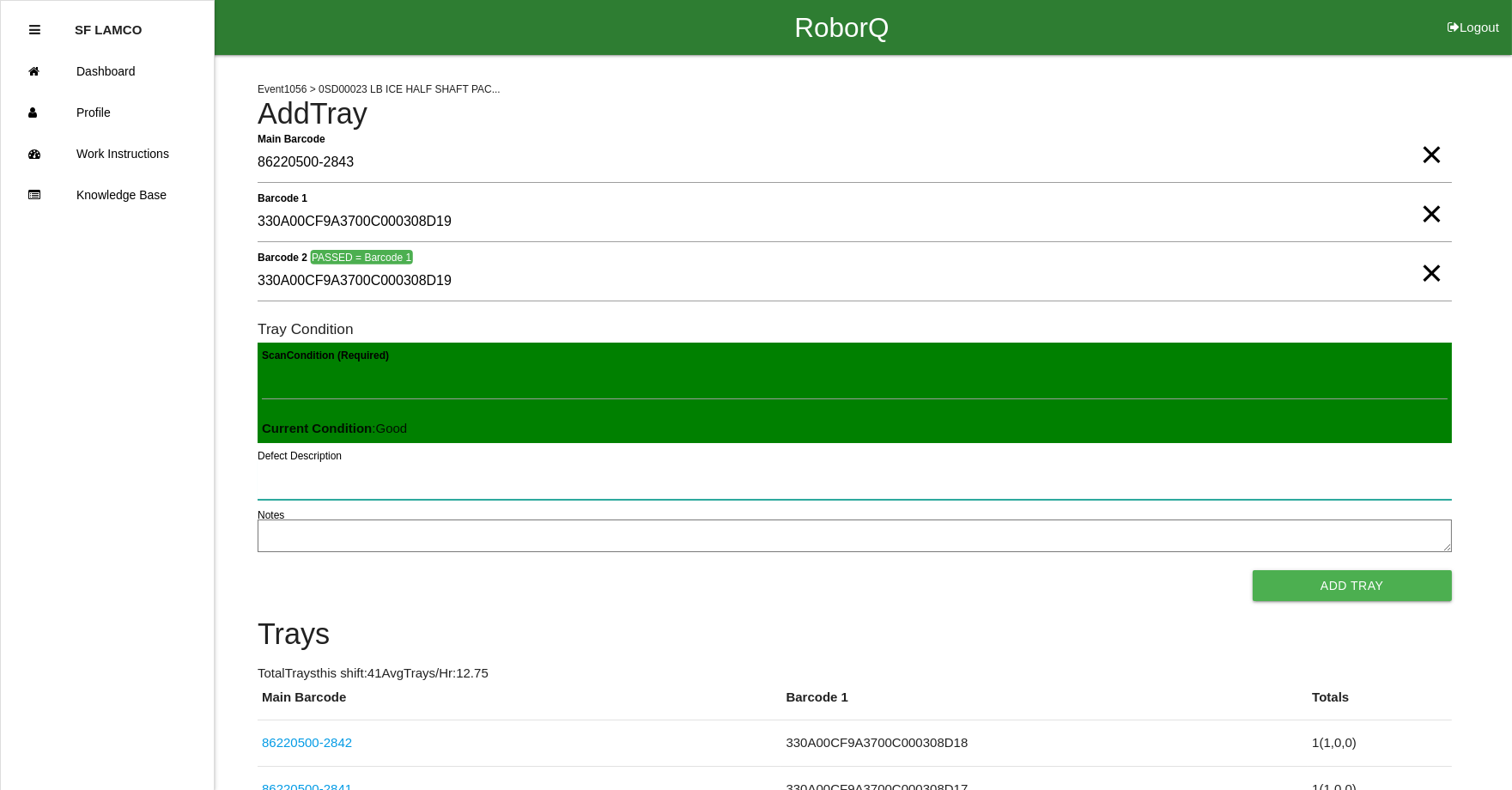 type 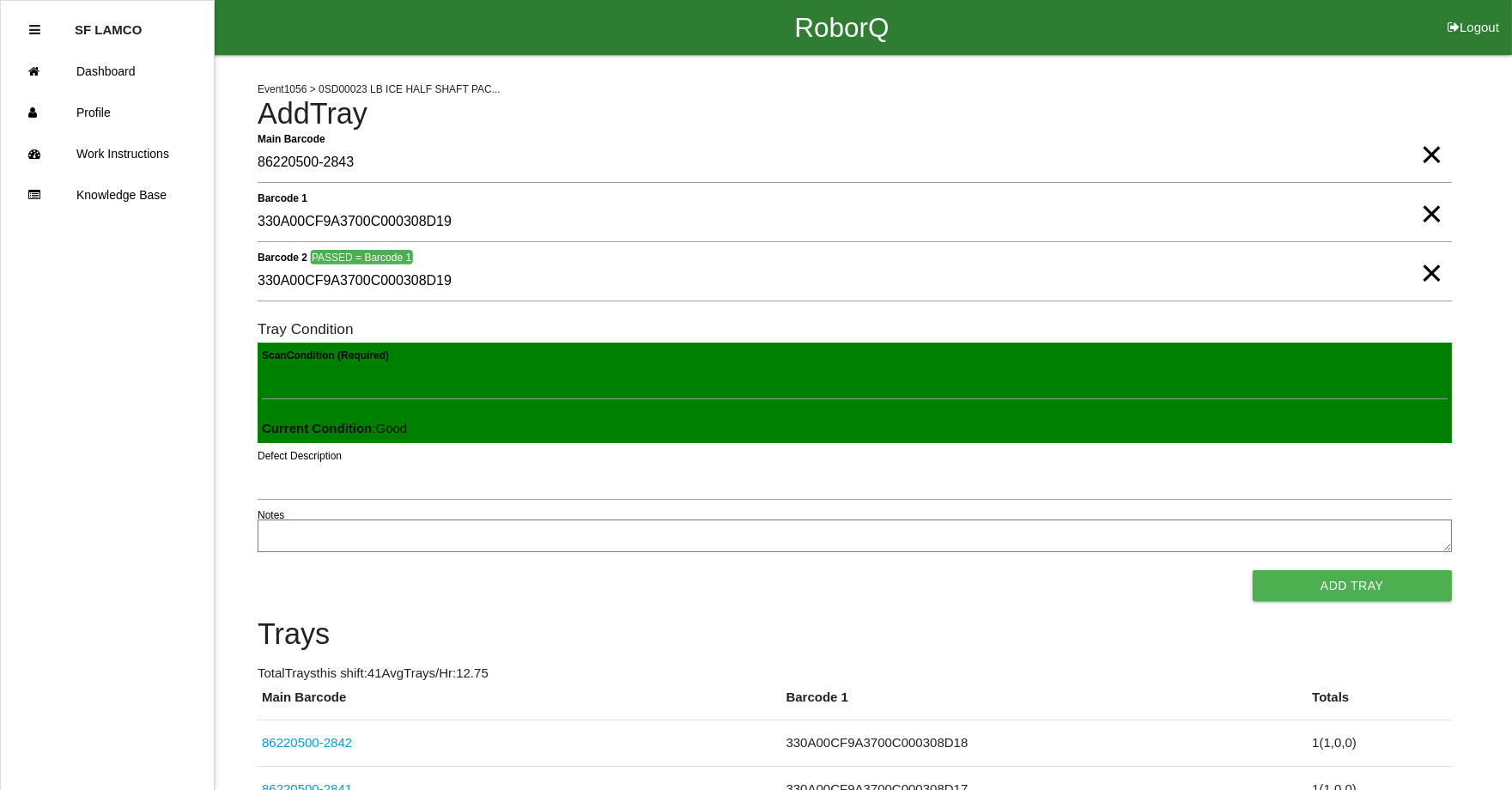type 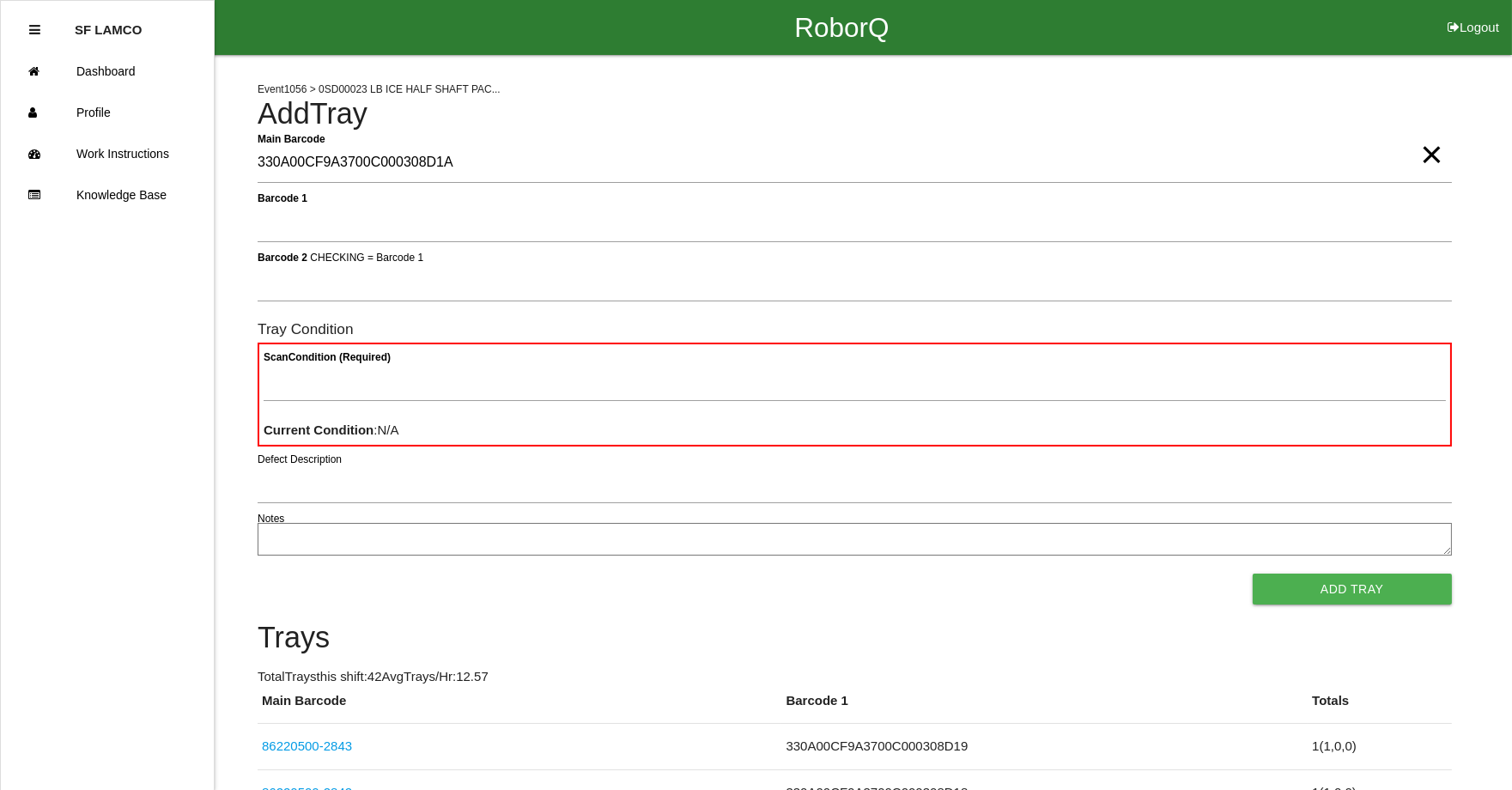 type on "330A00CF9A3700C000308D1A" 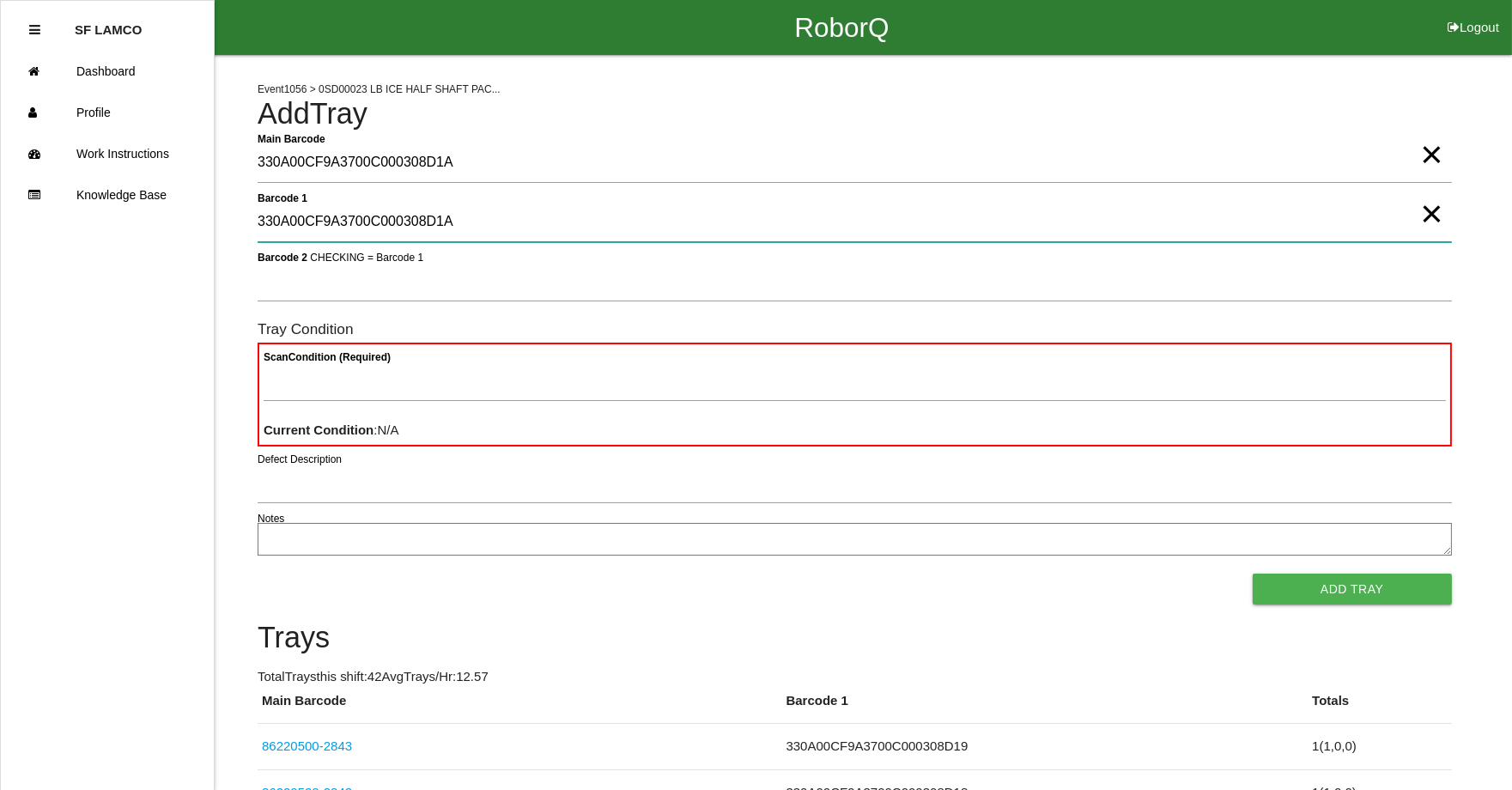 type on "330A00CF9A3700C000308D1A" 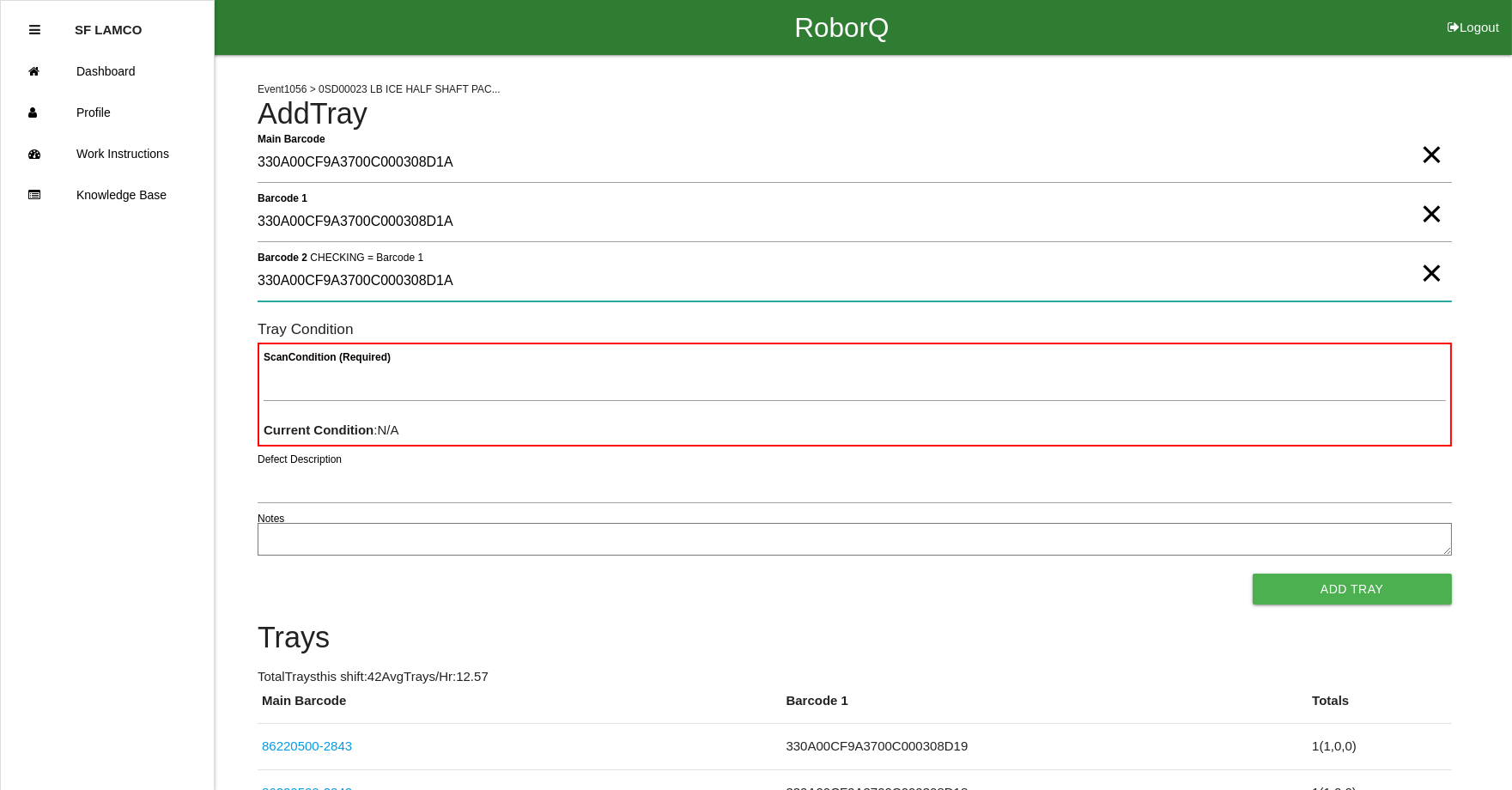 type on "330A00CF9A3700C000308D1A" 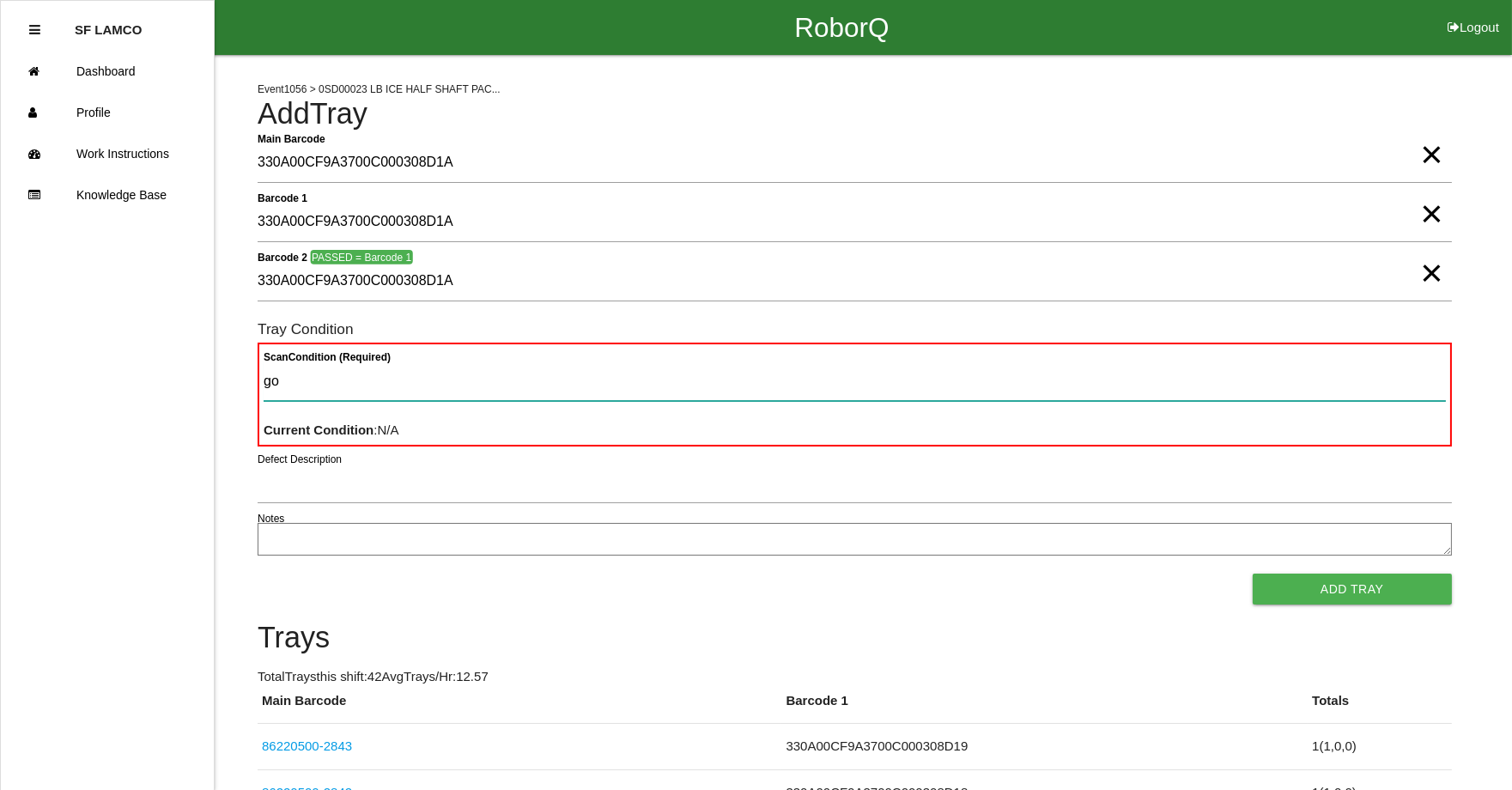 type on "goo" 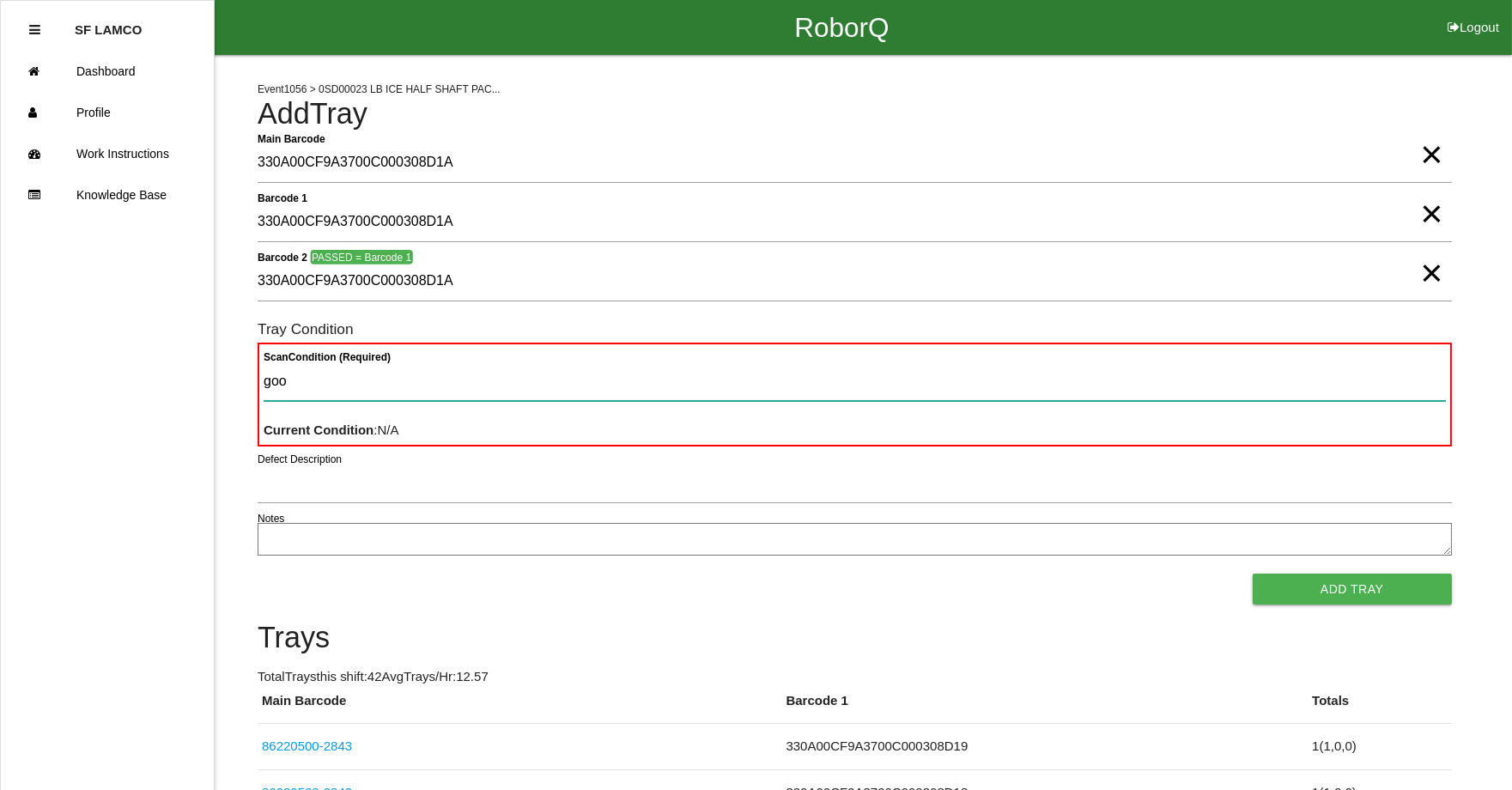 type 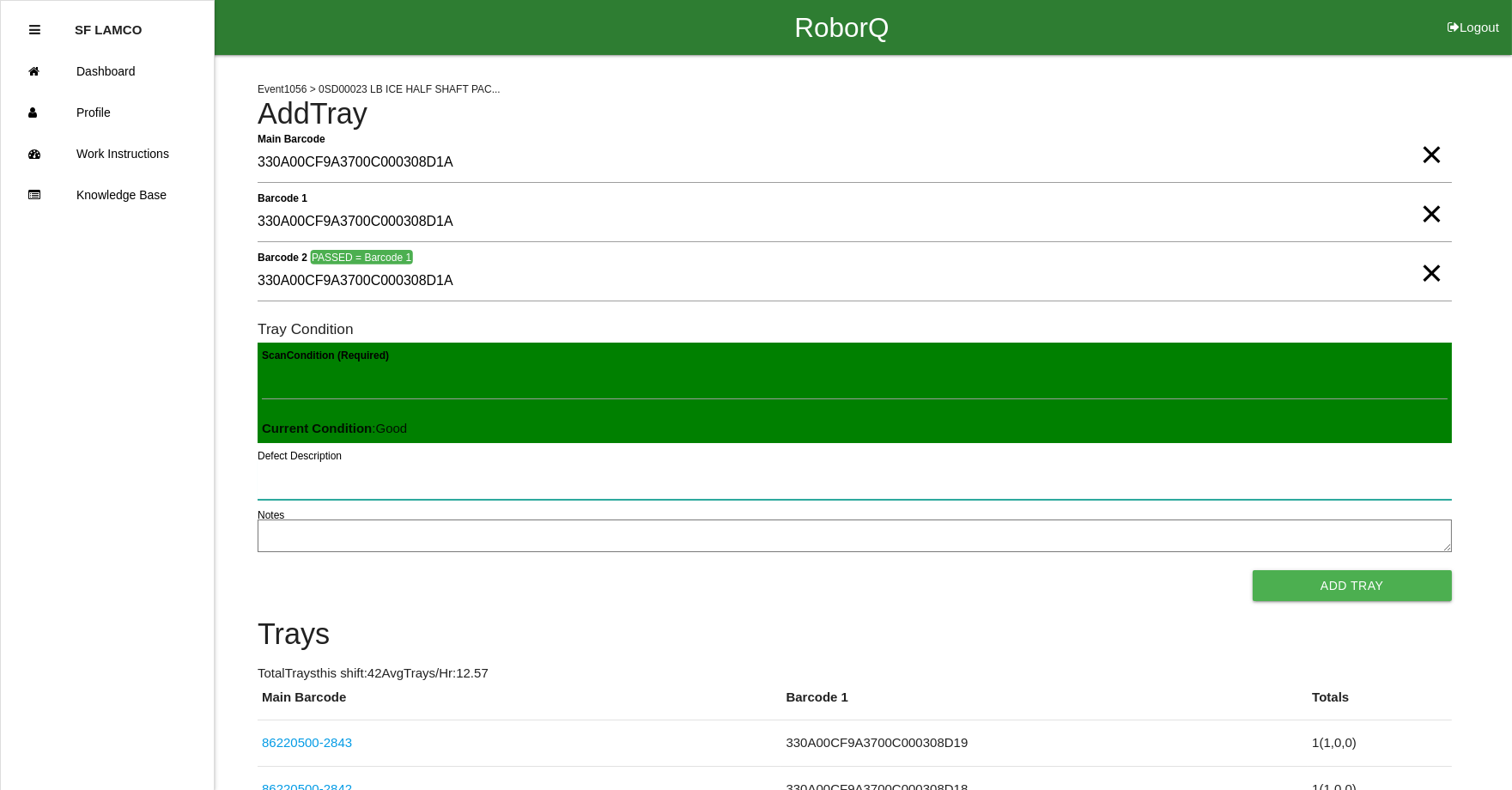 type 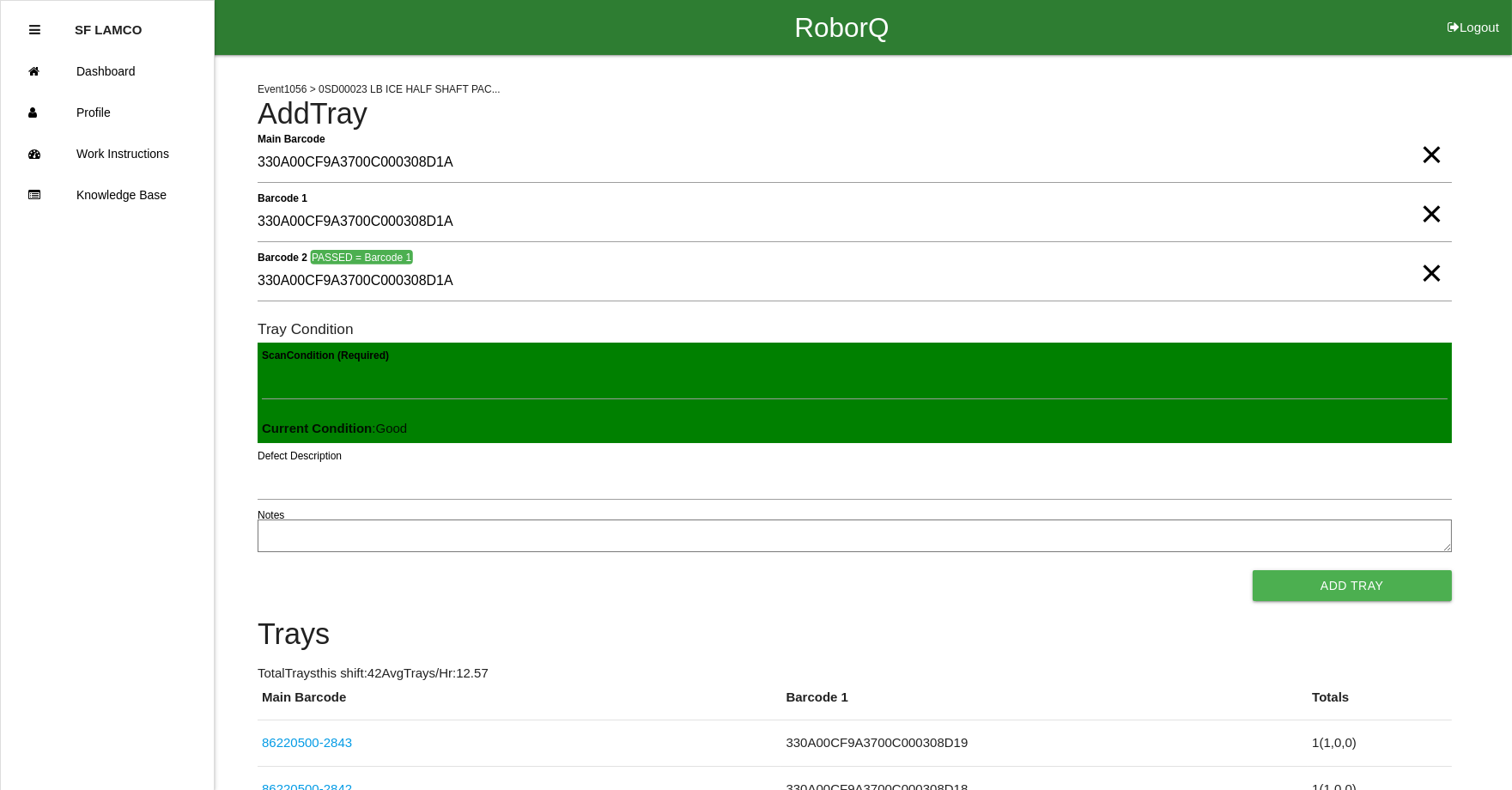 type 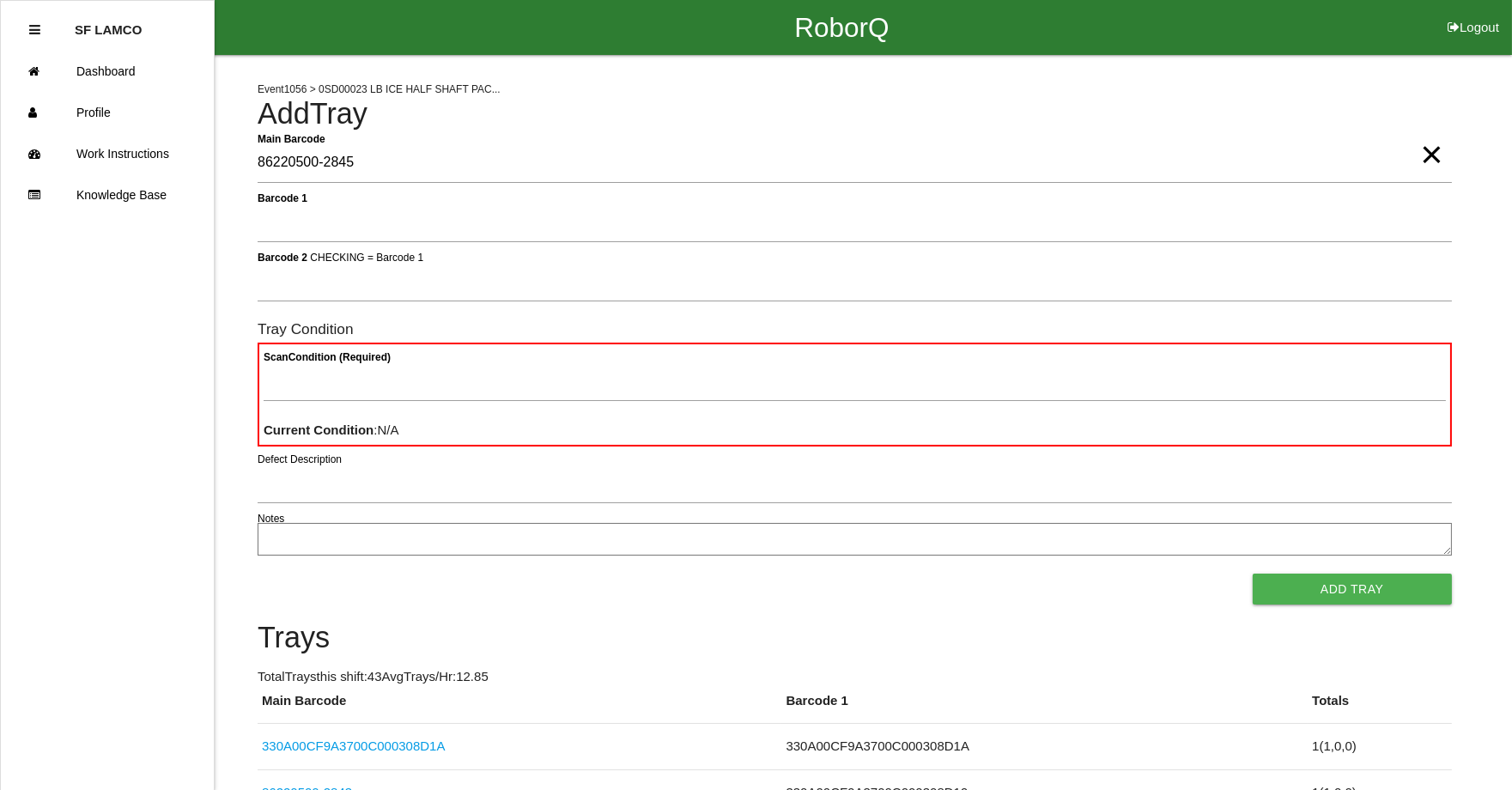 type on "86220500-2845" 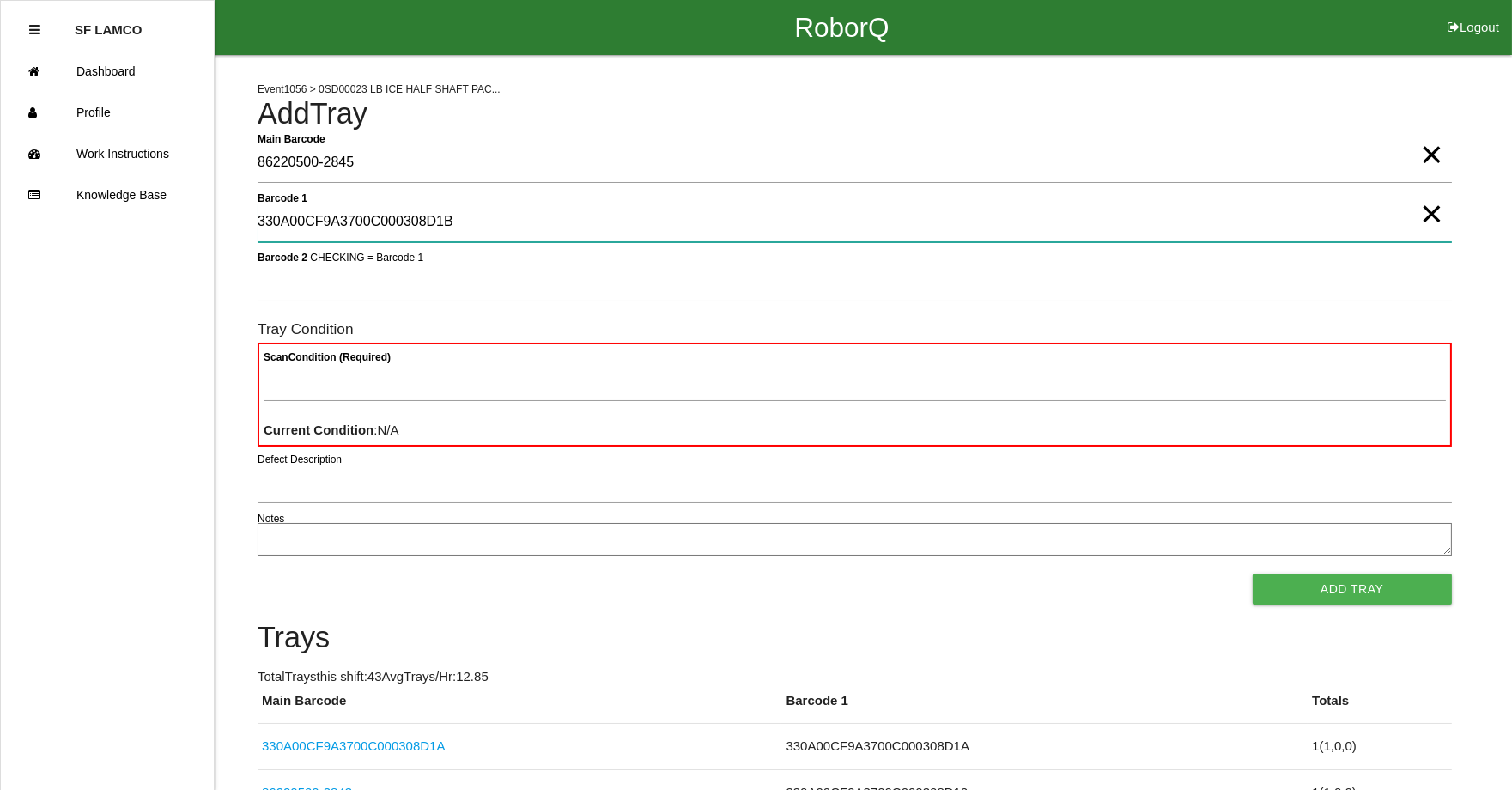 type on "330A00CF9A3700C000308D1B" 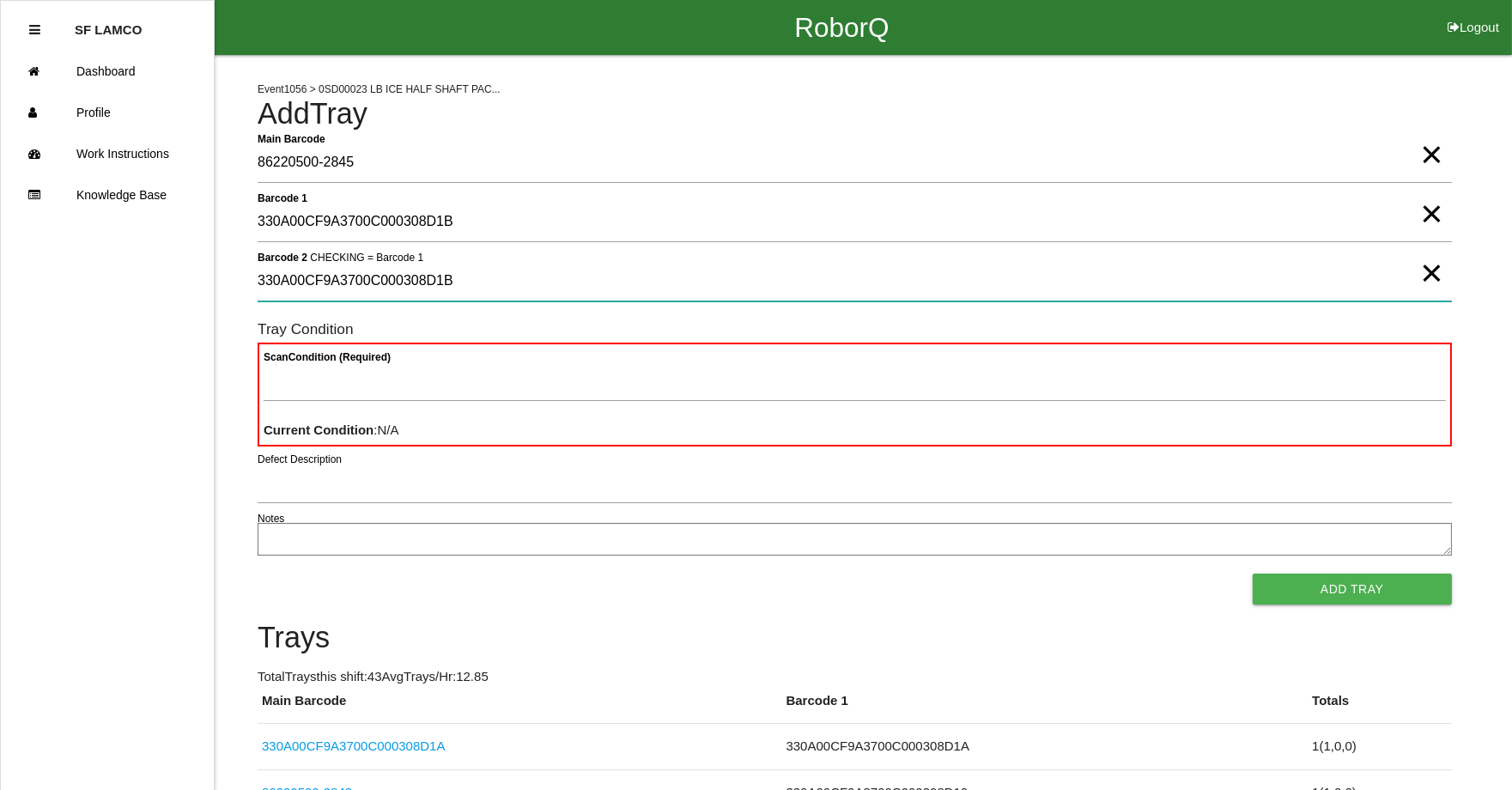 type on "330A00CF9A3700C000308D1B" 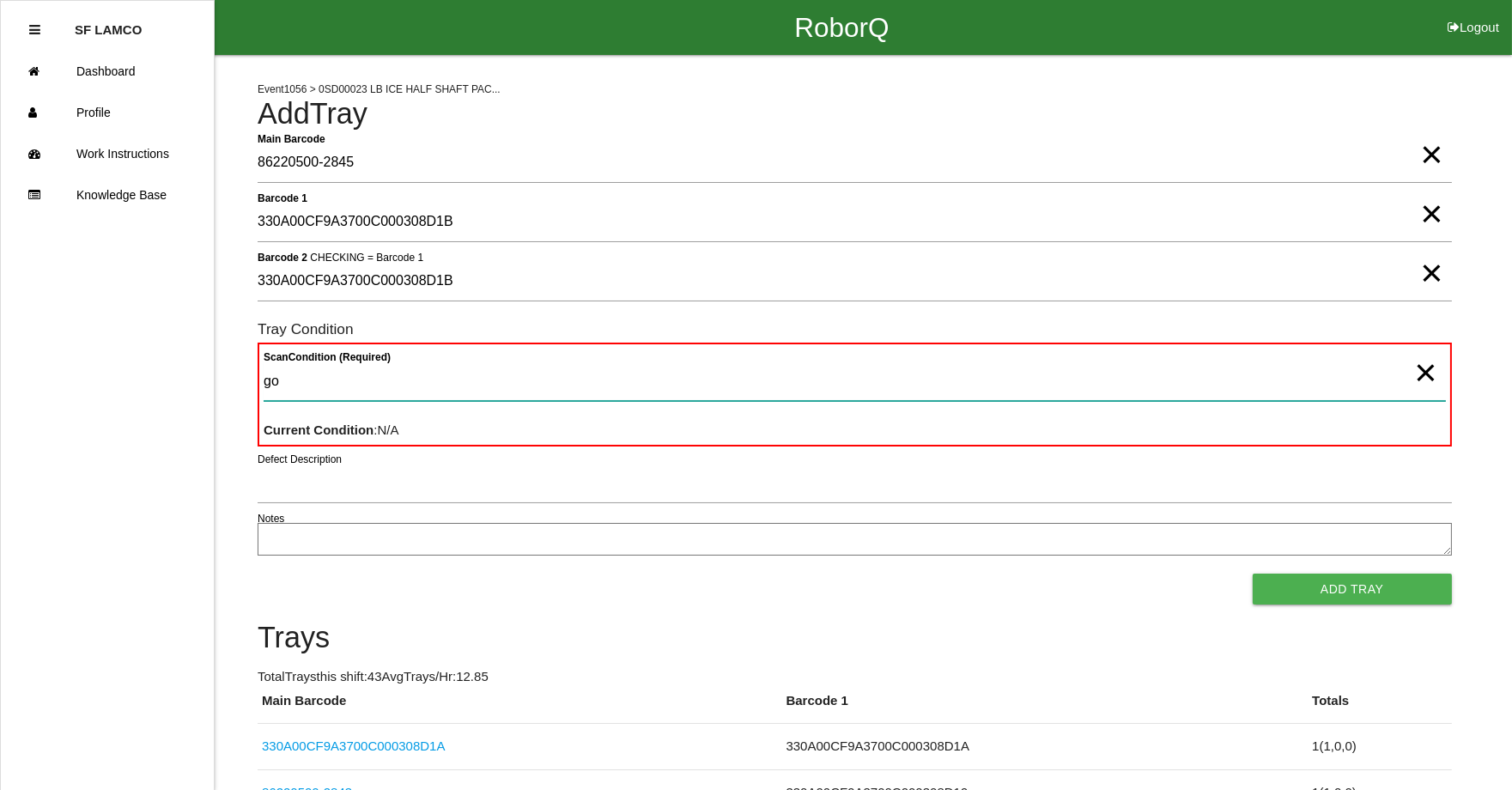 type on "goo" 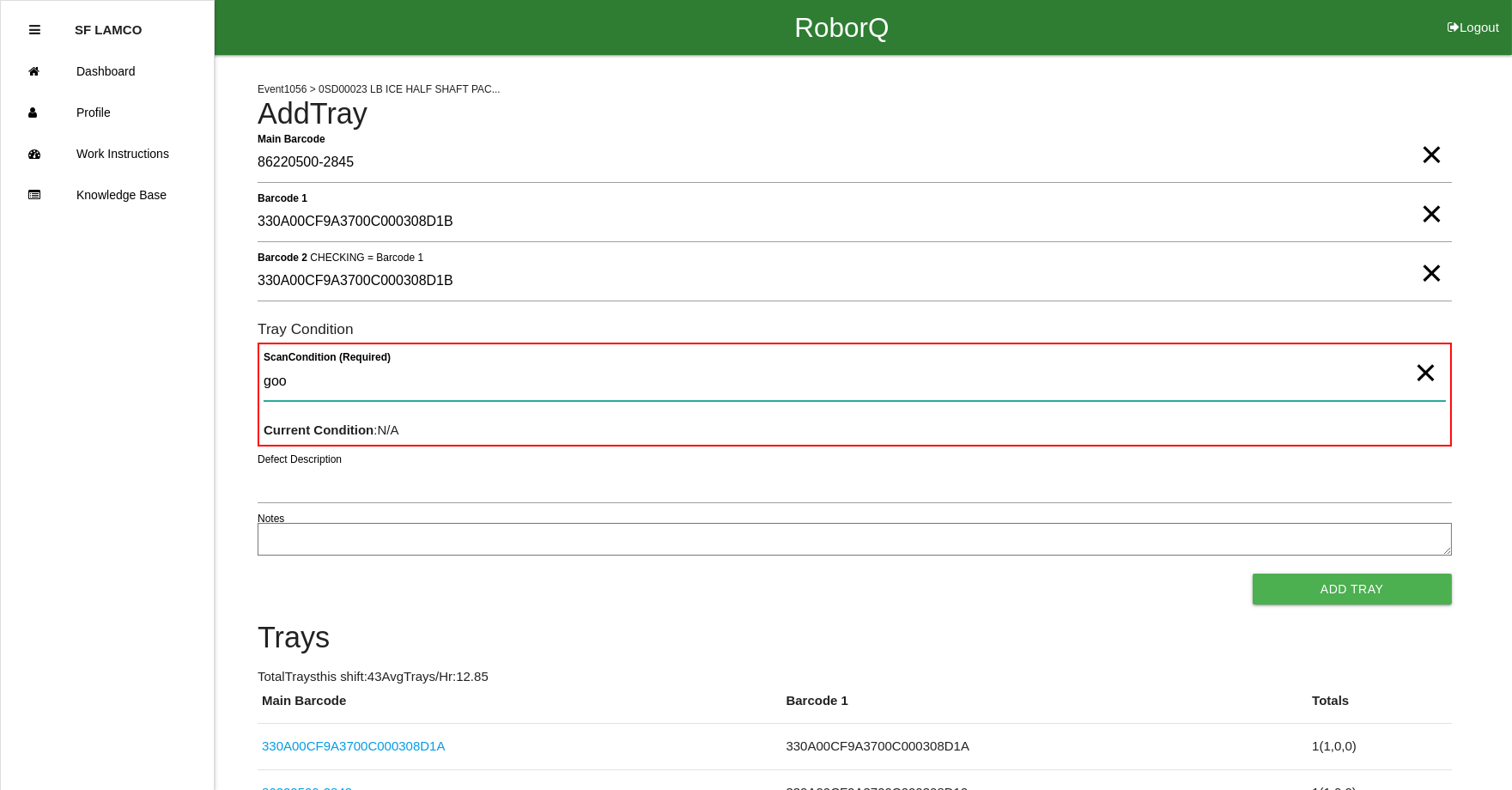 type 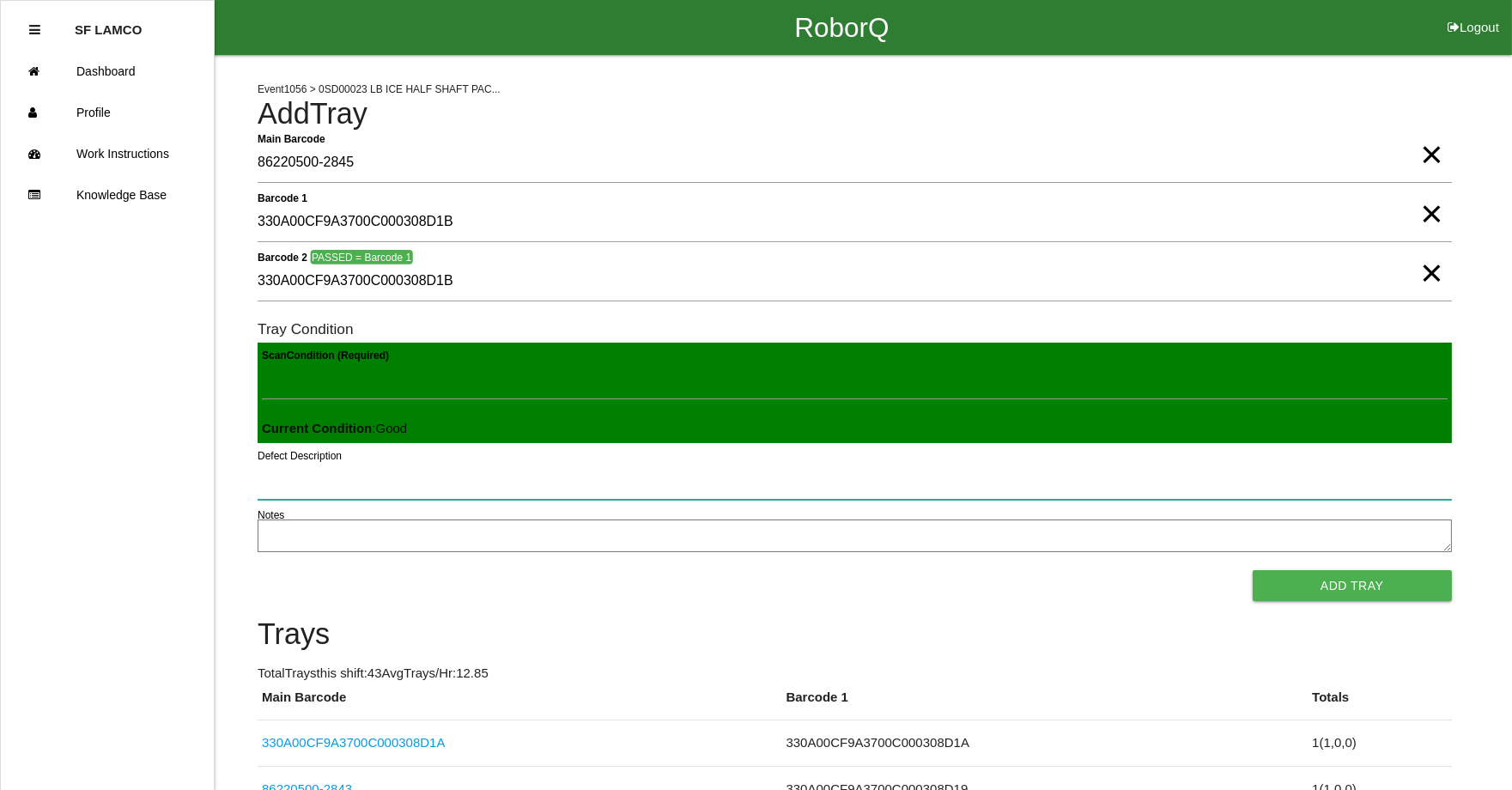 type 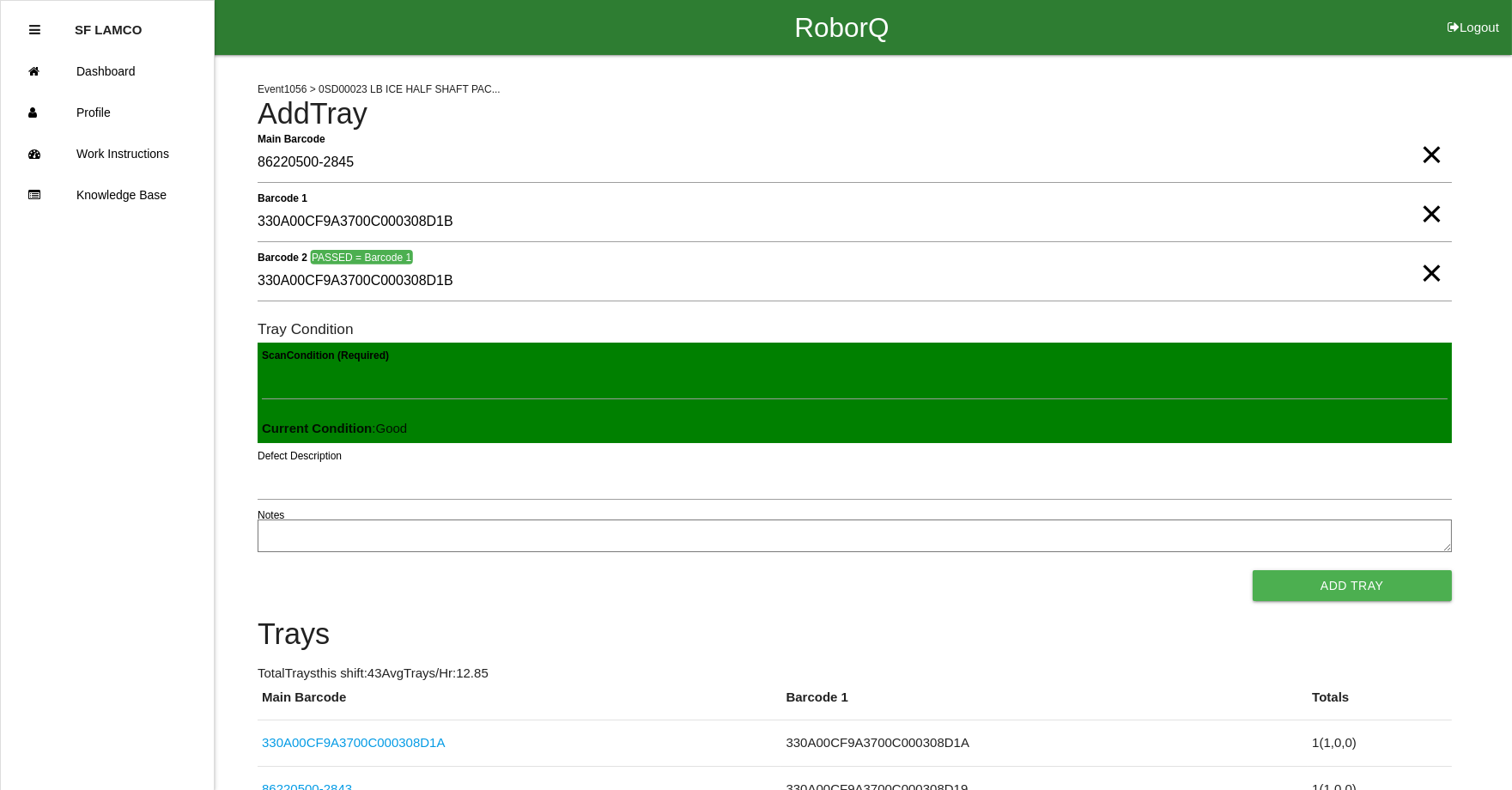 type 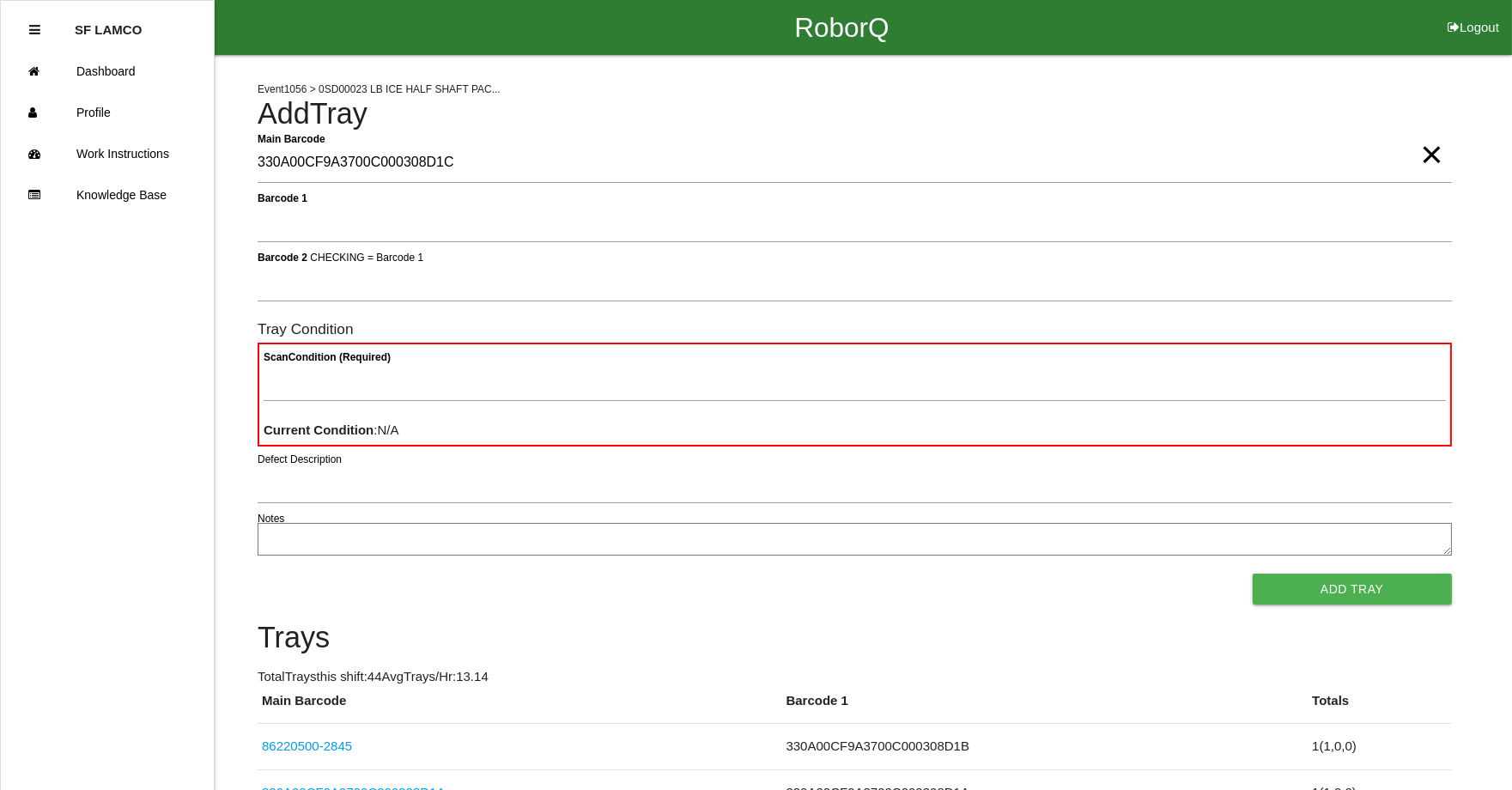 type on "330A00CF9A3700C000308D1C" 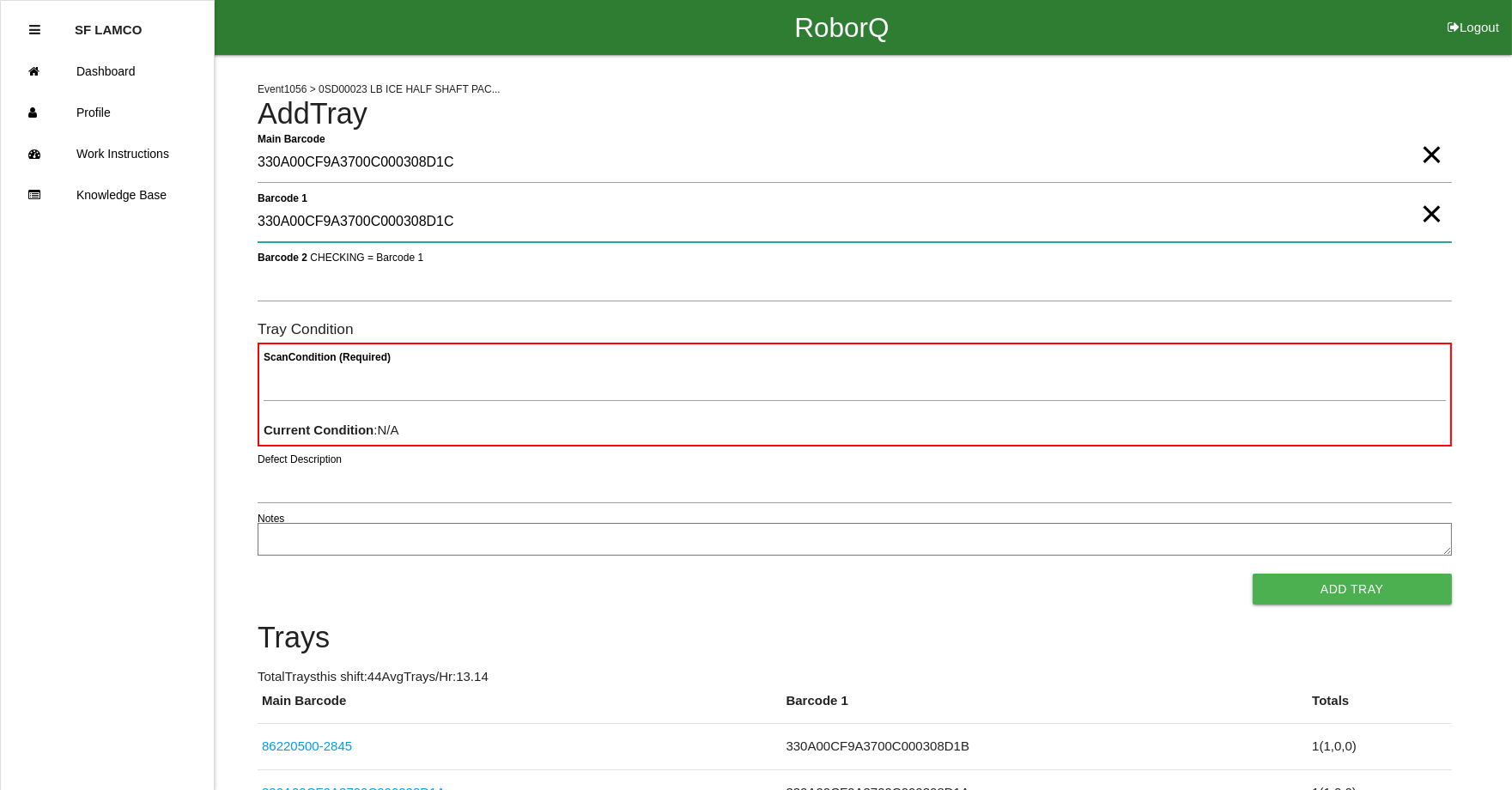 type on "330A00CF9A3700C000308D1C" 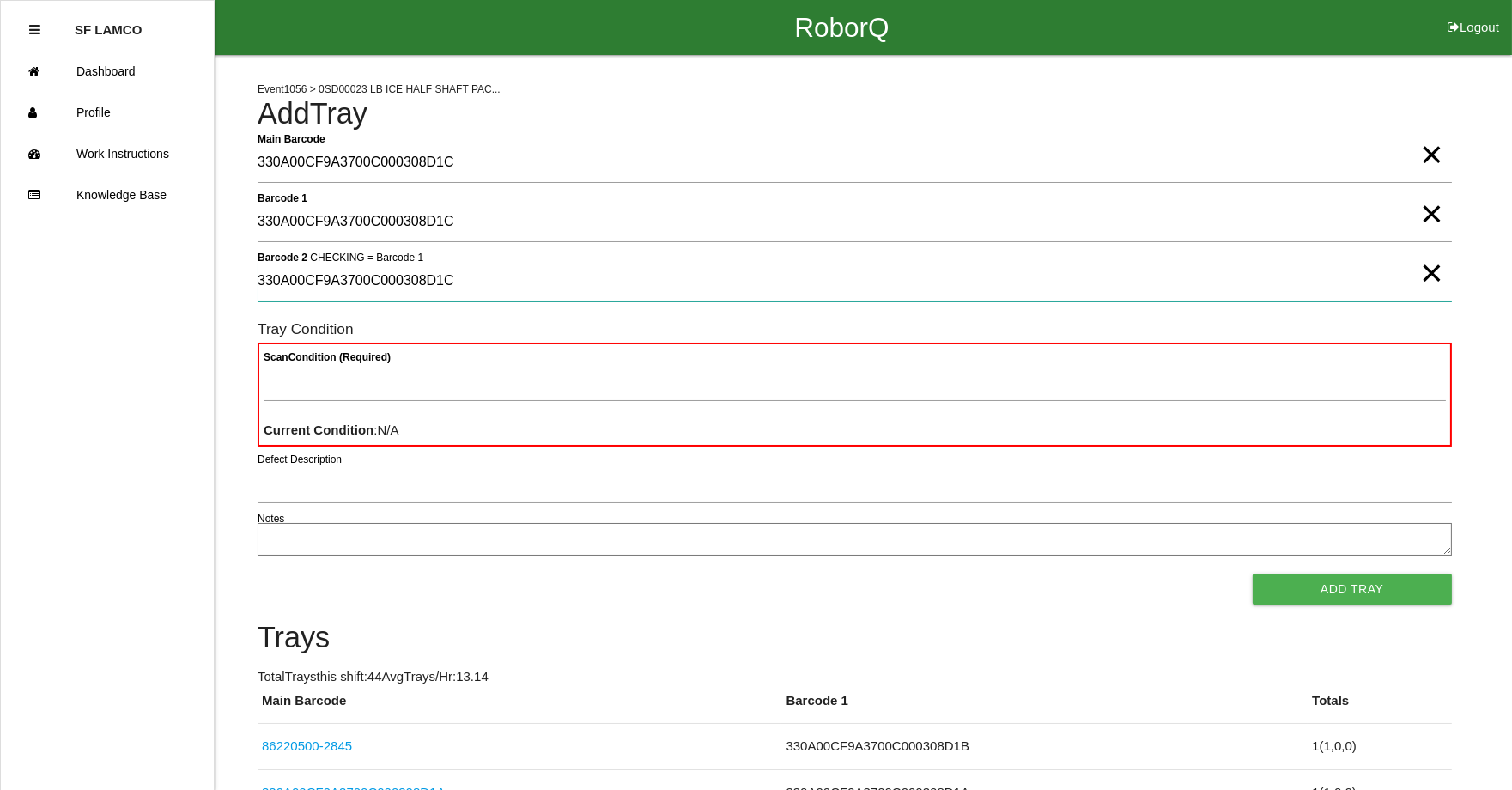 type on "330A00CF9A3700C000308D1C" 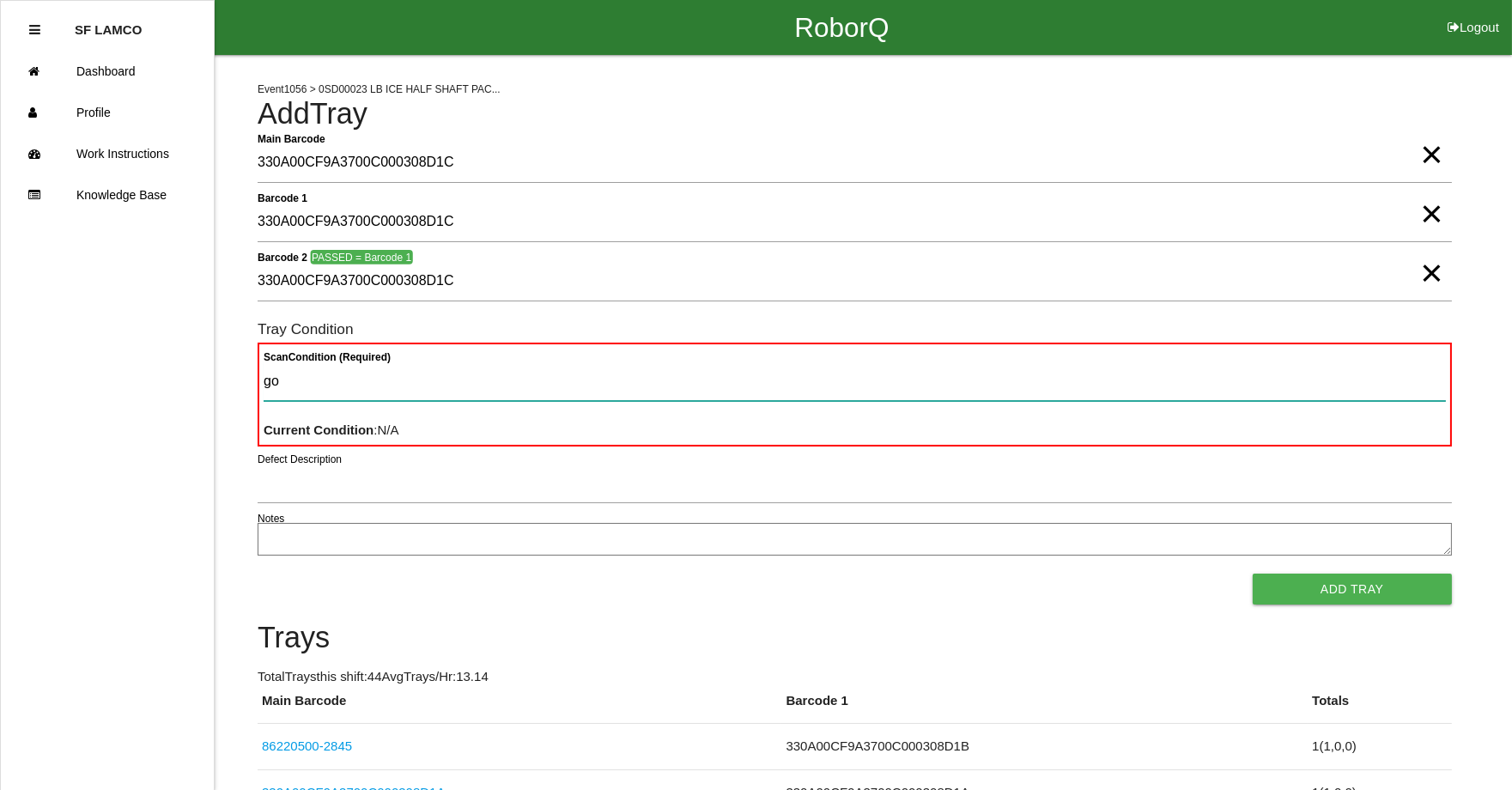 type on "goo" 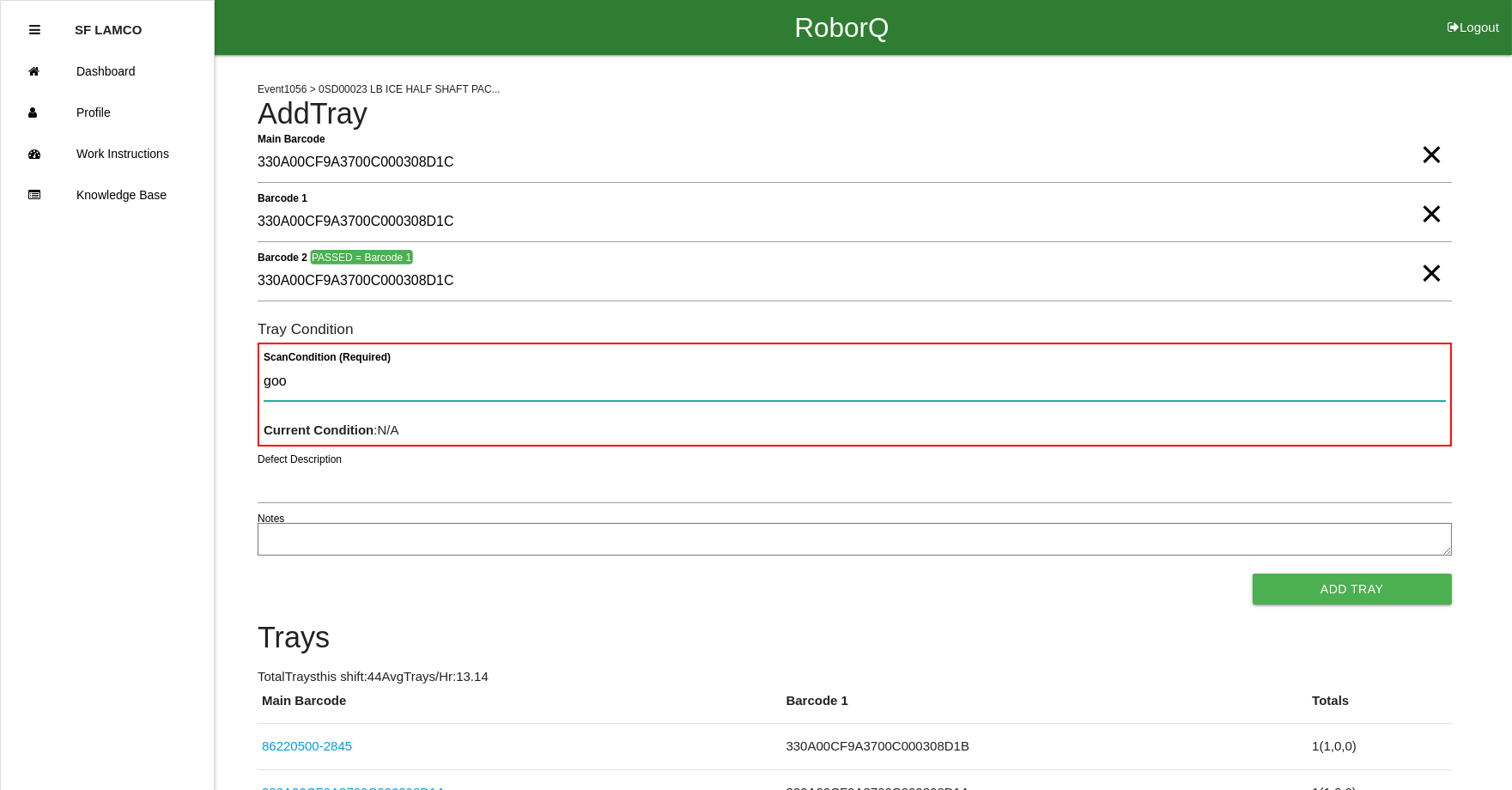 type 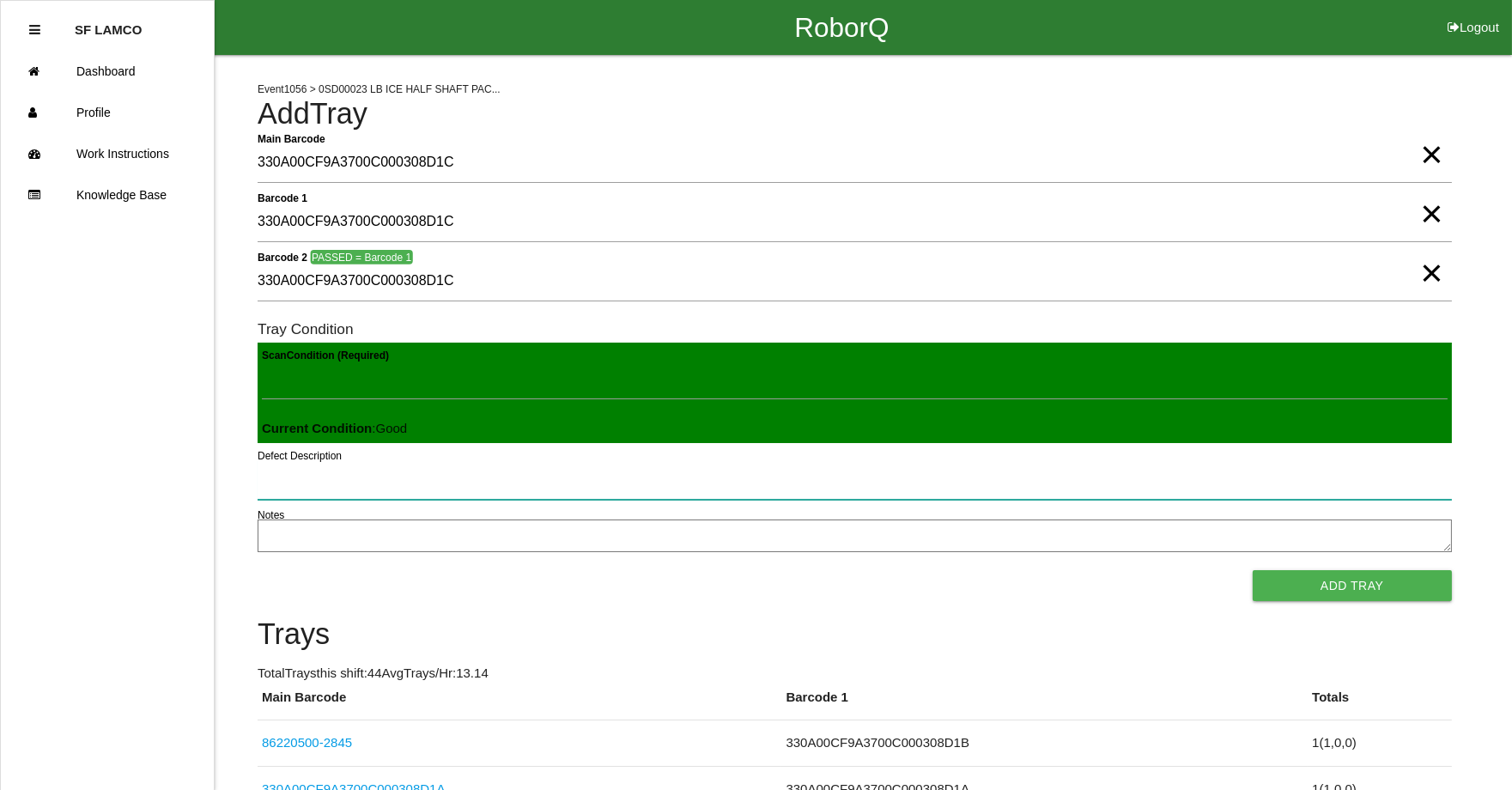 type 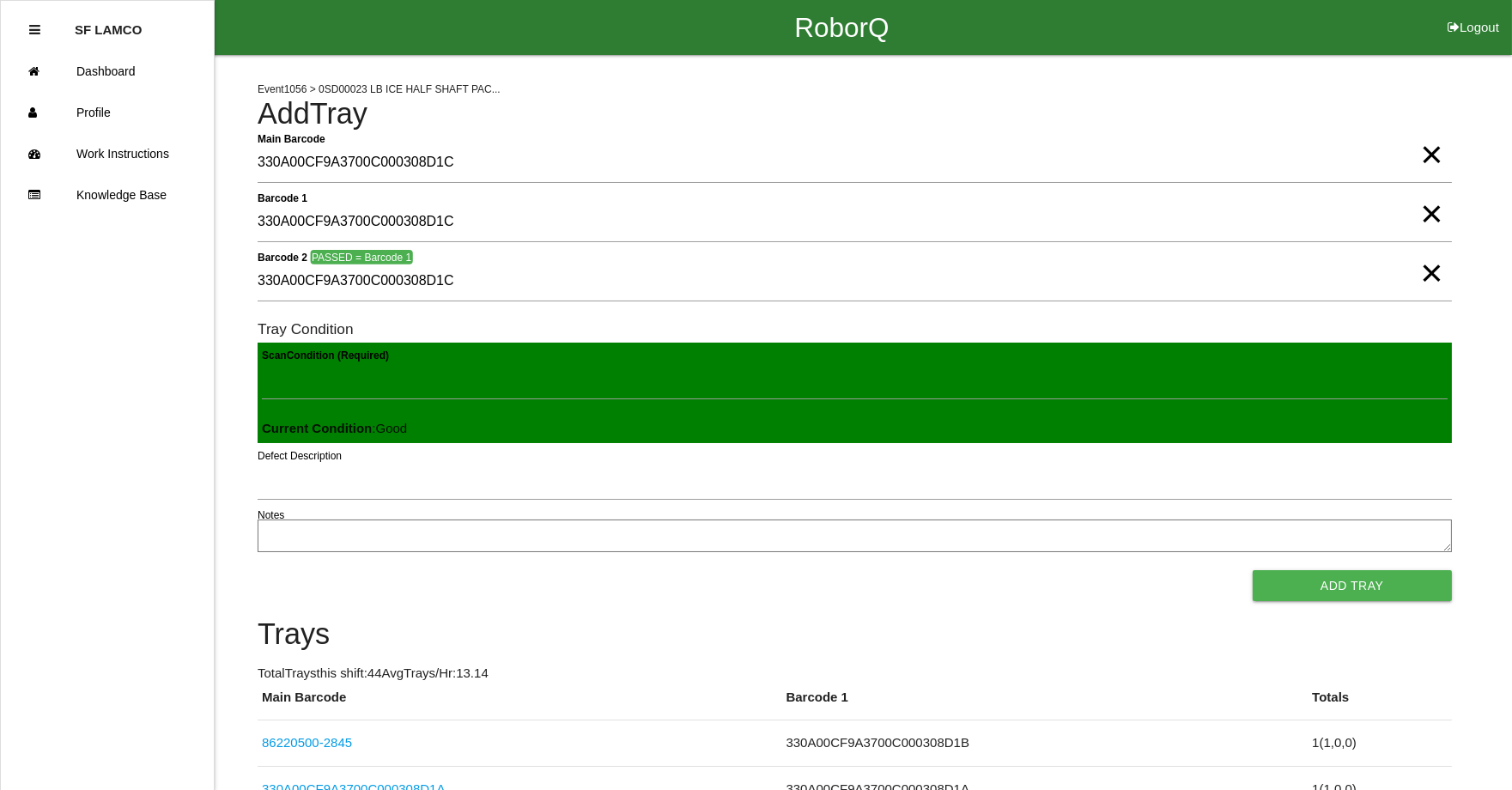 type 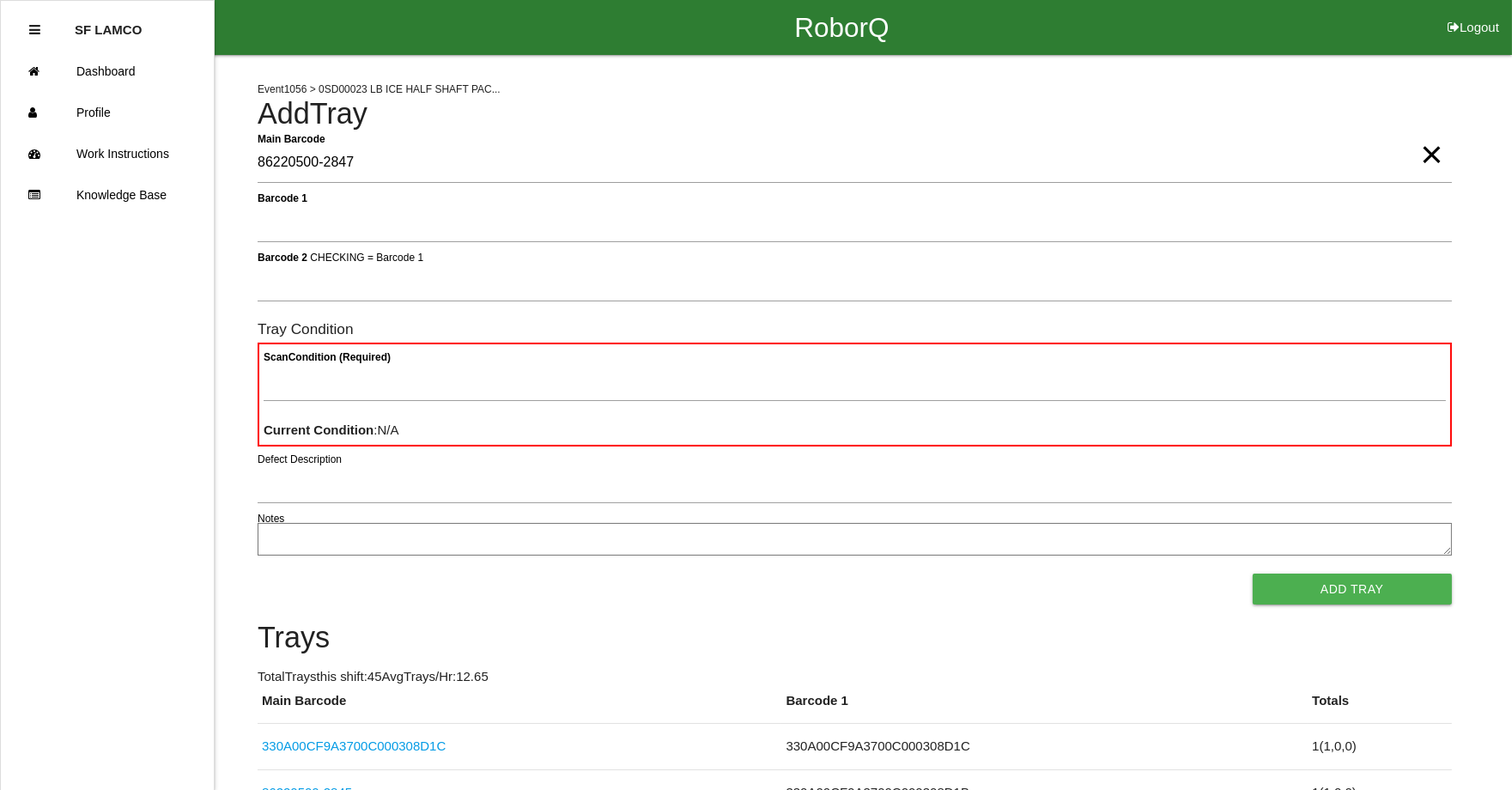 type on "86220500-2847" 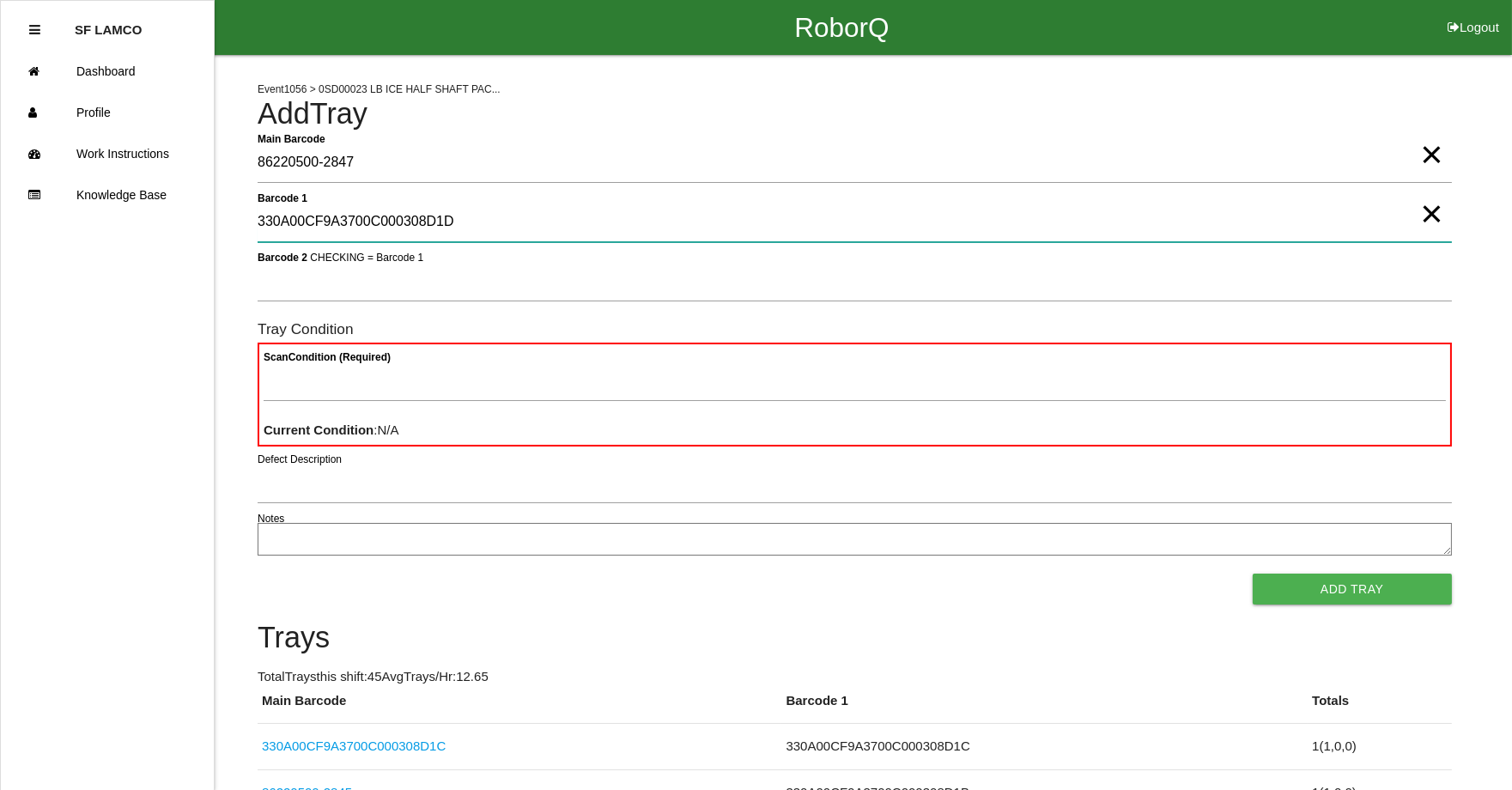 type on "330A00CF9A3700C000308D1D" 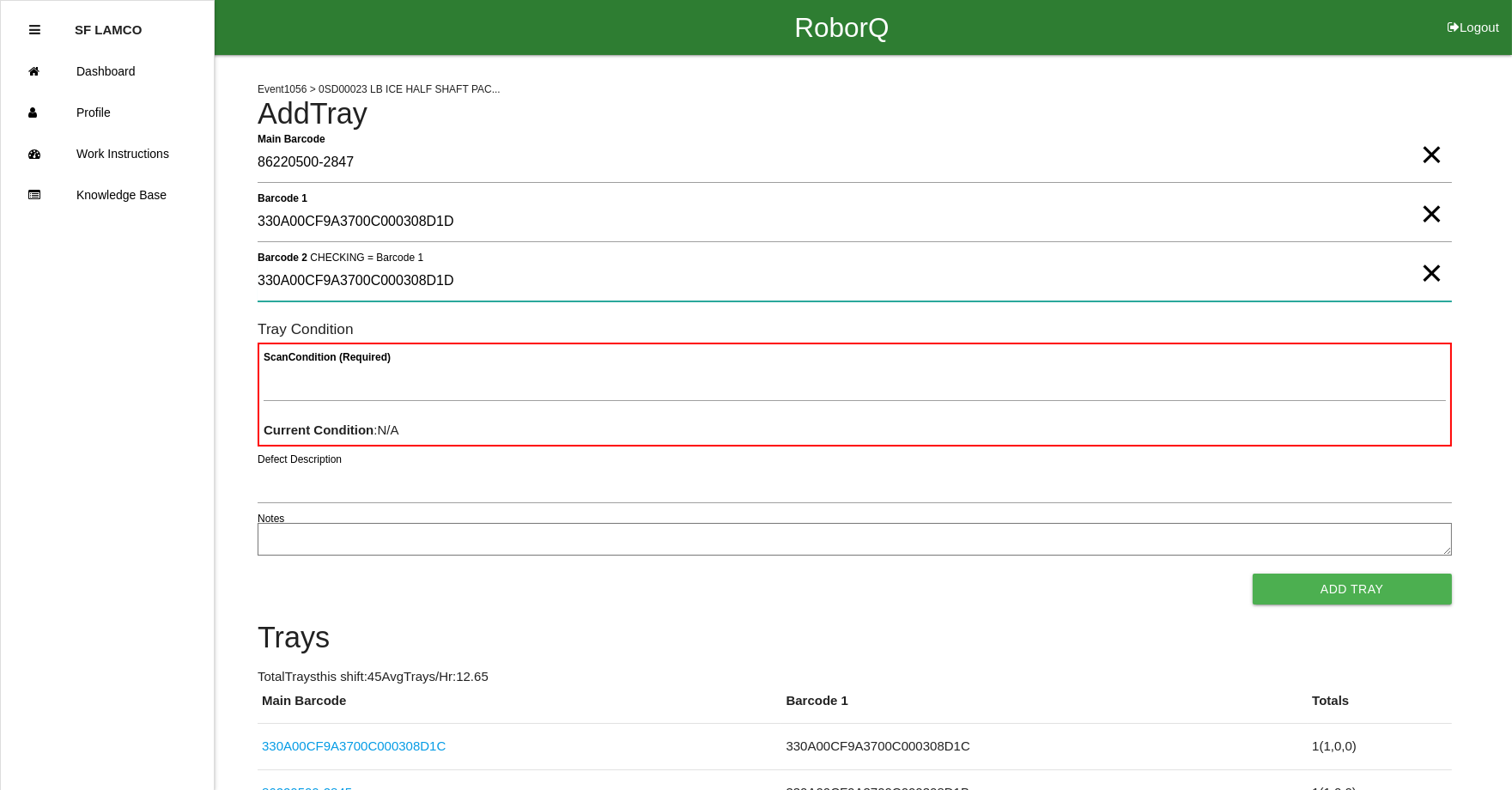 type on "330A00CF9A3700C000308D1D" 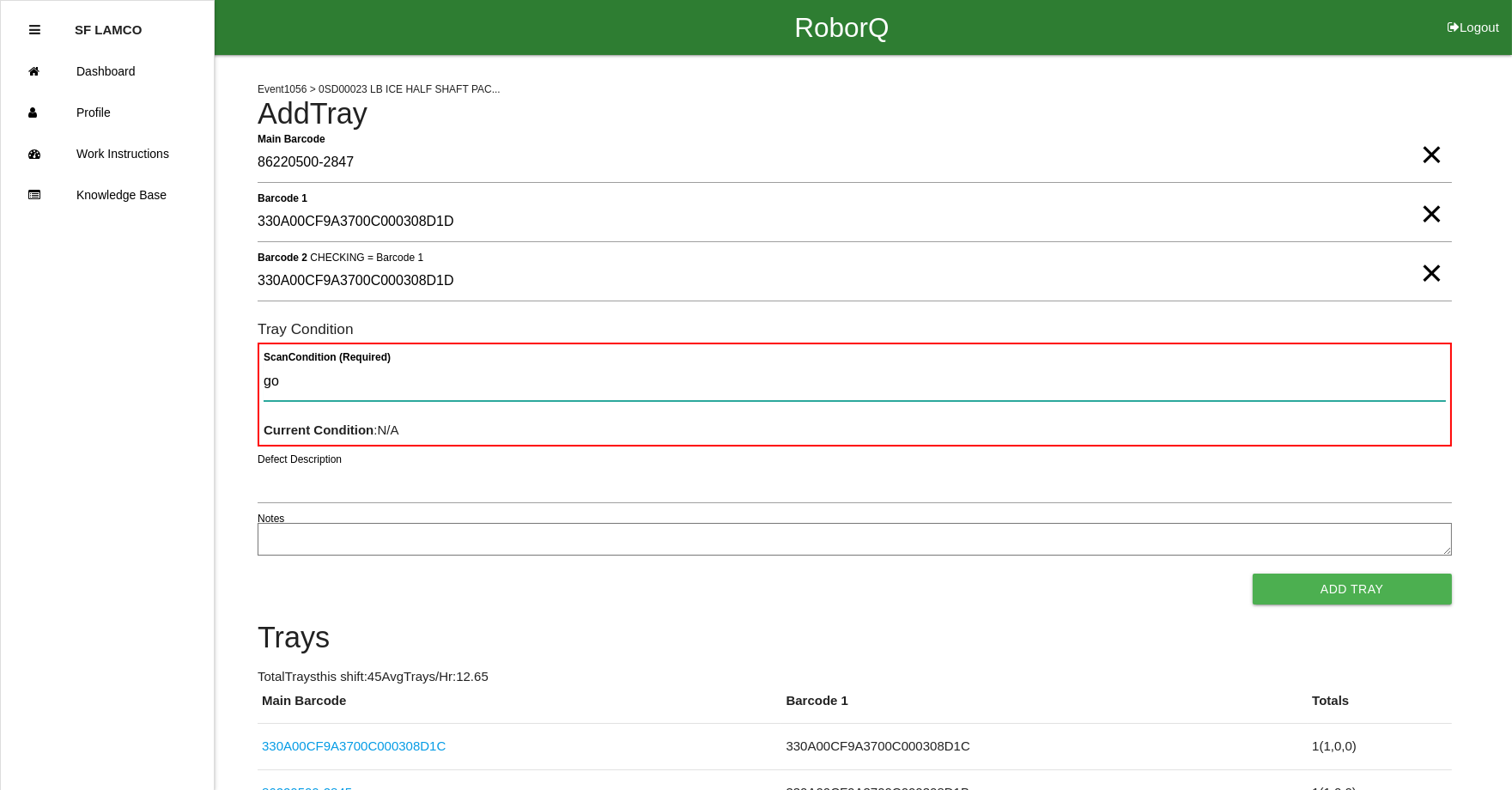 type on "goo" 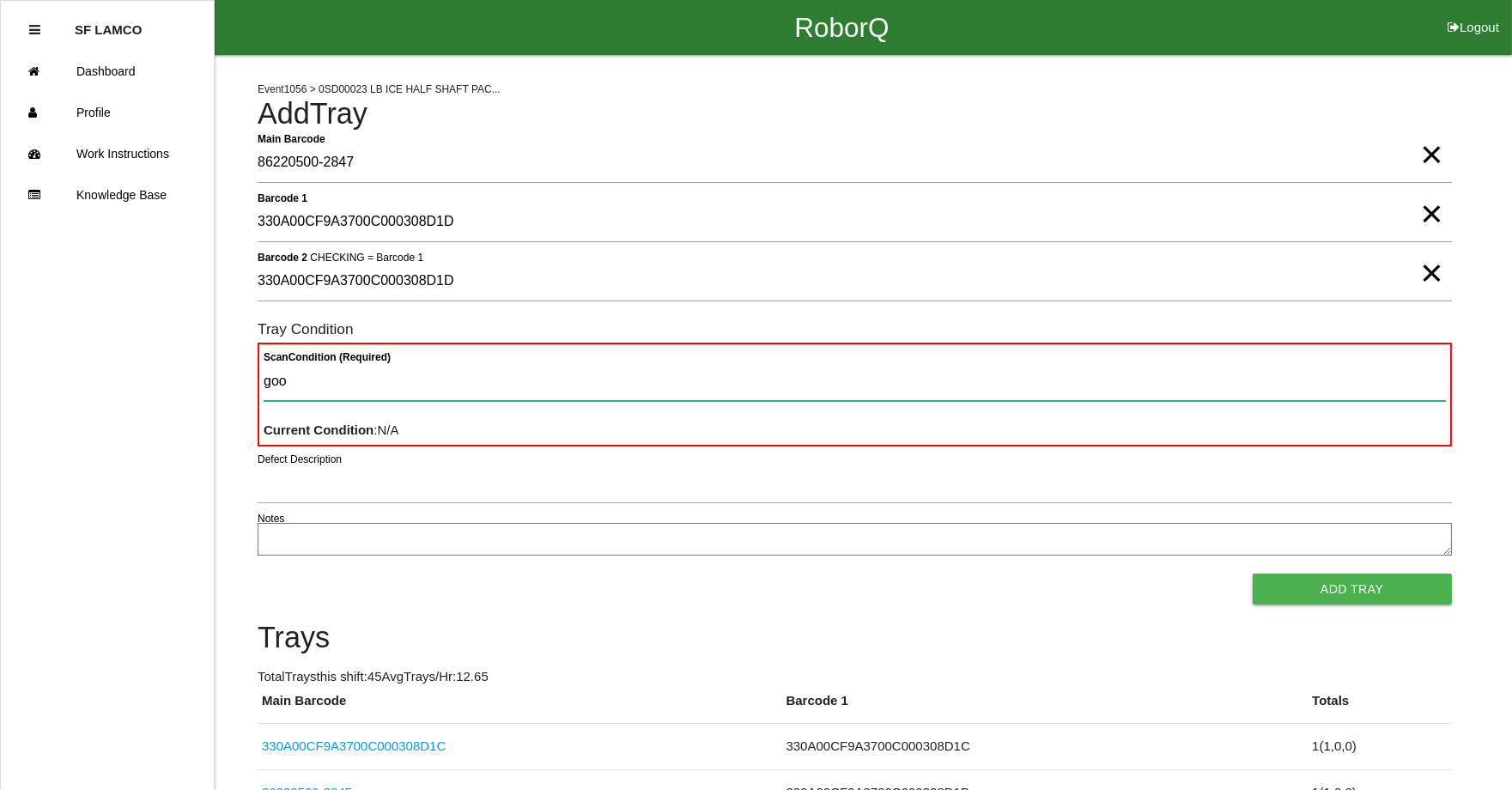 type 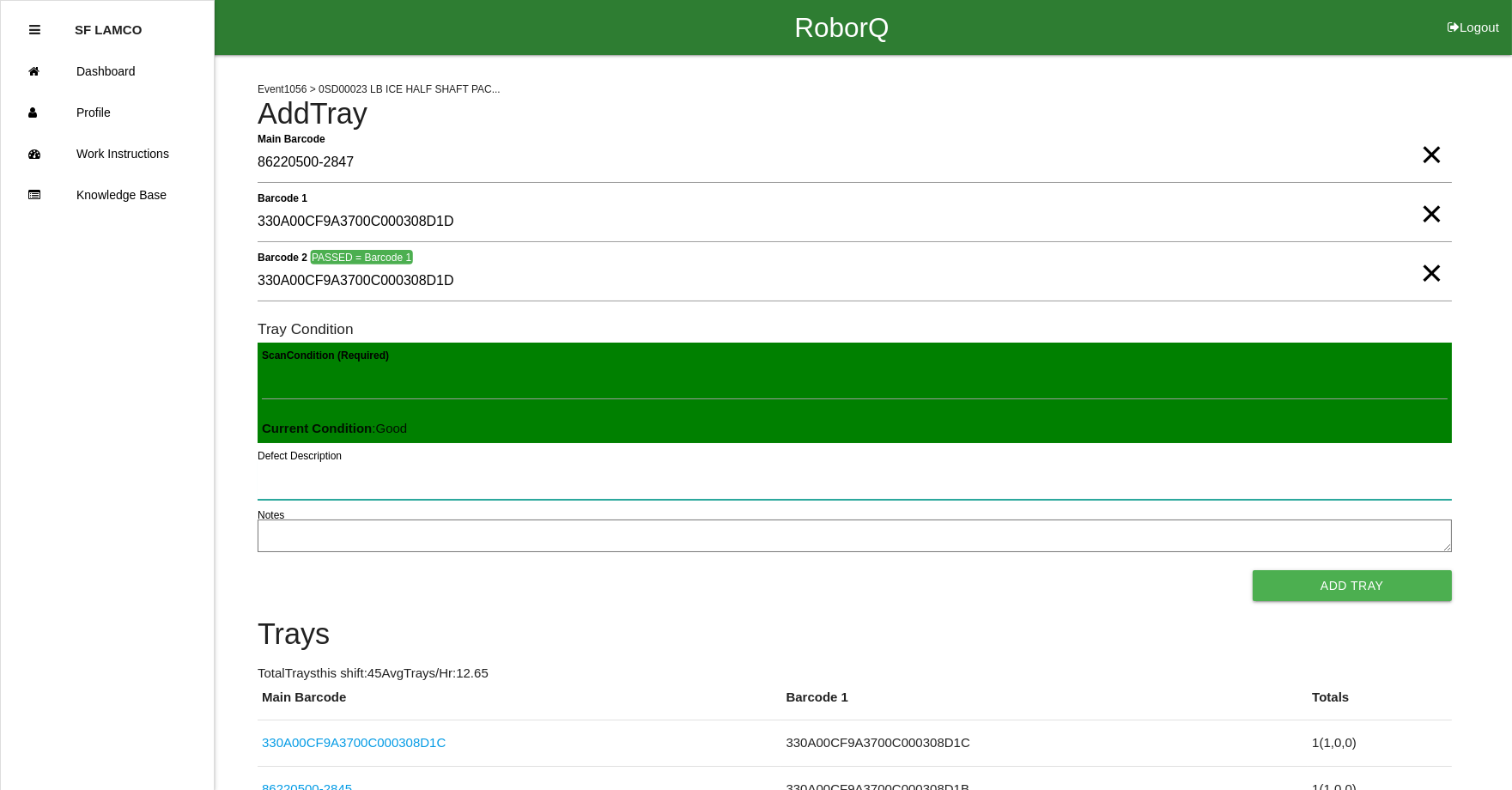 type 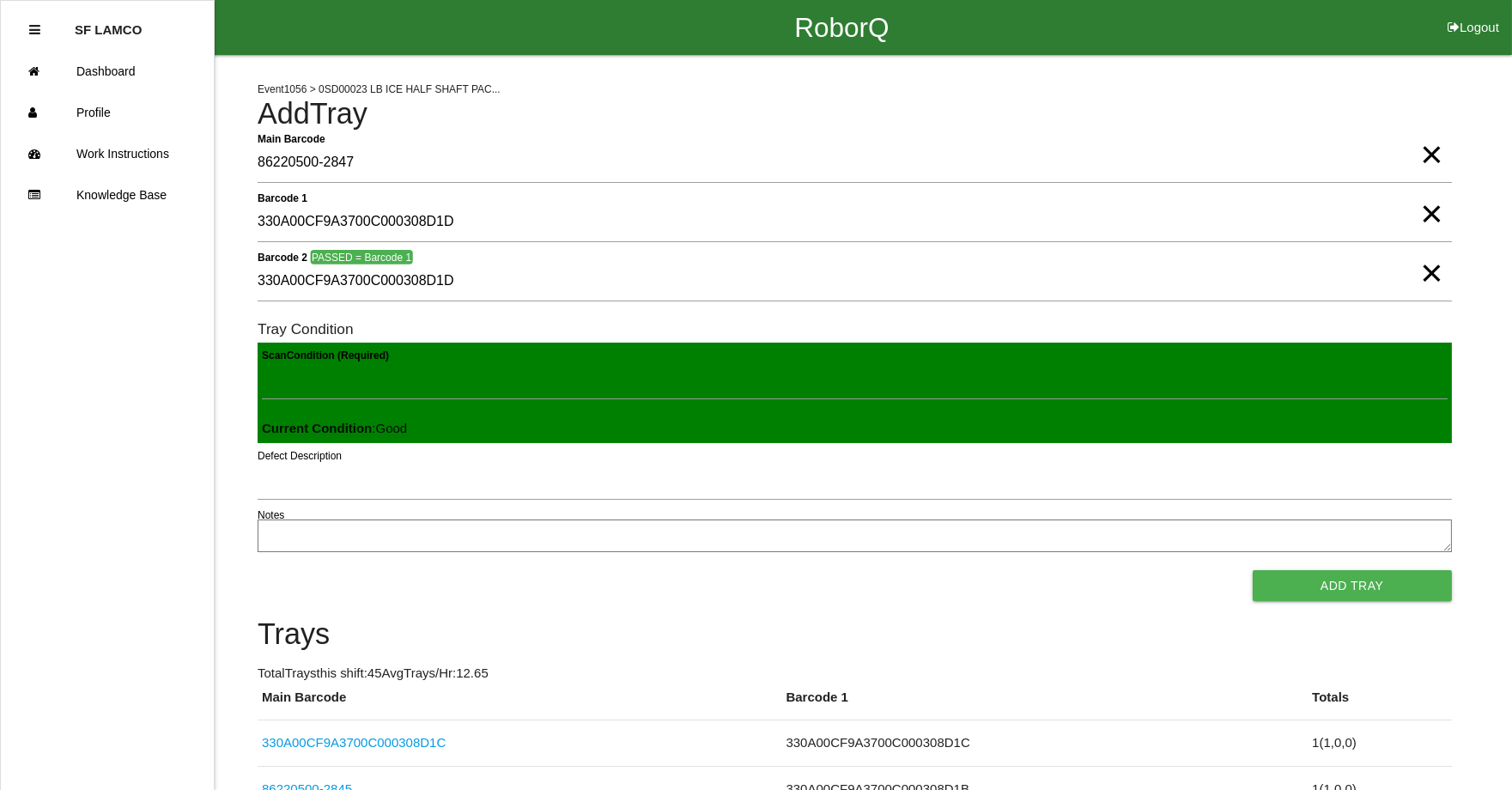 type 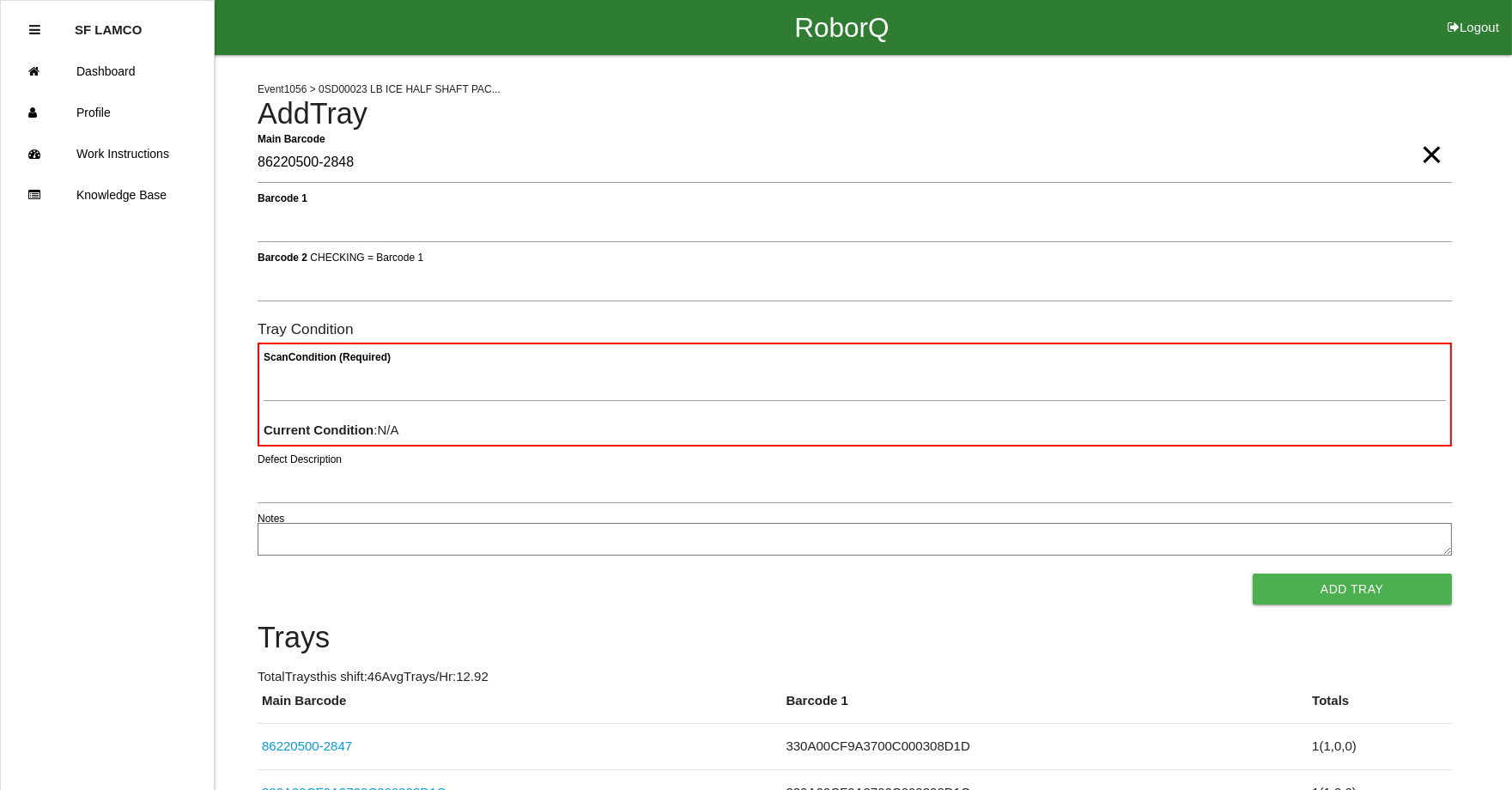 type on "86220500-2848" 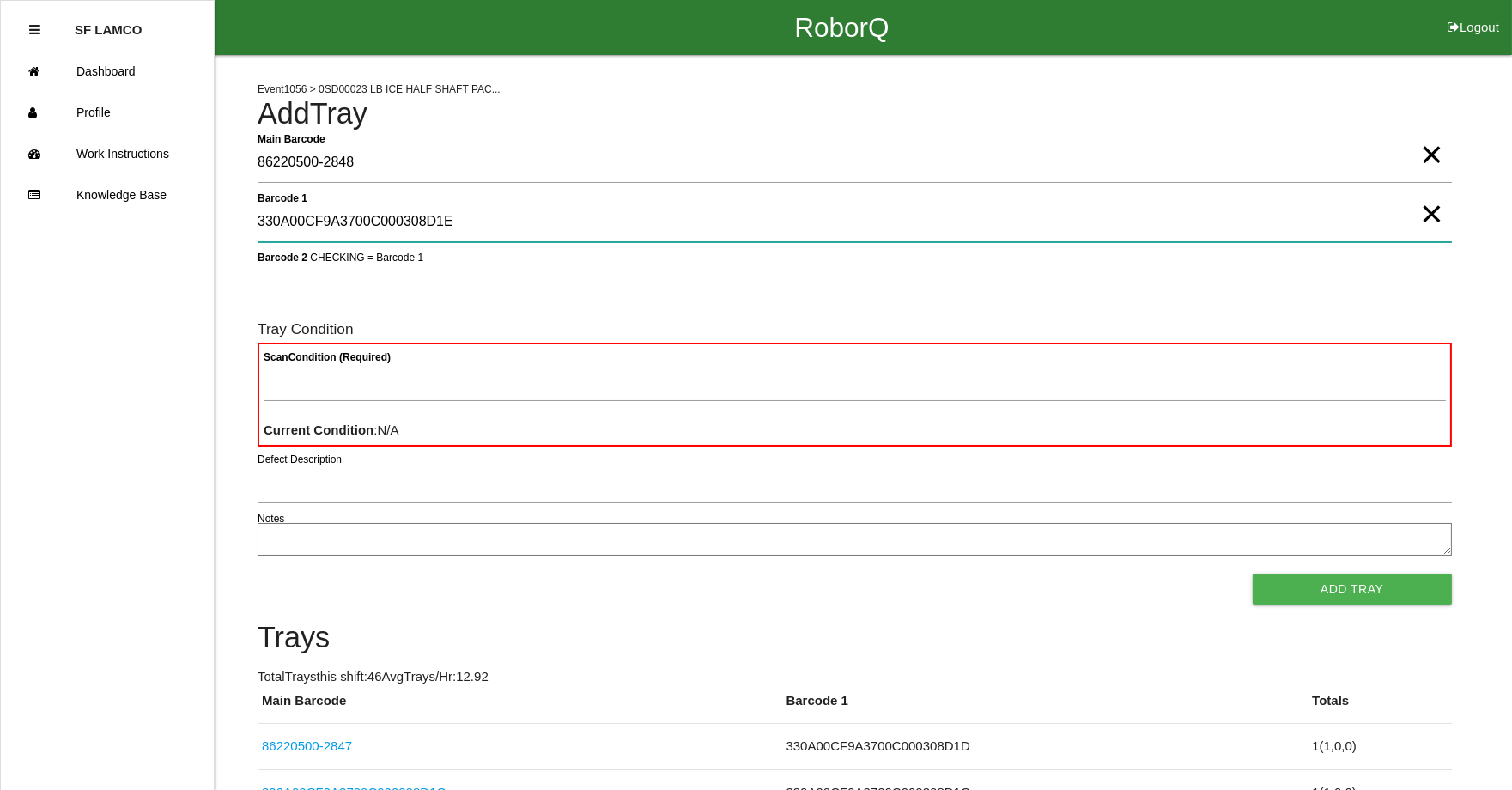 type on "330A00CF9A3700C000308D1E" 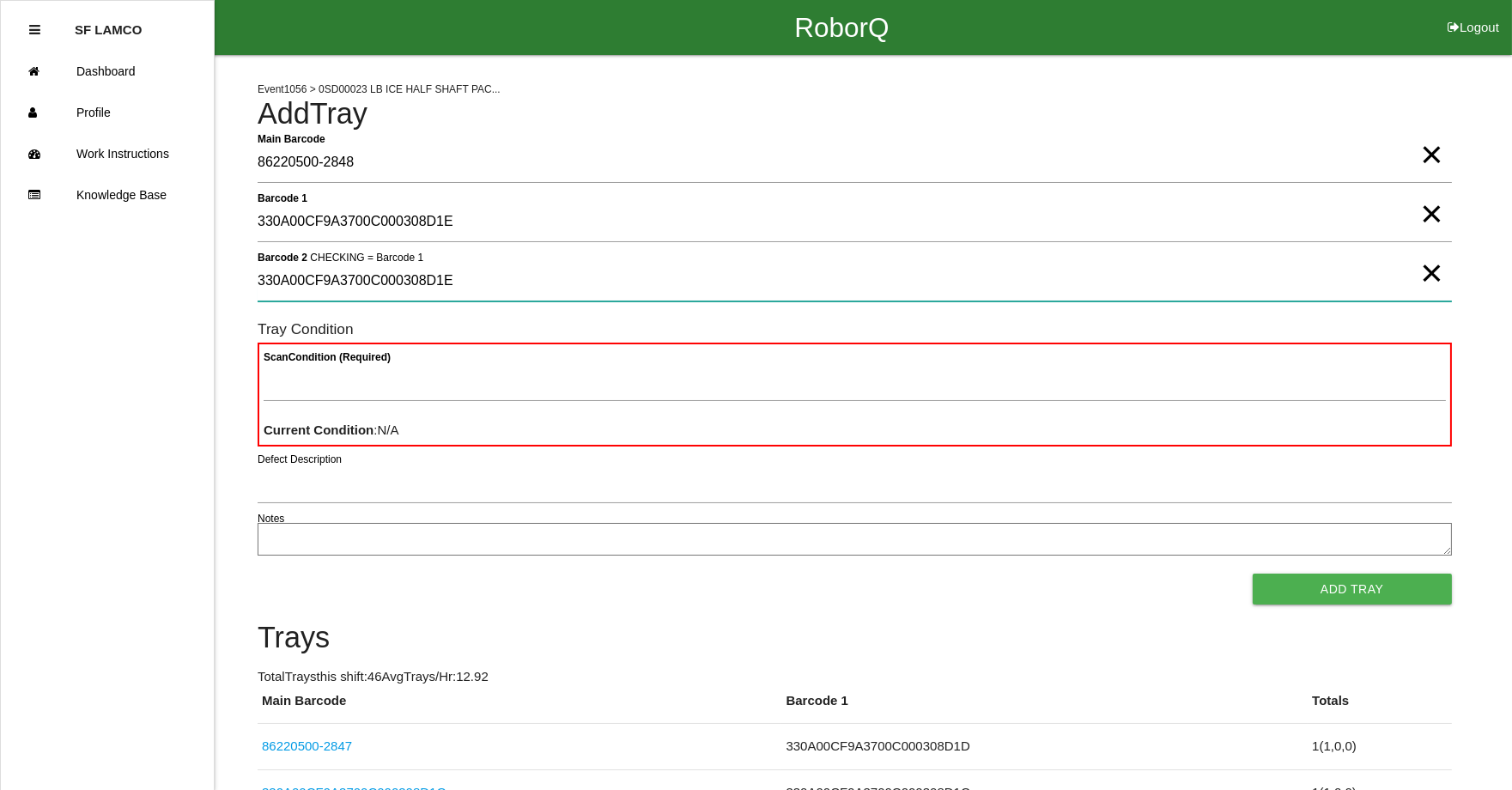 type on "330A00CF9A3700C000308D1E" 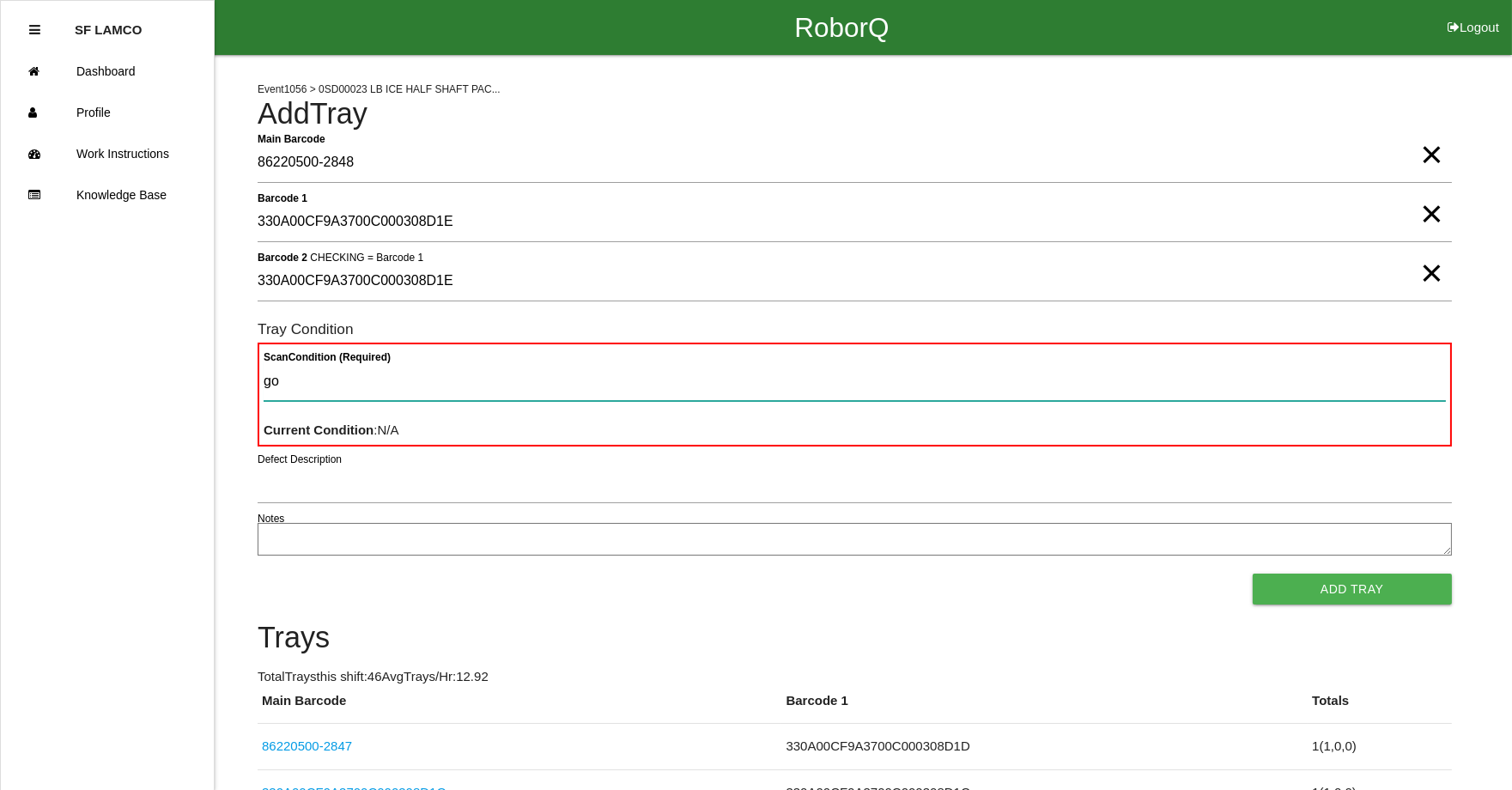 type on "goo" 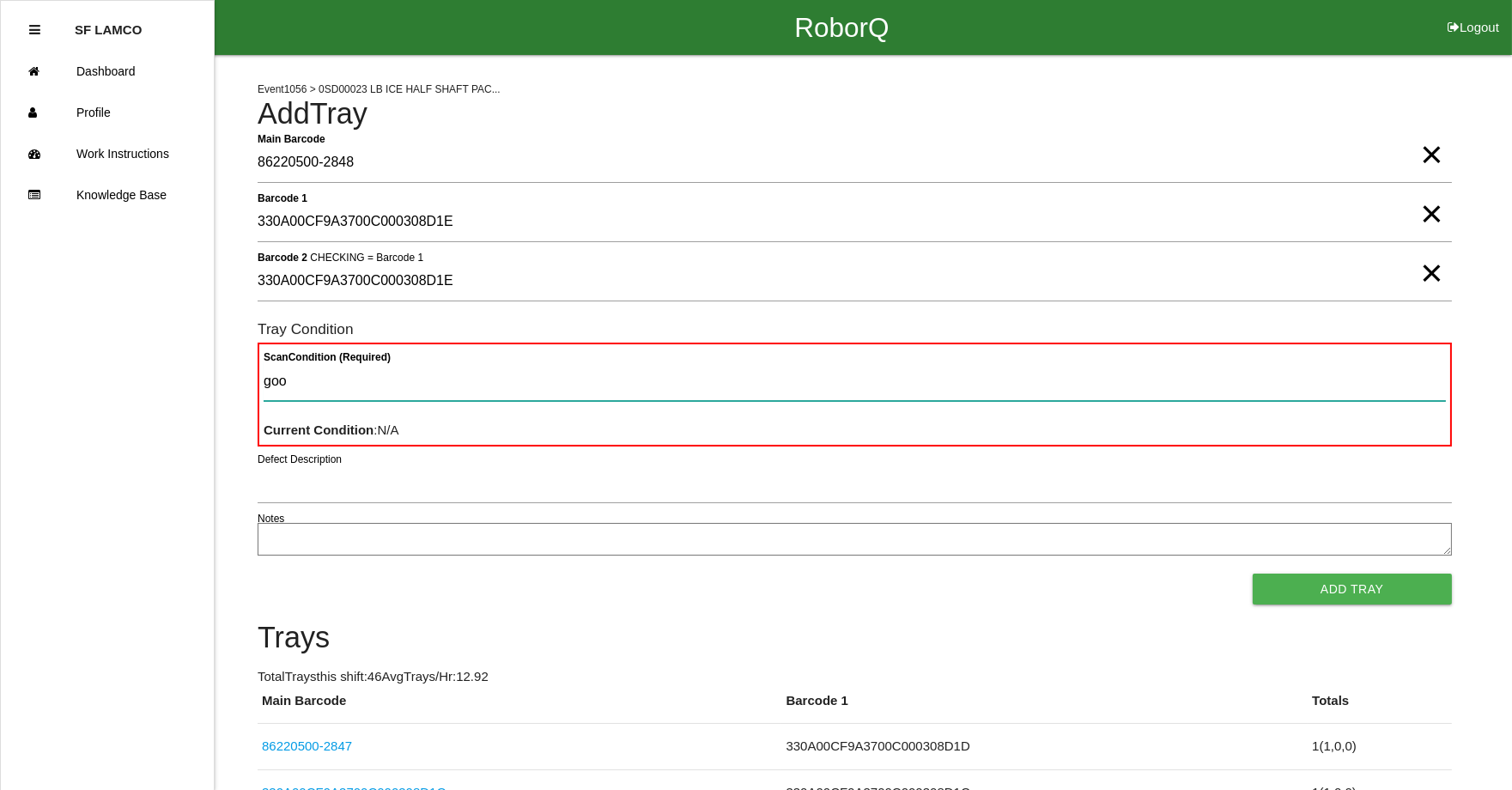 type 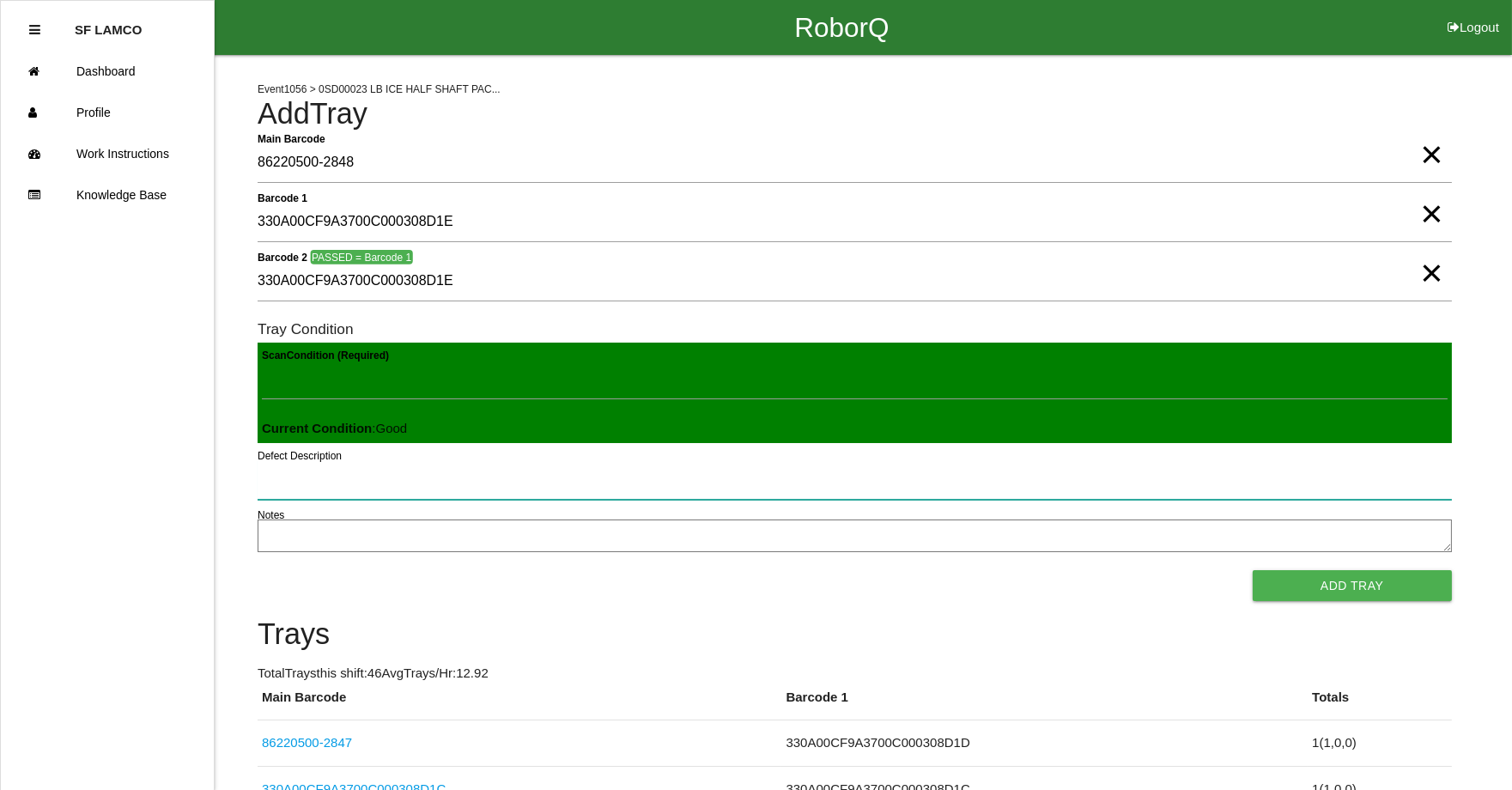 type 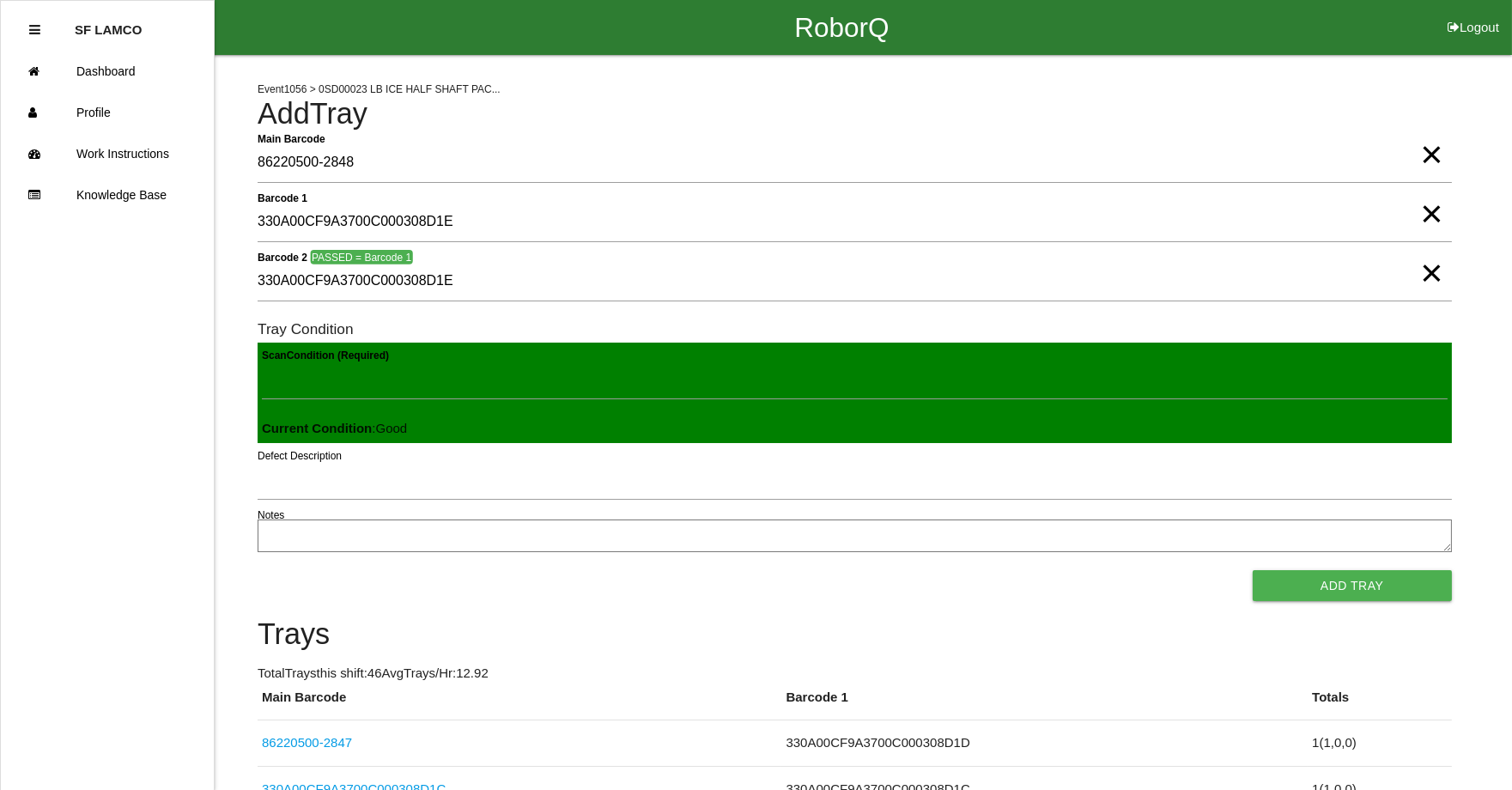 type 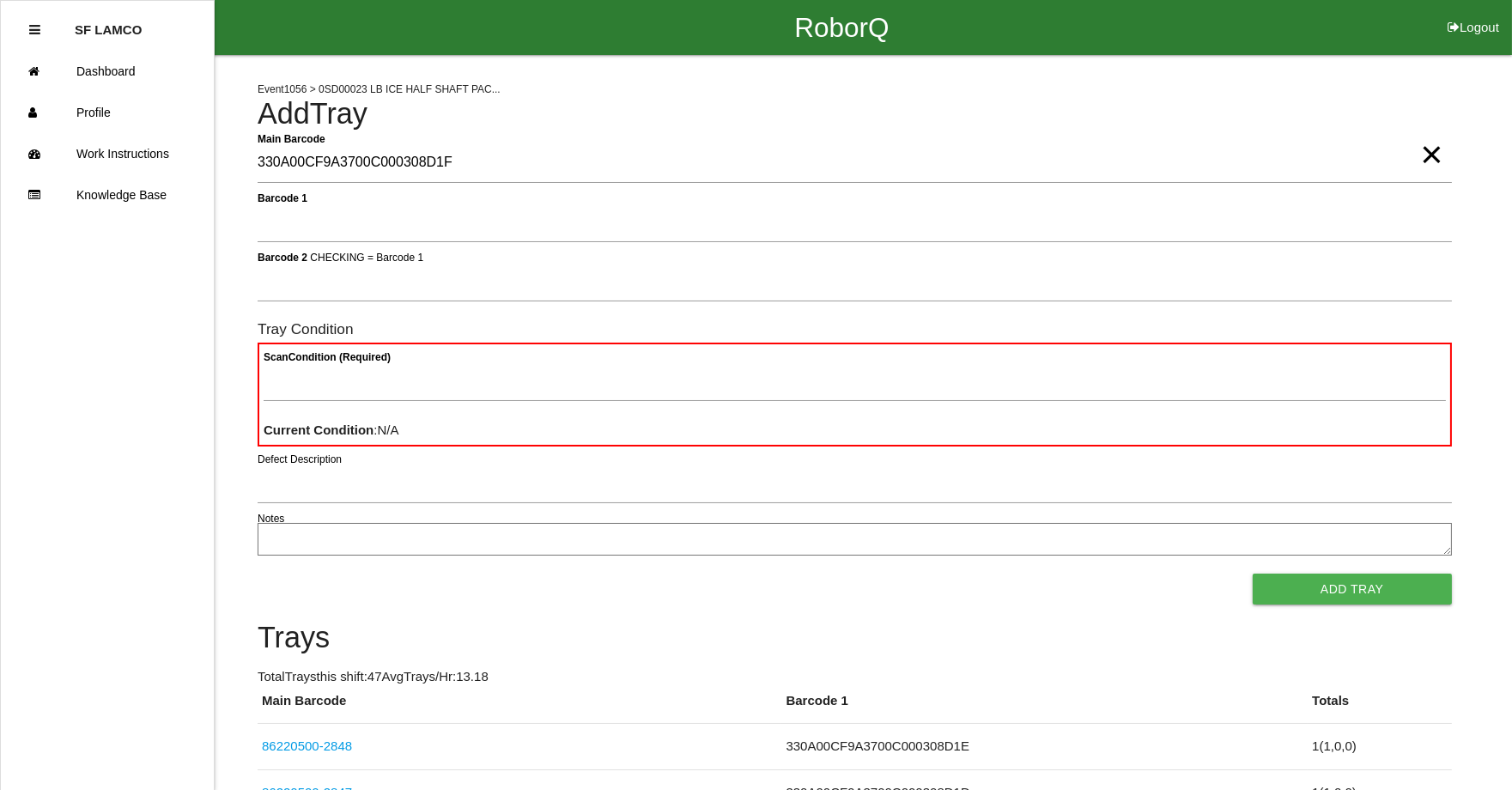 type on "330A00CF9A3700C000308D1F" 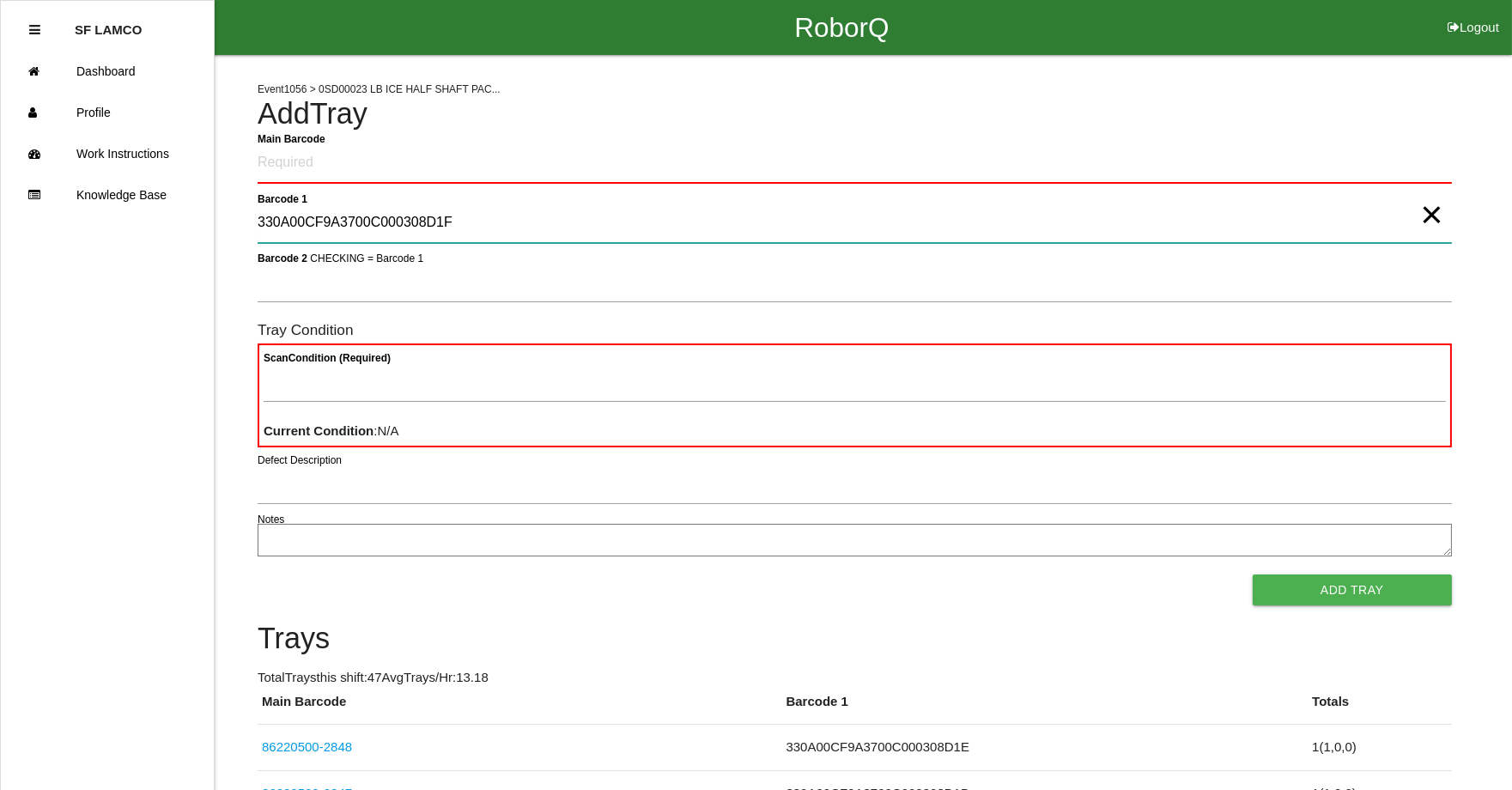 type on "330A00CF9A3700C000308D1F" 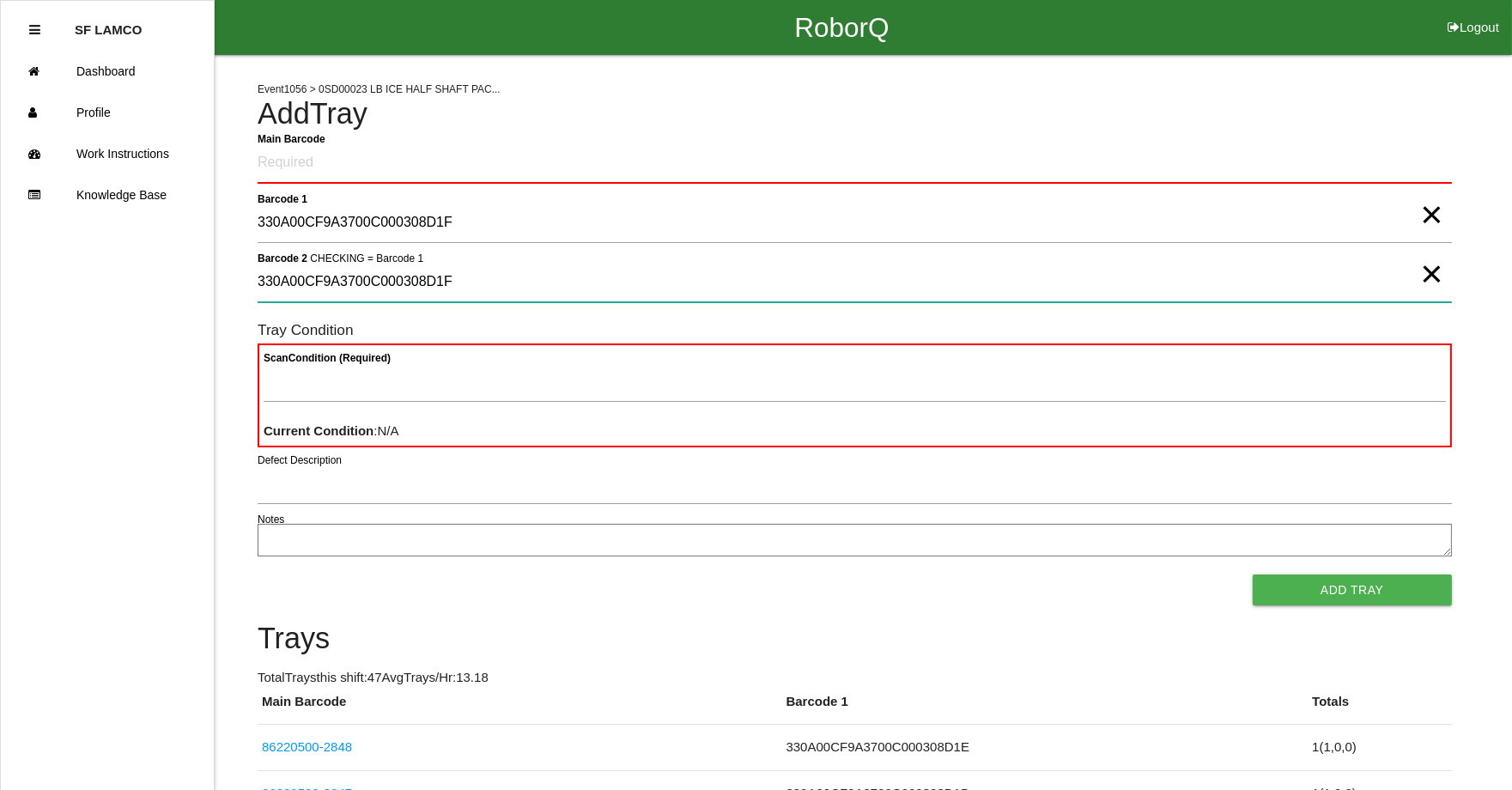 type on "330A00CF9A3700C000308D1F" 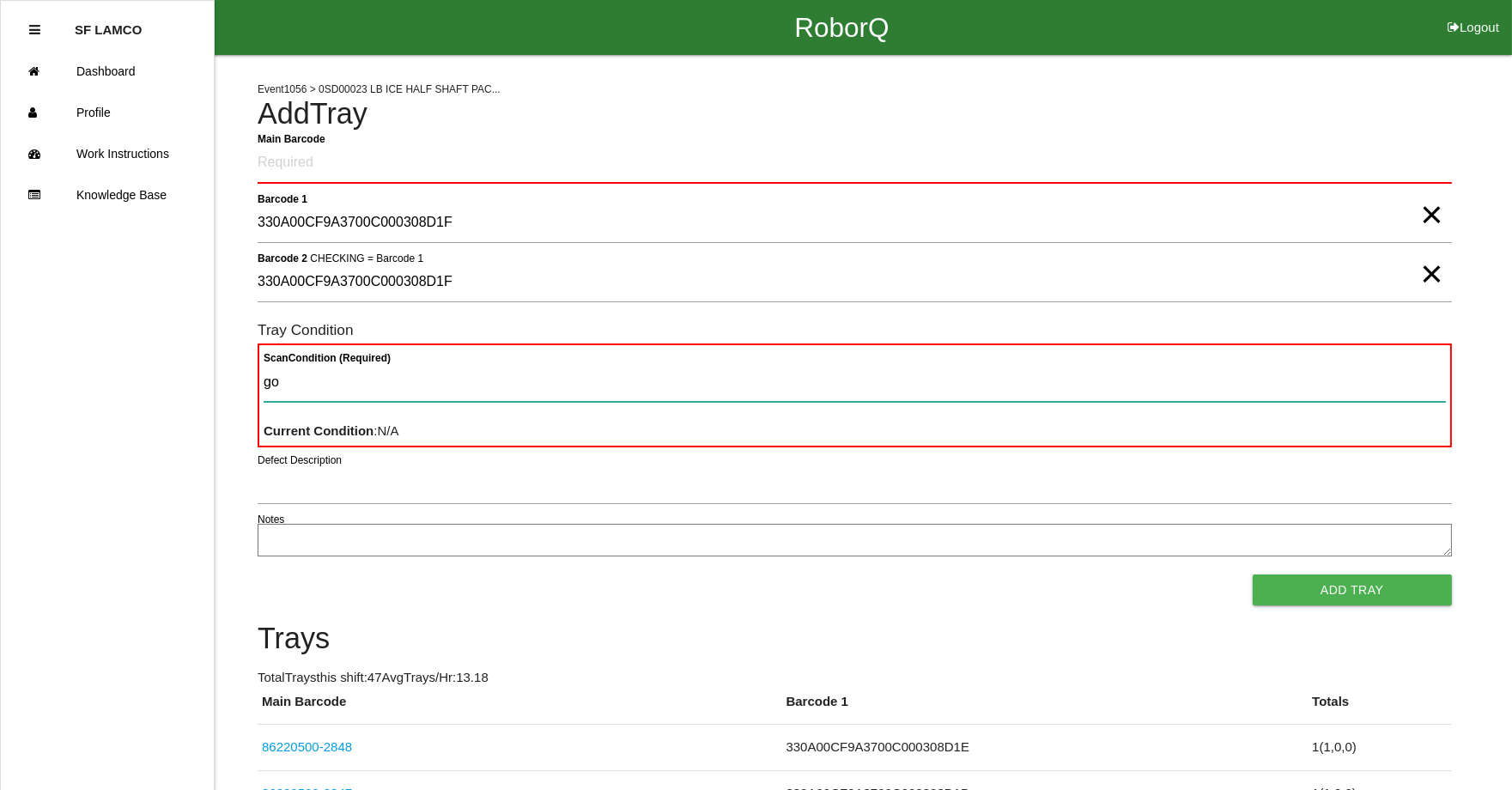 type on "goo" 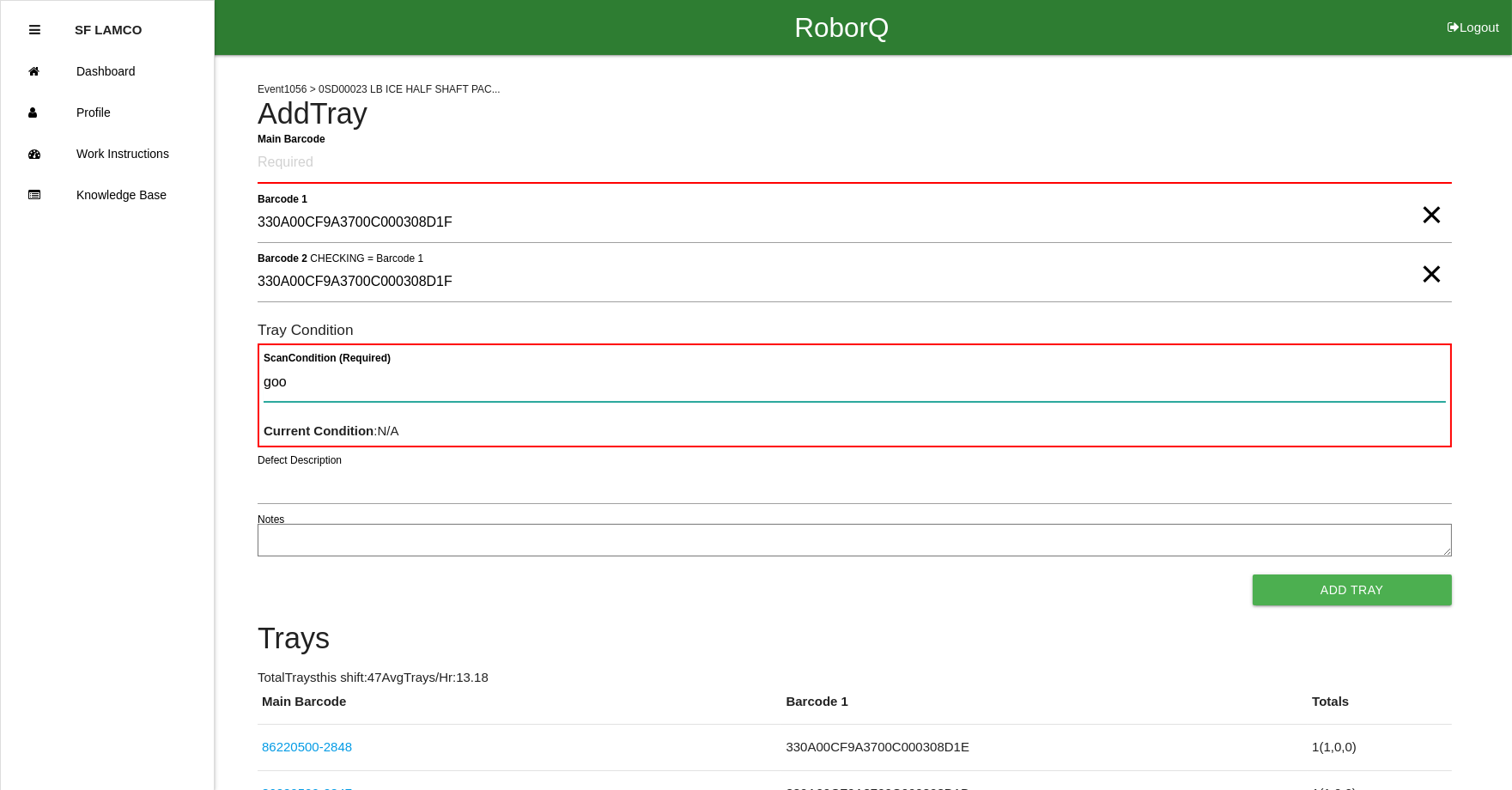 type 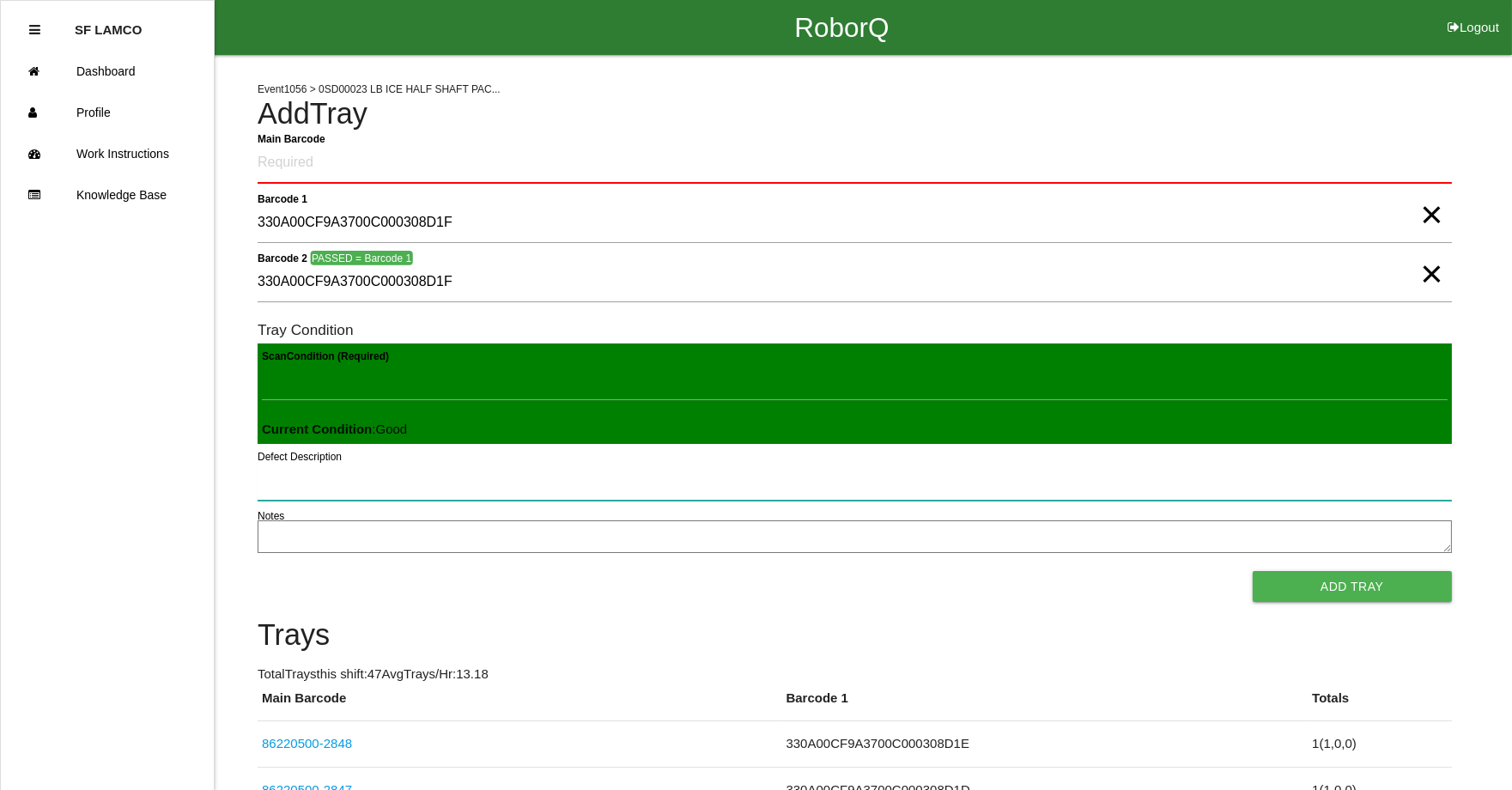 type 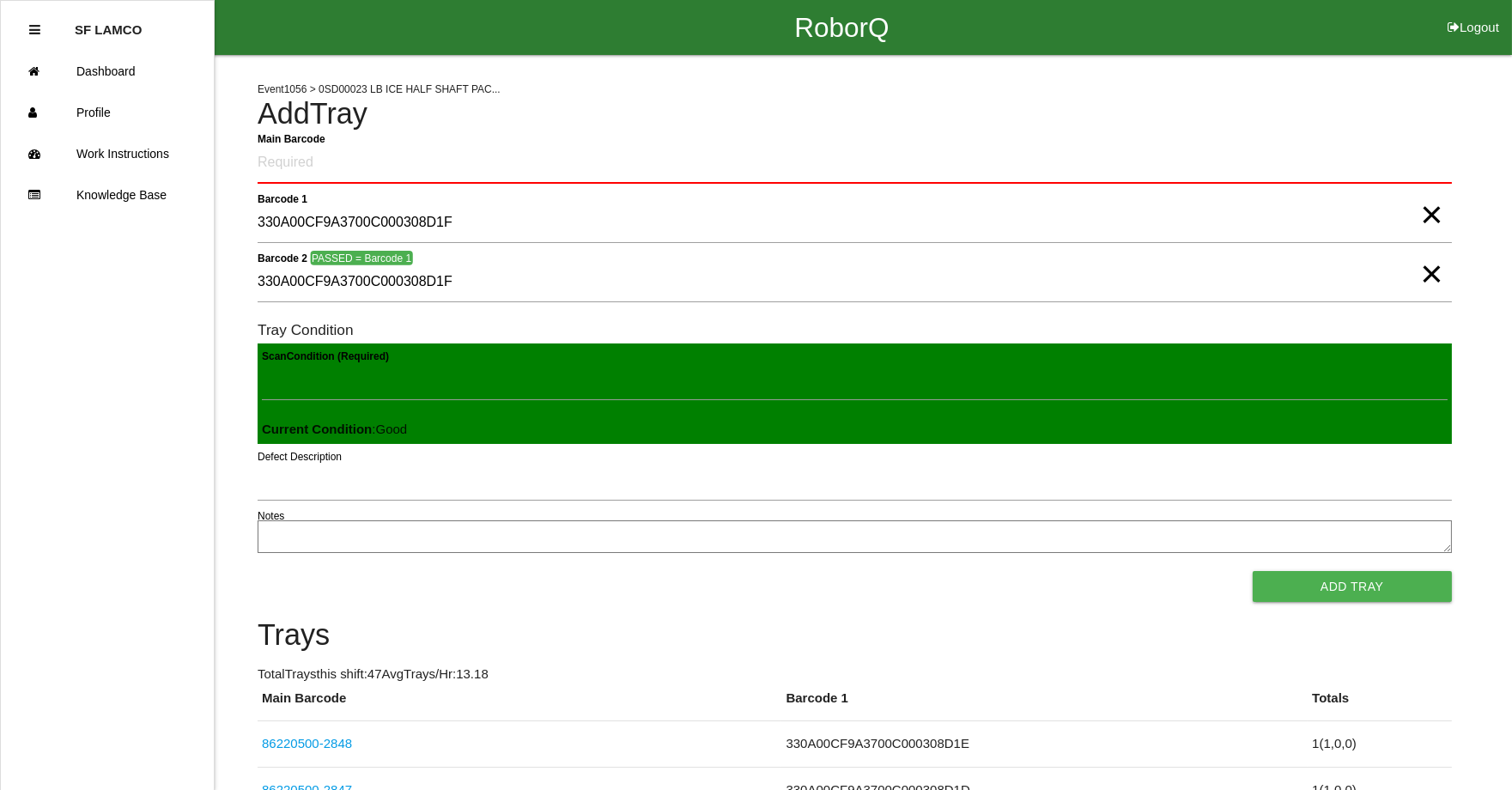 type 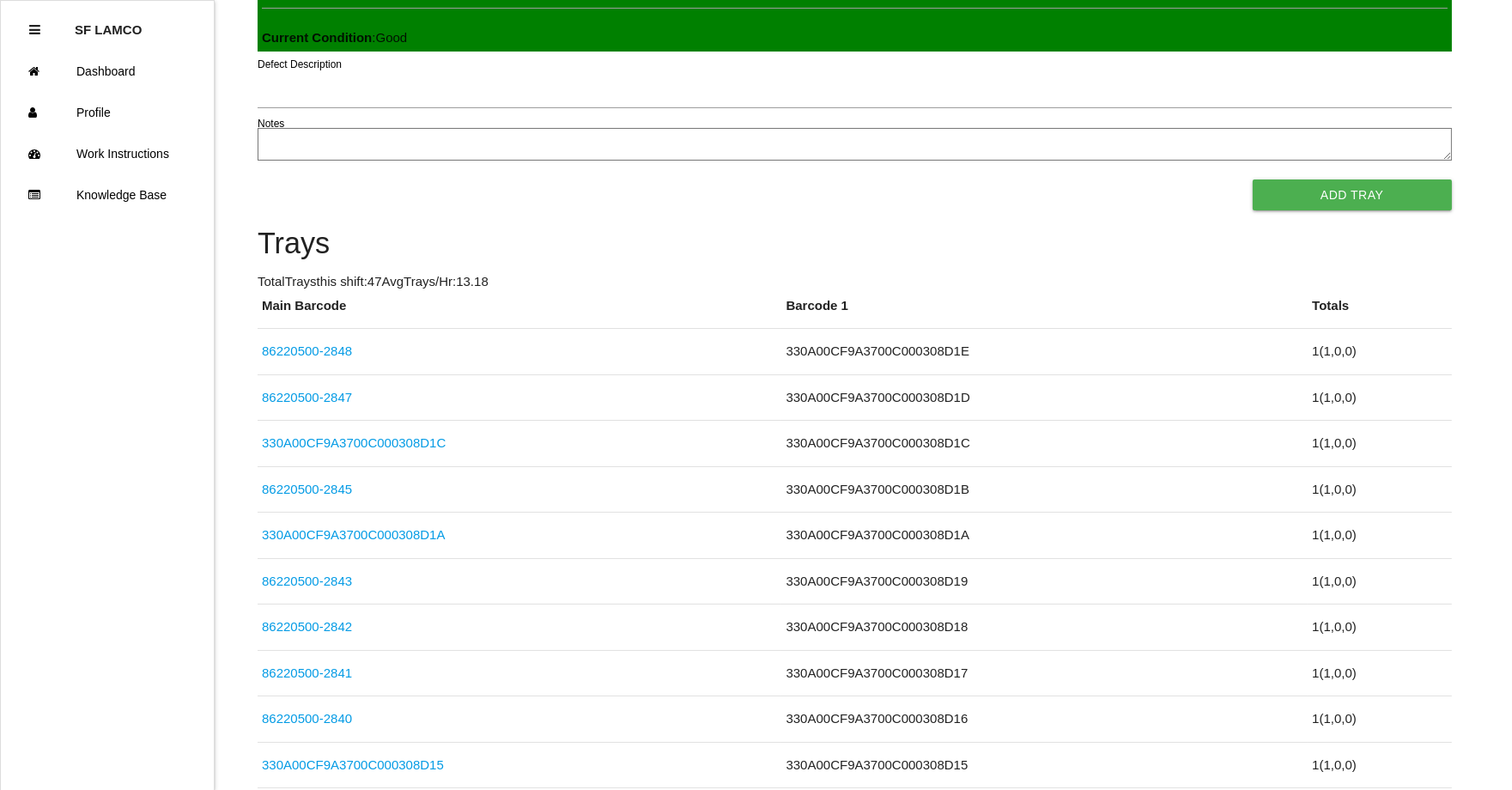 scroll, scrollTop: 0, scrollLeft: 0, axis: both 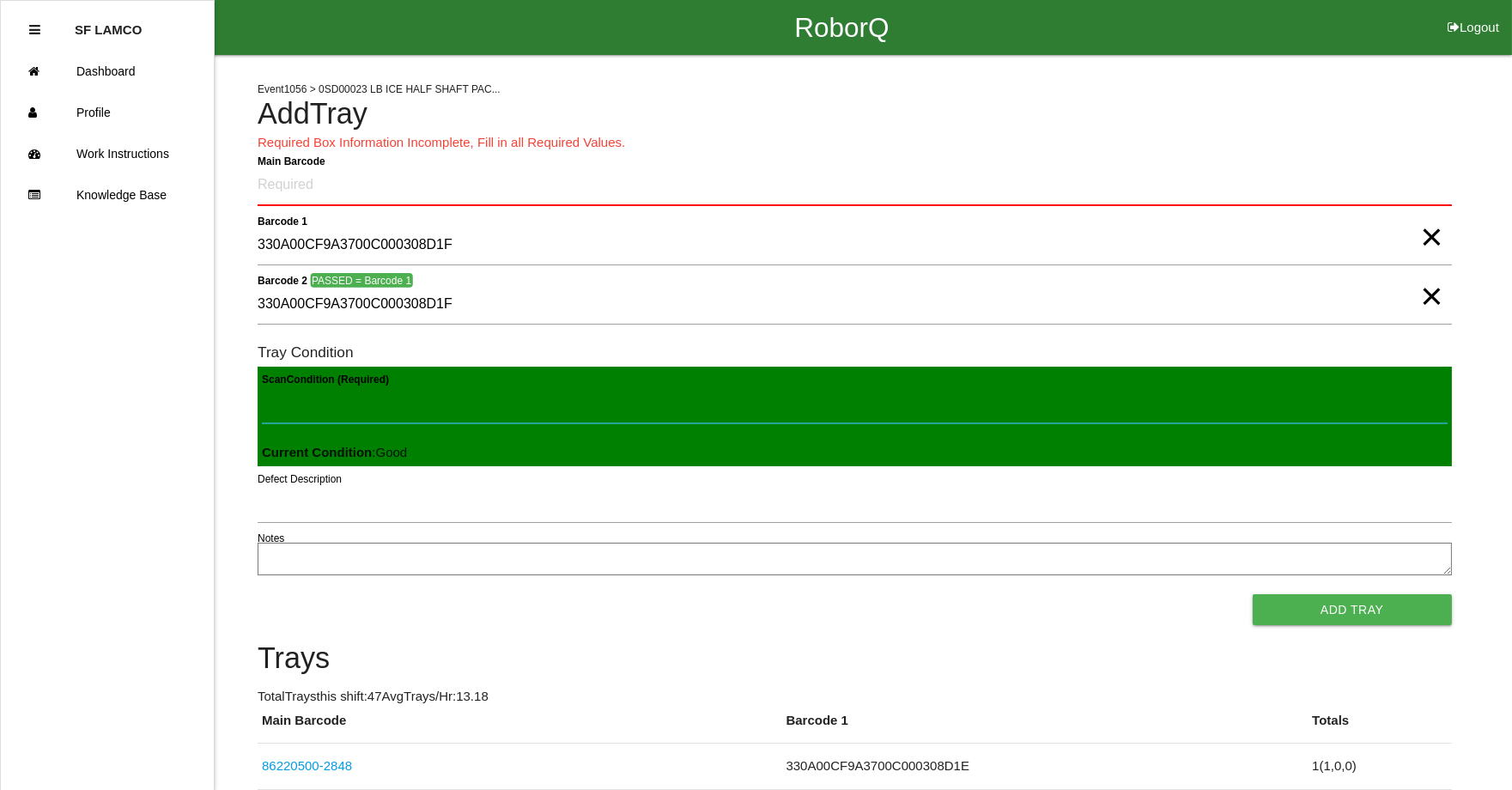 click on "Scan  Condition (Required)" at bounding box center (854, 404) 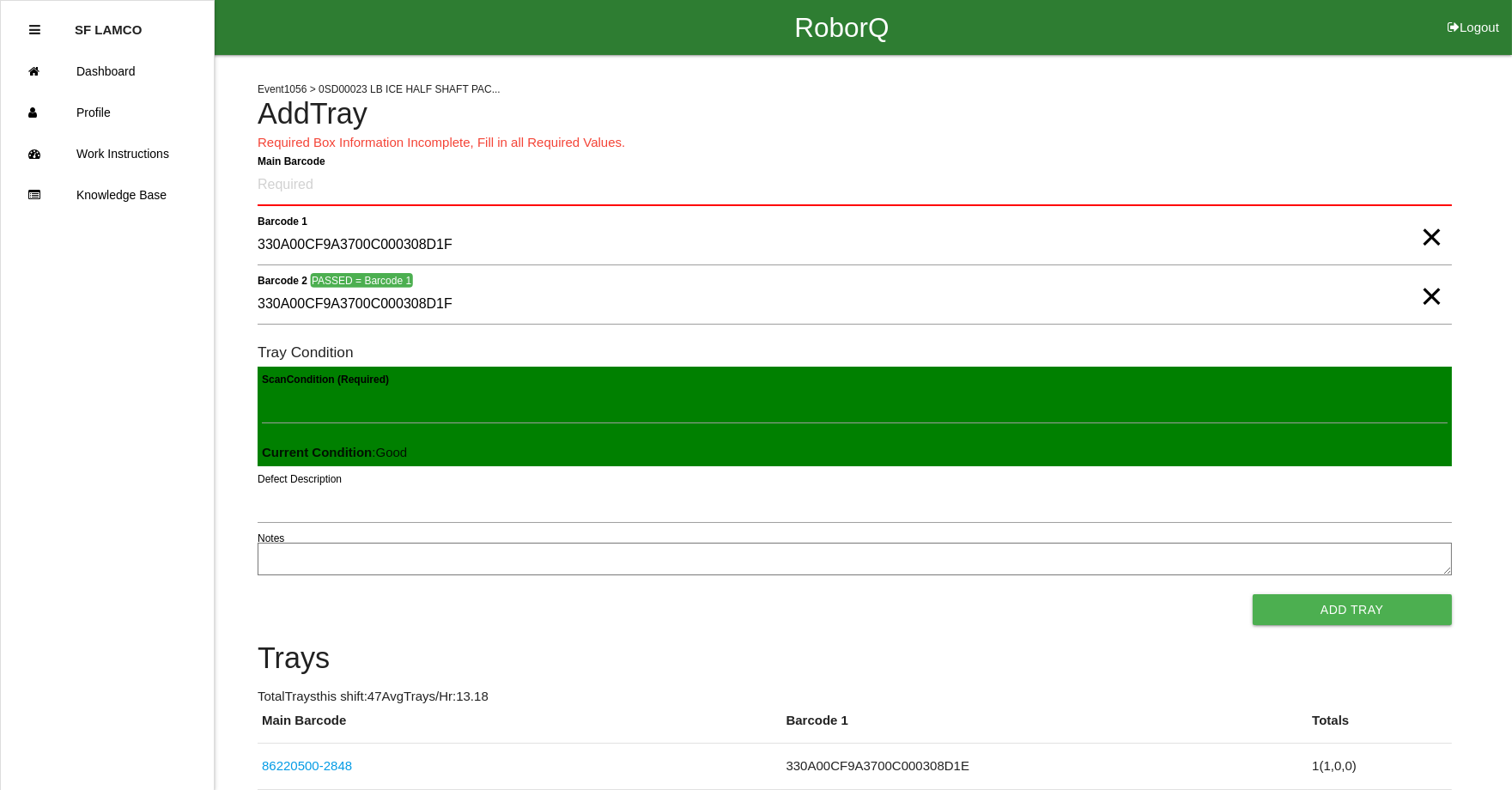 type 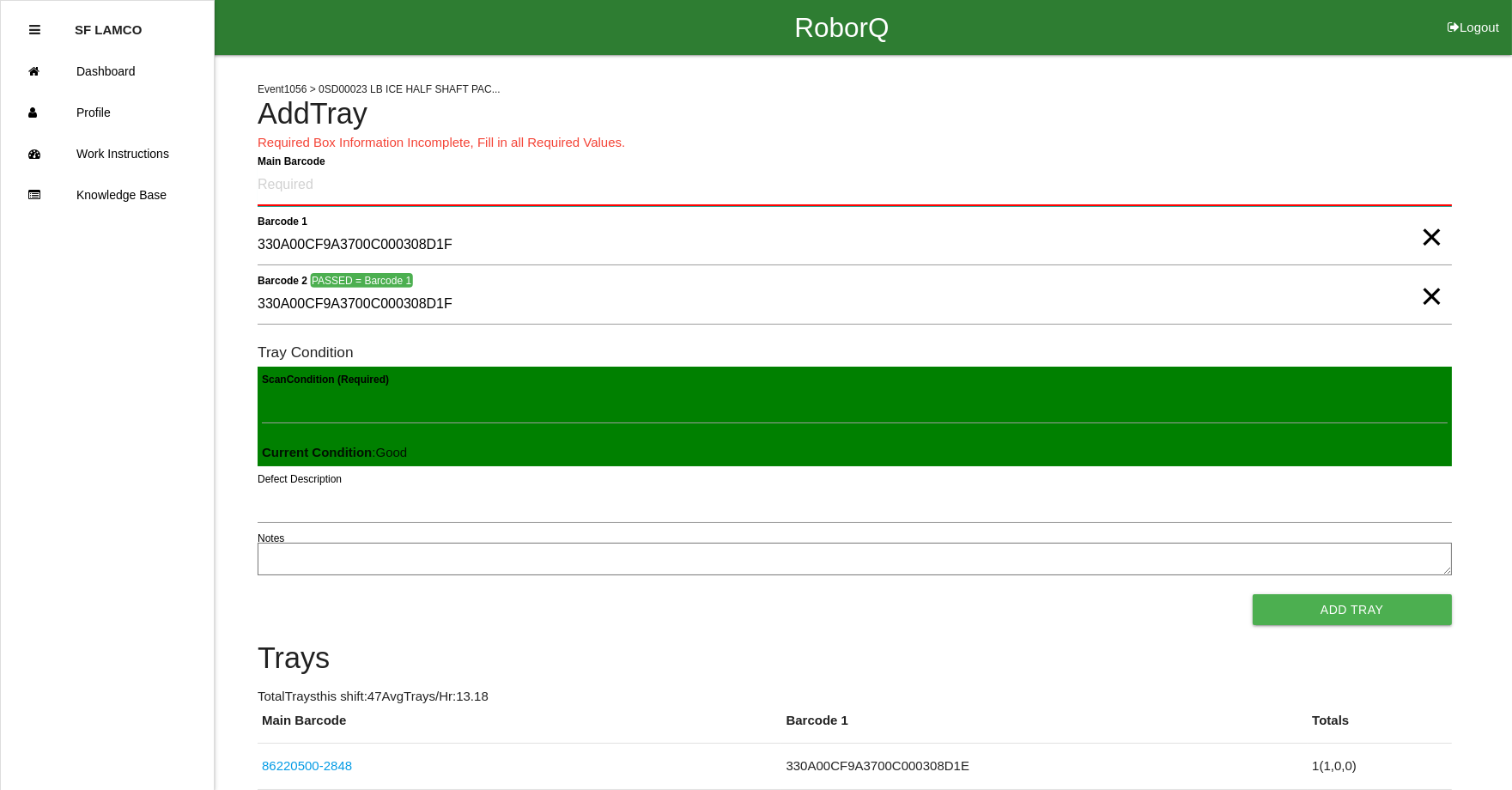 click on "Main Barcode" at bounding box center [854, 185] 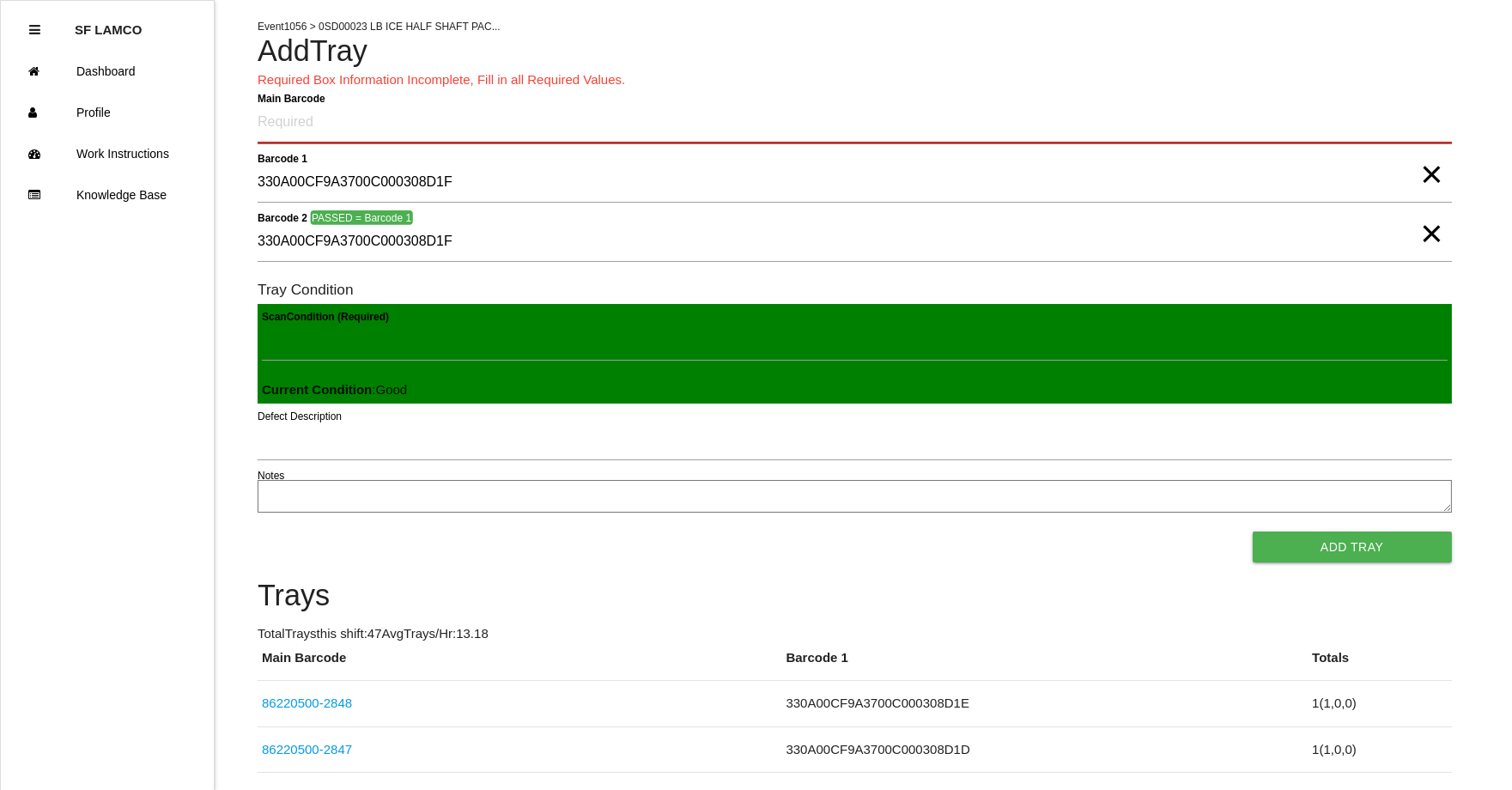 scroll, scrollTop: 95, scrollLeft: 0, axis: vertical 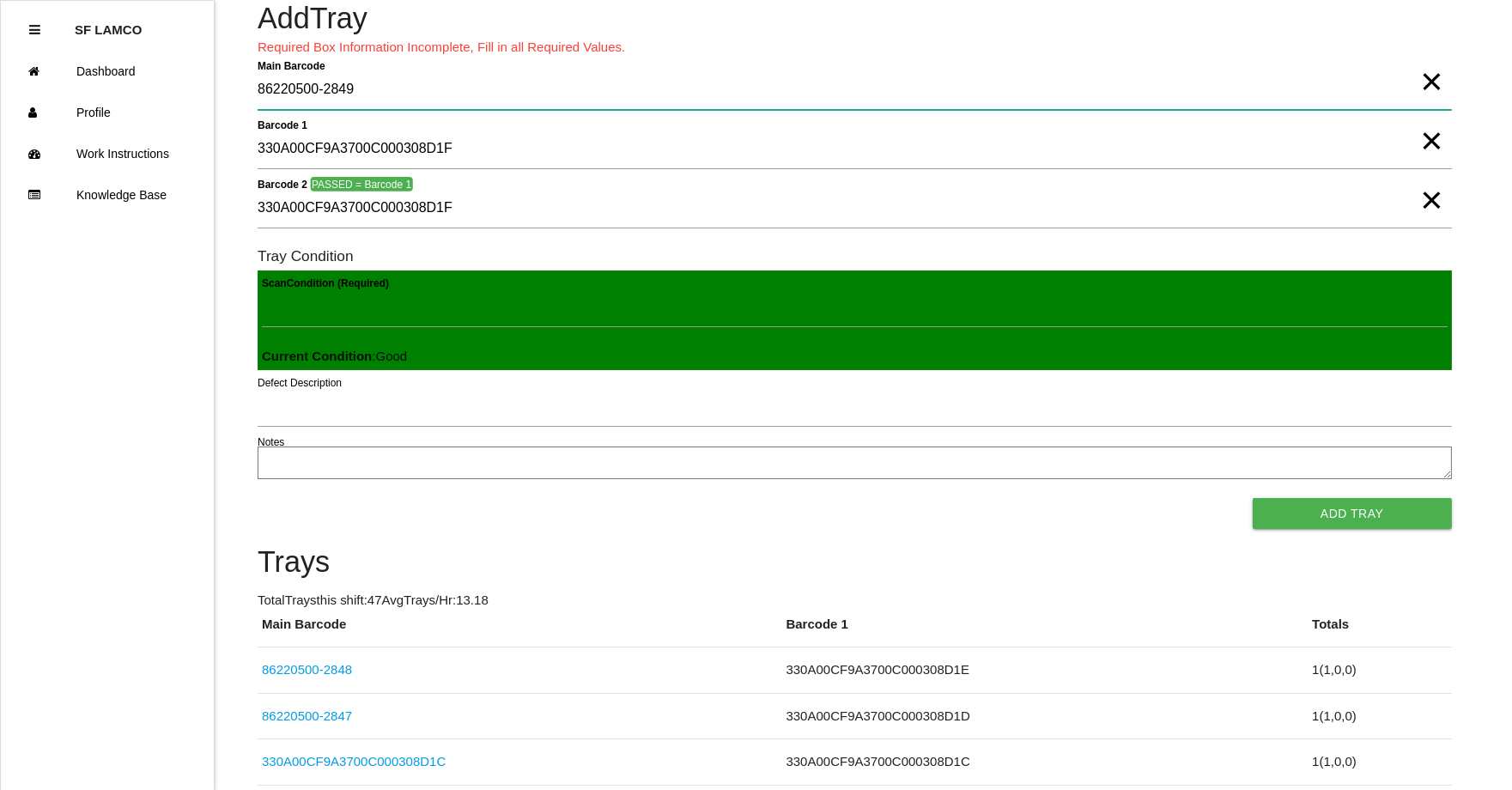 type on "86220500-2849" 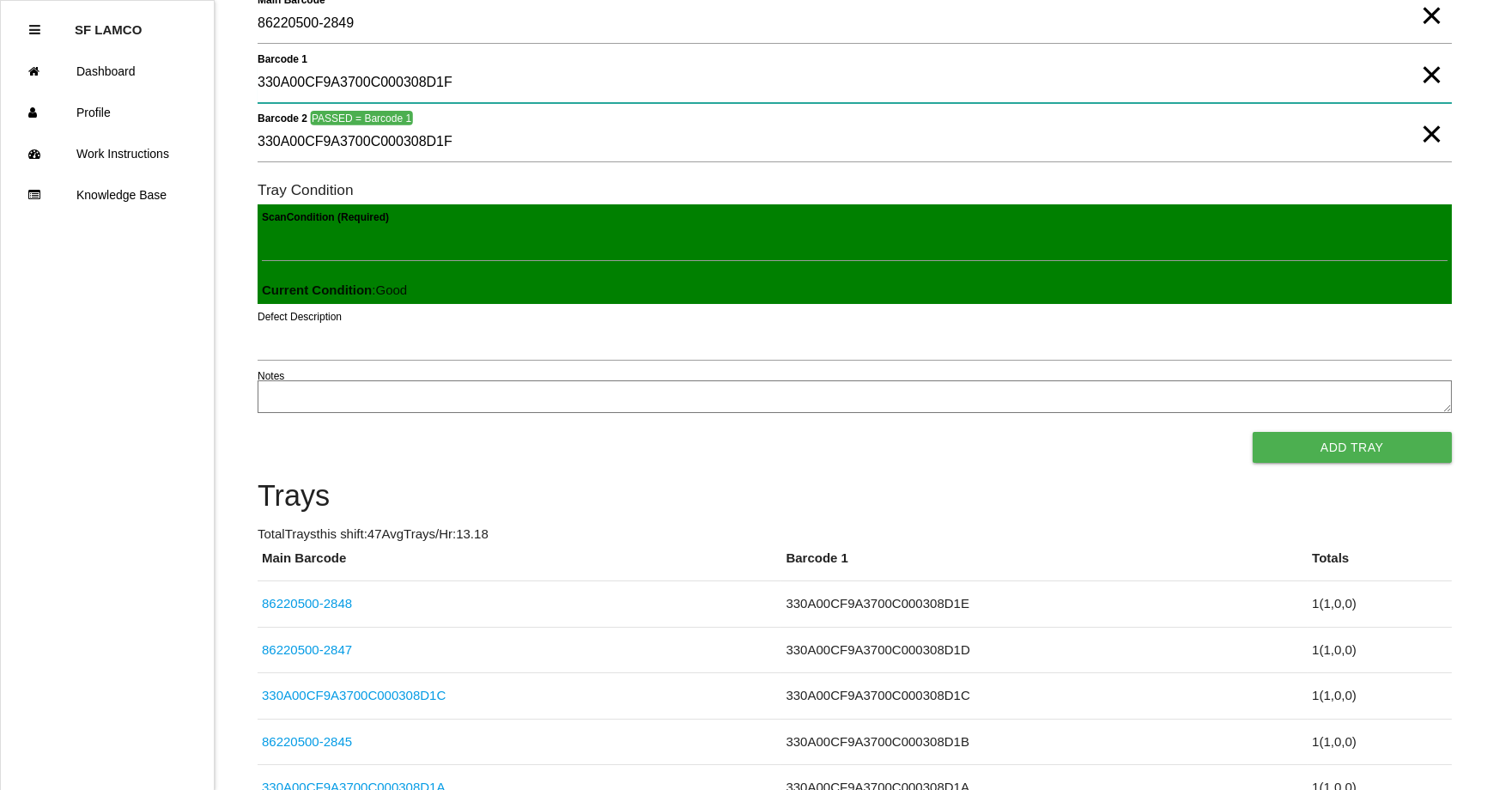 scroll, scrollTop: 191, scrollLeft: 0, axis: vertical 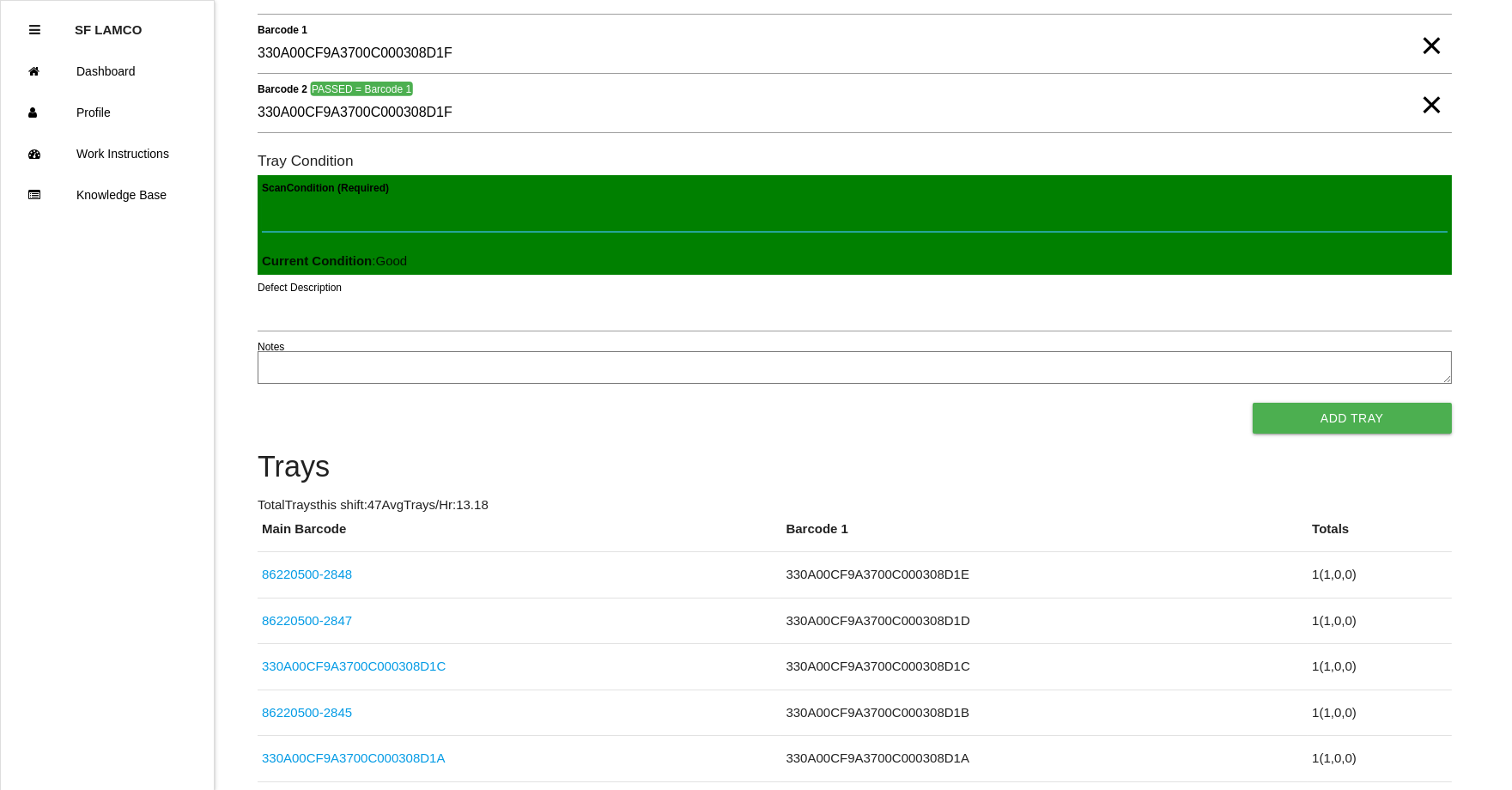 click on "Scan  Condition (Required)" at bounding box center (854, 212) 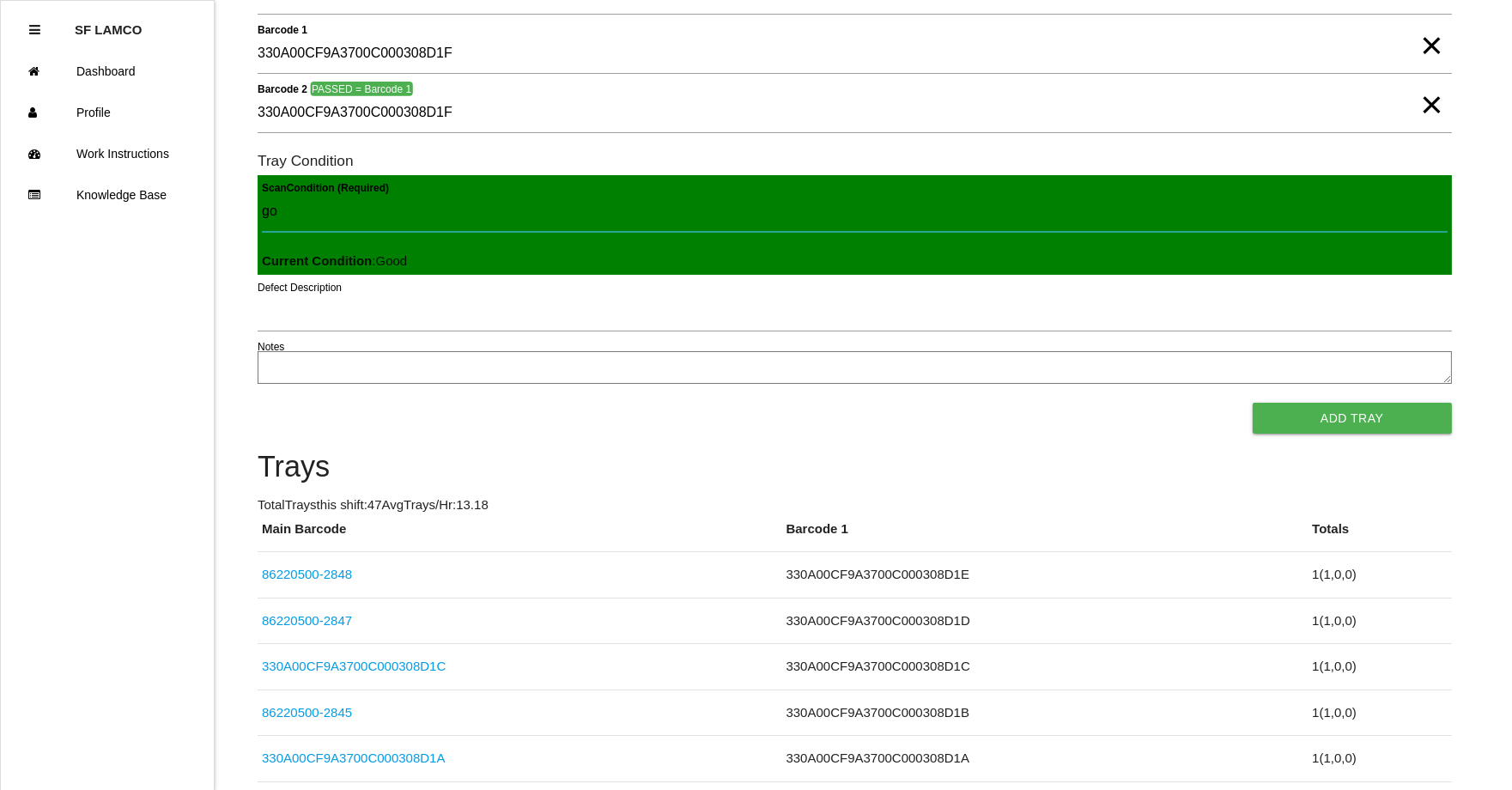 type on "goo" 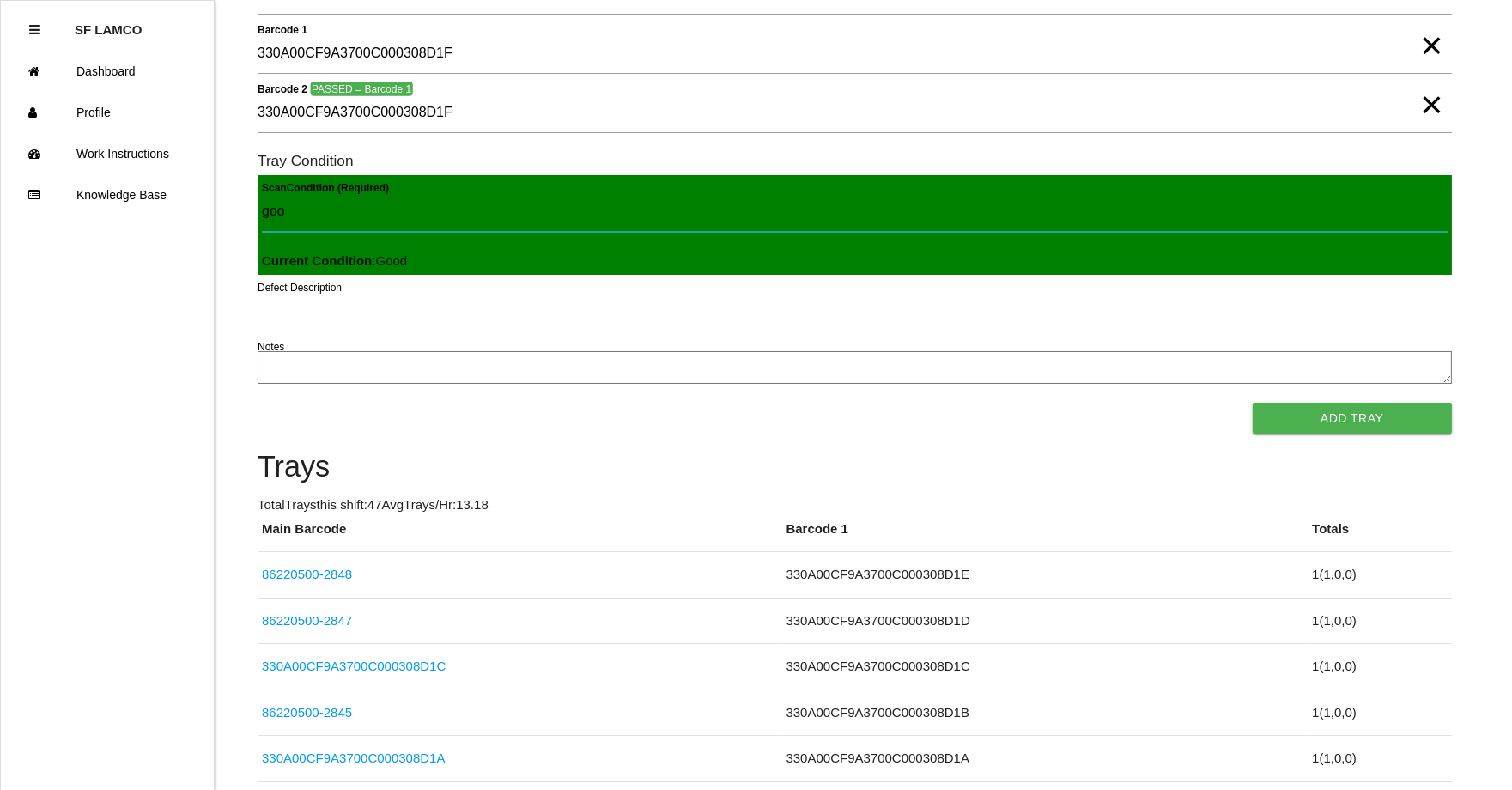 type 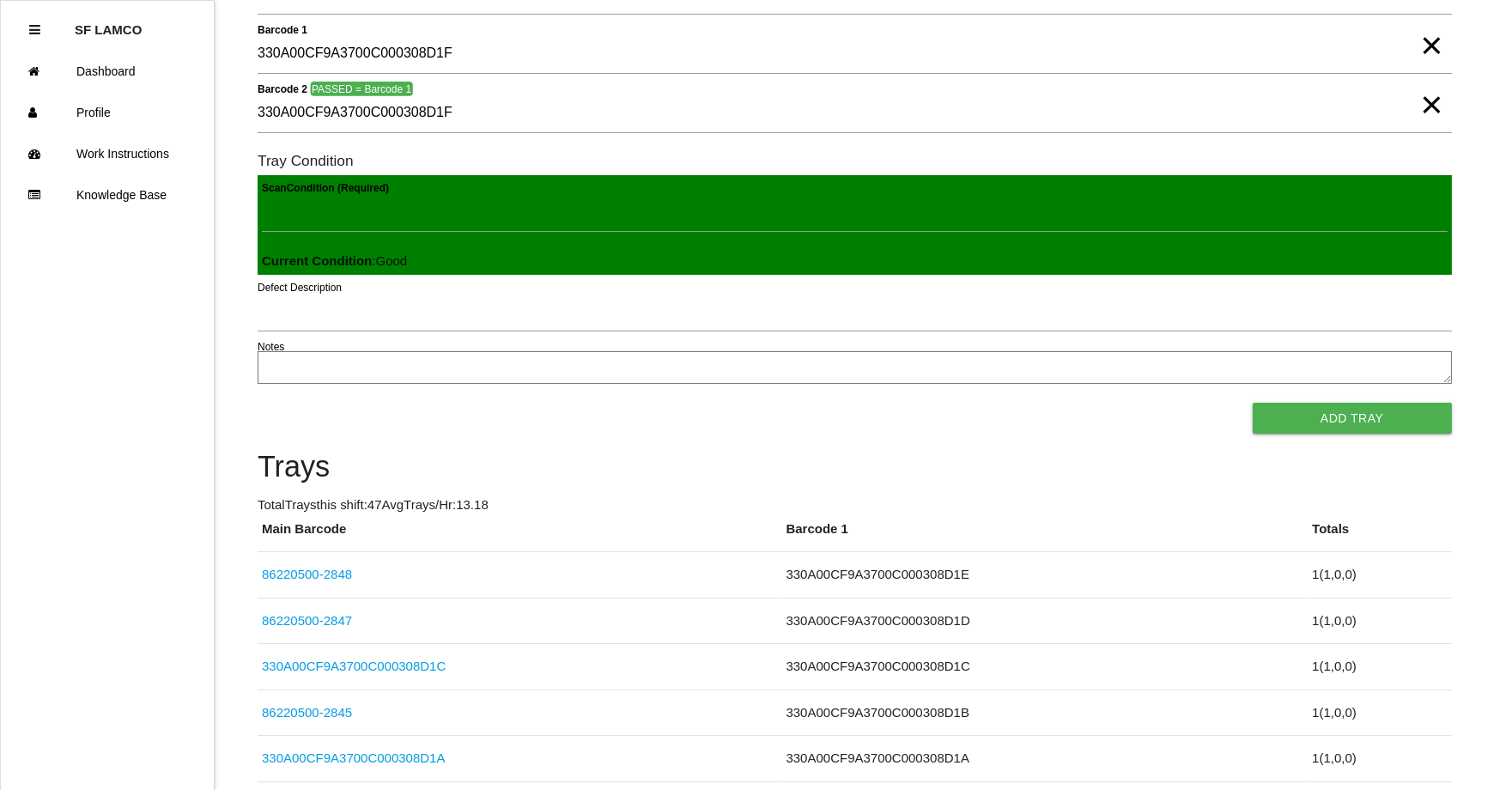 click on "Add Tray" at bounding box center [1352, 418] 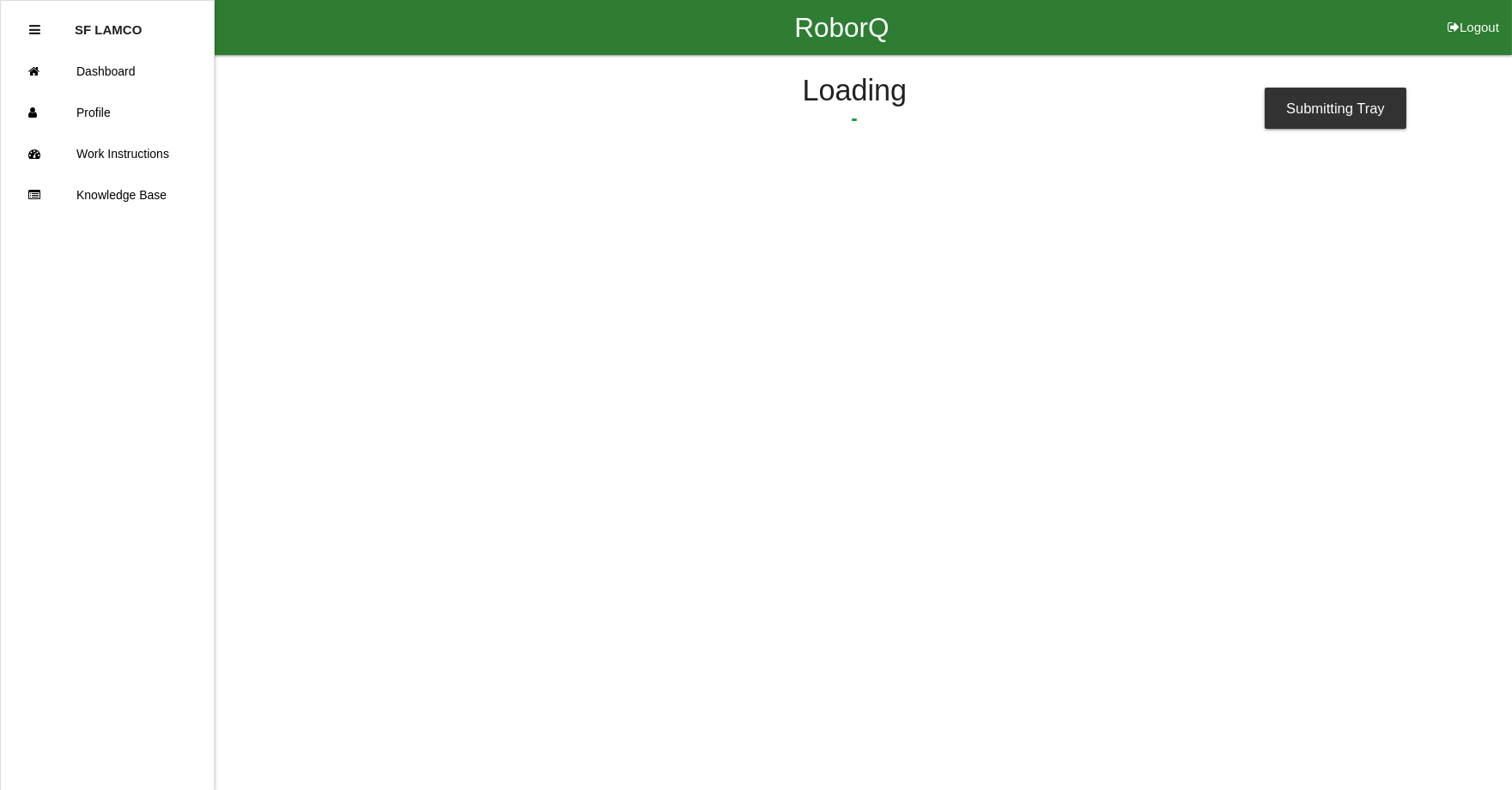 scroll, scrollTop: 0, scrollLeft: 0, axis: both 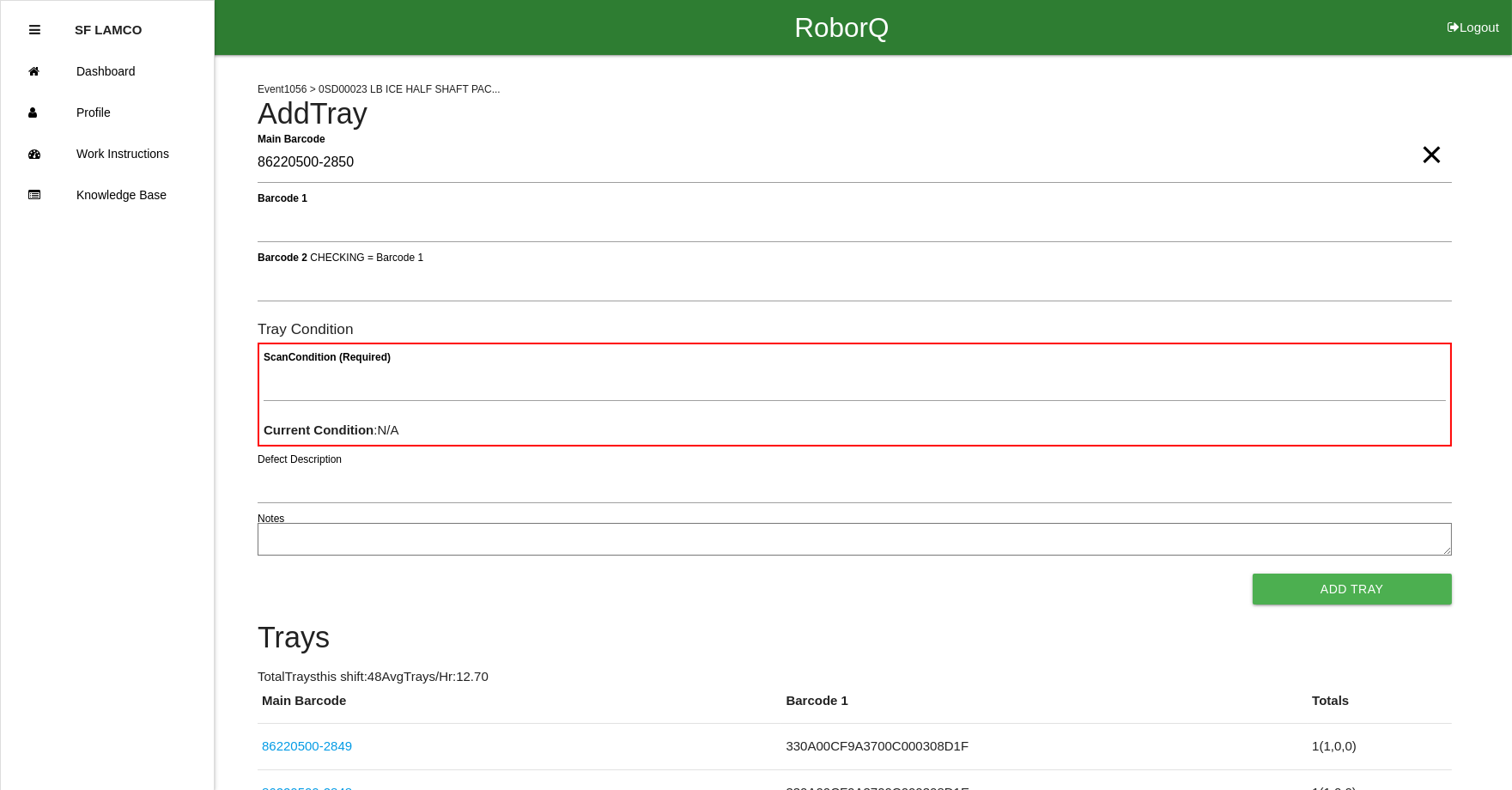 type on "86220500-2850" 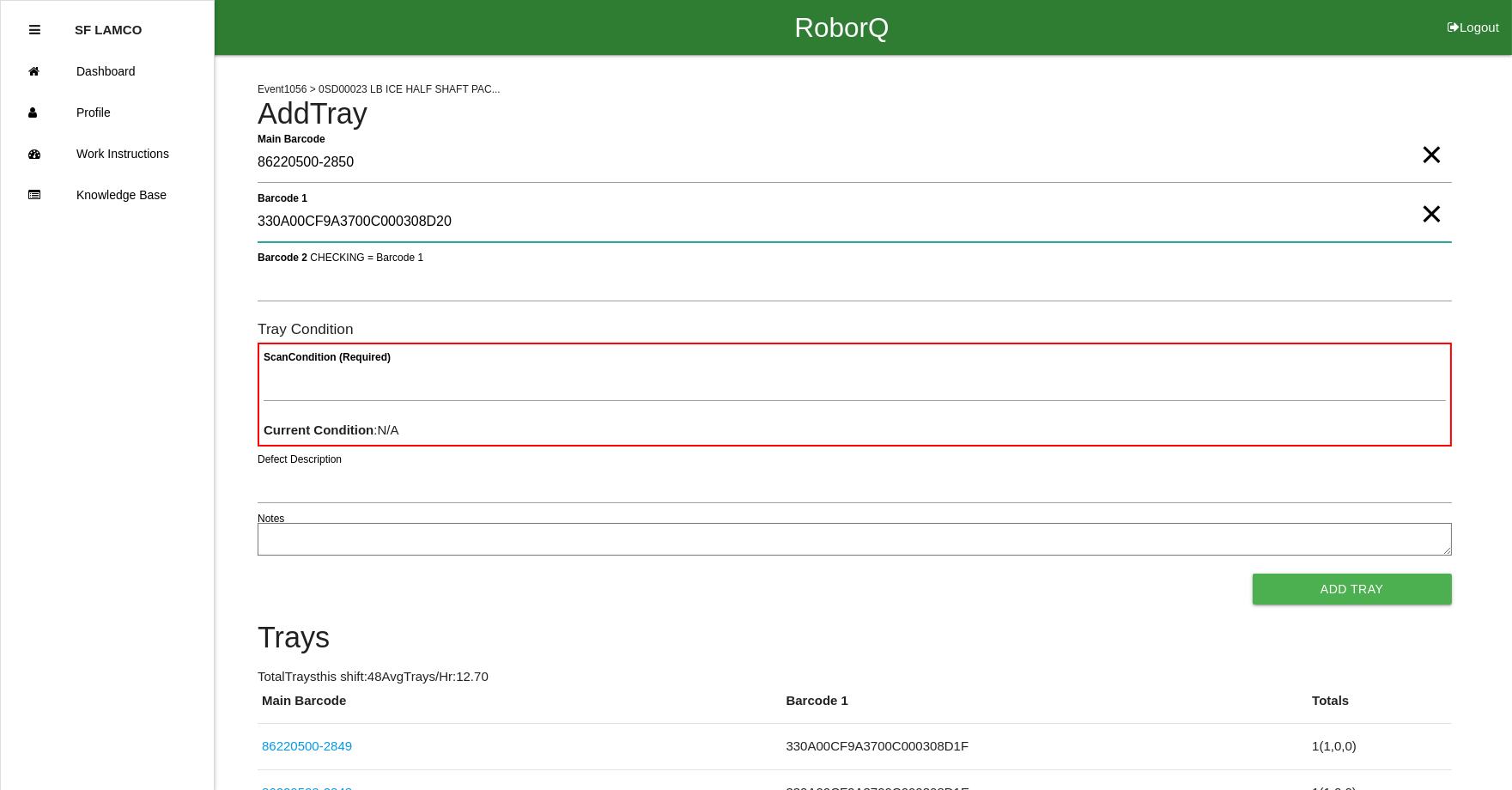 type on "330A00CF9A3700C000308D20" 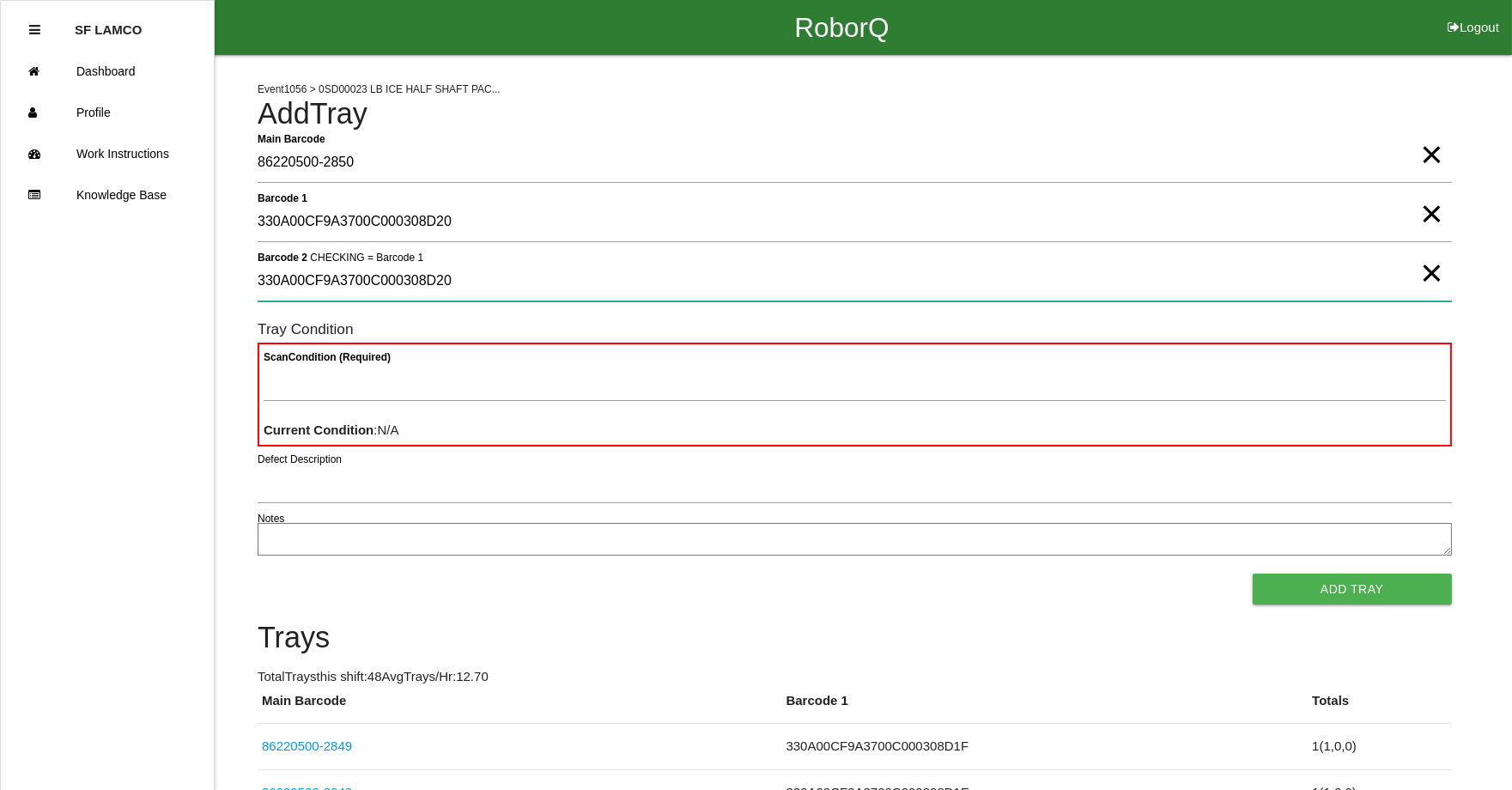 type on "330A00CF9A3700C000308D20" 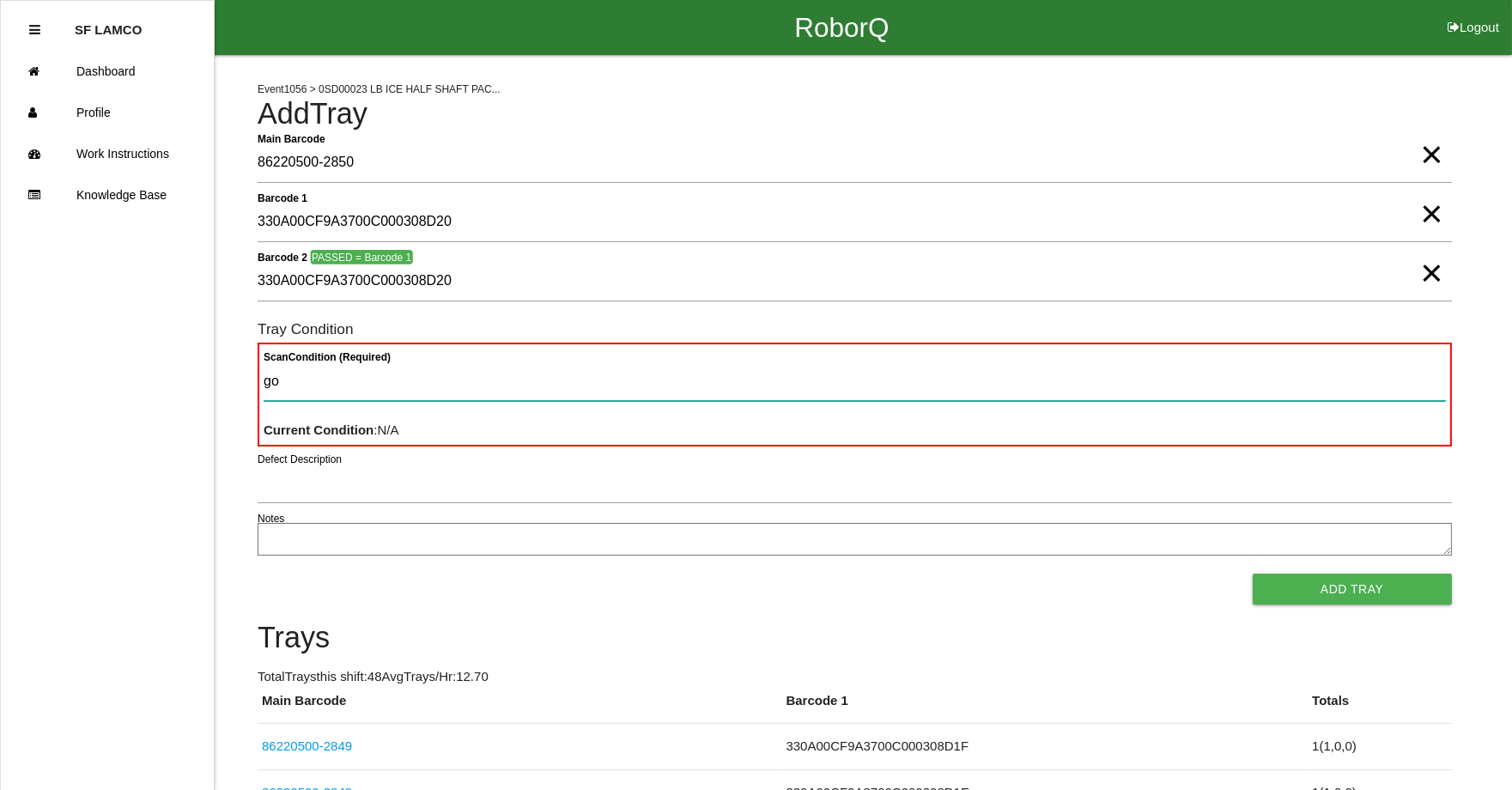 type on "goo" 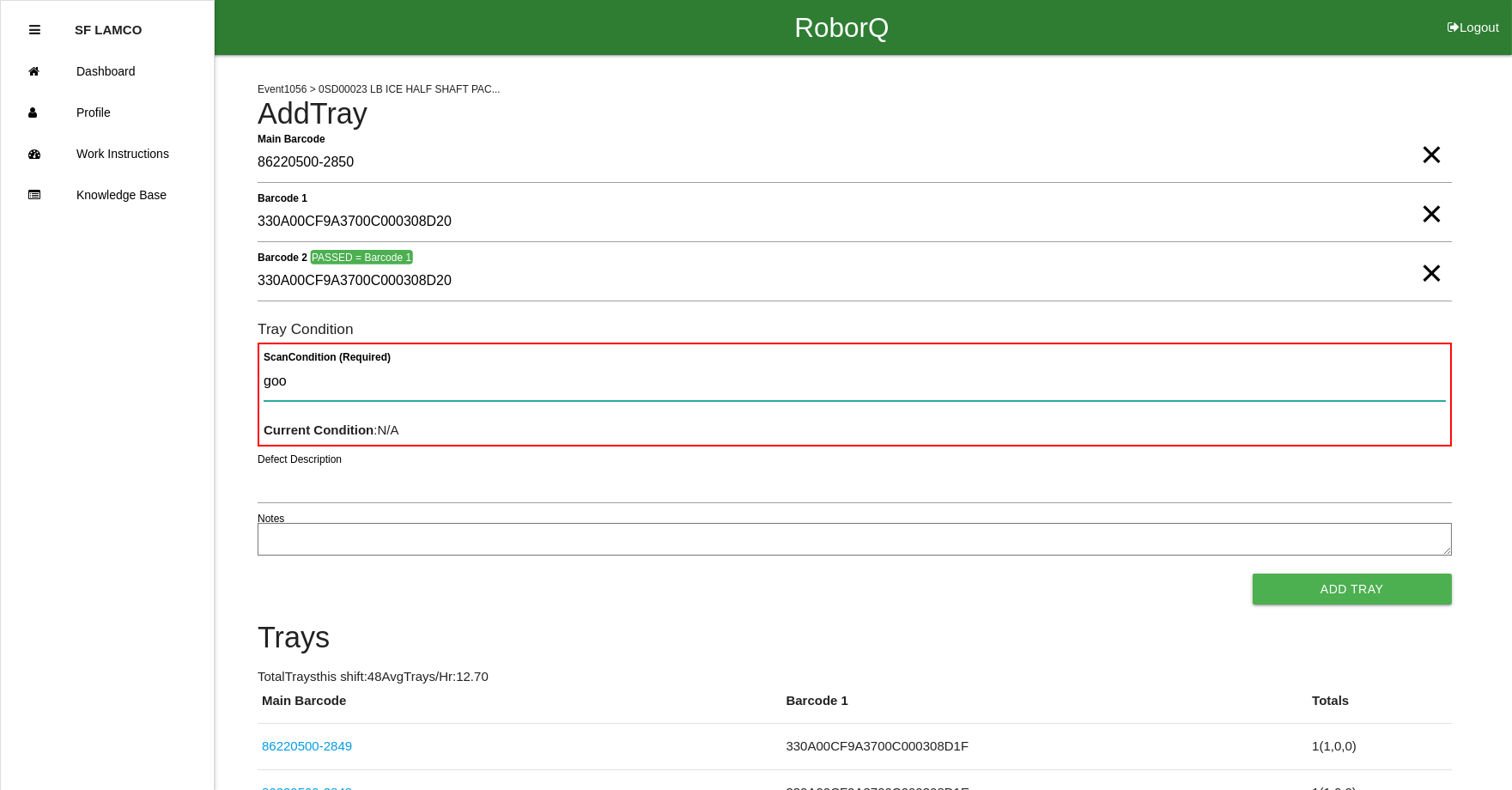 type 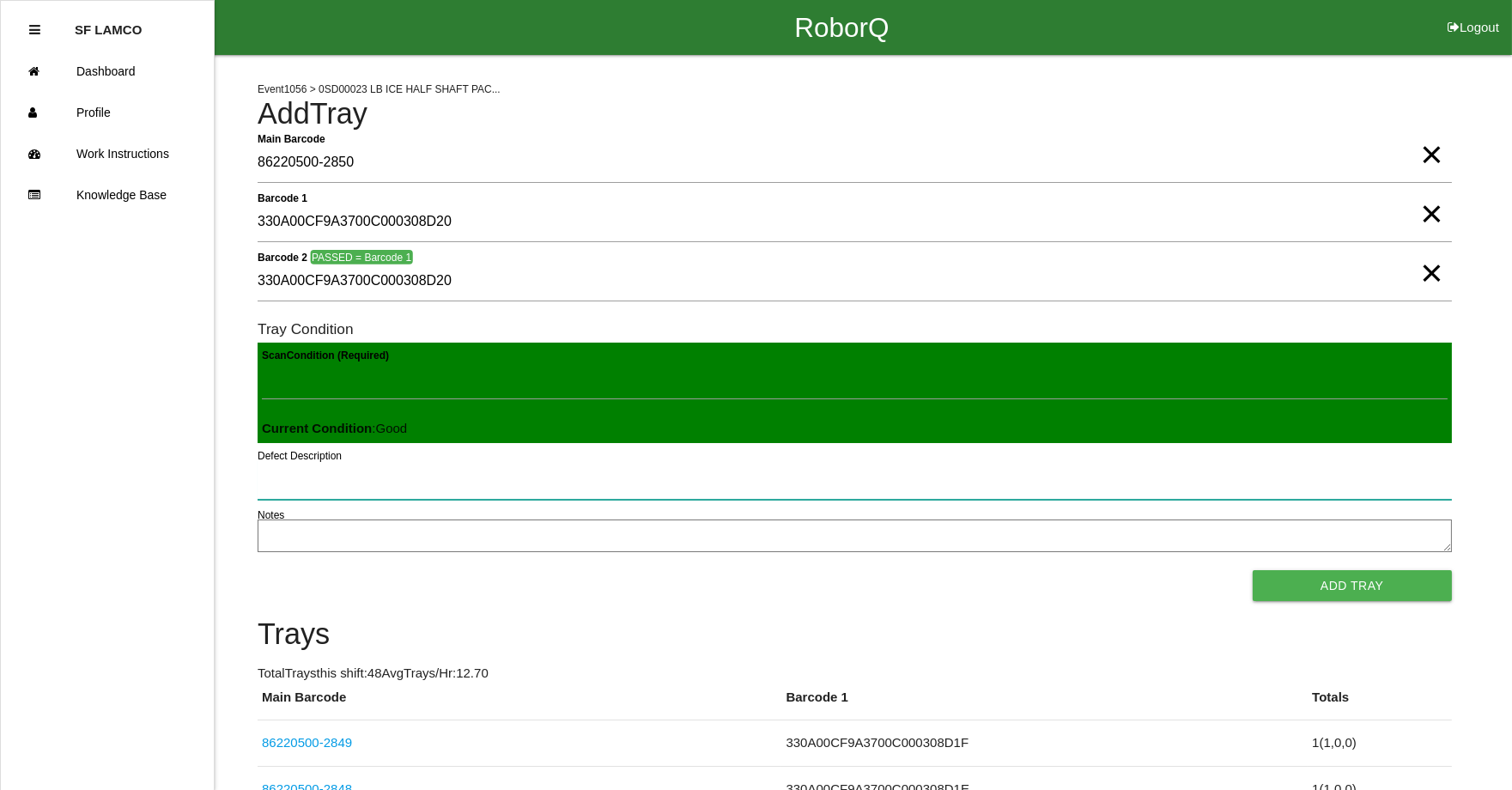 type 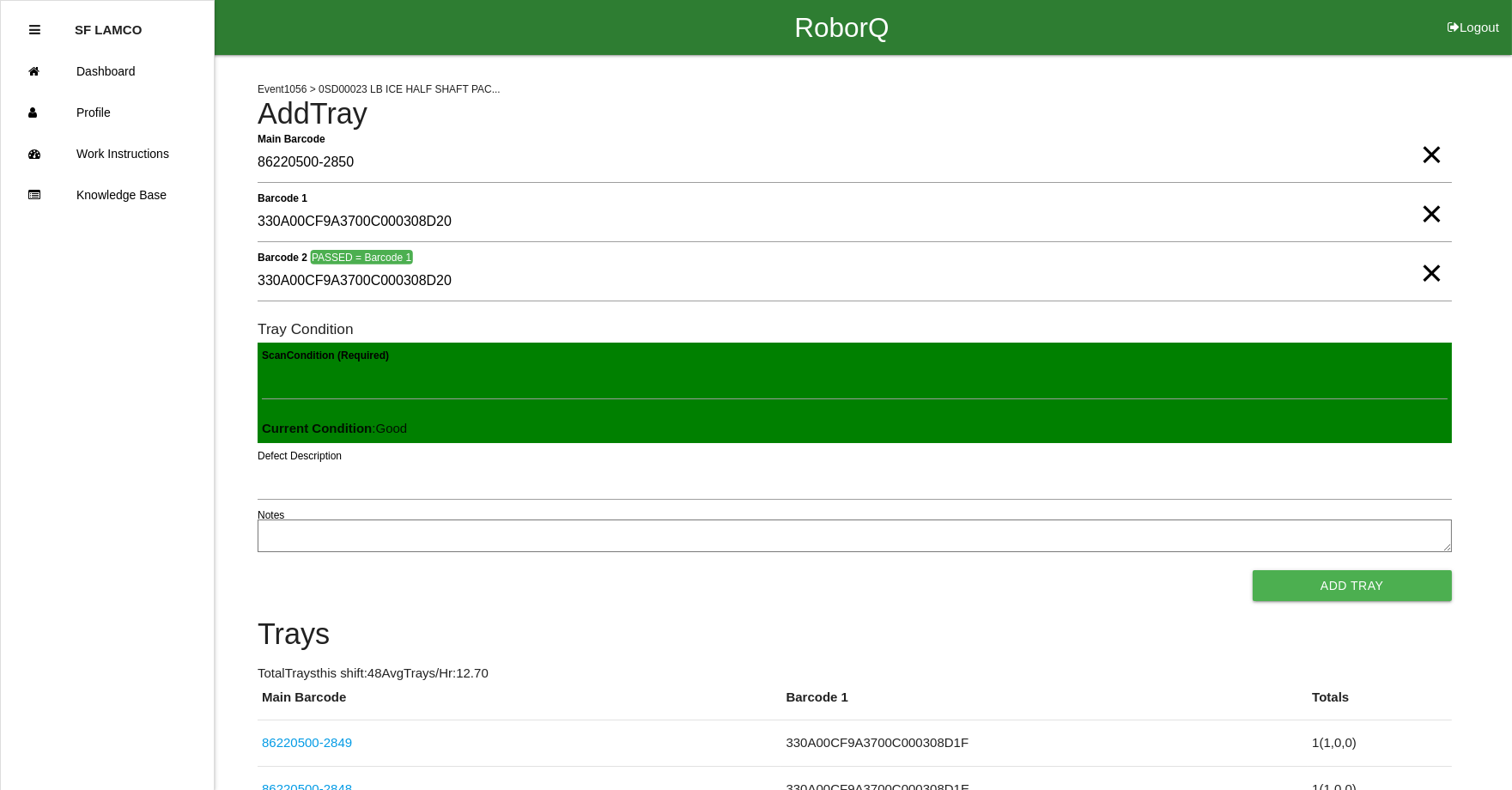 type 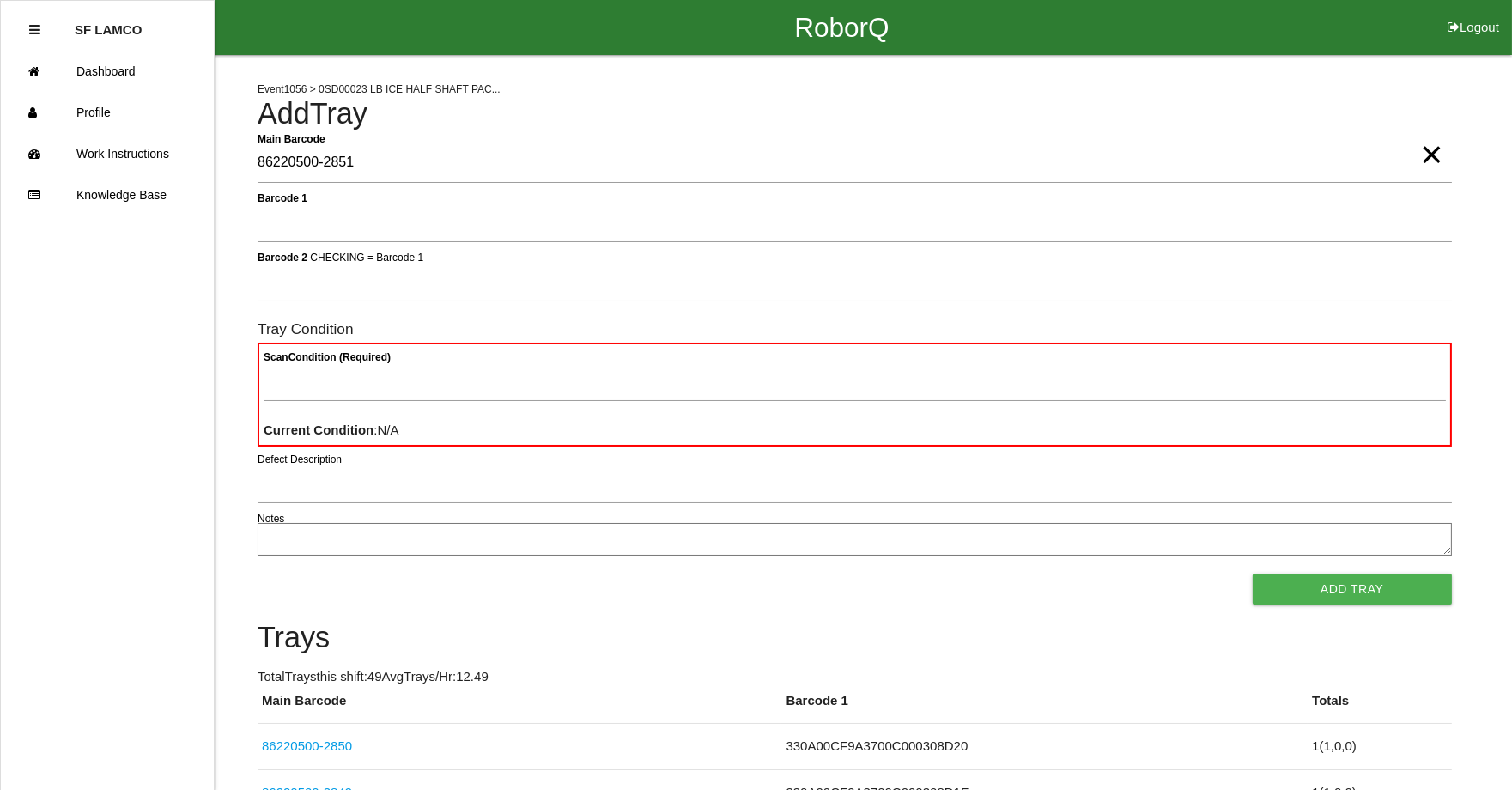 type on "86220500-2851" 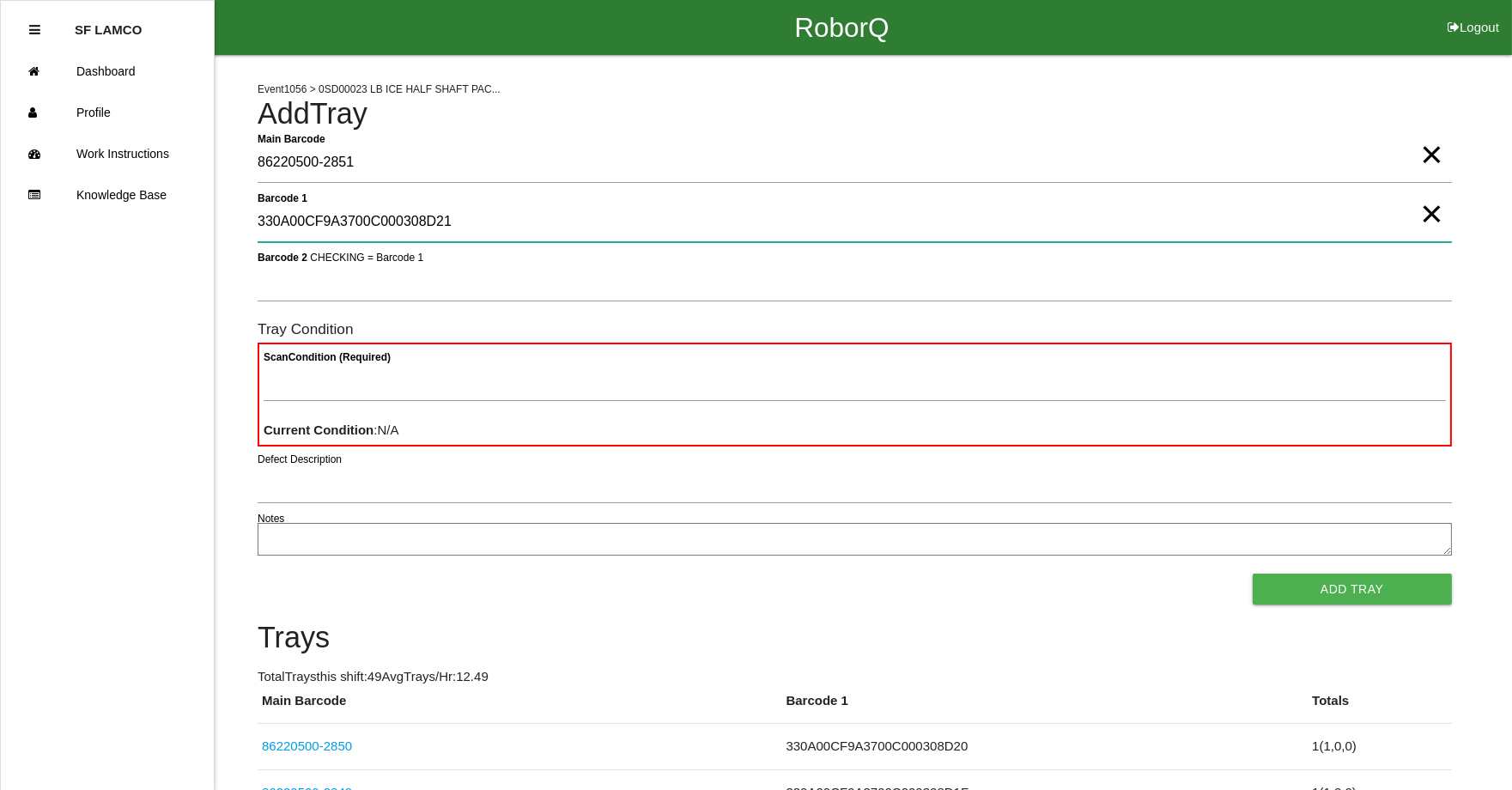 type on "330A00CF9A3700C000308D21" 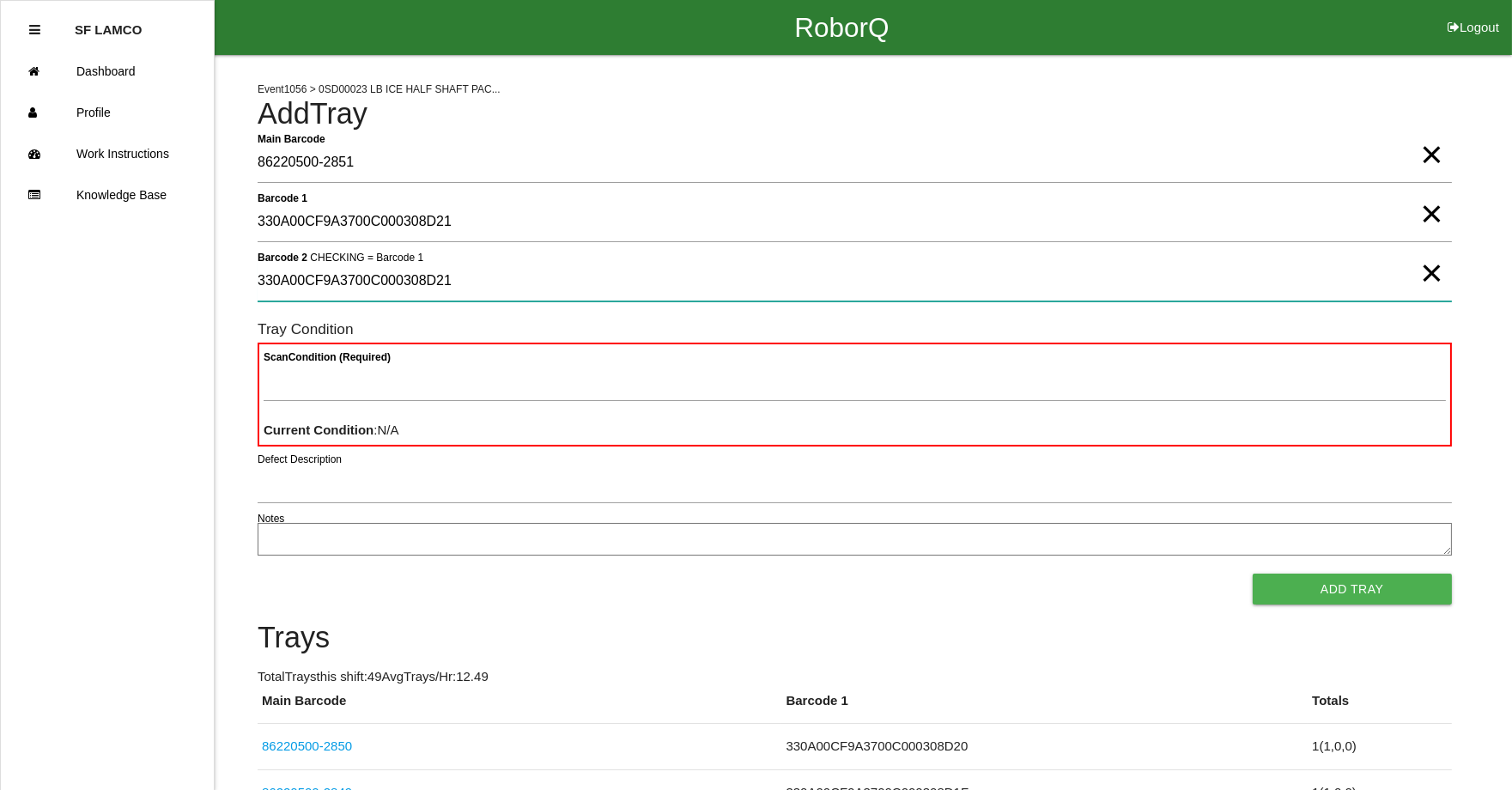 type on "330A00CF9A3700C000308D21" 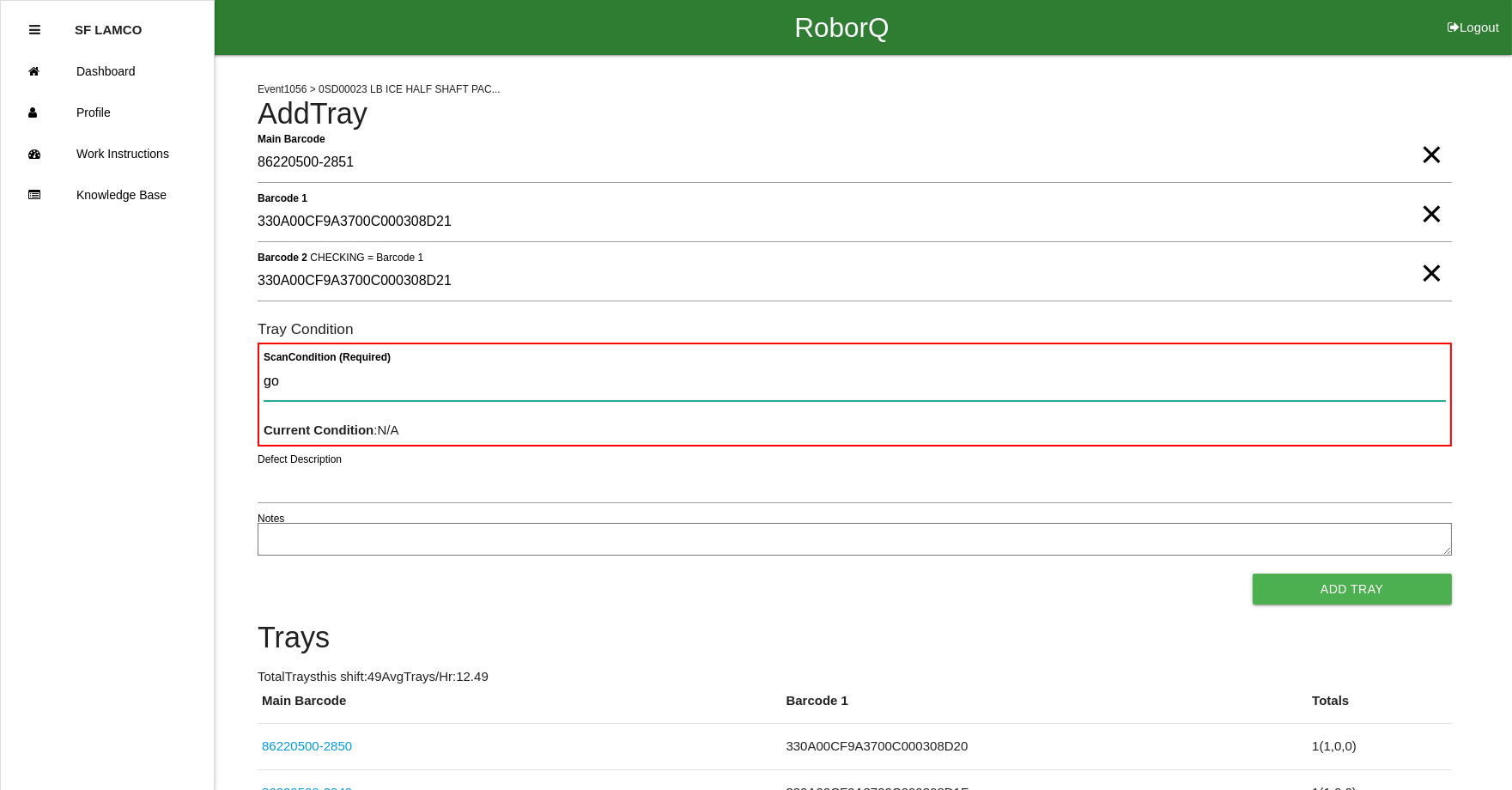 type on "goo" 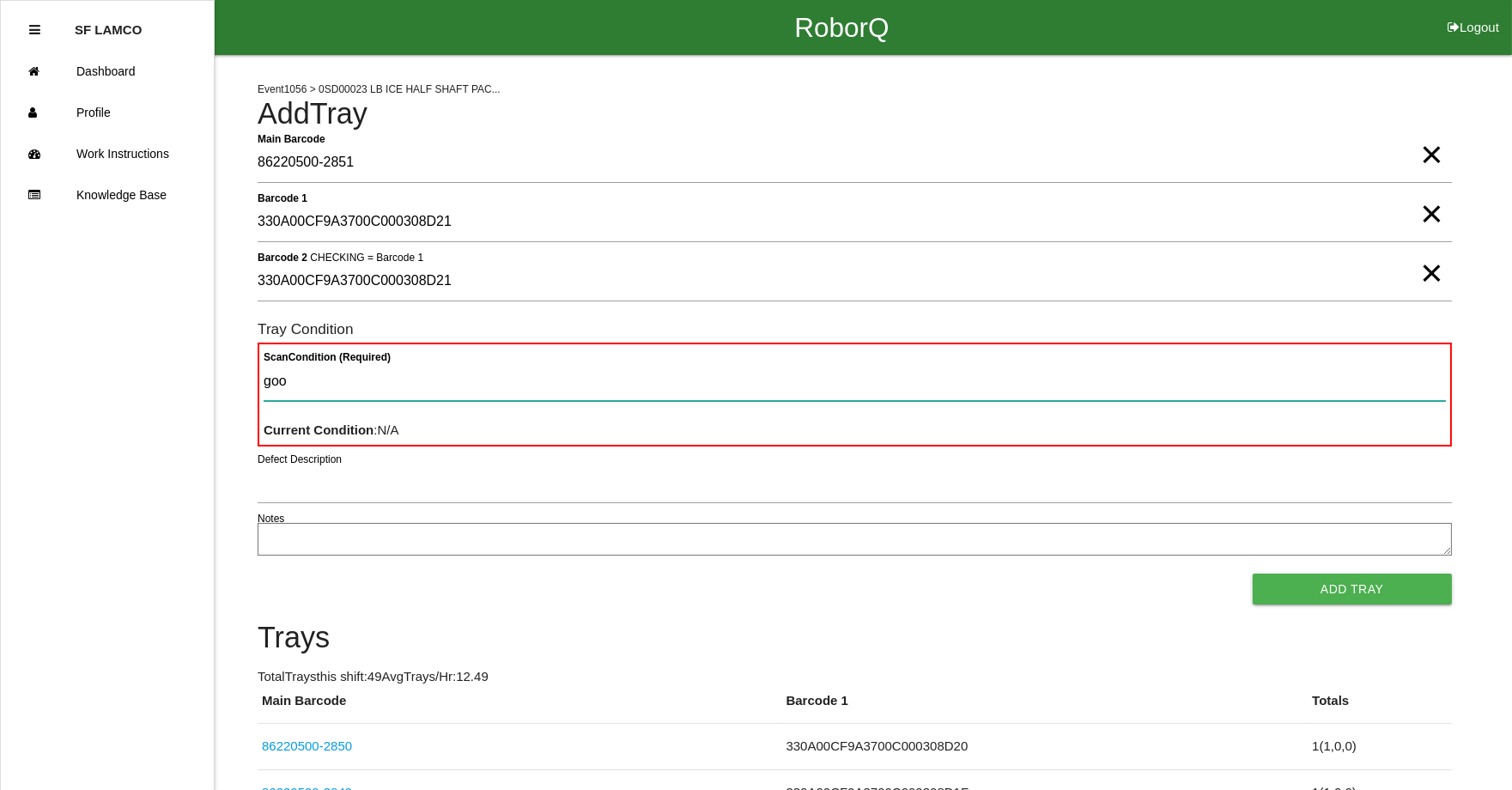 type 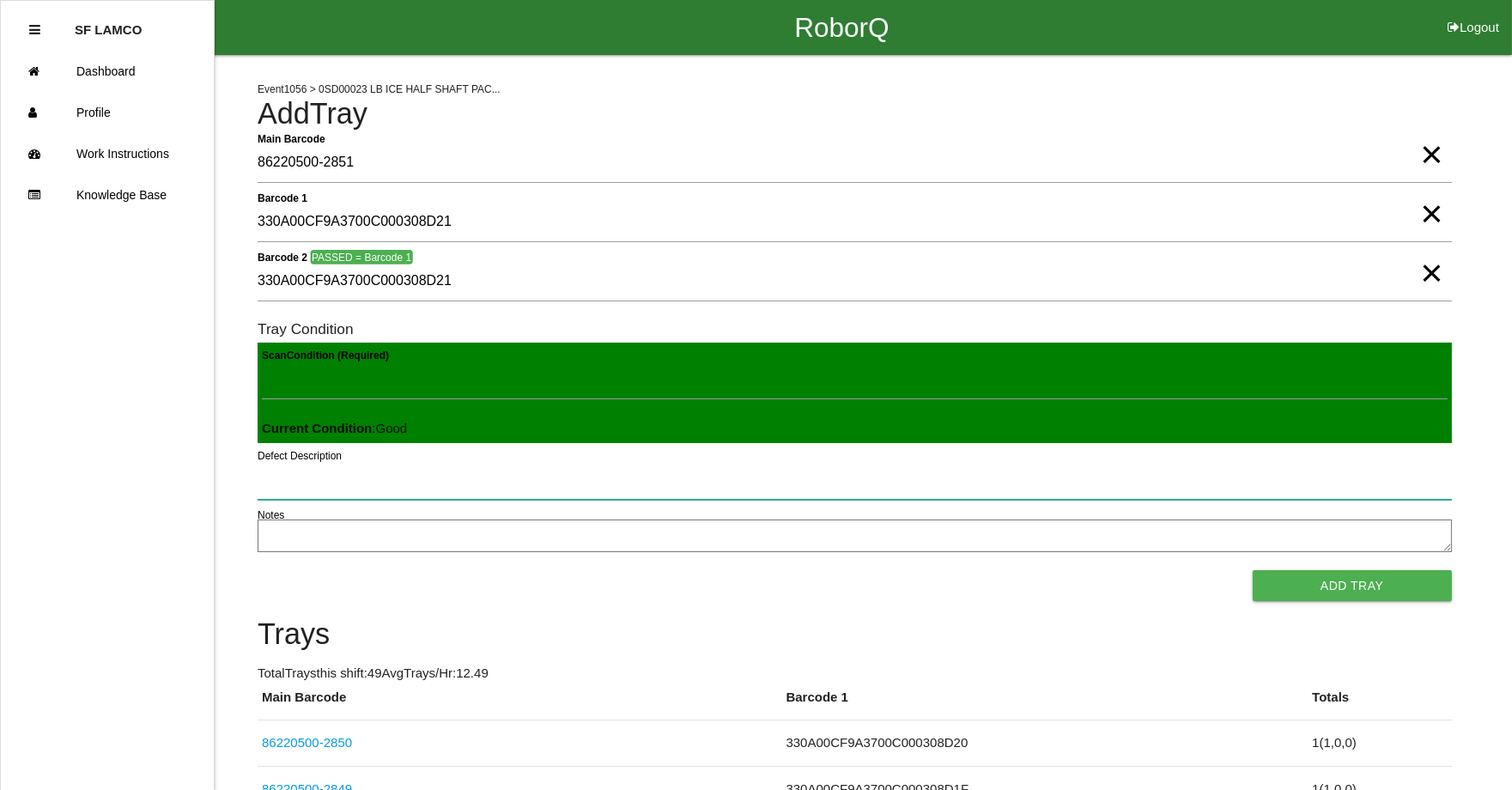 type 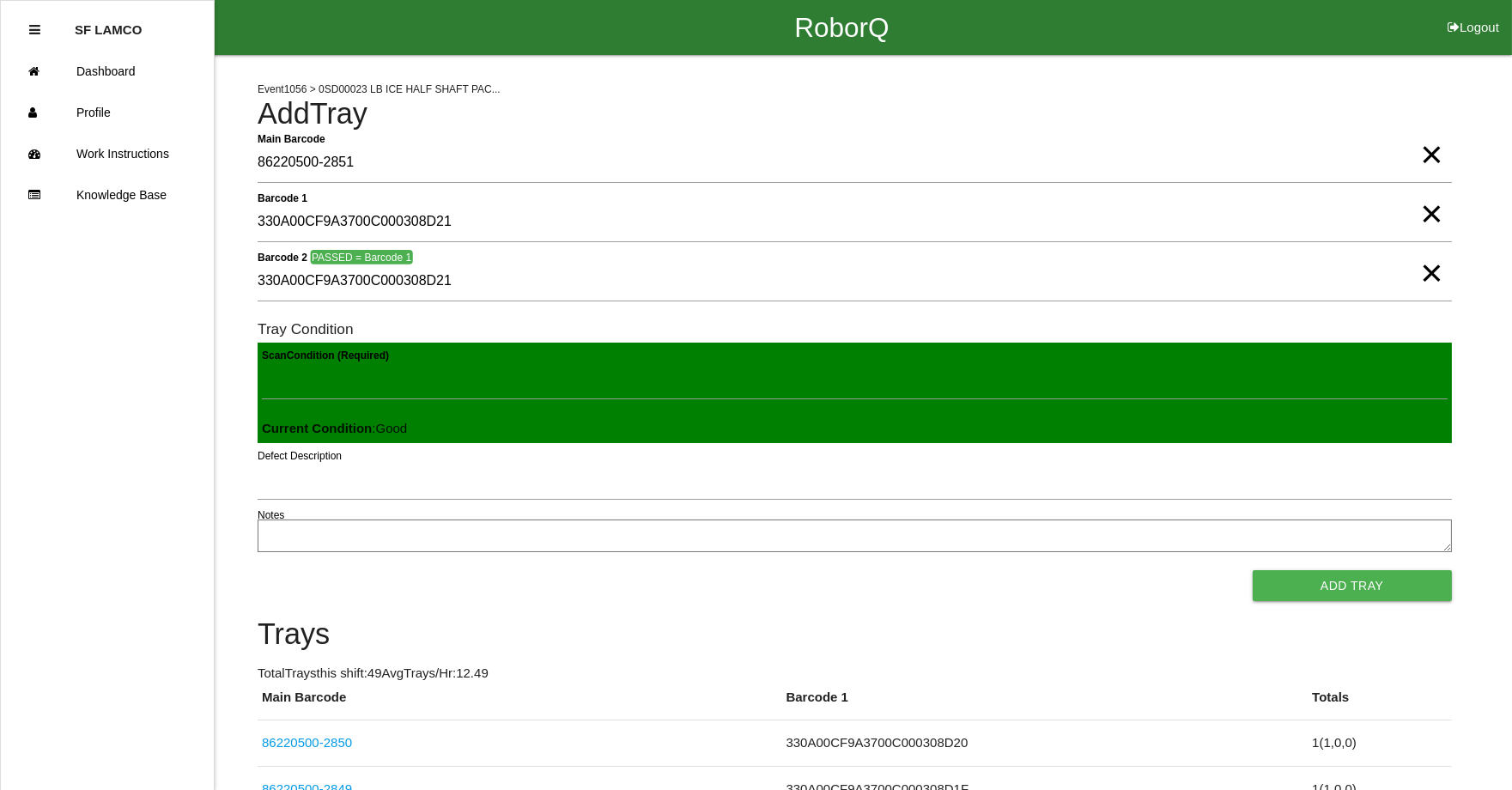 type 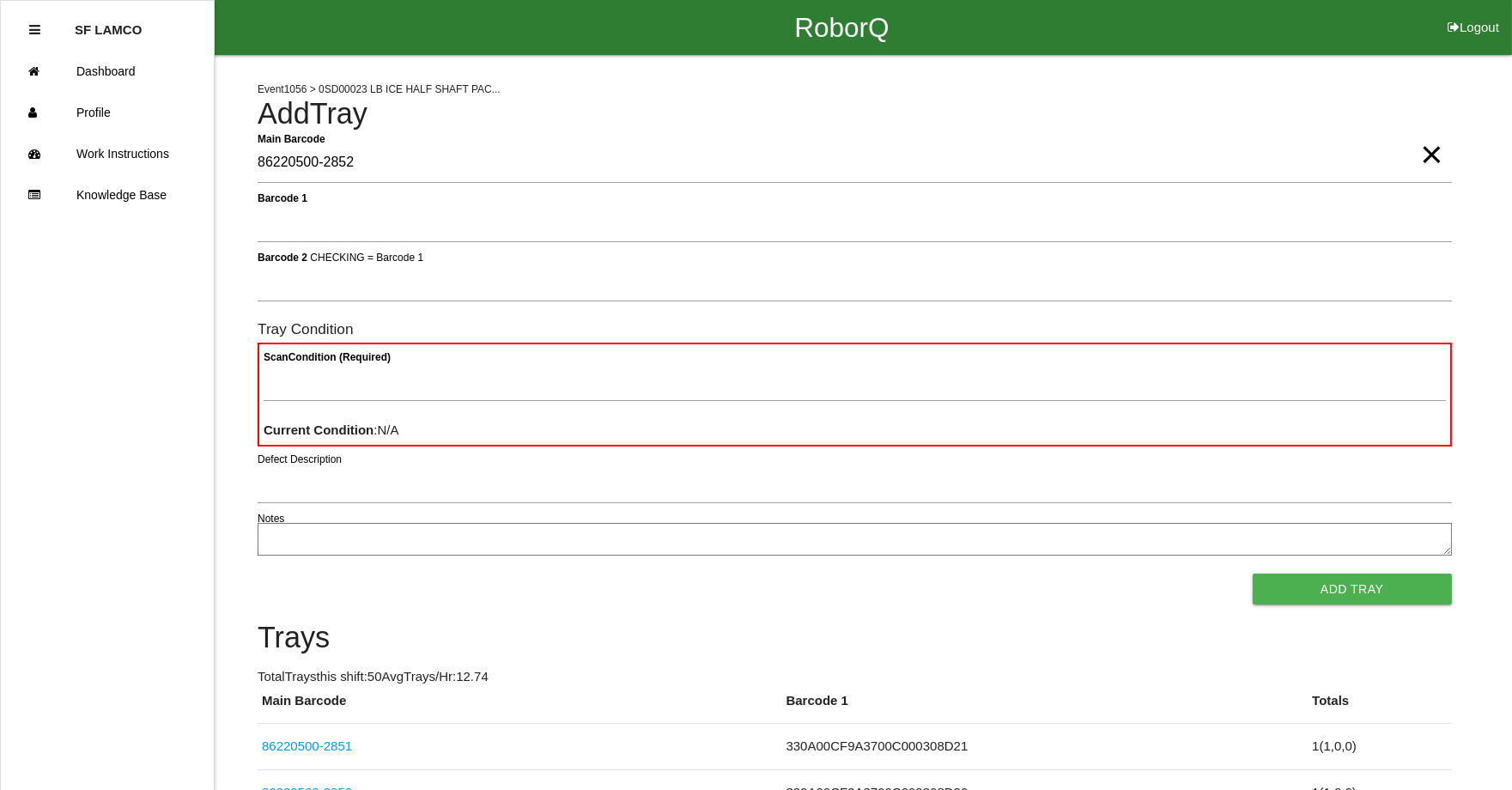 type on "86220500-2852" 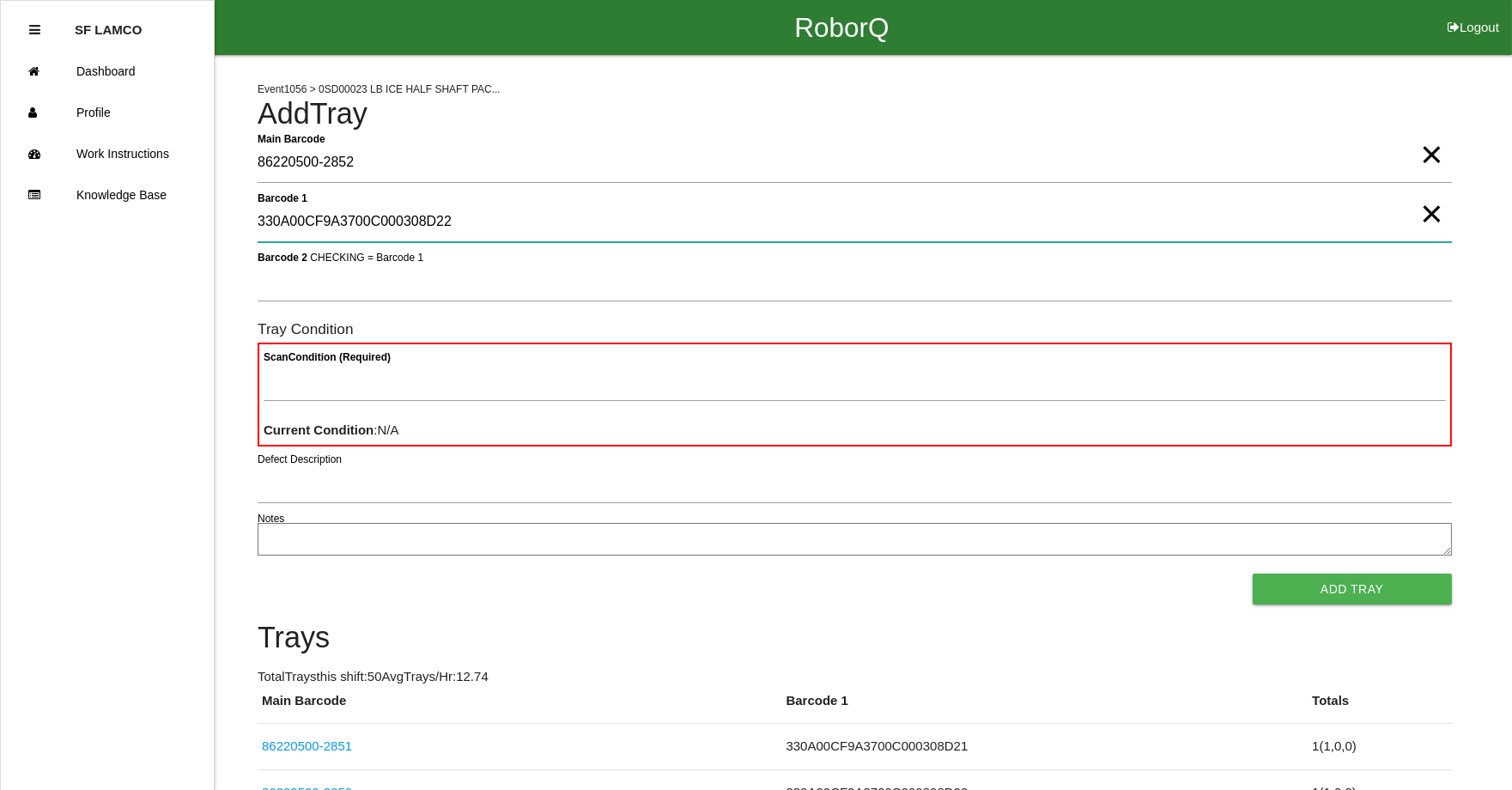 type on "330A00CF9A3700C000308D22" 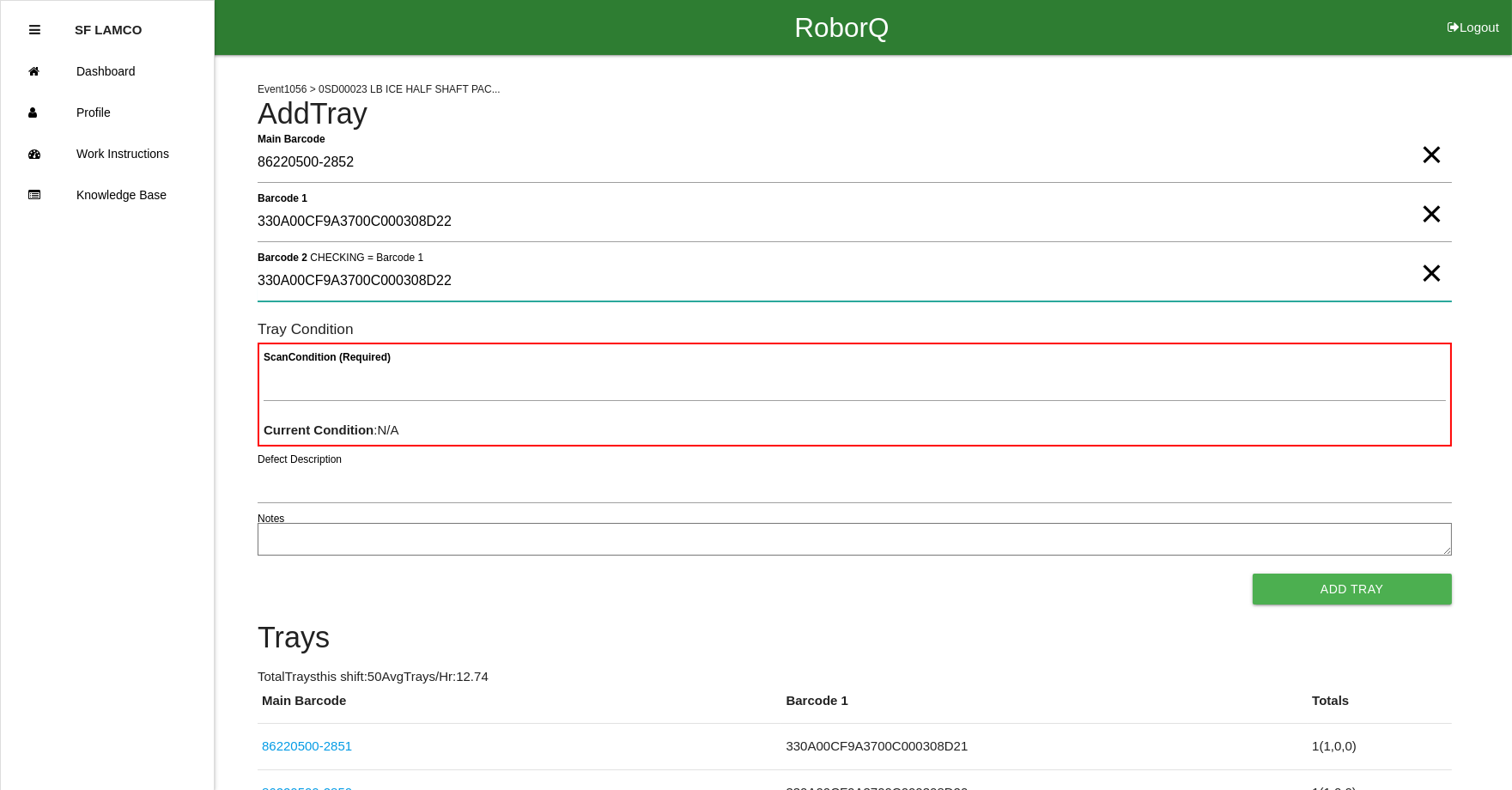 type on "330A00CF9A3700C000308D22" 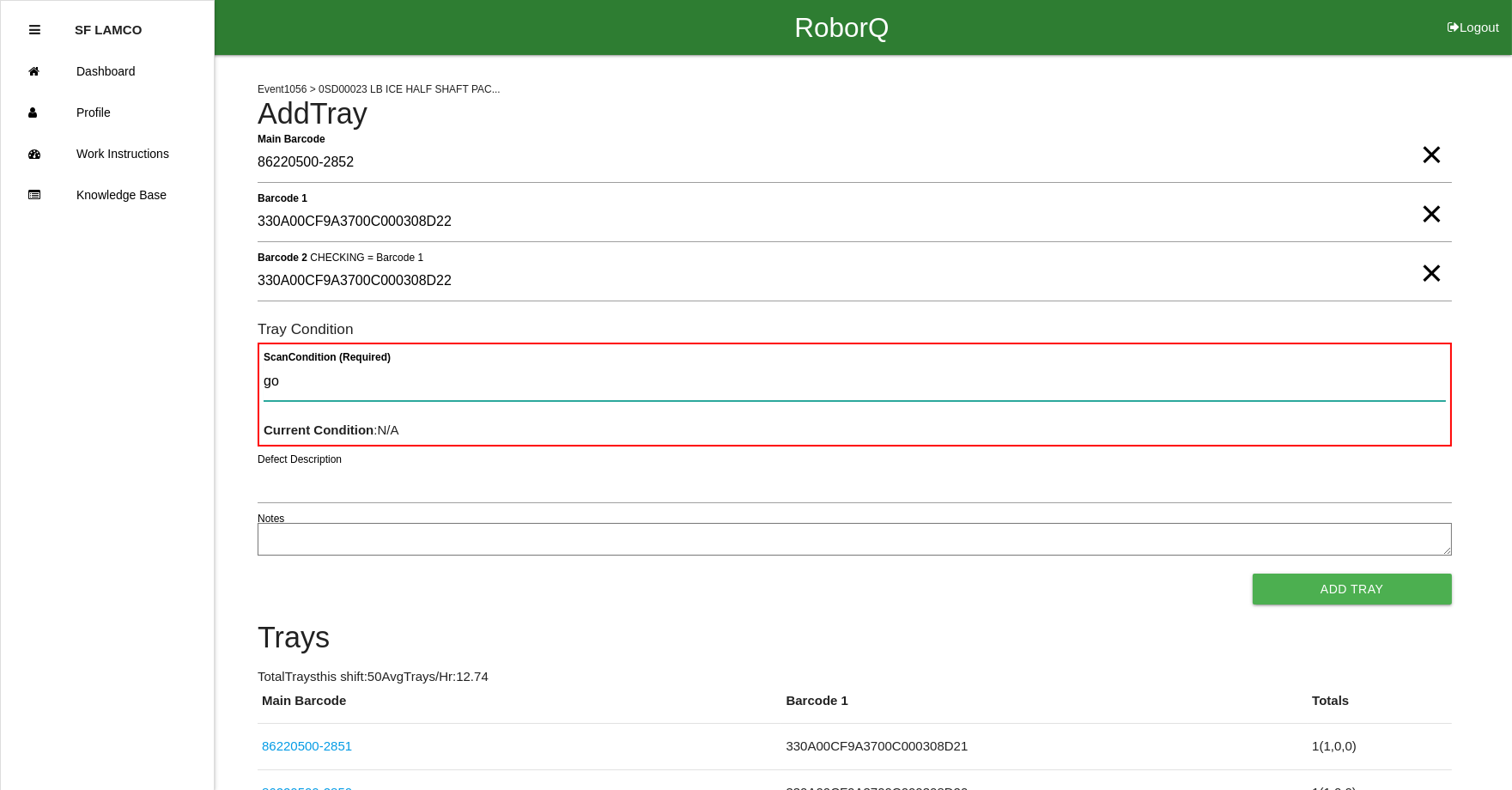type on "goo" 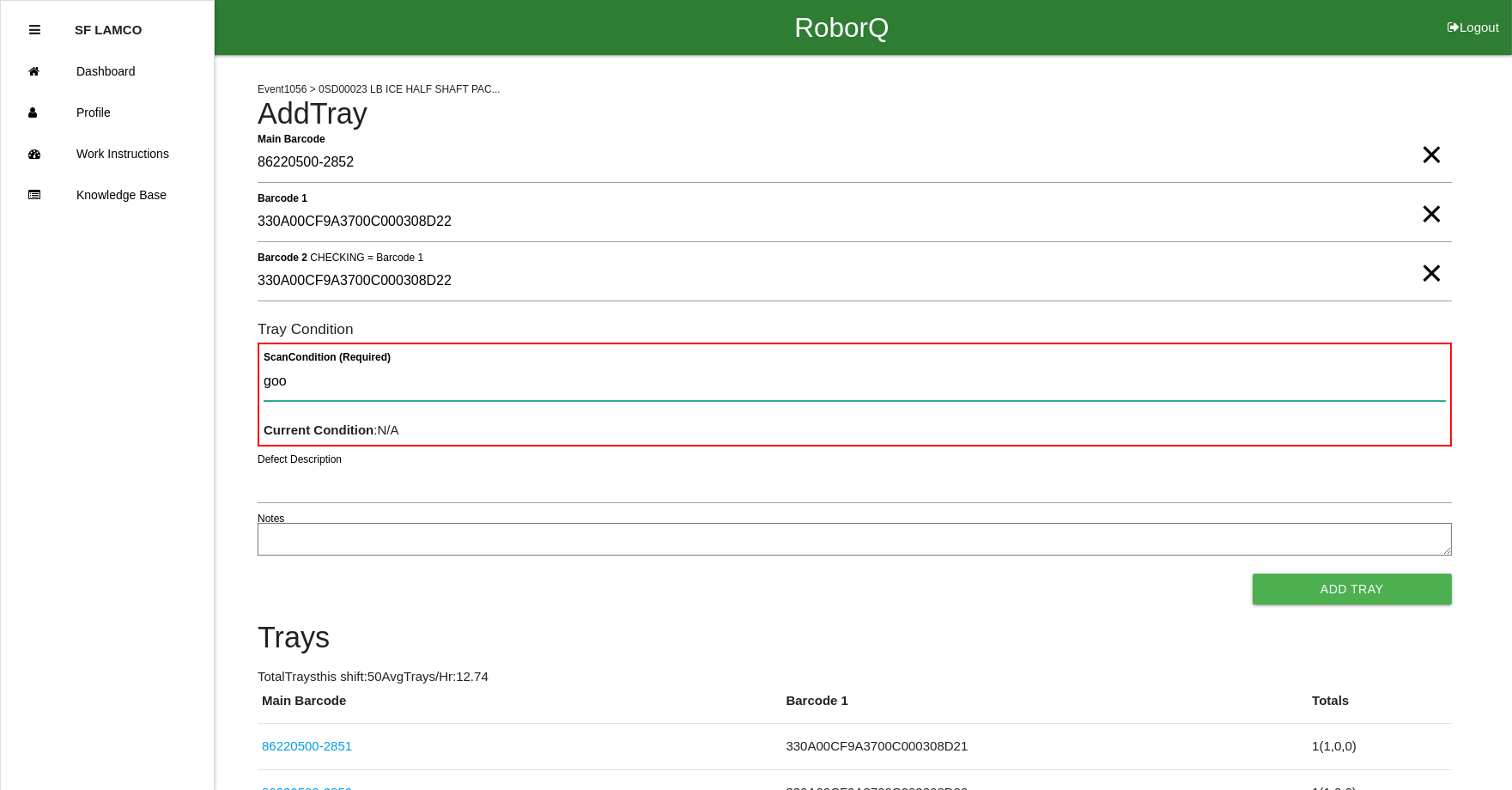 type 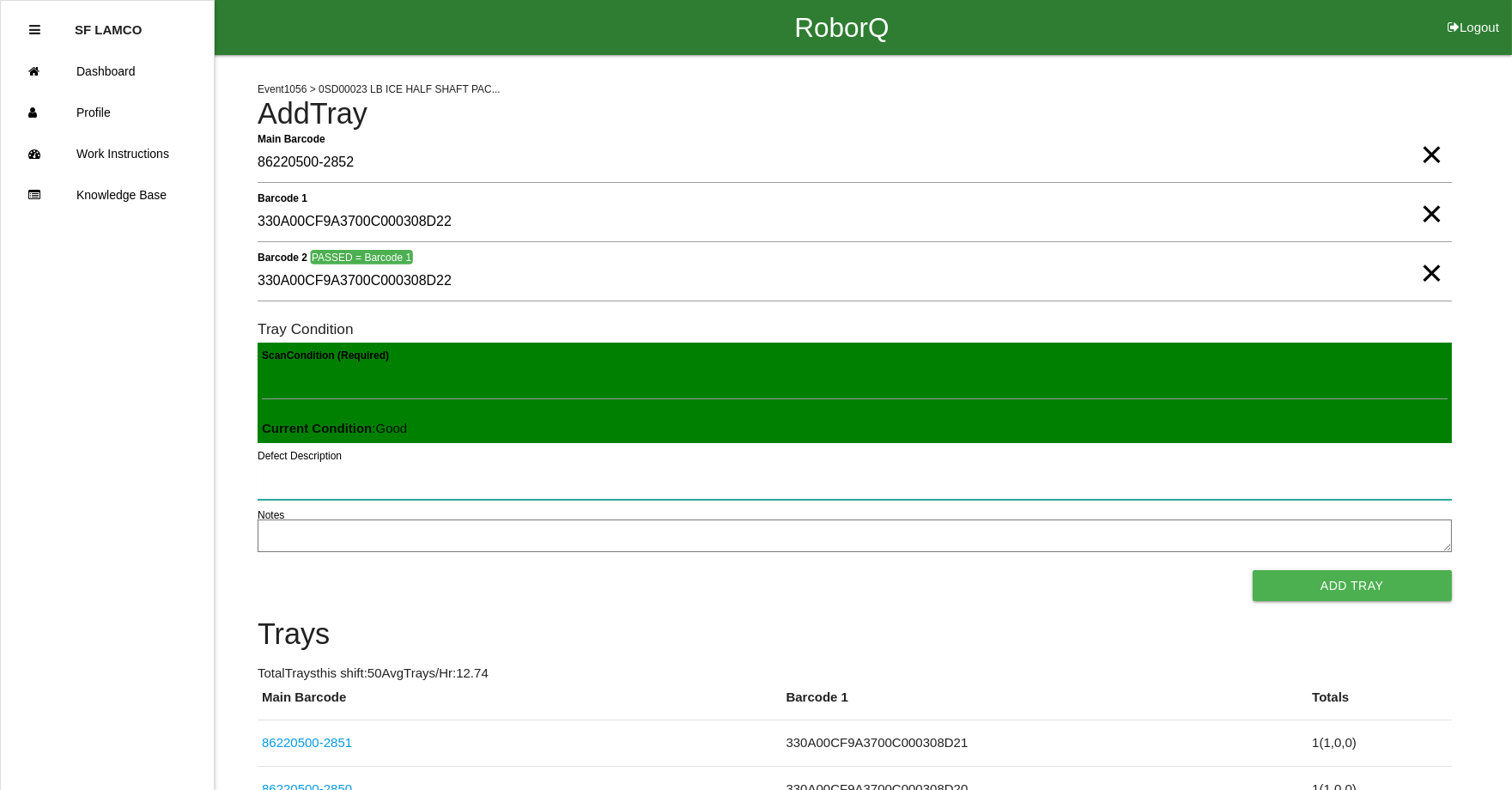 type 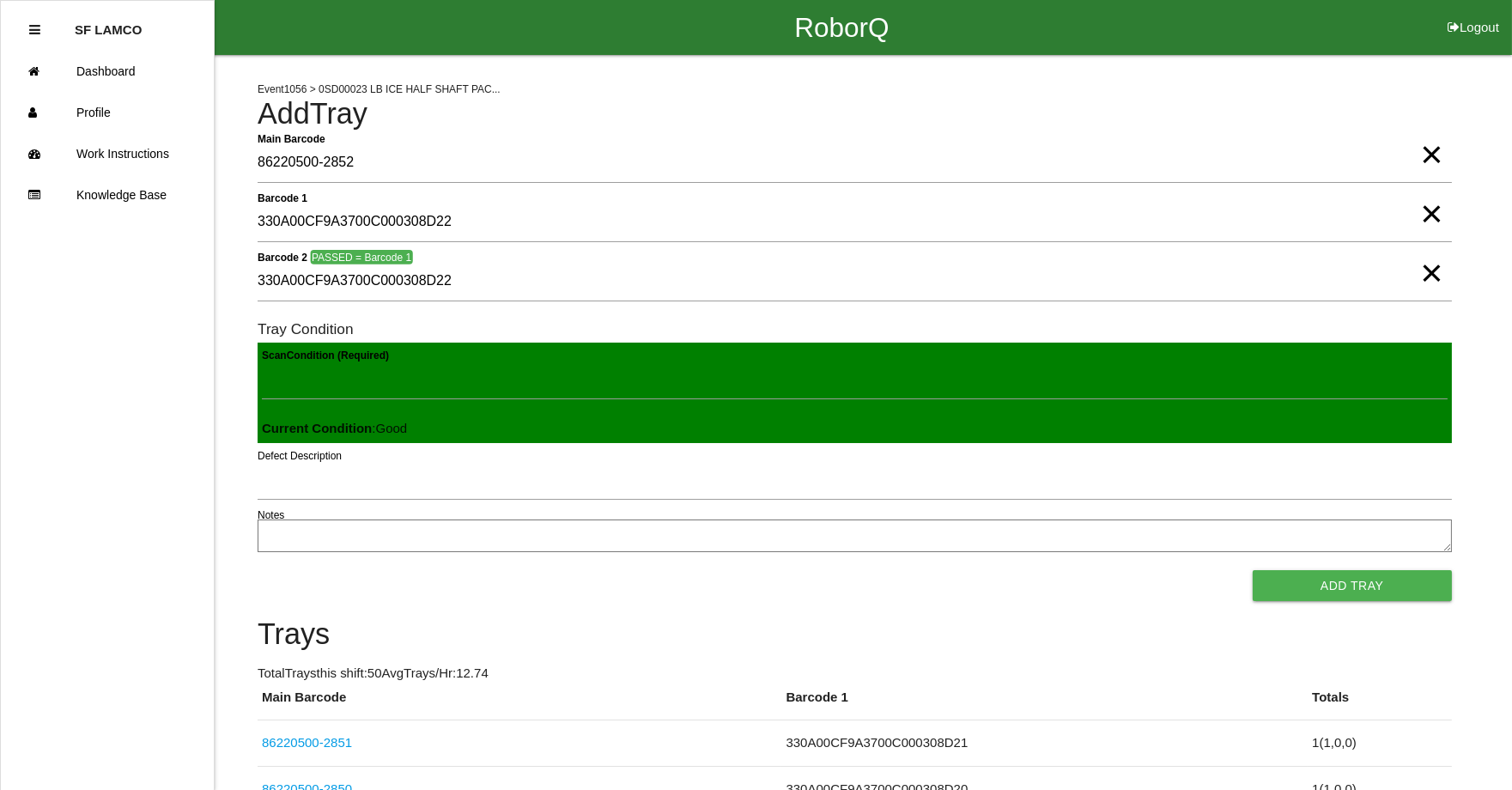type 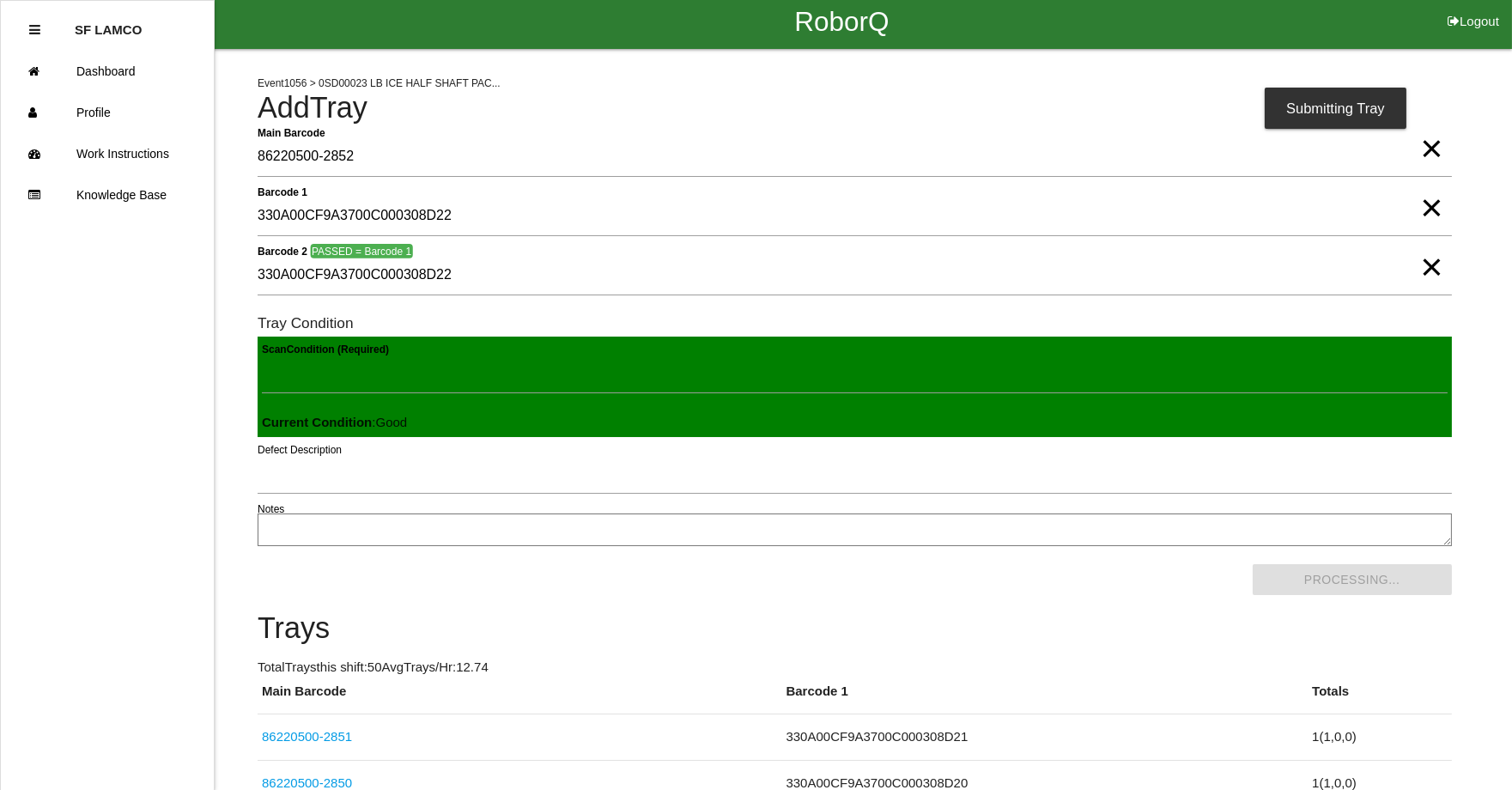 scroll, scrollTop: 0, scrollLeft: 0, axis: both 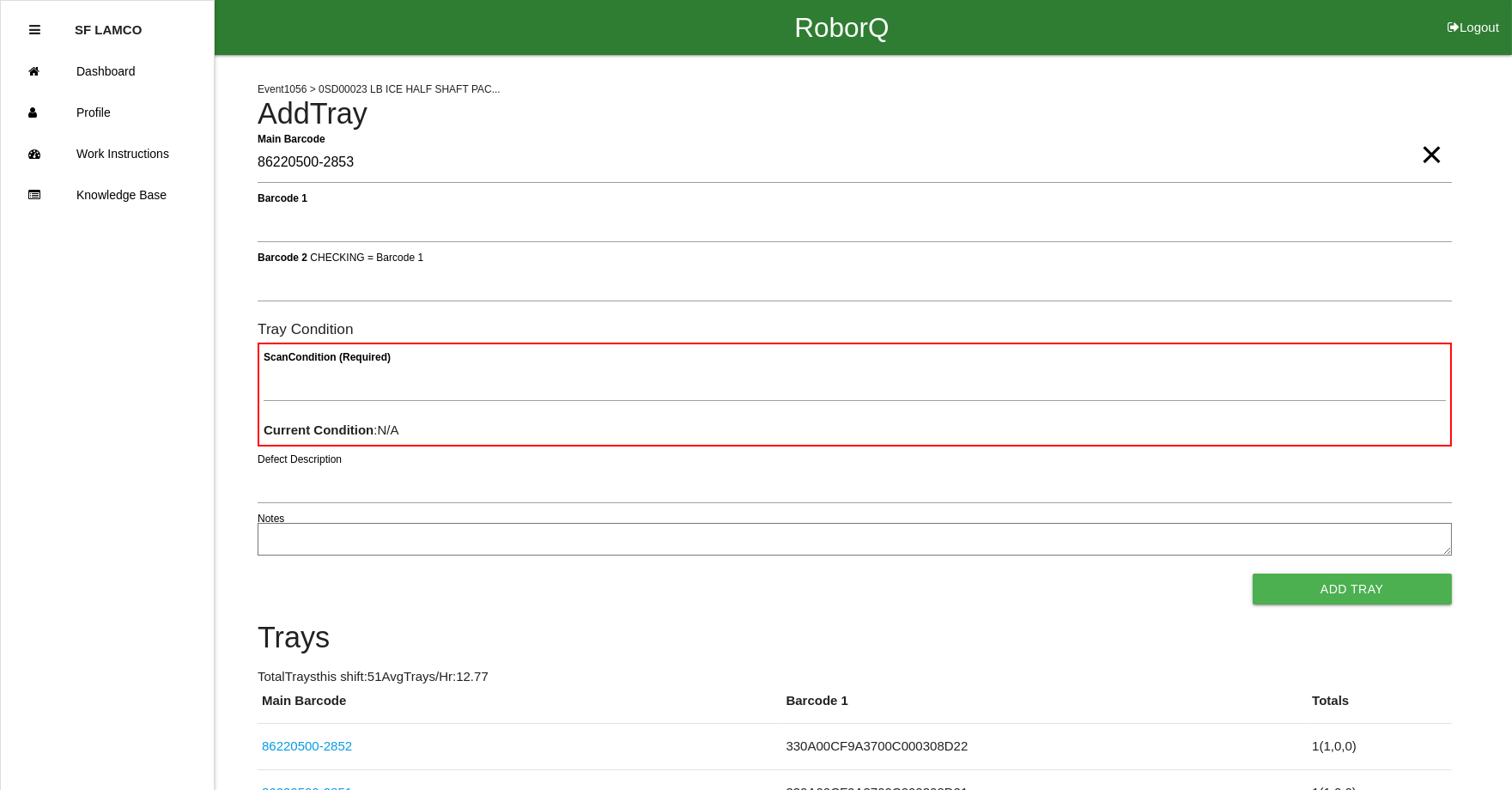 type on "86220500-2853" 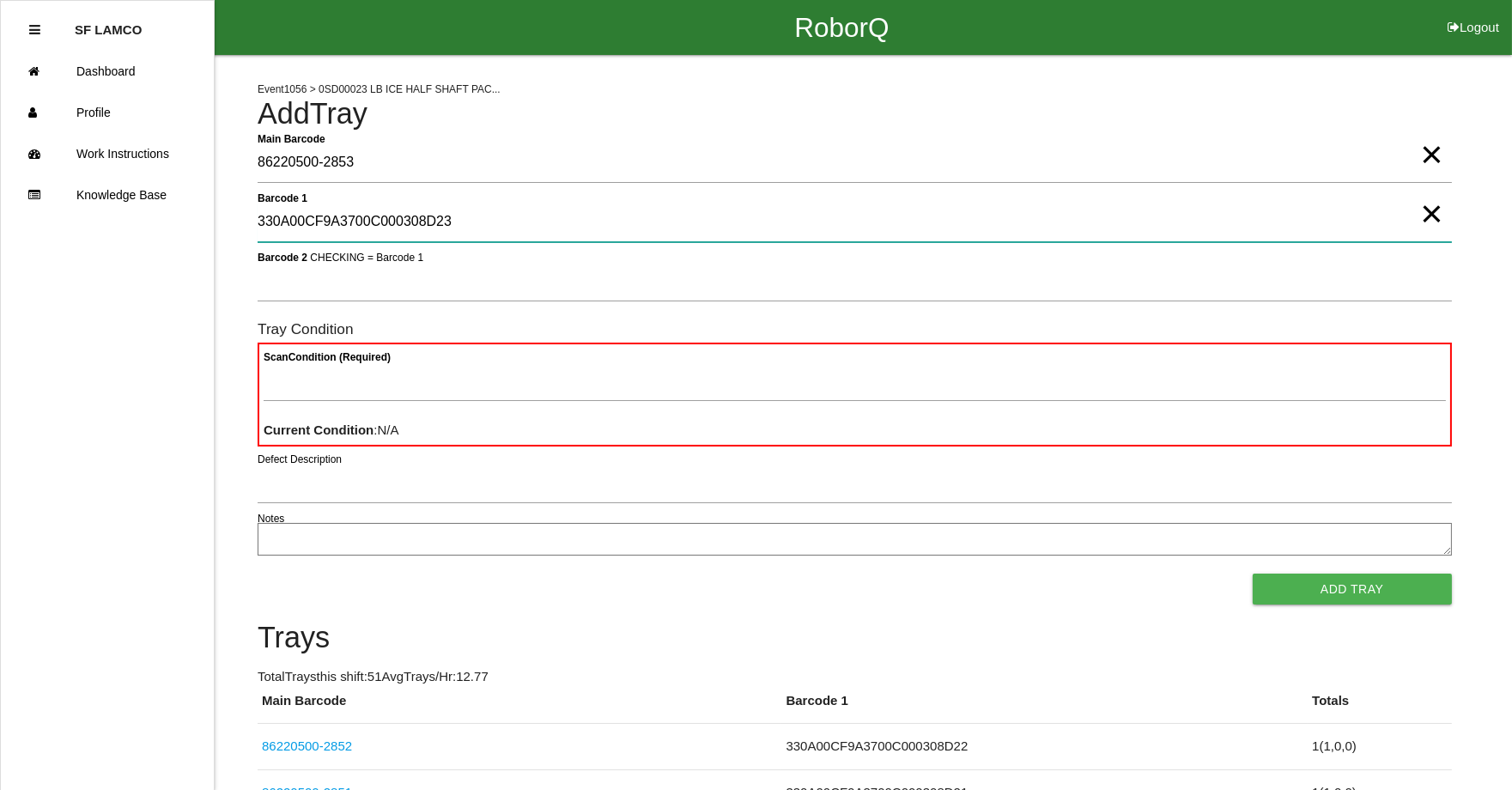 type on "330A00CF9A3700C000308D23" 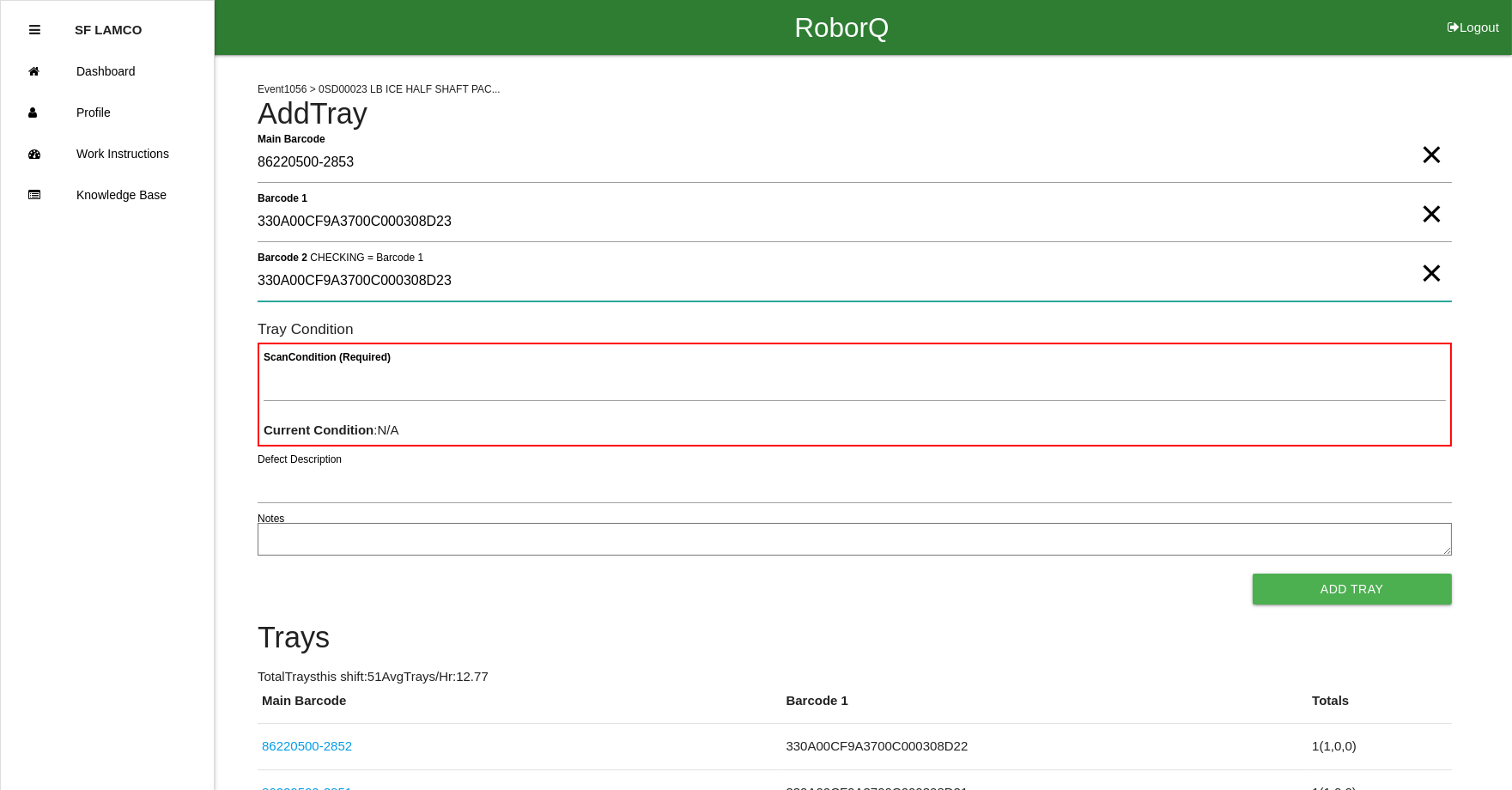 type on "330A00CF9A3700C000308D23" 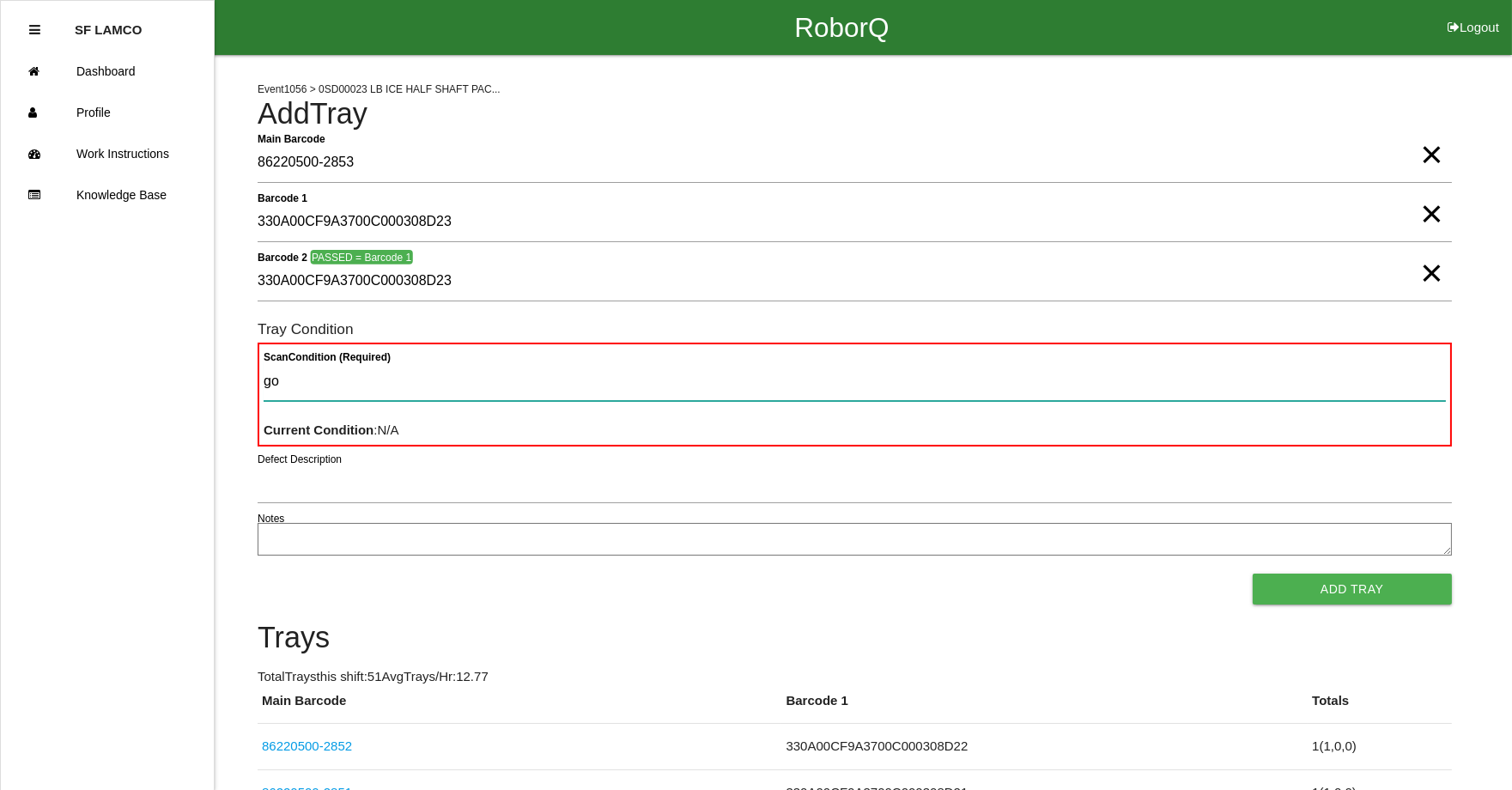 type on "goo" 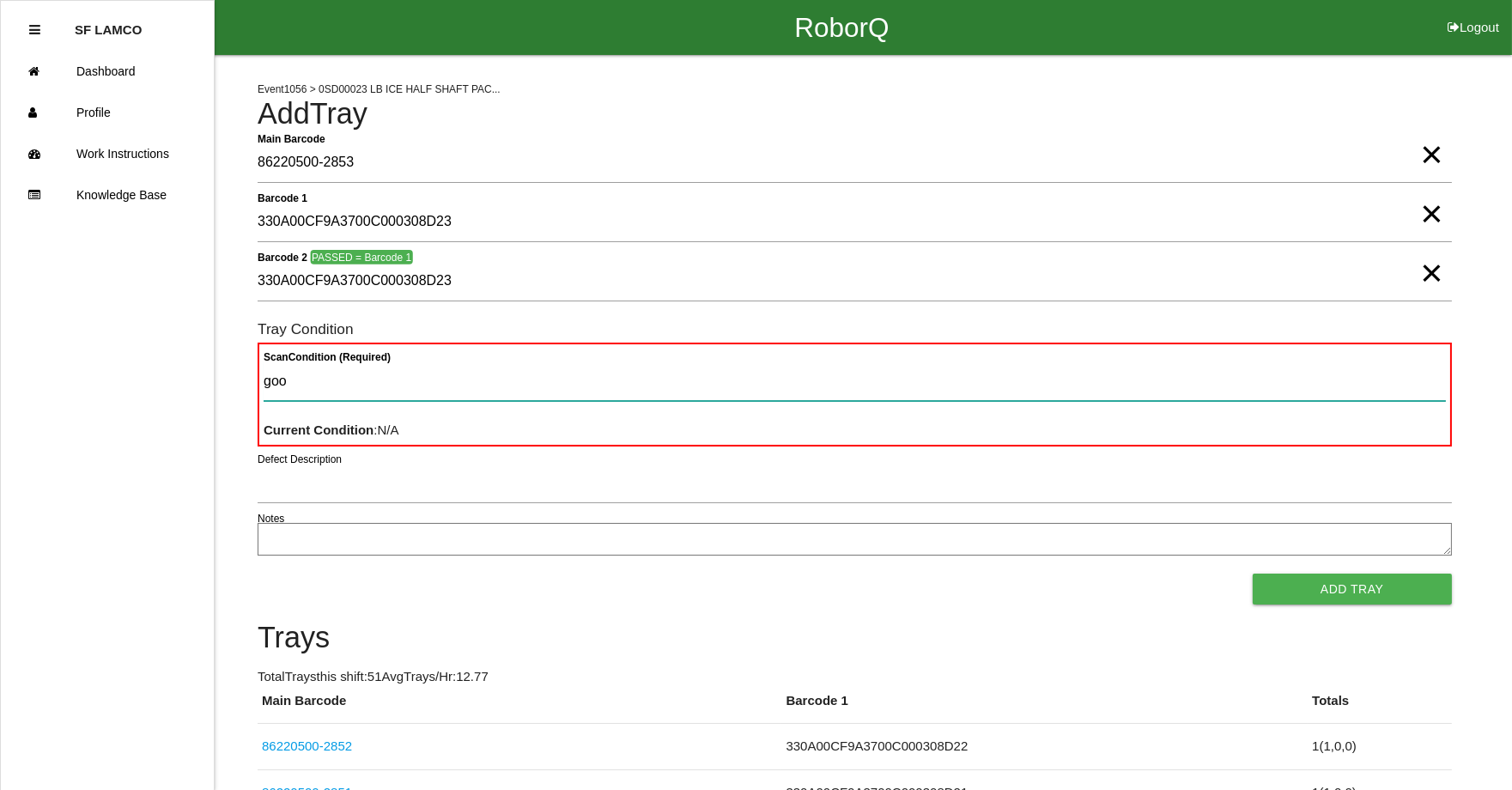 type 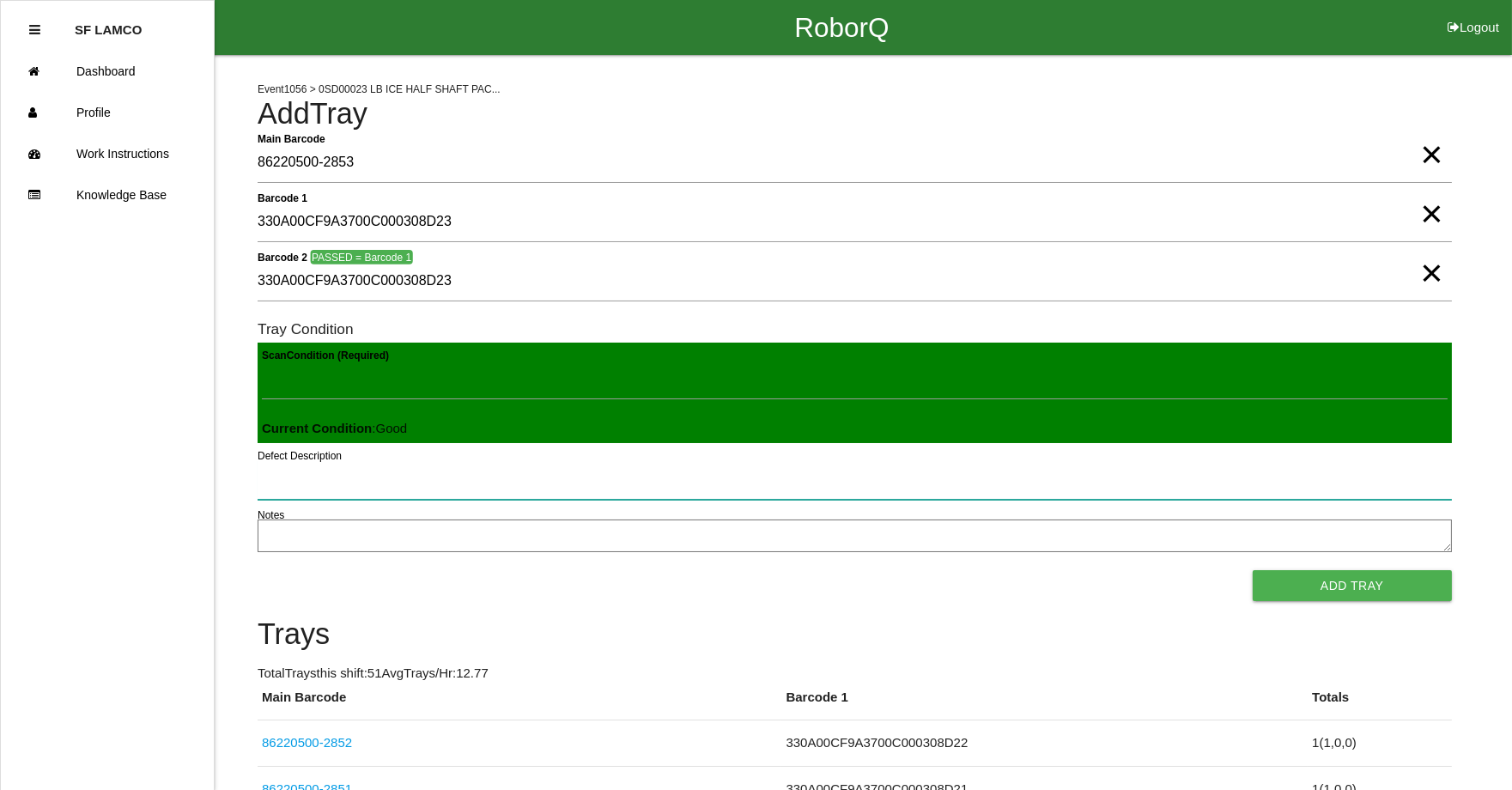 type 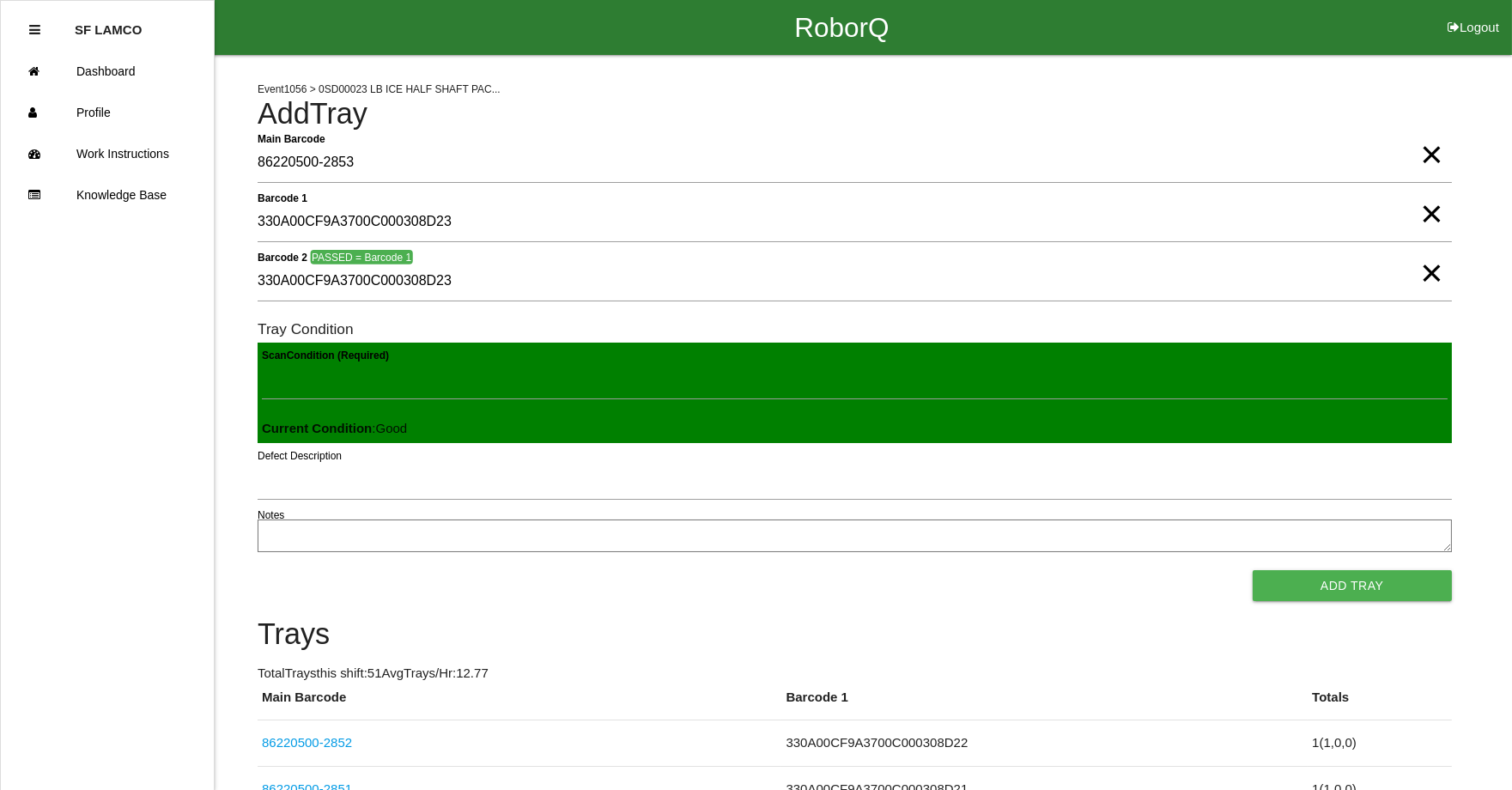 type 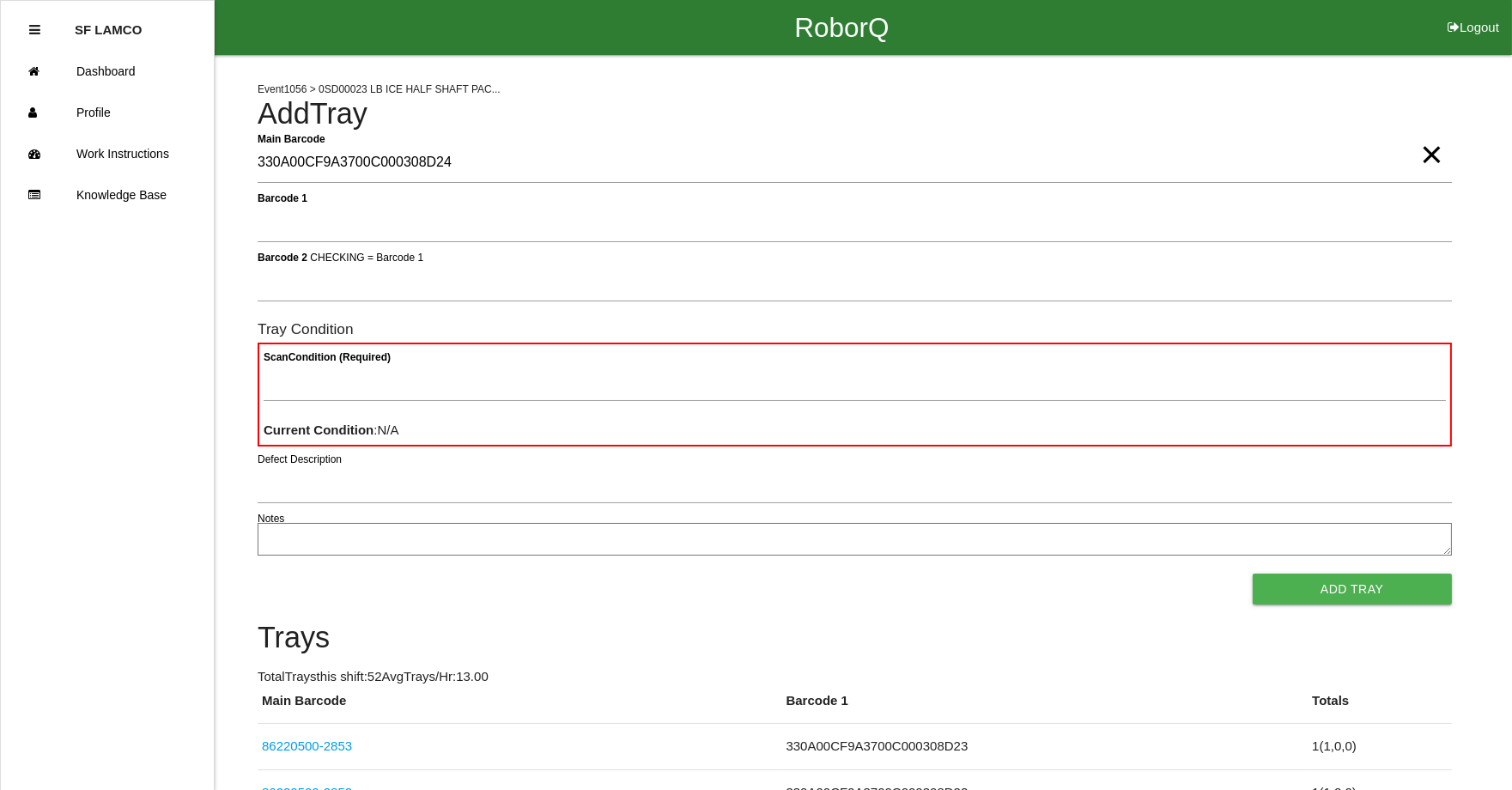 type on "330A00CF9A3700C000308D24" 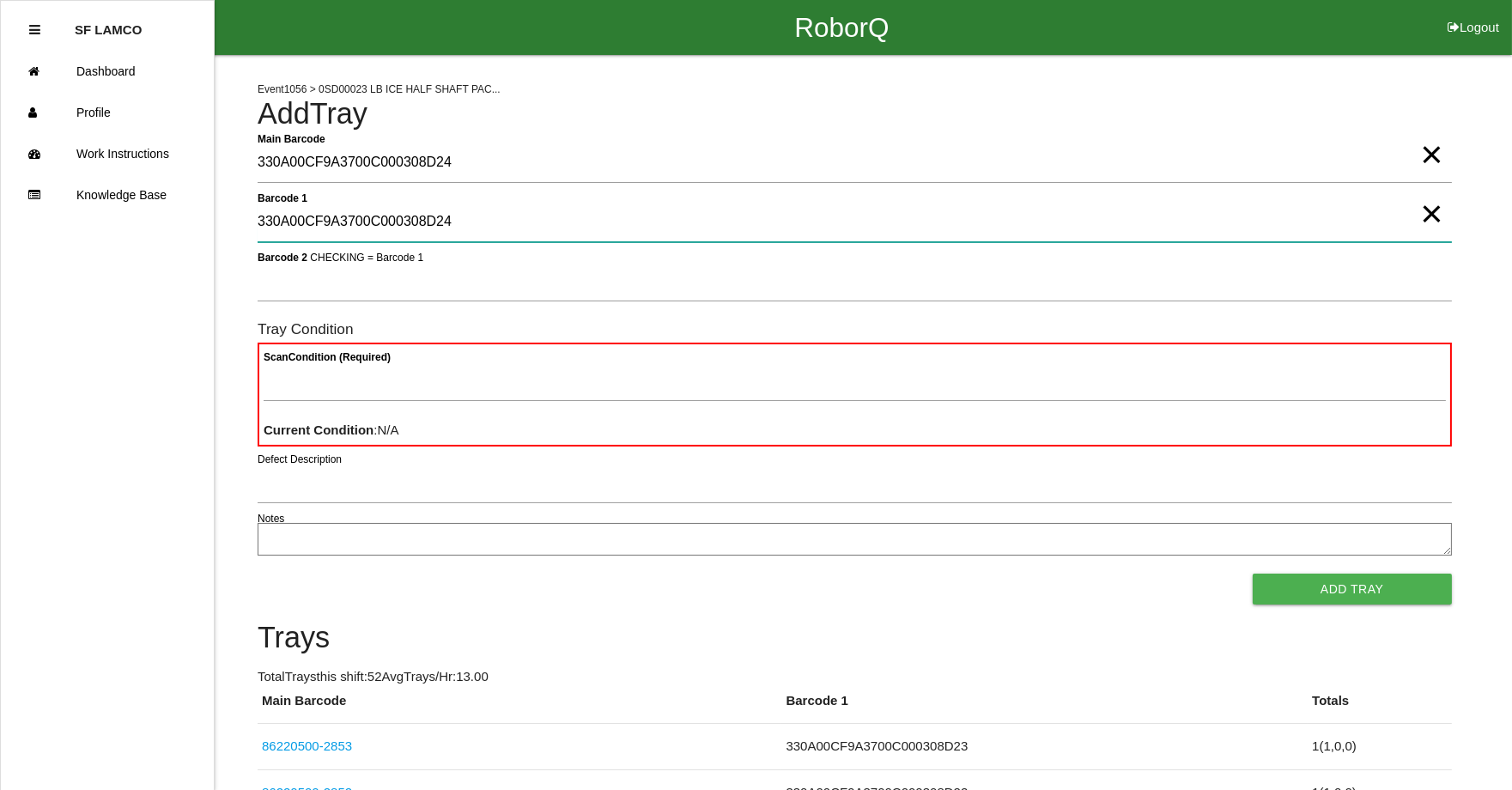 type on "330A00CF9A3700C000308D24" 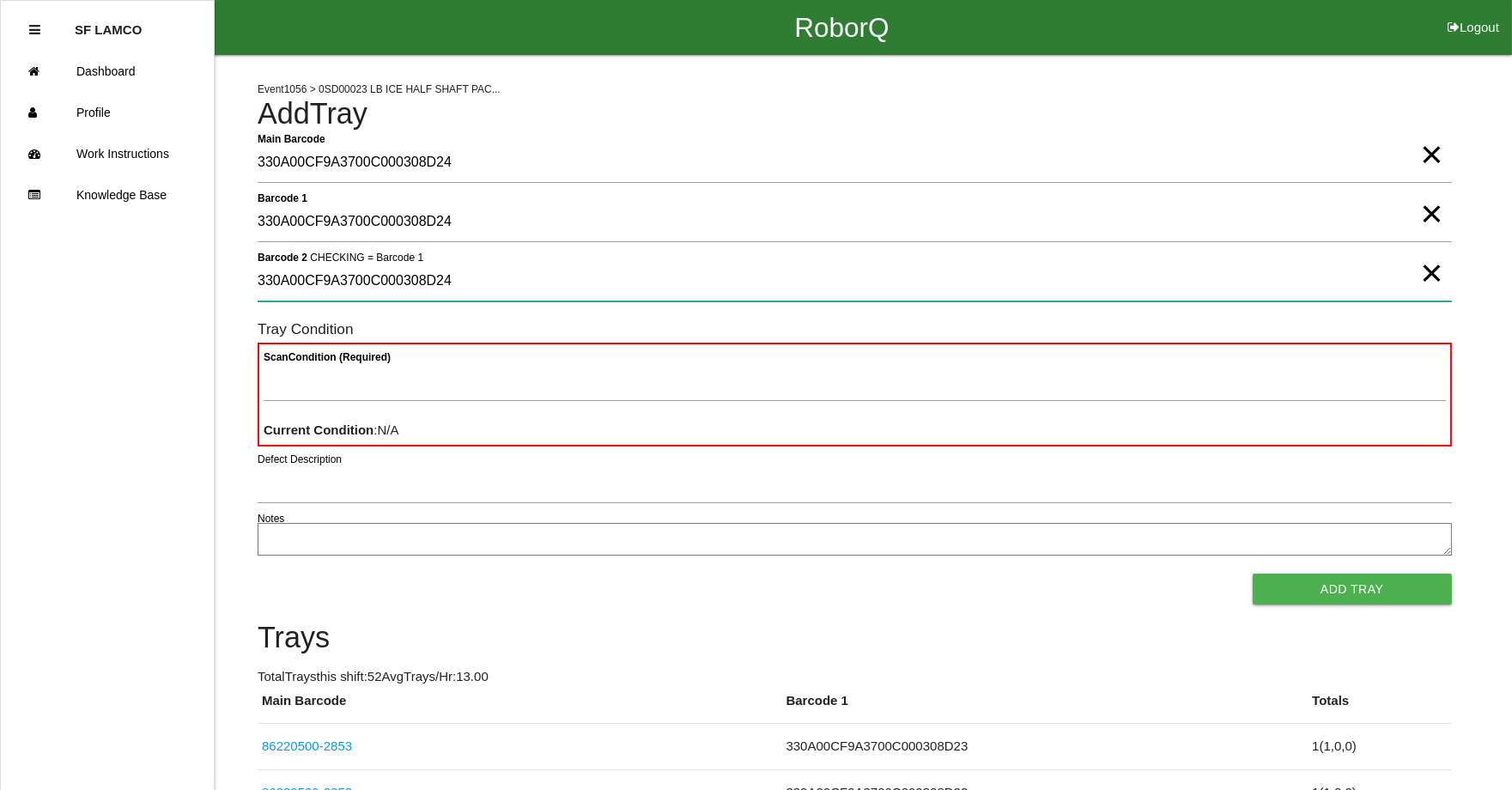 type on "330A00CF9A3700C000308D24" 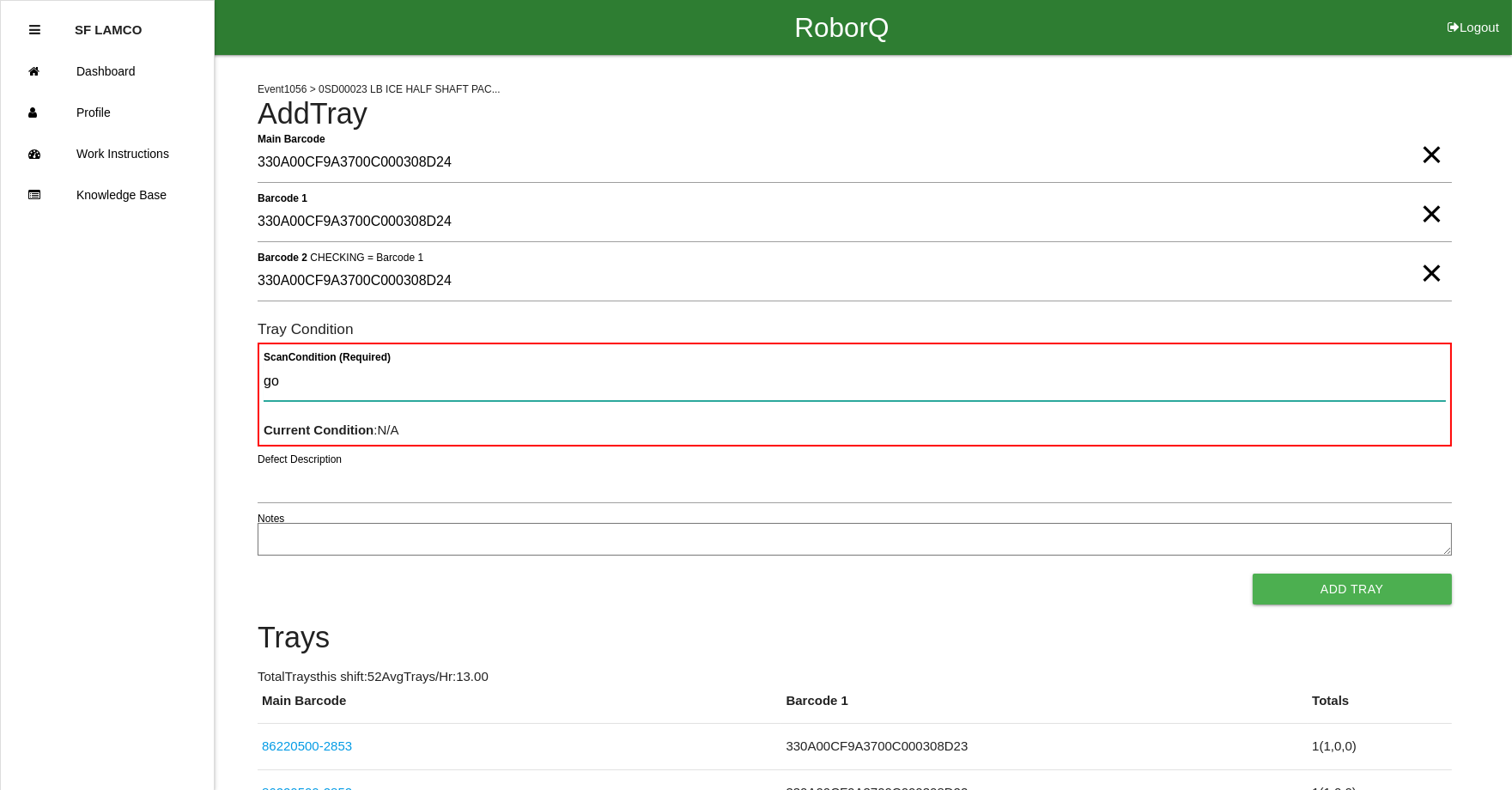 type on "goo" 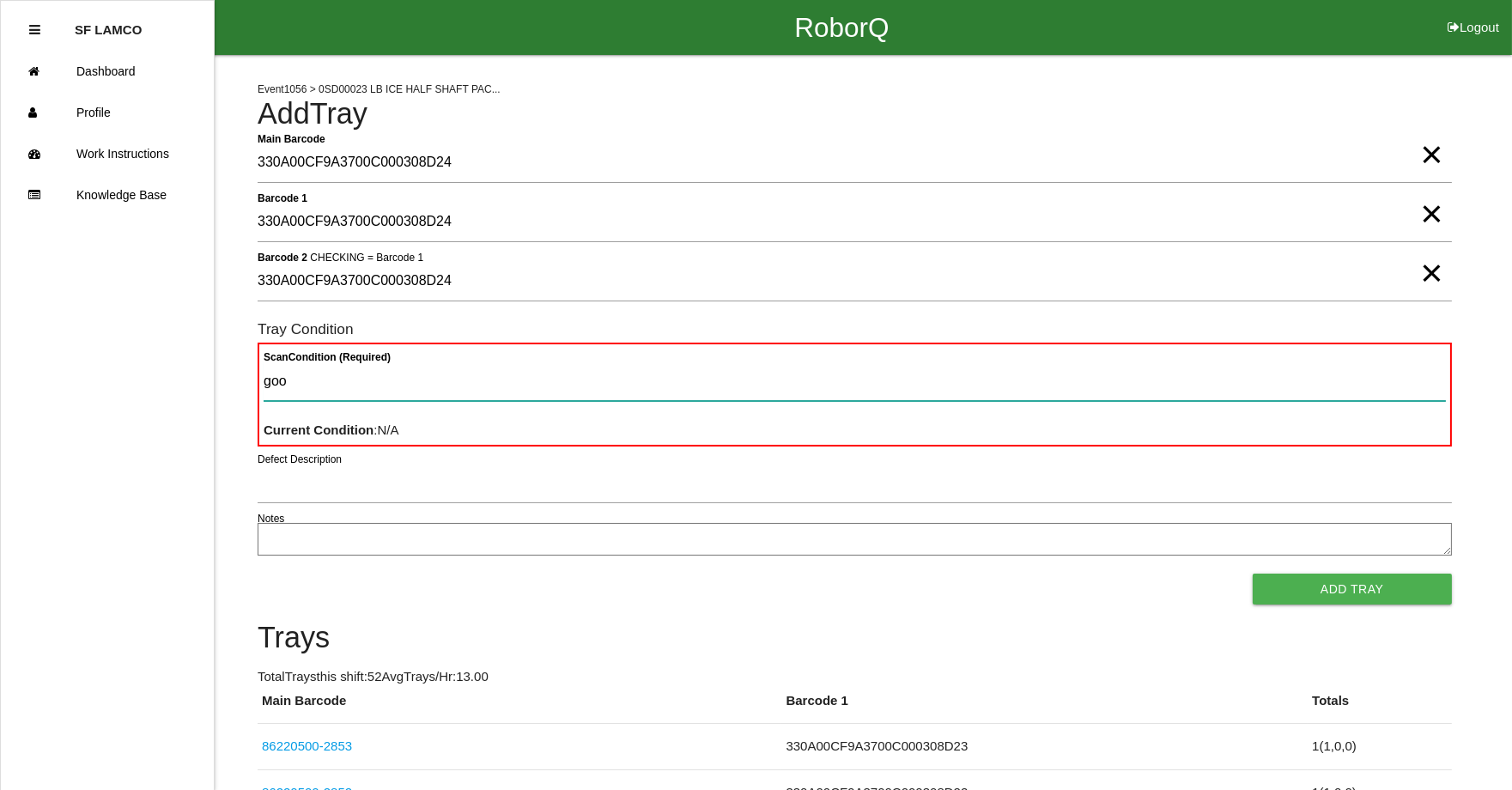 type 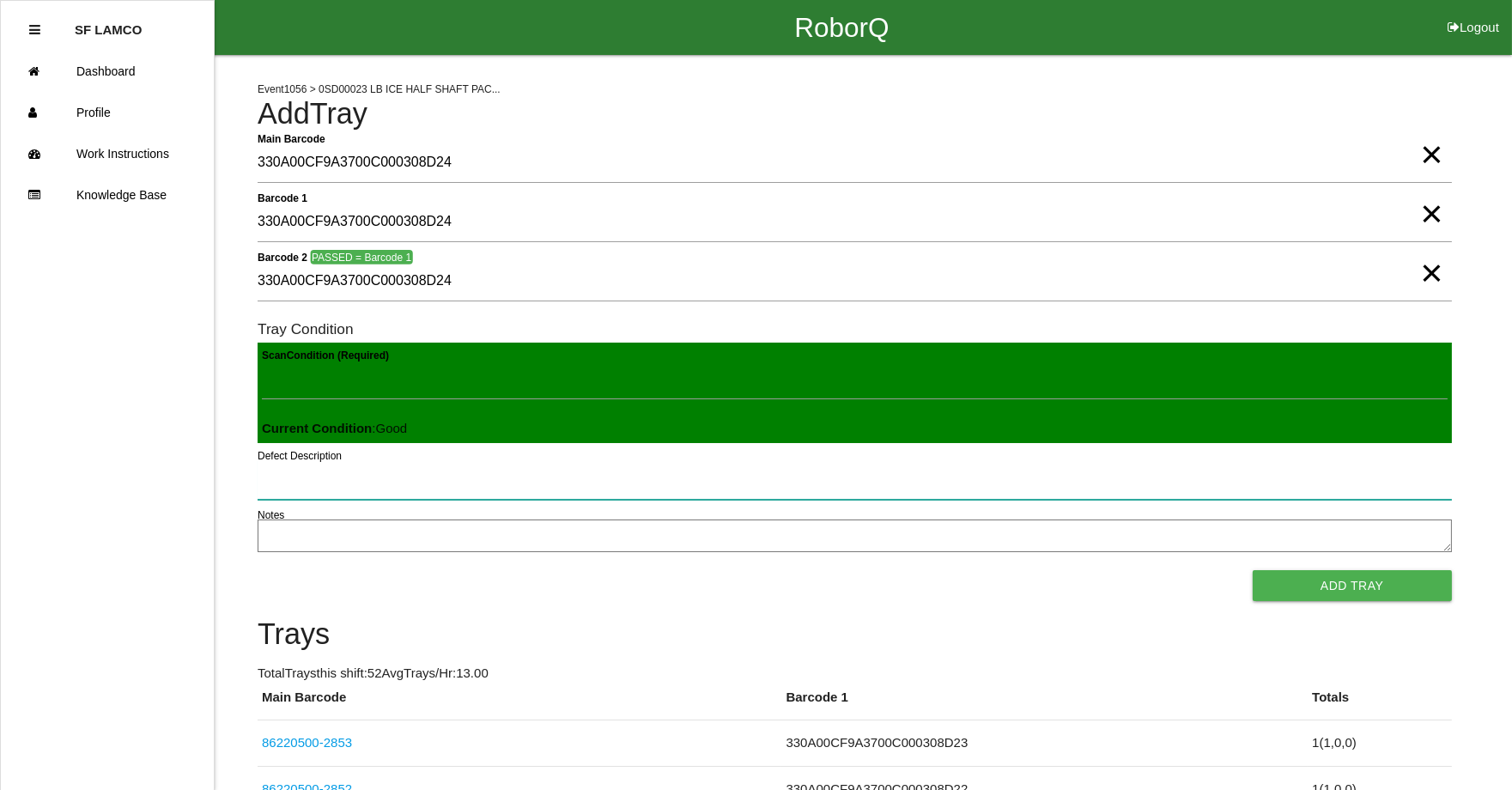 type 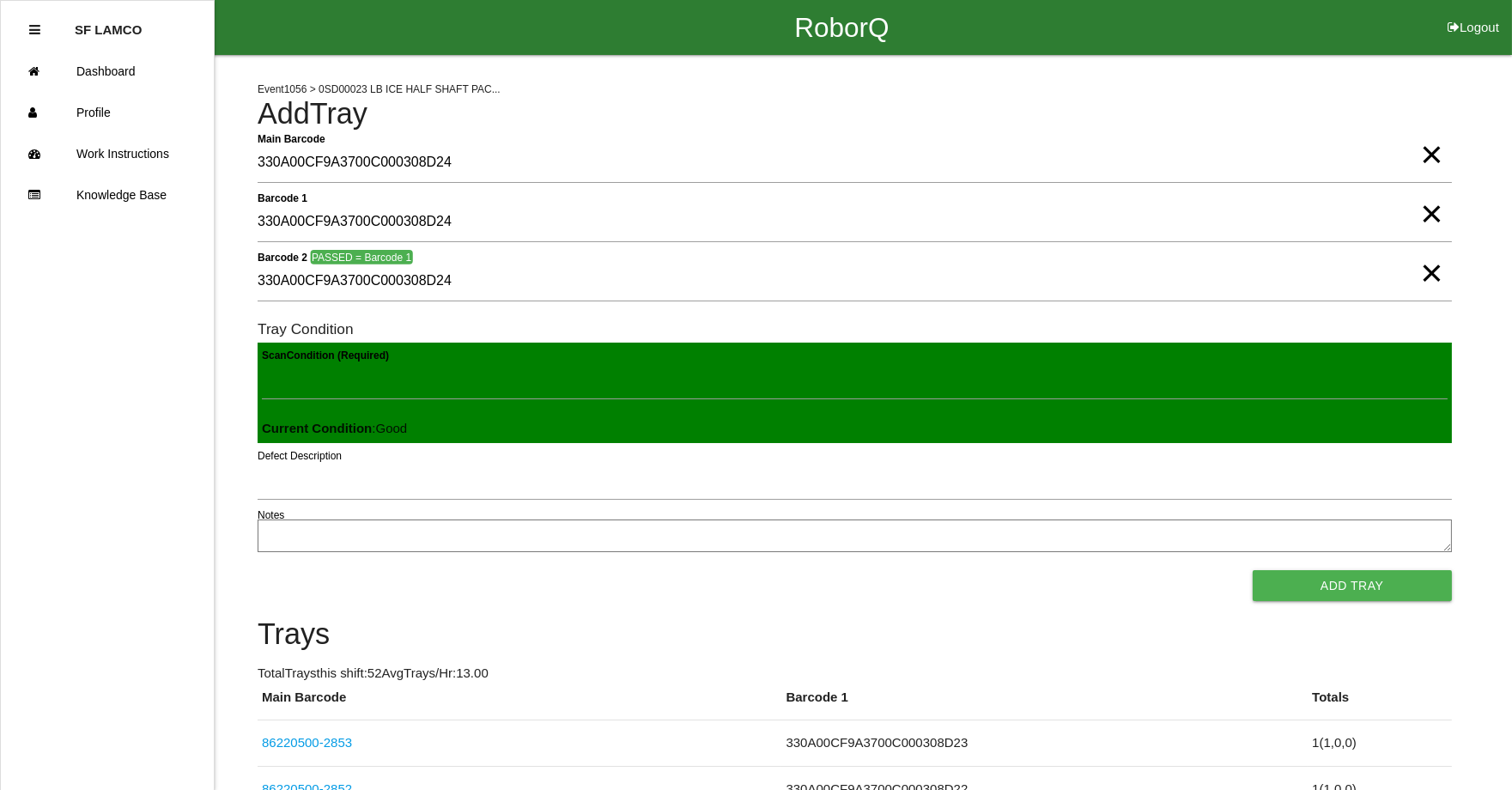 type 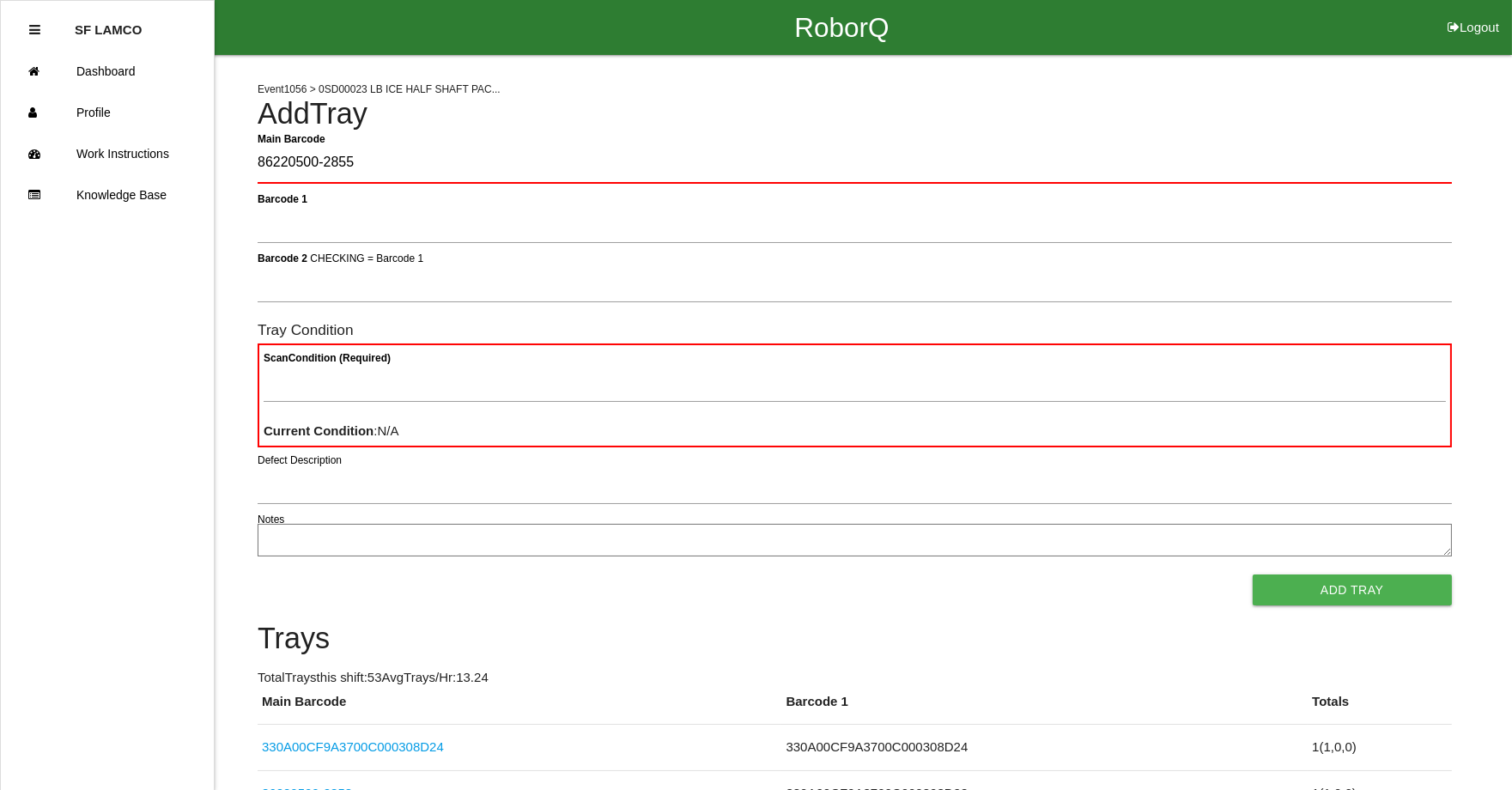 type on "86220500-2855" 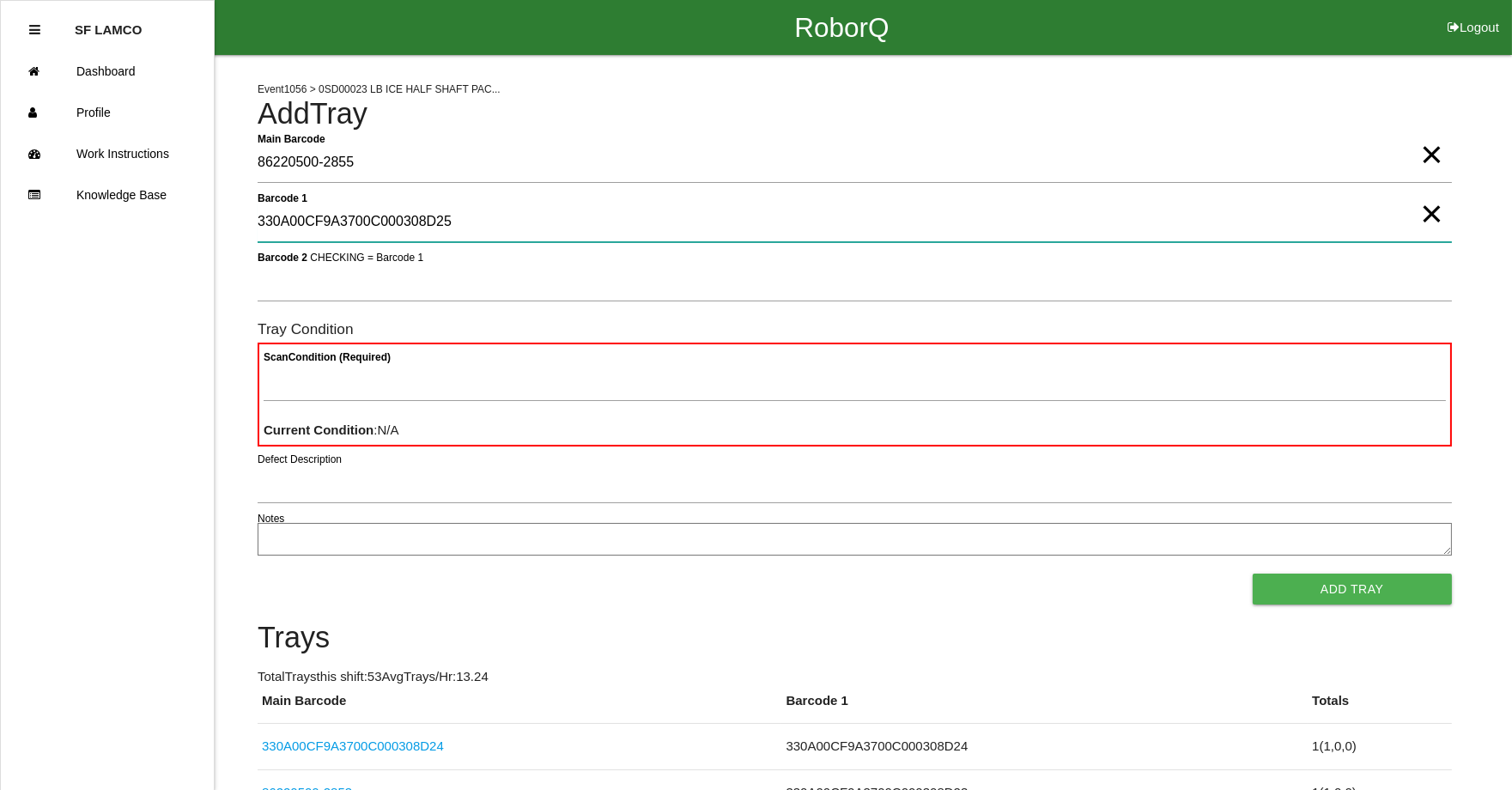 type on "330A00CF9A3700C000308D25" 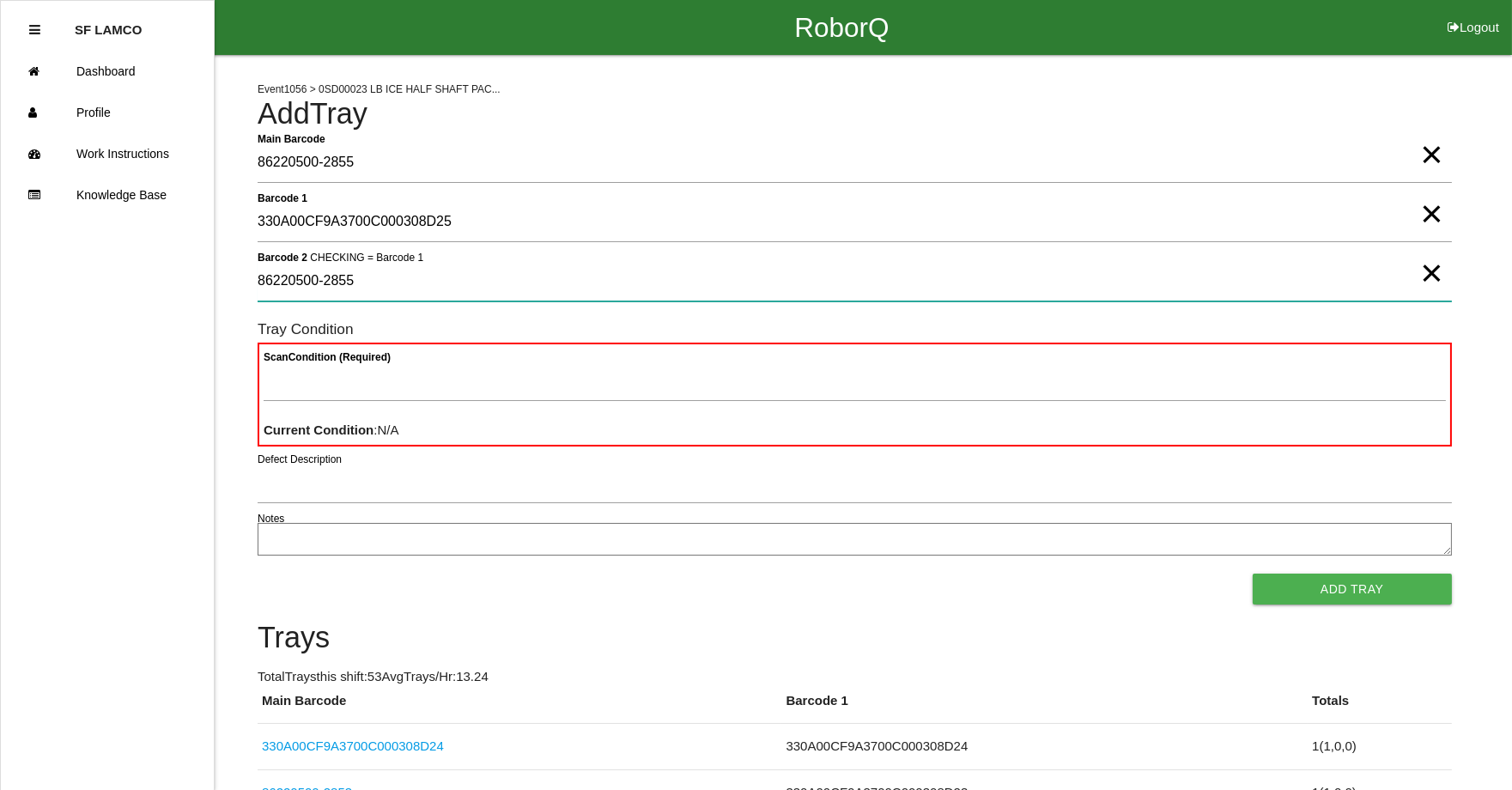 type on "86220500-2855" 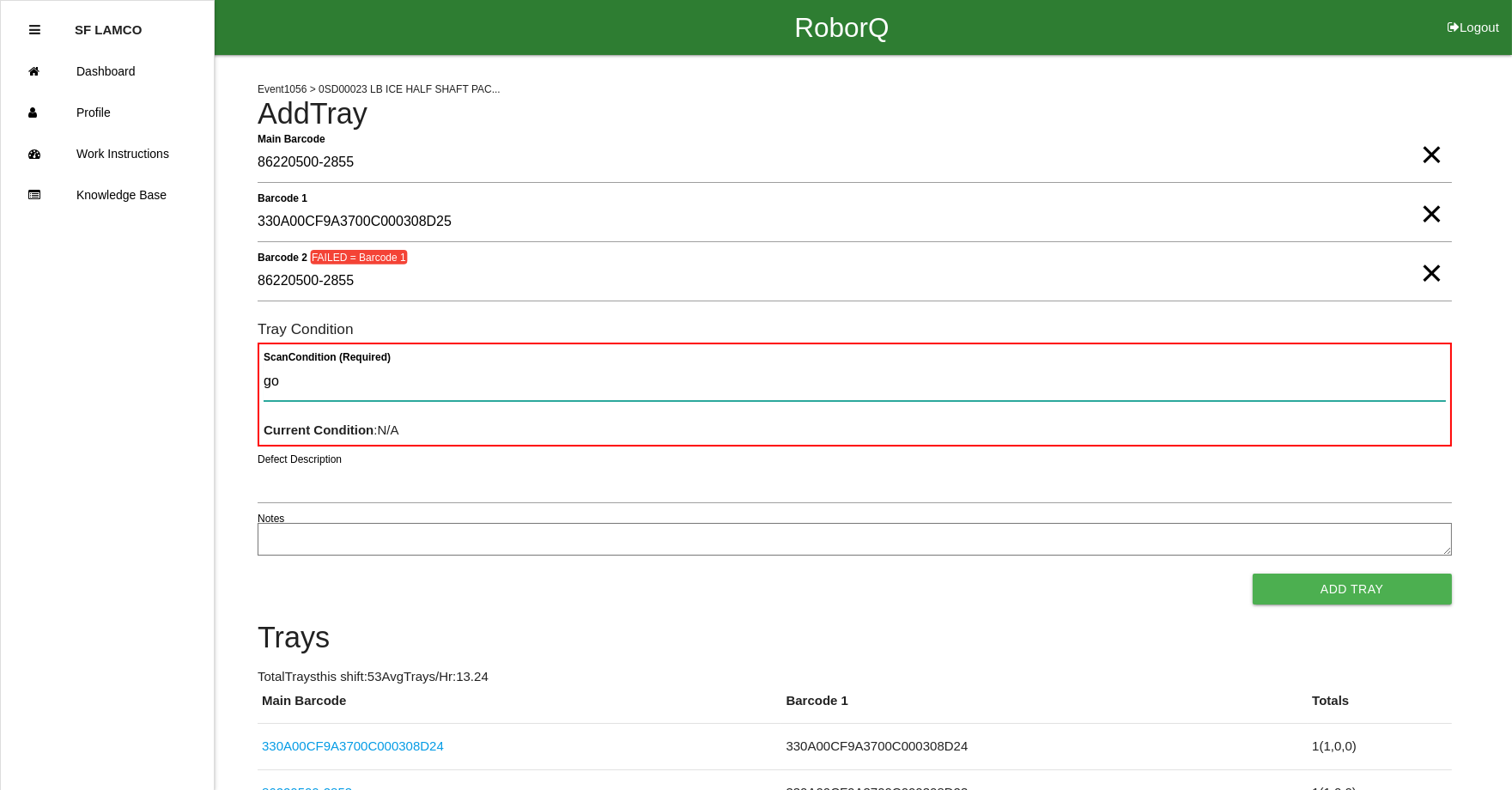 type on "goo" 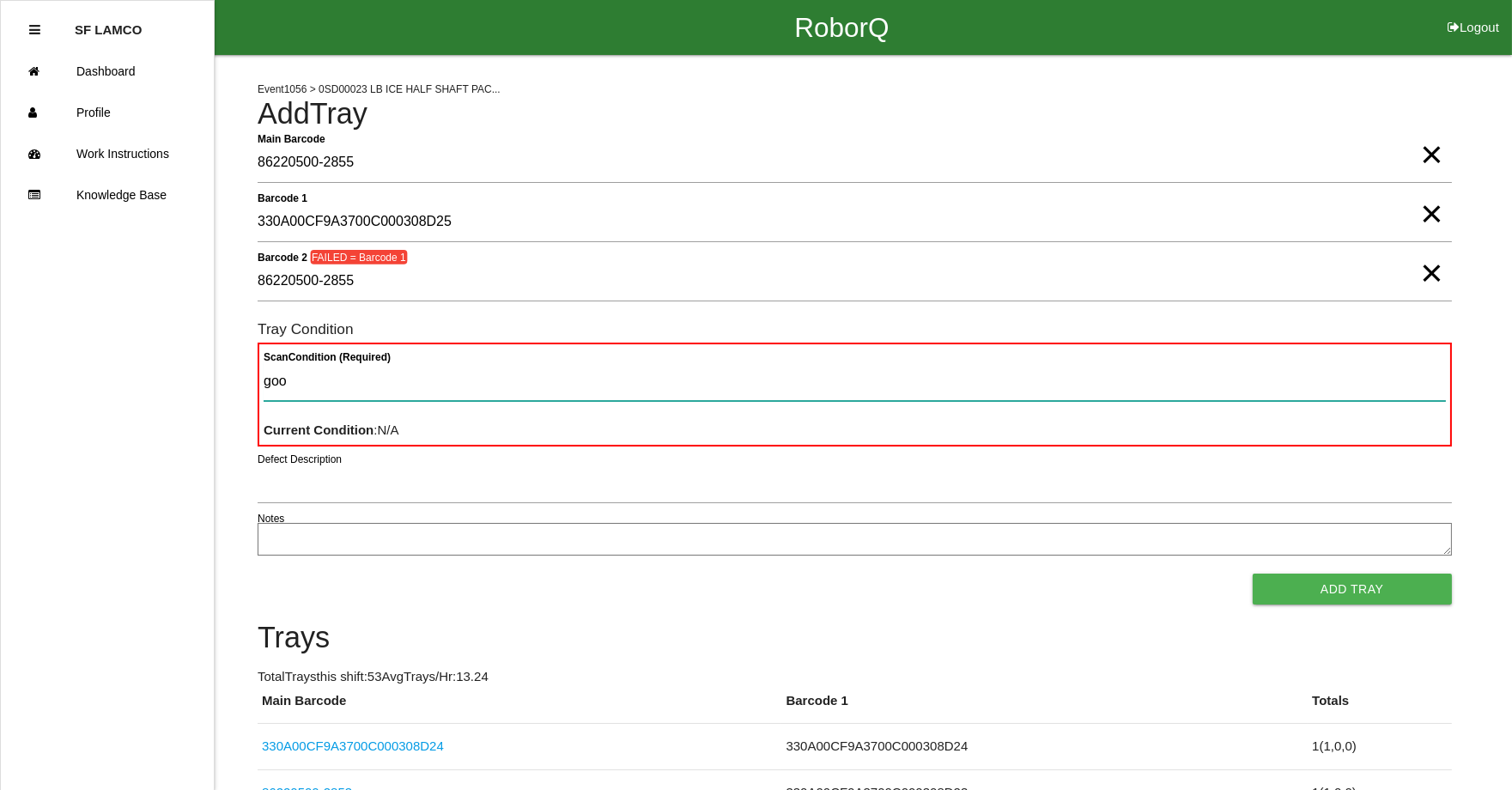 type 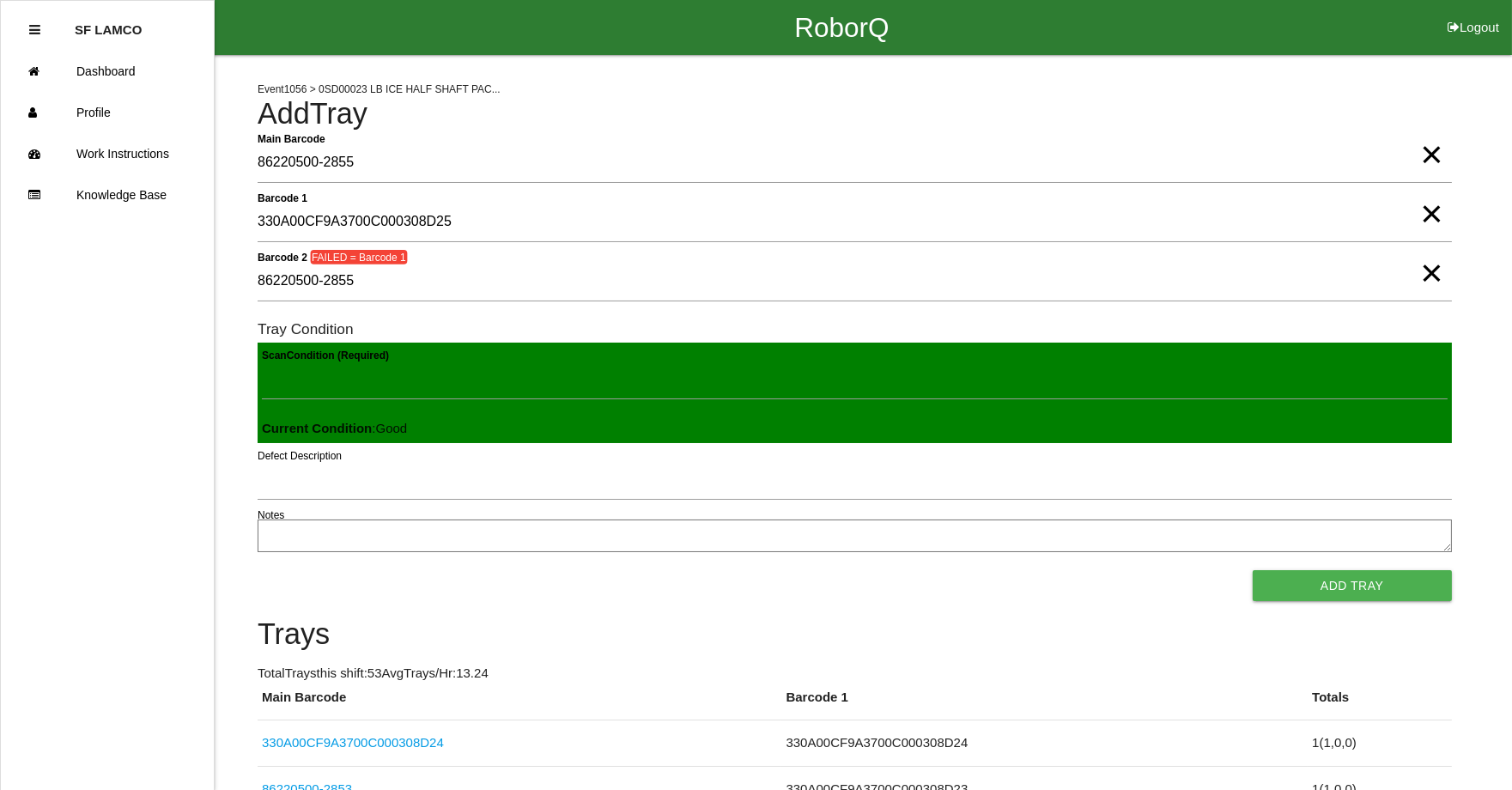 click on "×" at bounding box center (1431, 256) 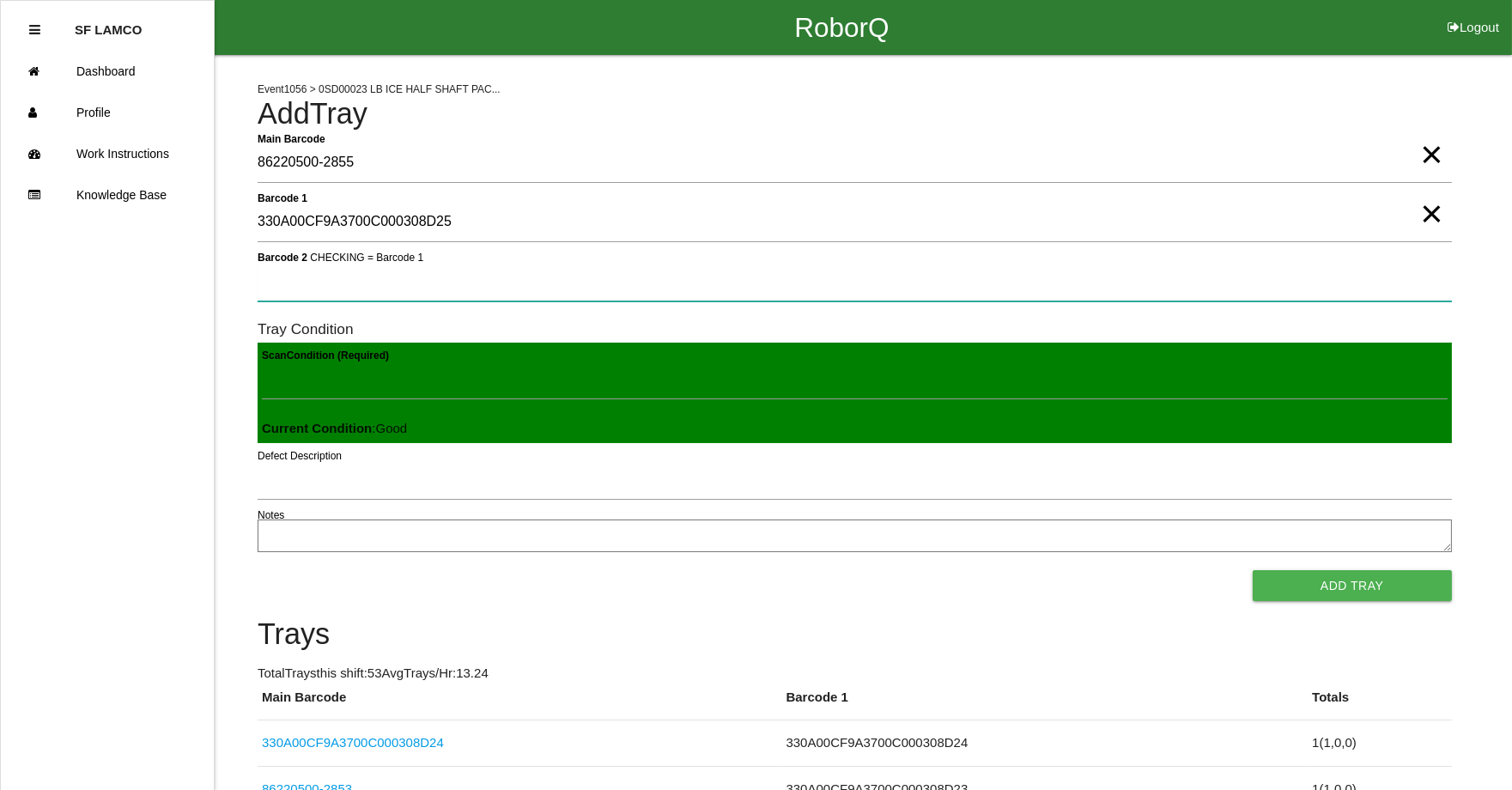 click on "Barcode 2   CHECKING = Barcode 1" at bounding box center [854, 282] 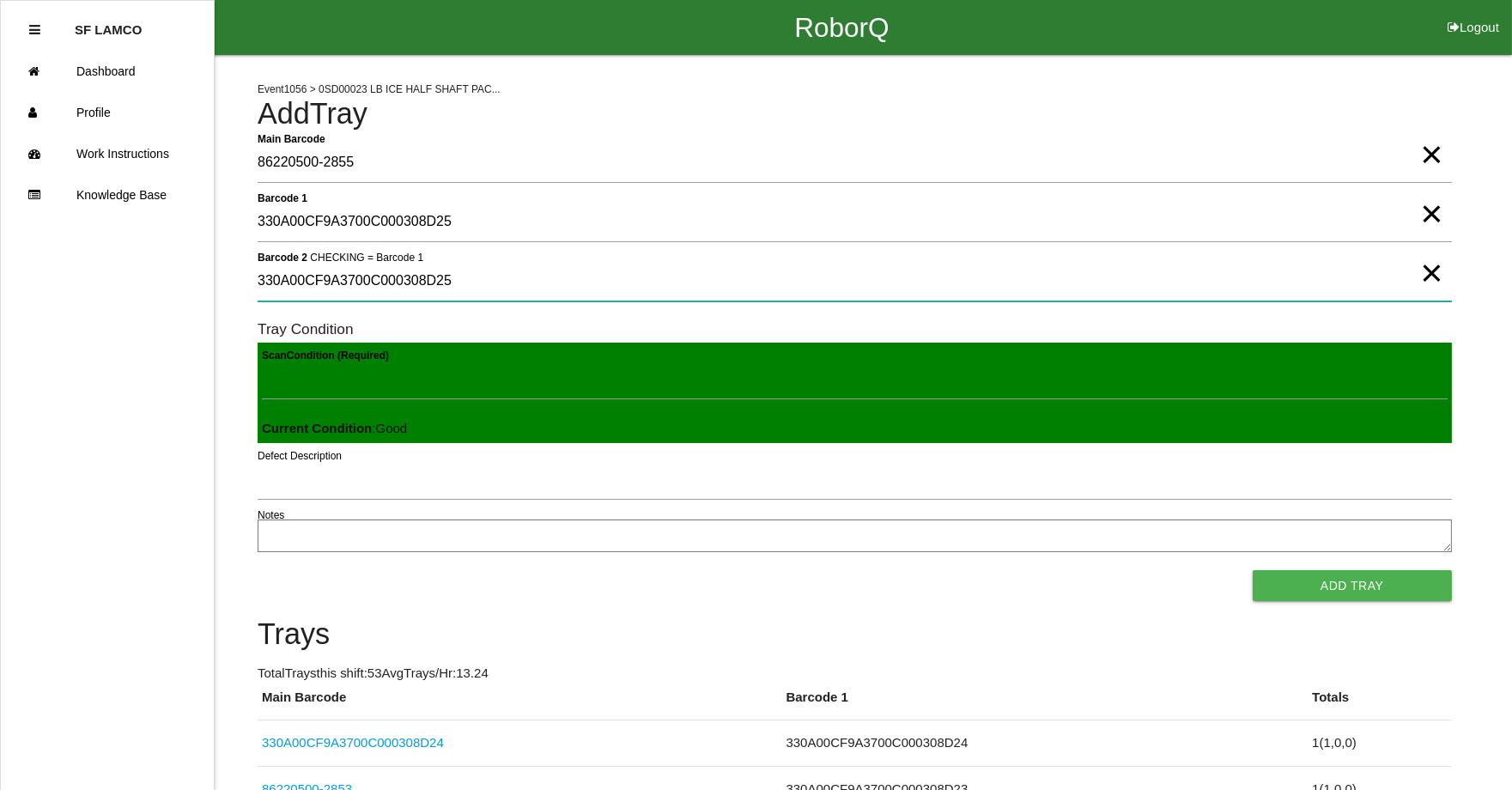 type on "330A00CF9A3700C000308D25" 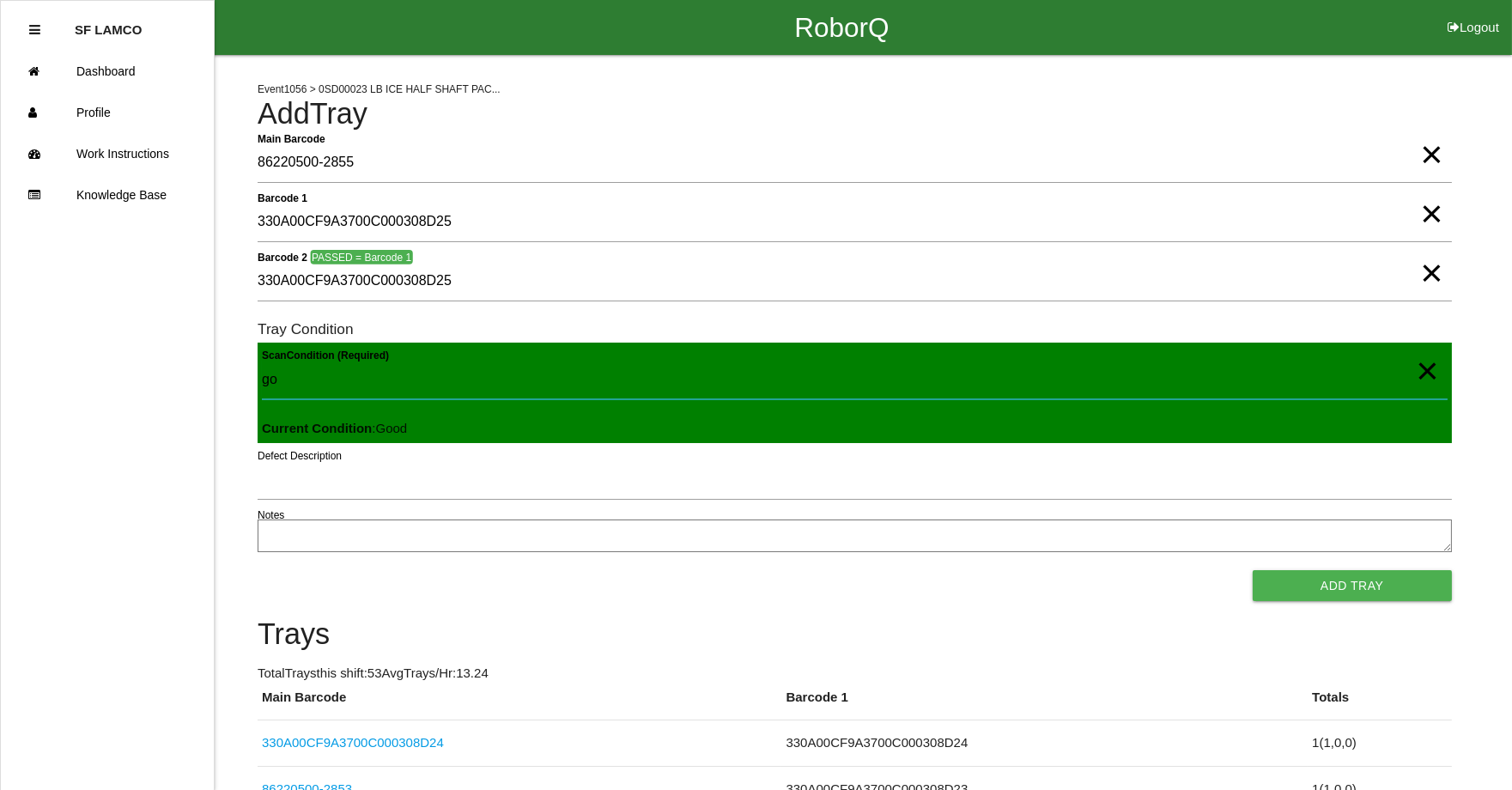 type on "goo" 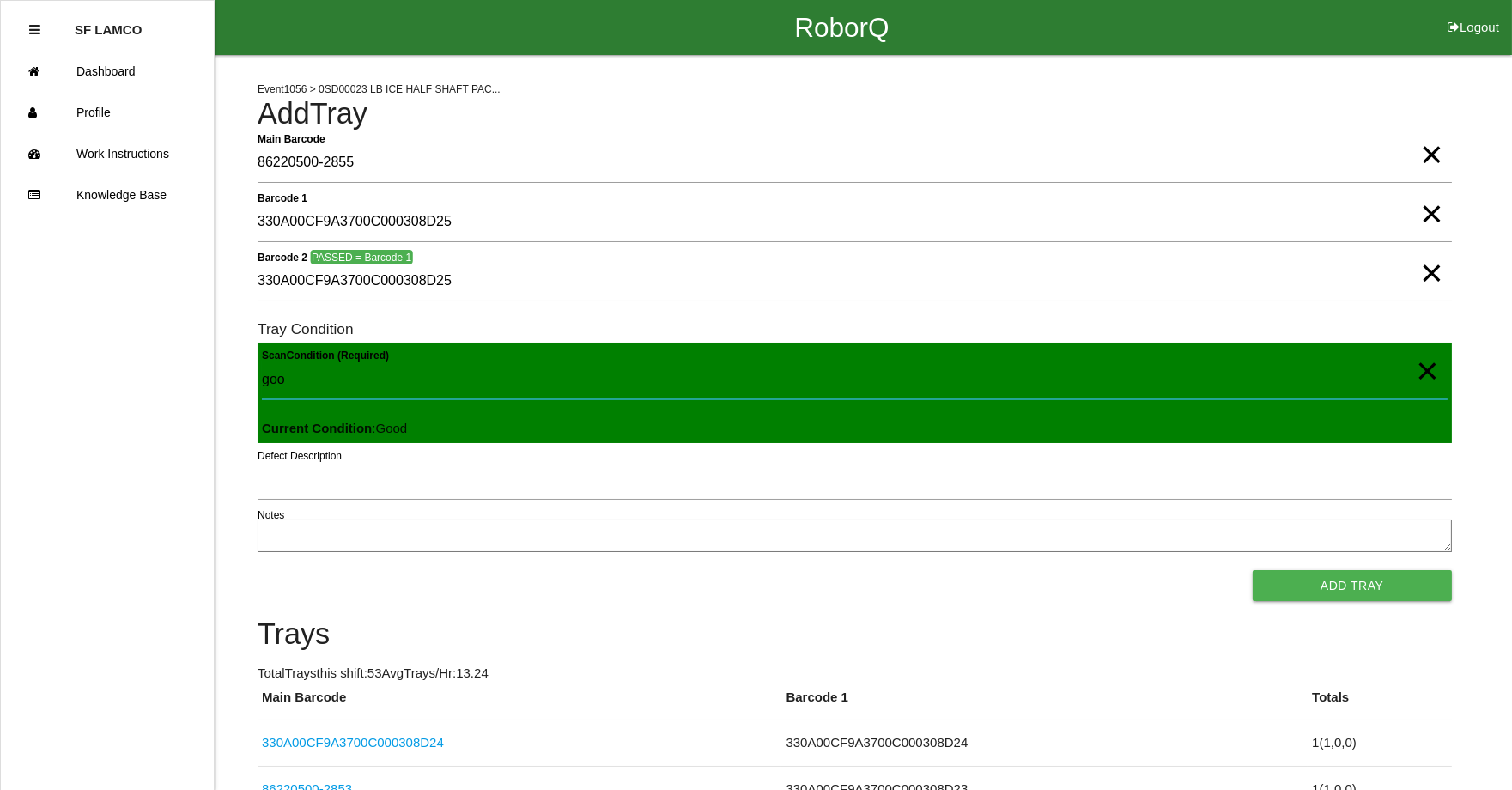 type 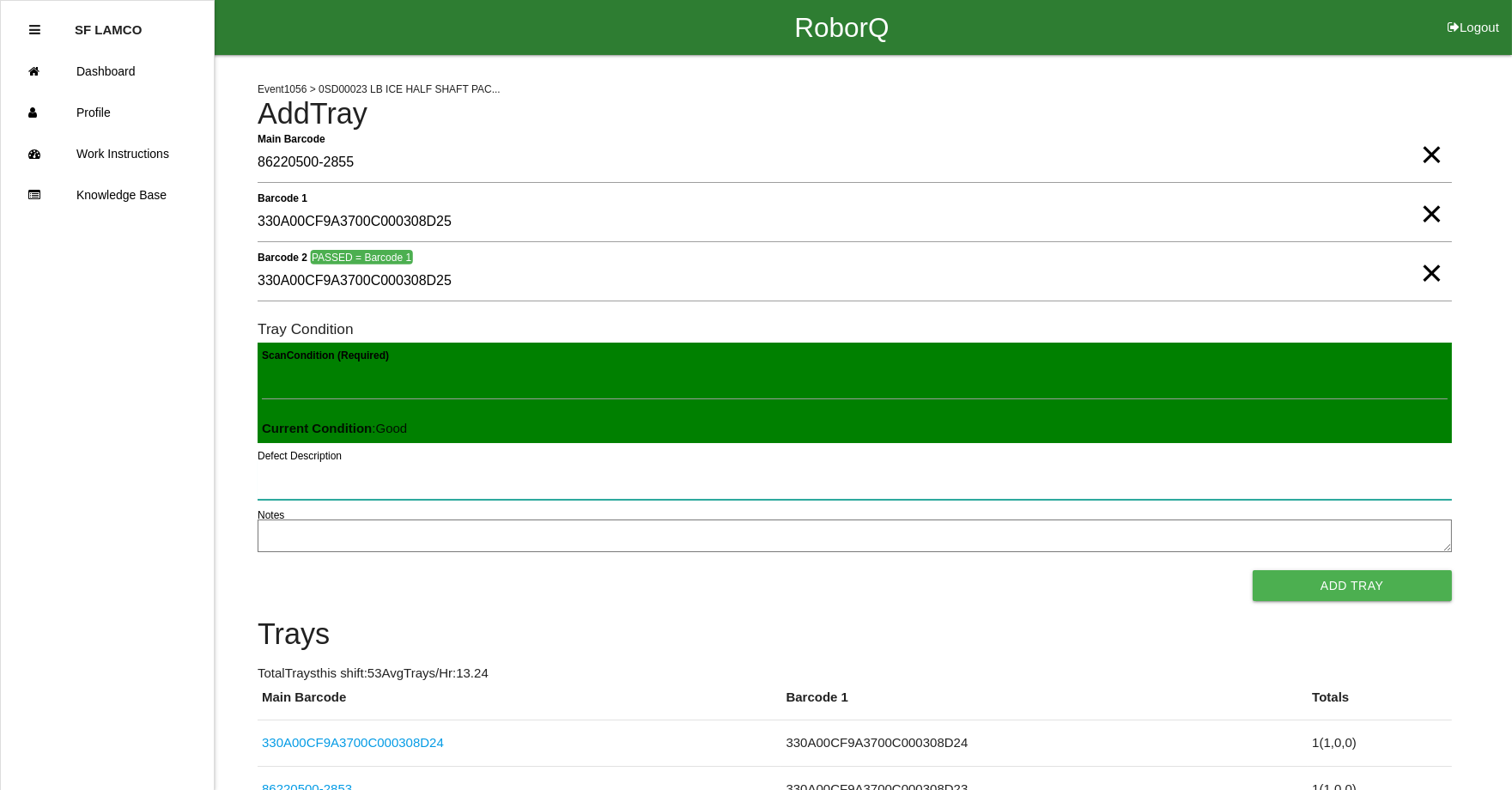 type 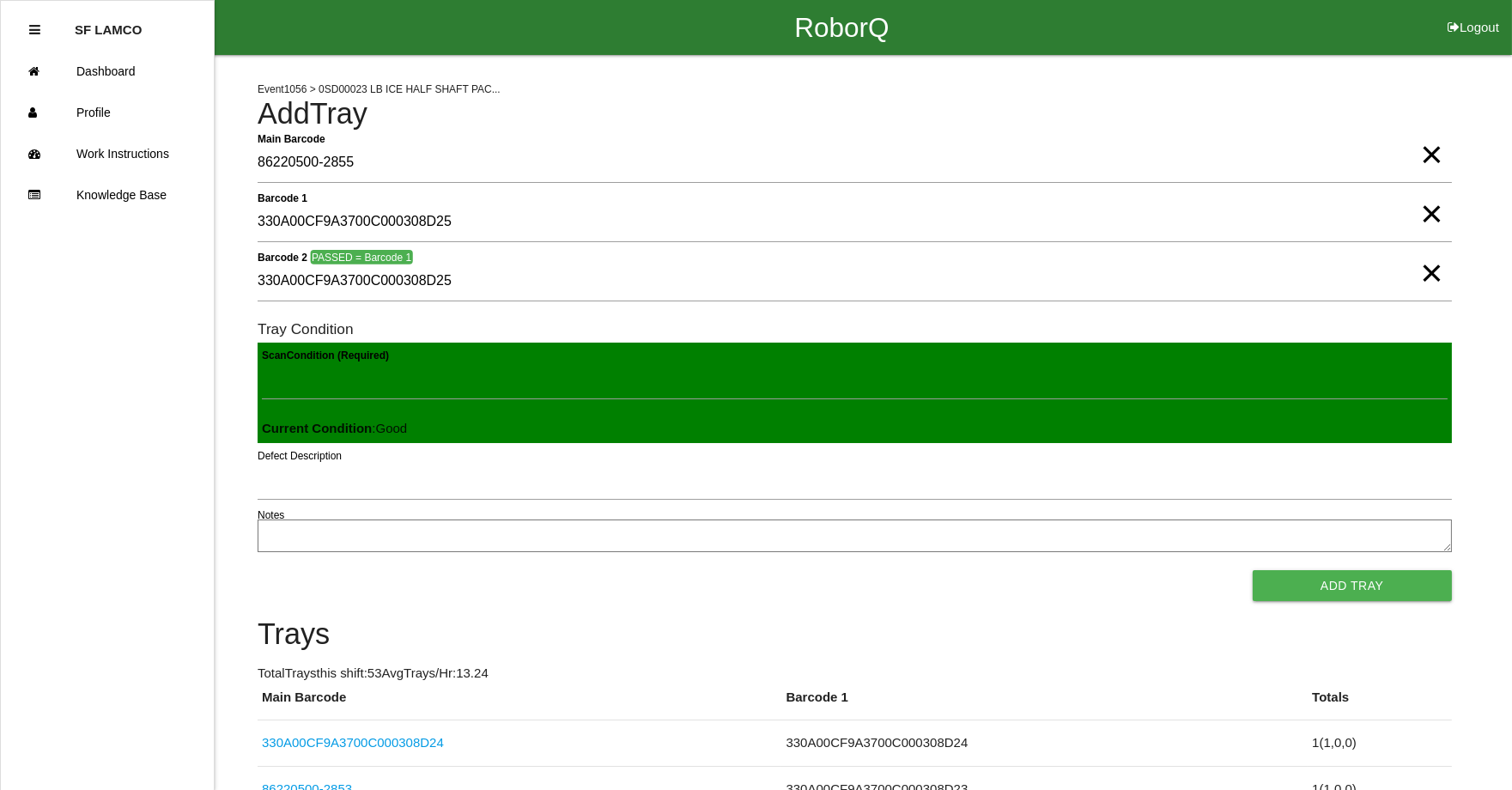 type 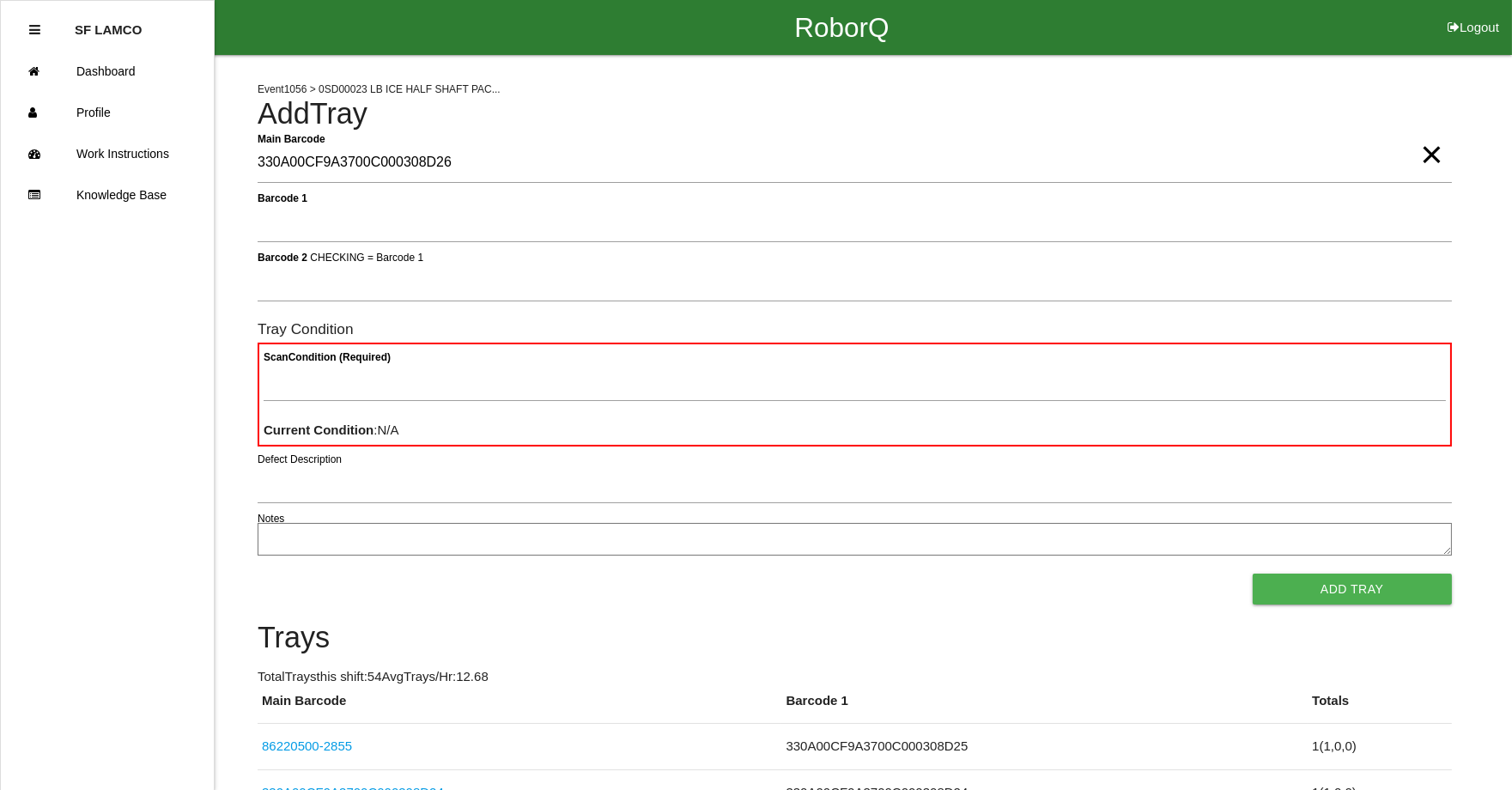 type on "330A00CF9A3700C000308D26" 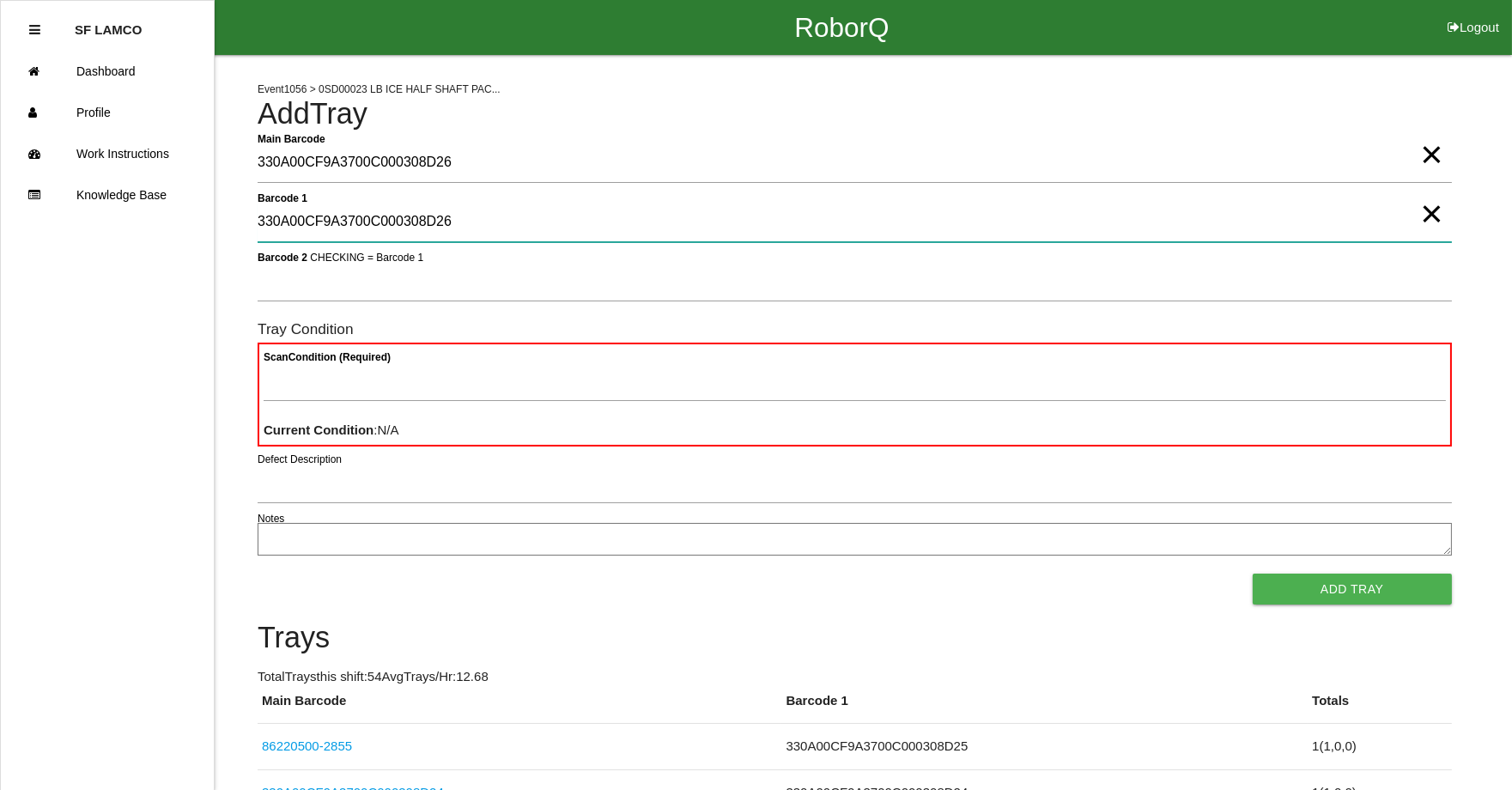 type on "330A00CF9A3700C000308D26" 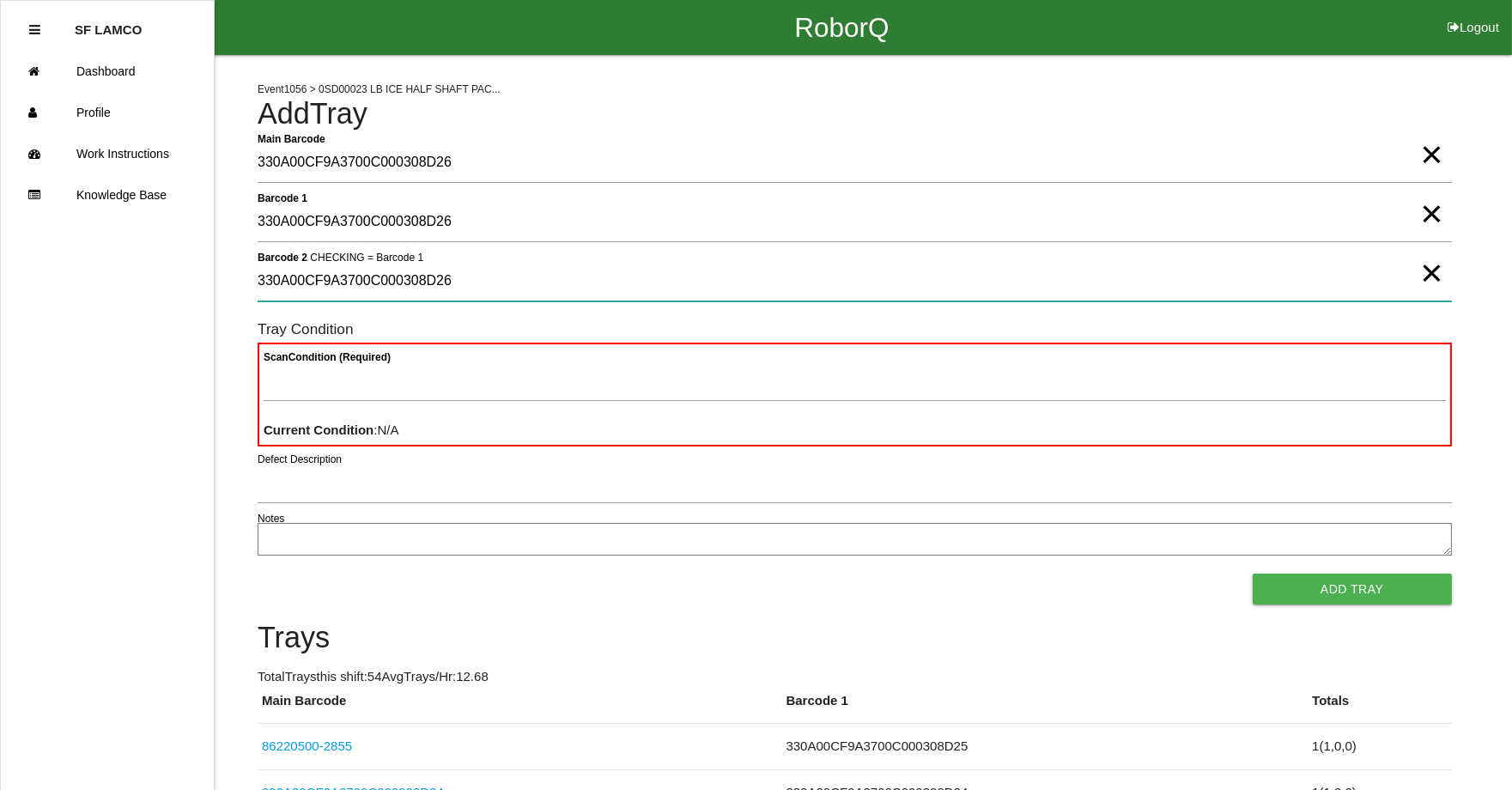 type on "330A00CF9A3700C000308D26" 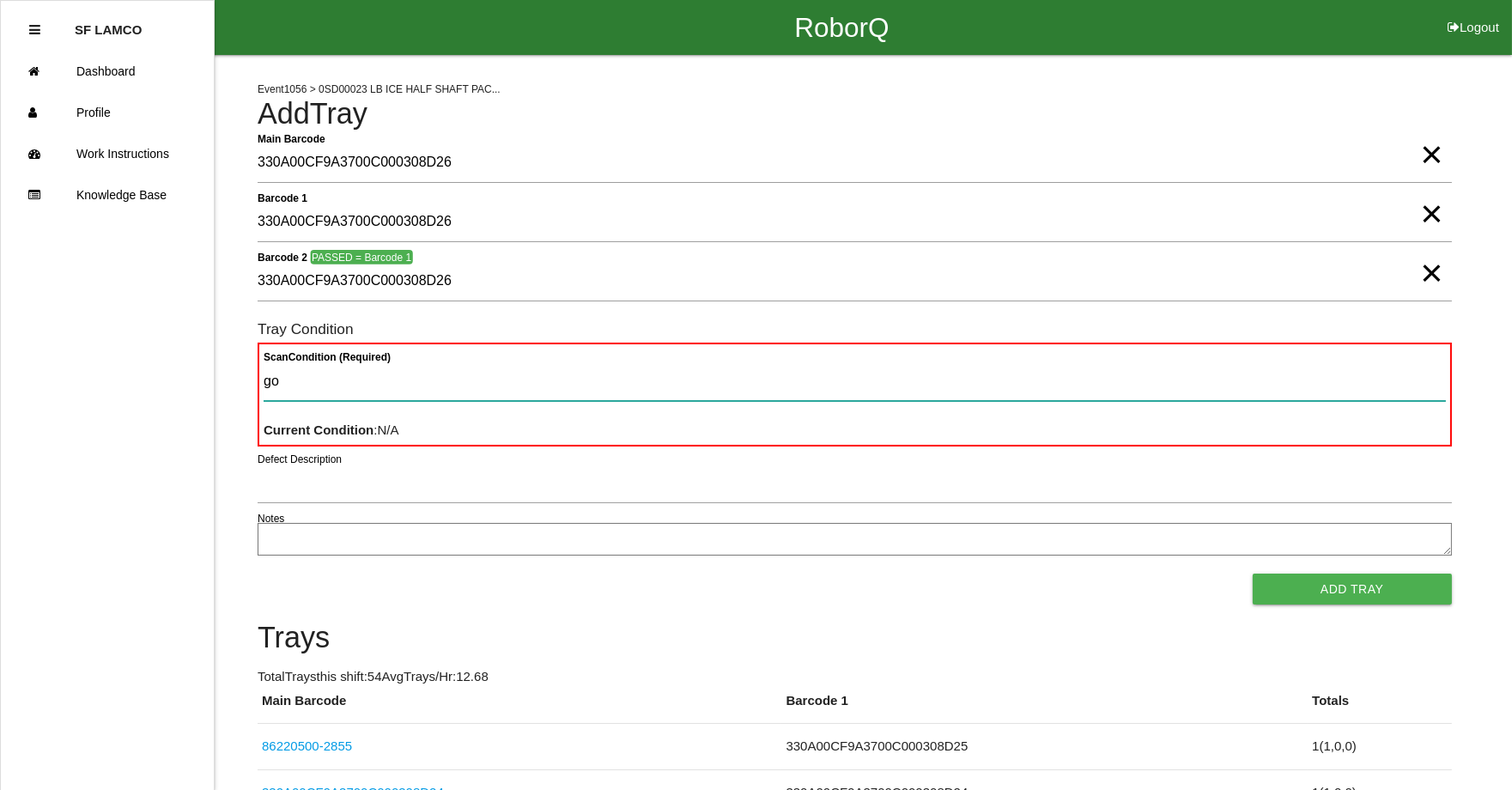 type on "goo" 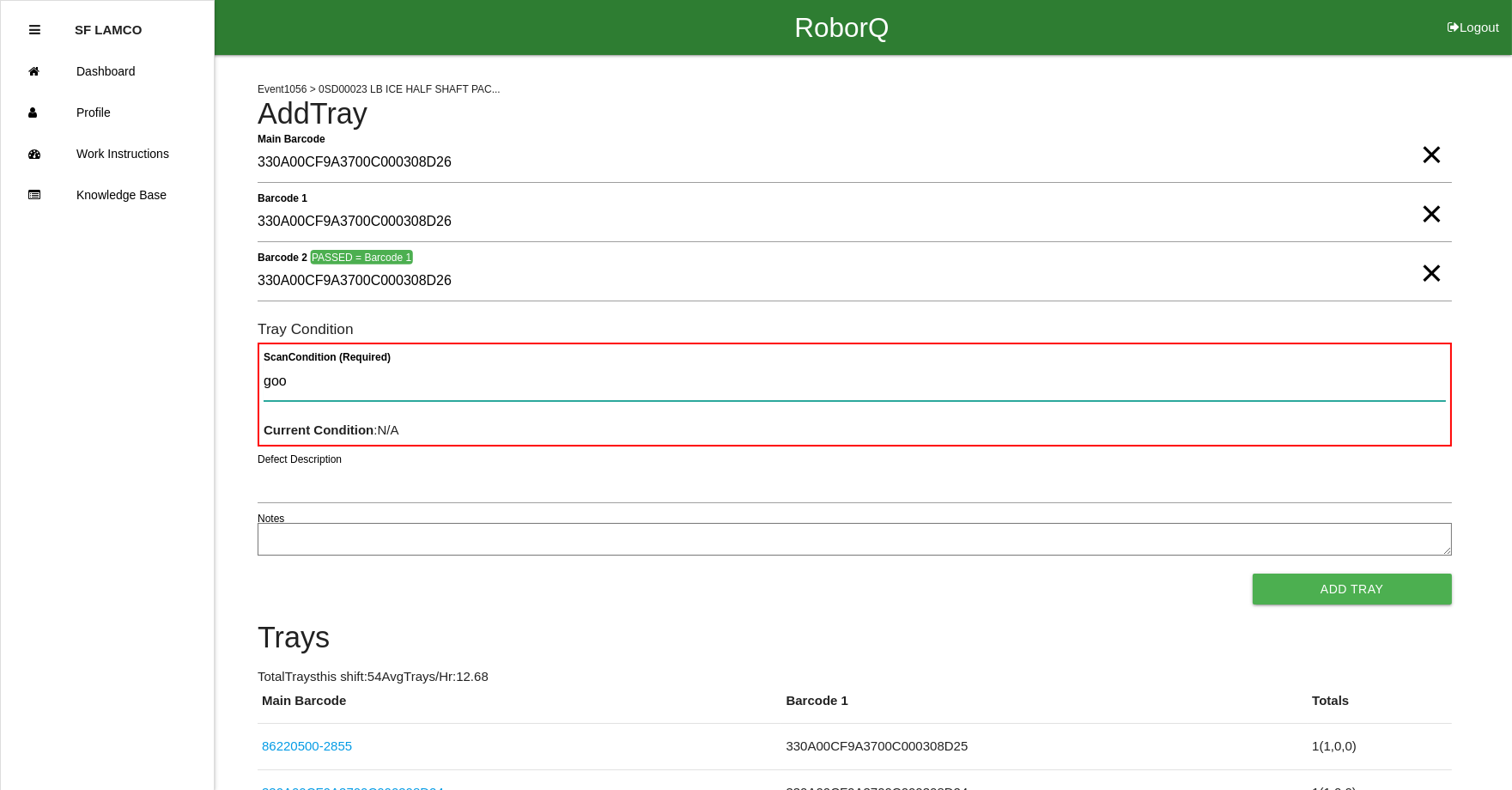 type 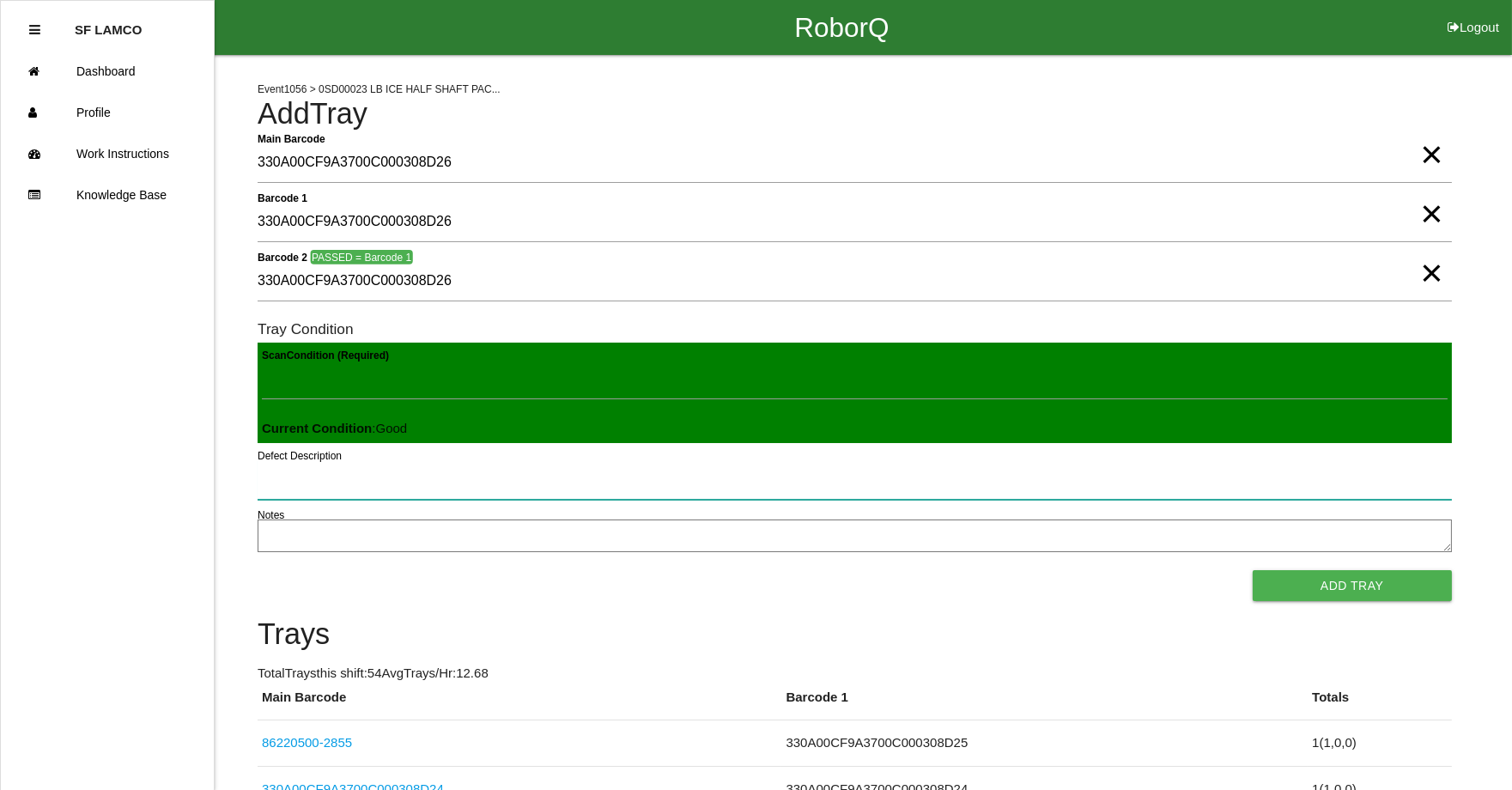 type 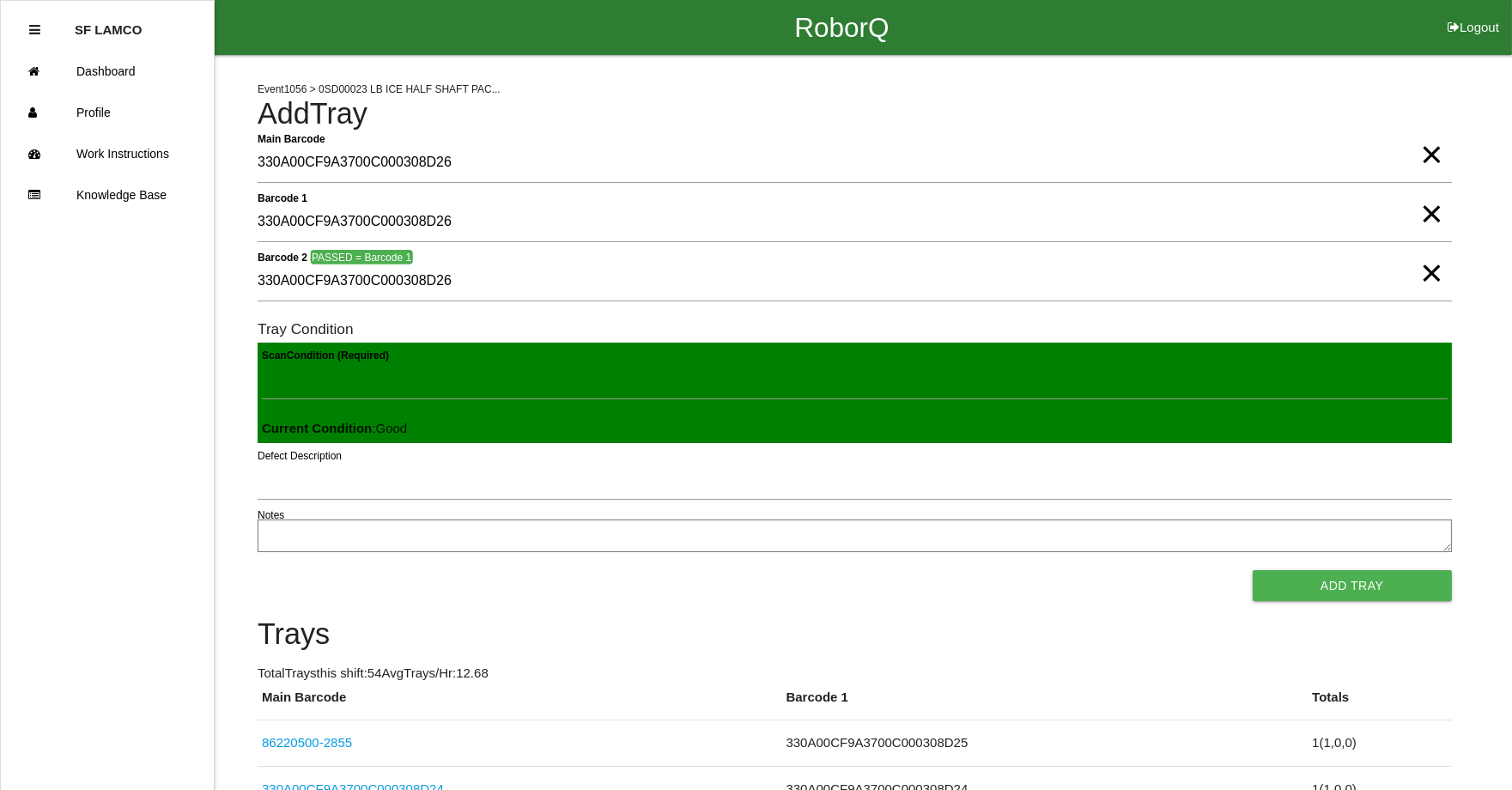 type 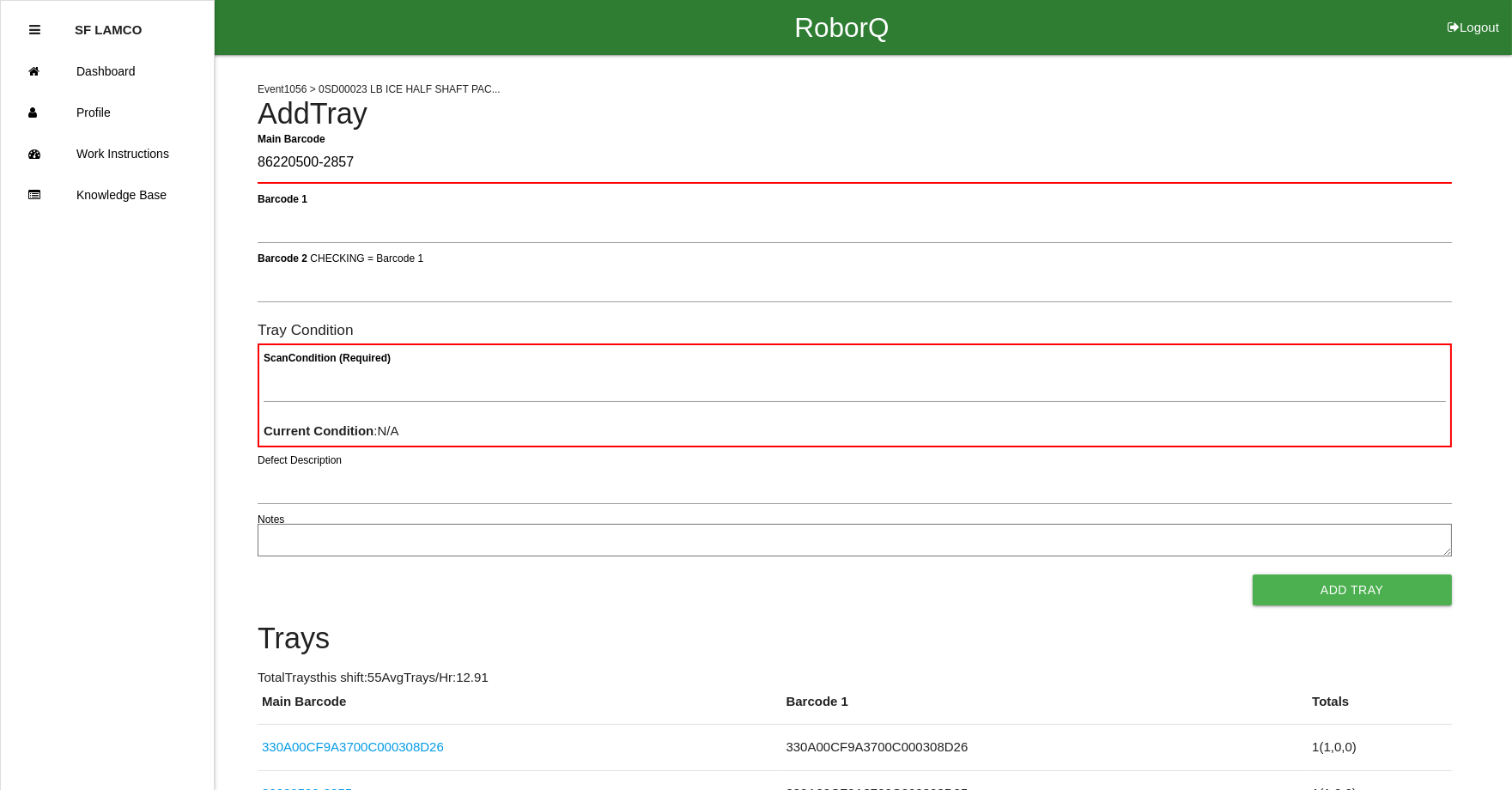 type on "86220500-2857" 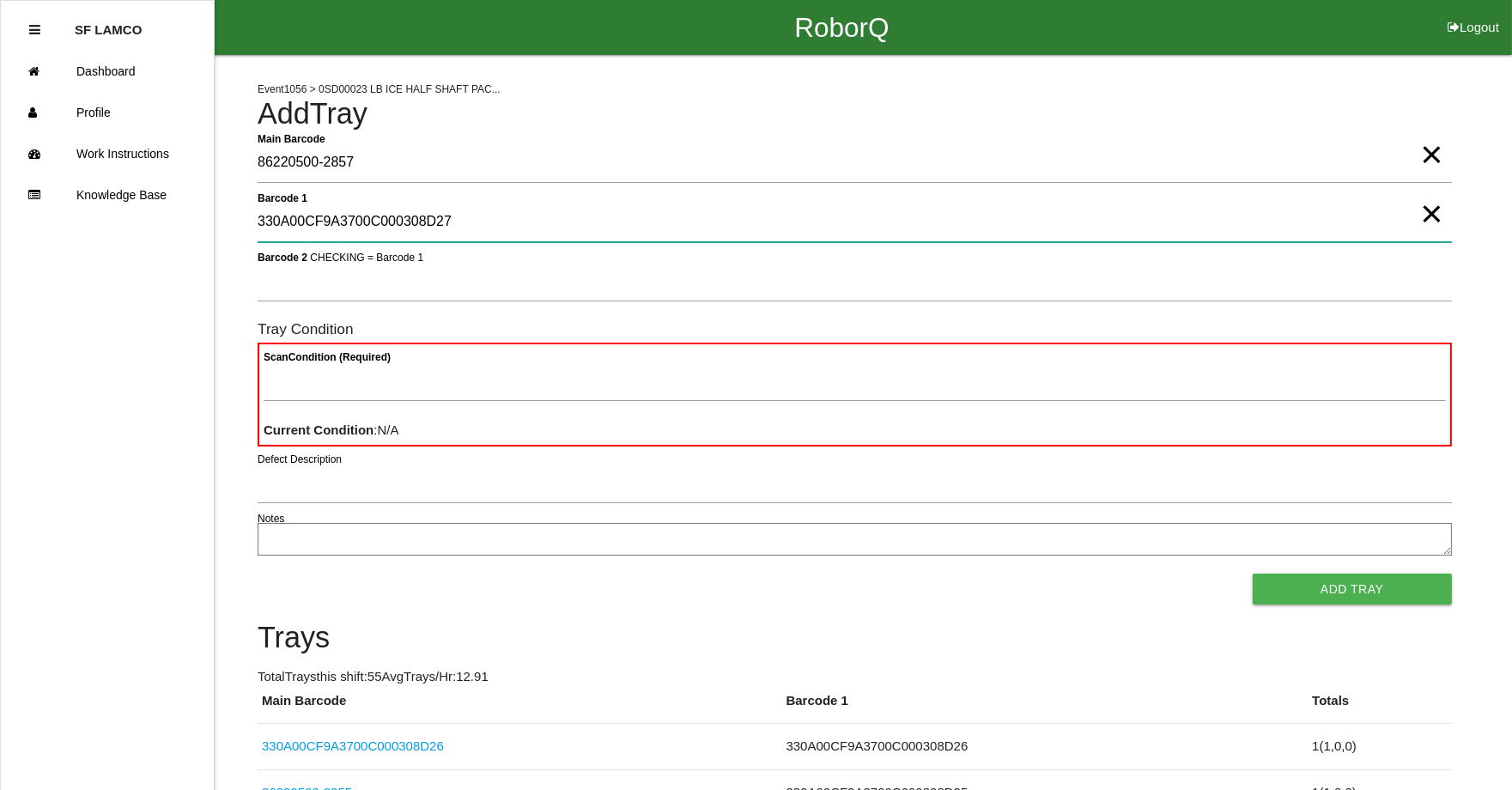 type on "330A00CF9A3700C000308D27" 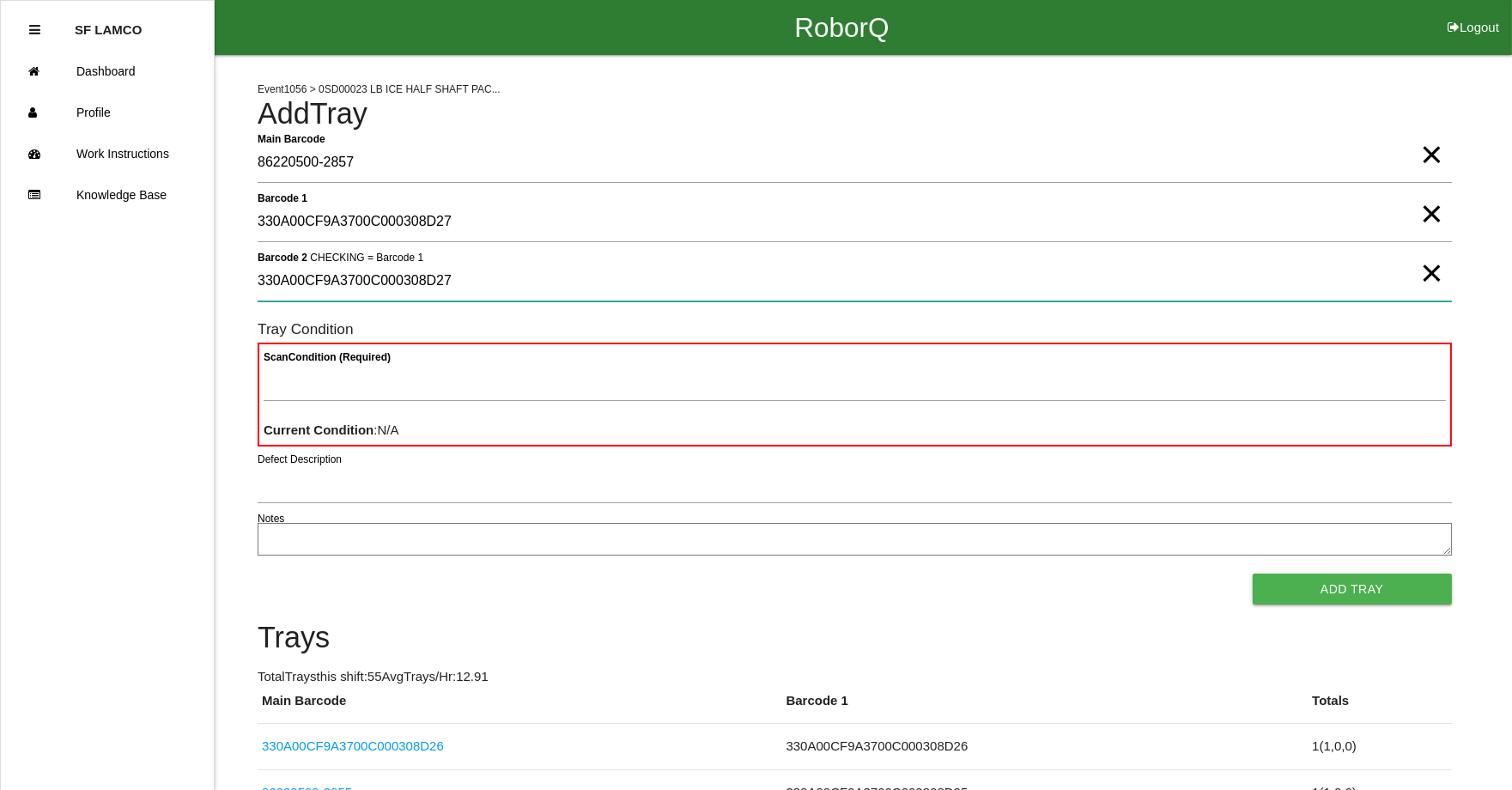 type on "330A00CF9A3700C000308D27" 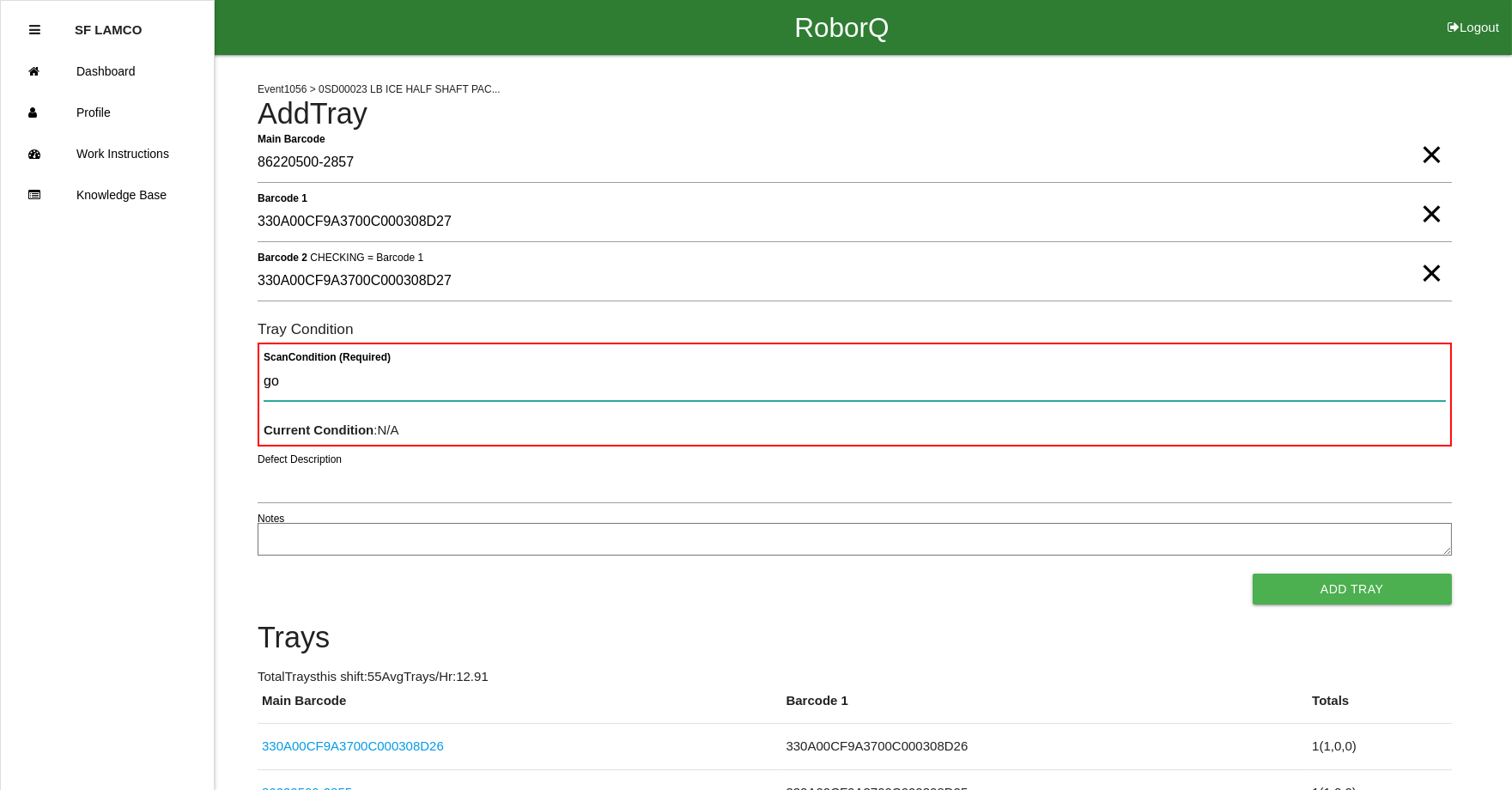 type 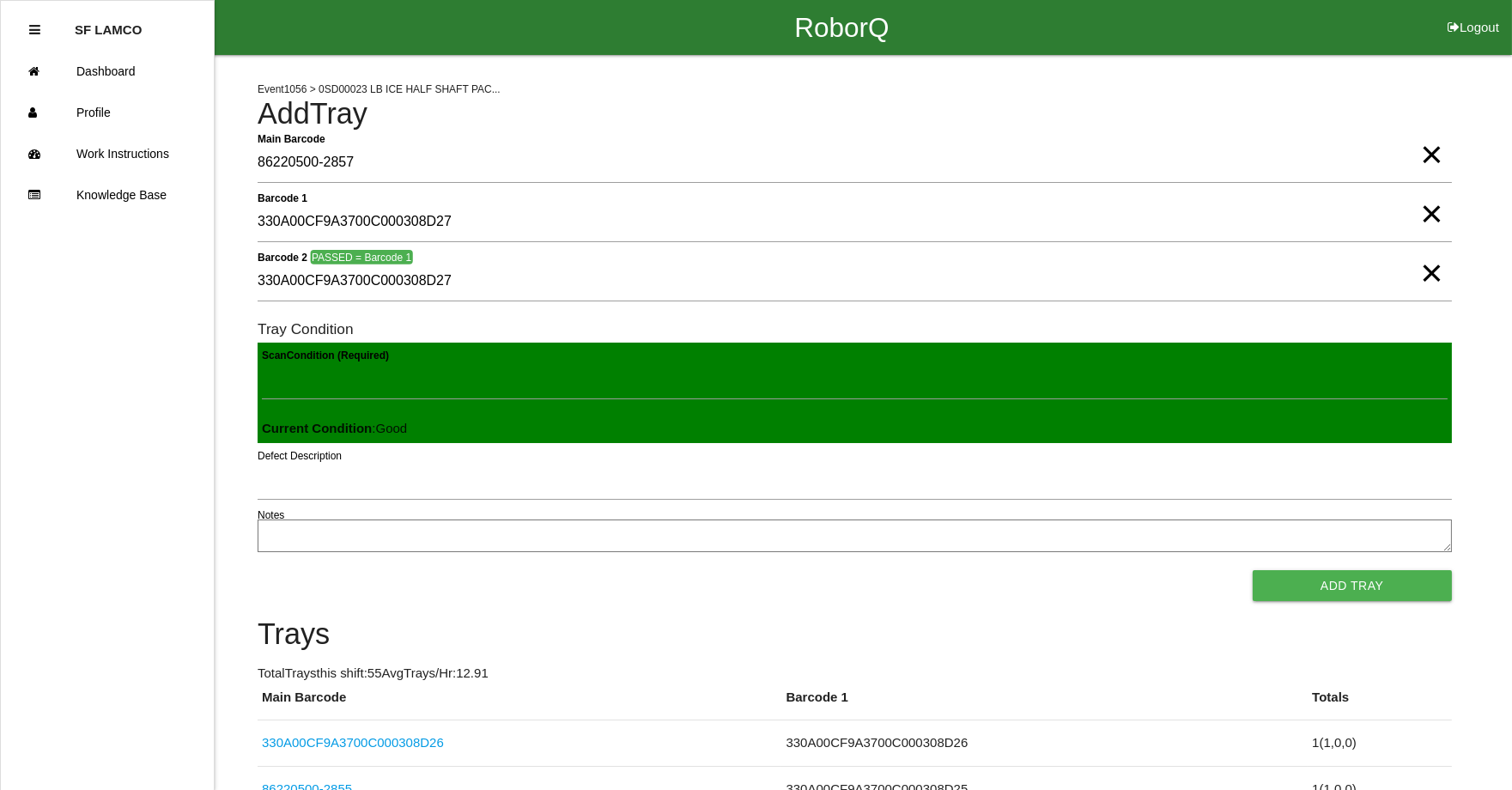 click on "Add Tray" at bounding box center (1352, 586) 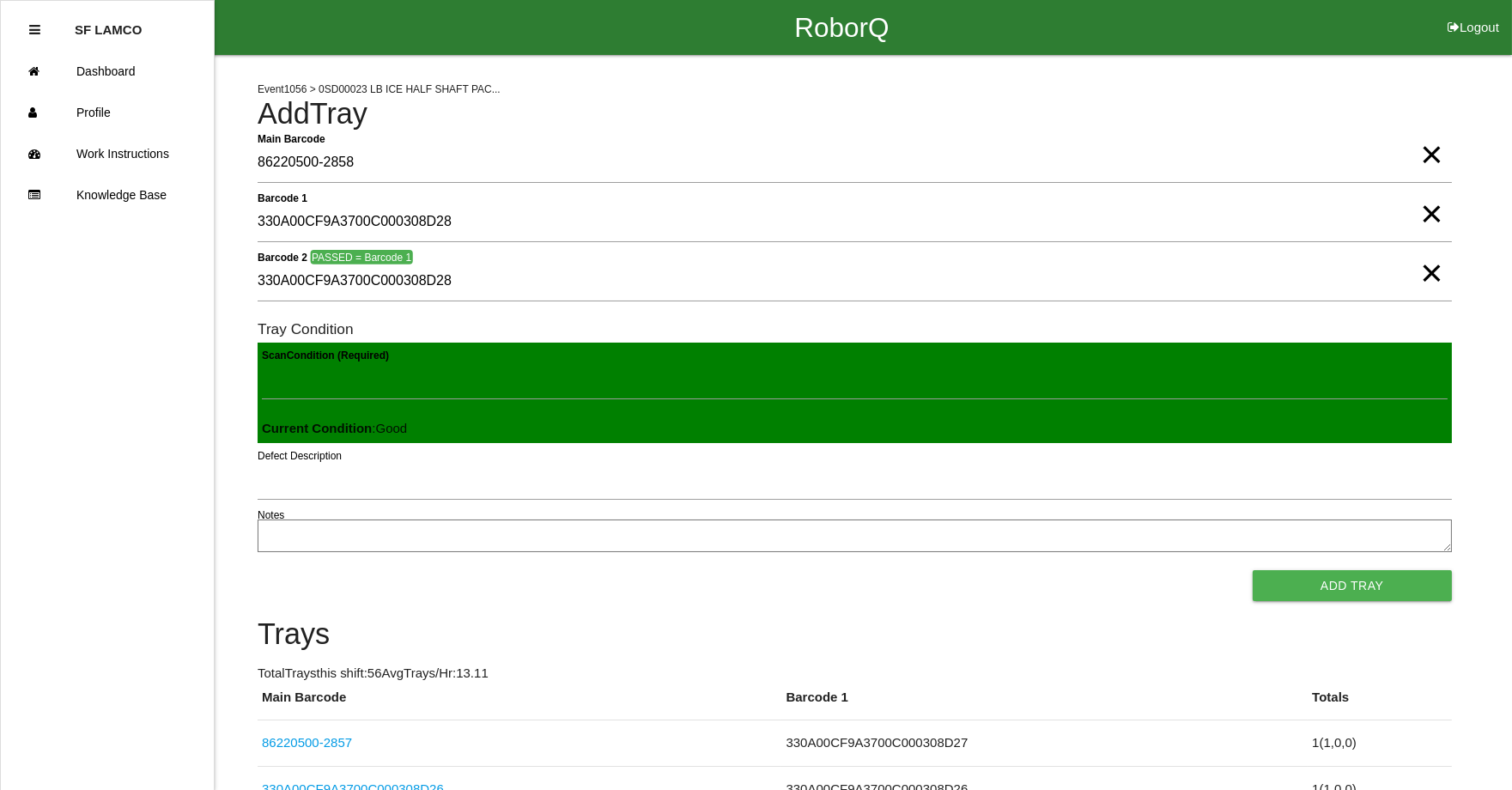 click on "Add Tray" at bounding box center (1352, 586) 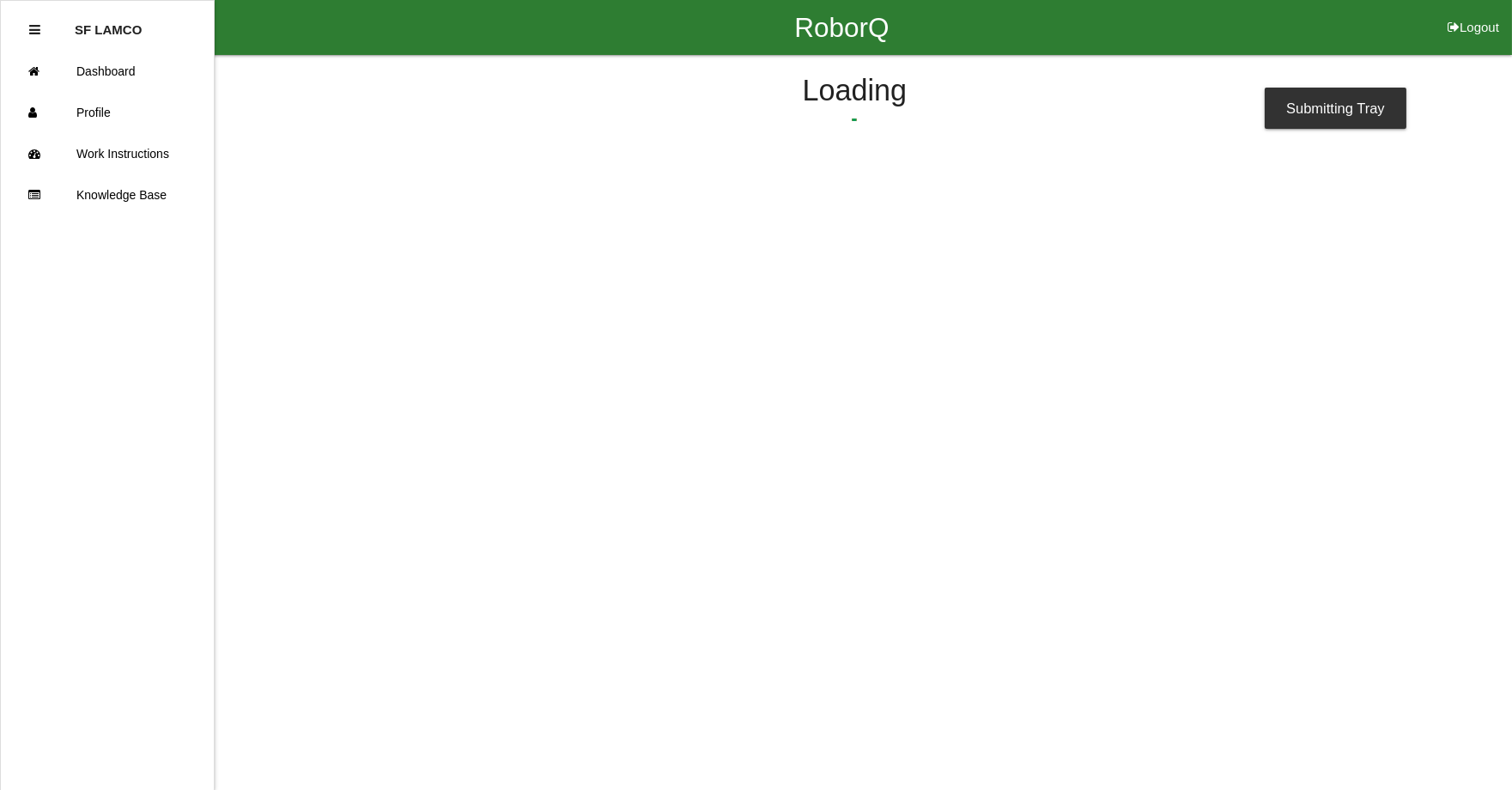 scroll, scrollTop: 0, scrollLeft: 0, axis: both 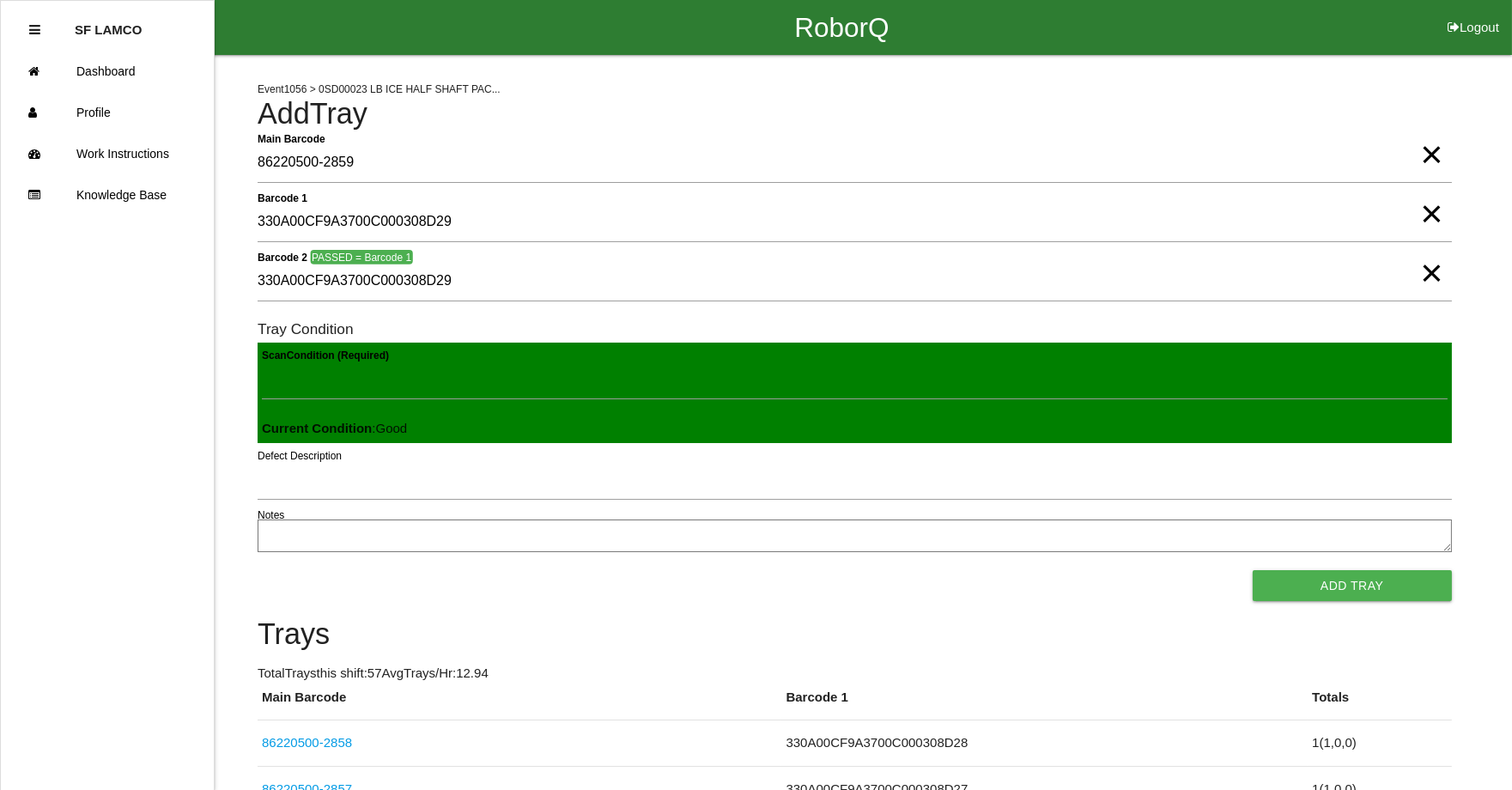 click on "Add Tray" at bounding box center (1352, 586) 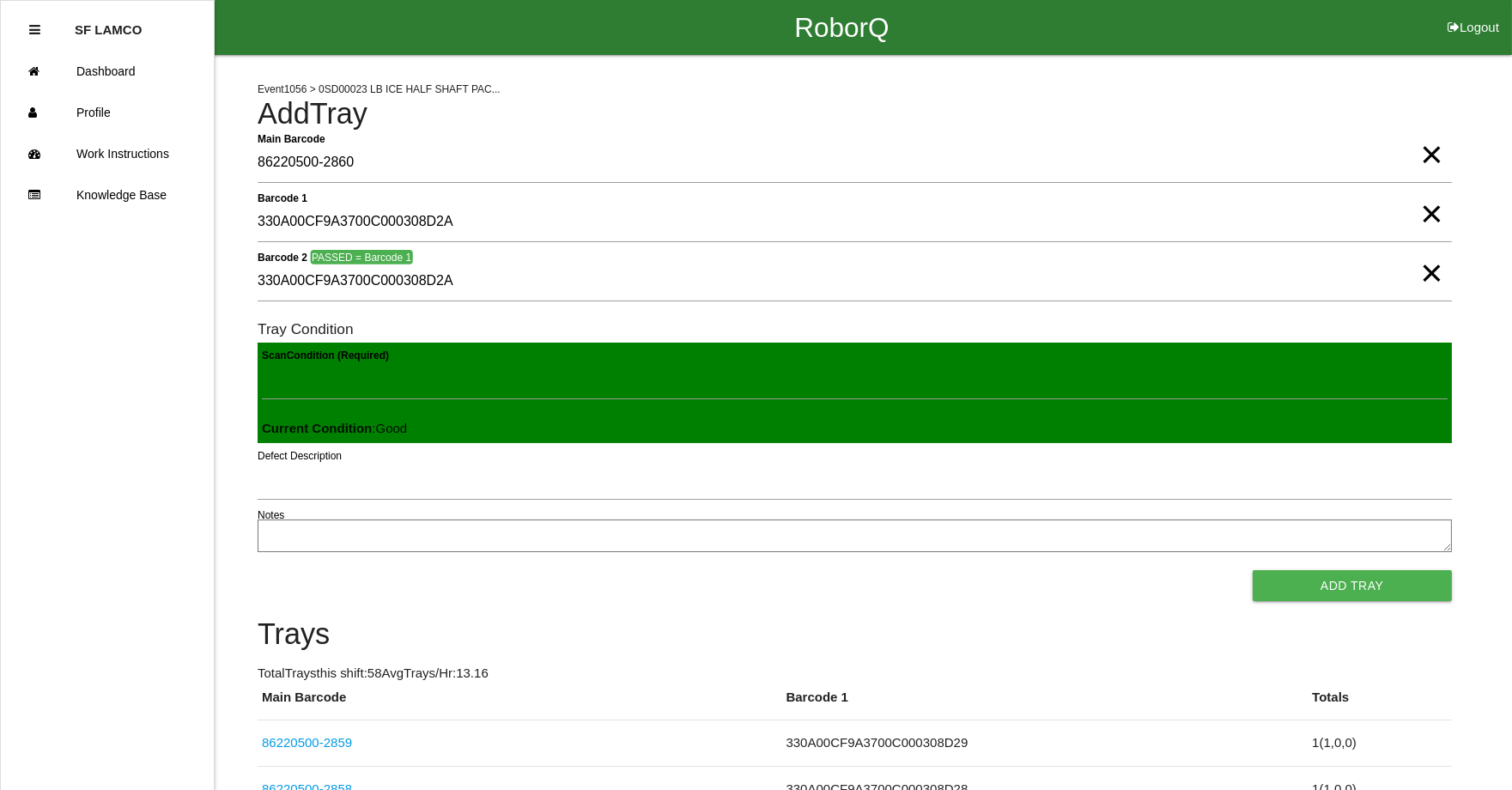 click on "Add Tray" at bounding box center (1352, 586) 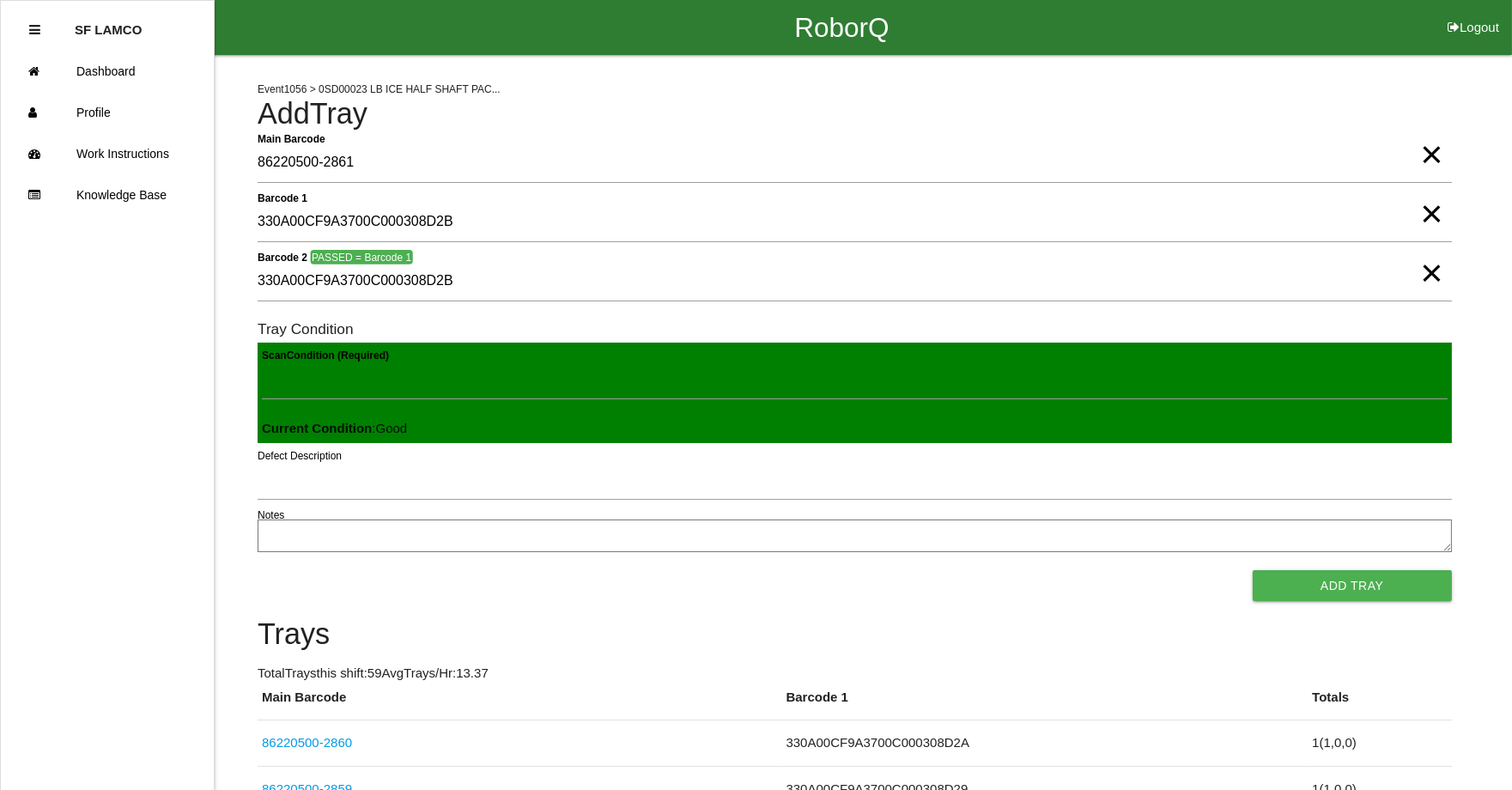 click on "Add Tray" at bounding box center [1352, 586] 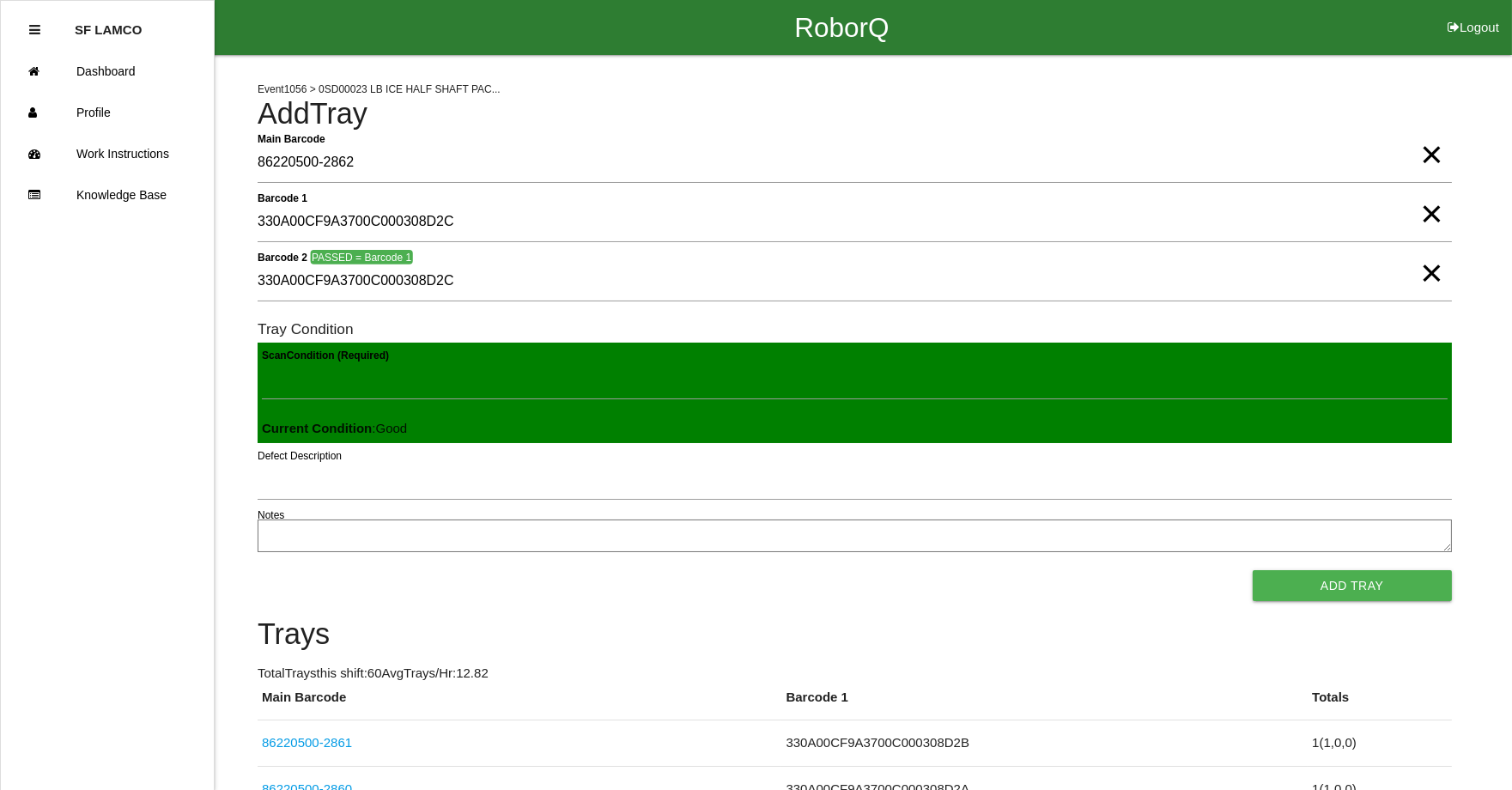 click on "Add Tray" at bounding box center (1352, 586) 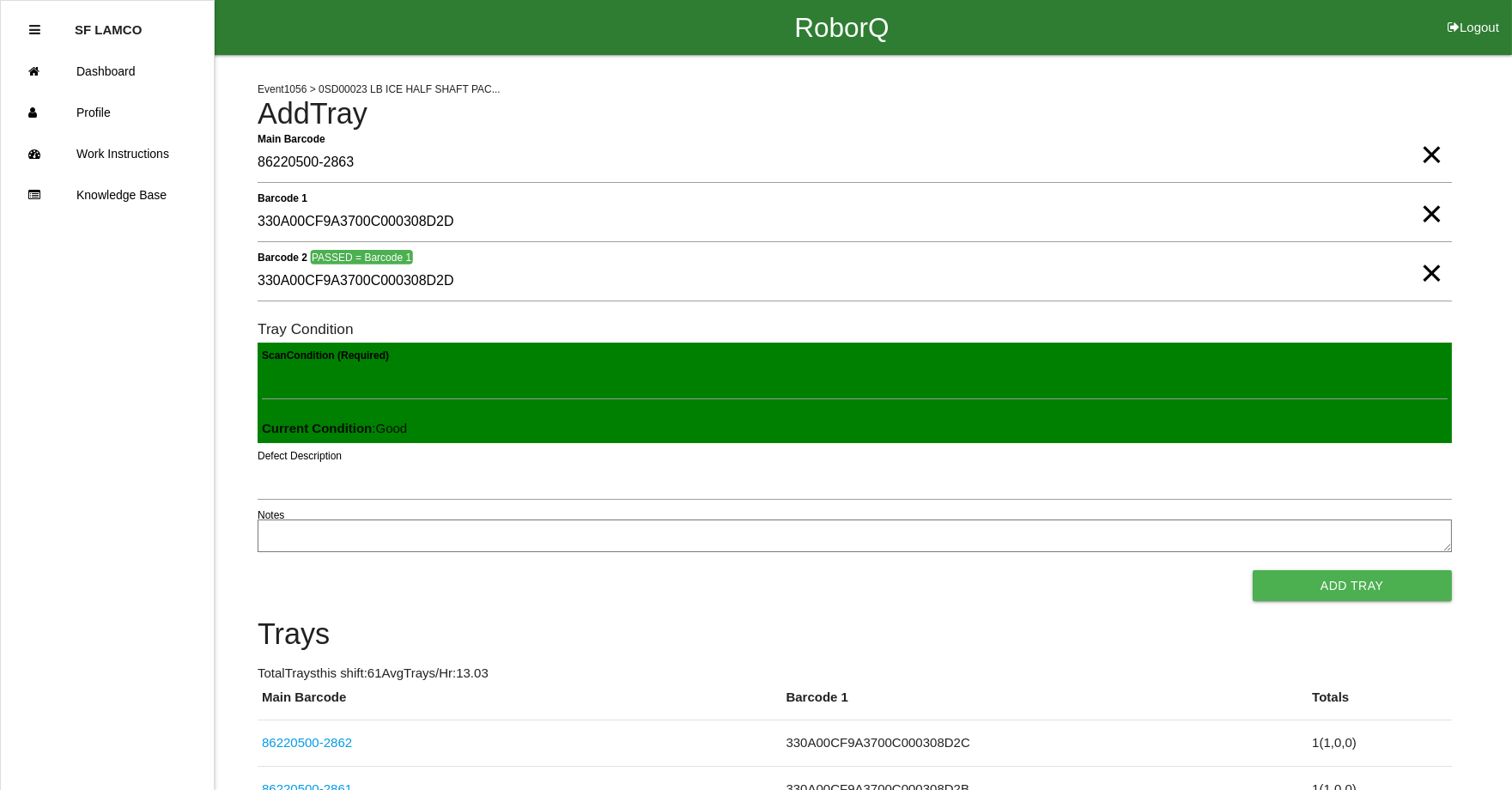 click on "Add Tray" at bounding box center (1352, 586) 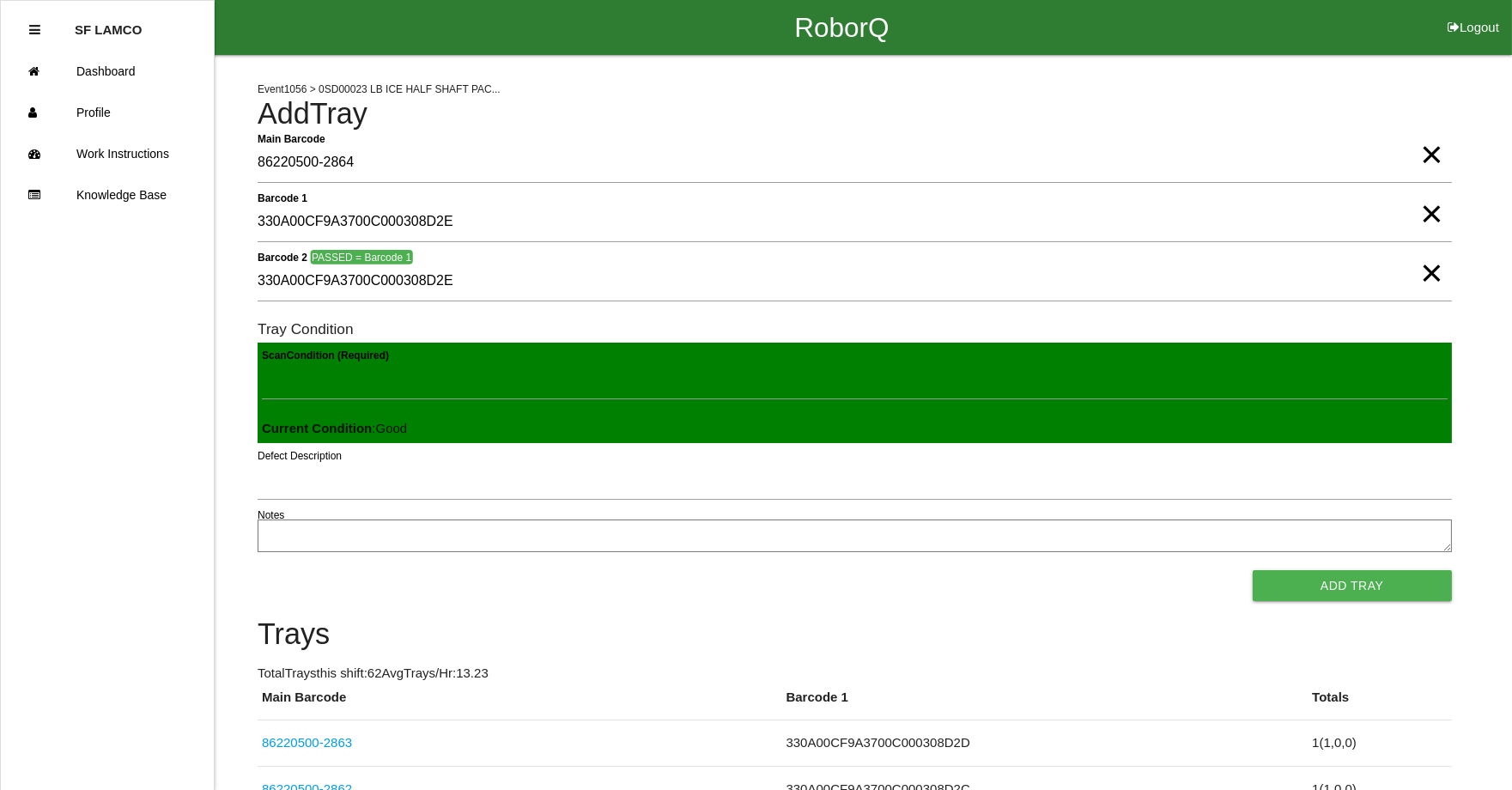 click on "Add Tray" at bounding box center (1352, 586) 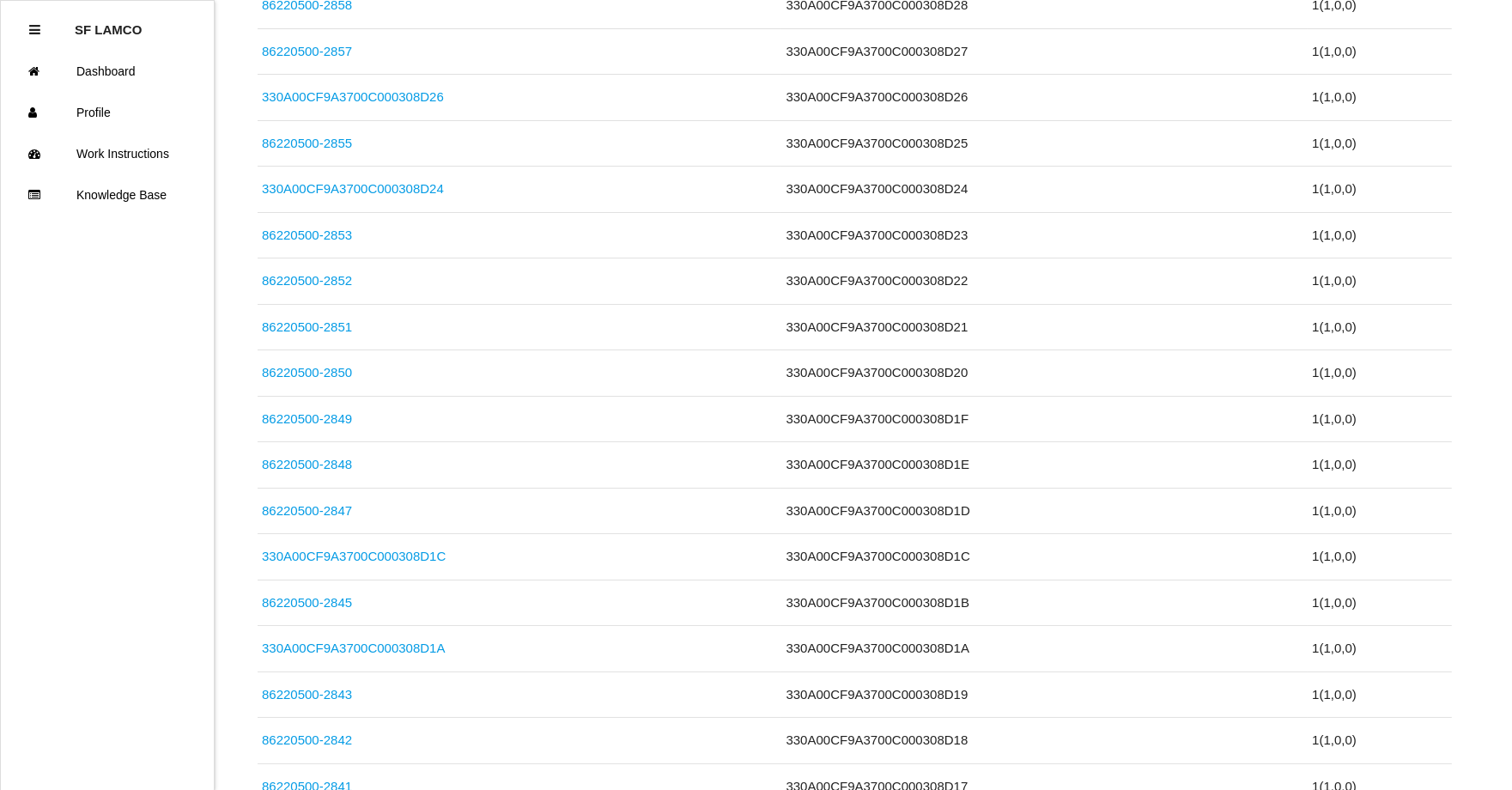 scroll, scrollTop: 1129, scrollLeft: 0, axis: vertical 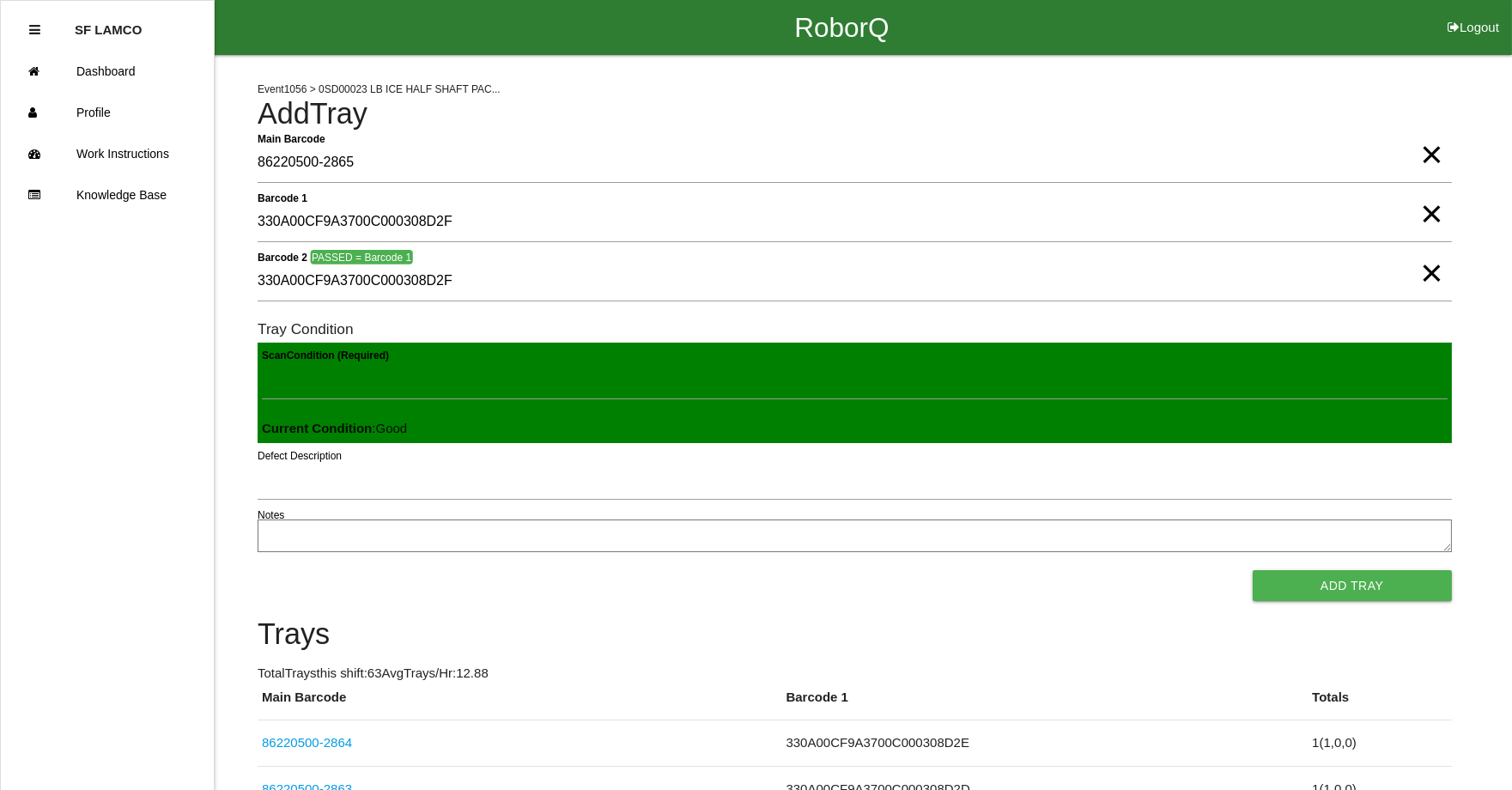 click on "×" at bounding box center [1431, 256] 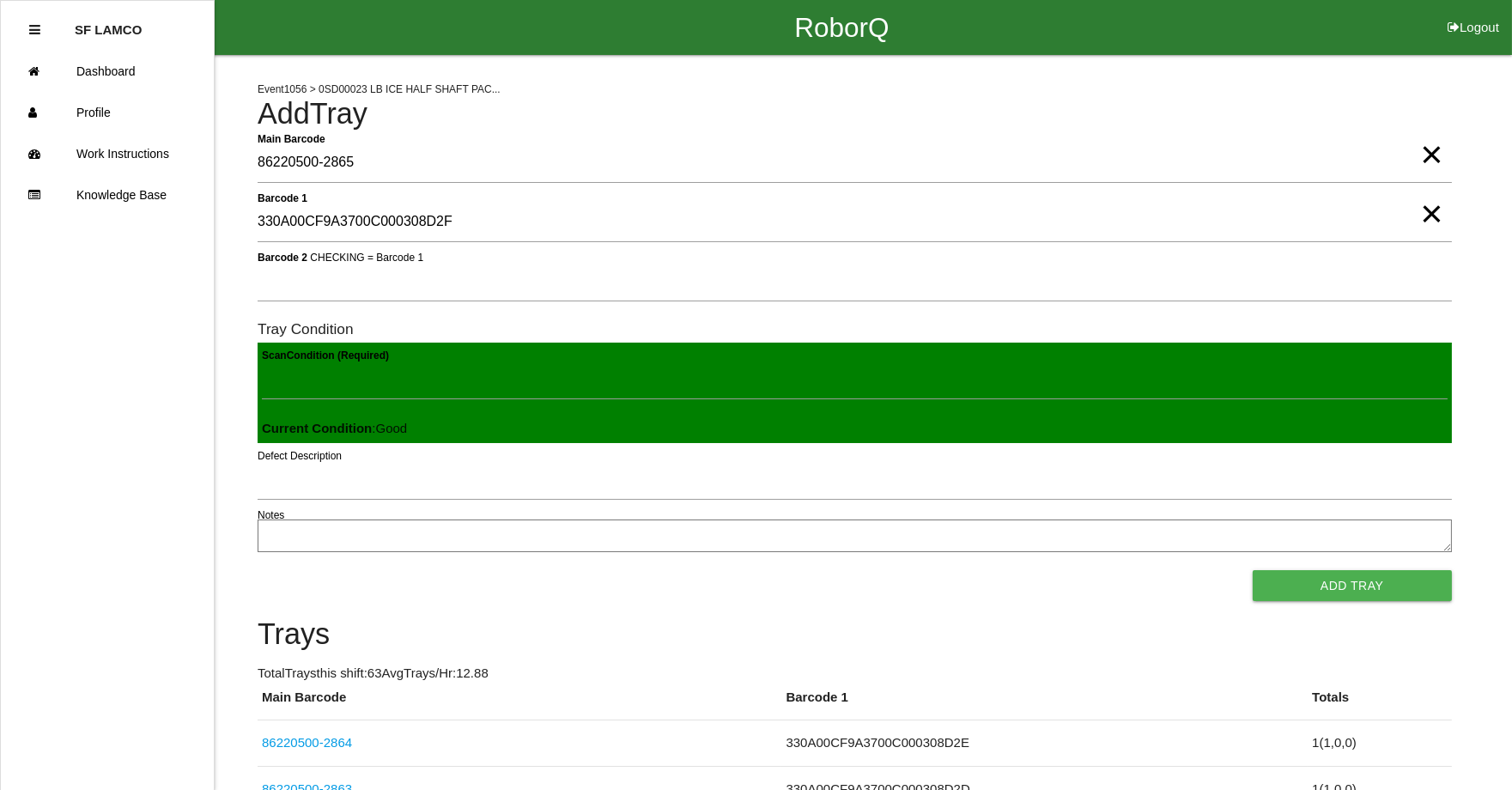 click on "×" at bounding box center (1431, 197) 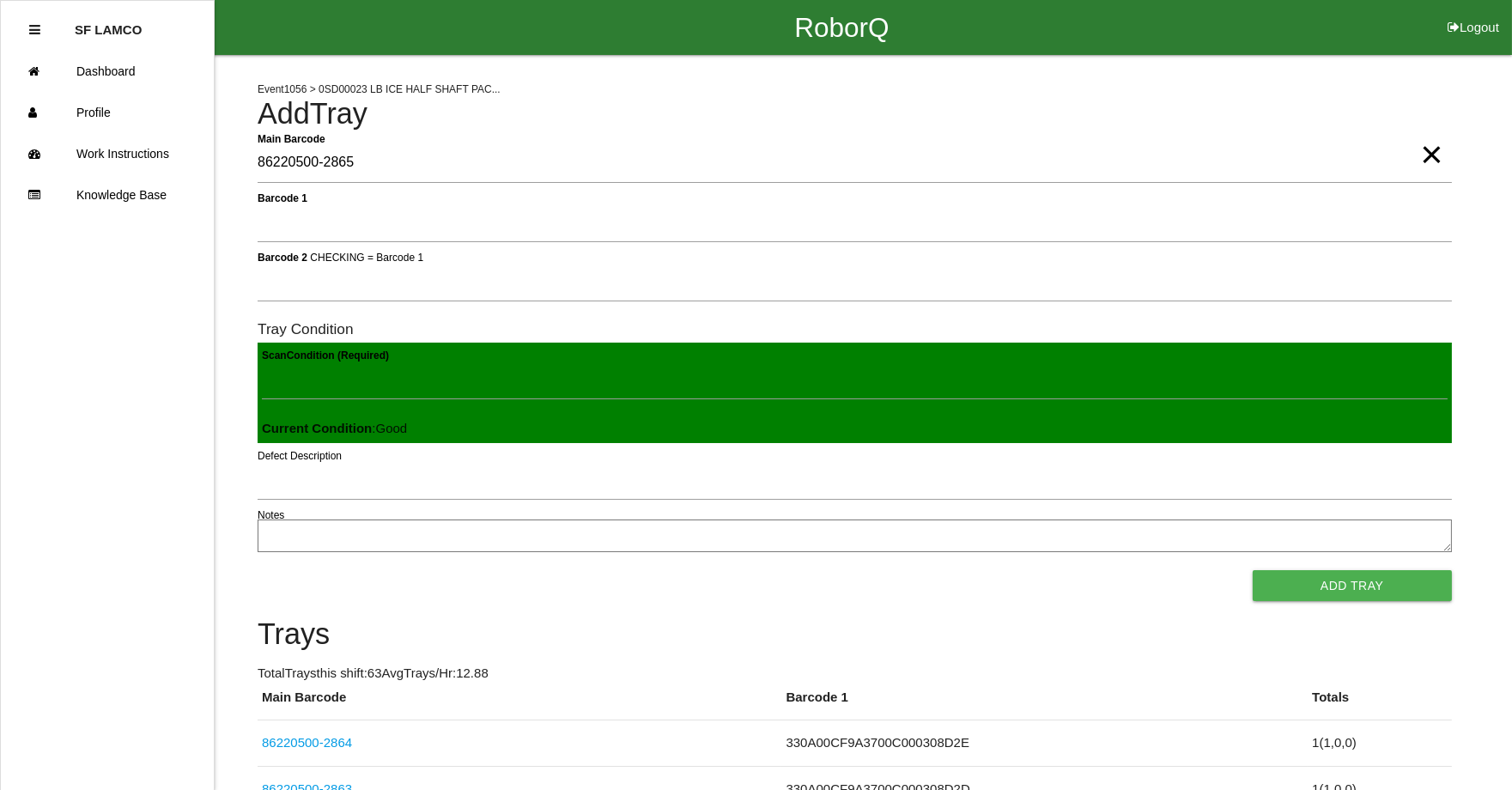click on "×" at bounding box center (1431, 137) 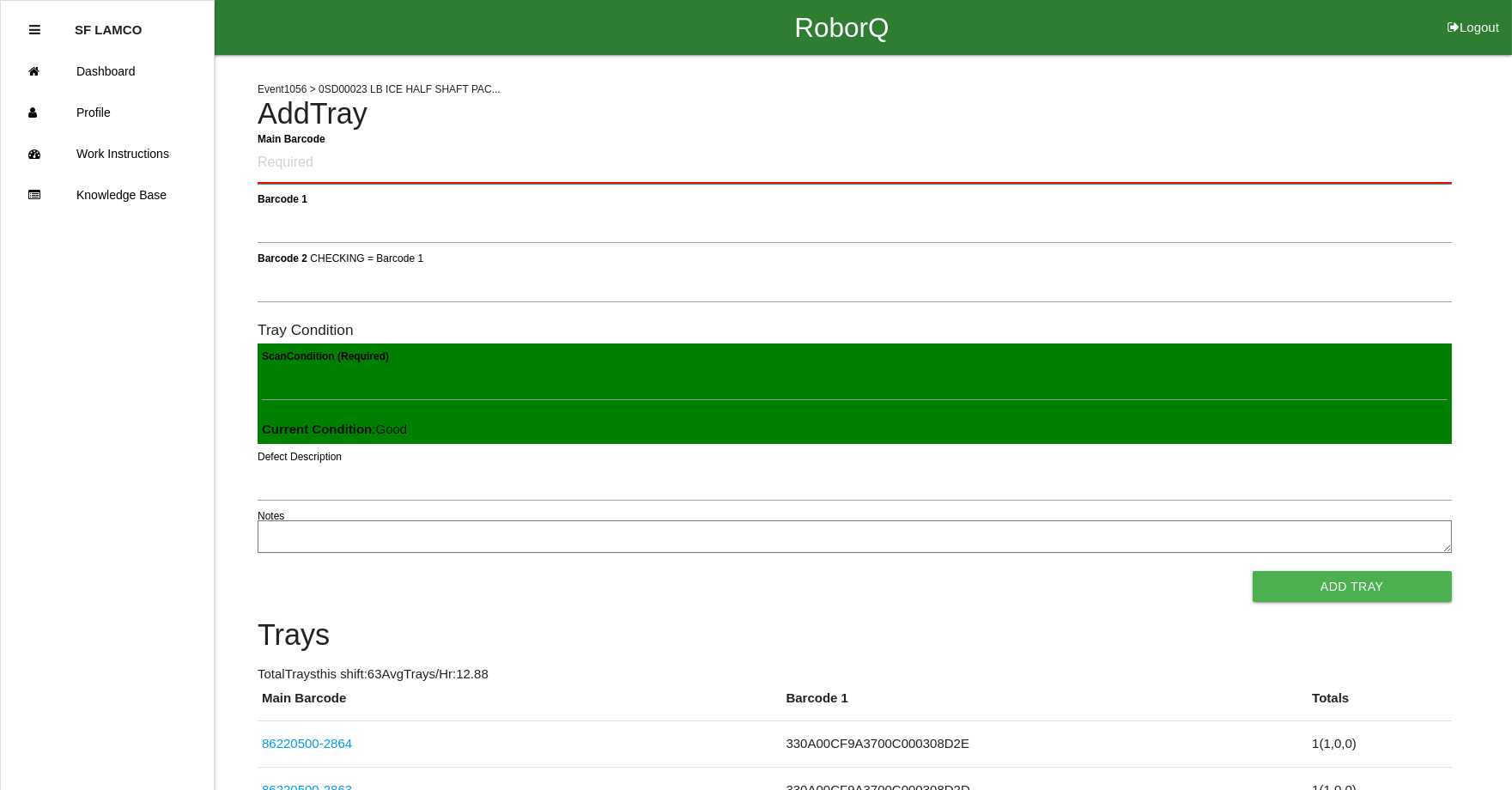 click on "Main Barcode" at bounding box center (854, 163) 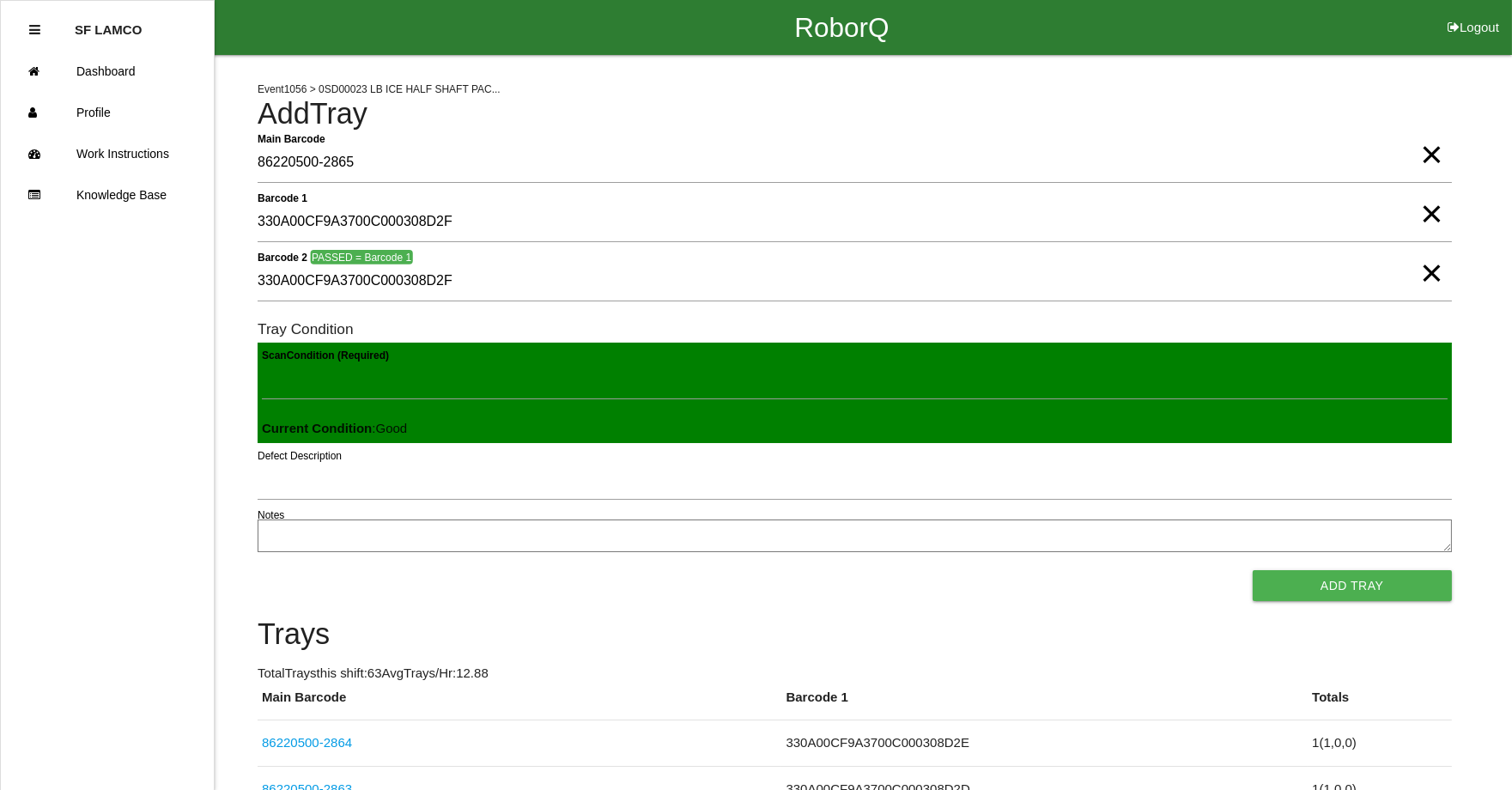 click on "Add Tray" at bounding box center [1352, 586] 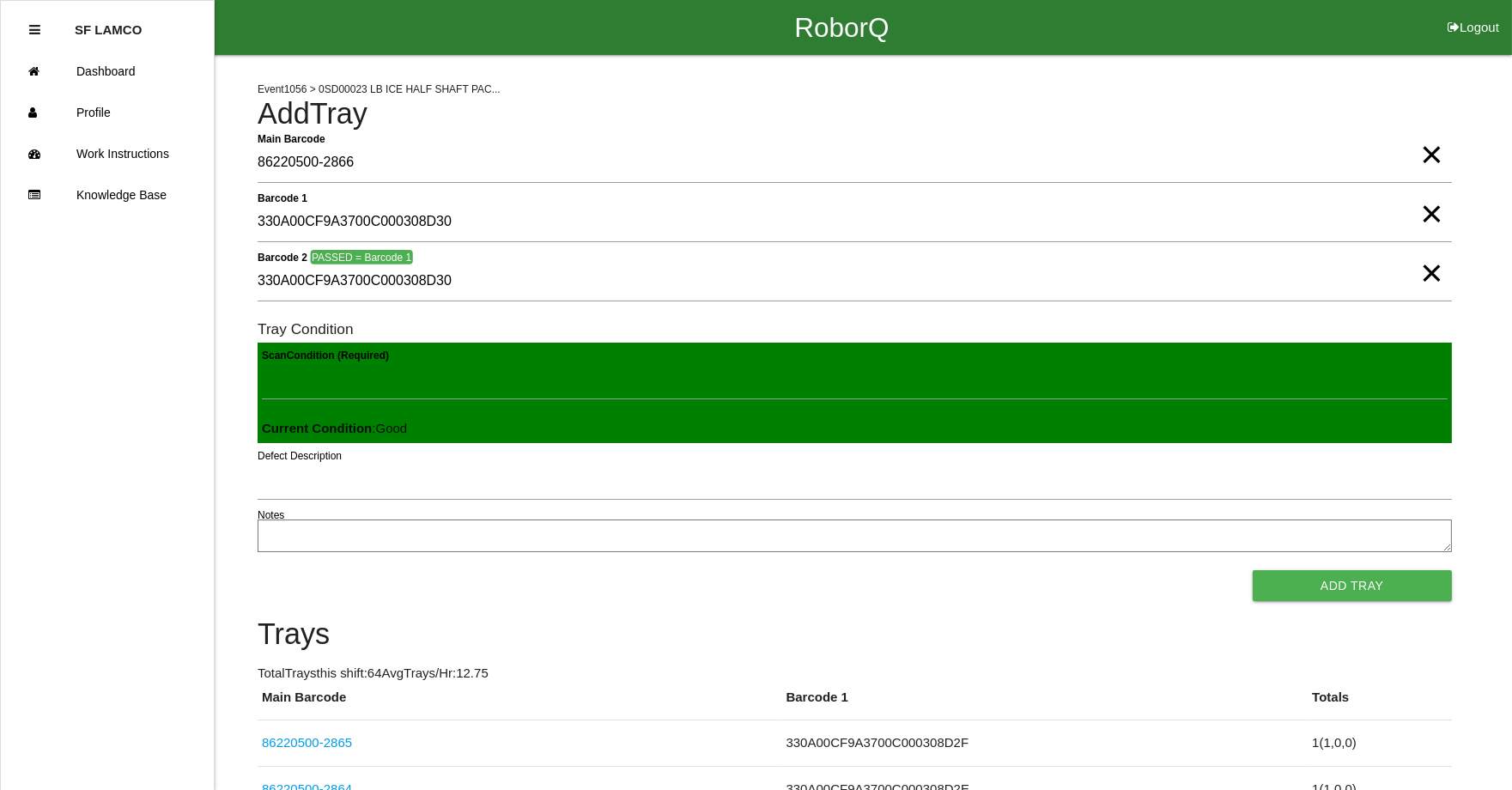 click on "Add Tray" at bounding box center [1352, 586] 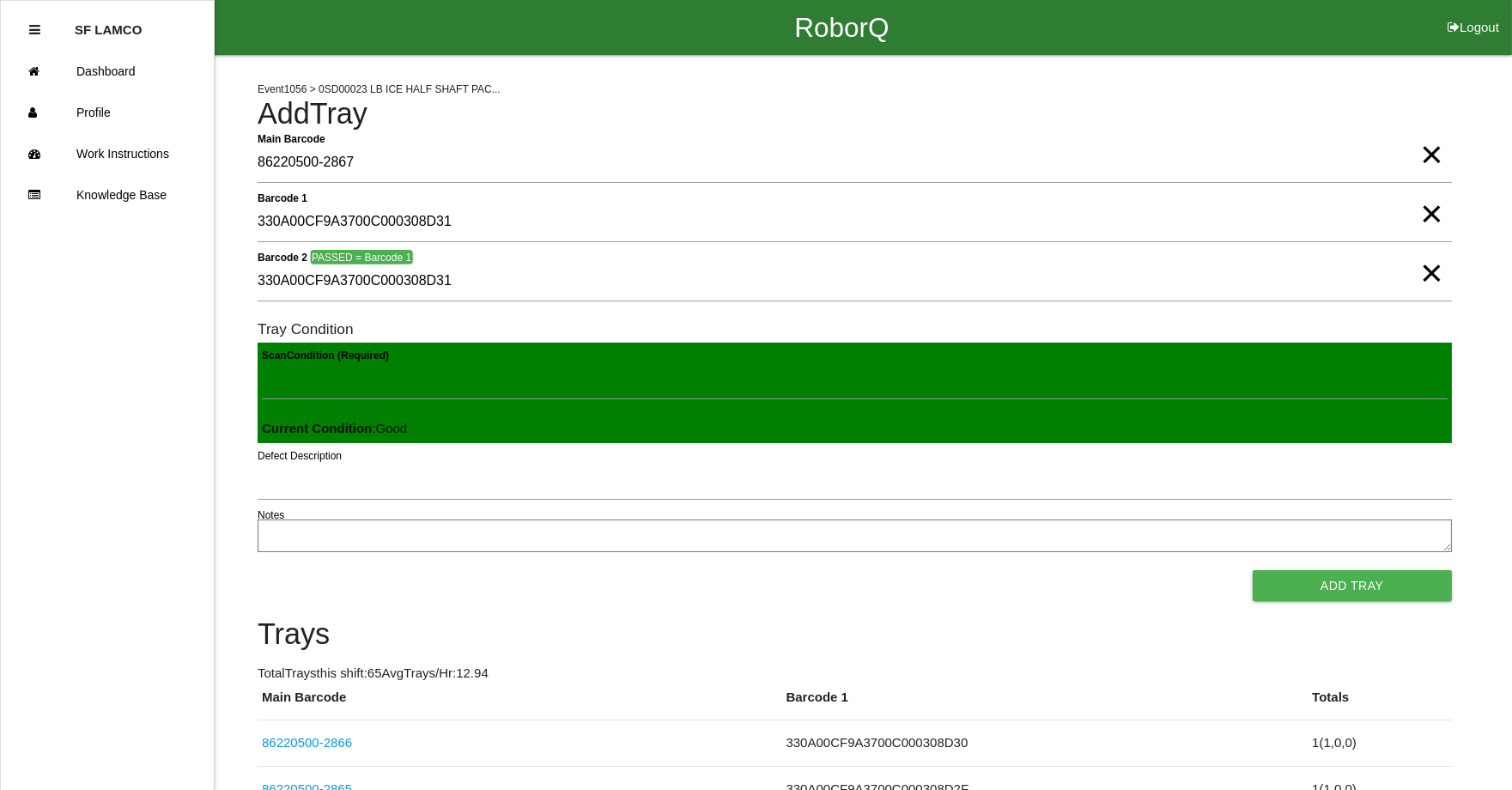 click on "Add Tray" at bounding box center (1352, 586) 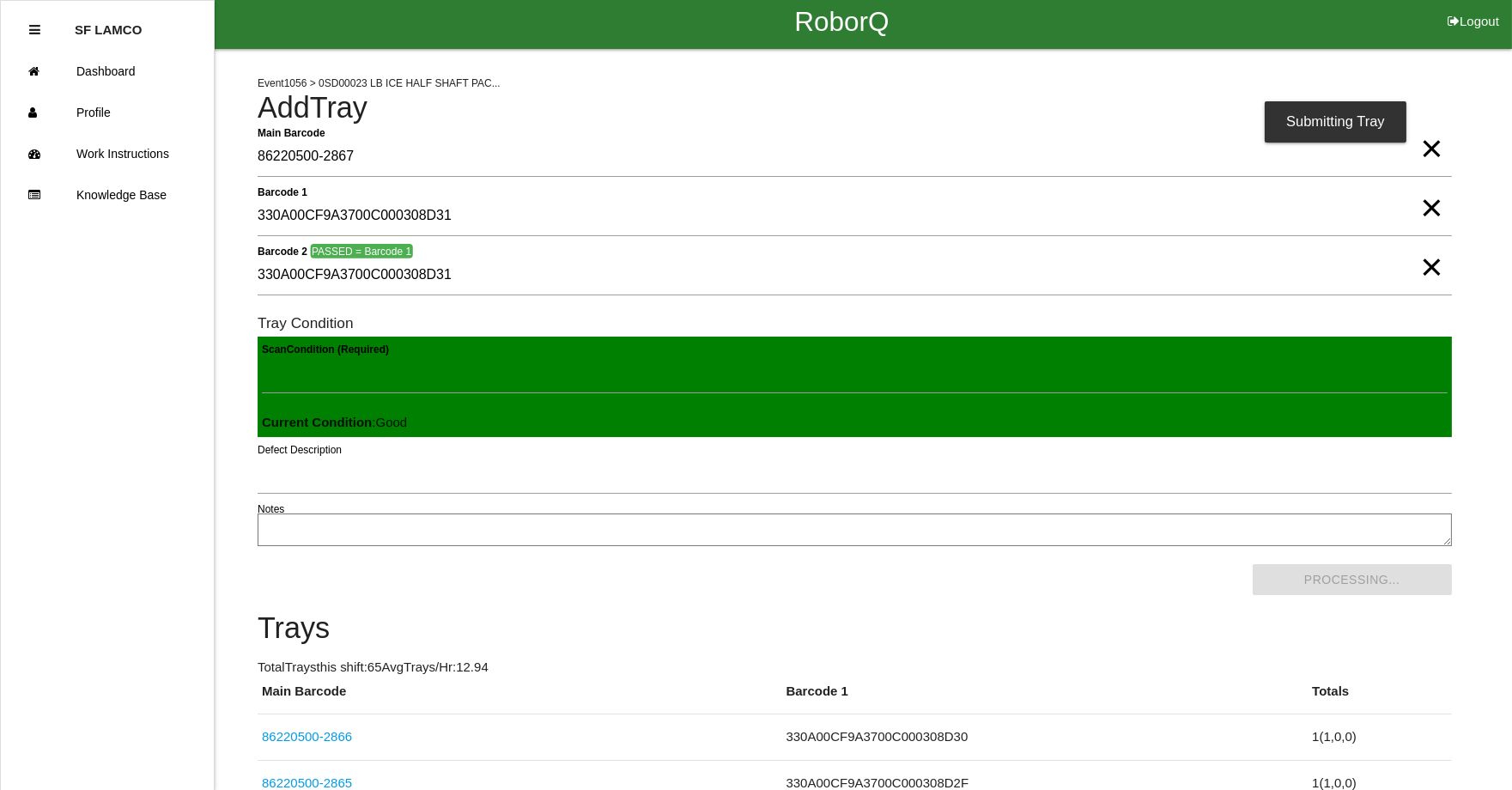 scroll, scrollTop: 0, scrollLeft: 0, axis: both 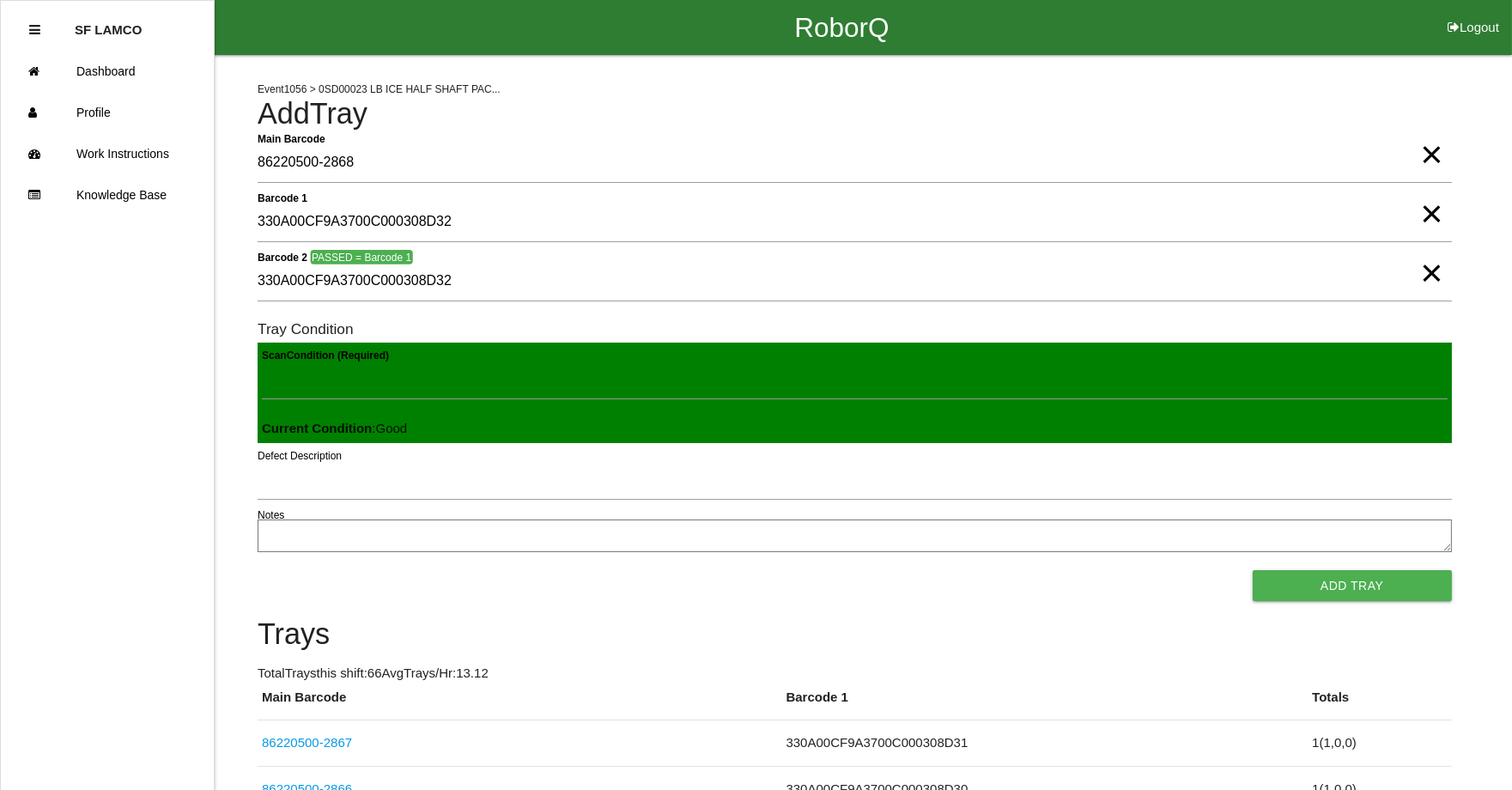 click on "Add Tray" at bounding box center [1352, 586] 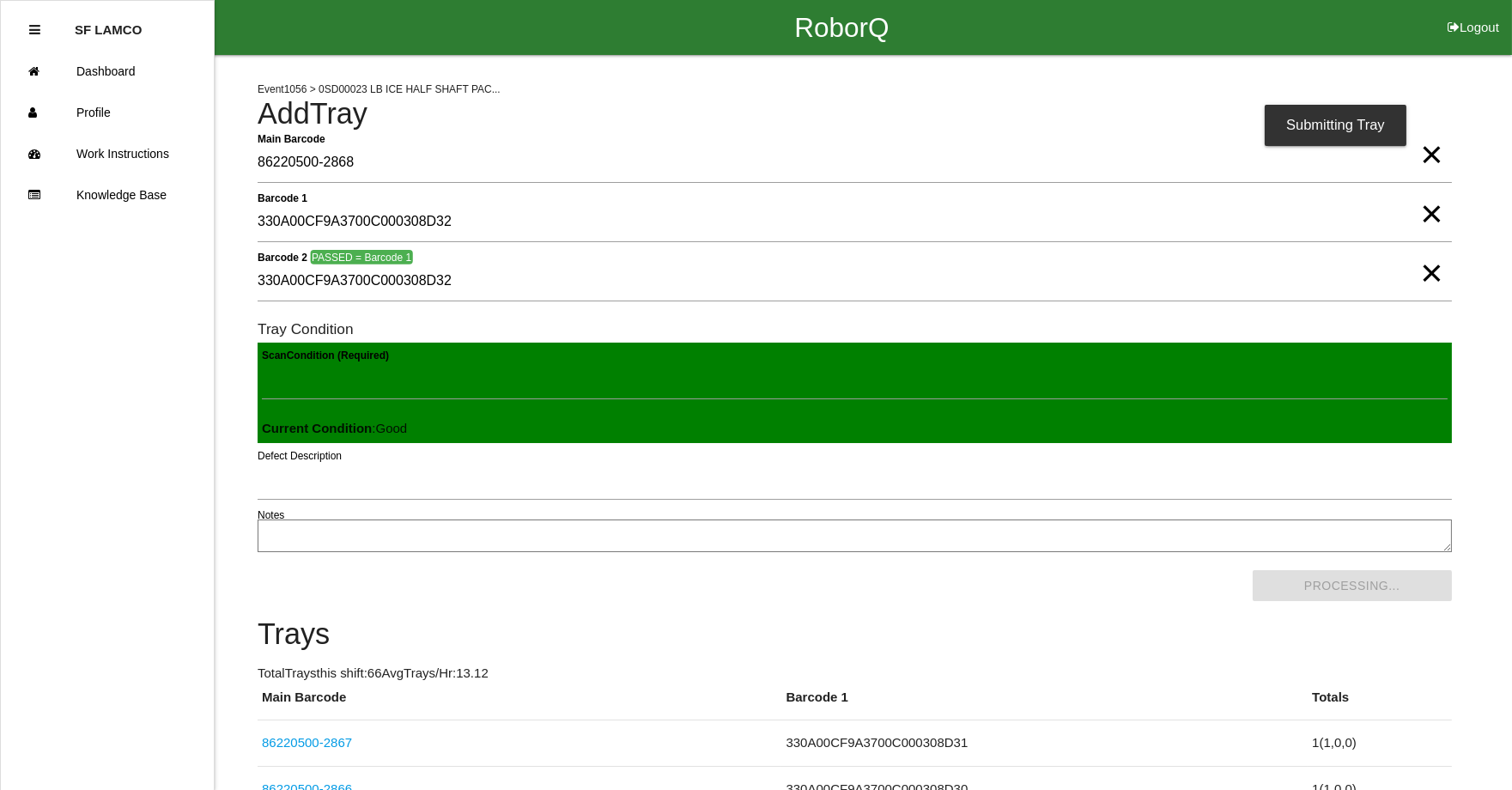 scroll, scrollTop: 0, scrollLeft: 0, axis: both 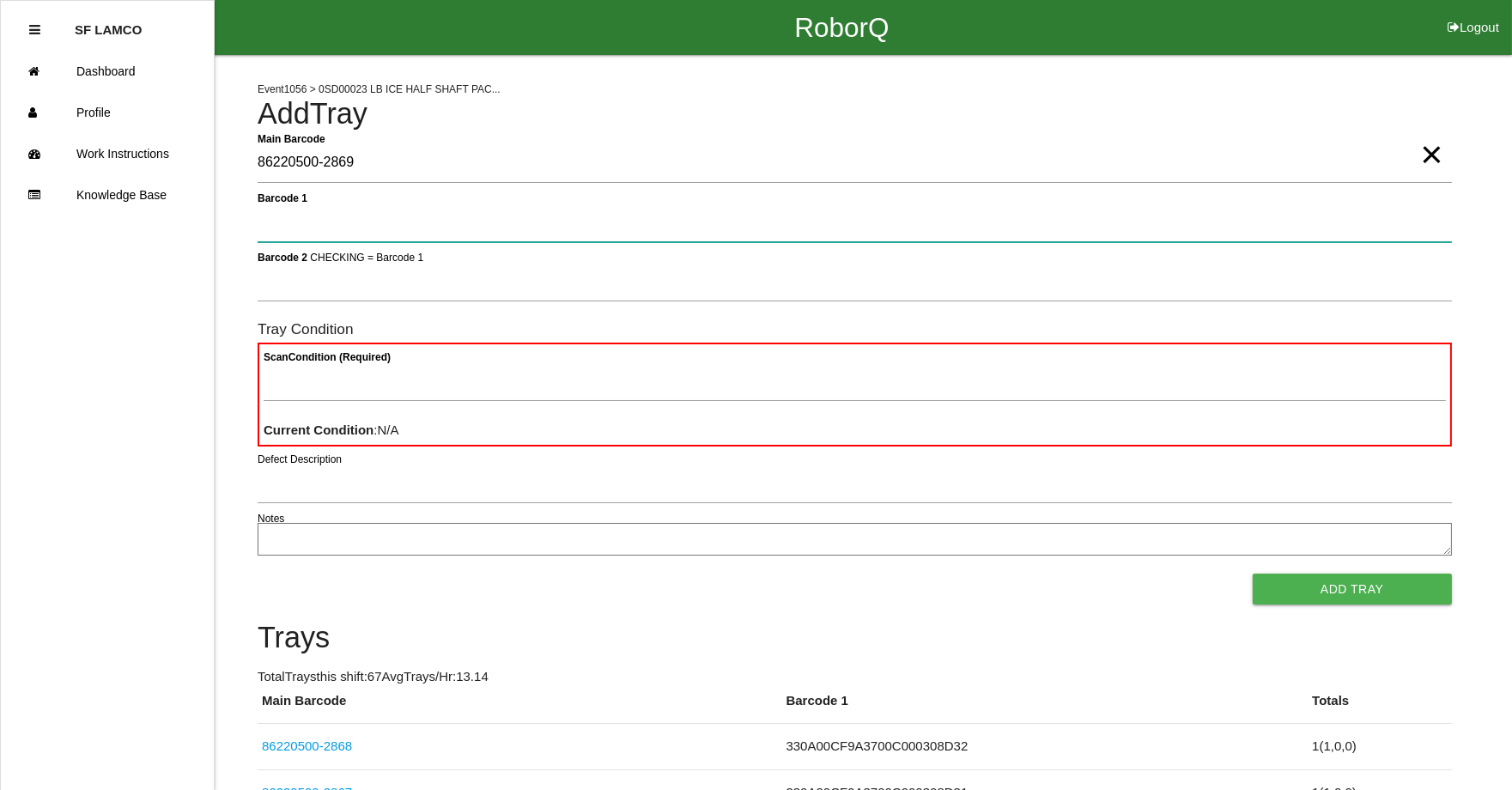 click on "Add Tray" at bounding box center (1352, 589) 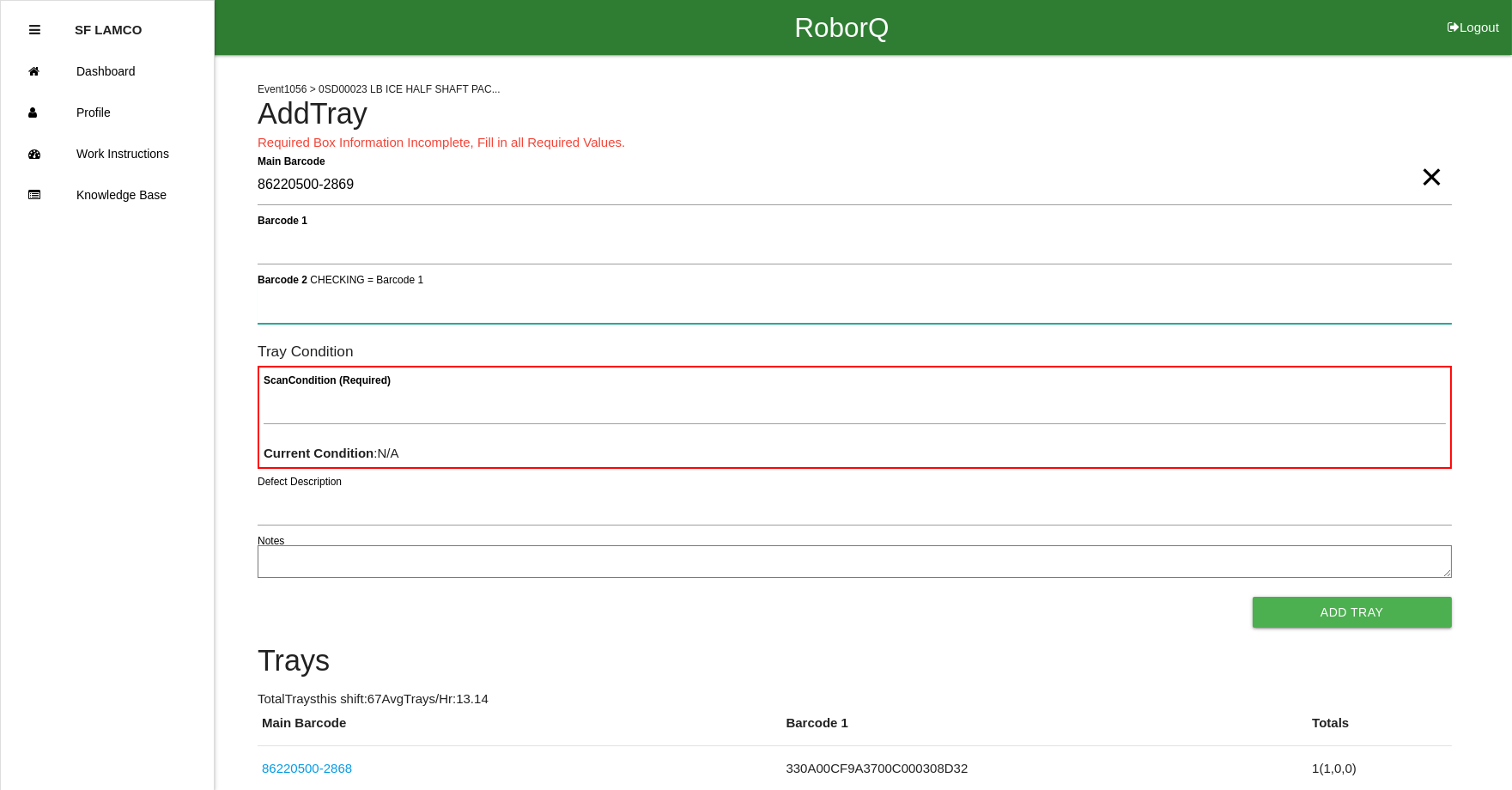 click on "Add Tray" at bounding box center (1352, 612) 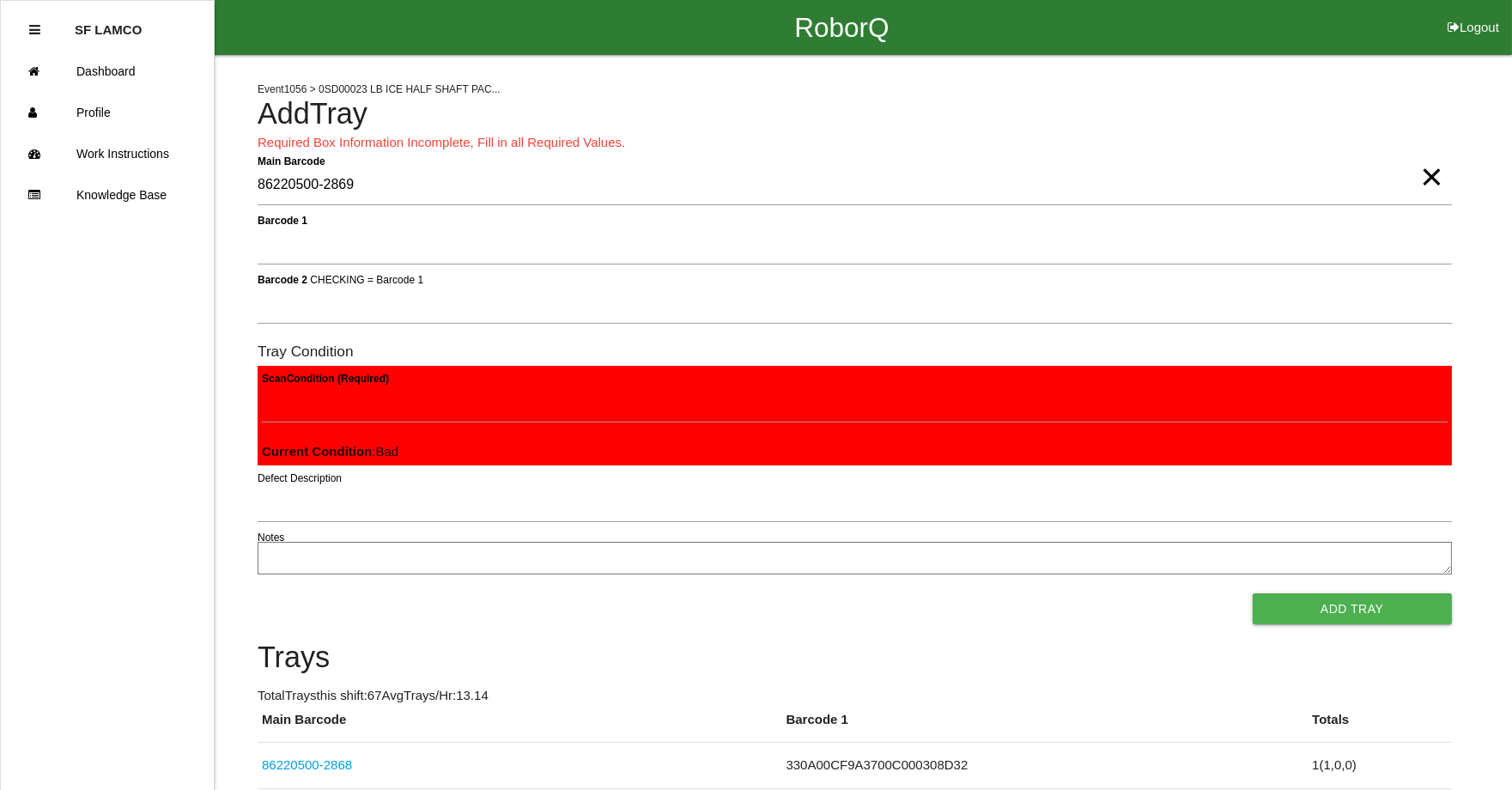 click on "Add Tray" at bounding box center [1352, 609] 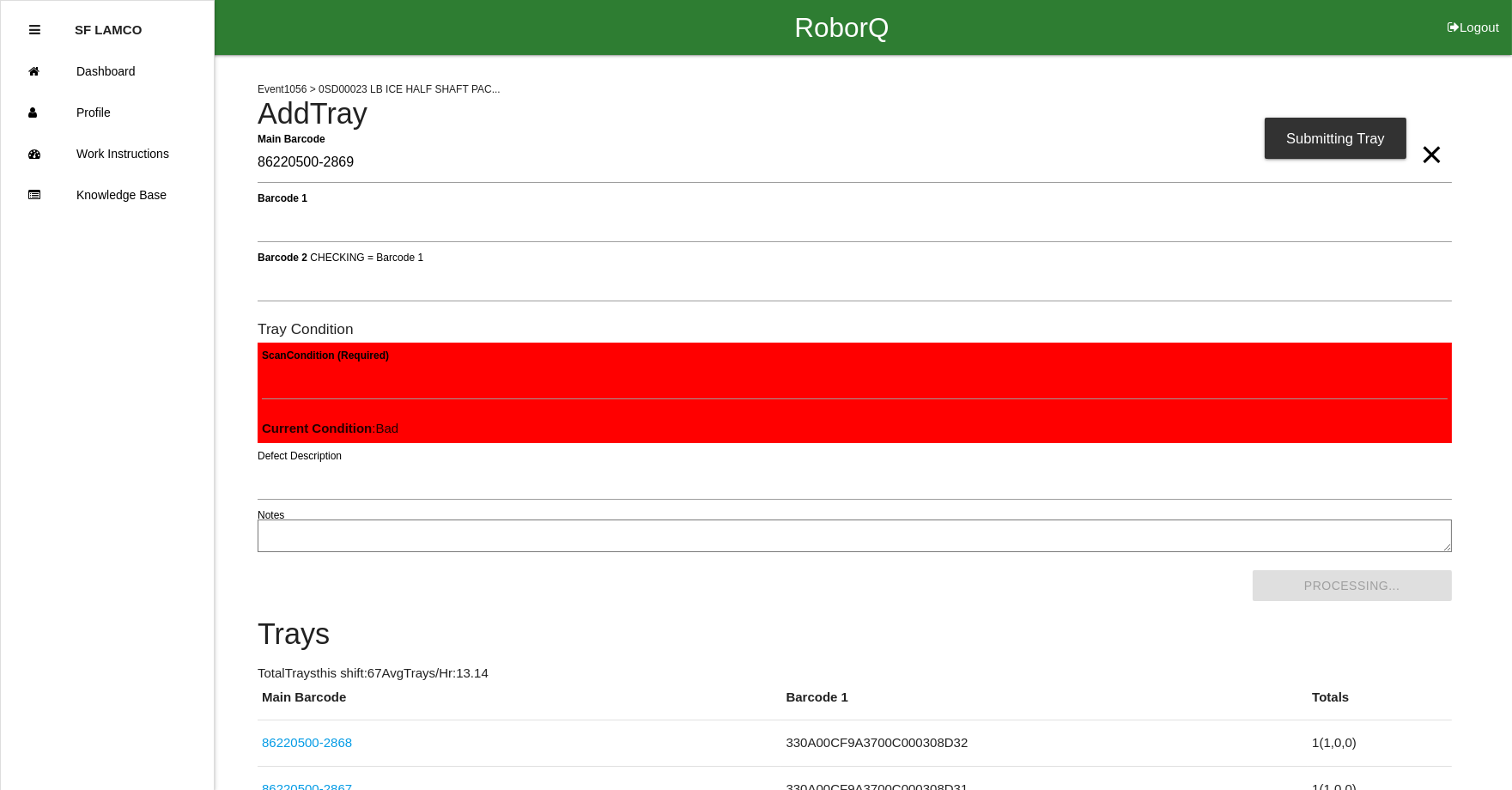 scroll, scrollTop: 0, scrollLeft: 0, axis: both 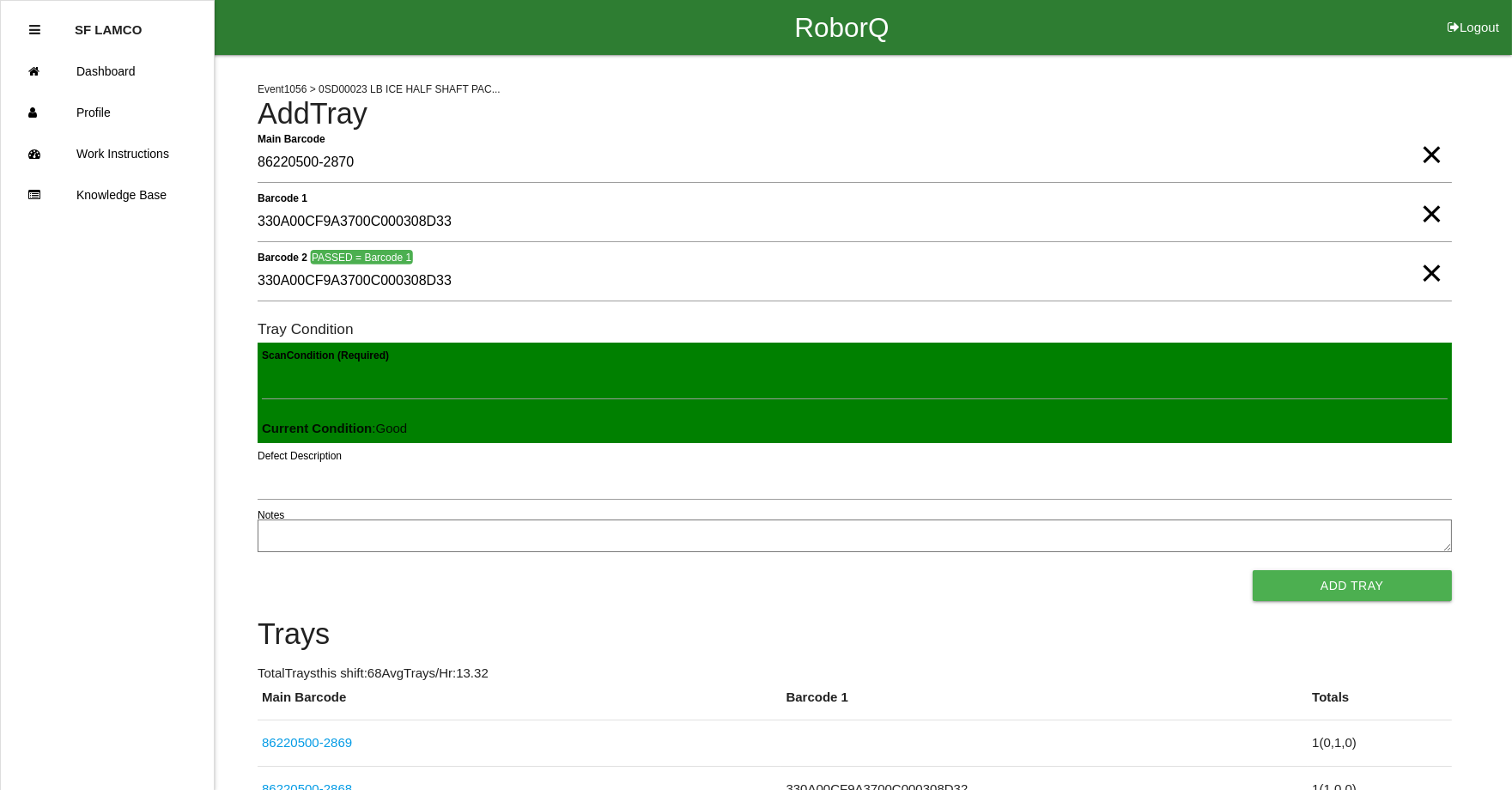 click on "Add Tray" at bounding box center [1352, 586] 